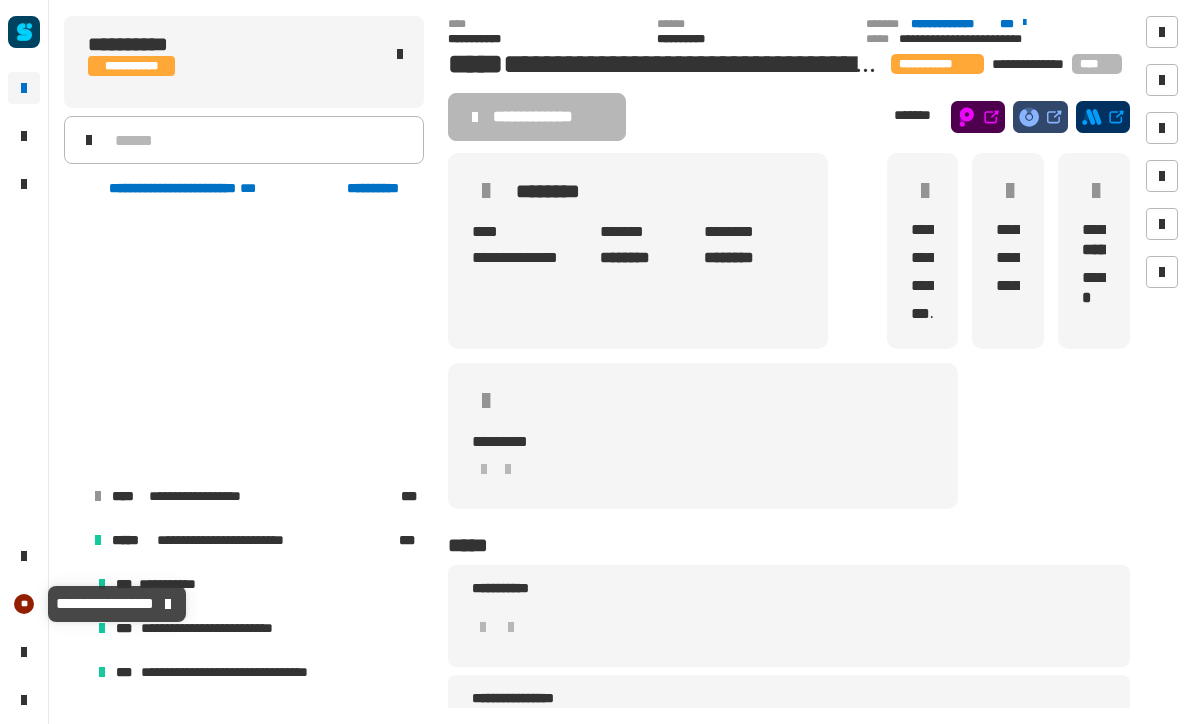 scroll, scrollTop: 0, scrollLeft: 0, axis: both 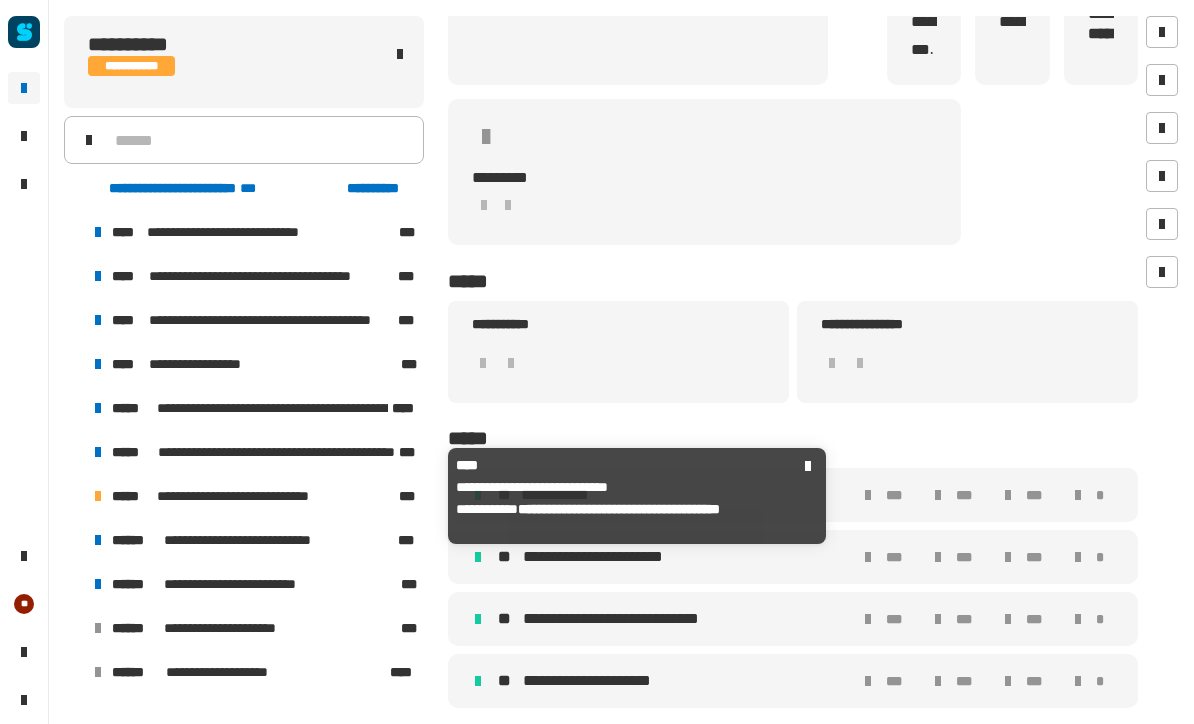 click on "**********" 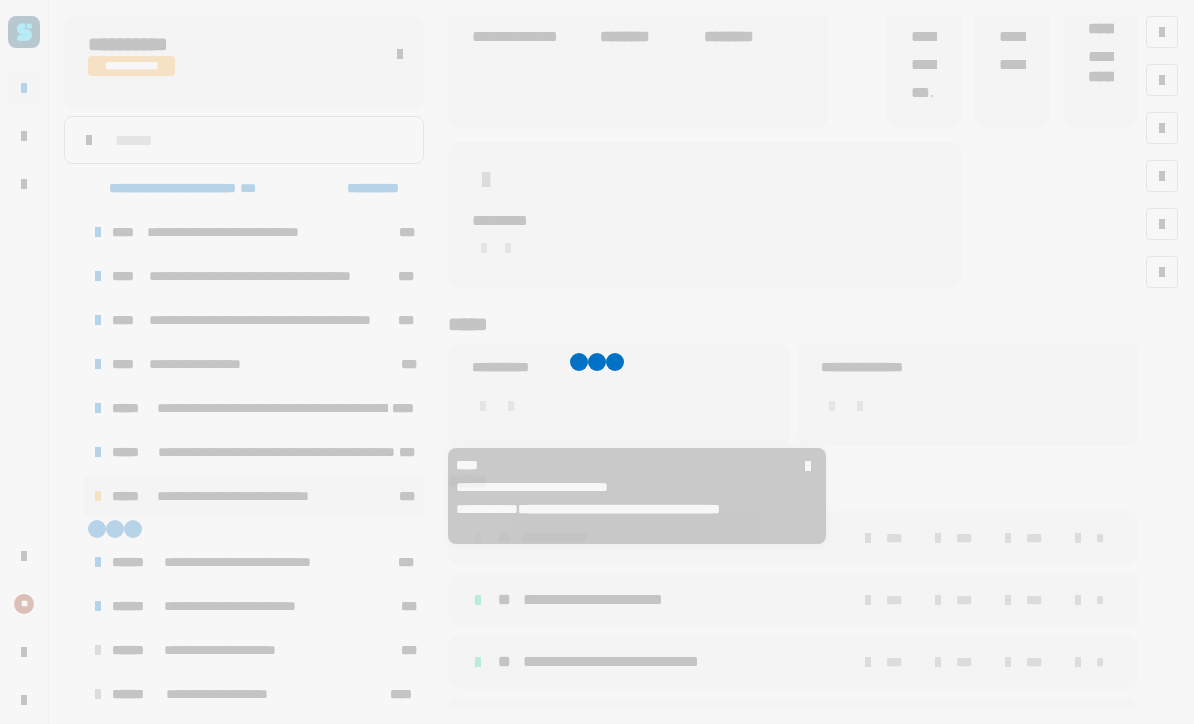 scroll, scrollTop: 0, scrollLeft: 0, axis: both 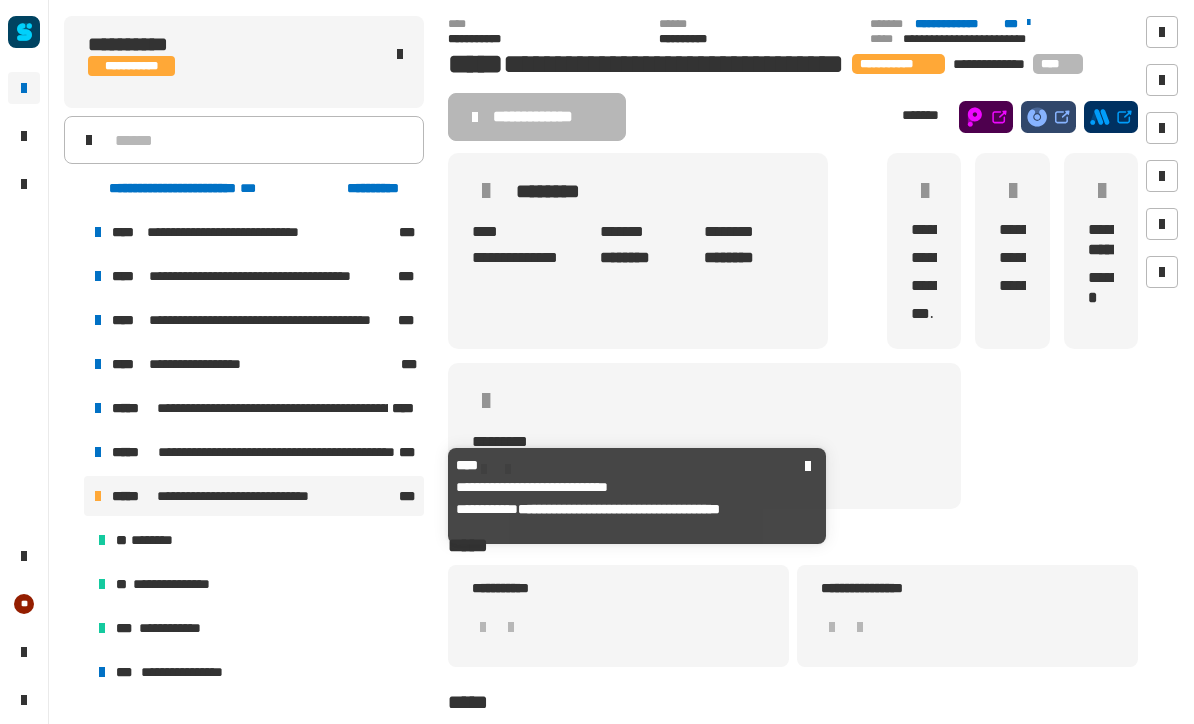 click at bounding box center [1162, 32] 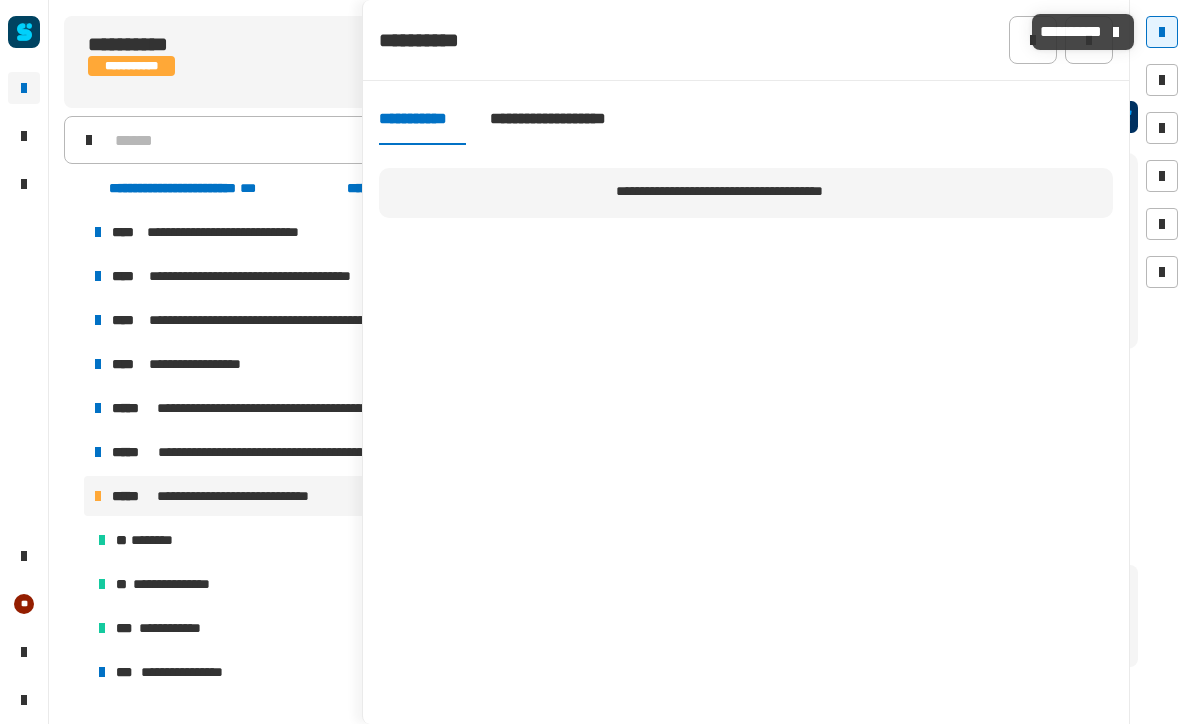 click at bounding box center (1162, 80) 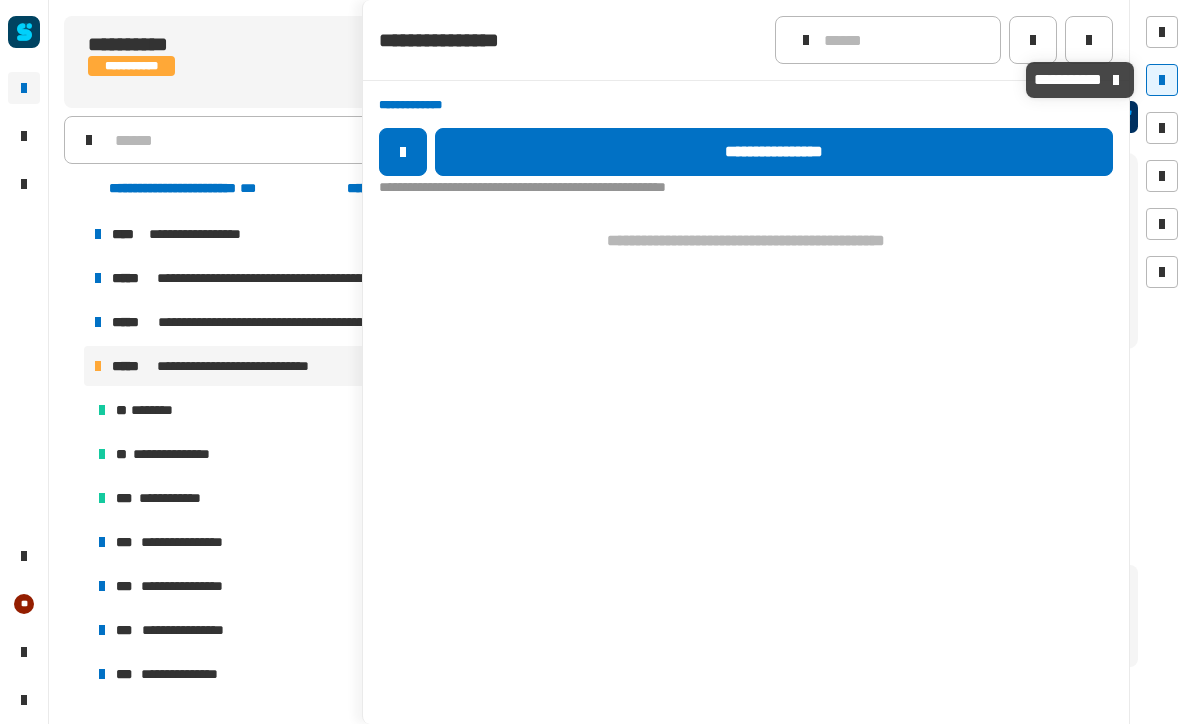 scroll, scrollTop: 132, scrollLeft: 0, axis: vertical 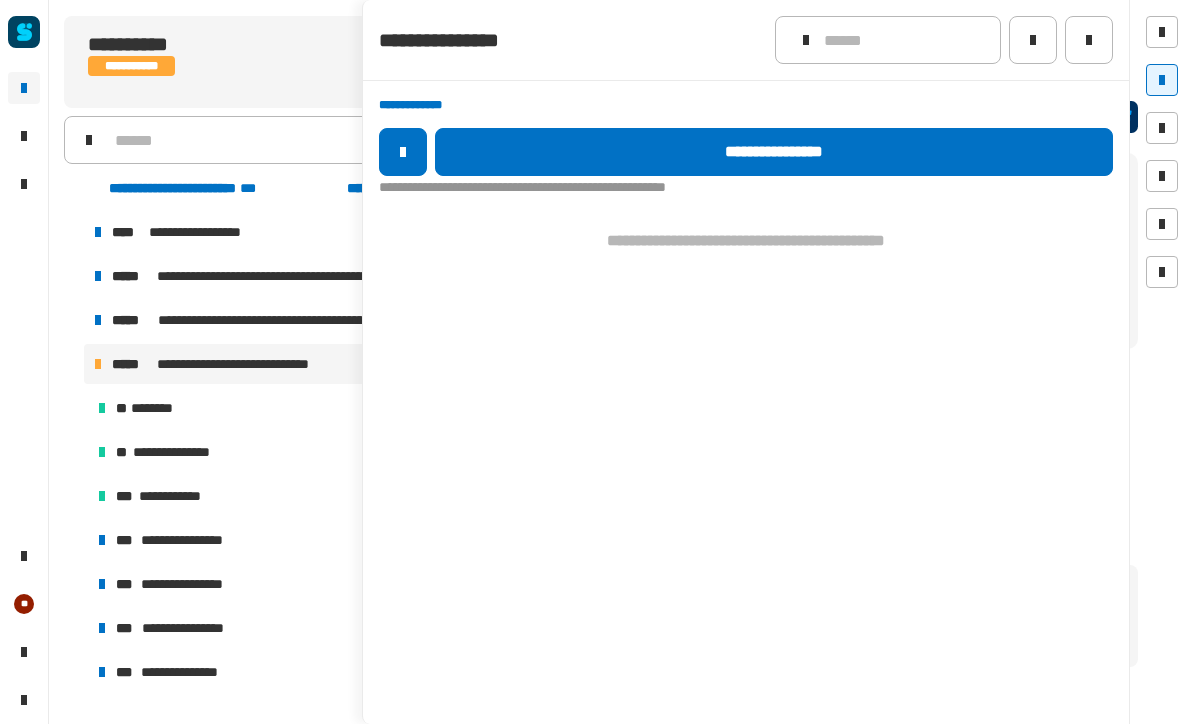 click on "**********" at bounding box center (196, 540) 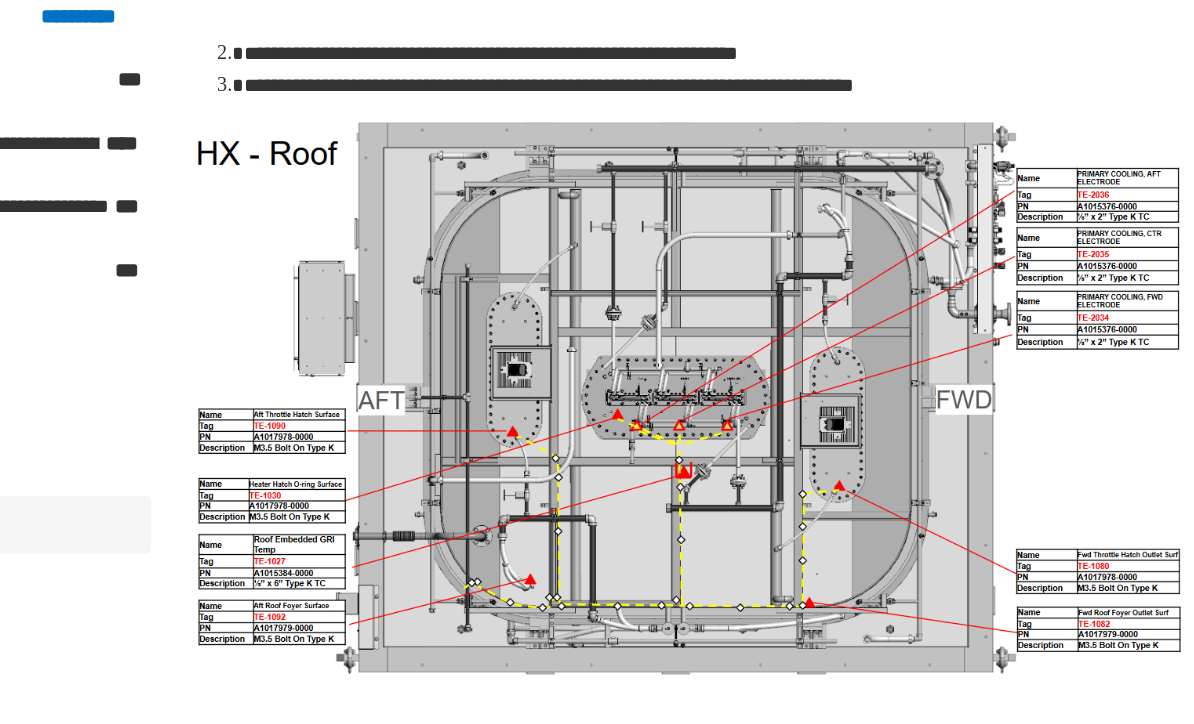 scroll, scrollTop: 209, scrollLeft: 0, axis: vertical 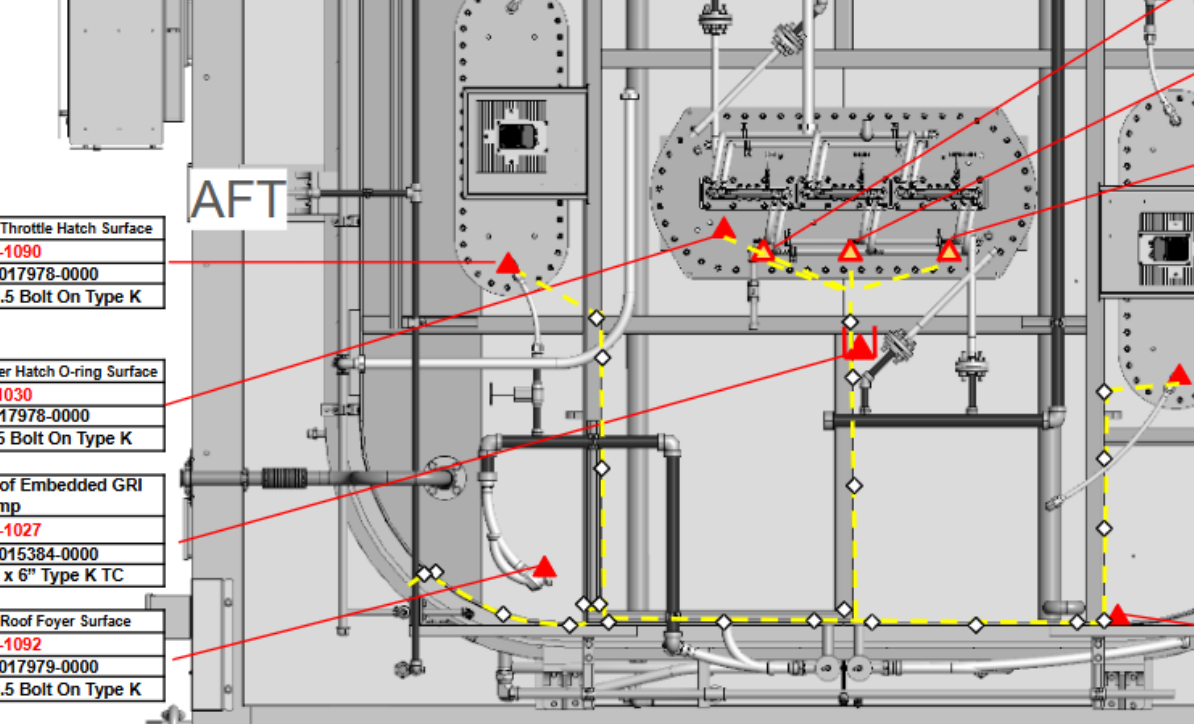 click at bounding box center [793, 404] 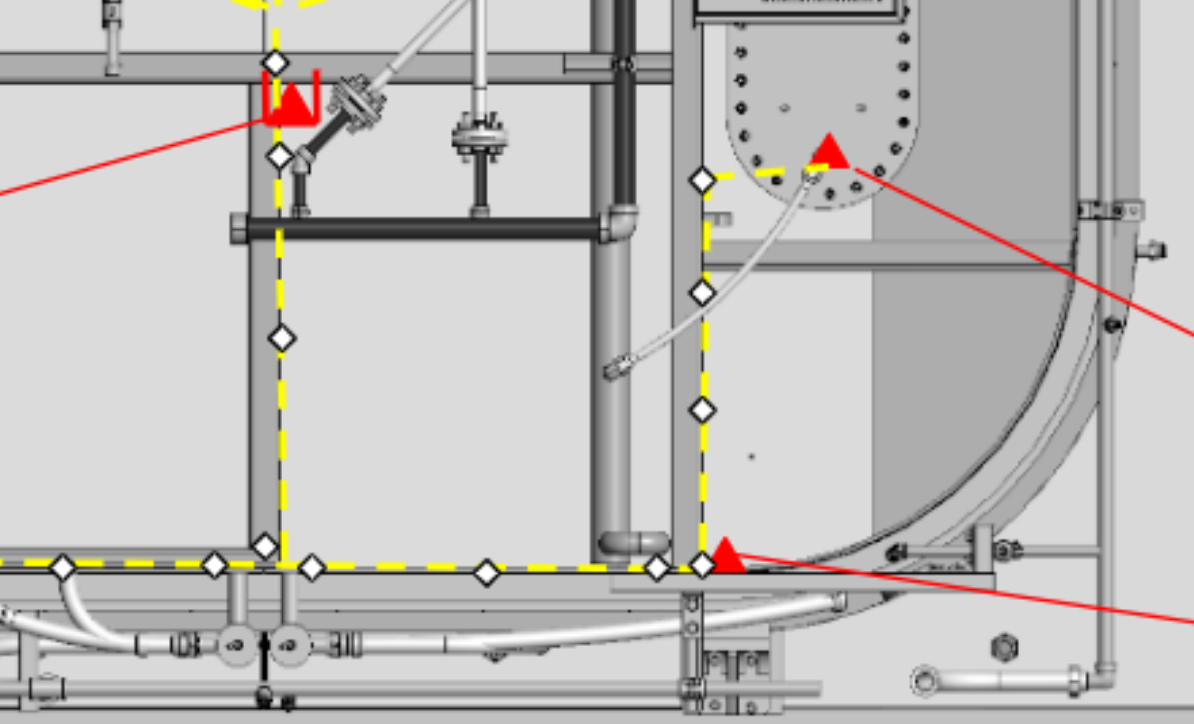 scroll, scrollTop: 253, scrollLeft: 0, axis: vertical 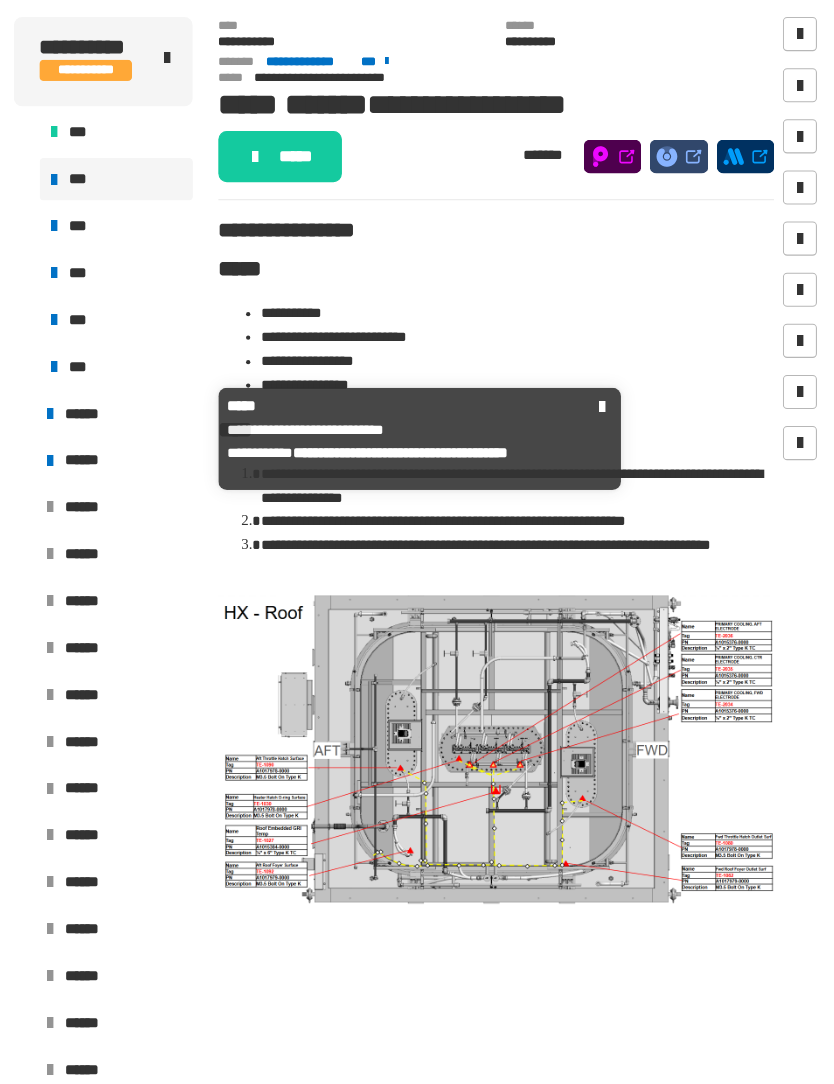 click on "******" at bounding box center [136, 388] 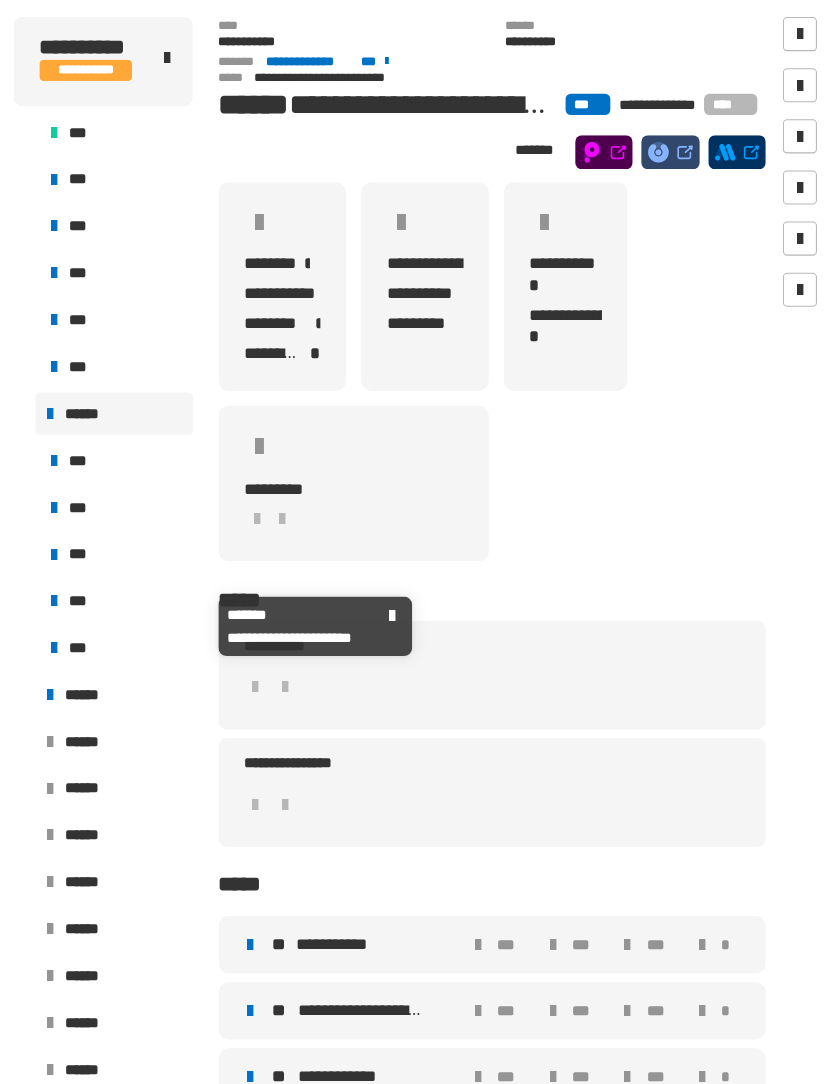 click on "***" at bounding box center [127, 564] 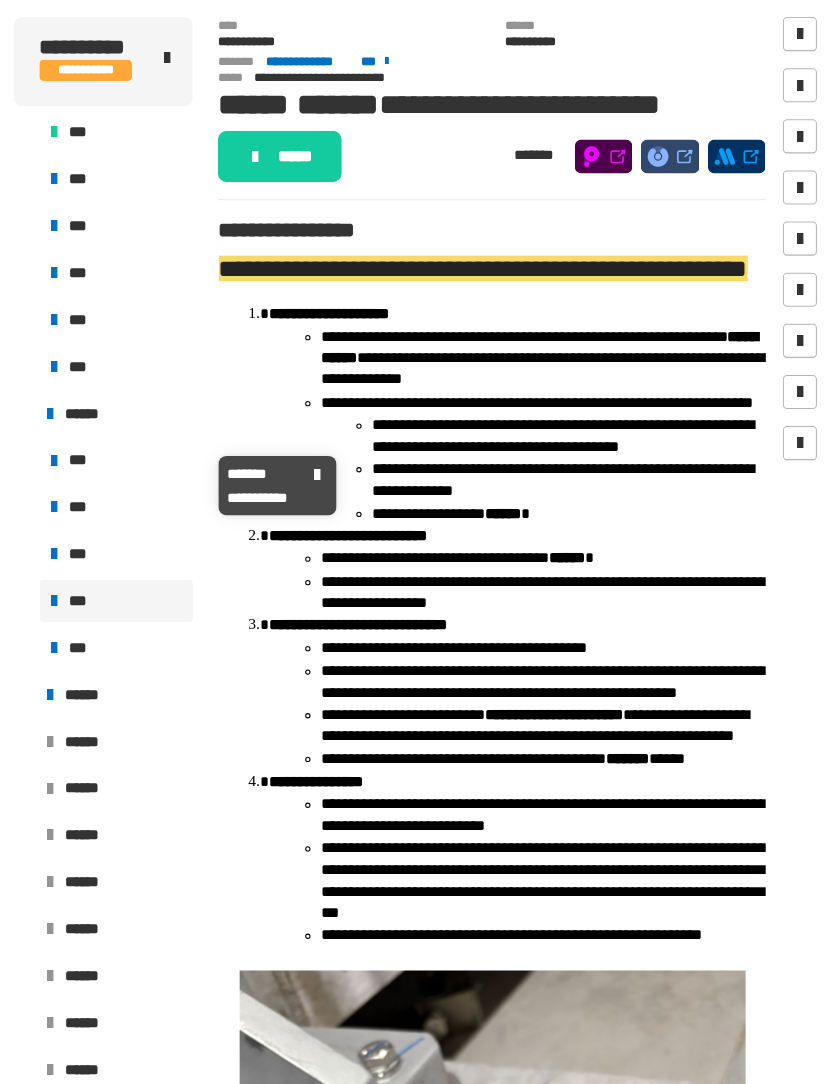 click on "***" at bounding box center (160, 432) 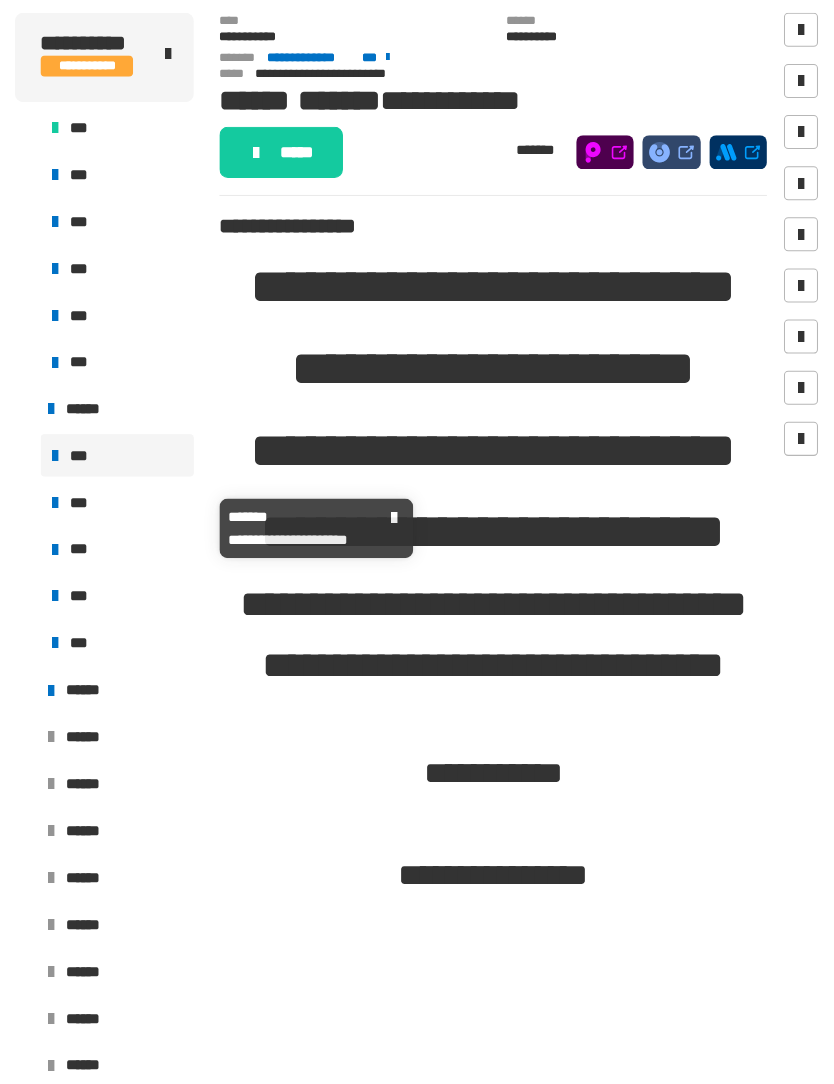 click on "***" at bounding box center (160, 476) 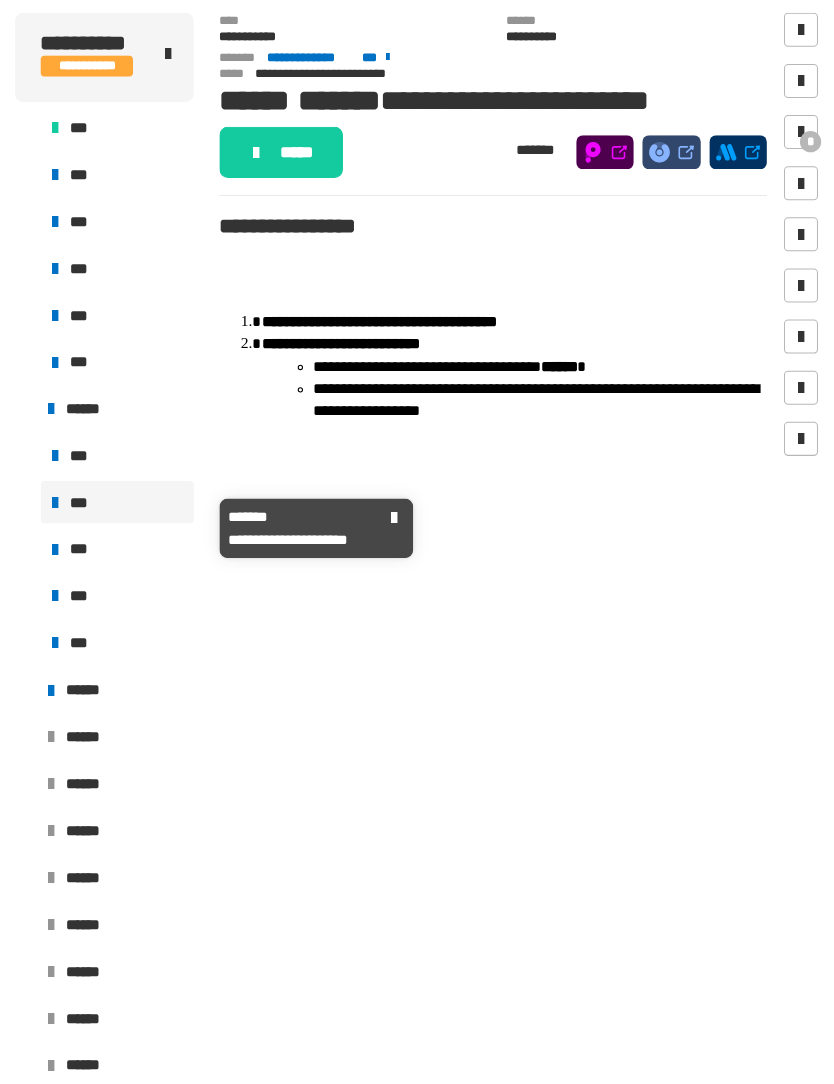 click on "***" at bounding box center (126, 520) 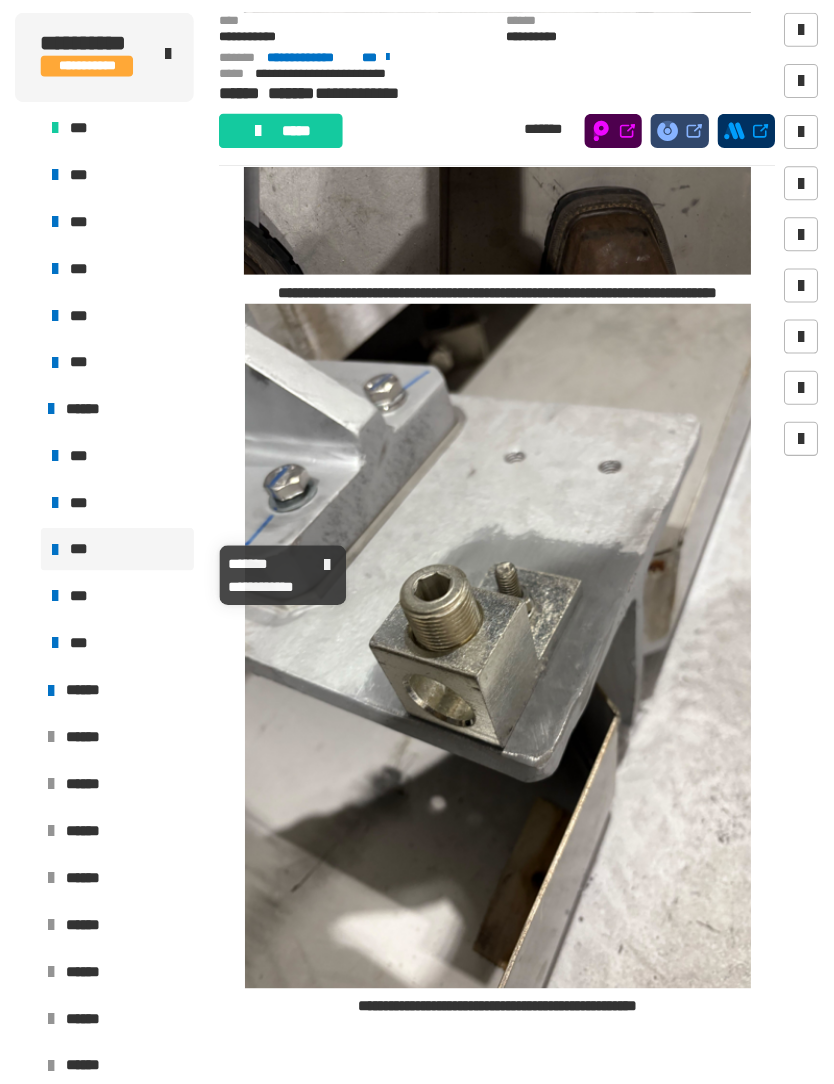 scroll, scrollTop: 999, scrollLeft: 0, axis: vertical 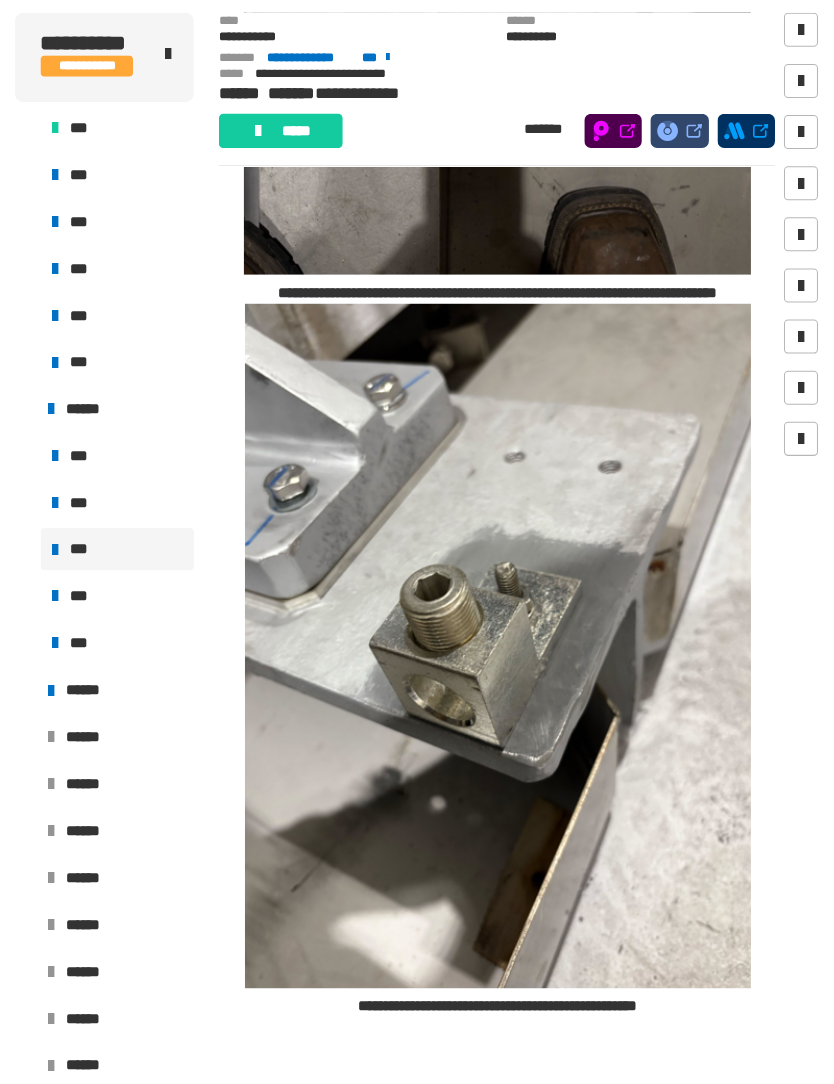 click 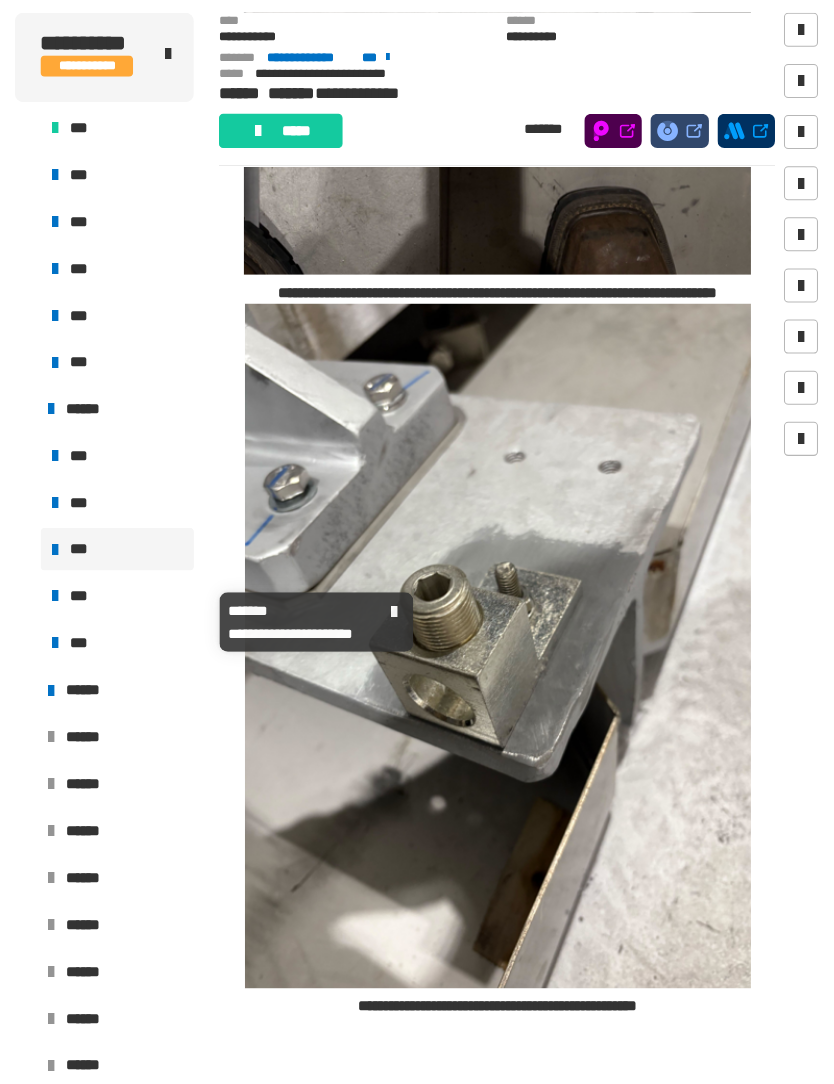 click on "***" at bounding box center [127, 564] 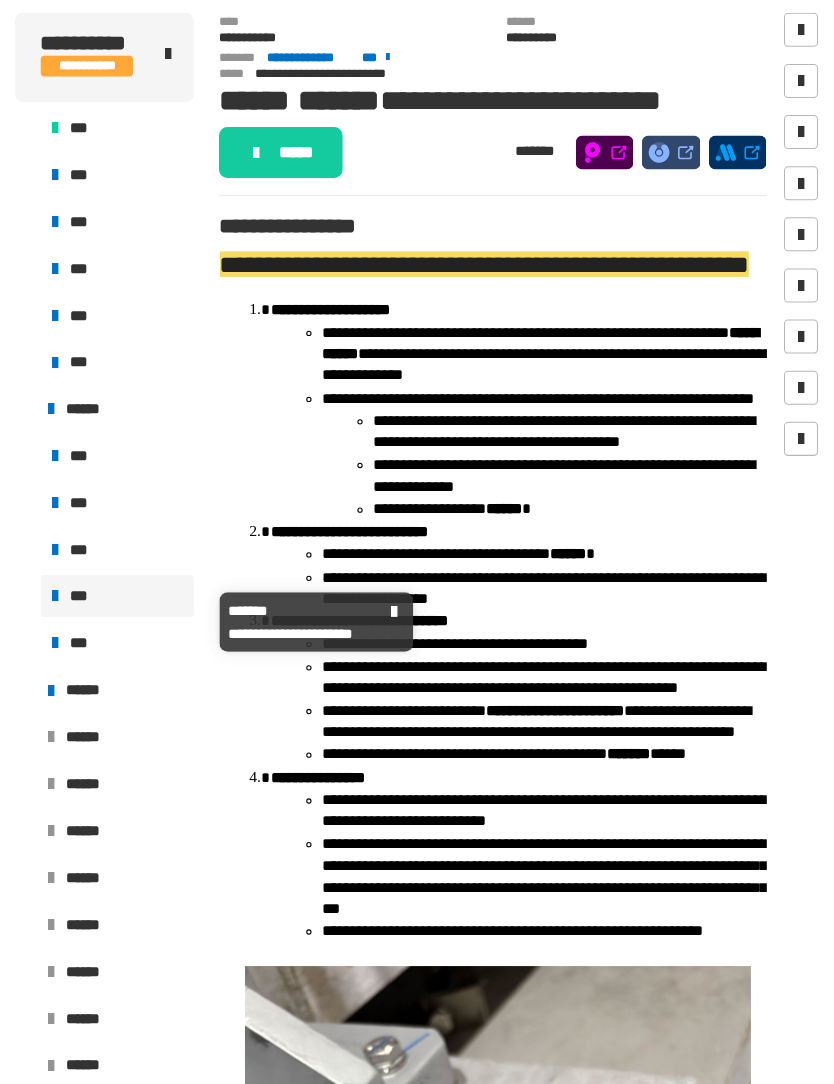 scroll, scrollTop: 0, scrollLeft: 0, axis: both 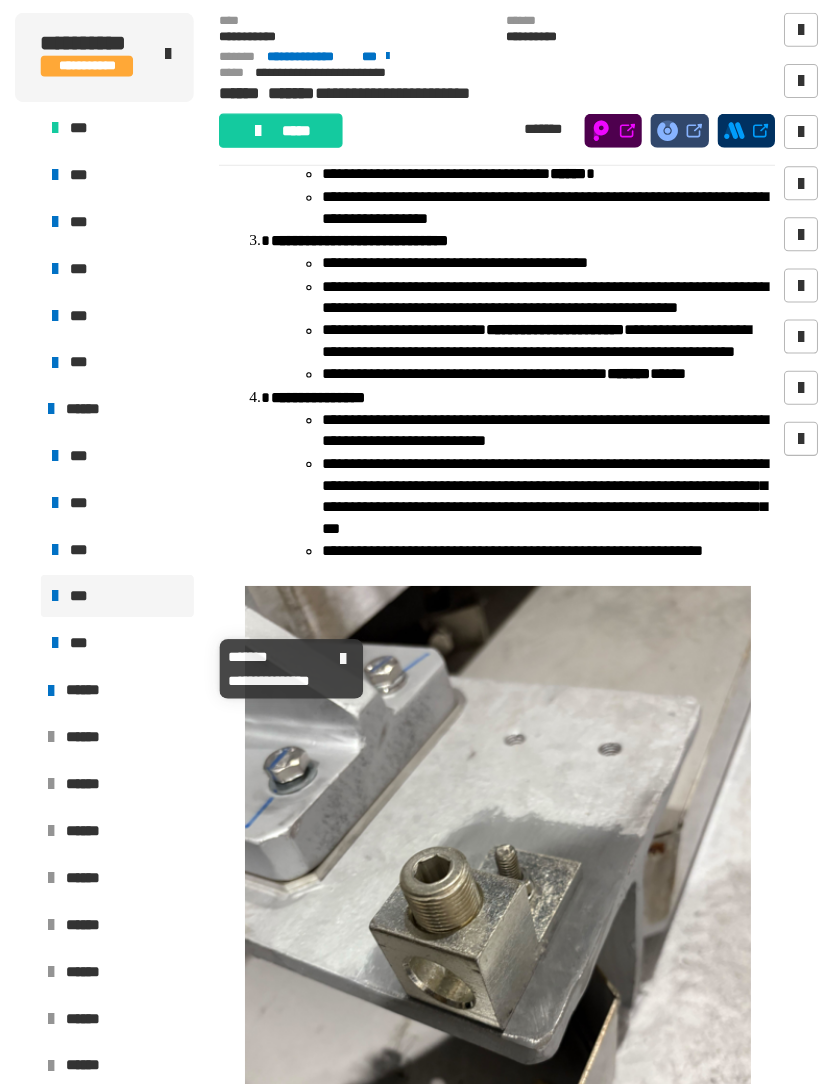 click on "***" at bounding box center [160, 608] 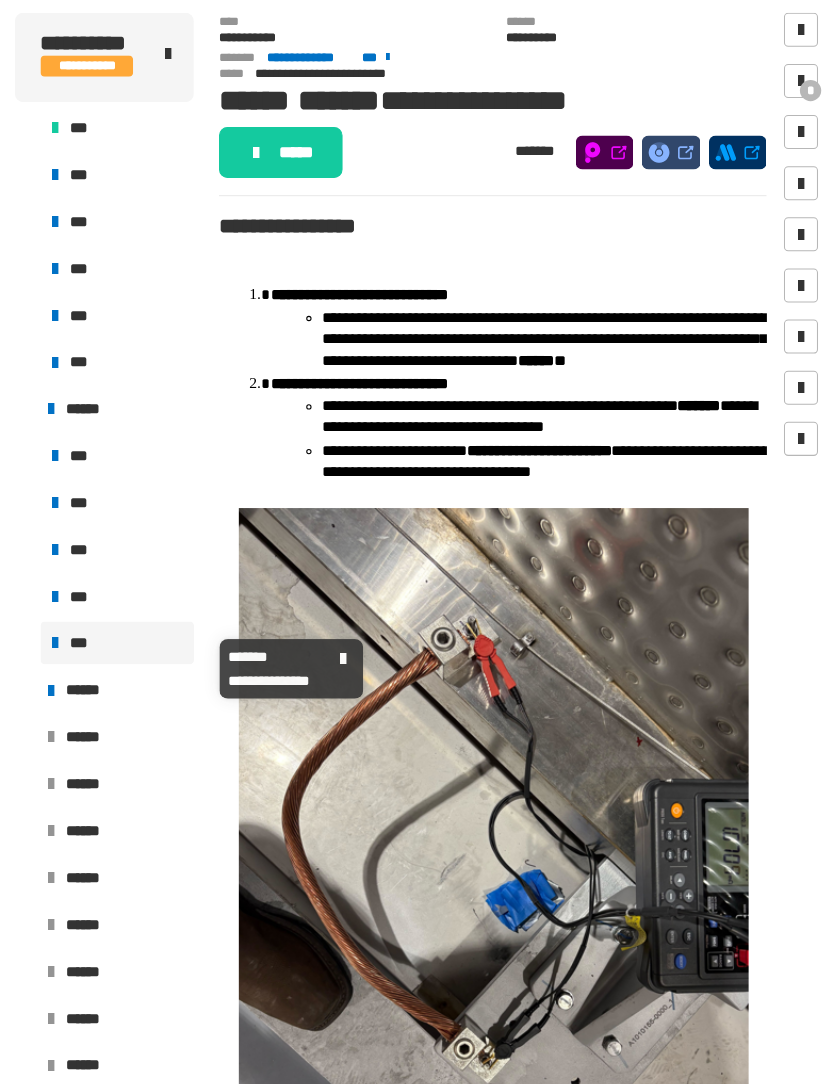 click 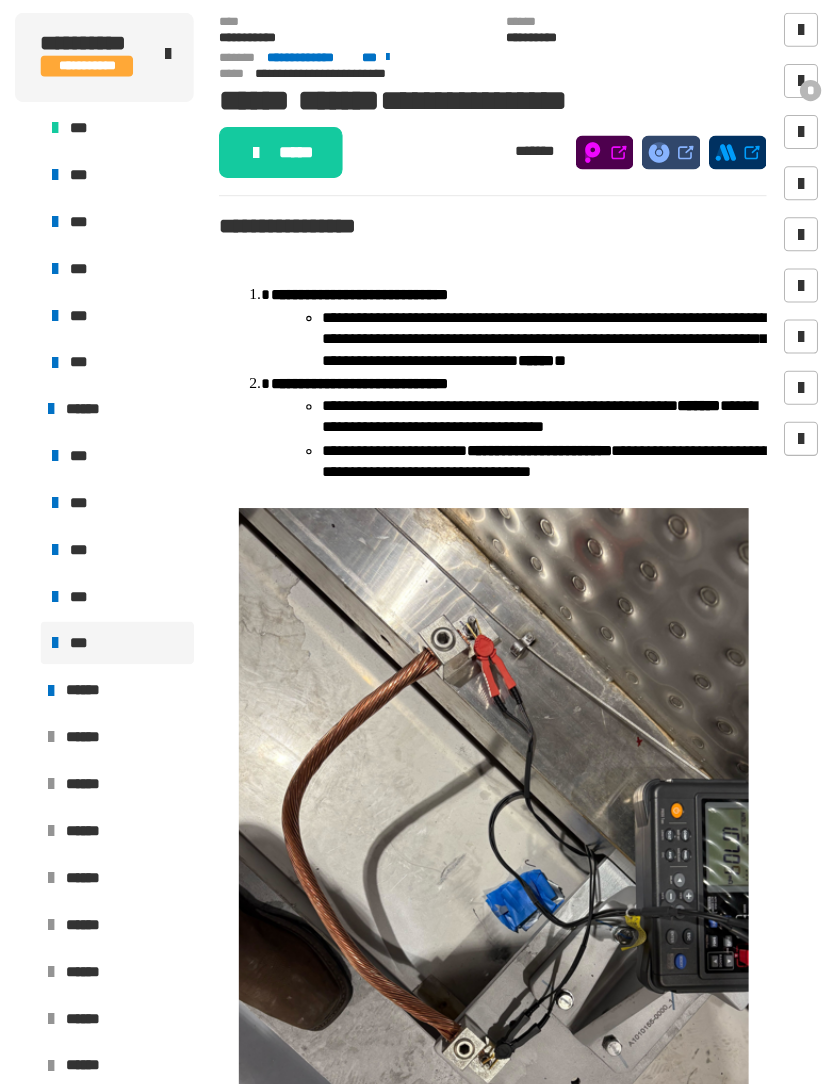 scroll, scrollTop: 8, scrollLeft: 0, axis: vertical 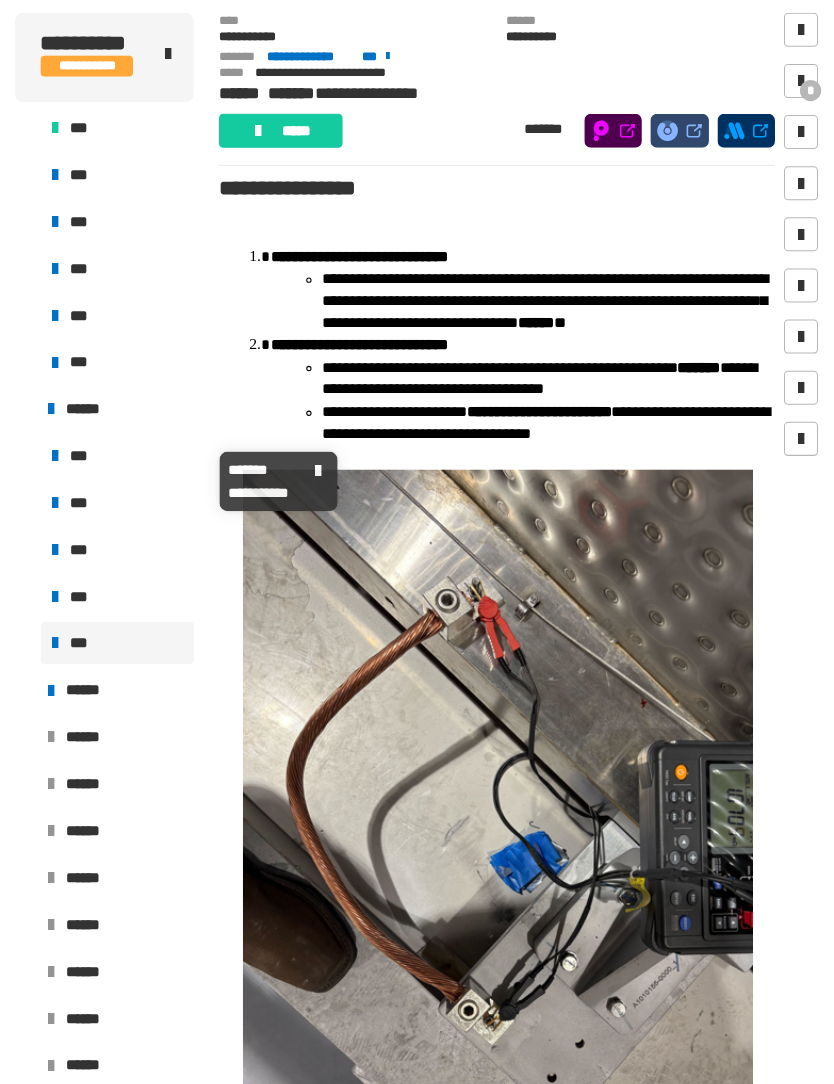 click on "***" at bounding box center (125, 432) 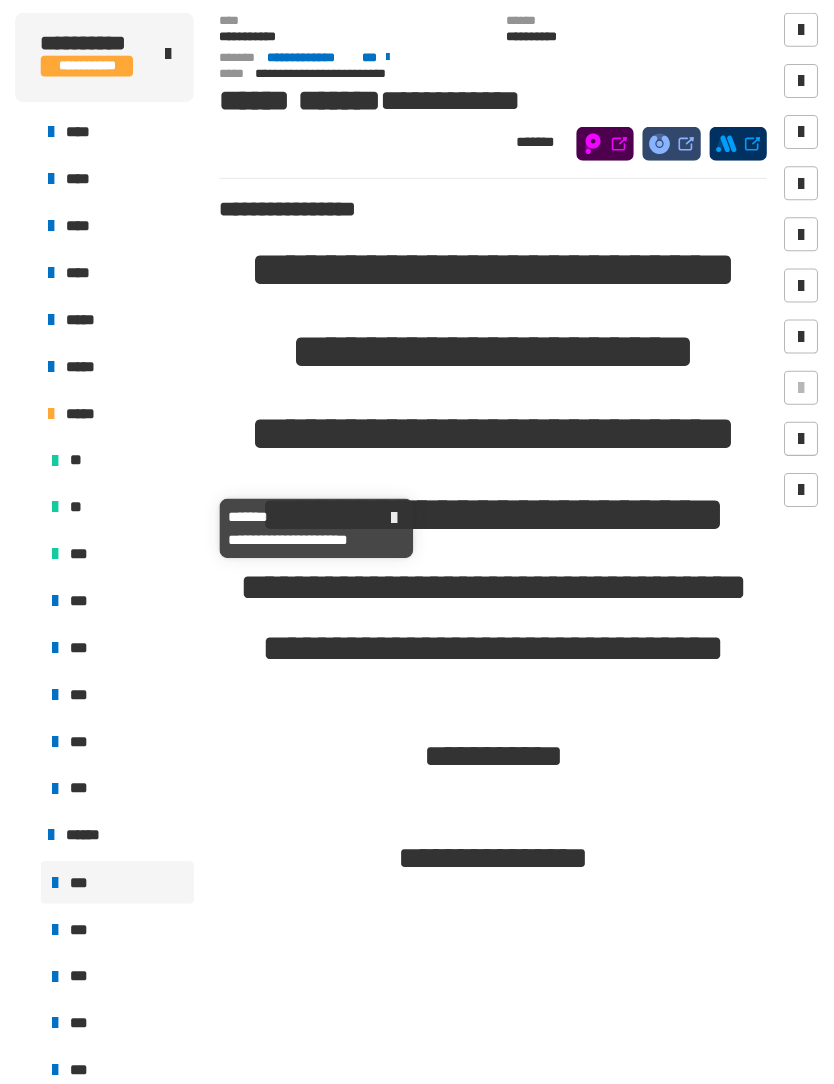 scroll, scrollTop: 0, scrollLeft: 0, axis: both 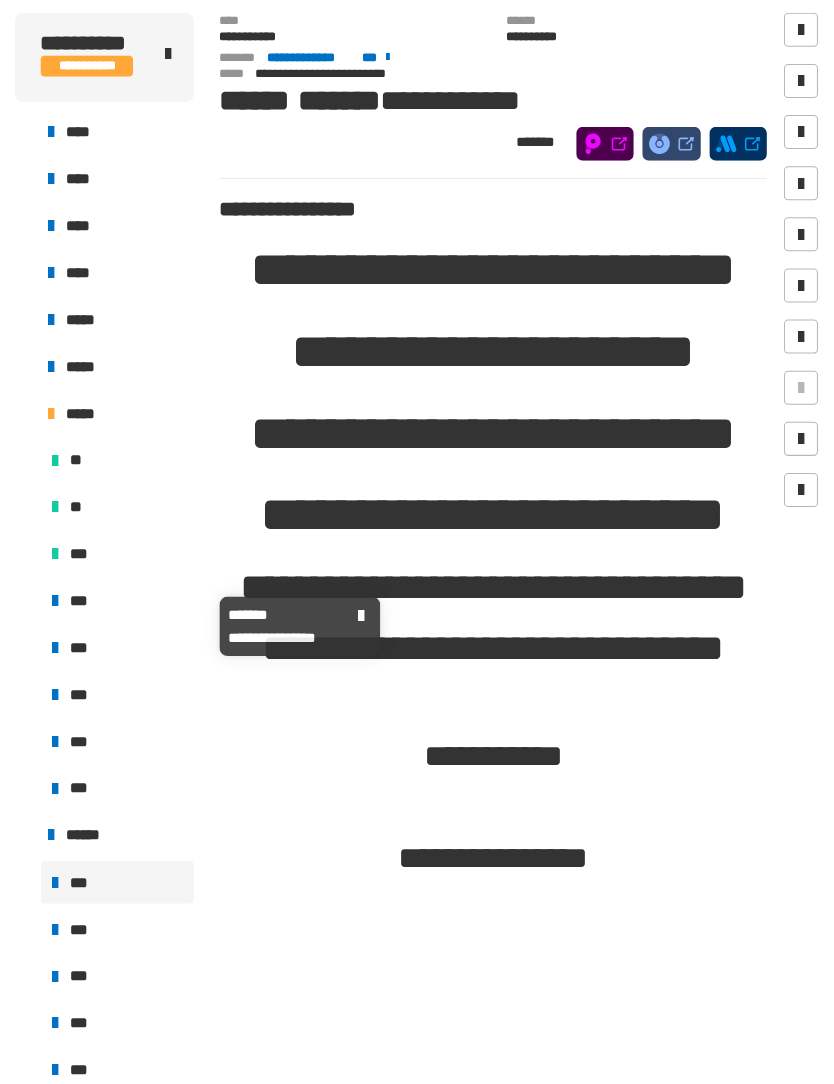 click on "***" at bounding box center (126, 568) 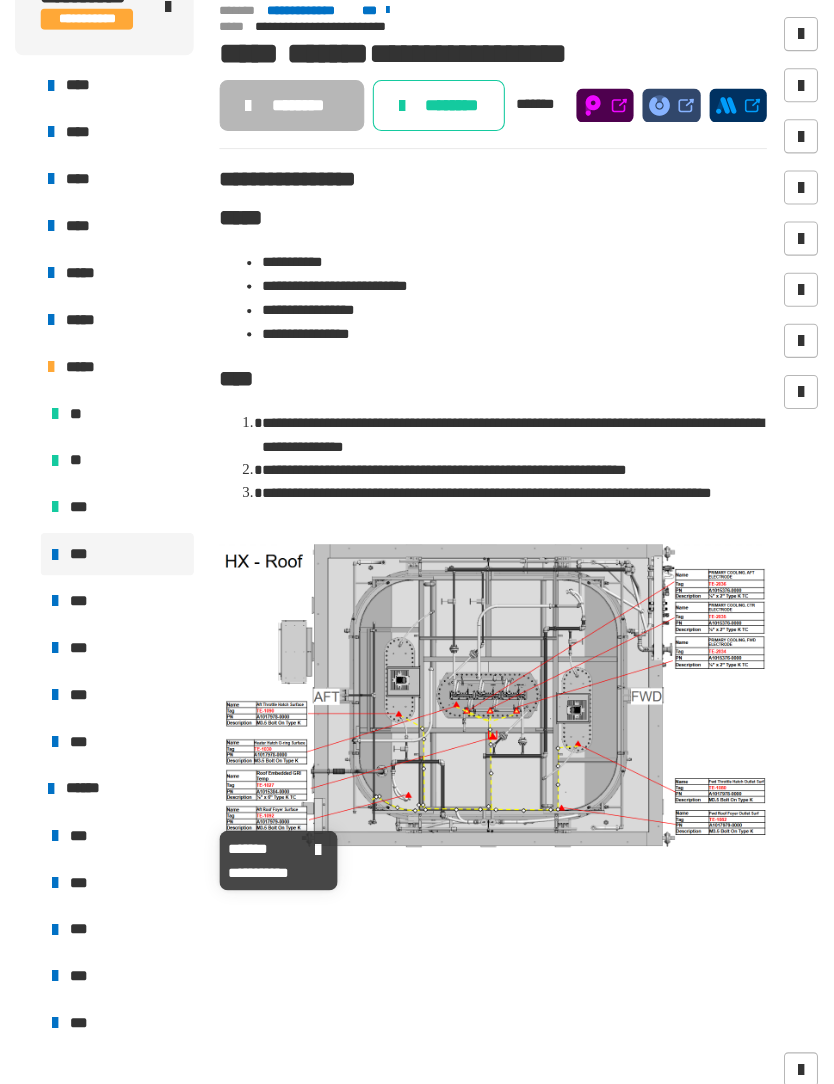 click on "***" at bounding box center (160, 832) 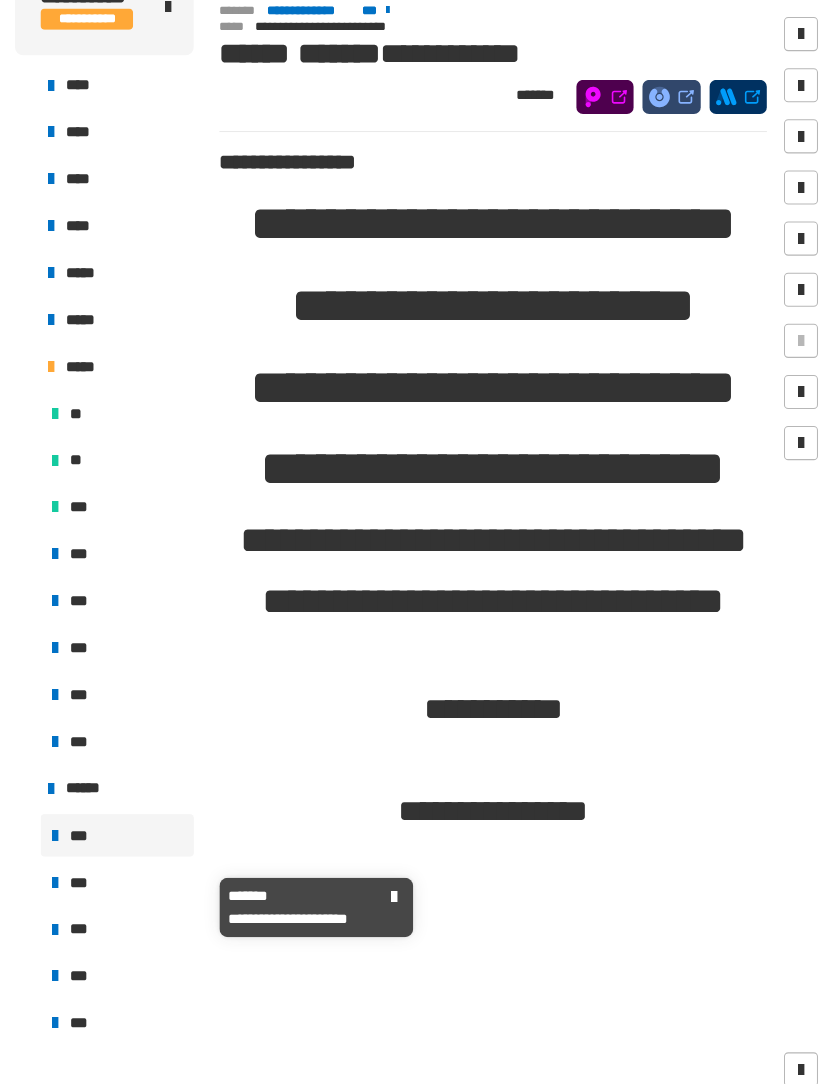 click on "***" at bounding box center (160, 876) 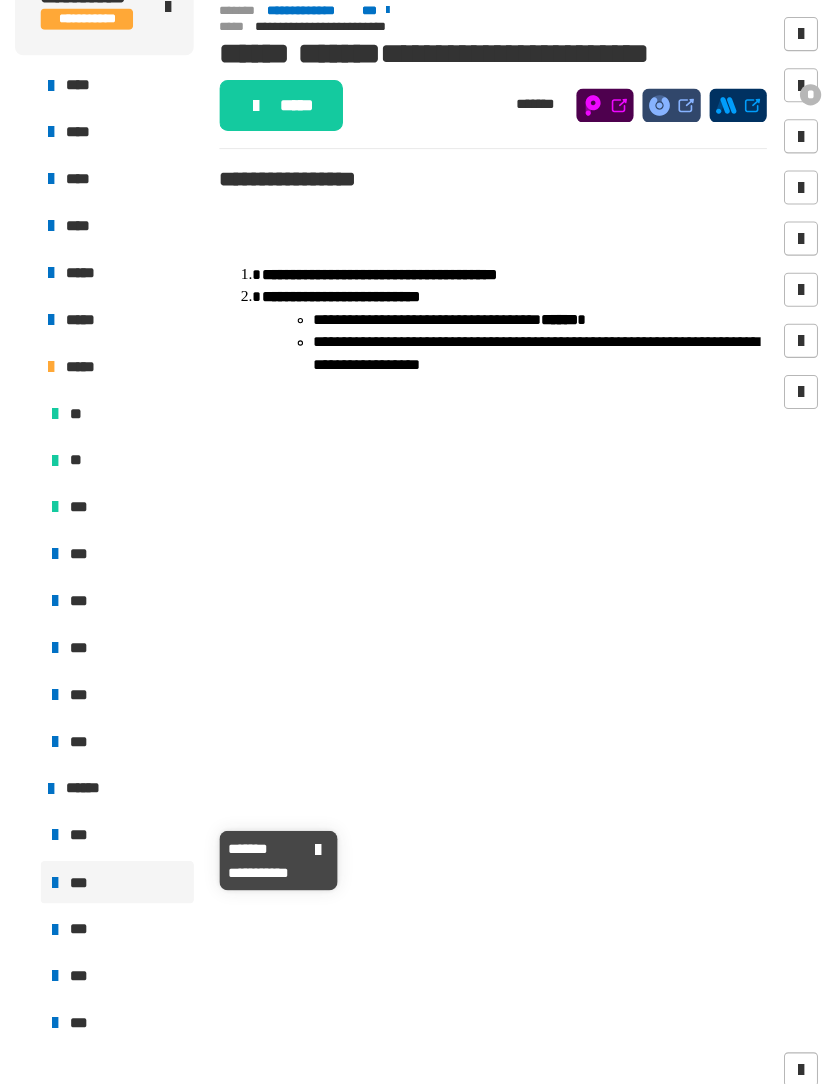 click on "***" at bounding box center [160, 832] 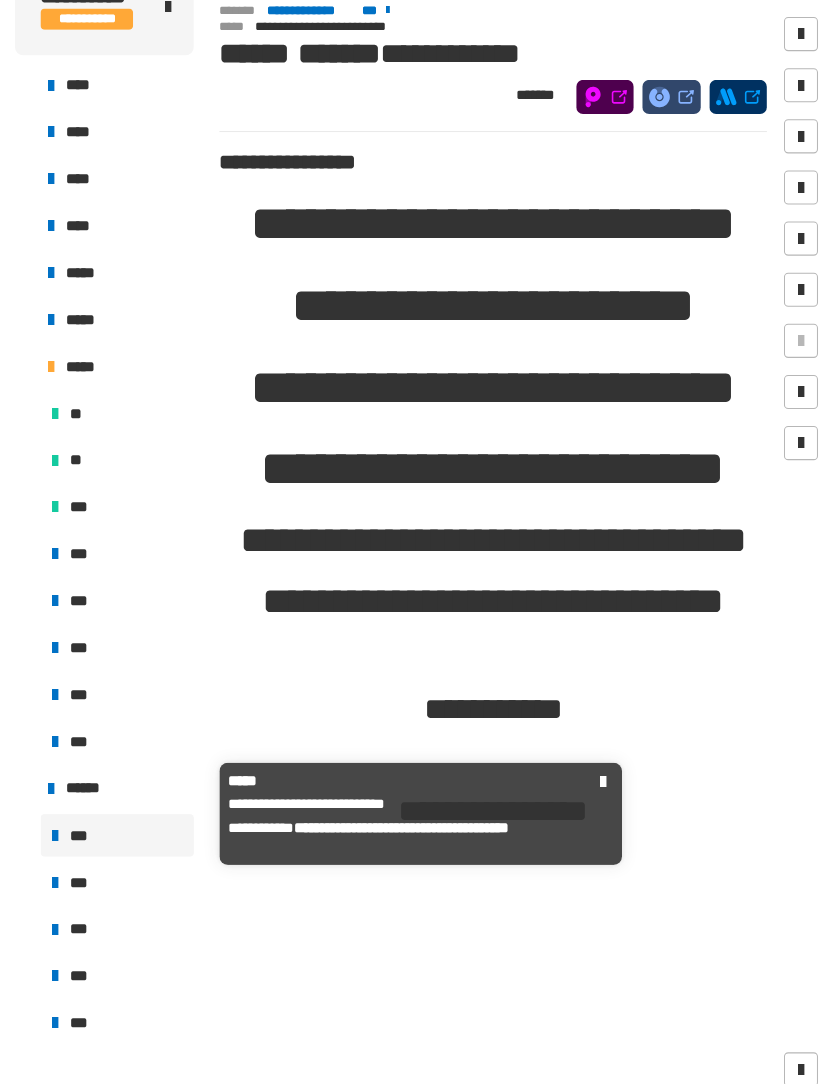 click on "******" at bounding box center (158, 788) 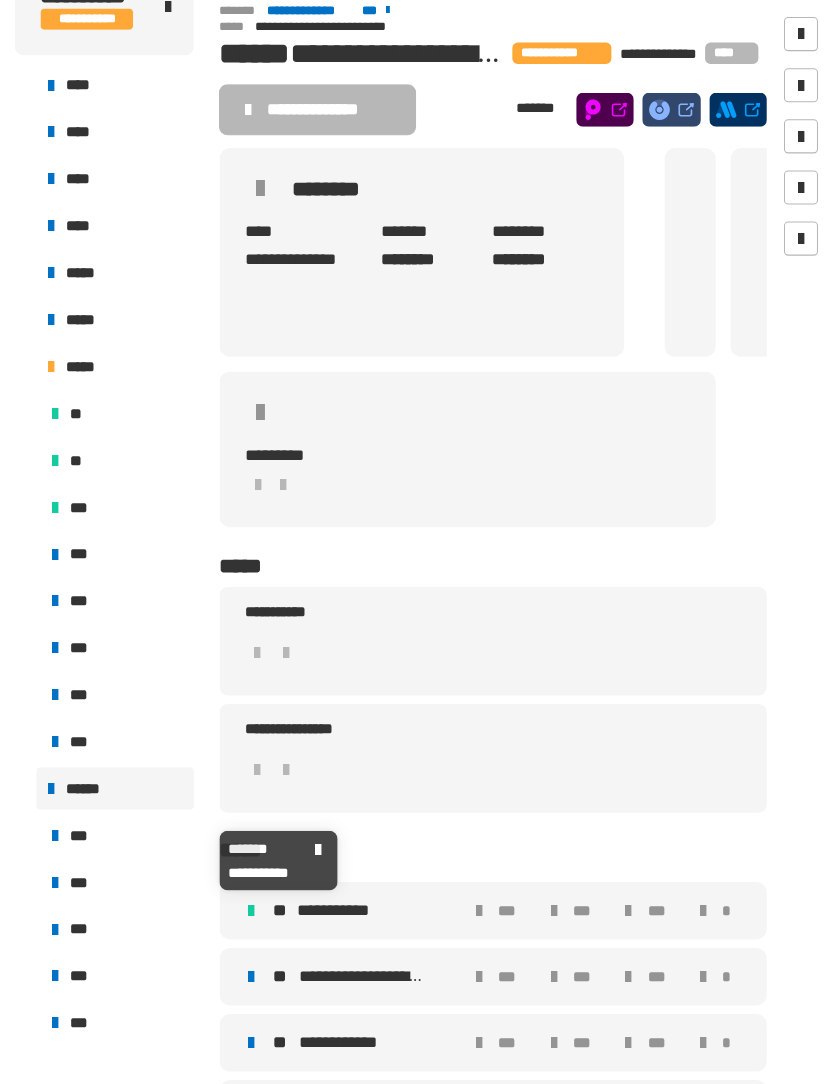 click on "***" at bounding box center [160, 832] 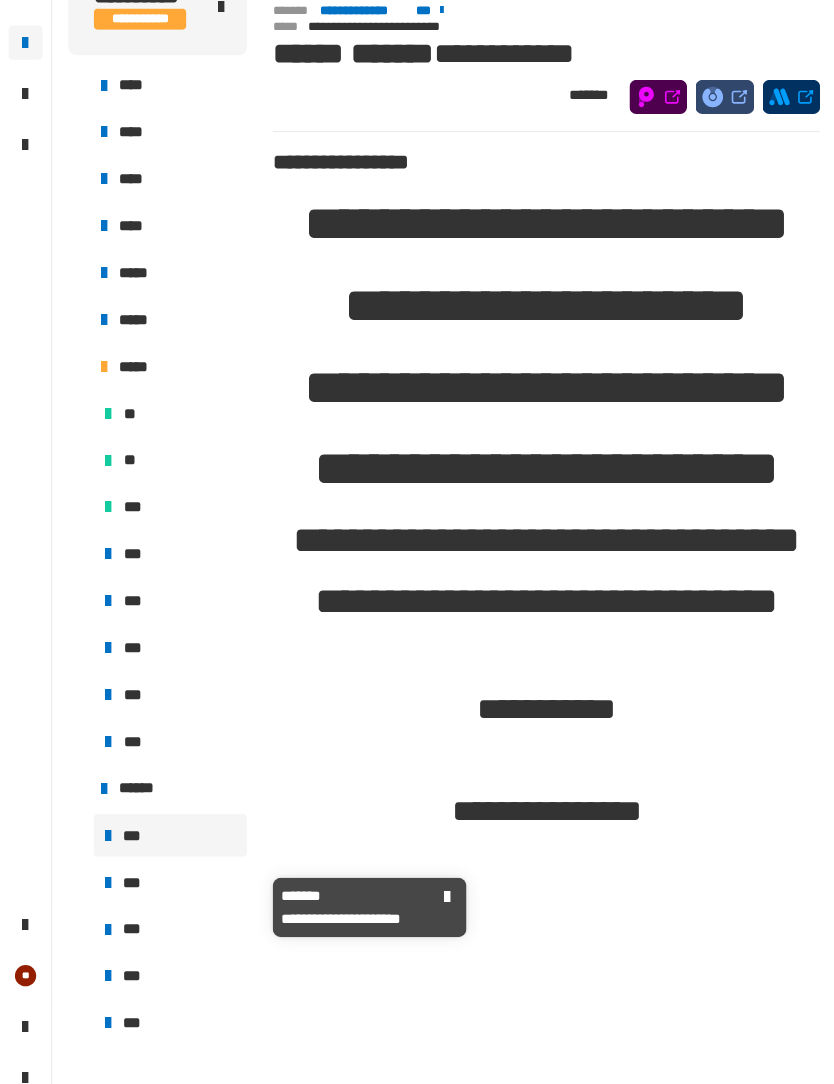click on "***" at bounding box center (160, 876) 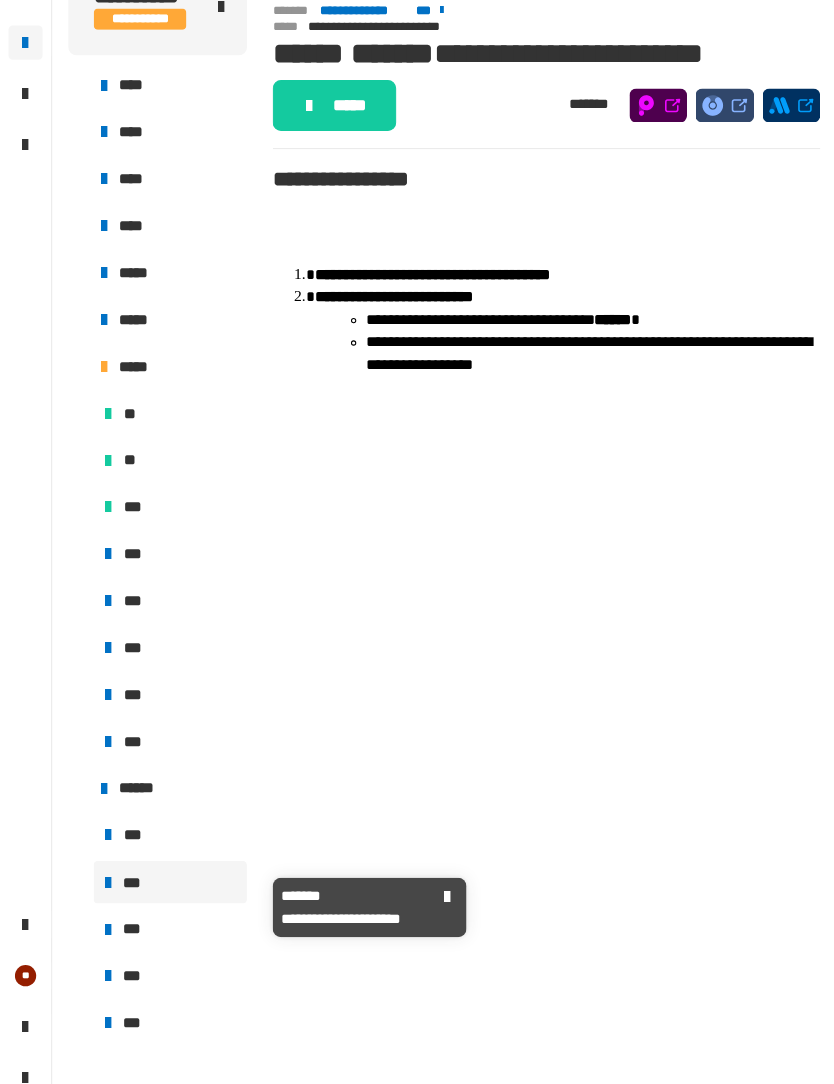 click on "*****" 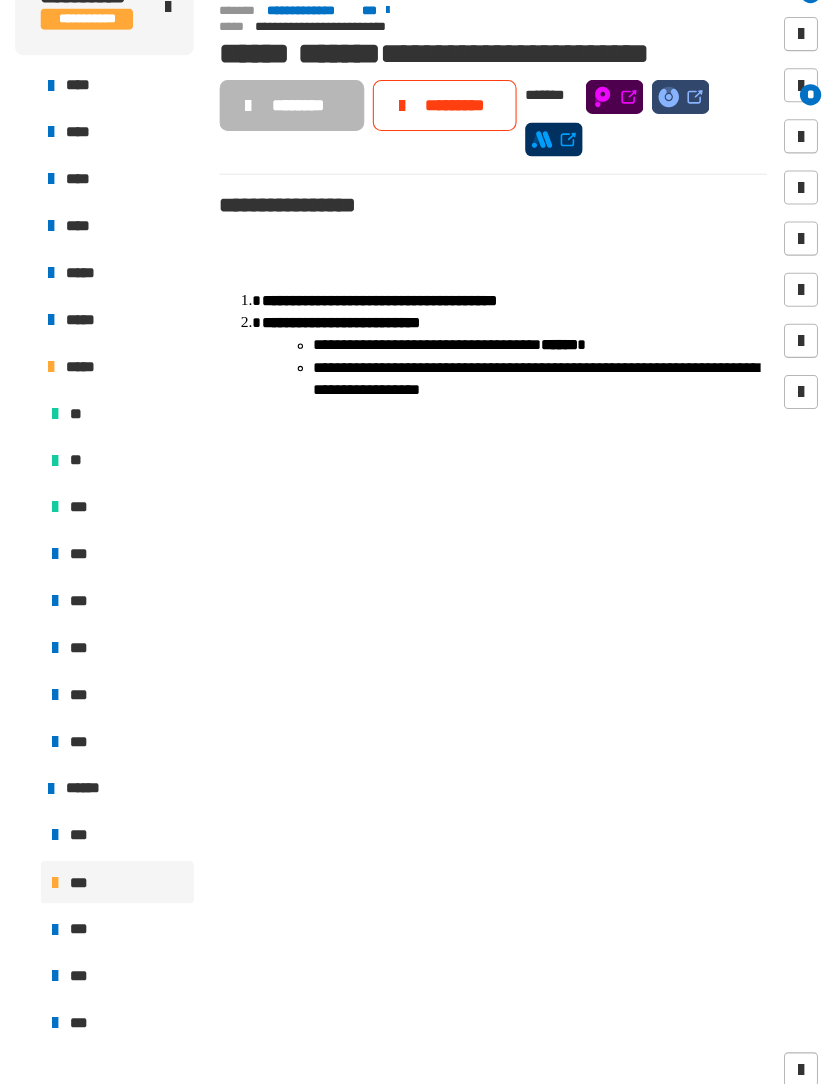 click at bounding box center (802, 128) 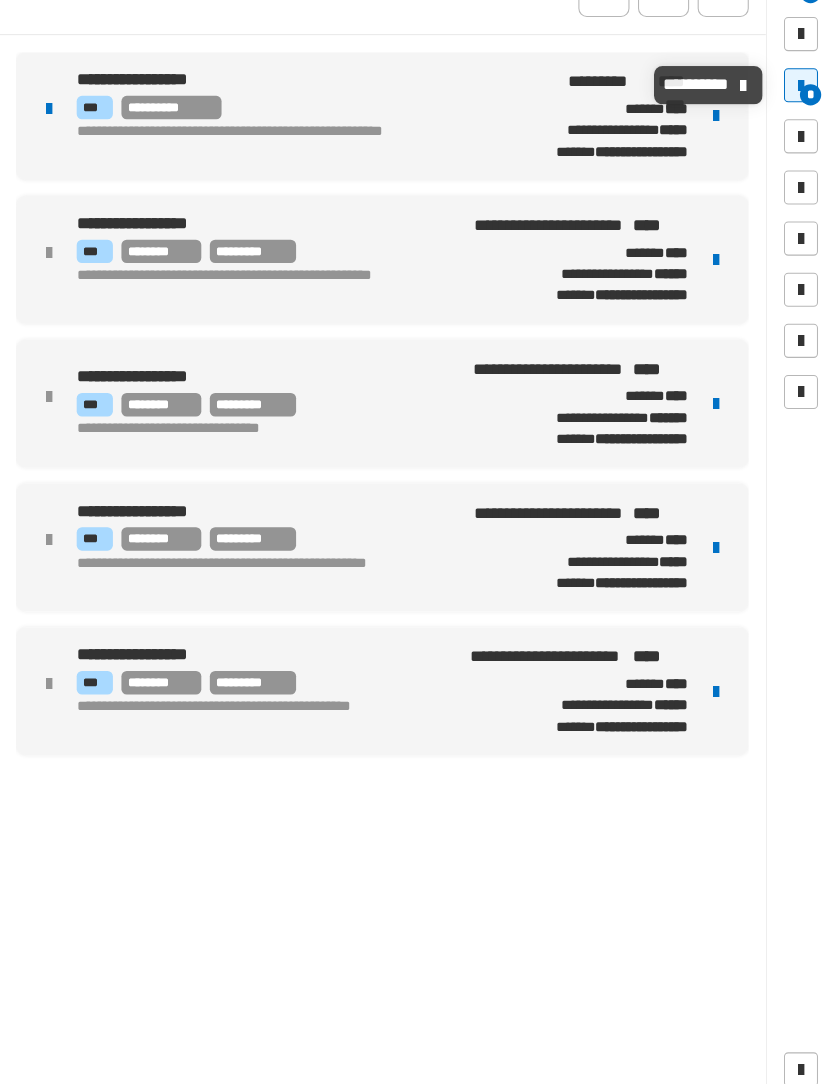 click on "**********" at bounding box center [409, 157] 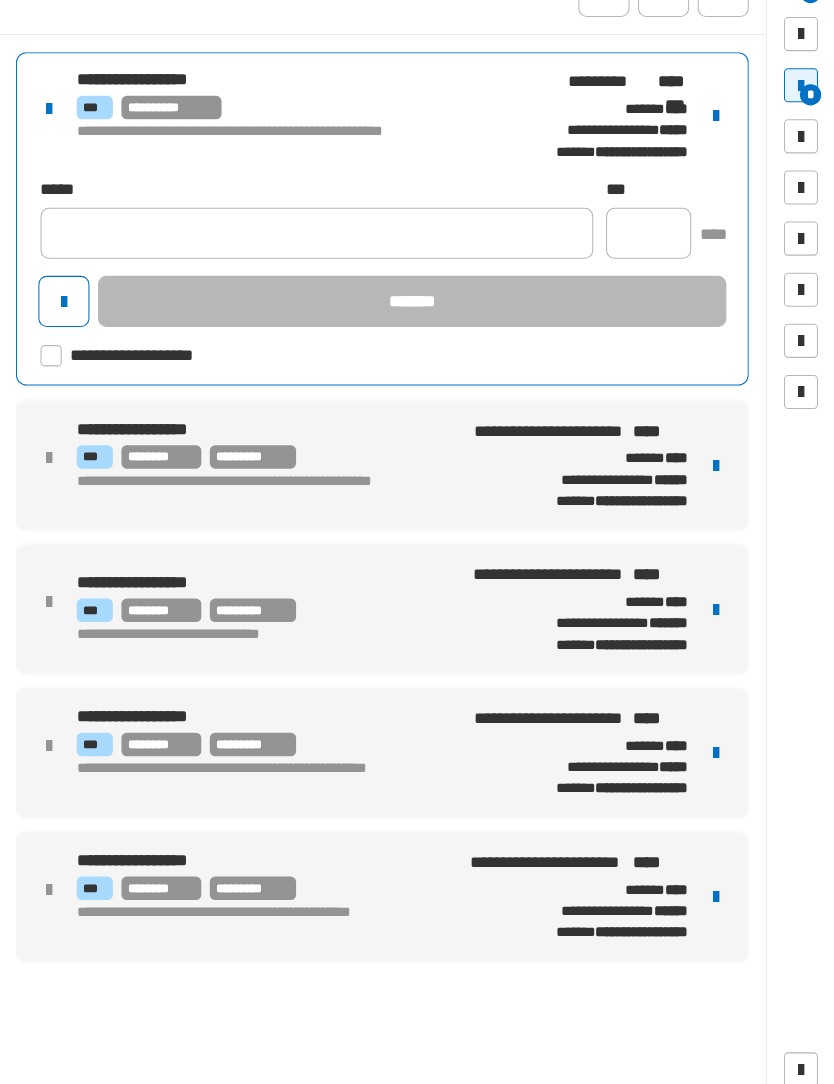click at bounding box center (722, 157) 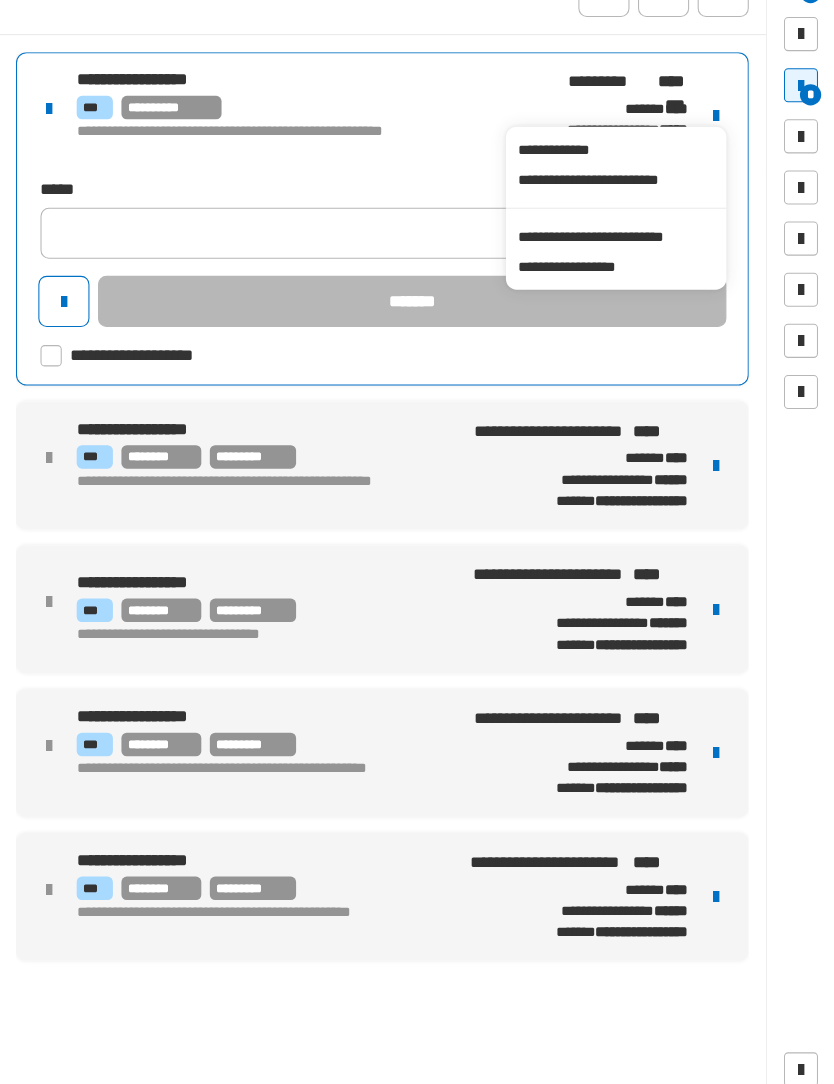 click on "**********" at bounding box center (628, 270) 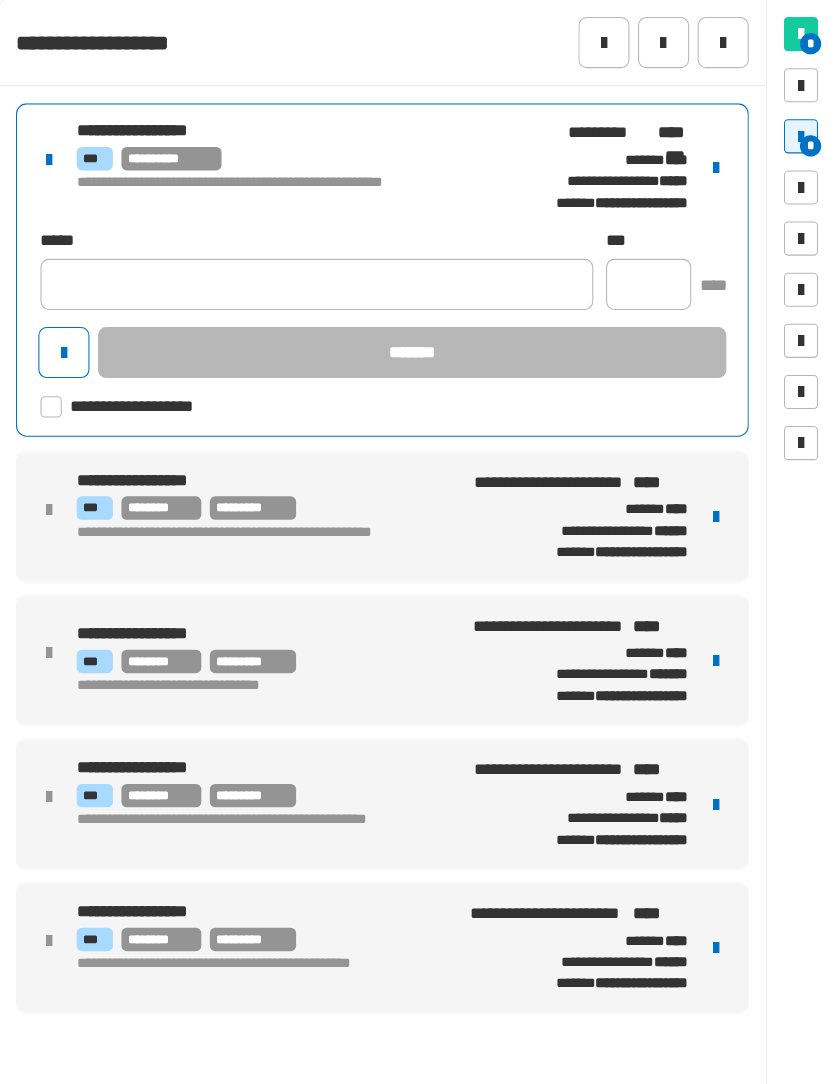 click on "**********" at bounding box center [409, 523] 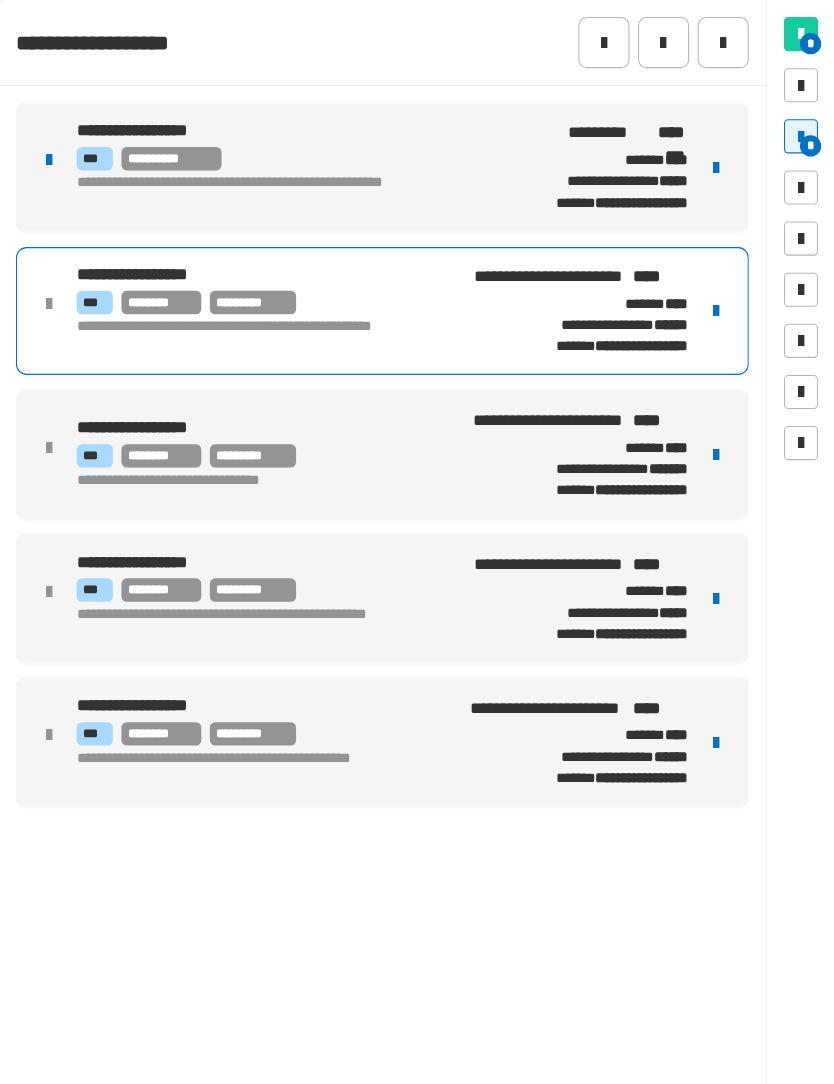 click on "**********" at bounding box center [300, 292] 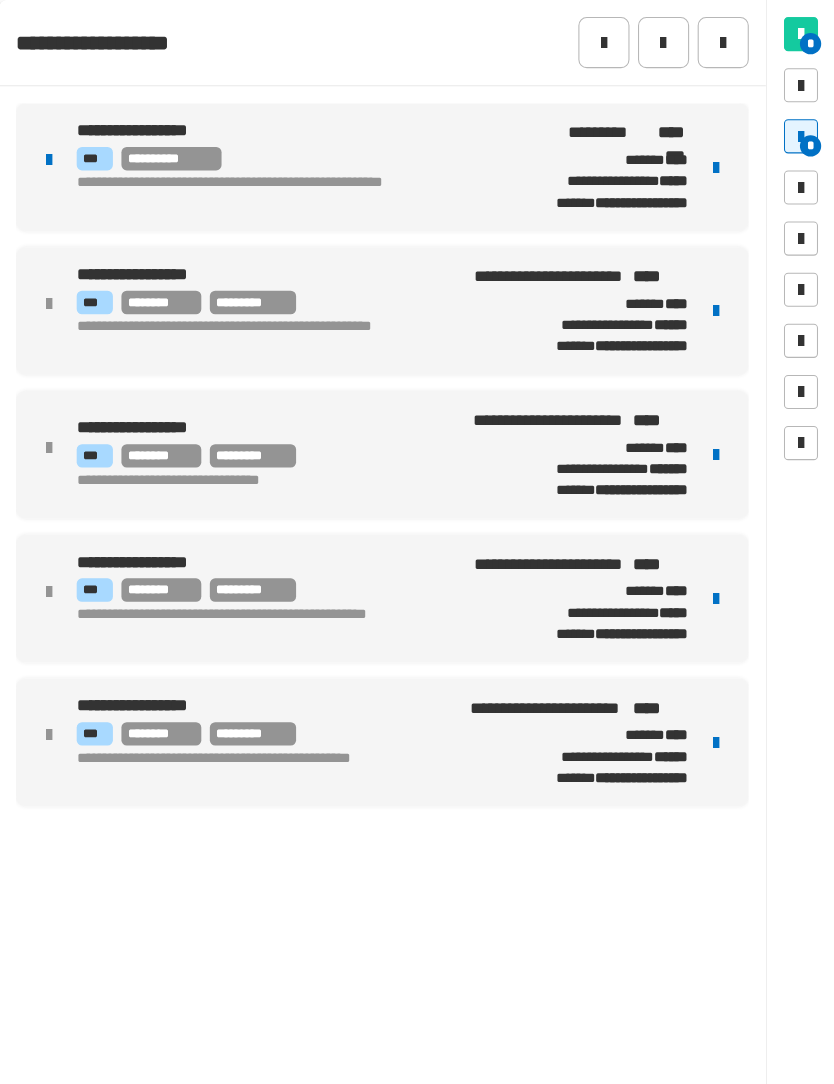 click on "**********" at bounding box center (300, 317) 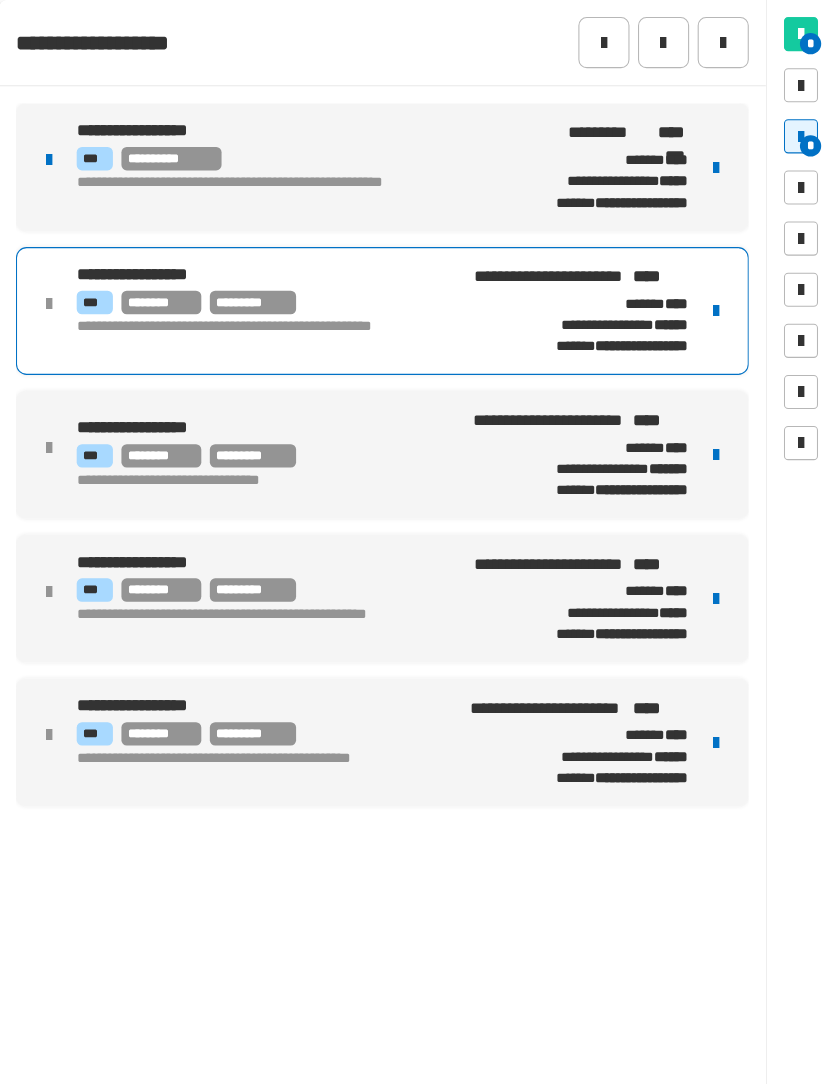 click on "*********" at bounding box center (287, 284) 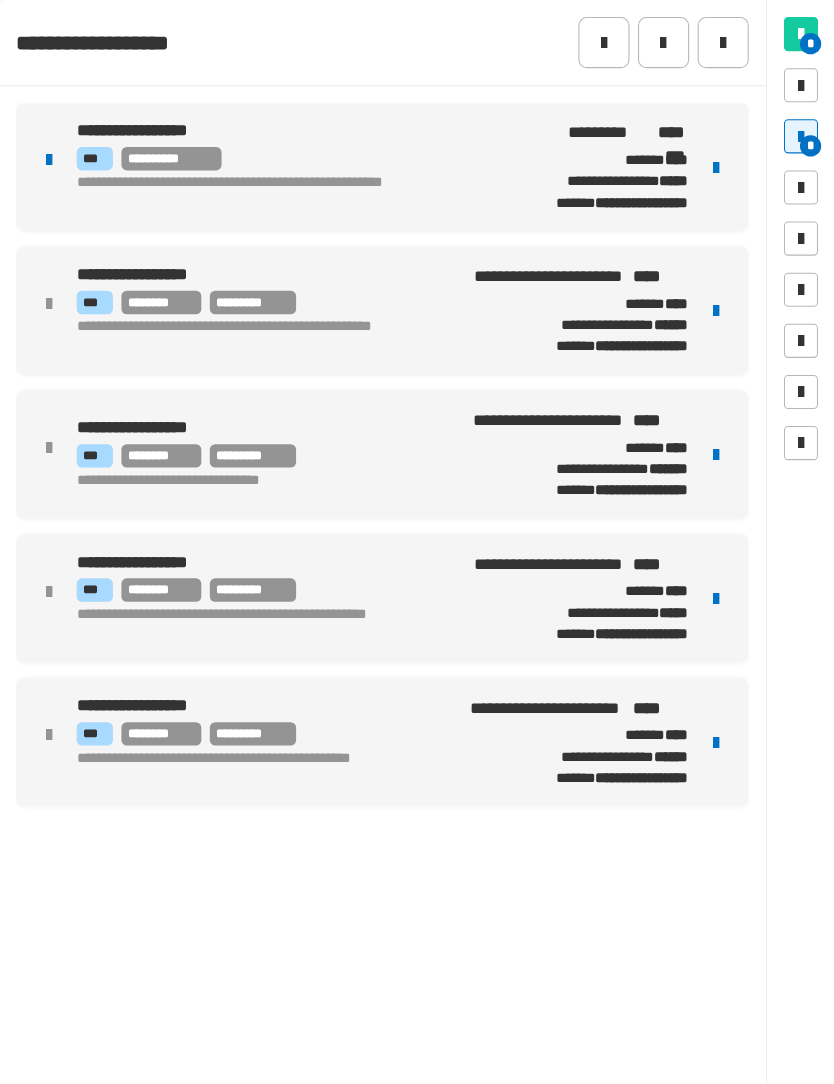 click 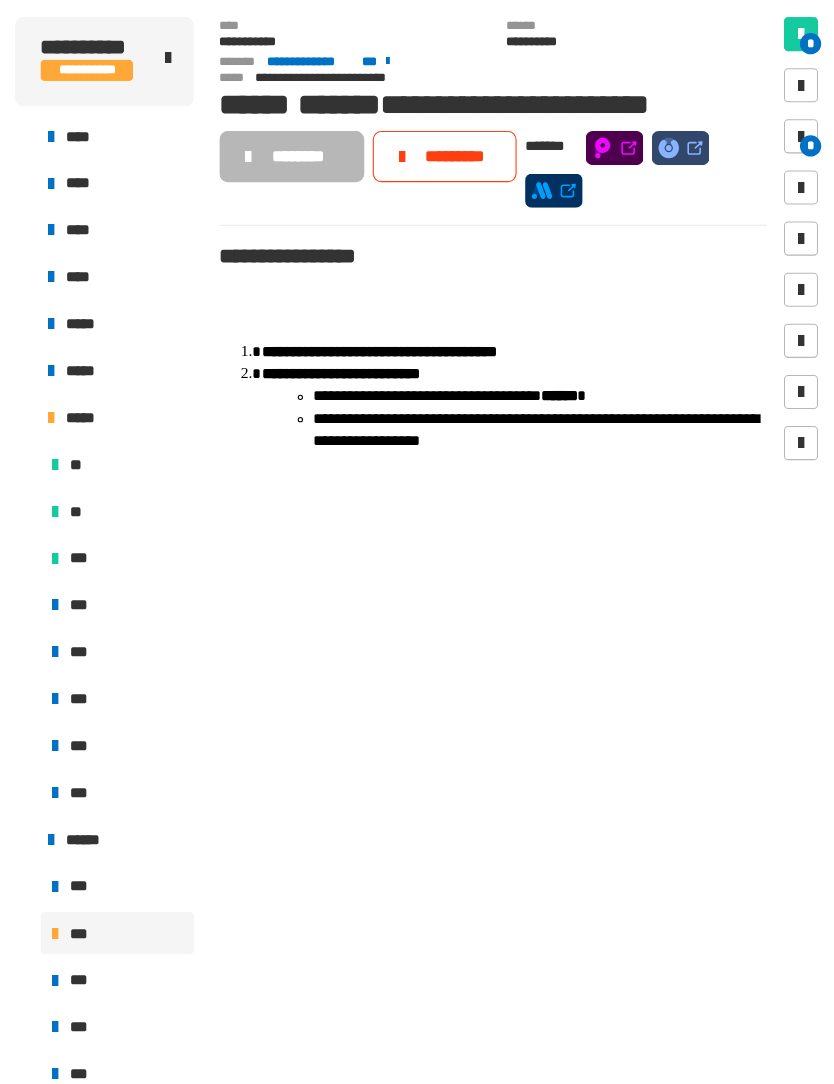 click at bounding box center (802, 128) 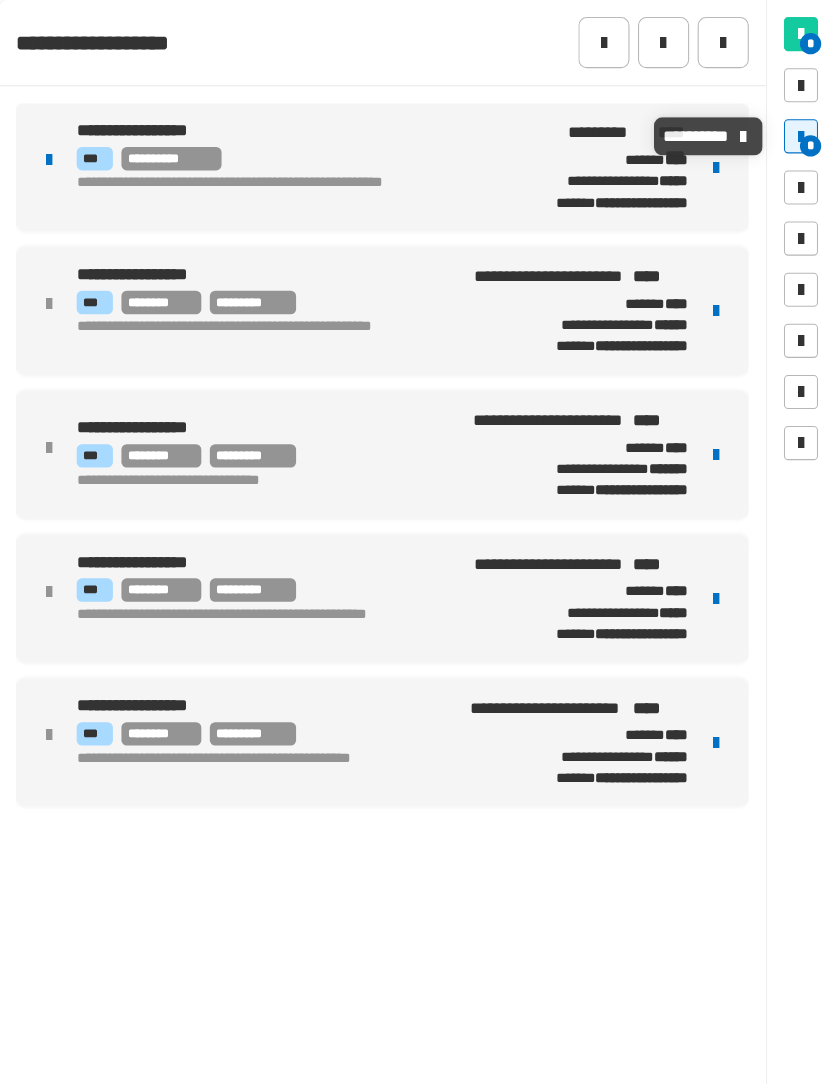 click on "**********" at bounding box center [300, 317] 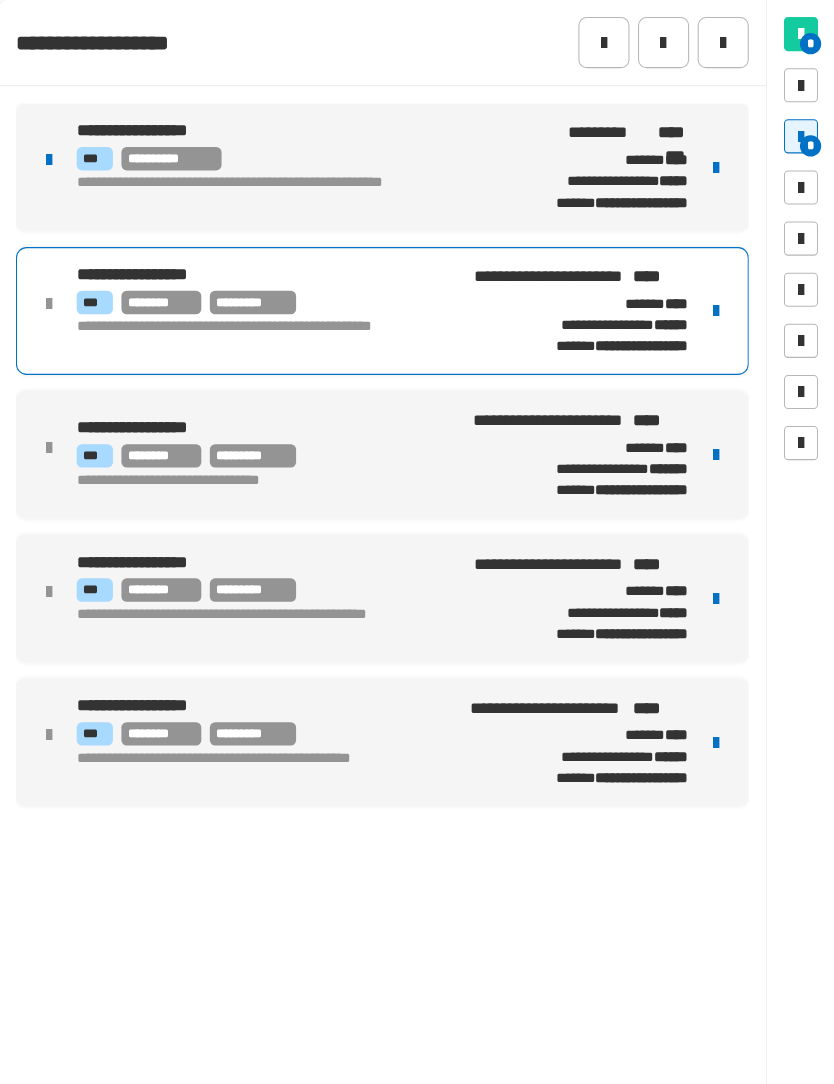 click on "*** ******** *********" at bounding box center (300, 284) 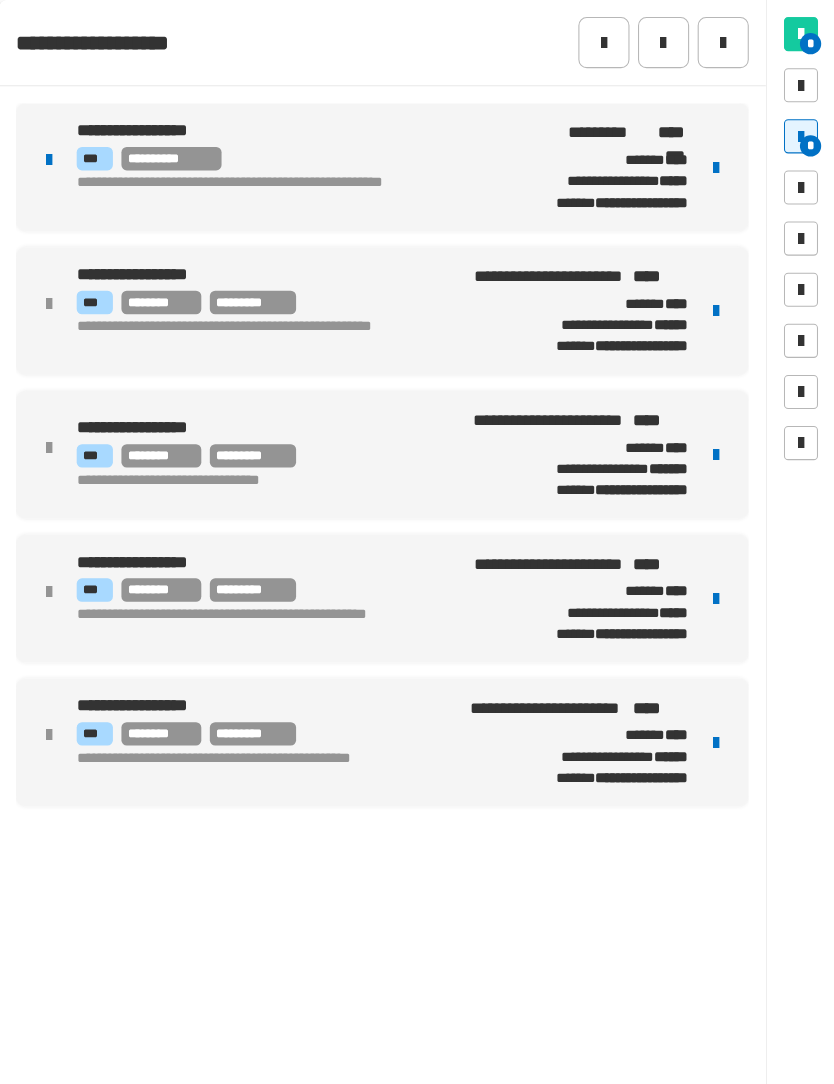 click on "**********" at bounding box center [300, 317] 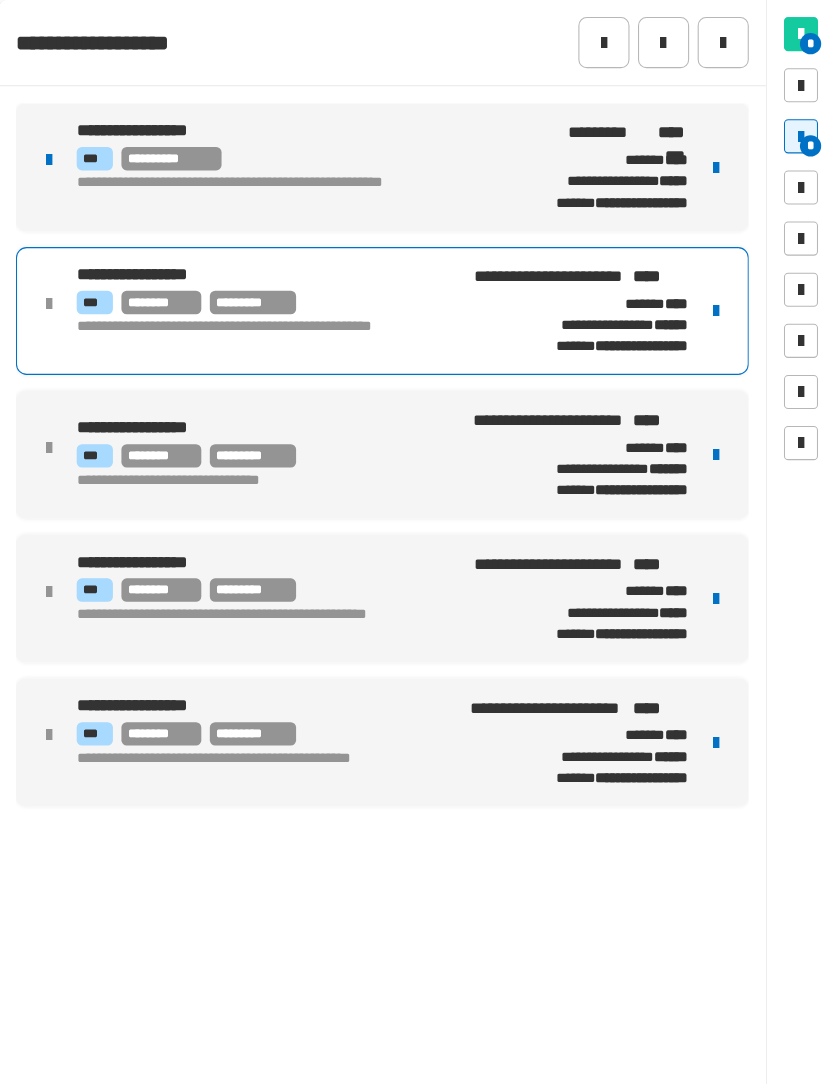 click on "**********" at bounding box center (318, 124) 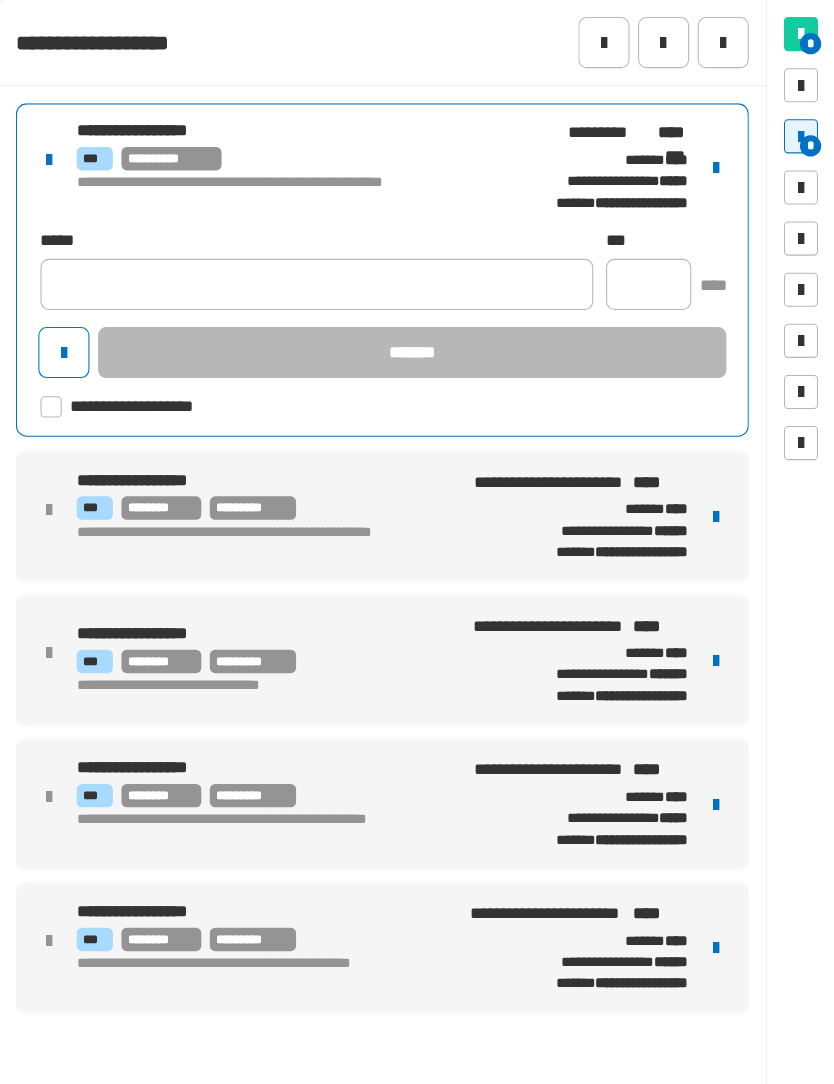 click on "**********" at bounding box center [409, 523] 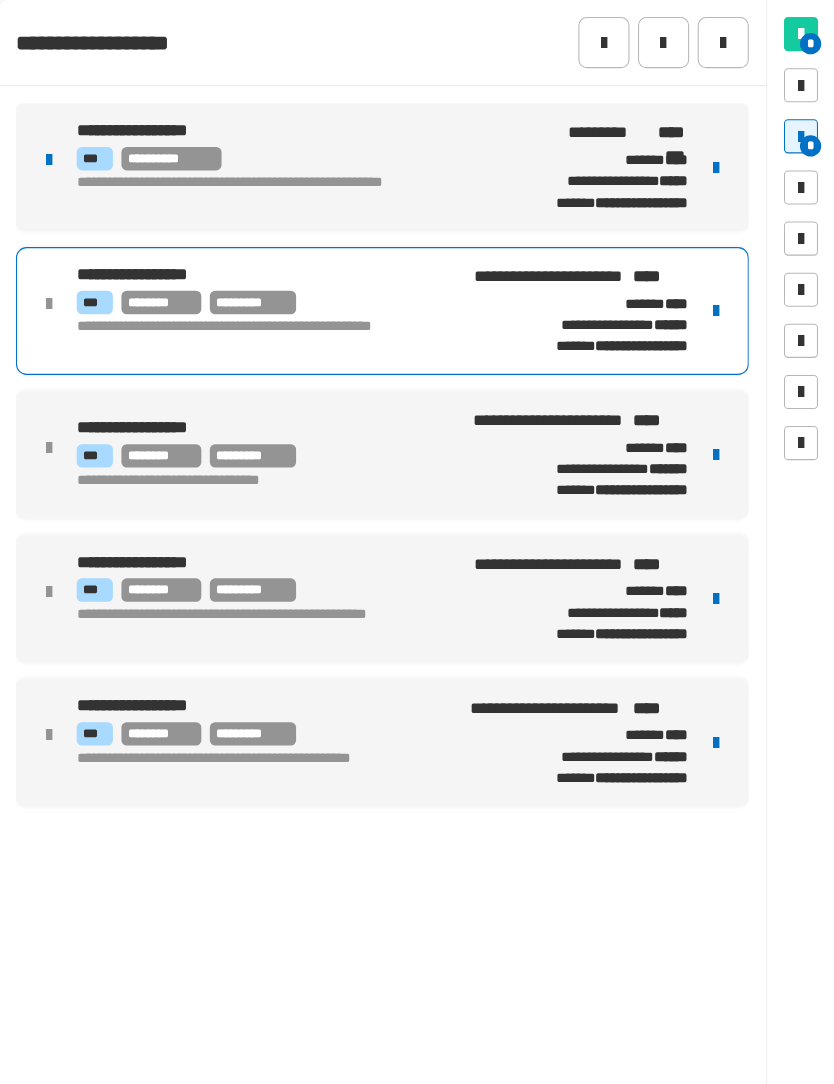 click 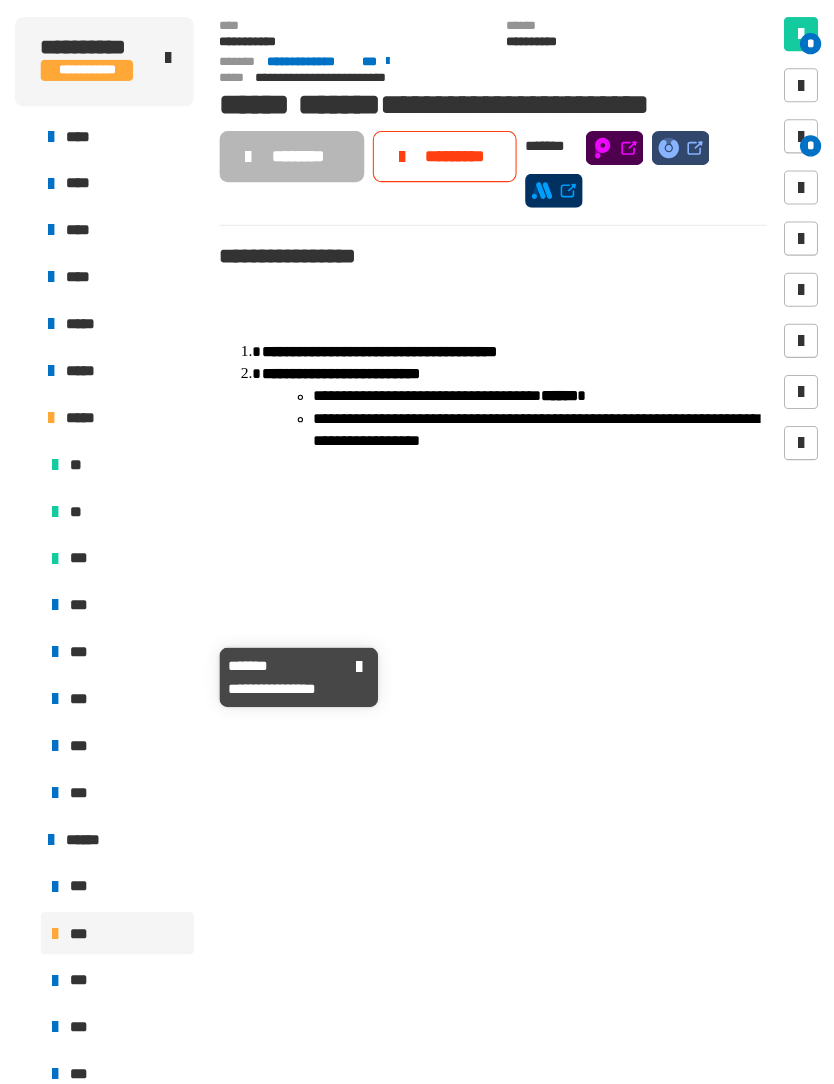 click on "***" at bounding box center [160, 612] 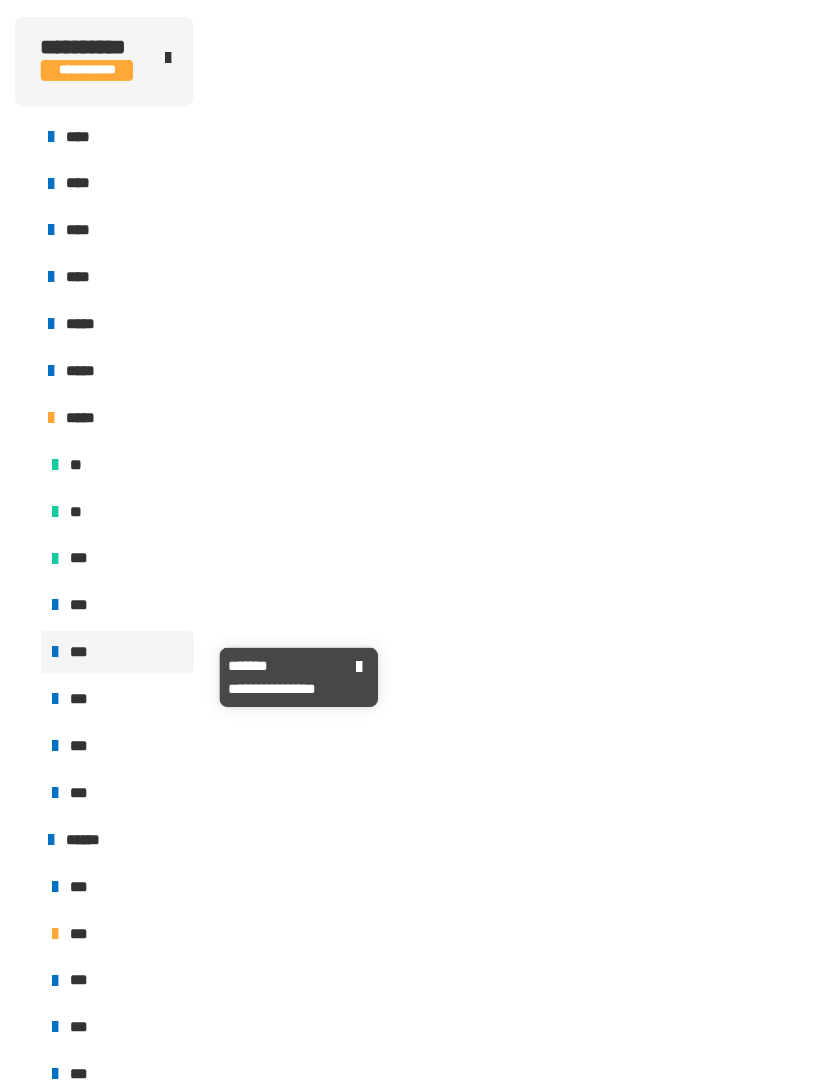 click on "***" at bounding box center (160, 612) 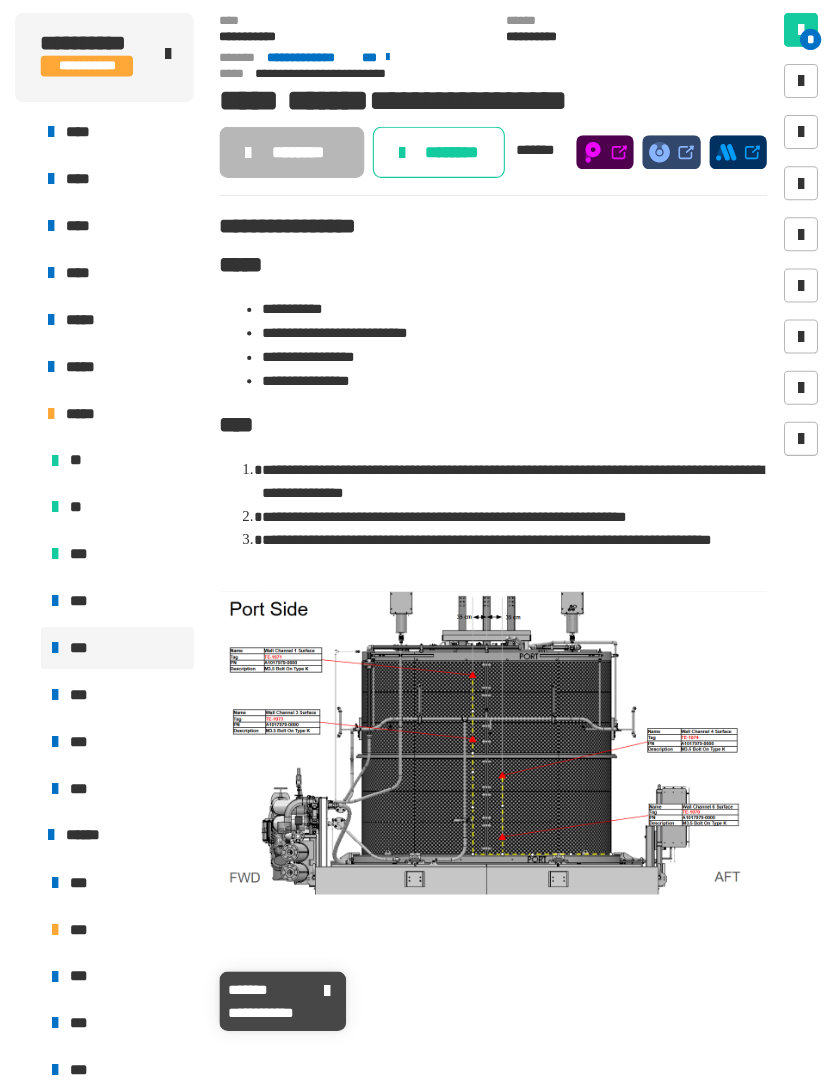 click on "***" at bounding box center (160, 920) 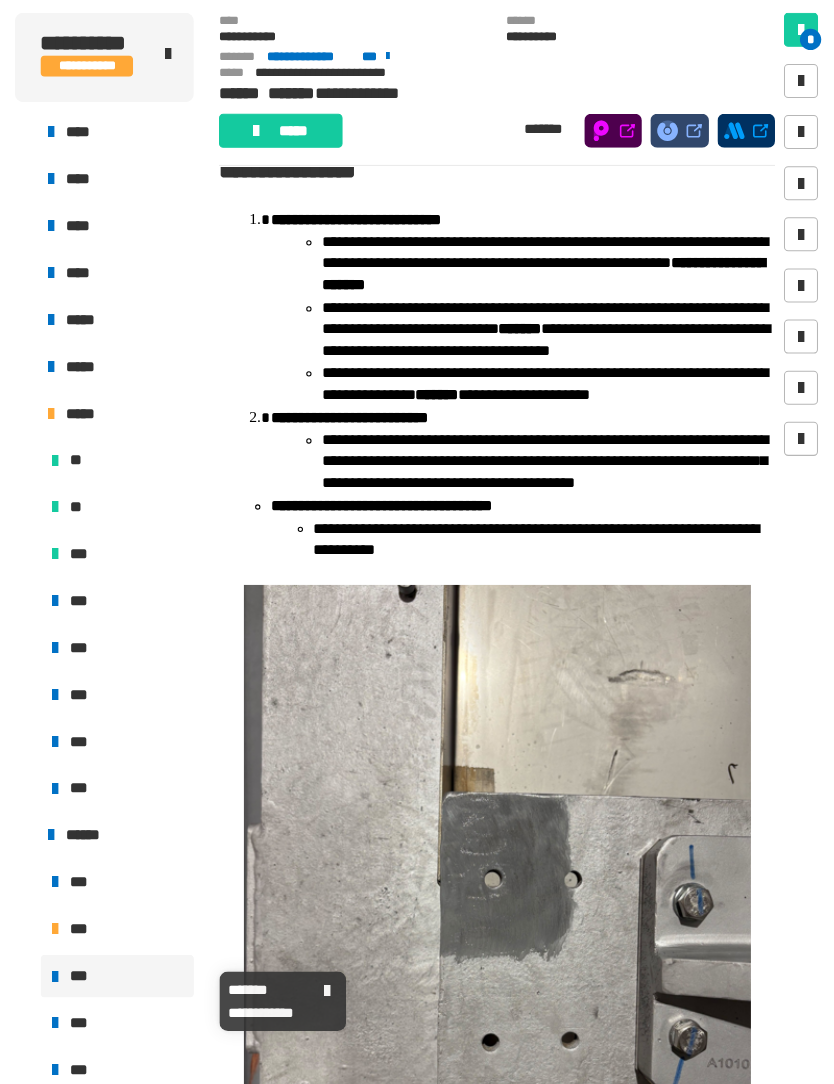 scroll, scrollTop: 41, scrollLeft: 0, axis: vertical 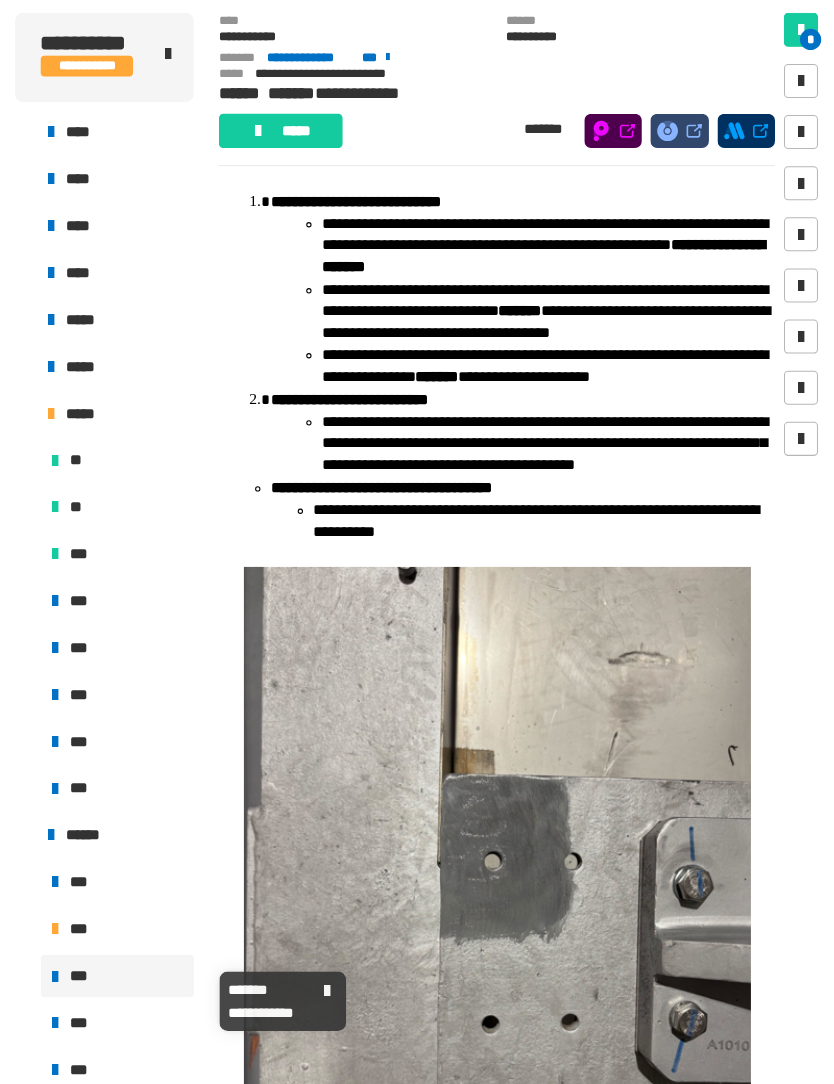 click at bounding box center (517, 859) 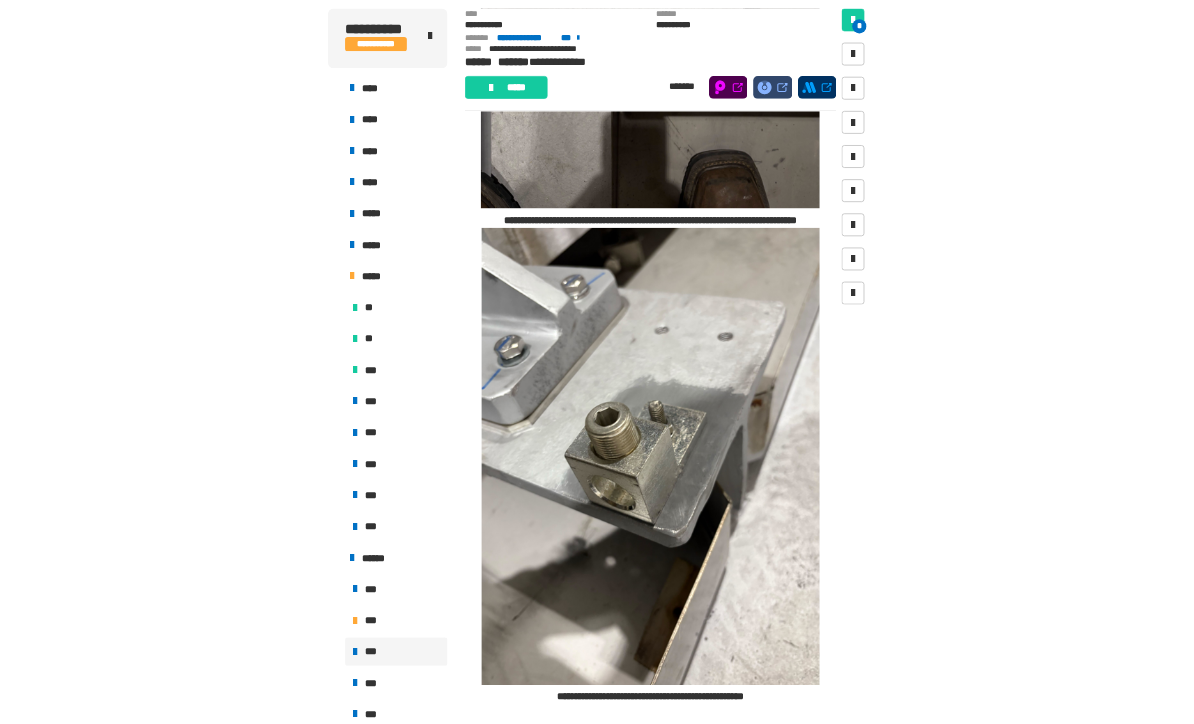 scroll, scrollTop: 928, scrollLeft: 0, axis: vertical 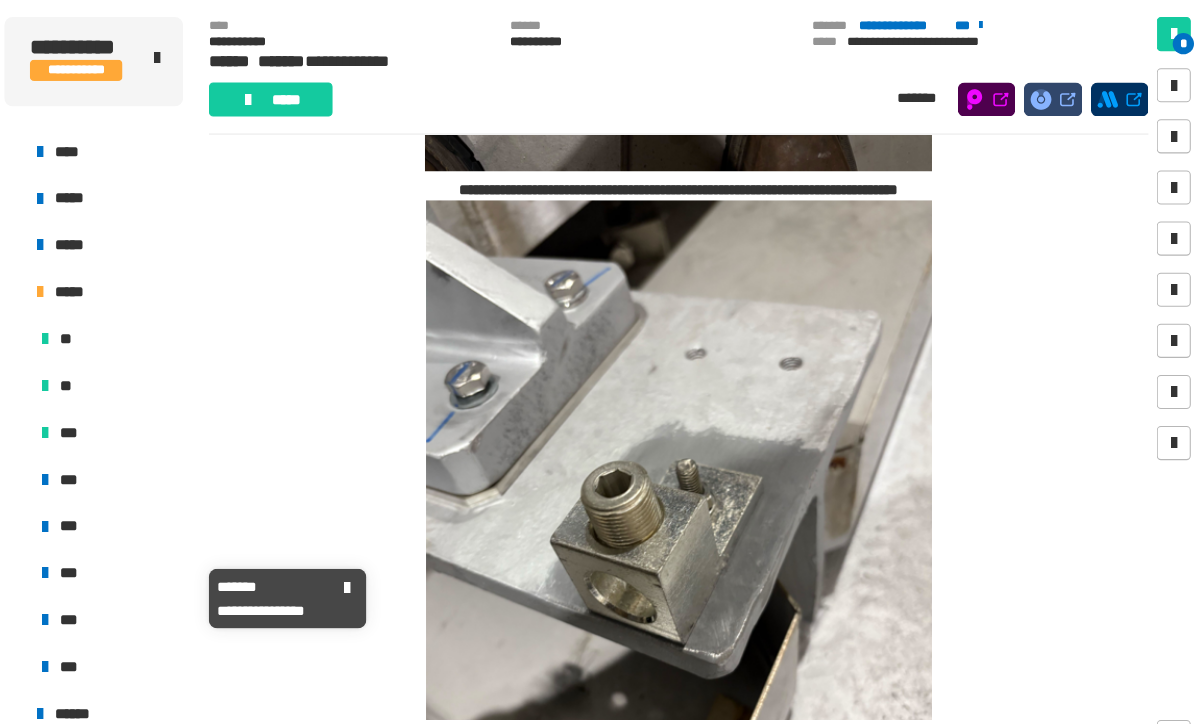 click on "***" at bounding box center [160, 538] 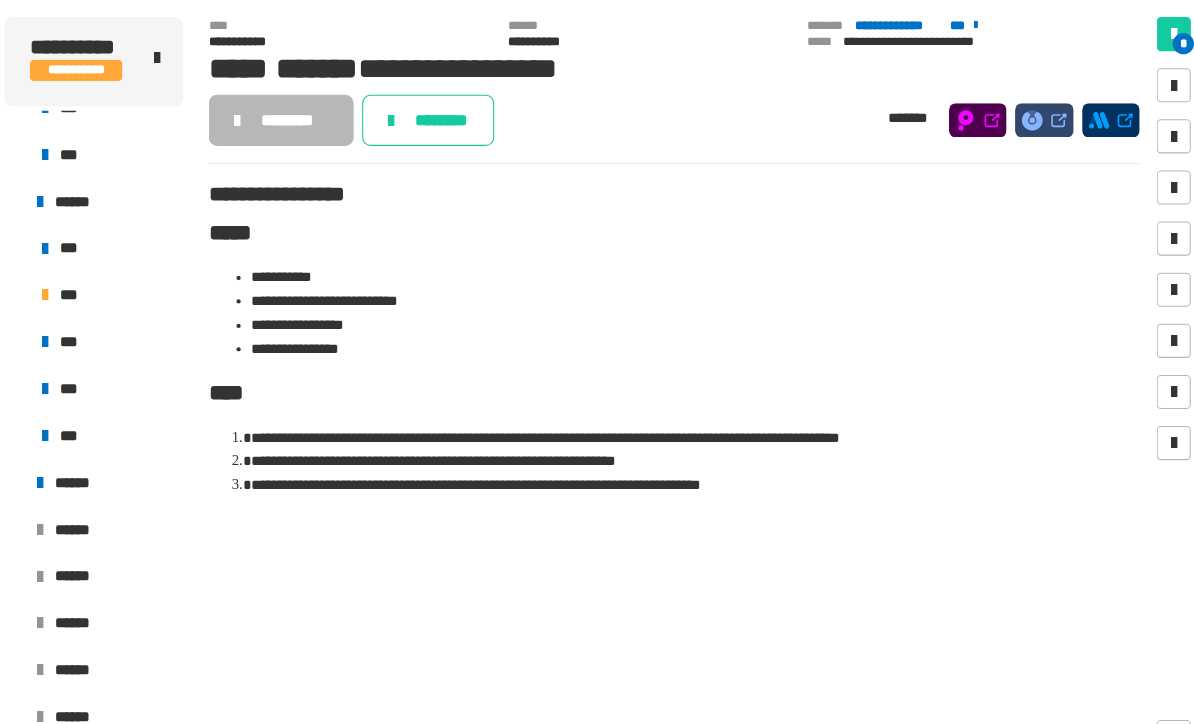 scroll, scrollTop: 559, scrollLeft: 0, axis: vertical 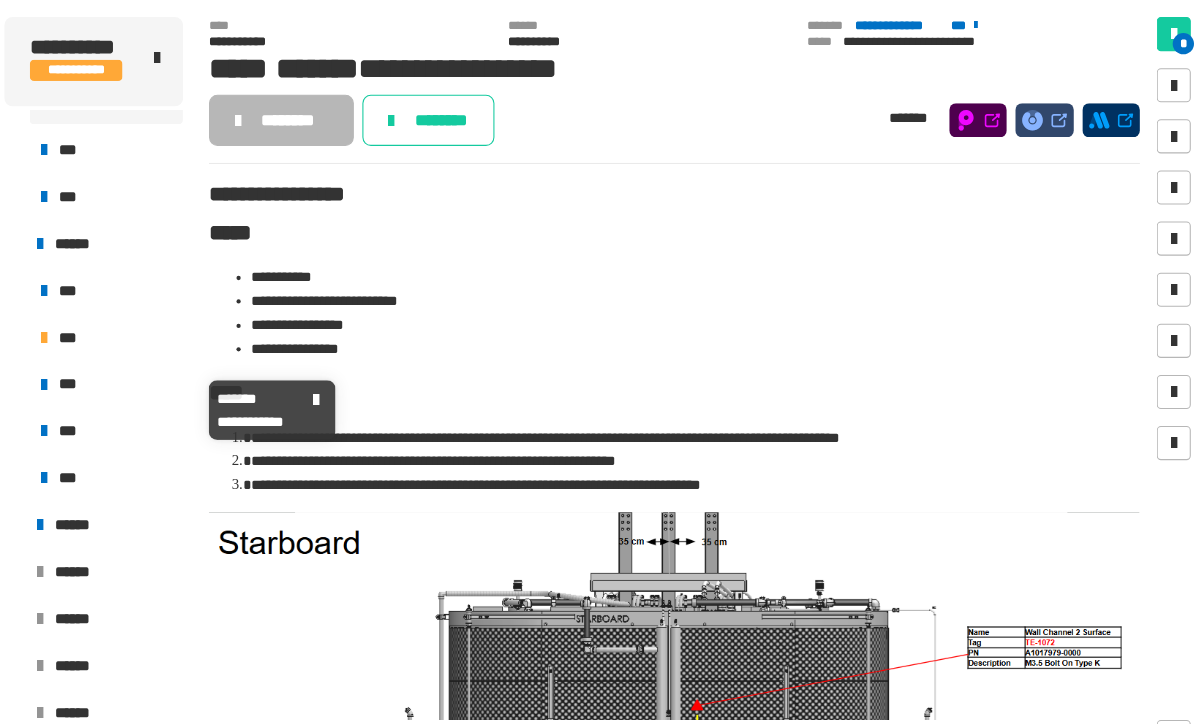 click on "***" at bounding box center [126, 361] 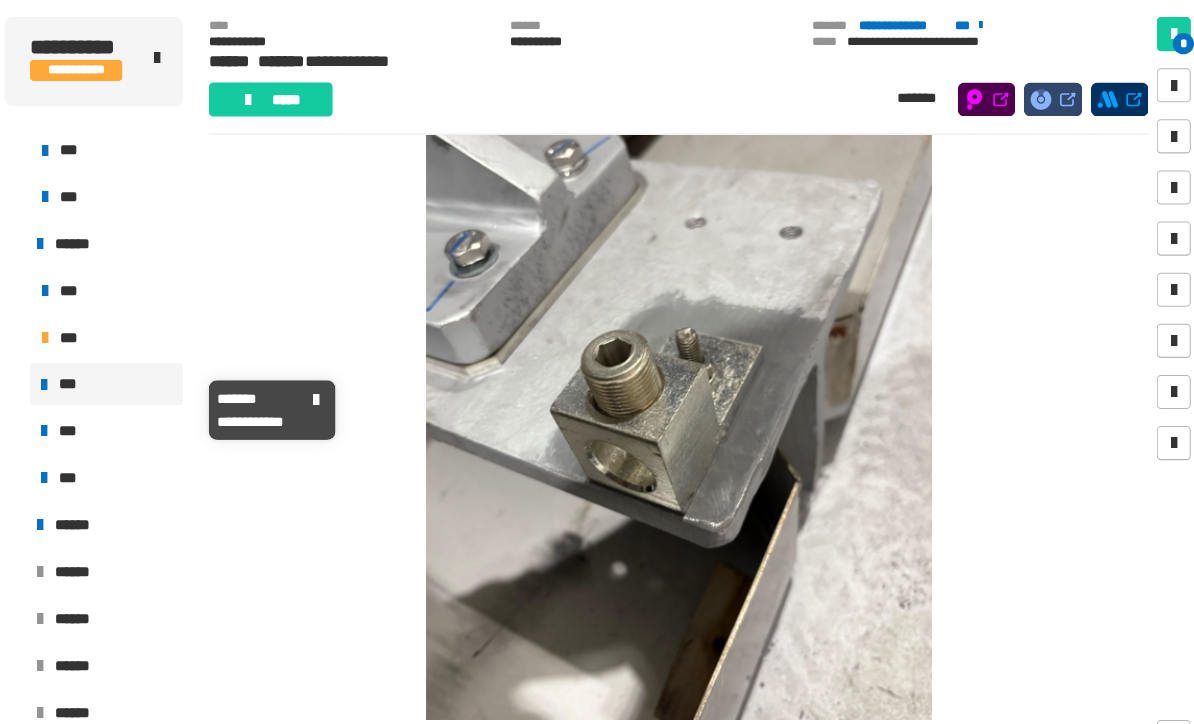 scroll, scrollTop: 1065, scrollLeft: 0, axis: vertical 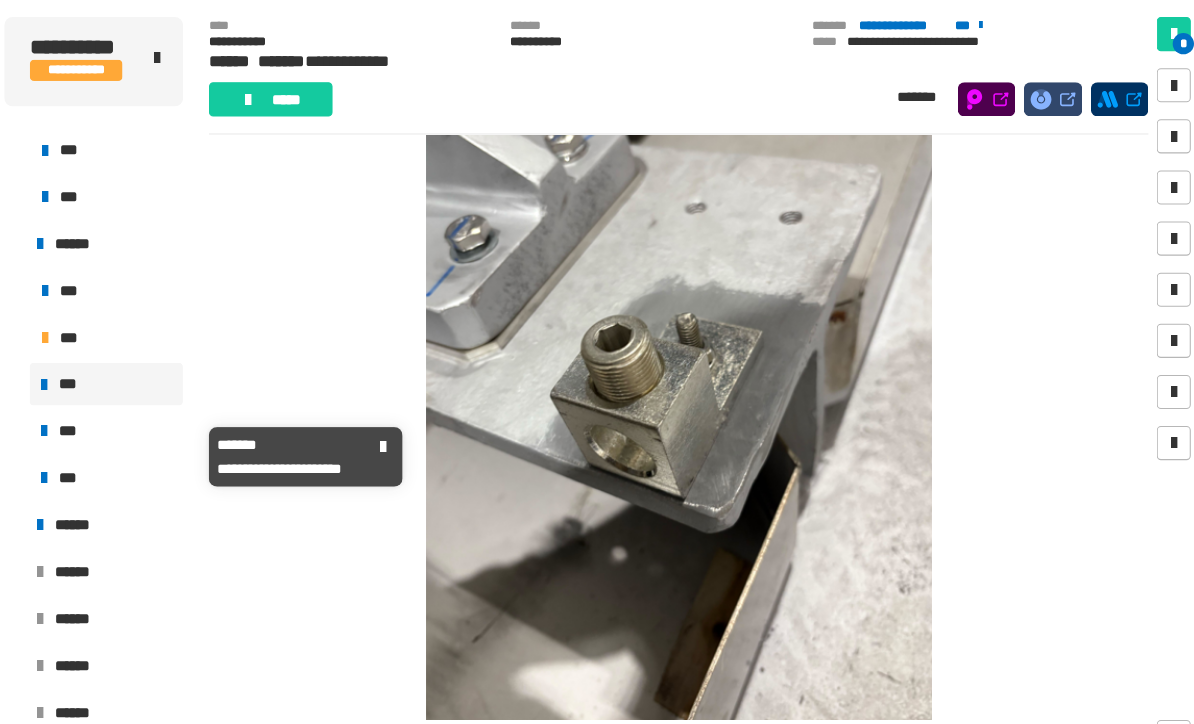 click on "***" at bounding box center (160, 405) 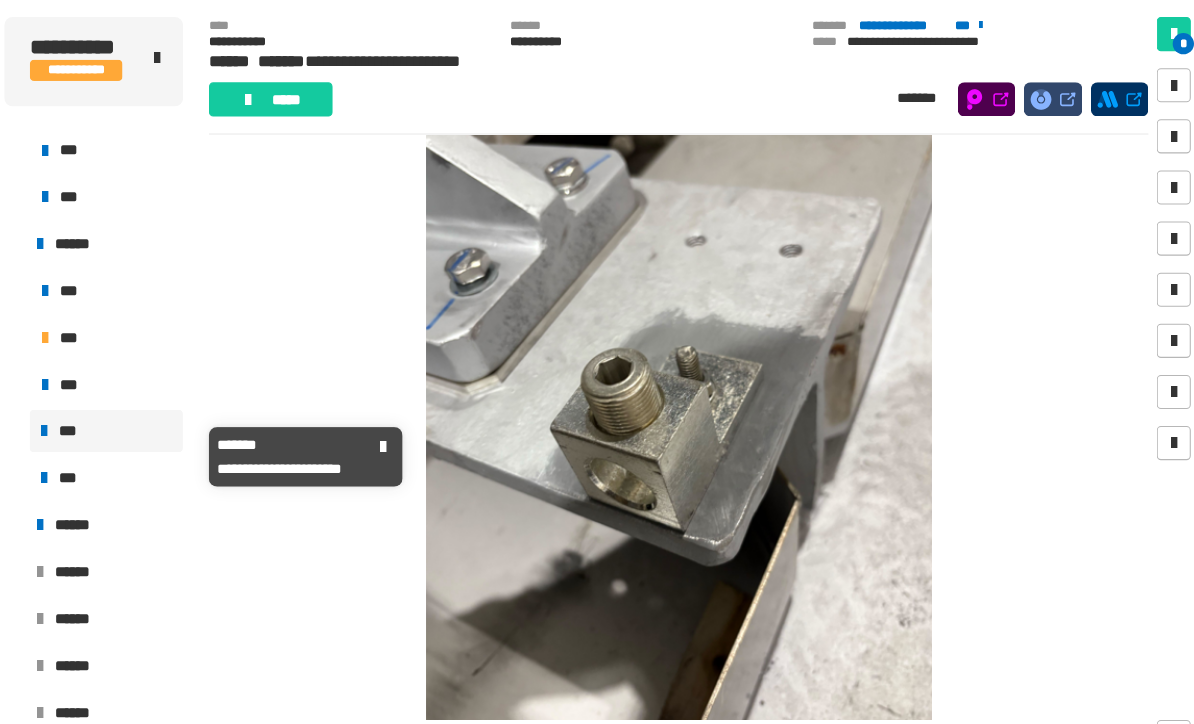 scroll, scrollTop: 617, scrollLeft: 0, axis: vertical 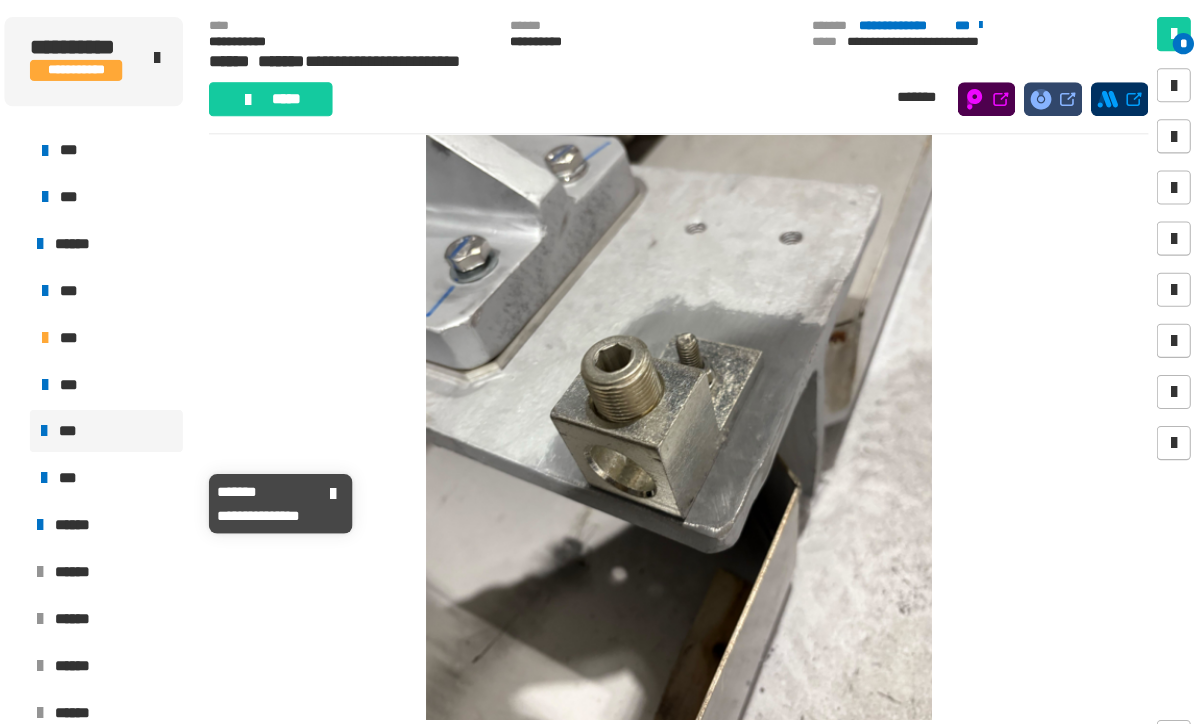 click on "***" at bounding box center (160, 449) 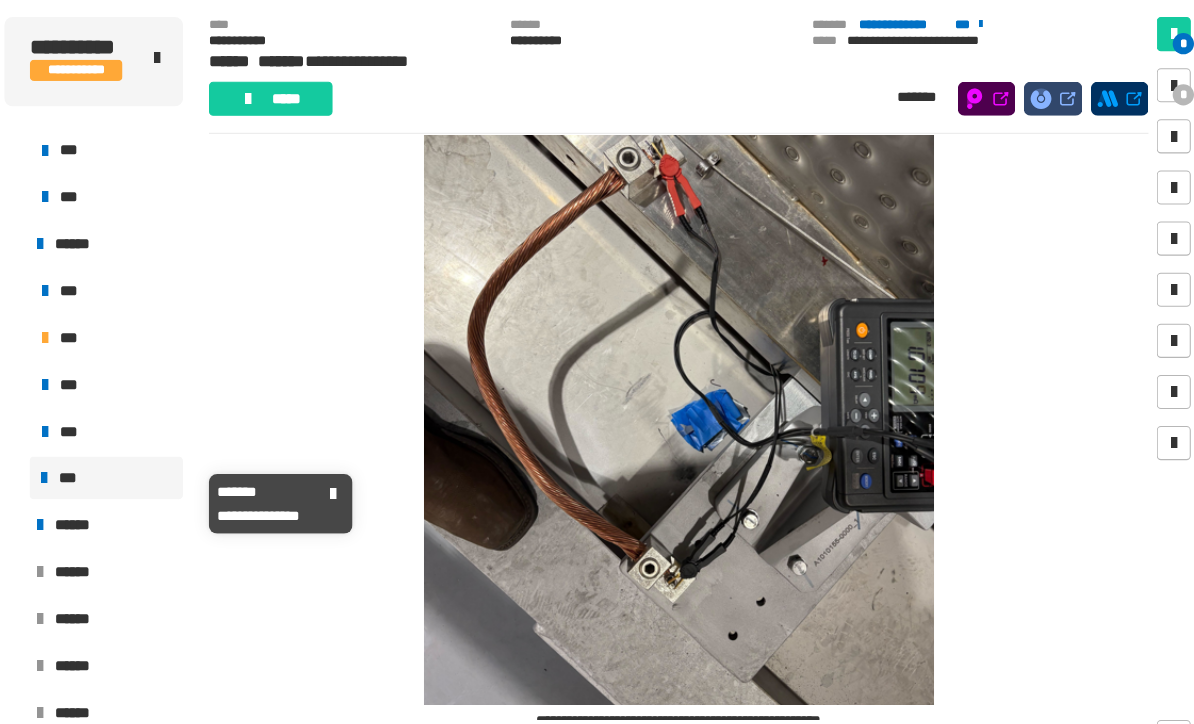 scroll, scrollTop: 341, scrollLeft: 0, axis: vertical 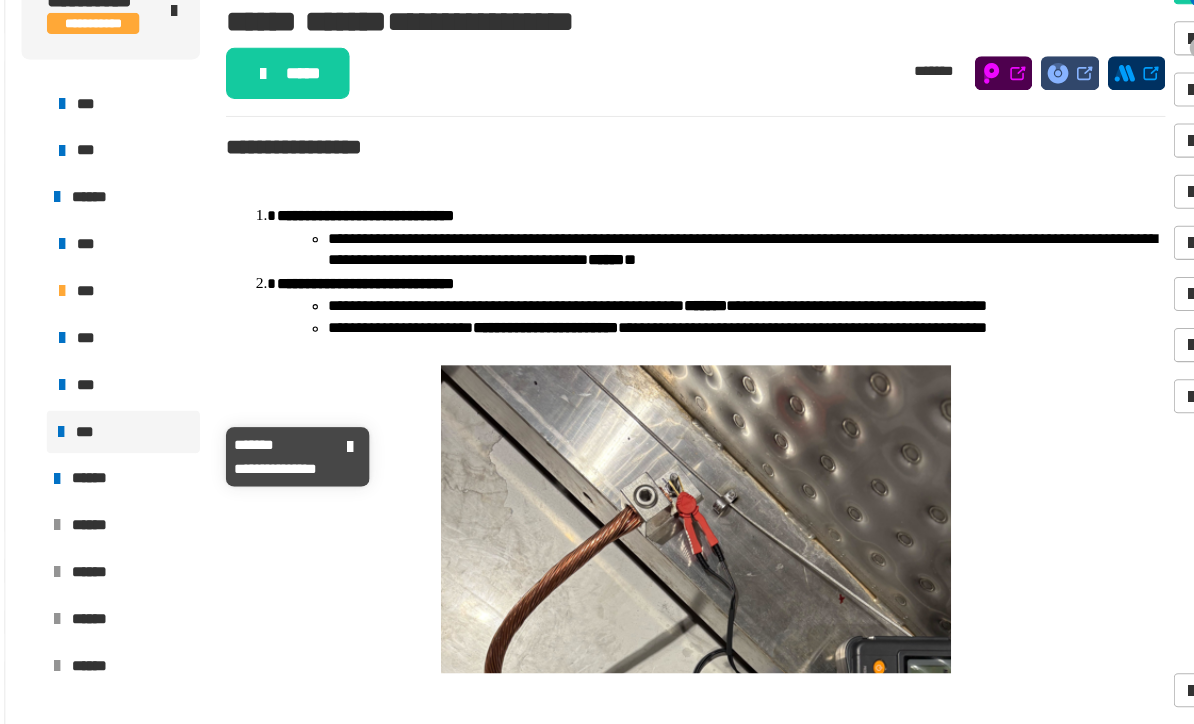 click on "***" at bounding box center (160, 405) 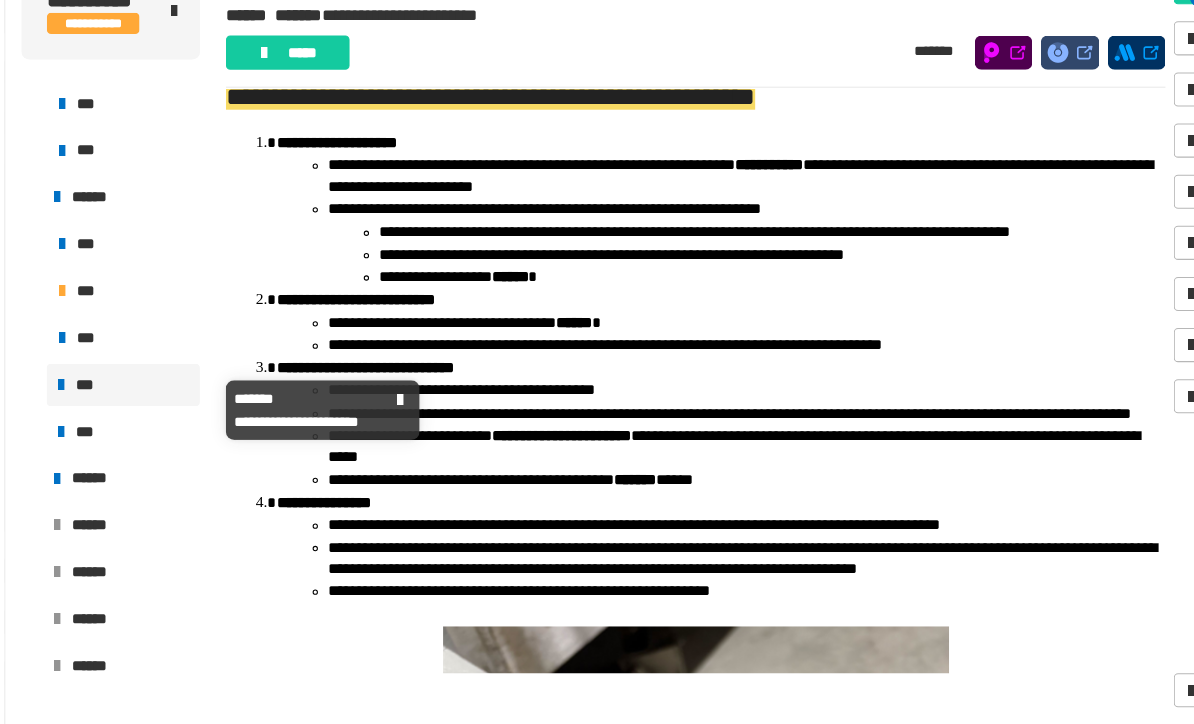 scroll, scrollTop: 62, scrollLeft: 0, axis: vertical 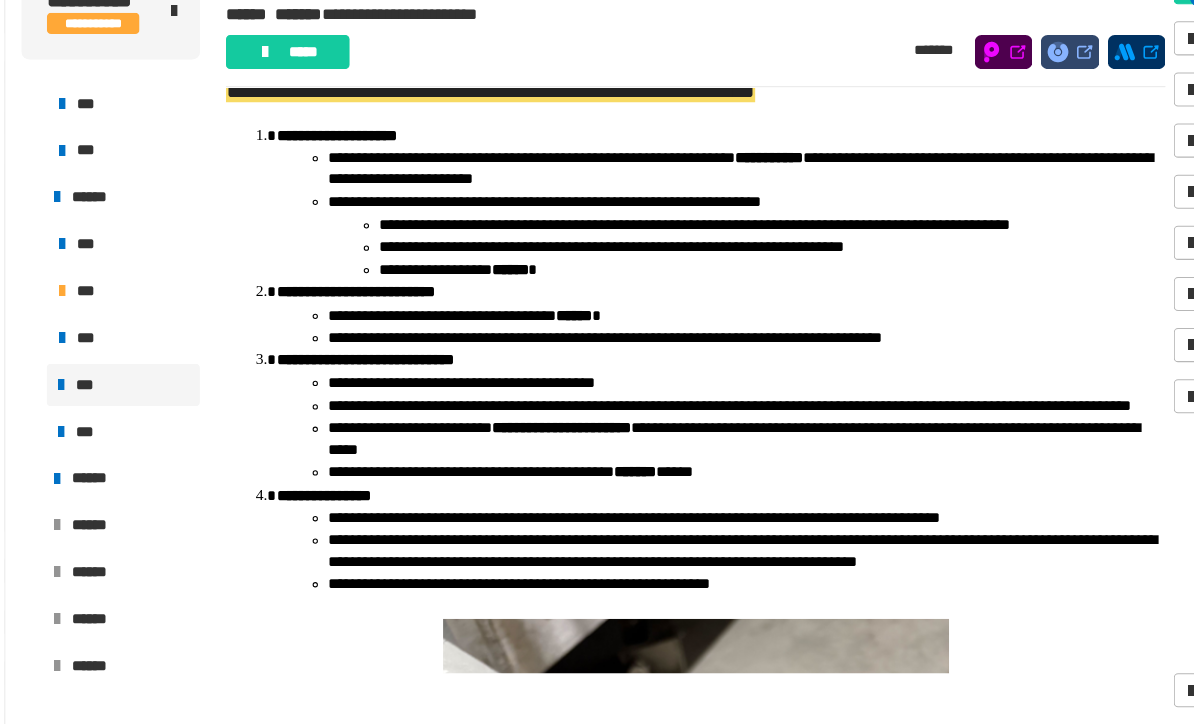 click on "**********" at bounding box center [721, 382] 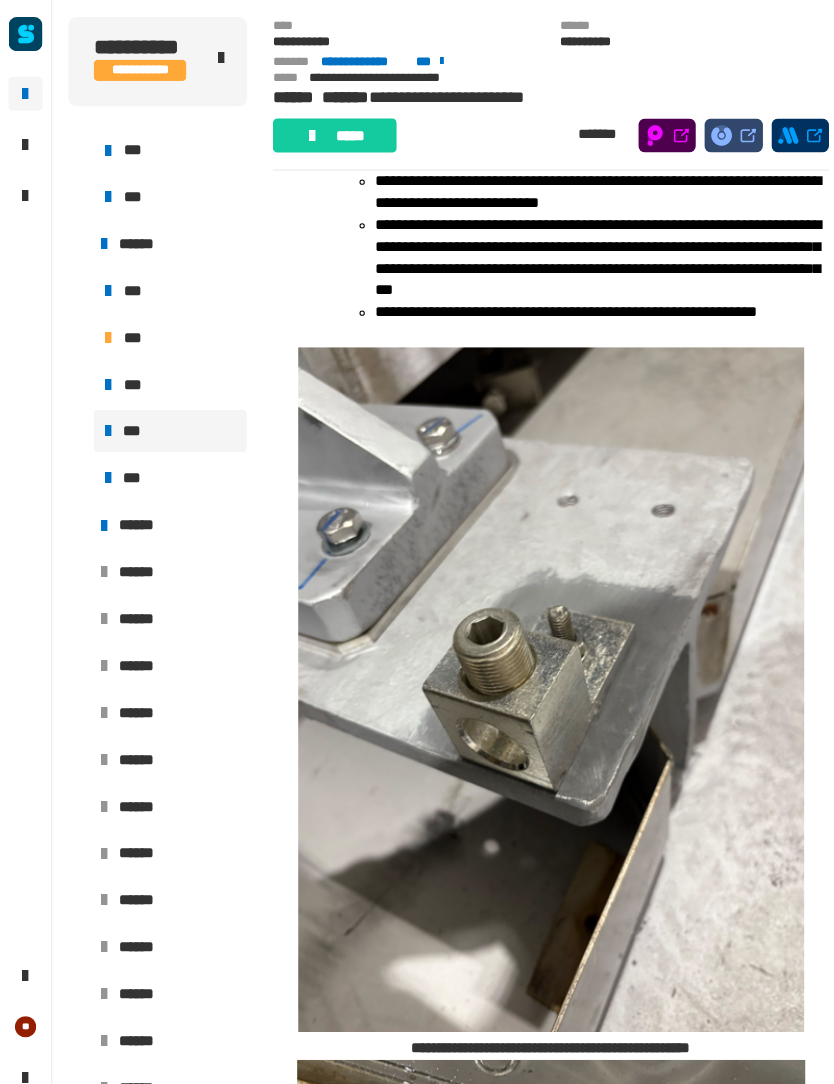 scroll, scrollTop: 540, scrollLeft: 0, axis: vertical 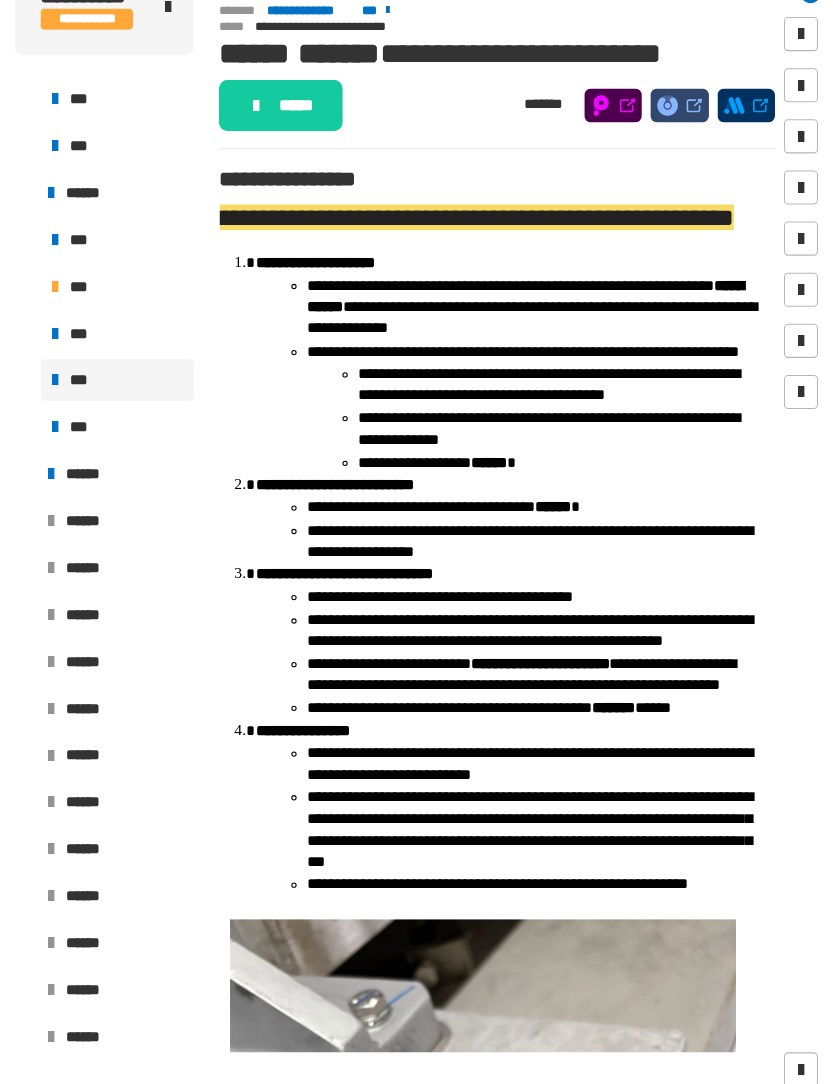 click on "*****" 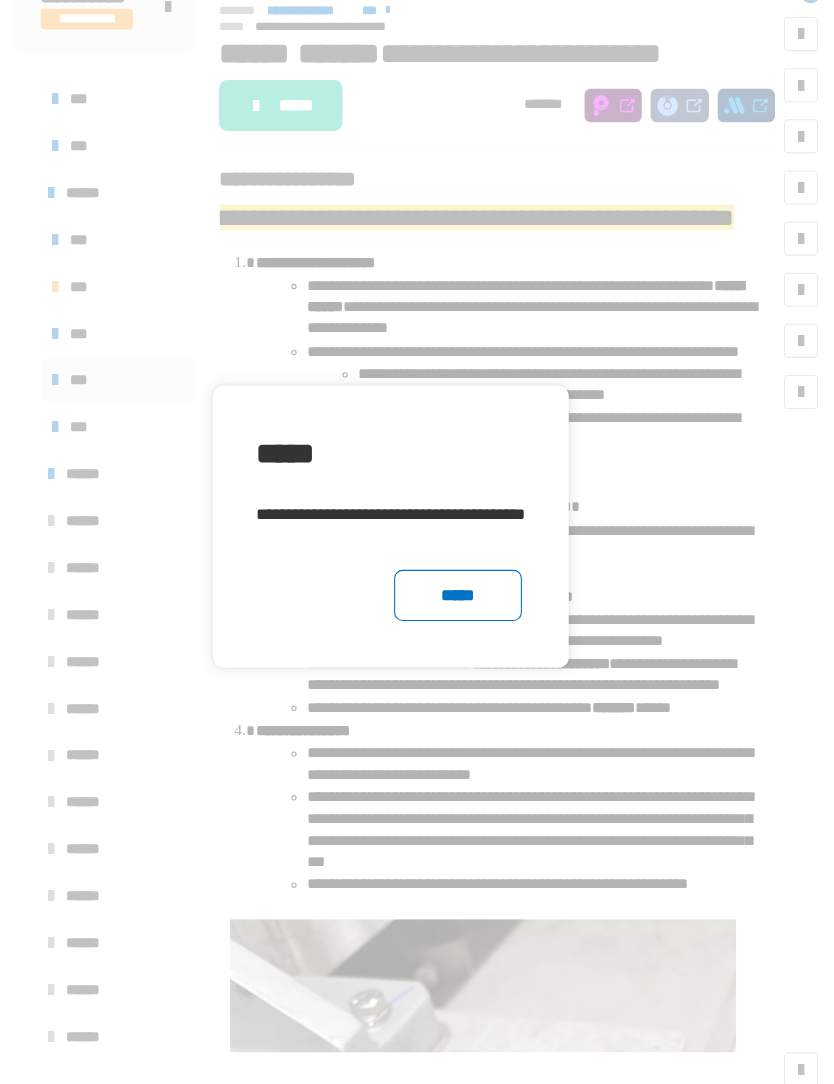 click on "*****" 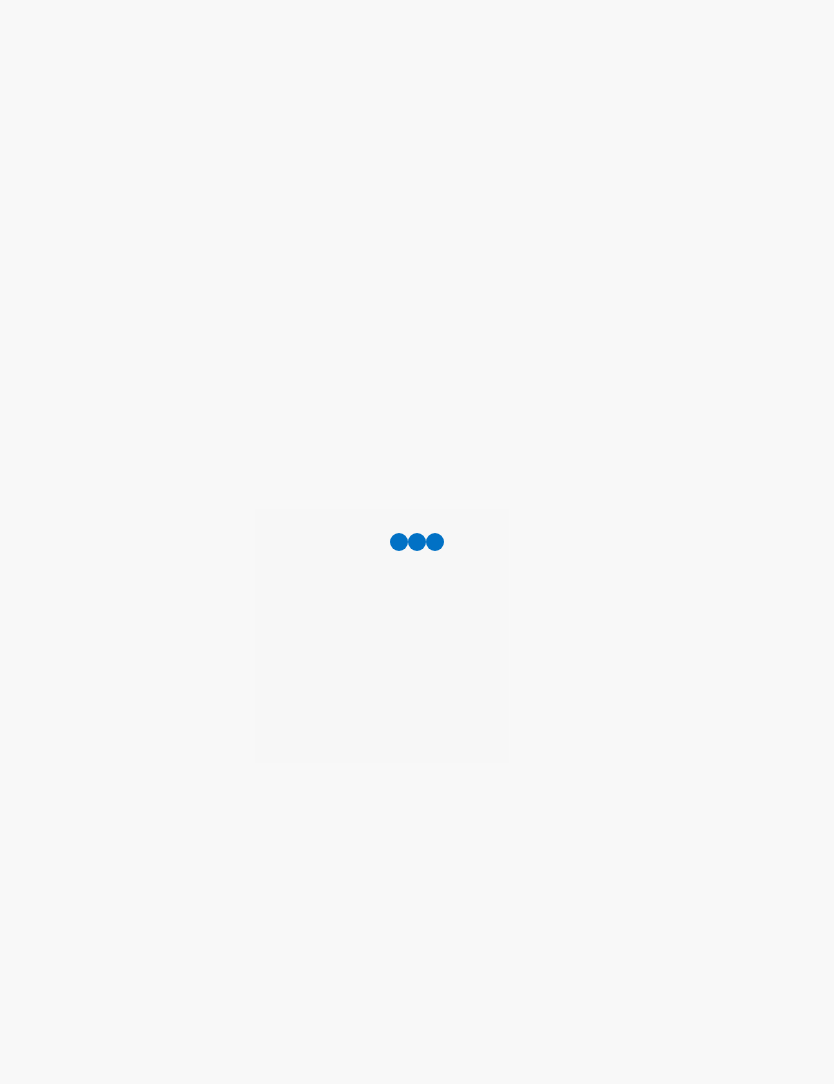 scroll, scrollTop: 0, scrollLeft: 0, axis: both 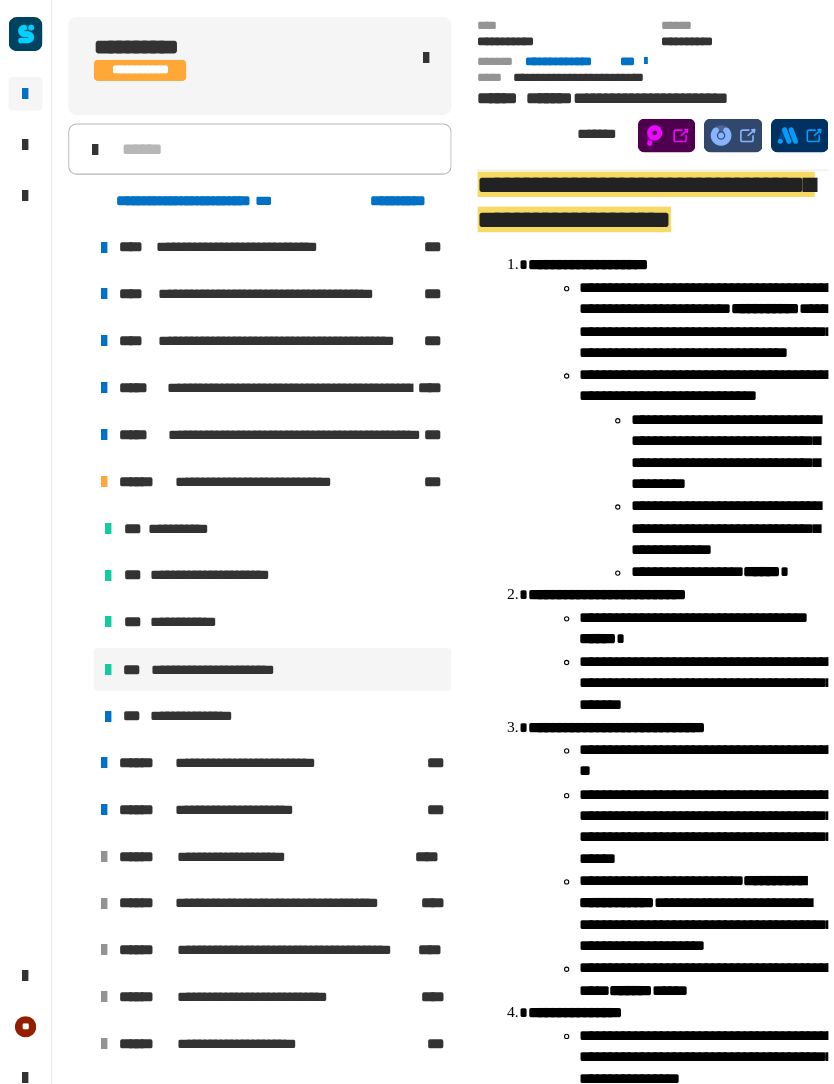 click 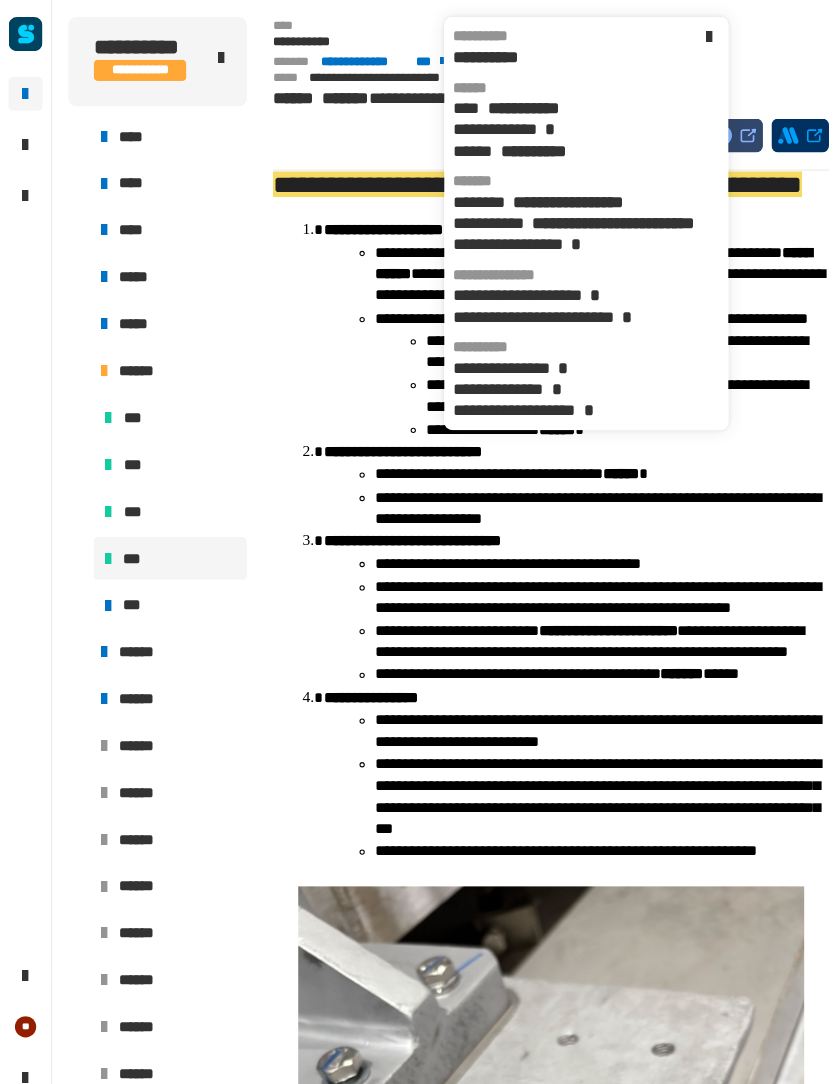 click on "**********" 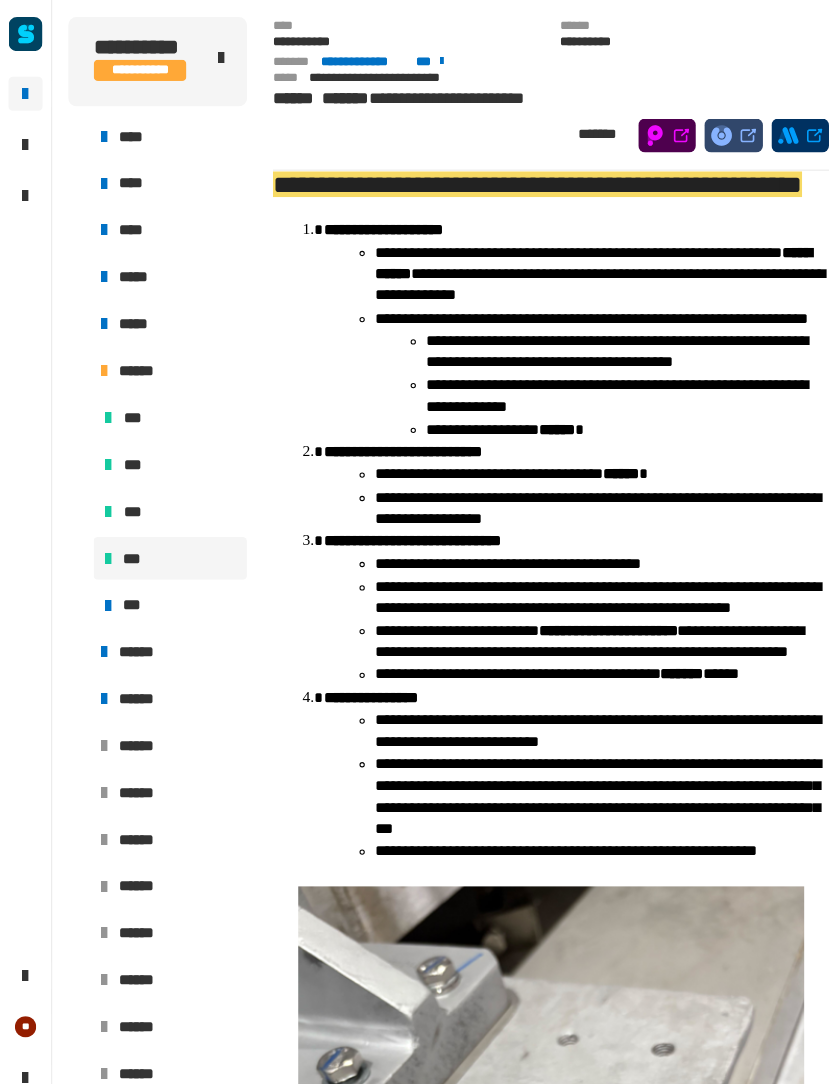 click on "*******" 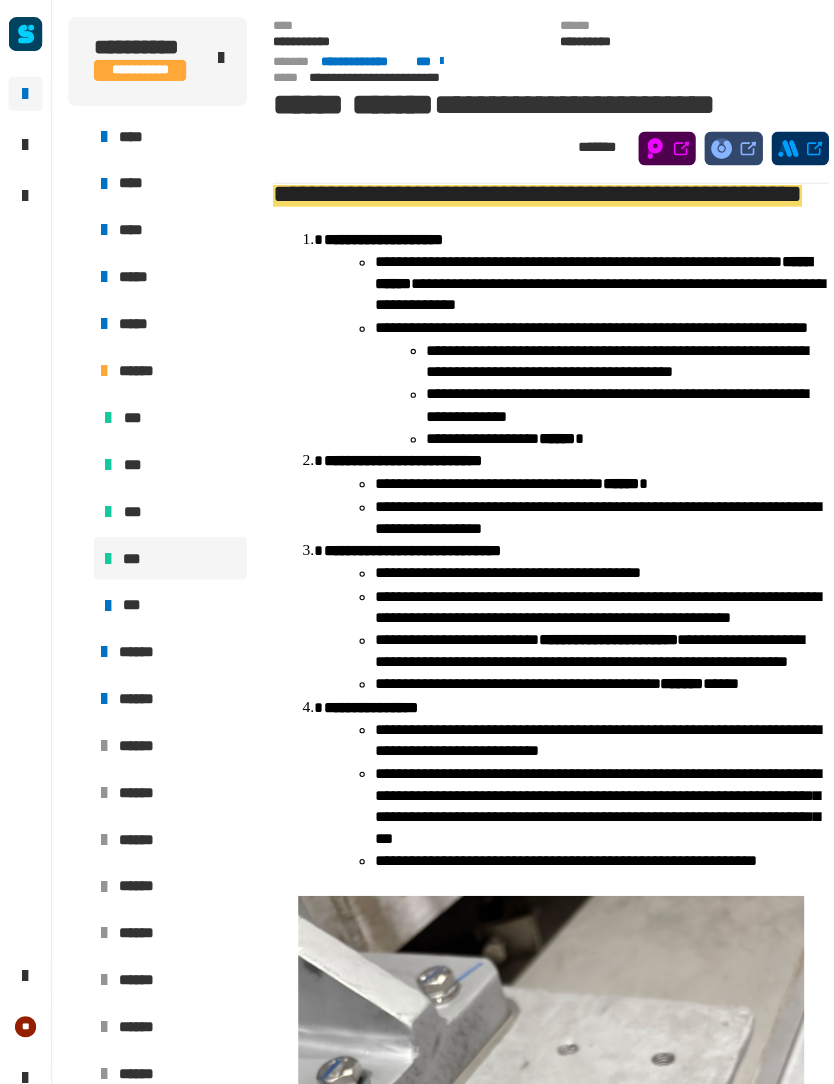 scroll, scrollTop: 62, scrollLeft: 0, axis: vertical 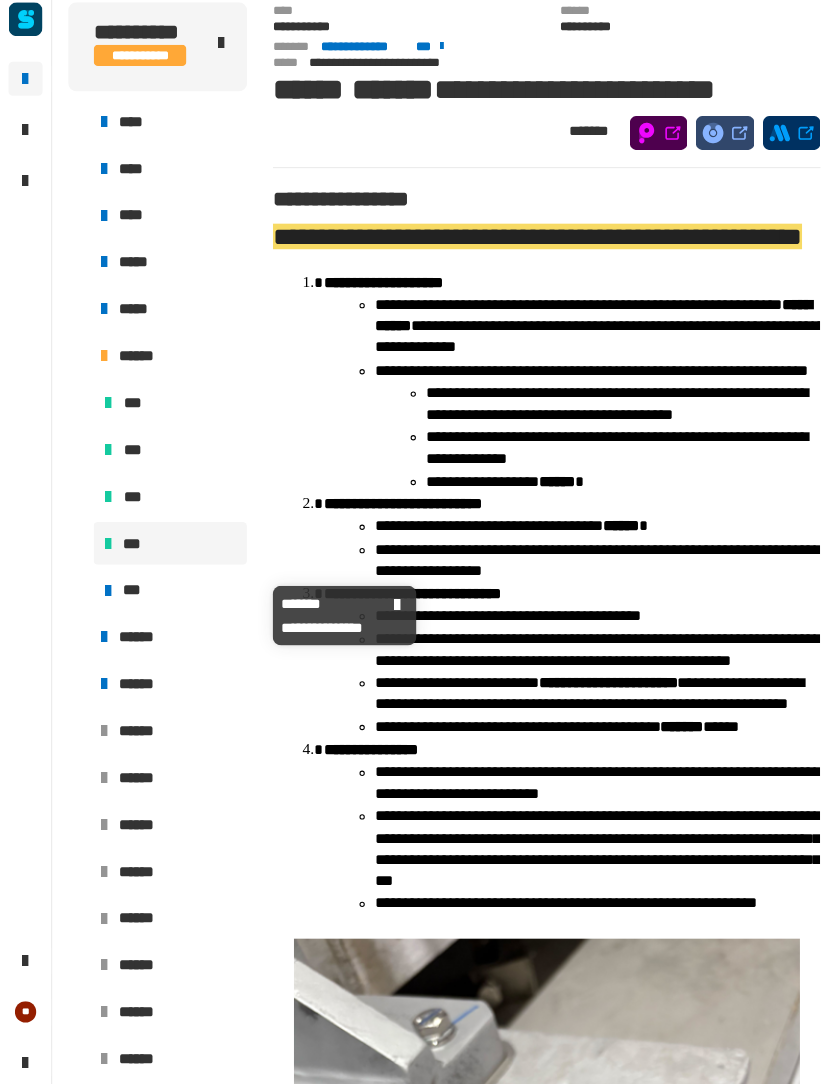 click on "***" at bounding box center [160, 568] 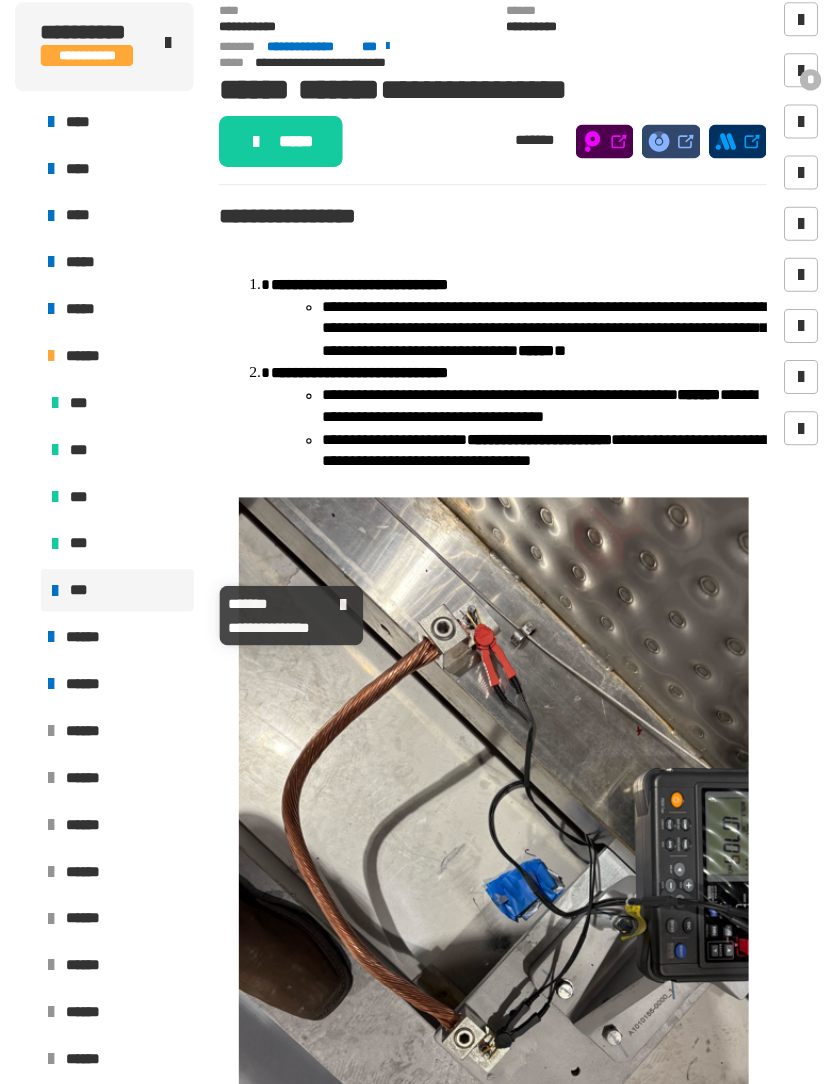 click at bounding box center (802, 80) 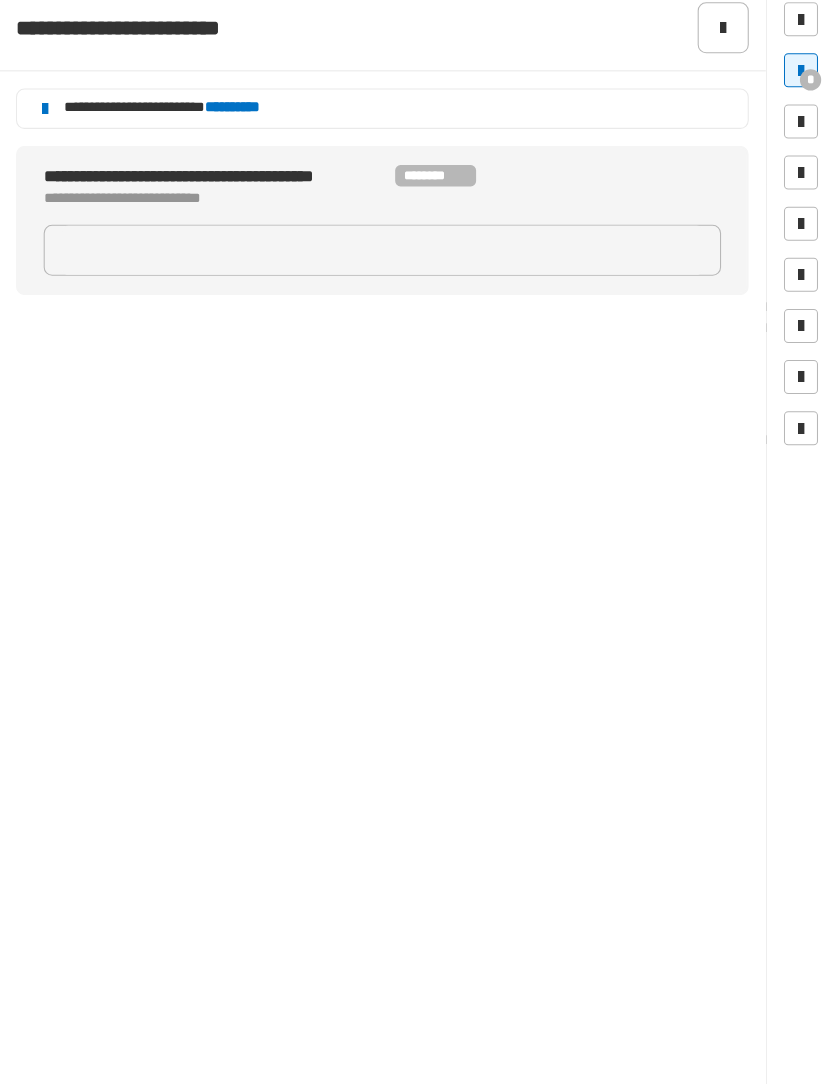 click on "**********" 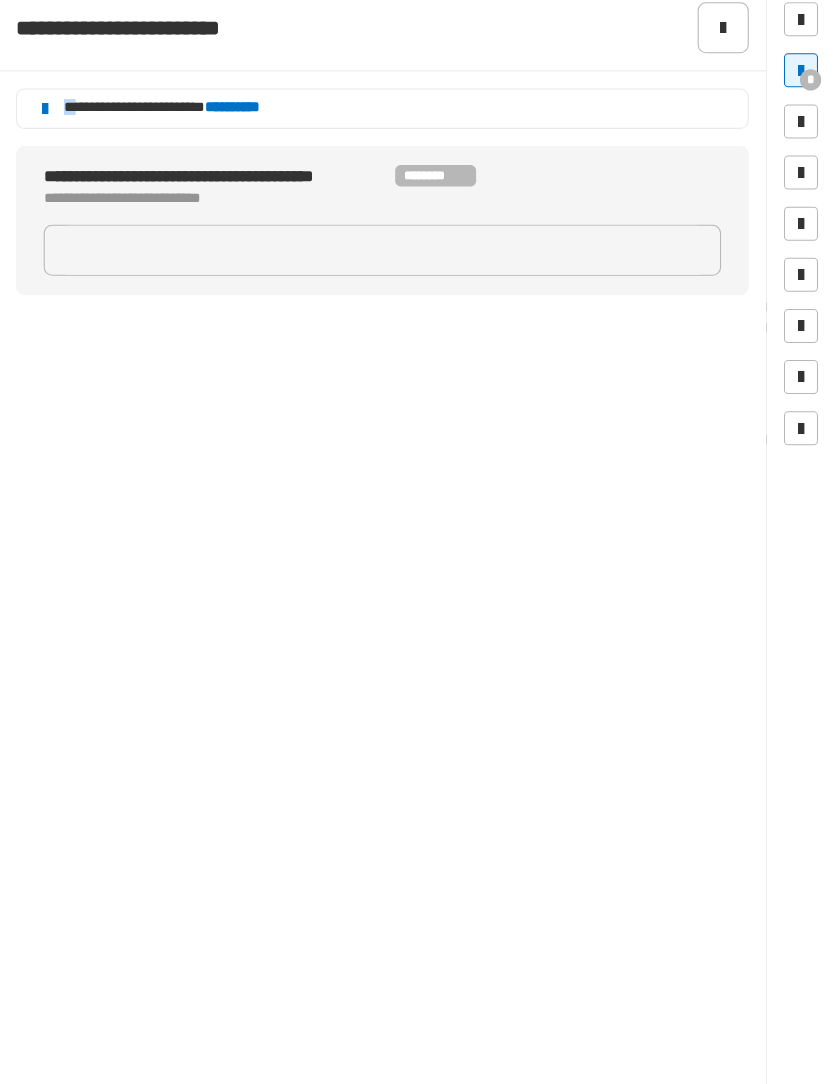 click on "**********" 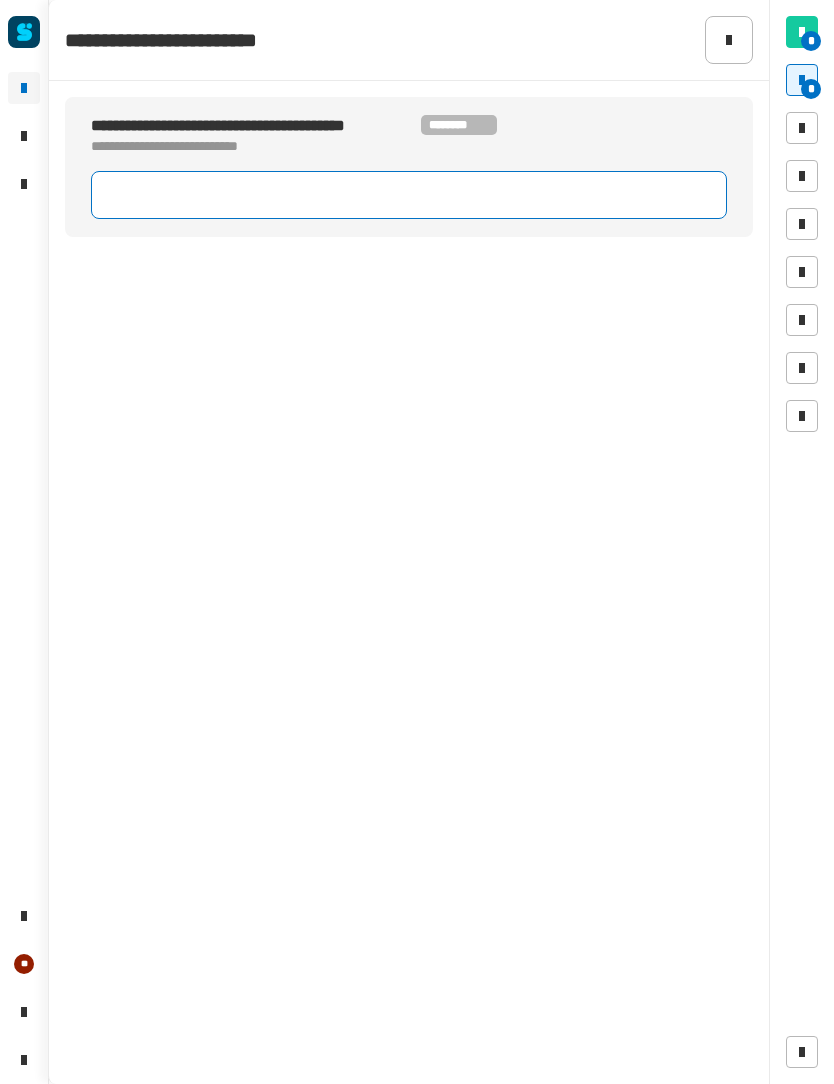 click 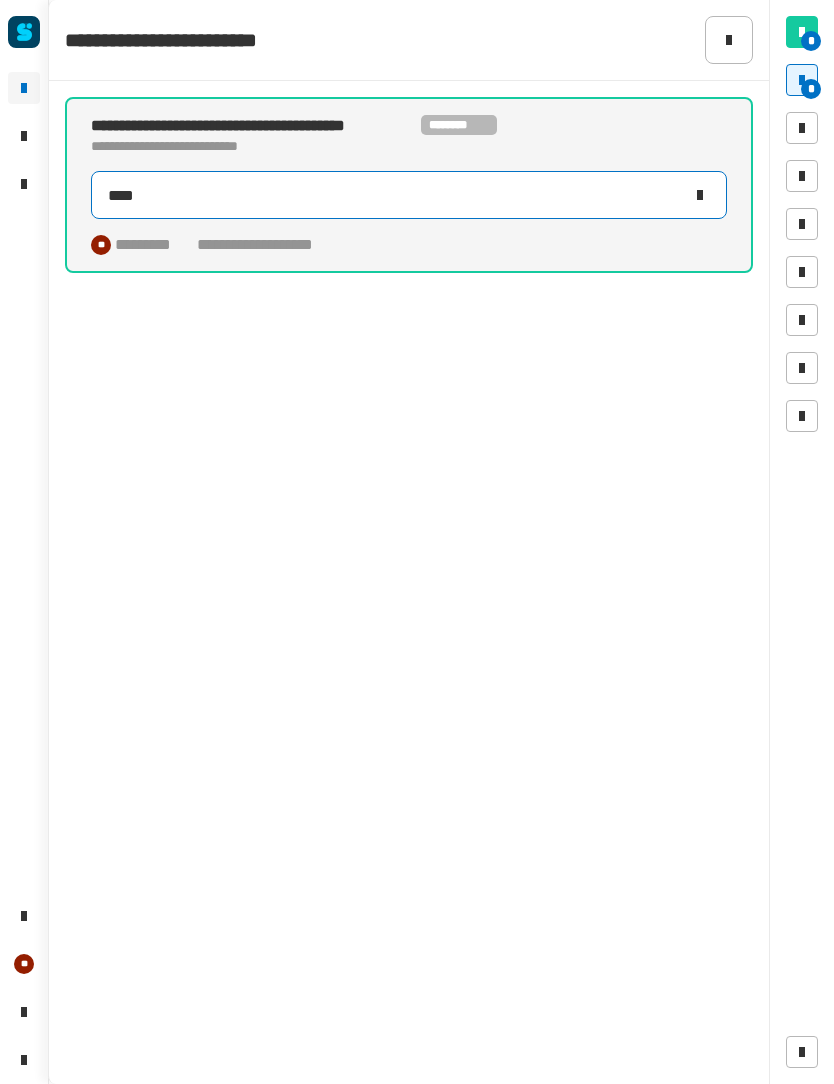 type on "*****" 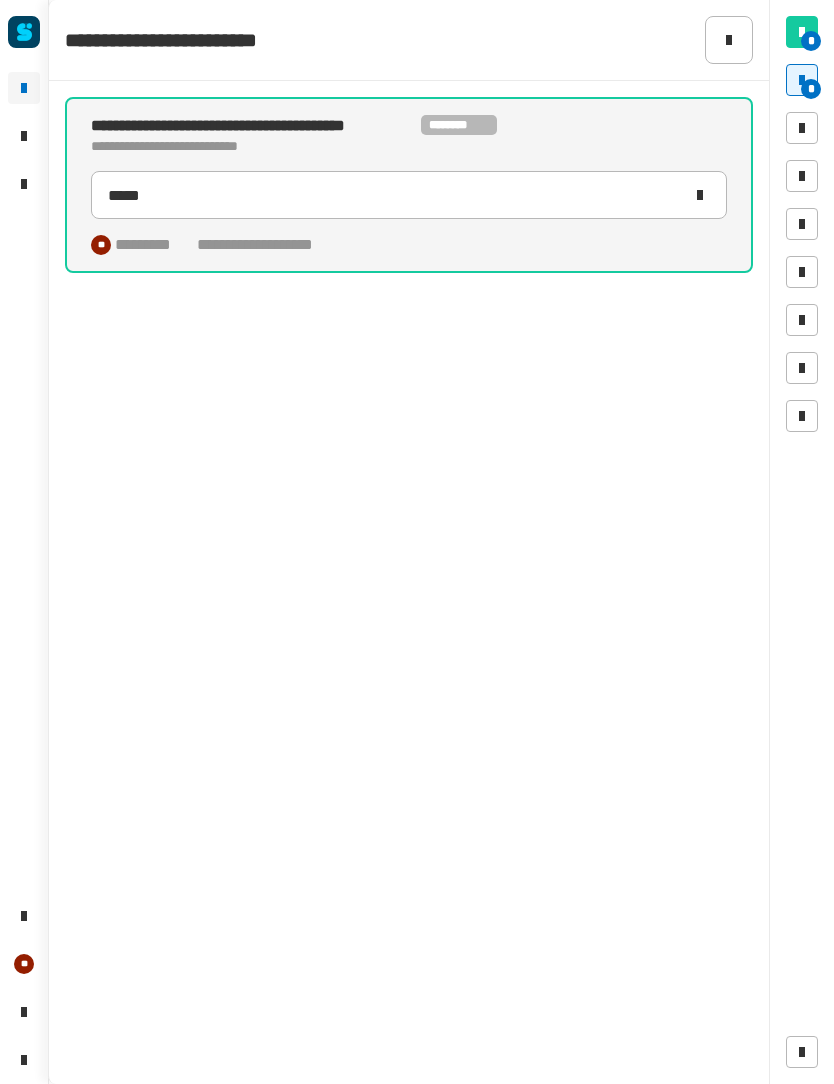 click on "**********" 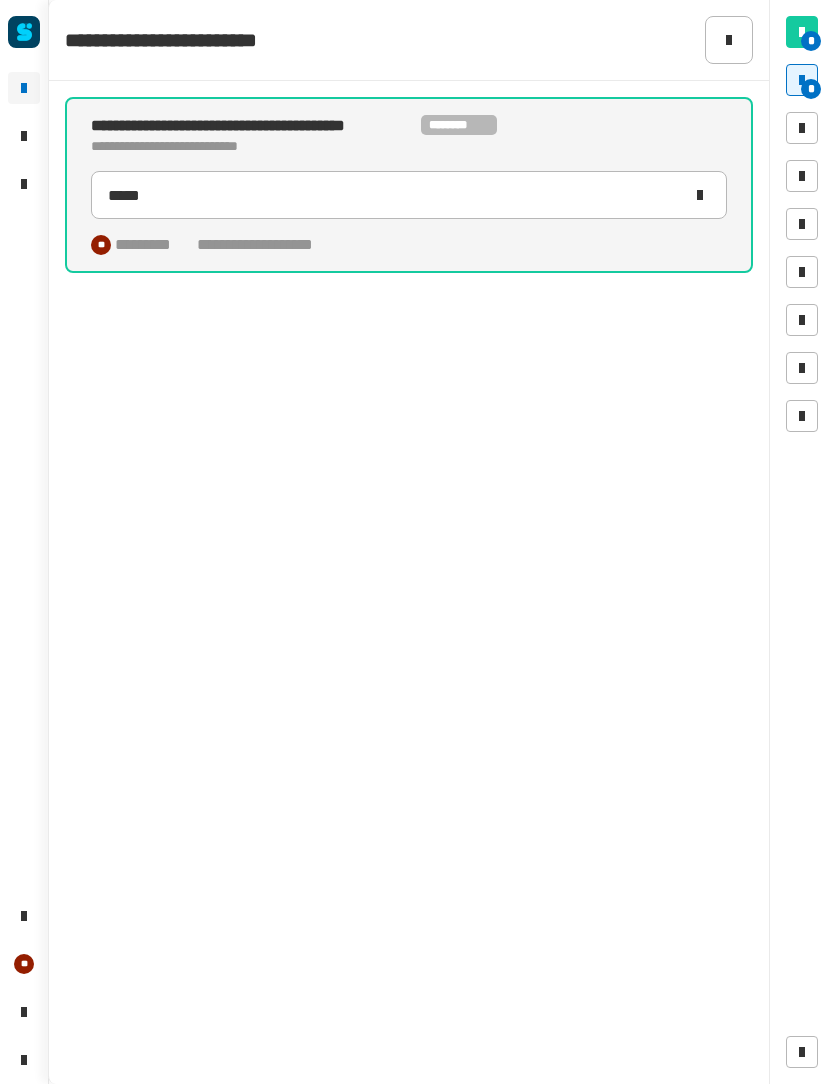 click 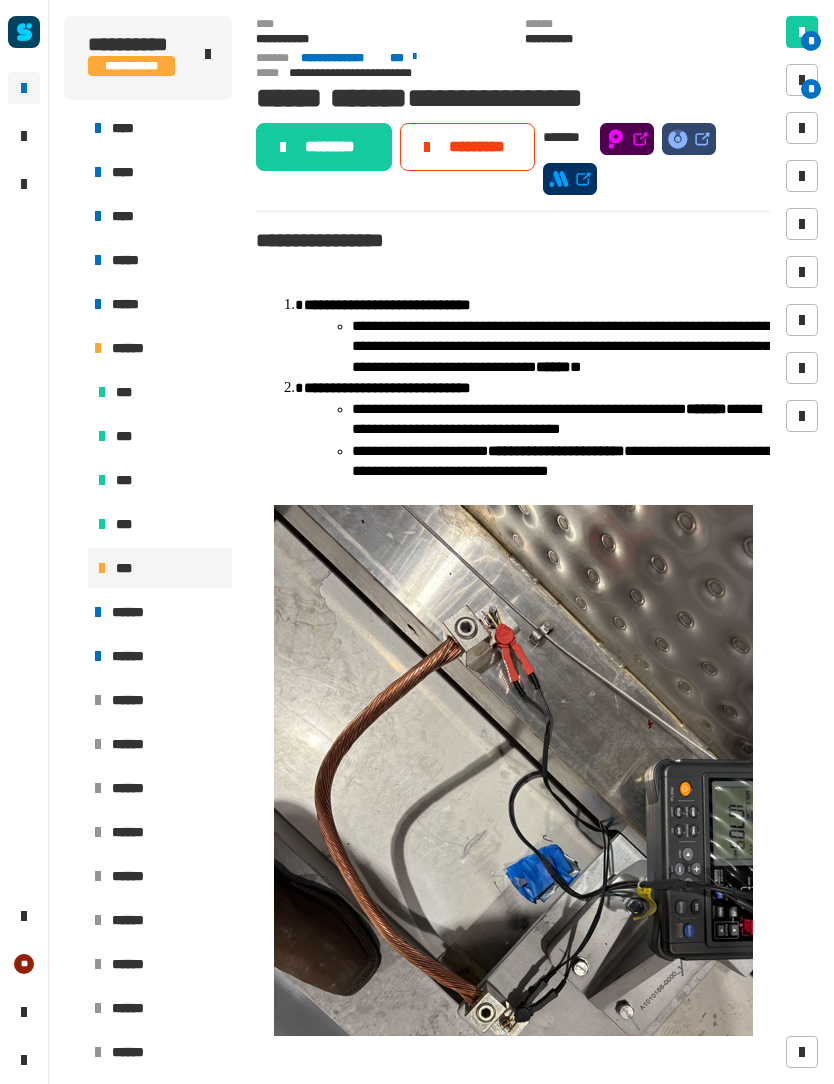 click on "********" 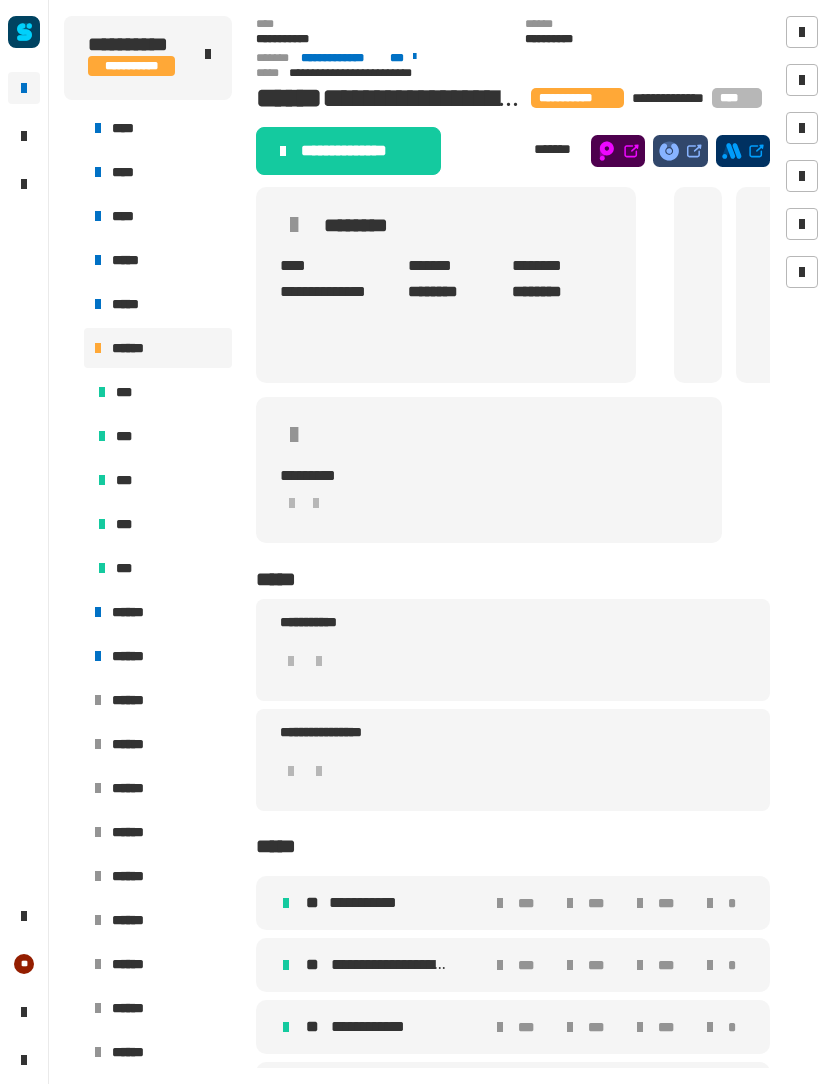 click on "**********" 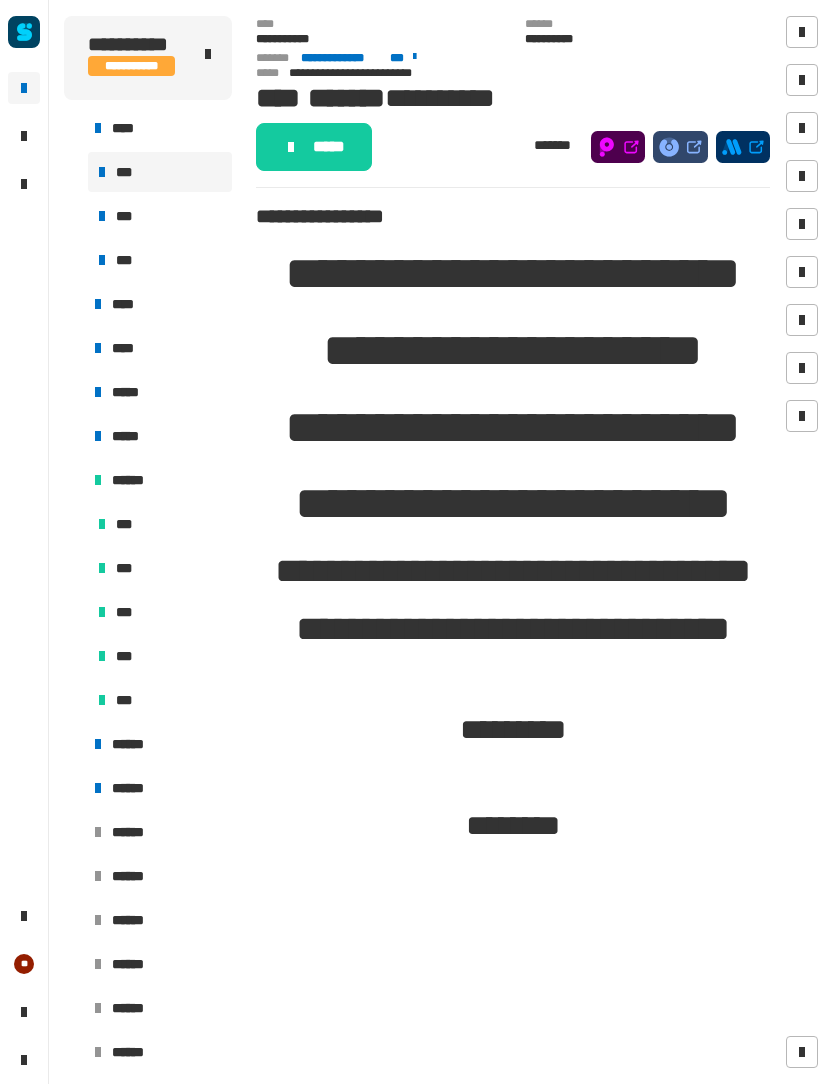 click 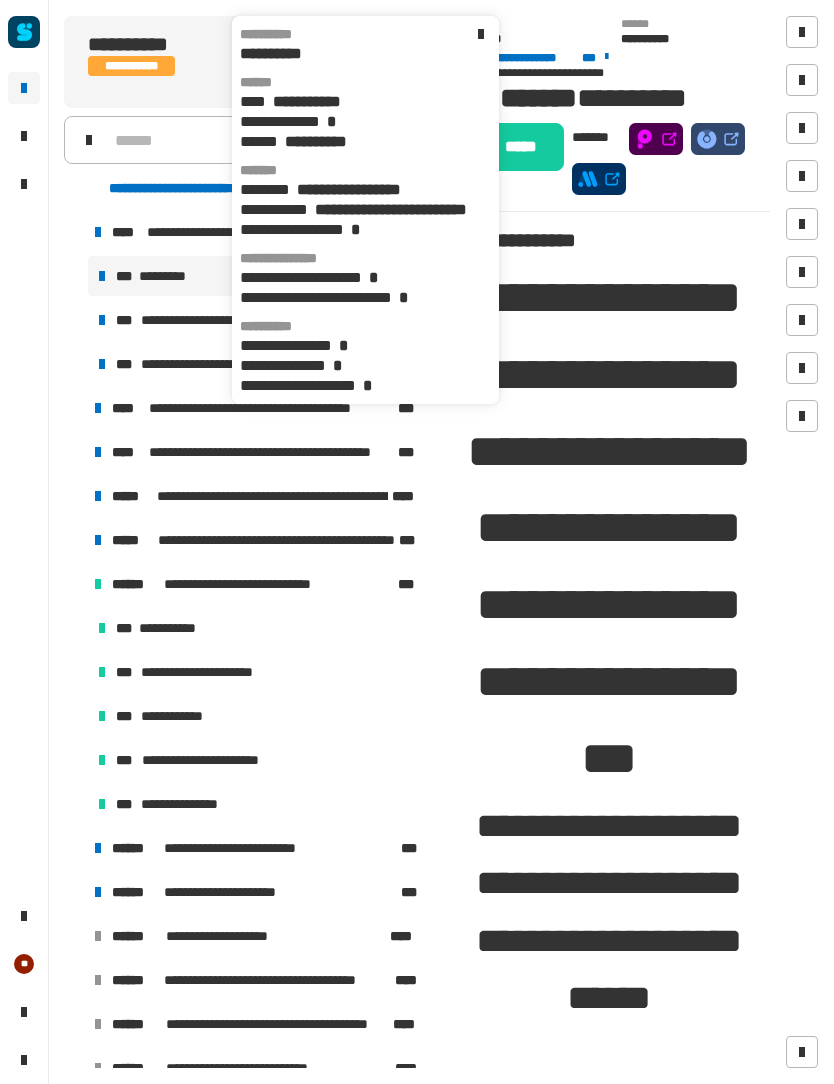 click on "**********" 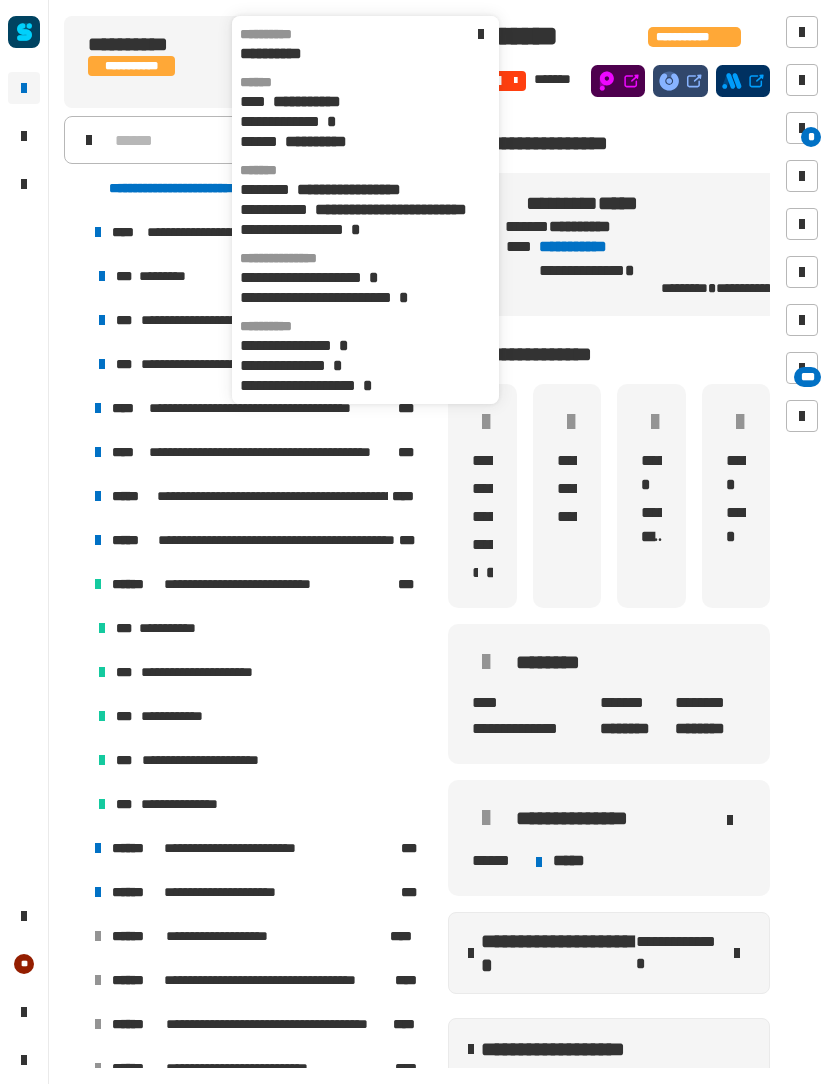 click 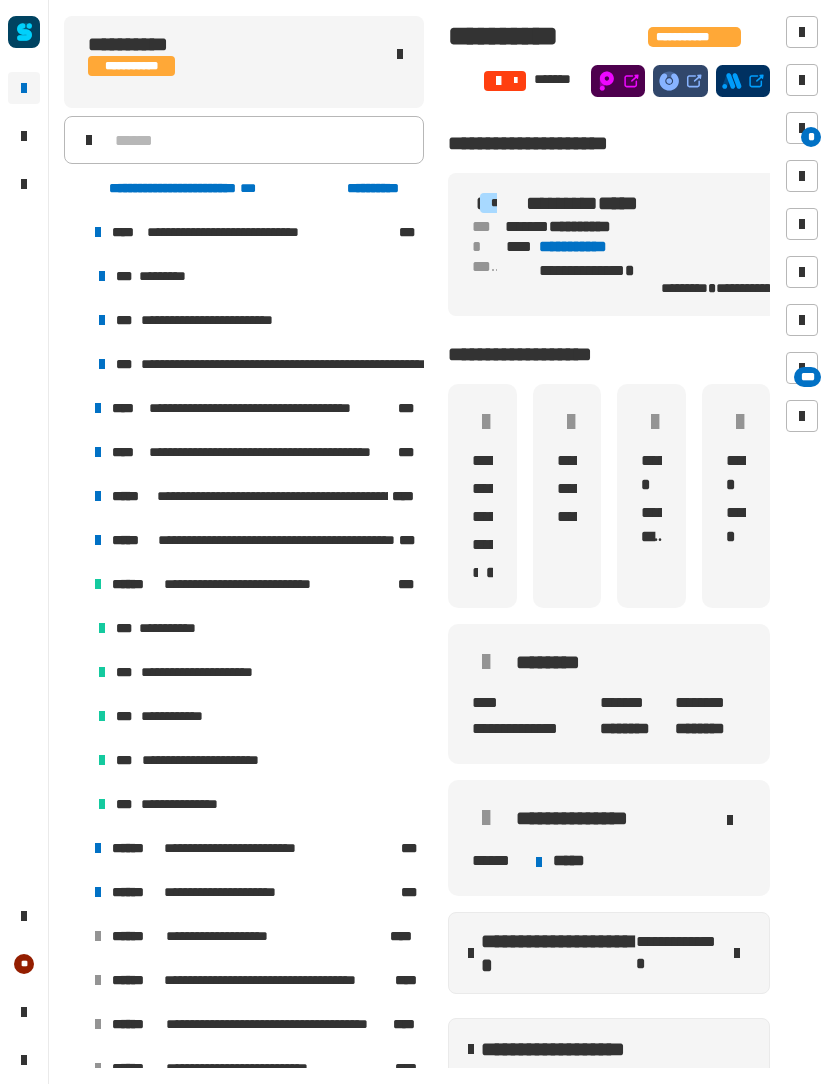 click on "**********" 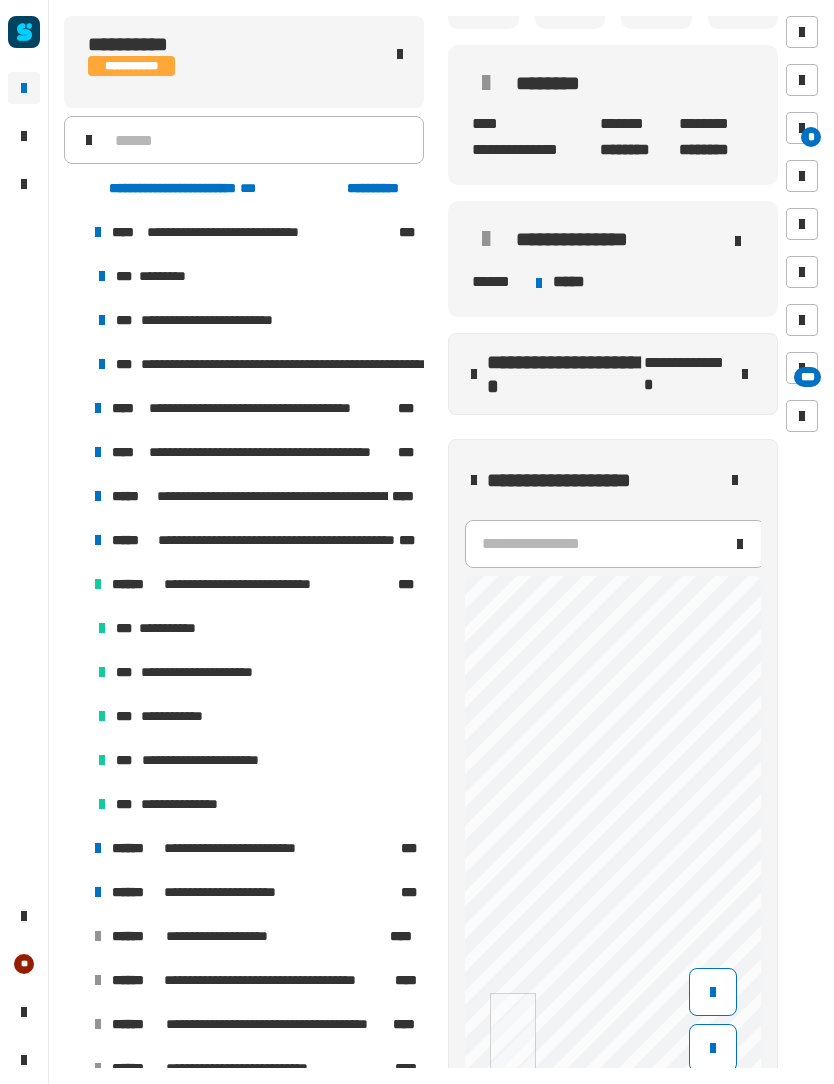 scroll, scrollTop: 581, scrollLeft: 0, axis: vertical 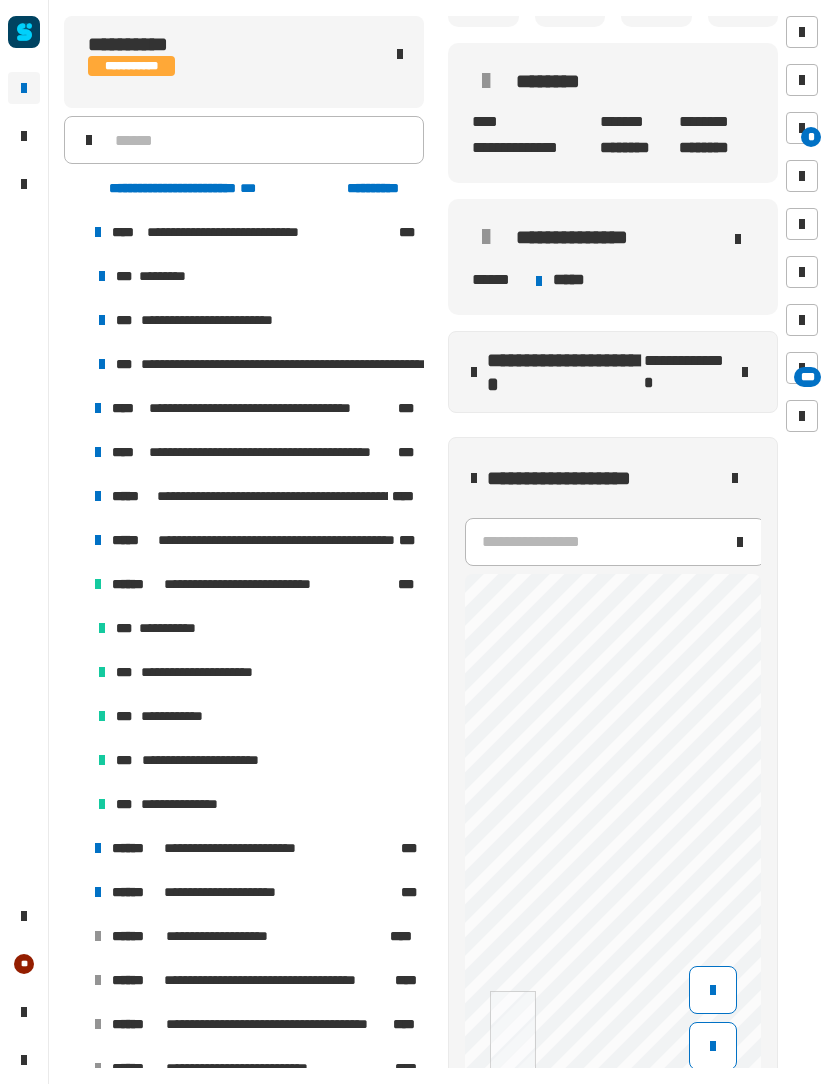 click 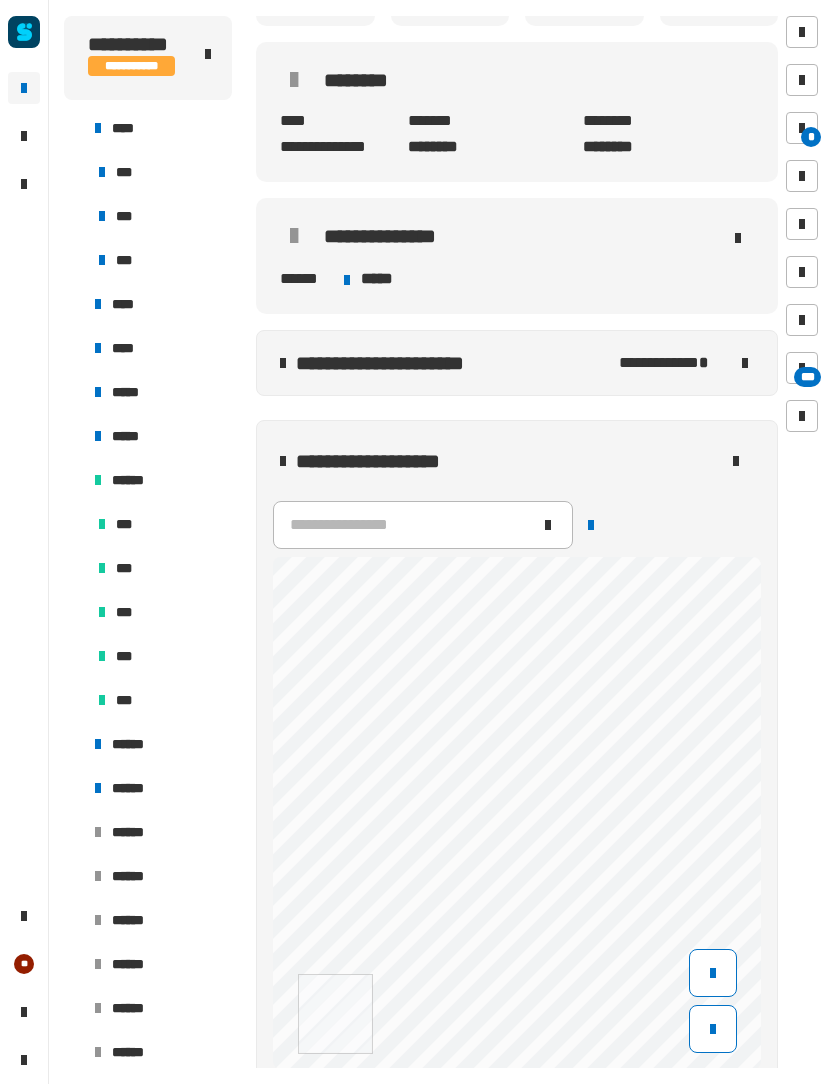 scroll, scrollTop: 70, scrollLeft: 0, axis: vertical 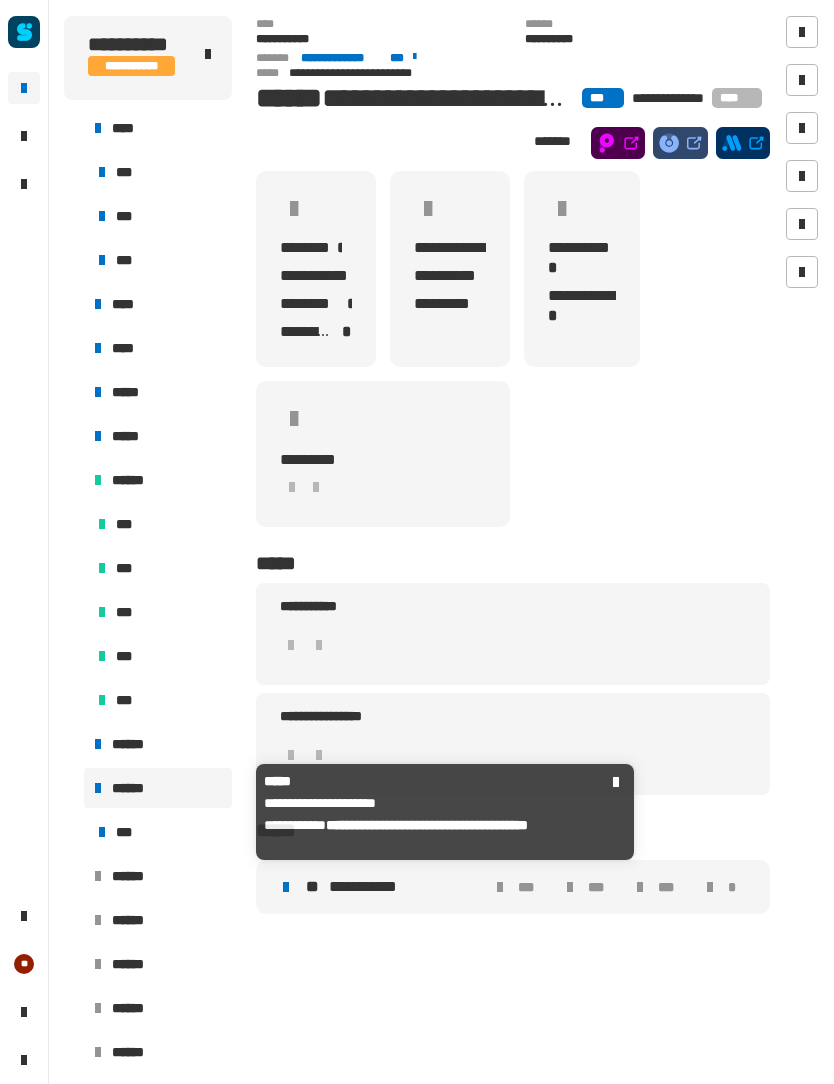 click on "******" at bounding box center [136, 788] 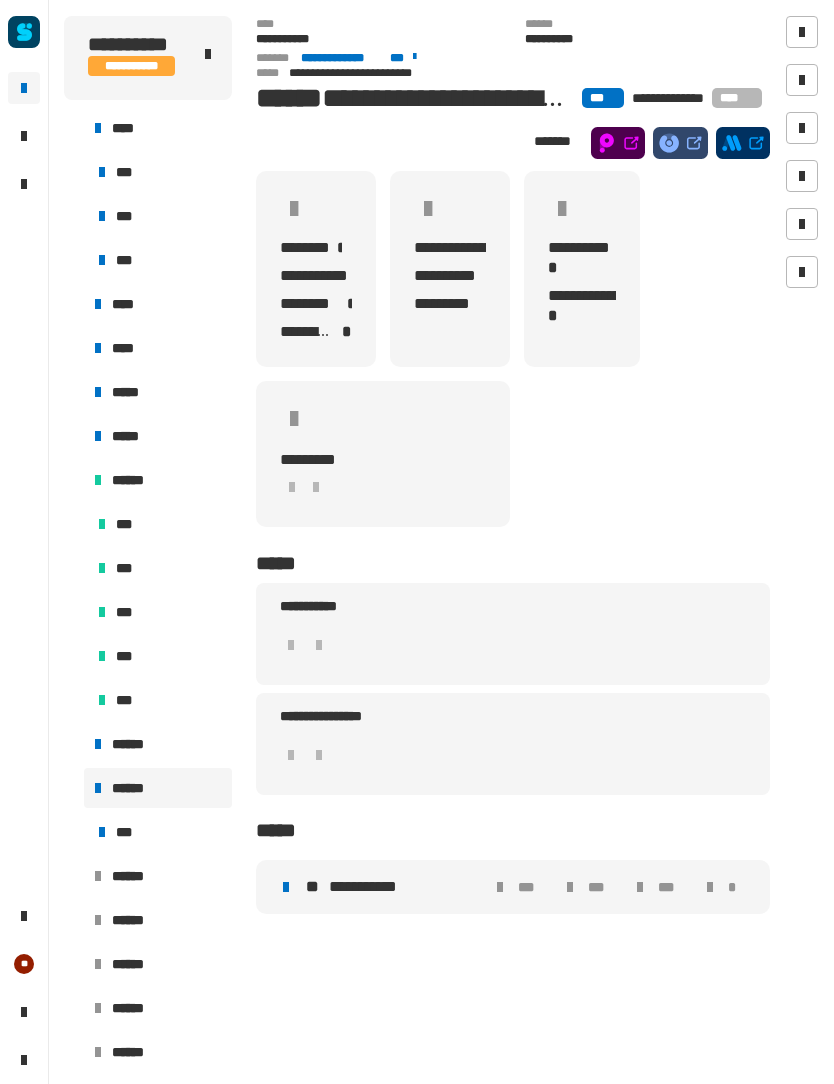 click at bounding box center (74, 788) 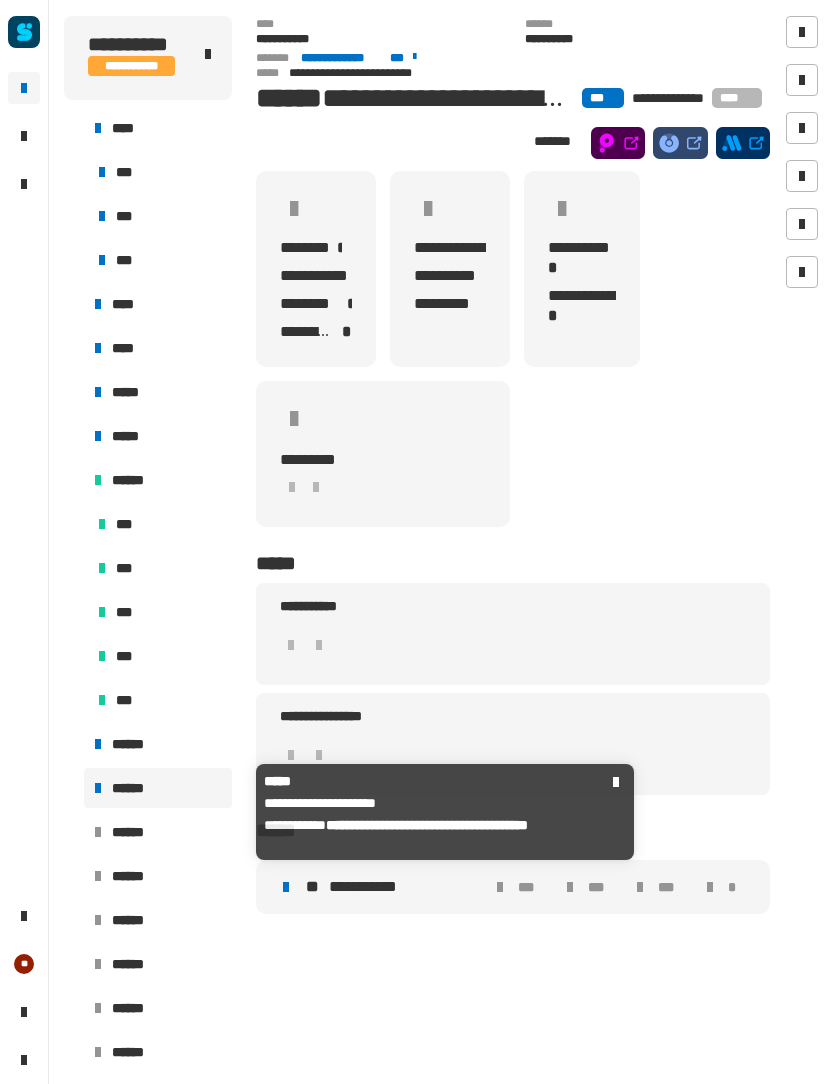 click on "**********" 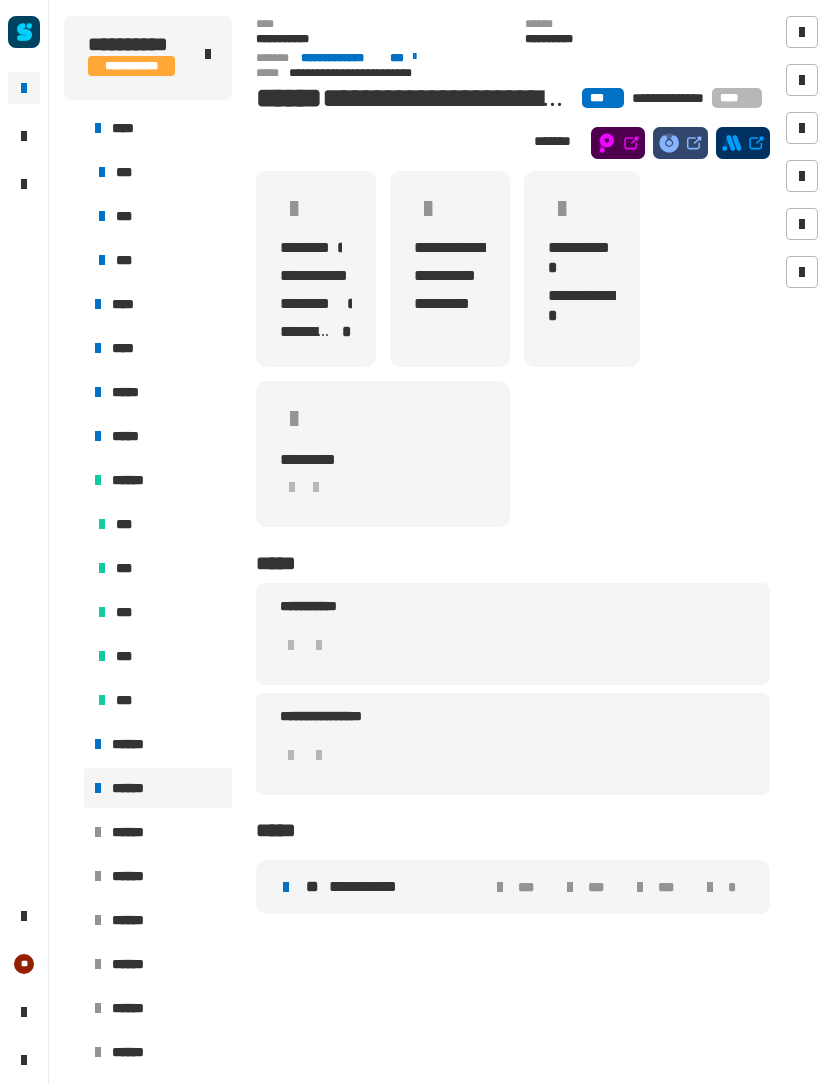 click on "**********" 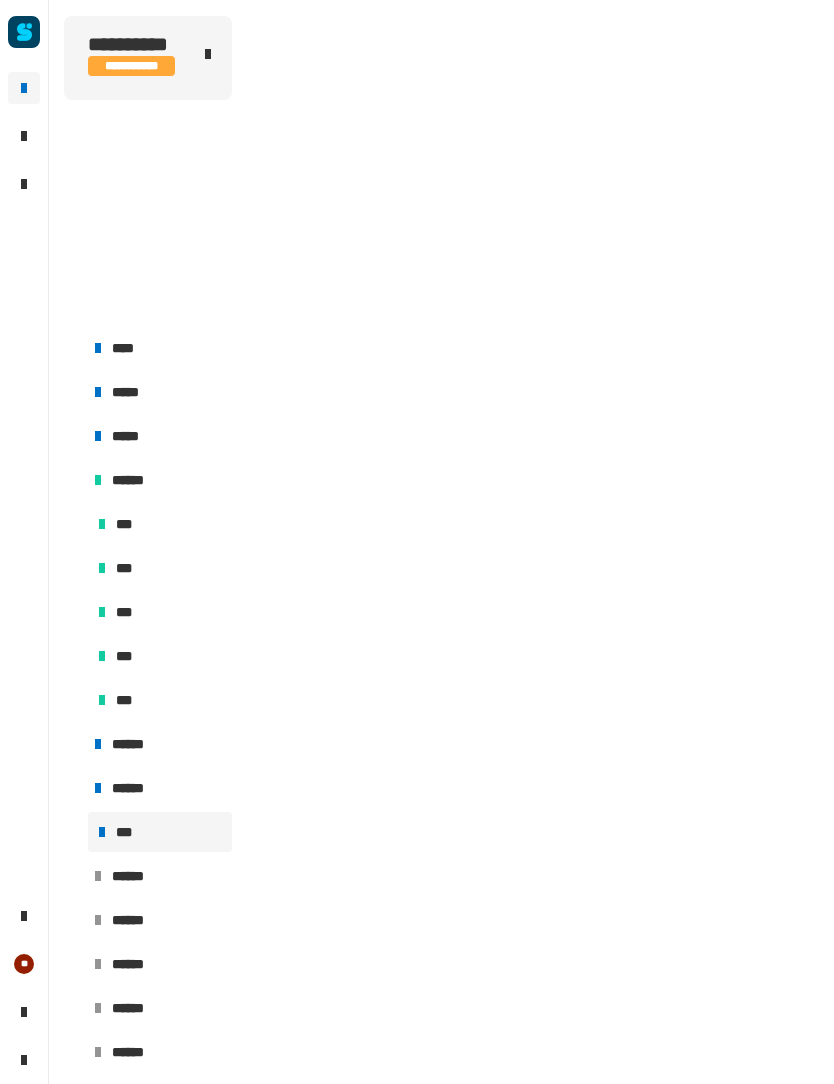 scroll, scrollTop: 236, scrollLeft: 0, axis: vertical 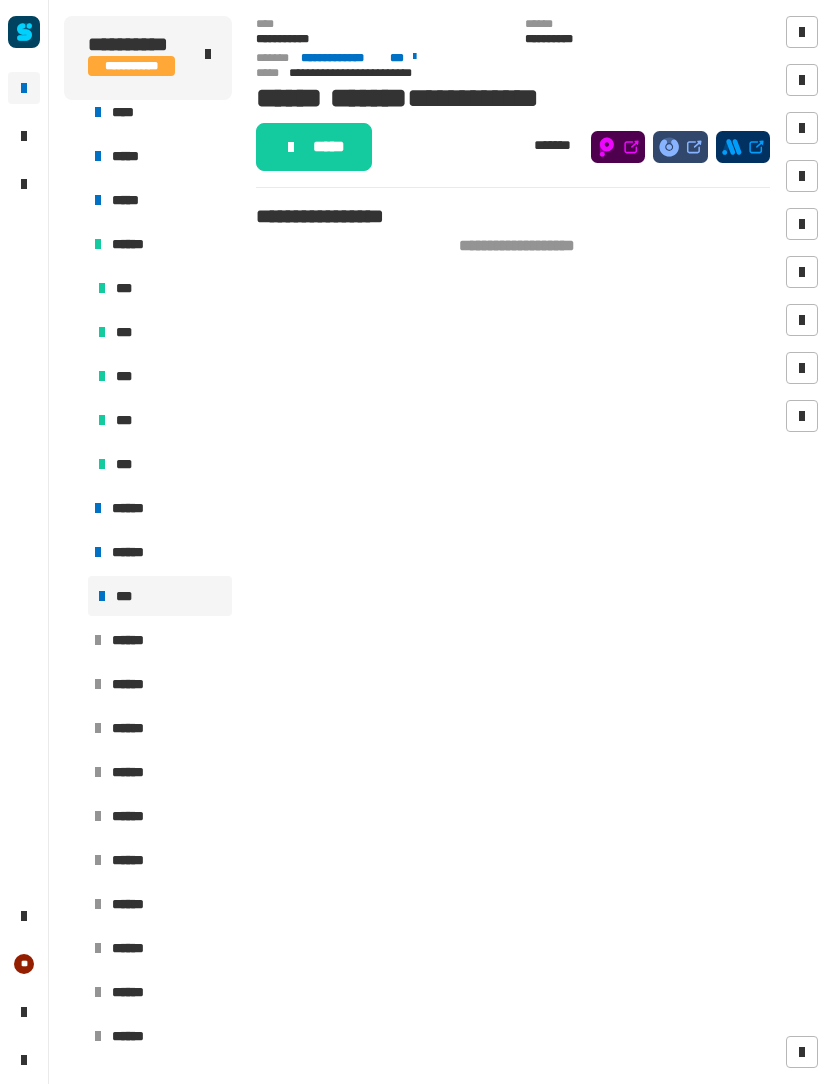 click on "*****" 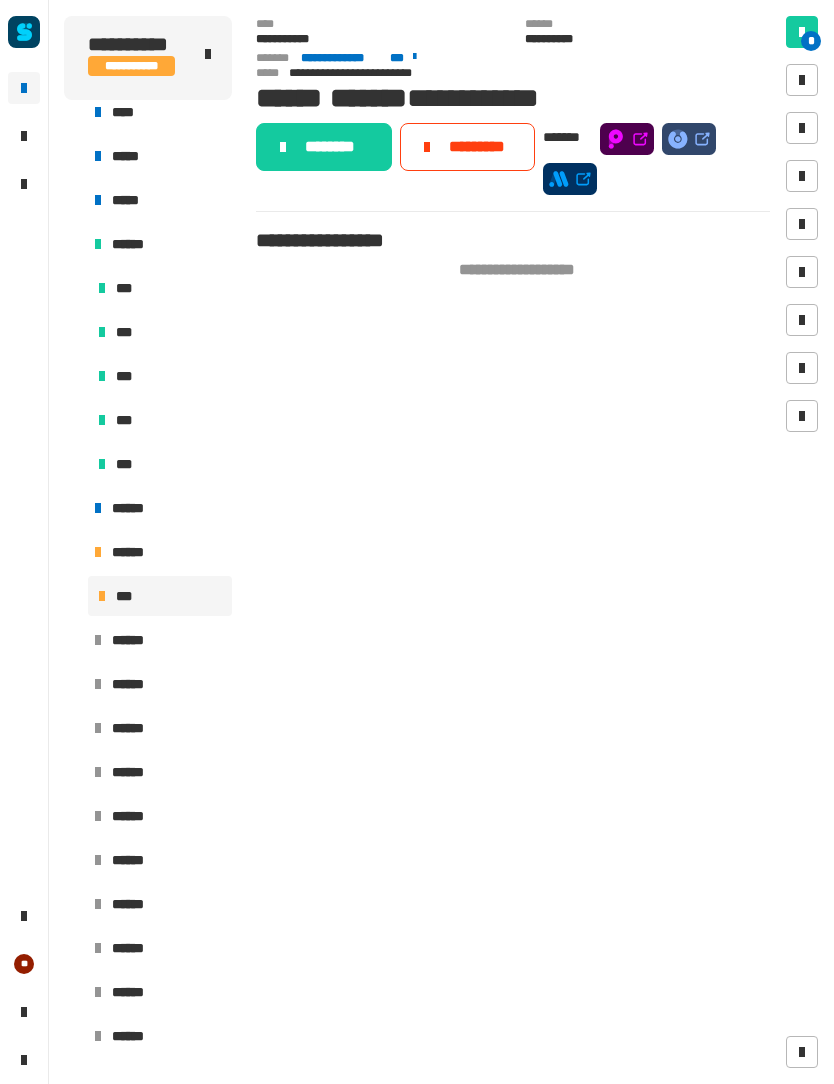 click on "********" 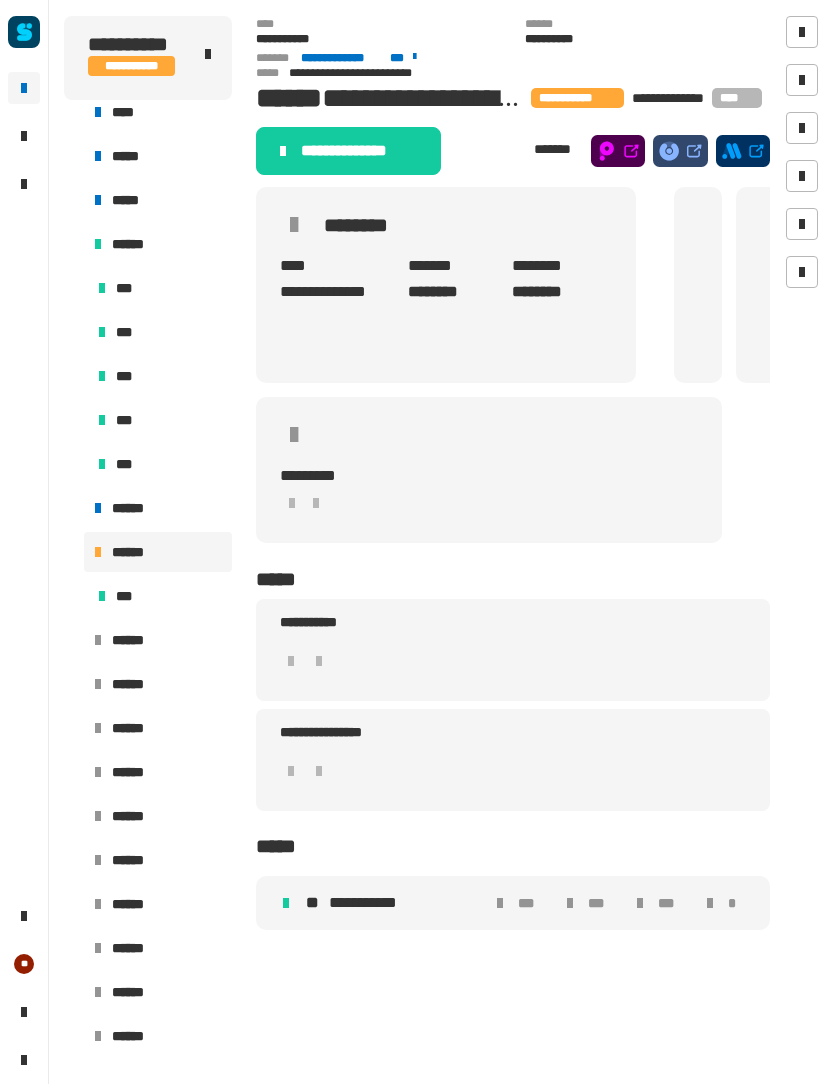 click on "**********" 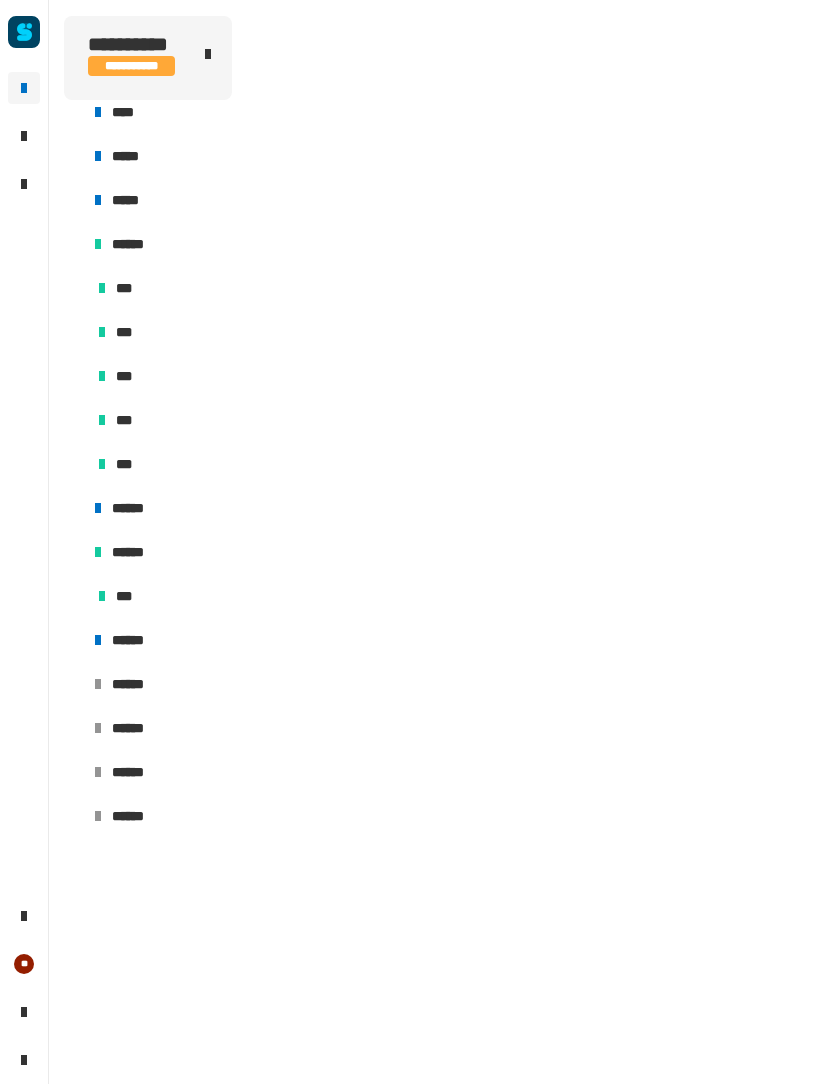 scroll, scrollTop: 0, scrollLeft: 0, axis: both 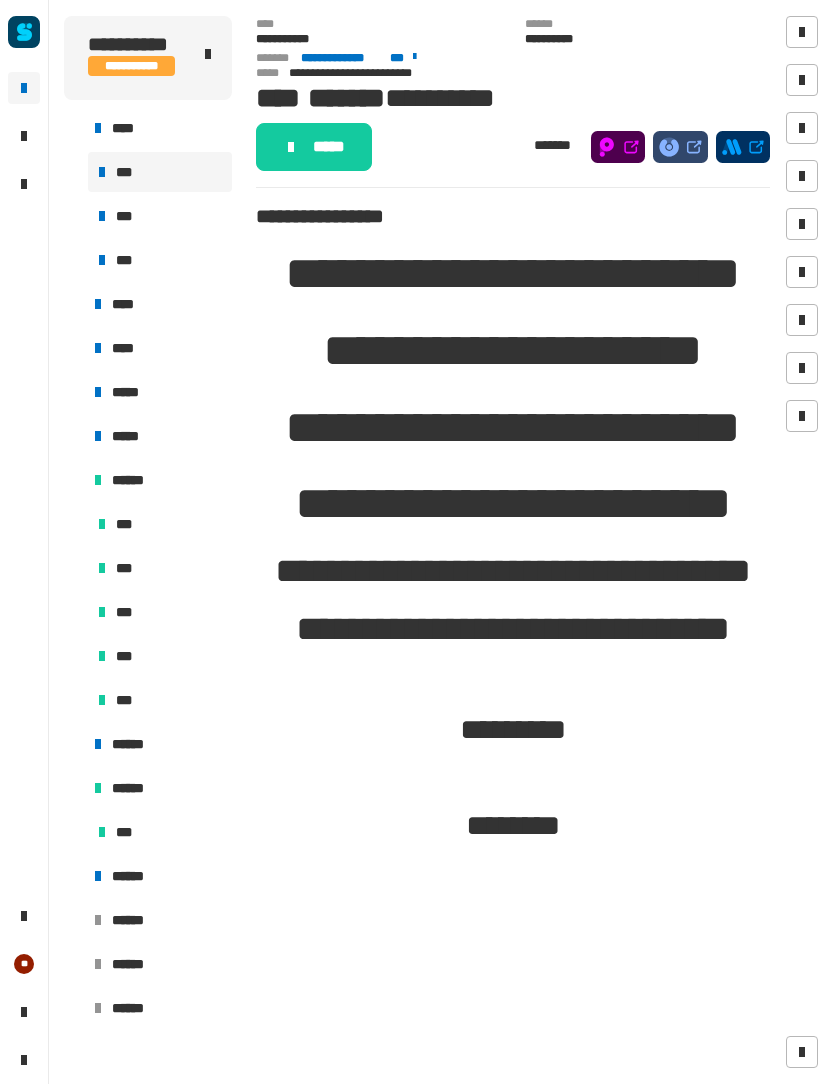 click 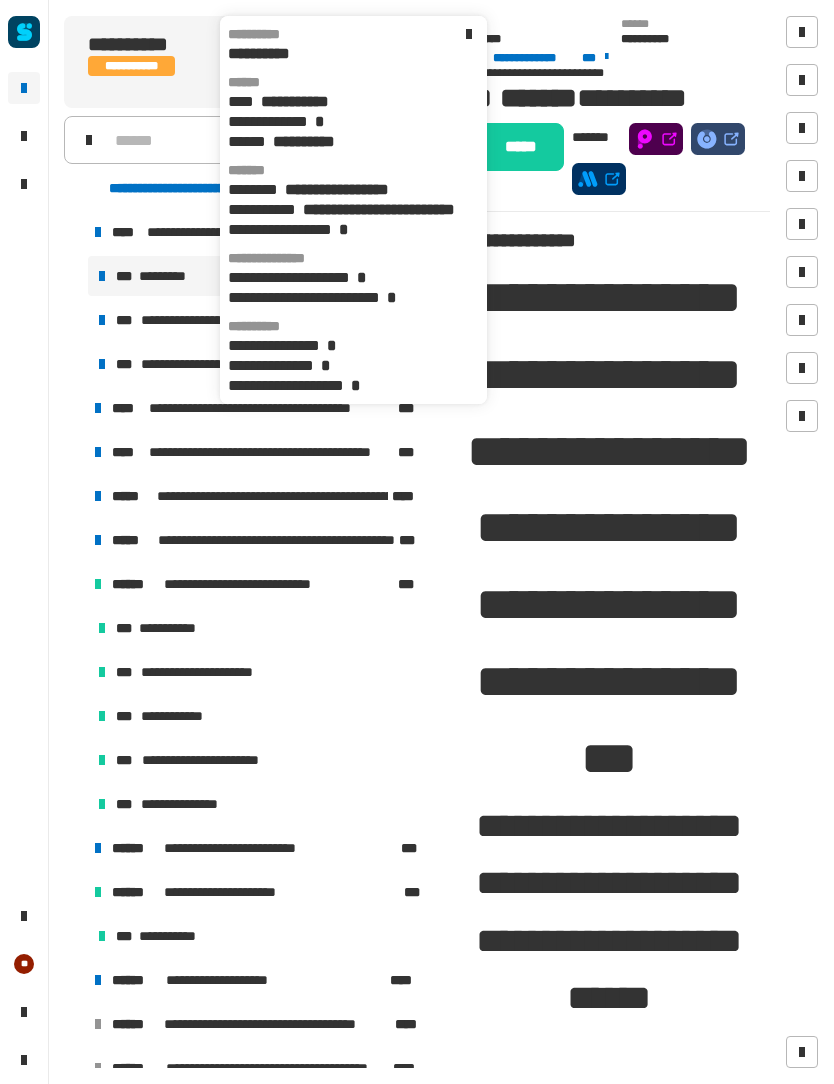 click 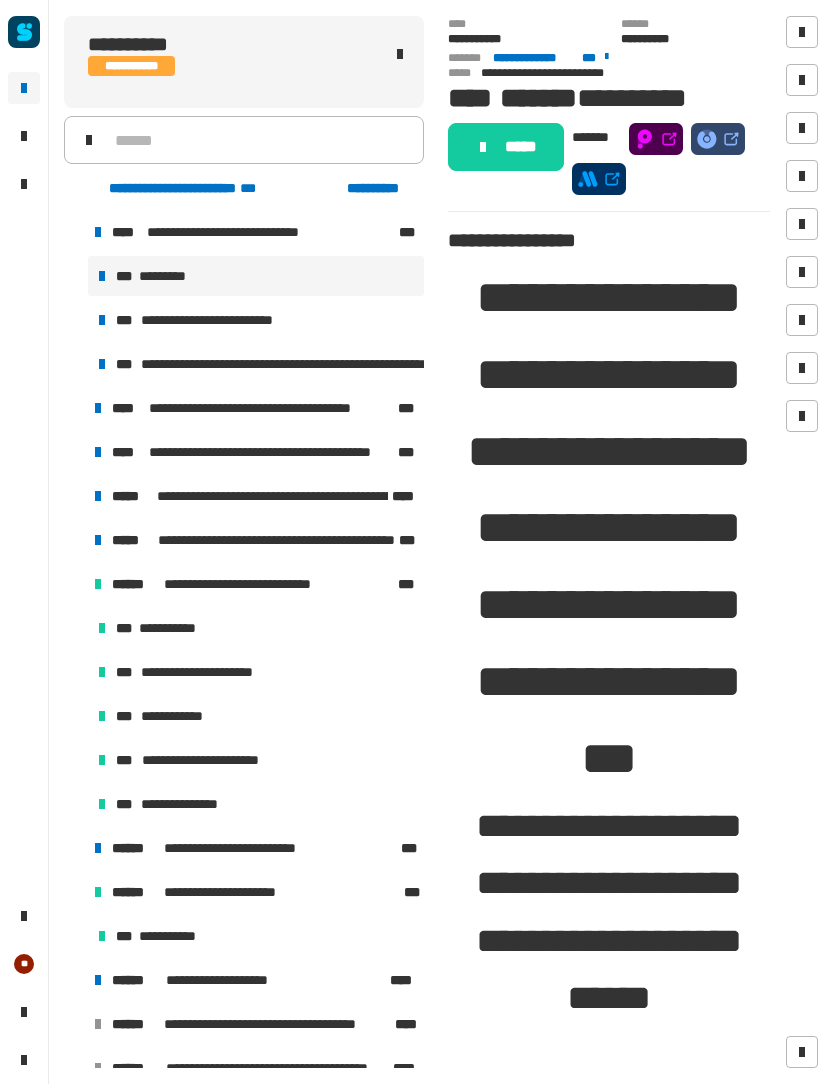 click on "****" 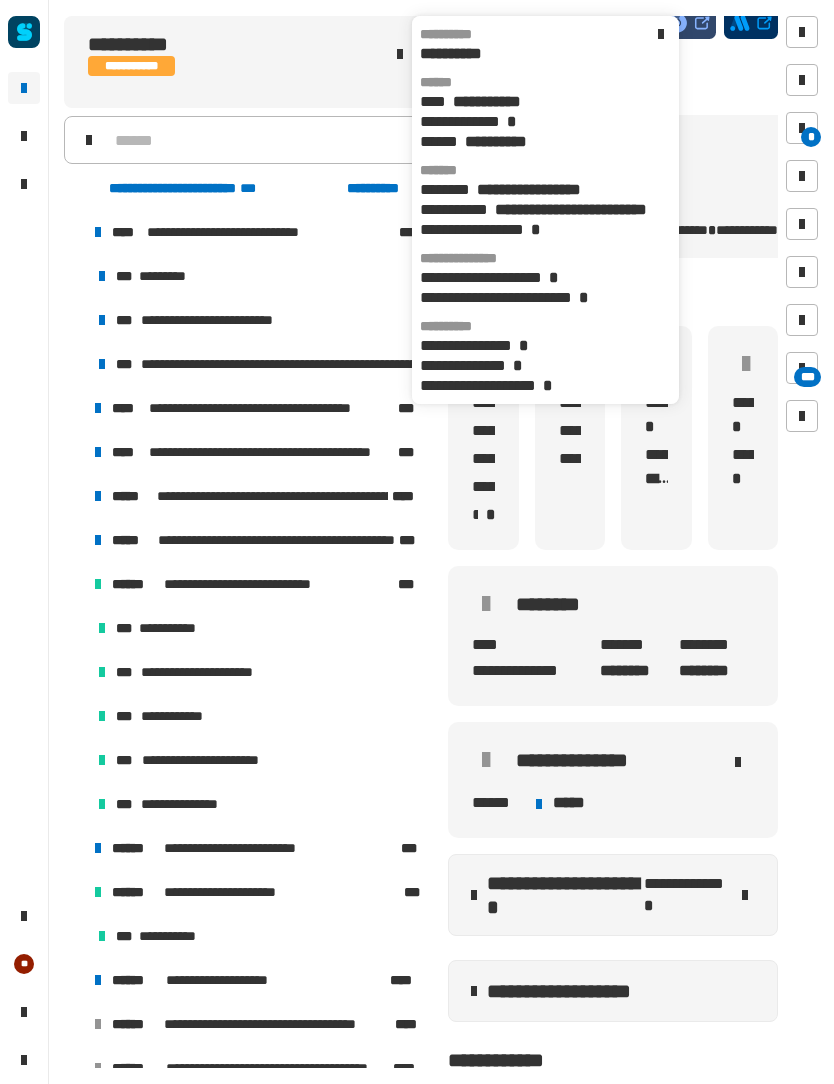 scroll, scrollTop: 94, scrollLeft: 0, axis: vertical 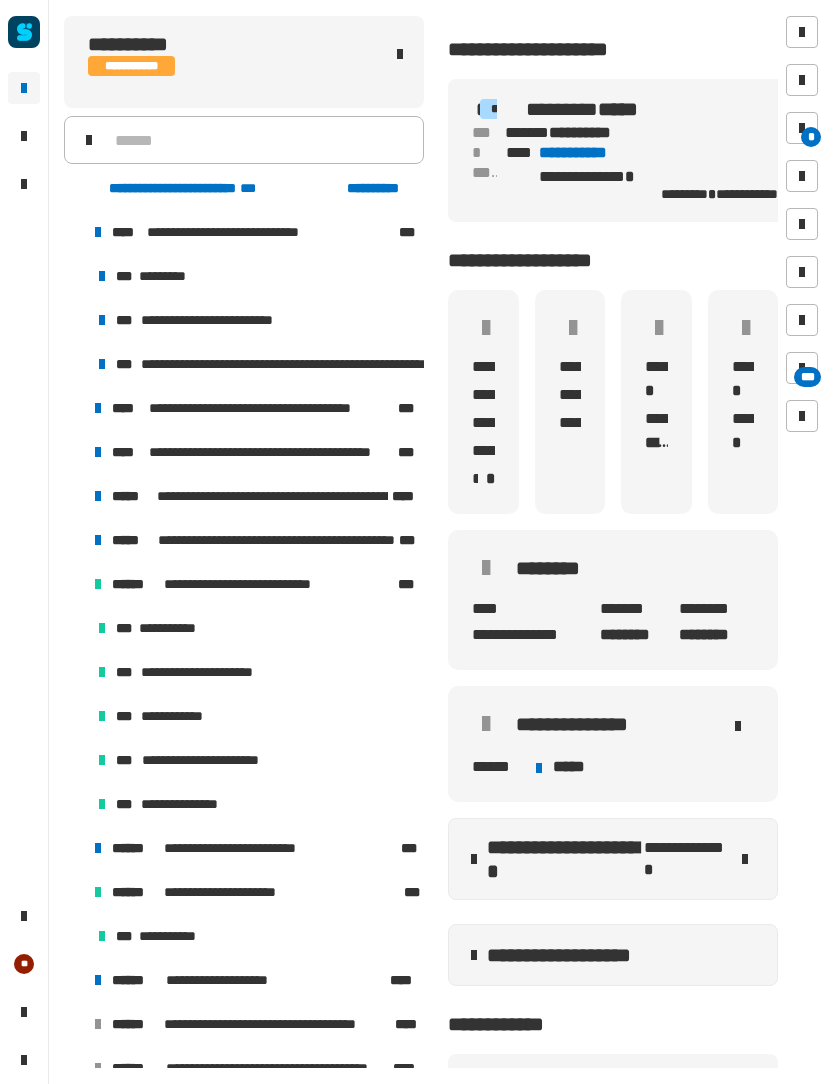 click on "**********" 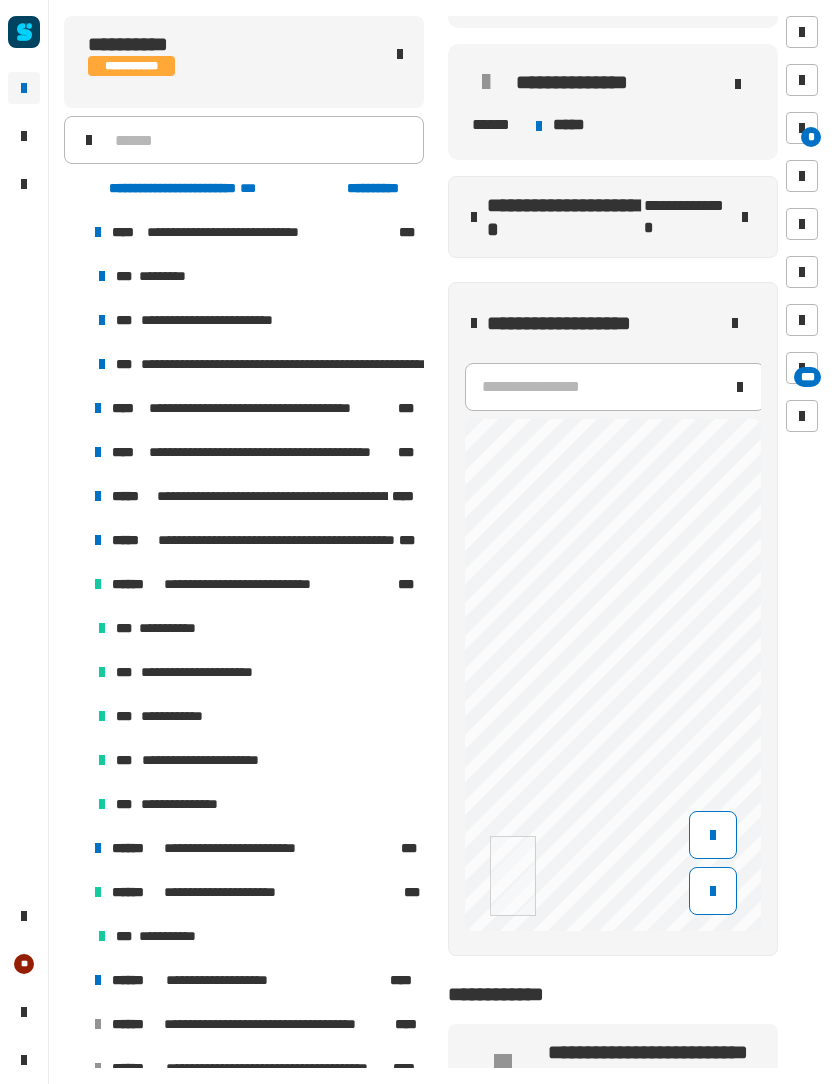 scroll, scrollTop: 797, scrollLeft: 0, axis: vertical 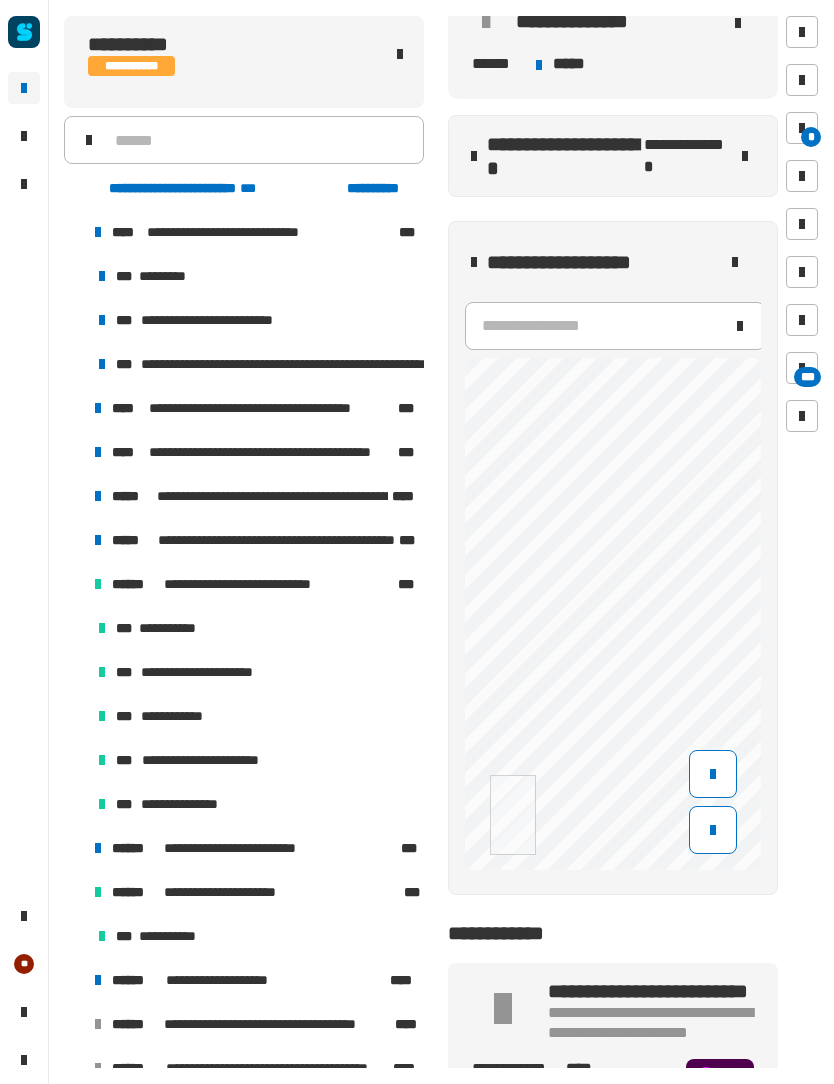 click 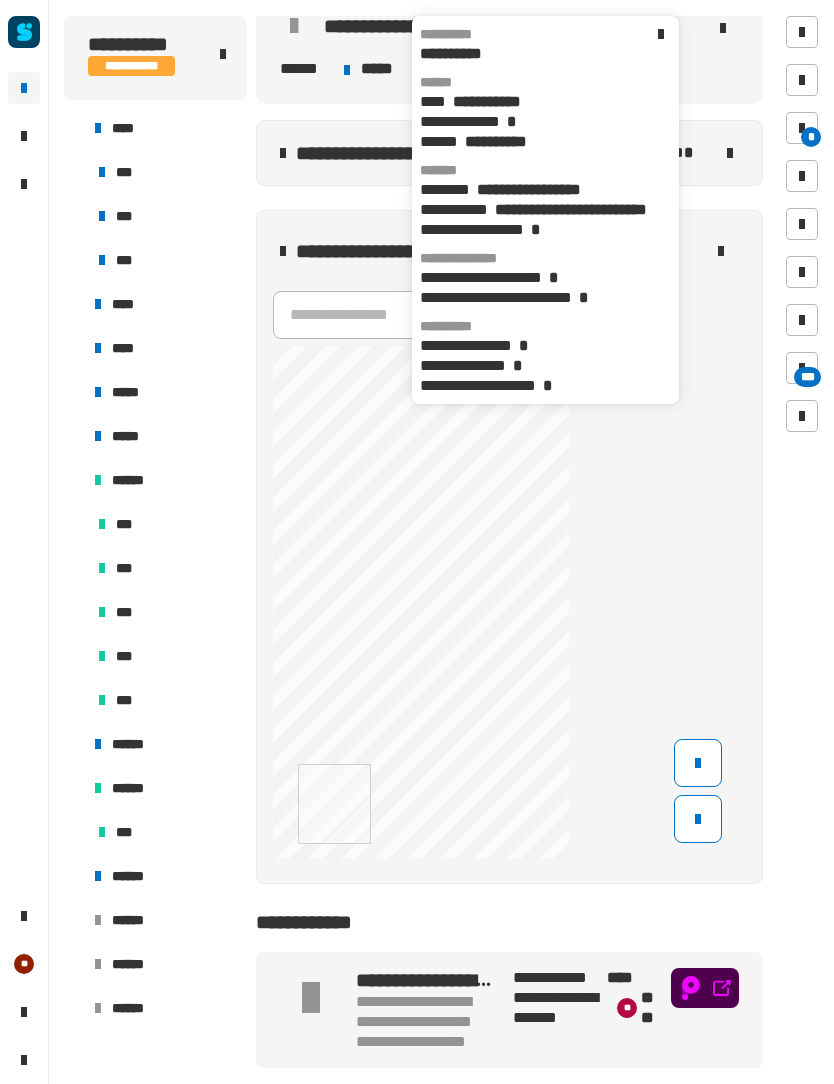 scroll, scrollTop: 767, scrollLeft: 0, axis: vertical 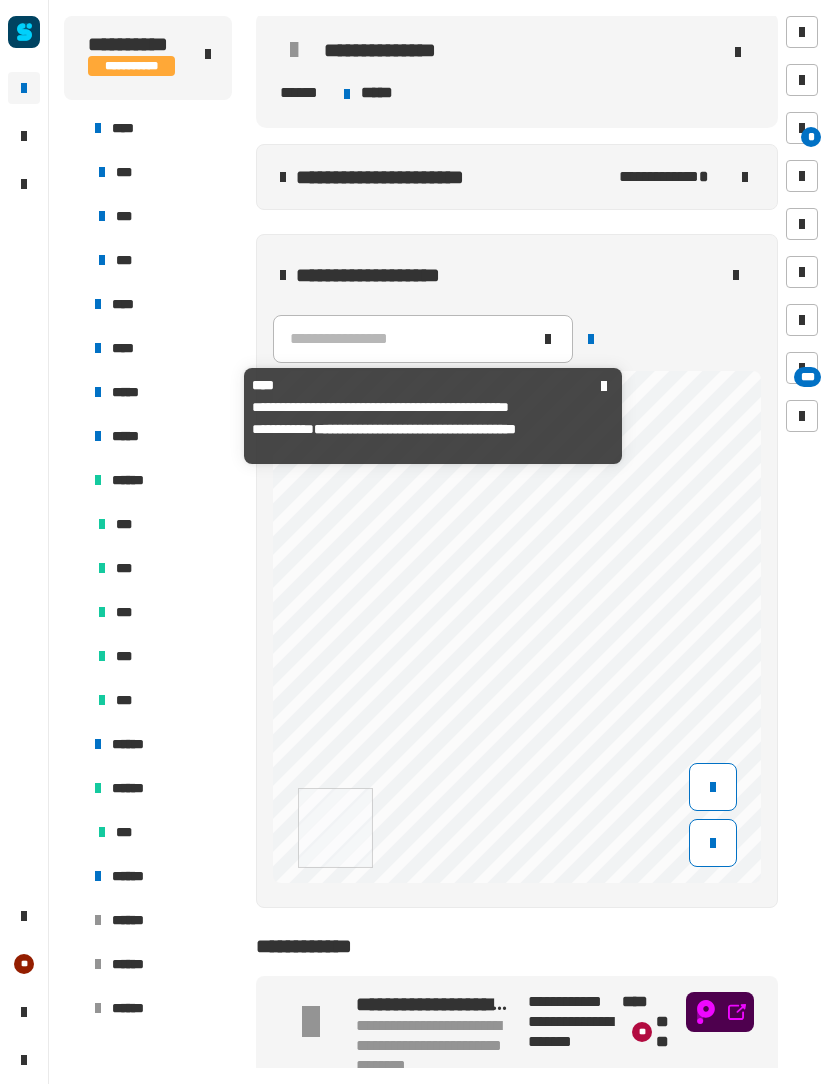 click on "*****" at bounding box center (132, 392) 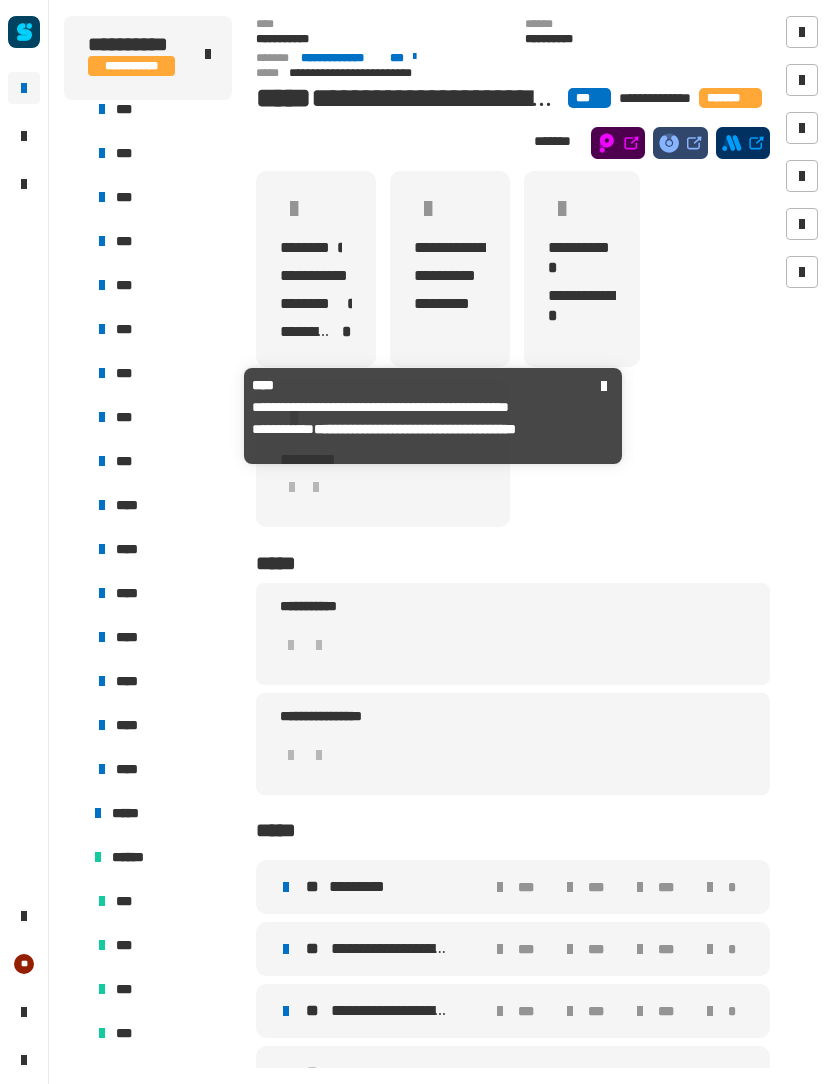 scroll, scrollTop: 322, scrollLeft: 0, axis: vertical 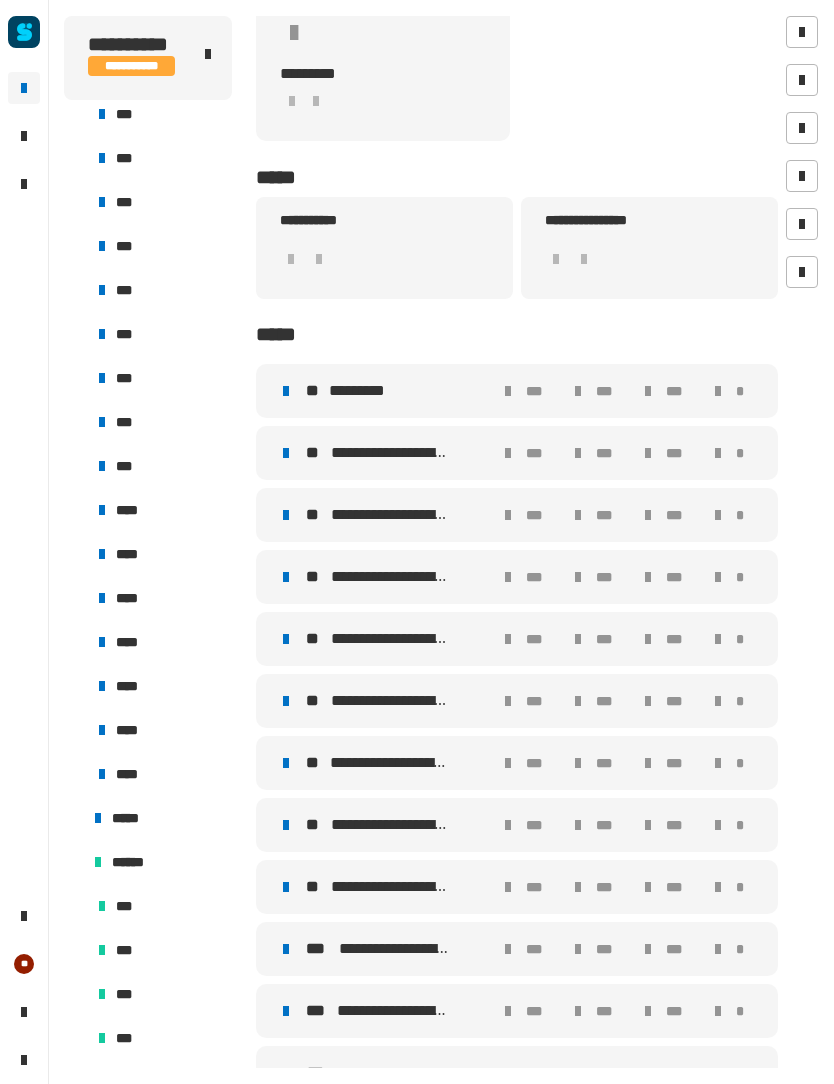click on "**********" 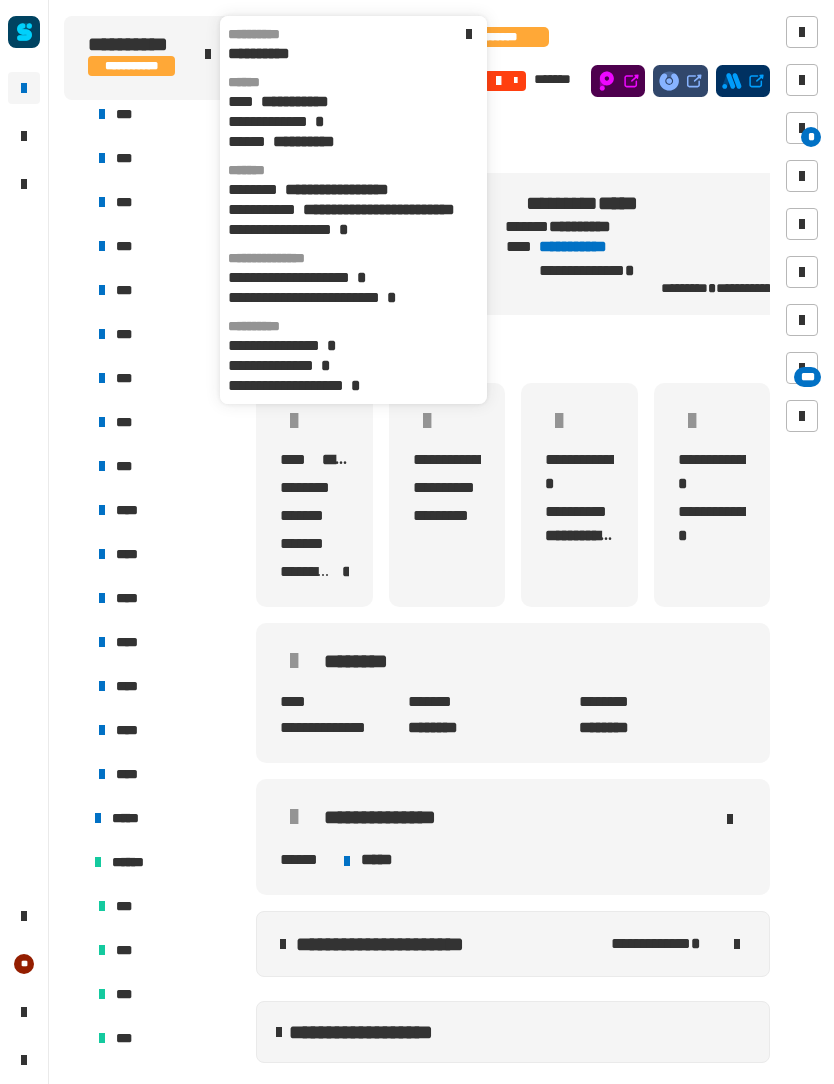 click on "**********" 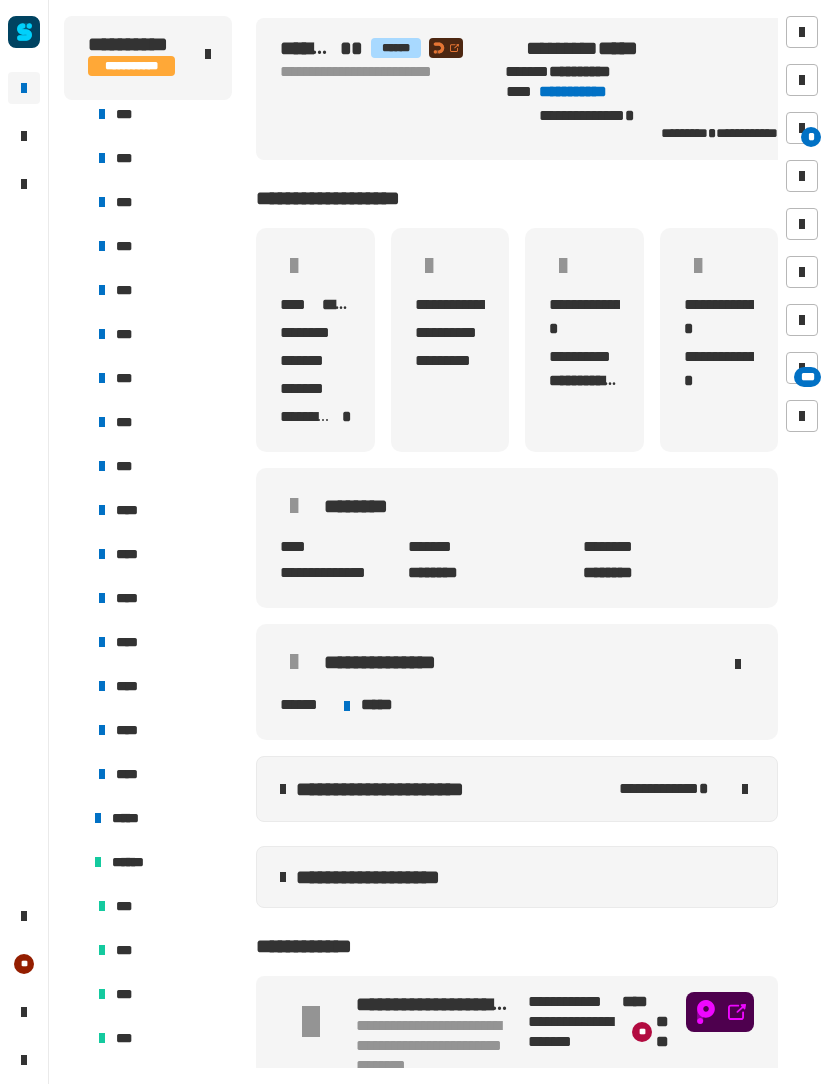 click on "**********" 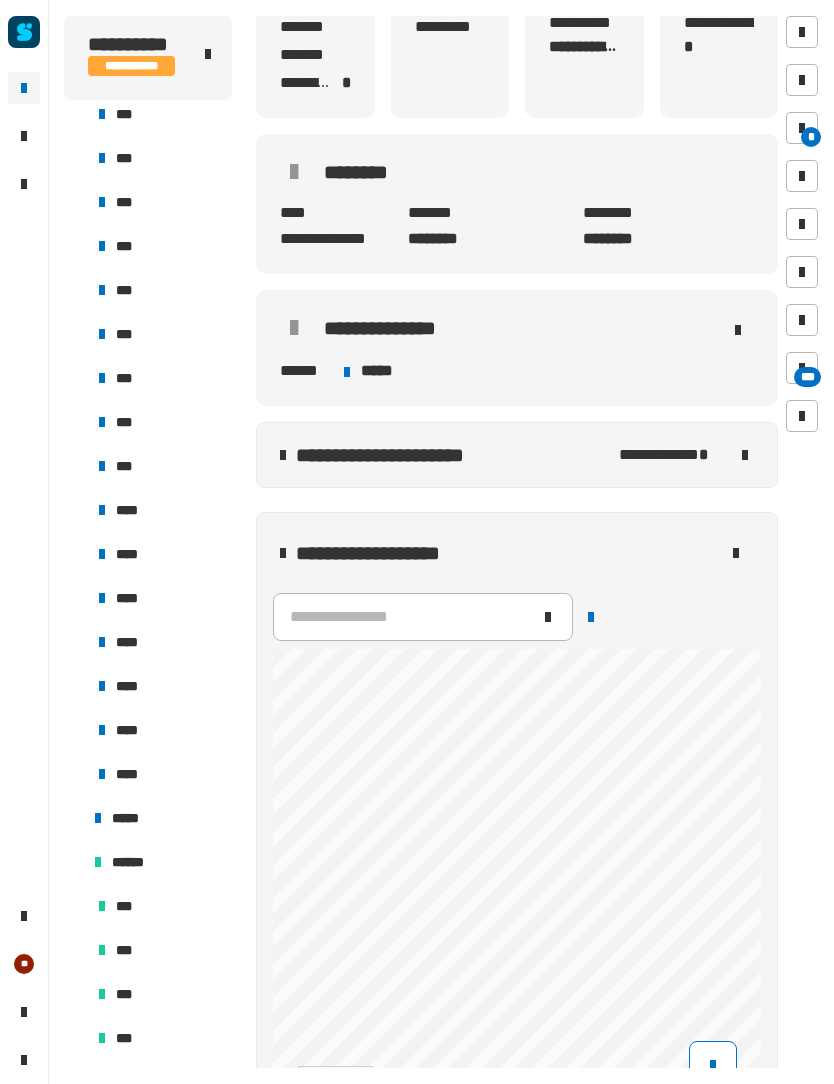 scroll, scrollTop: 558, scrollLeft: 0, axis: vertical 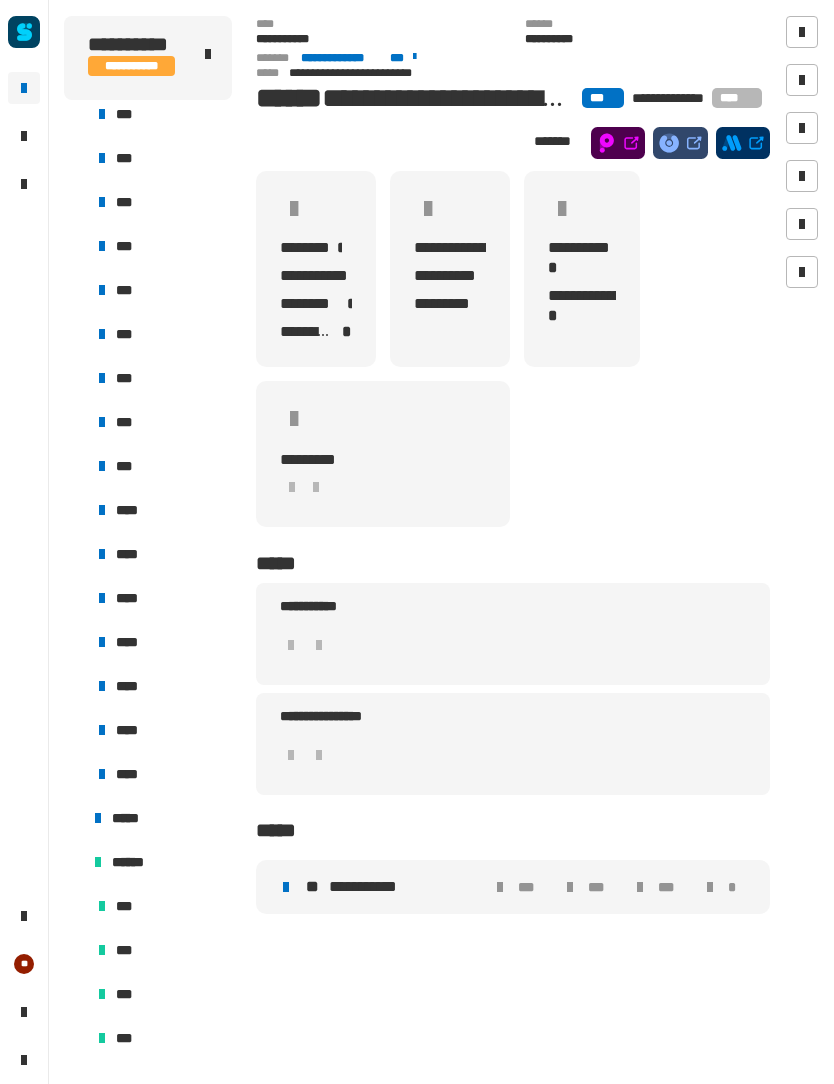 click on "**********" at bounding box center (369, 887) 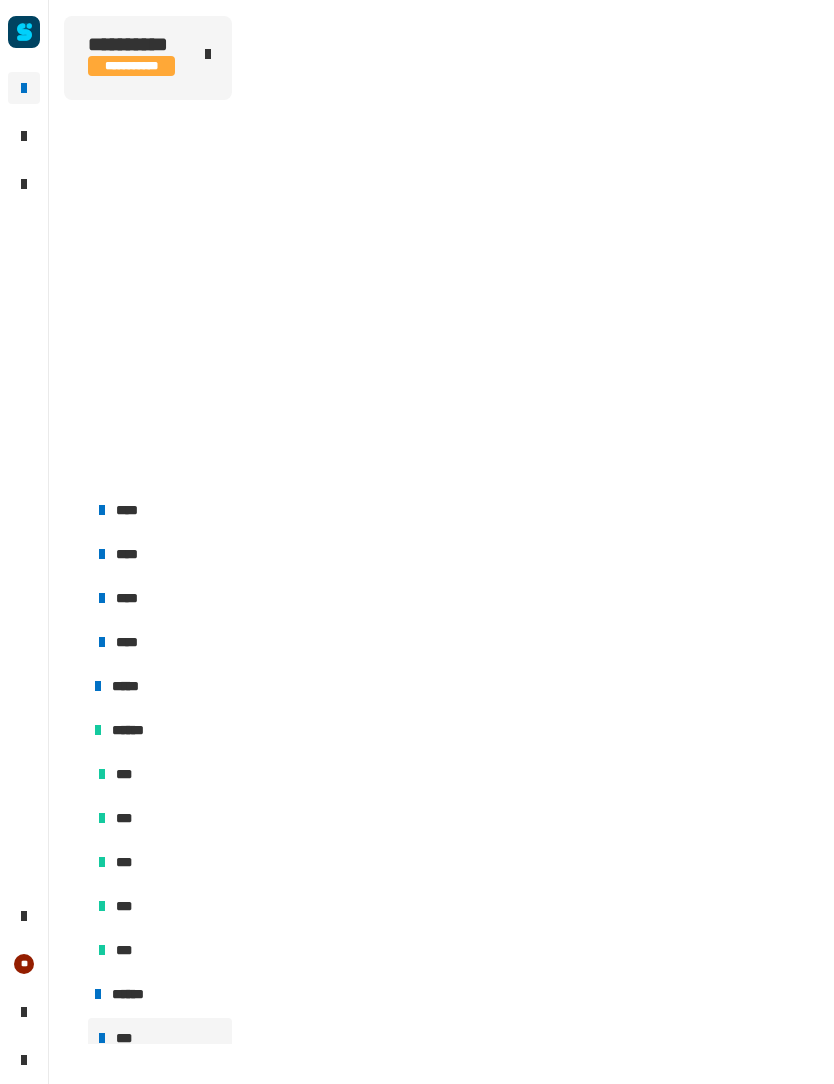 scroll, scrollTop: 742, scrollLeft: 0, axis: vertical 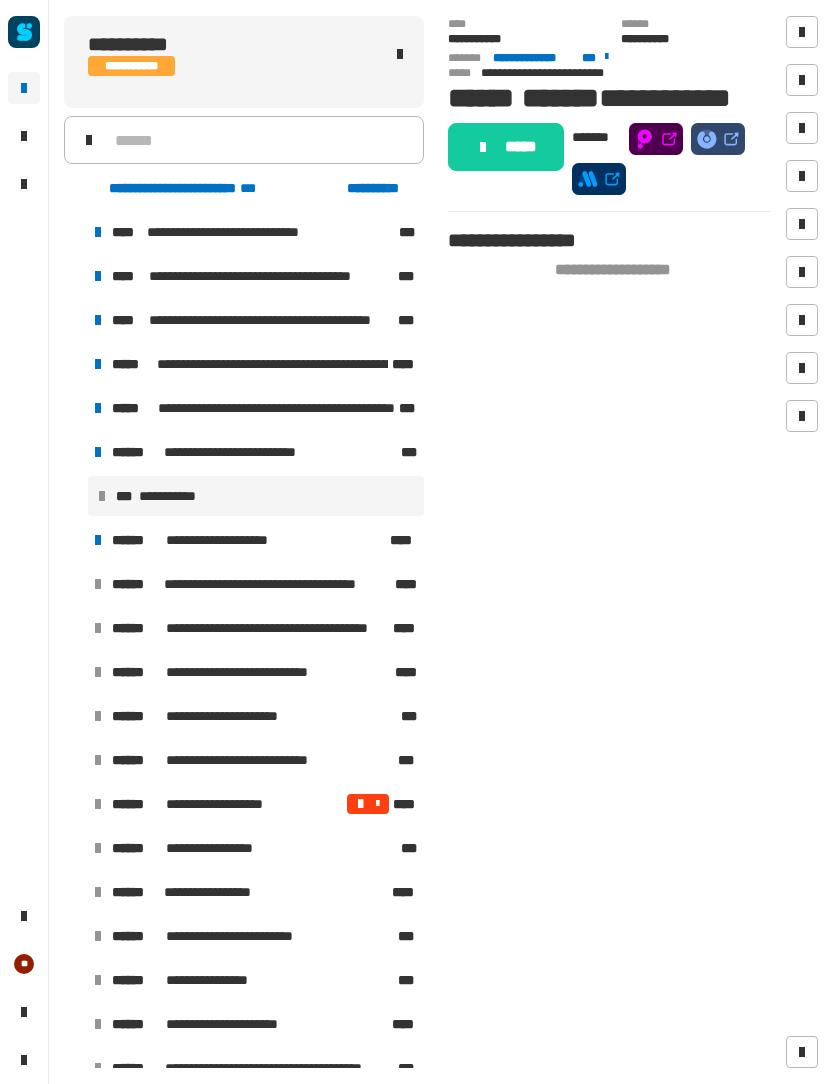 click 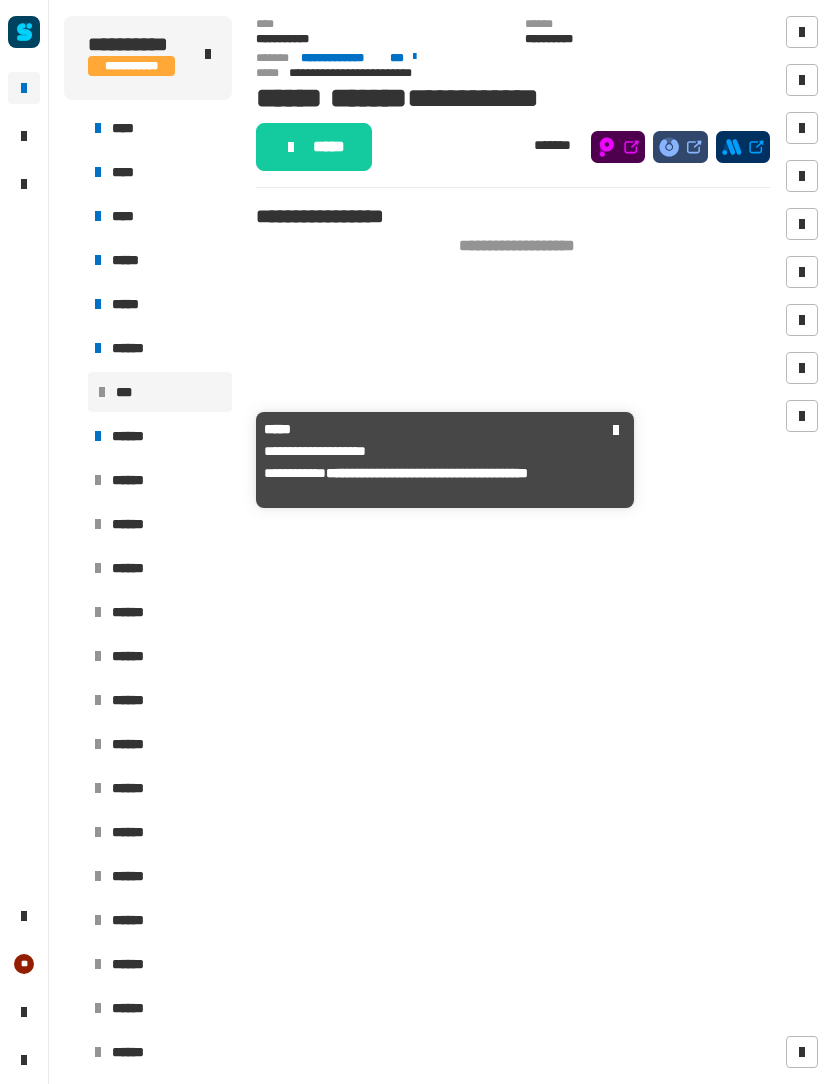 click on "******" at bounding box center (137, 436) 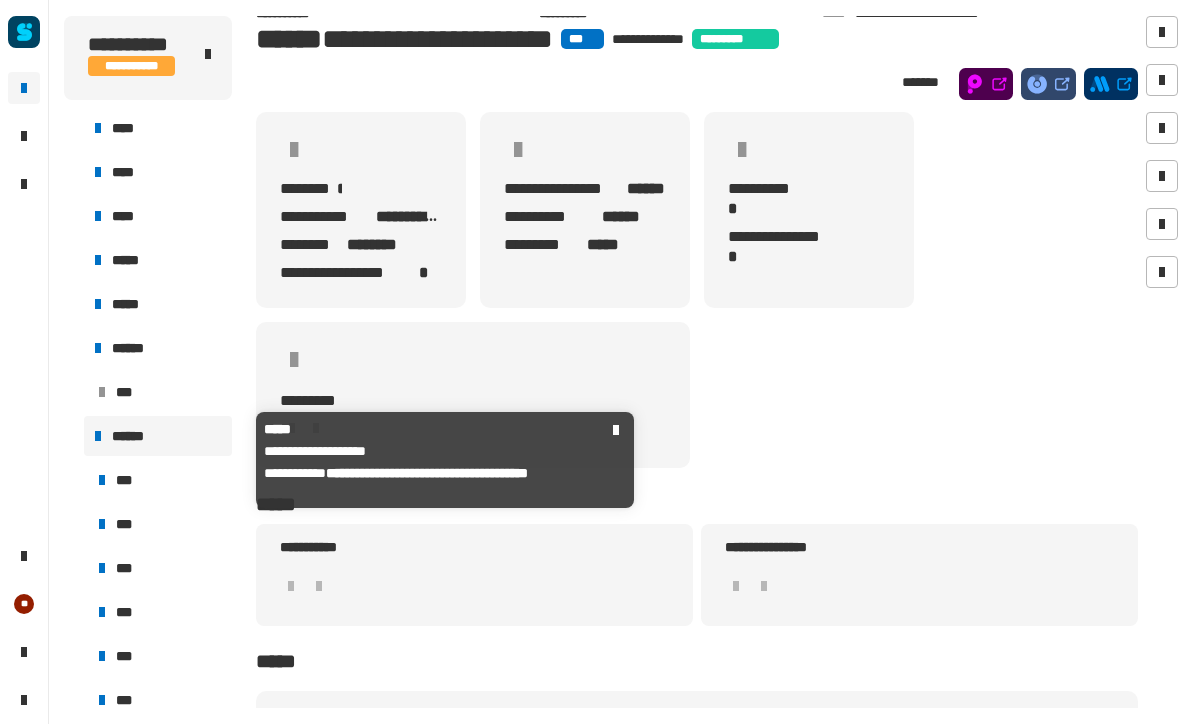 scroll, scrollTop: 27, scrollLeft: 0, axis: vertical 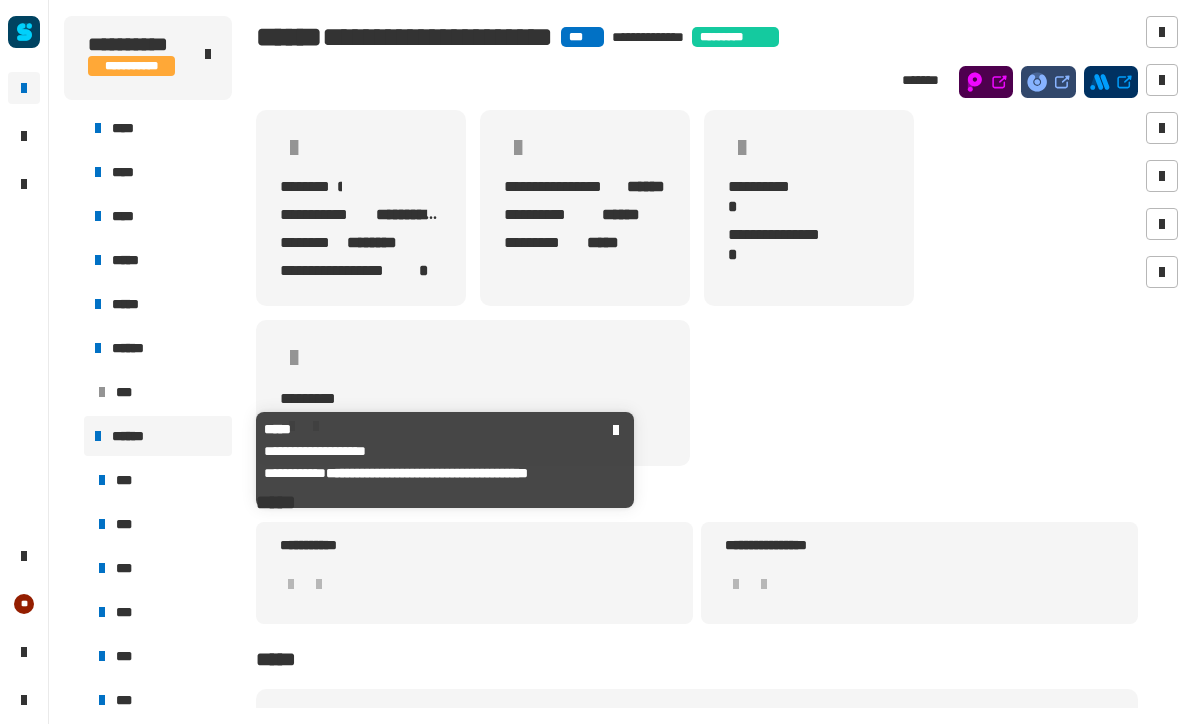 click 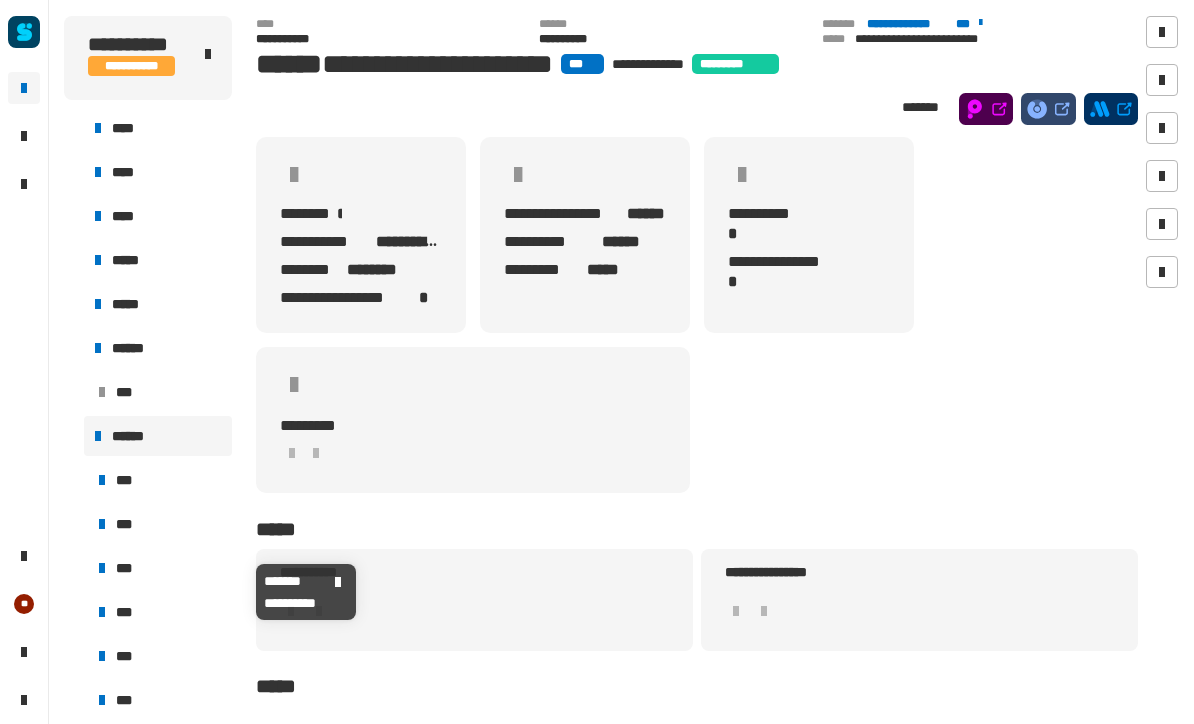 scroll, scrollTop: 0, scrollLeft: 0, axis: both 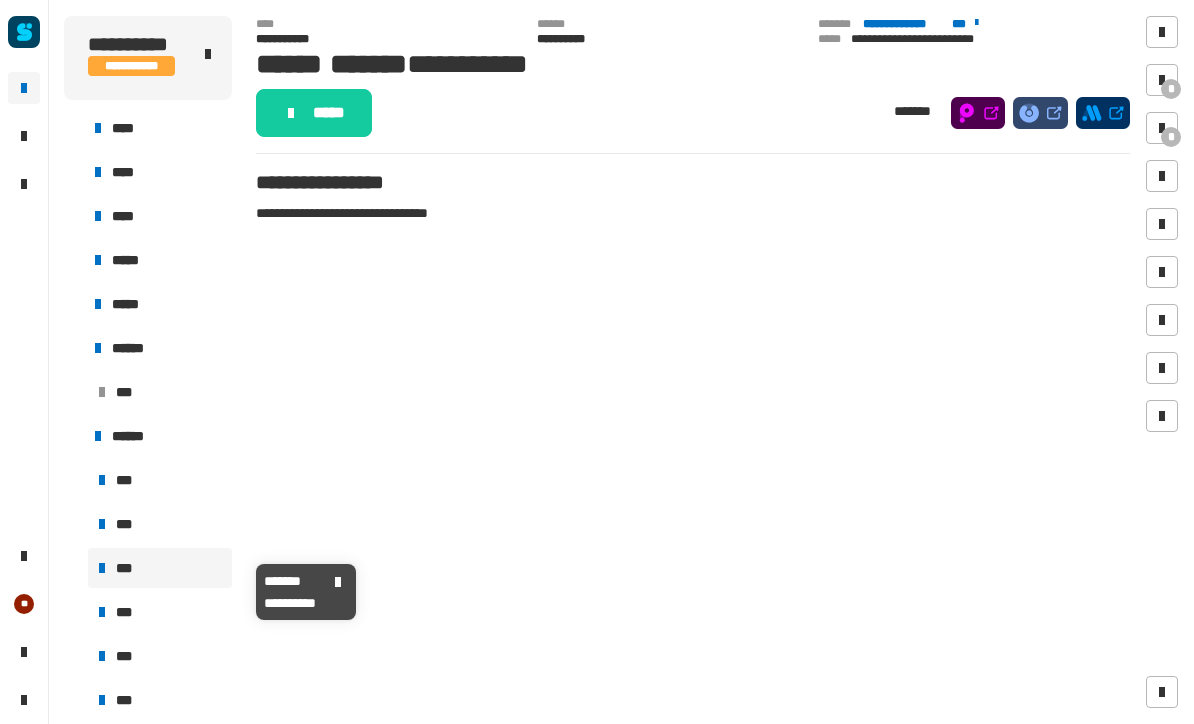 click 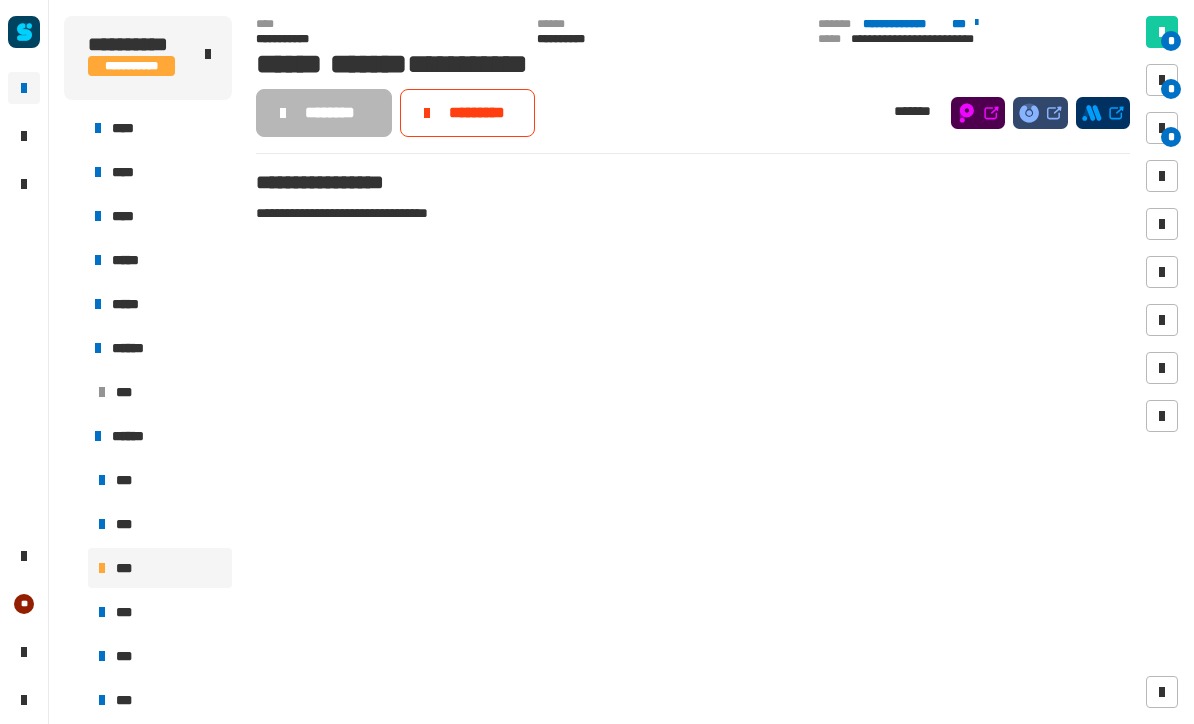 click at bounding box center (1162, 80) 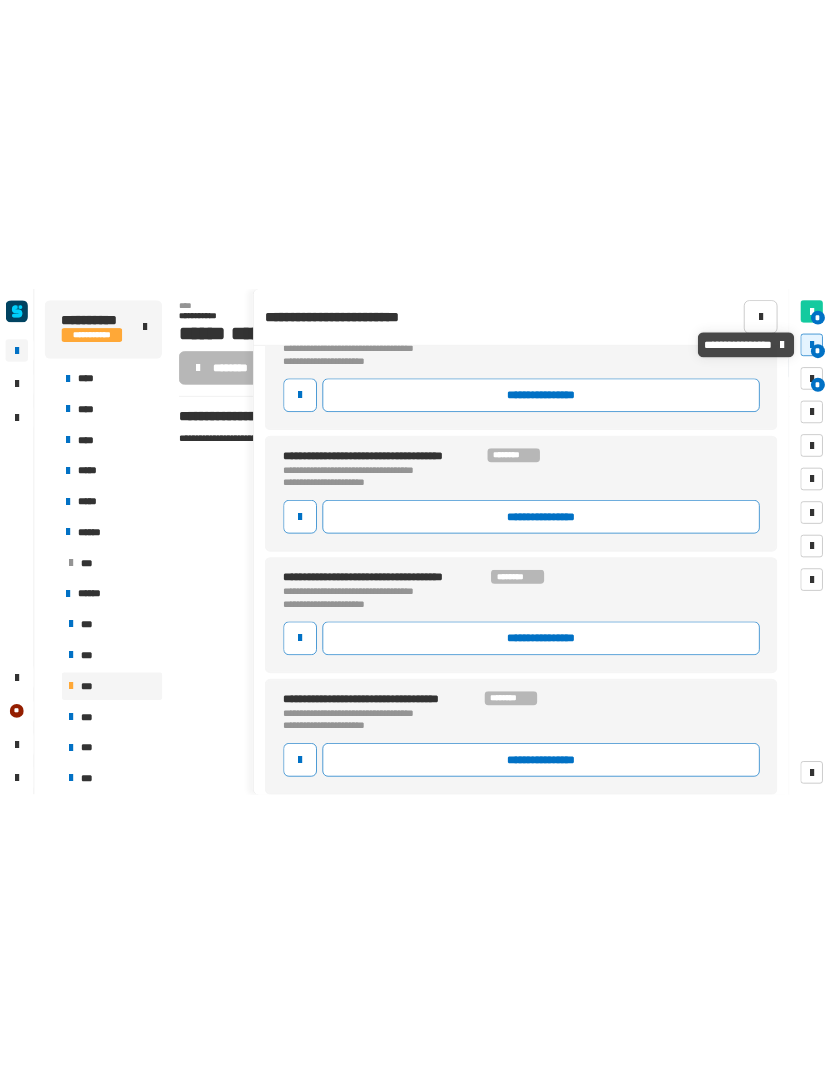 scroll, scrollTop: 61, scrollLeft: 0, axis: vertical 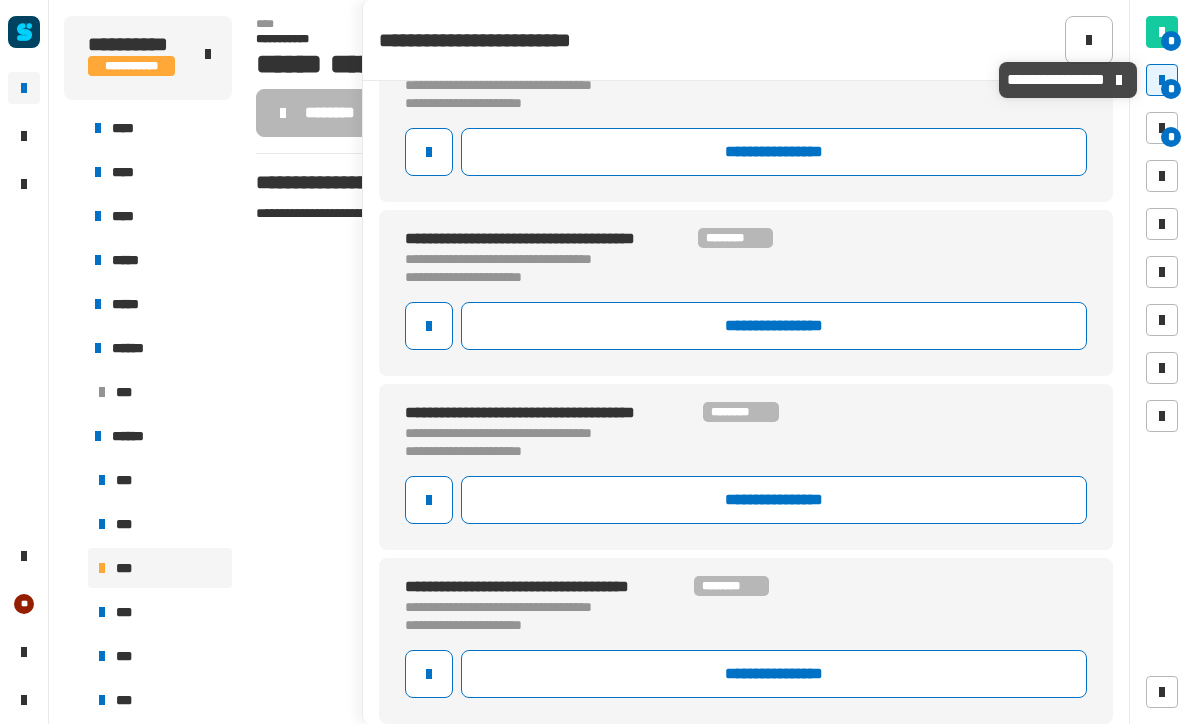 click on "**********" 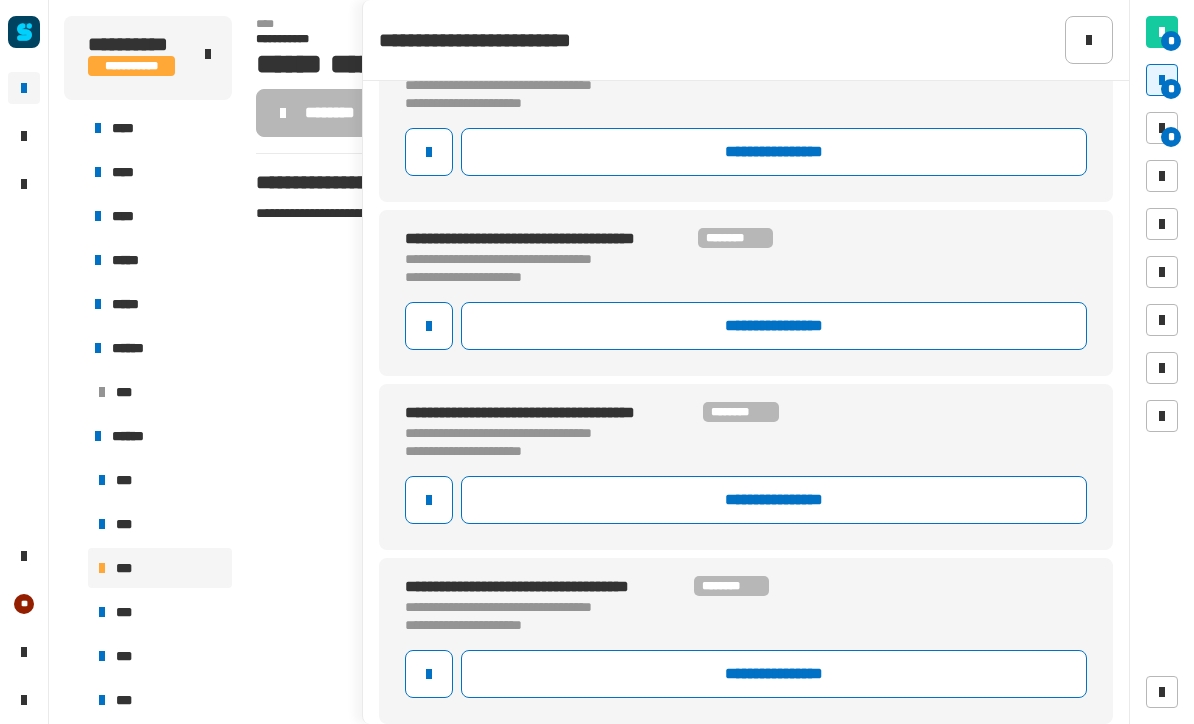 click 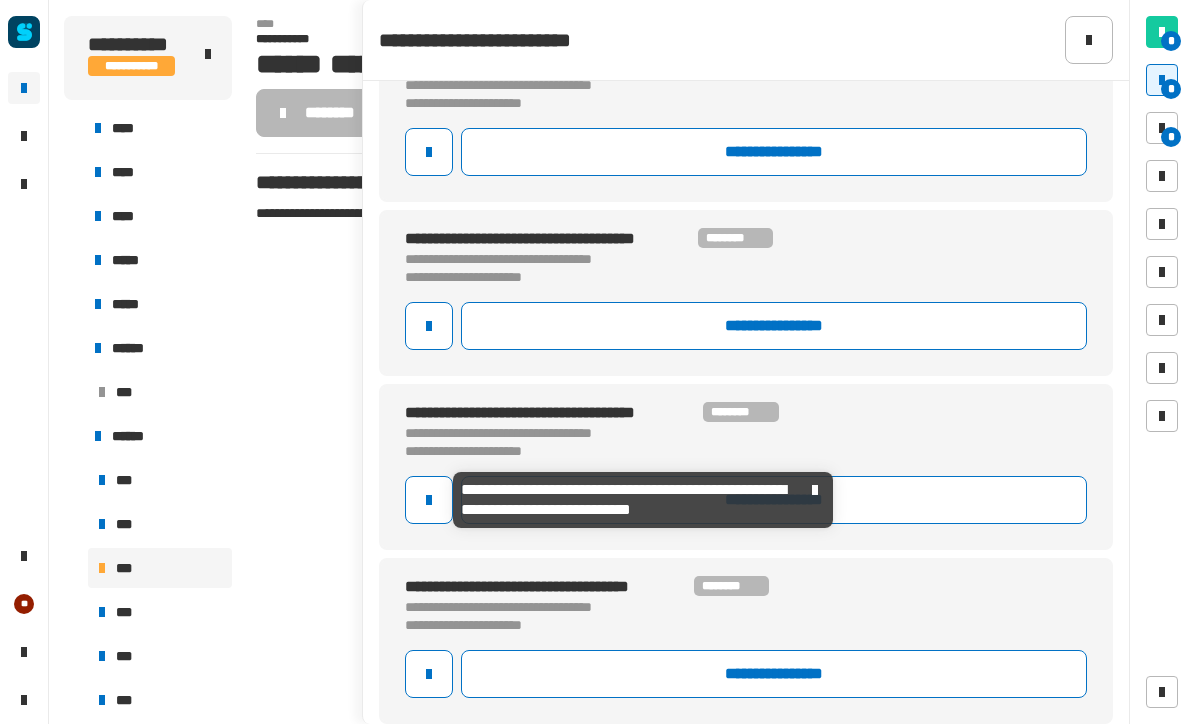 click 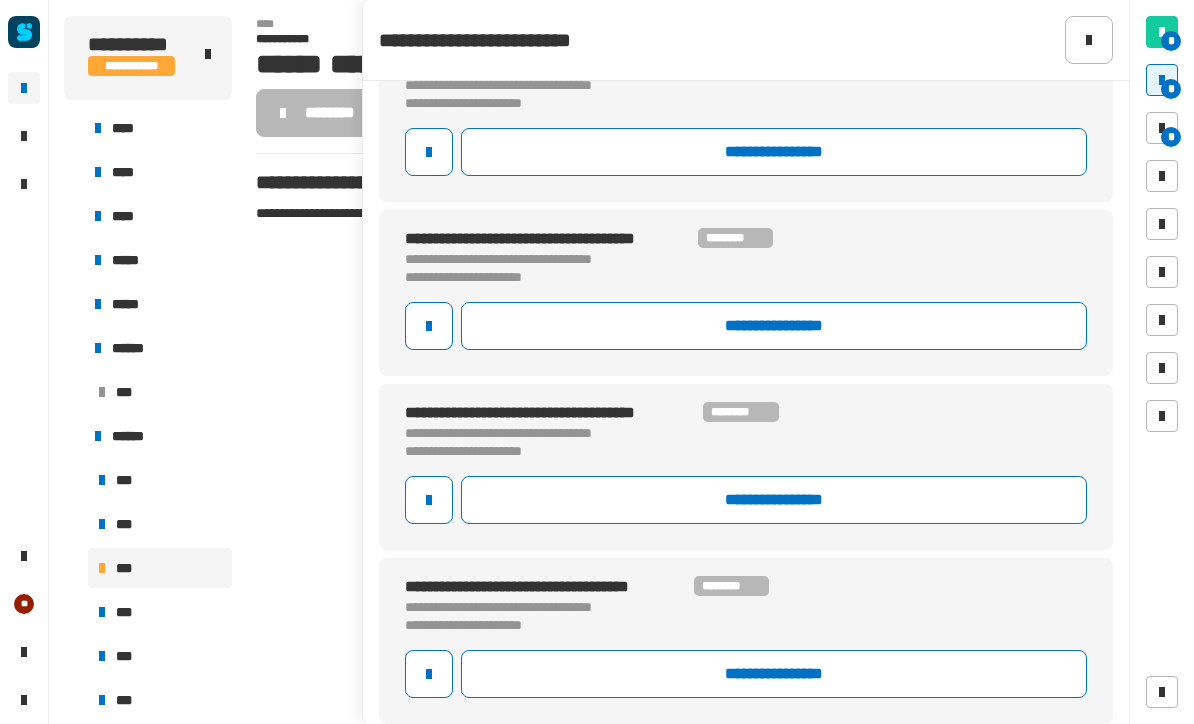 click on "**********" 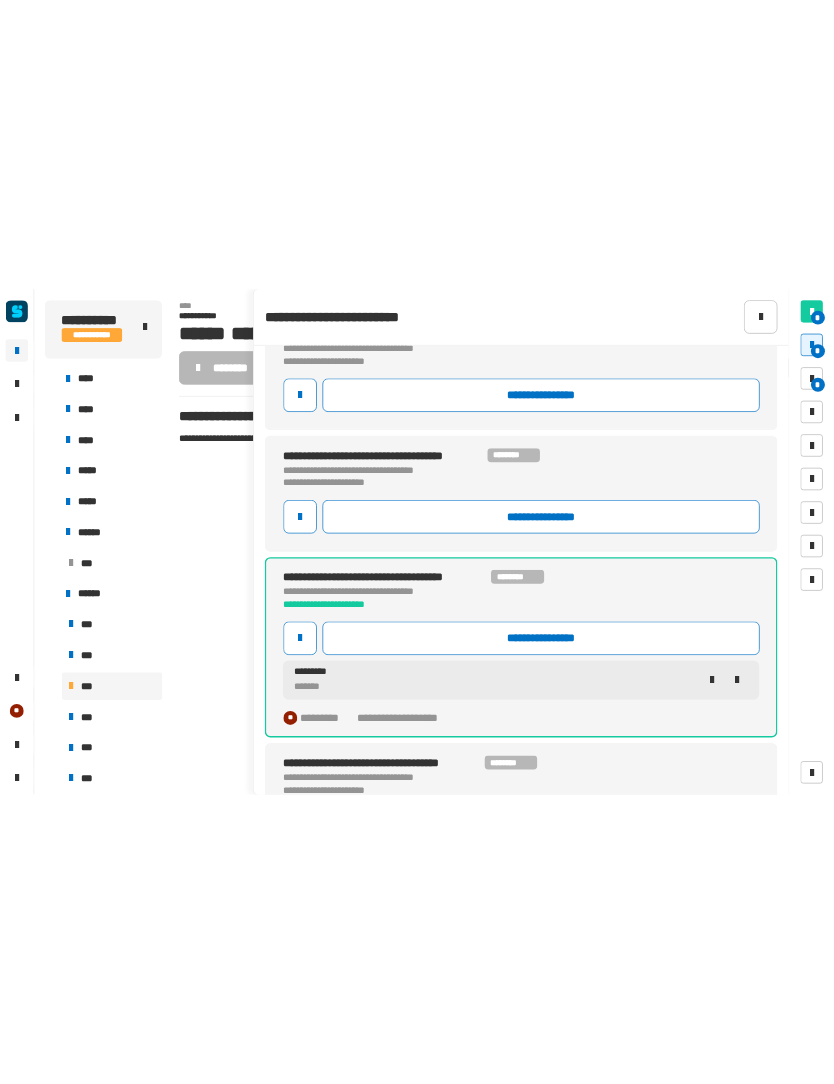 scroll, scrollTop: 0, scrollLeft: 0, axis: both 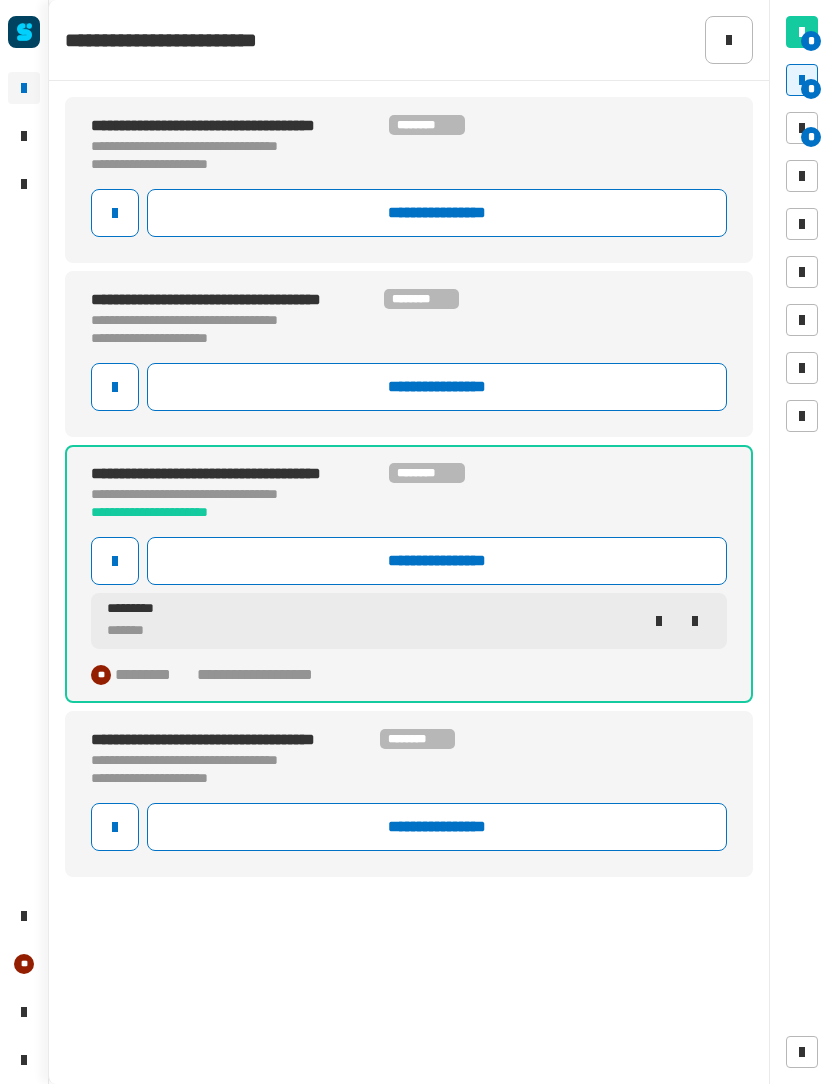 click 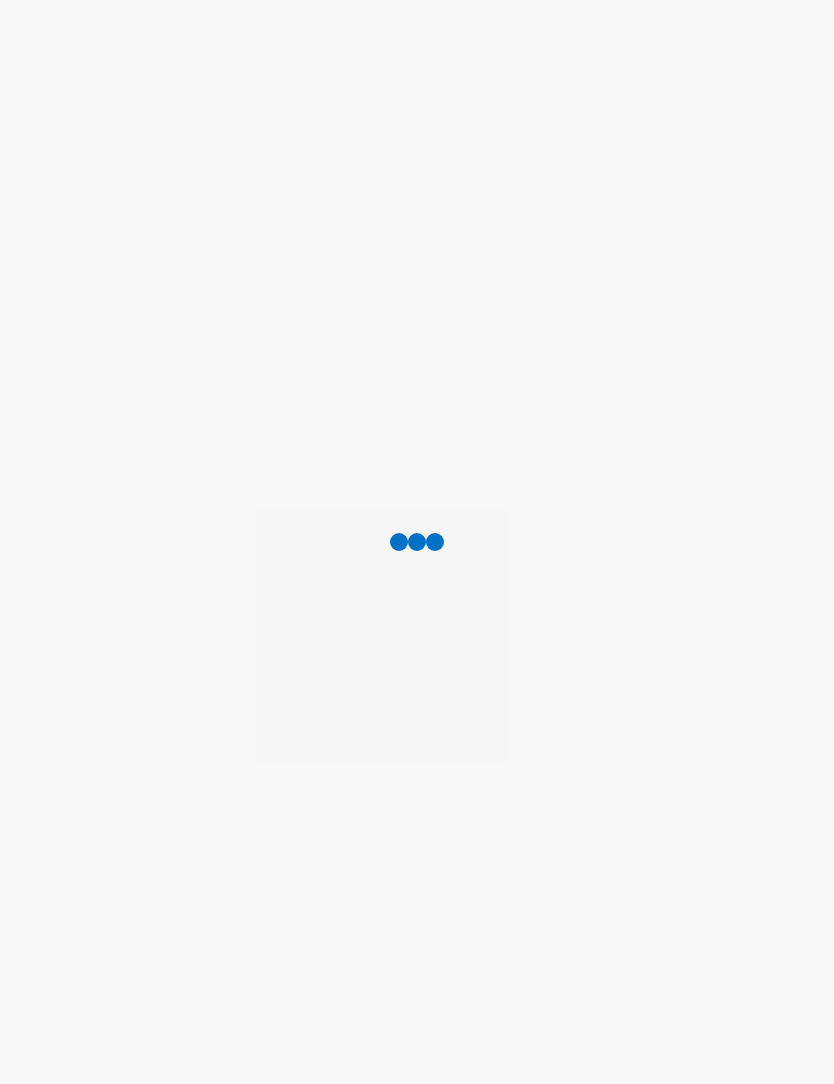 scroll, scrollTop: 0, scrollLeft: 0, axis: both 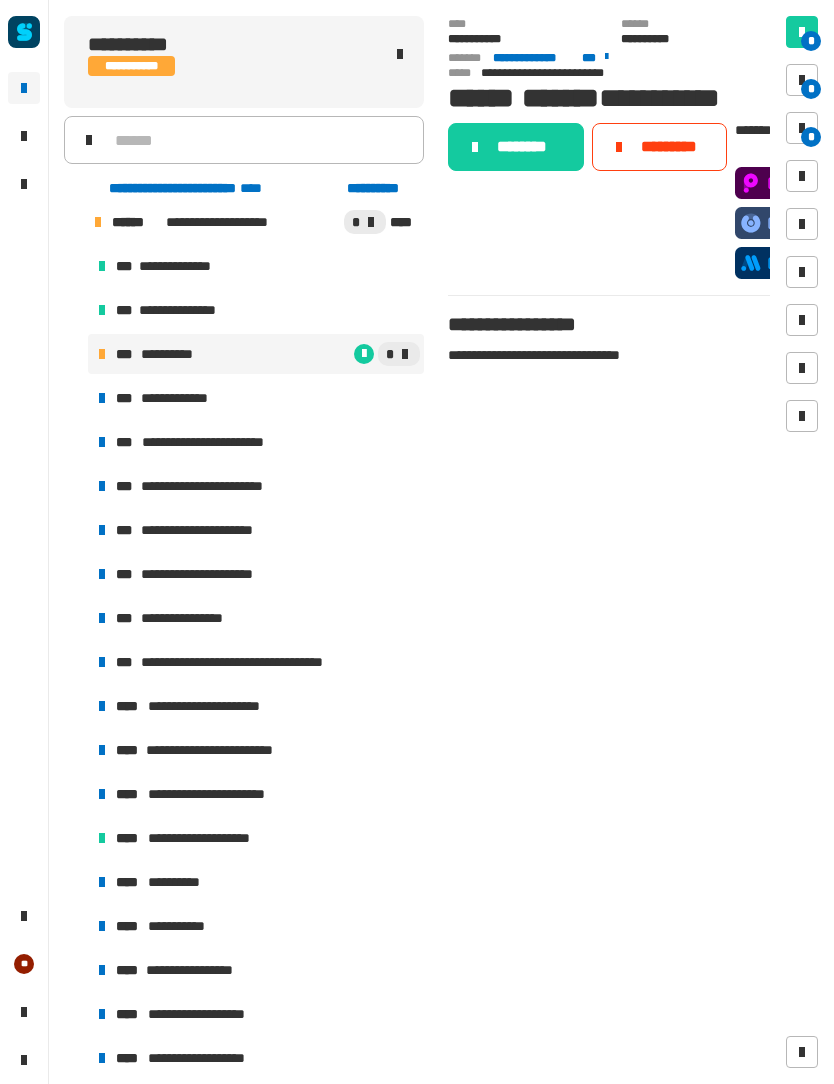 click on "**********" at bounding box center [256, 310] 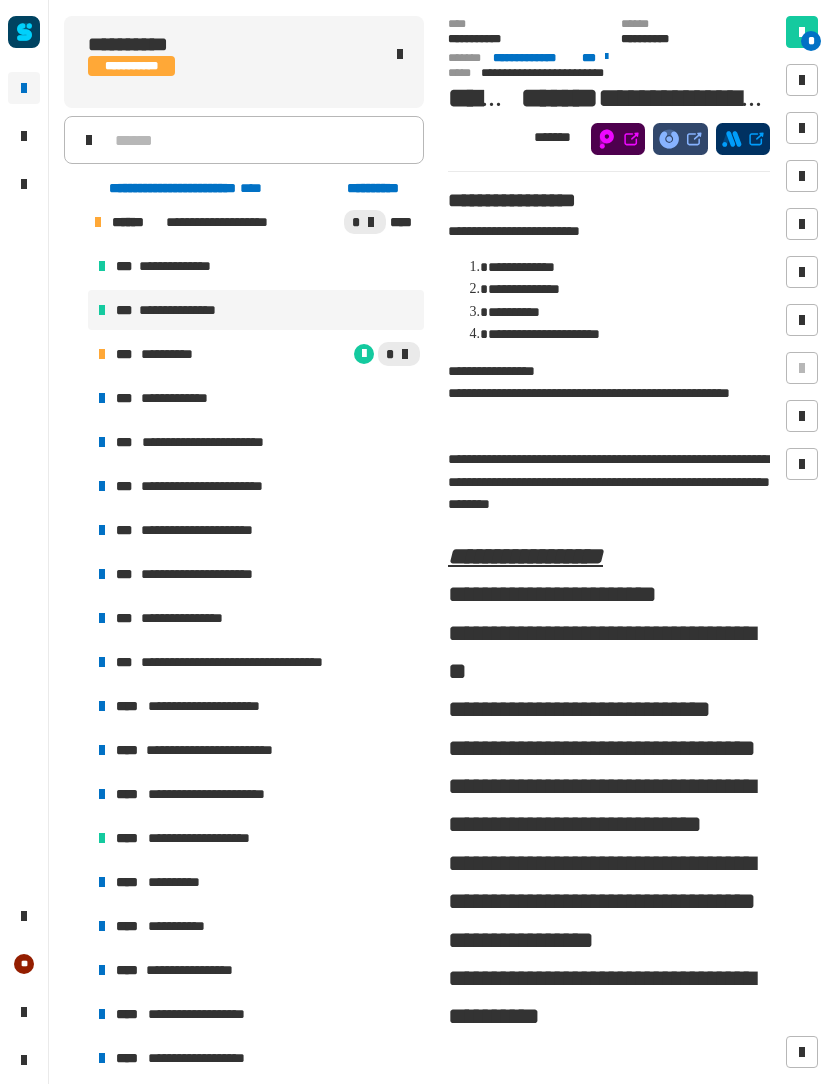 click on "**********" at bounding box center (256, 398) 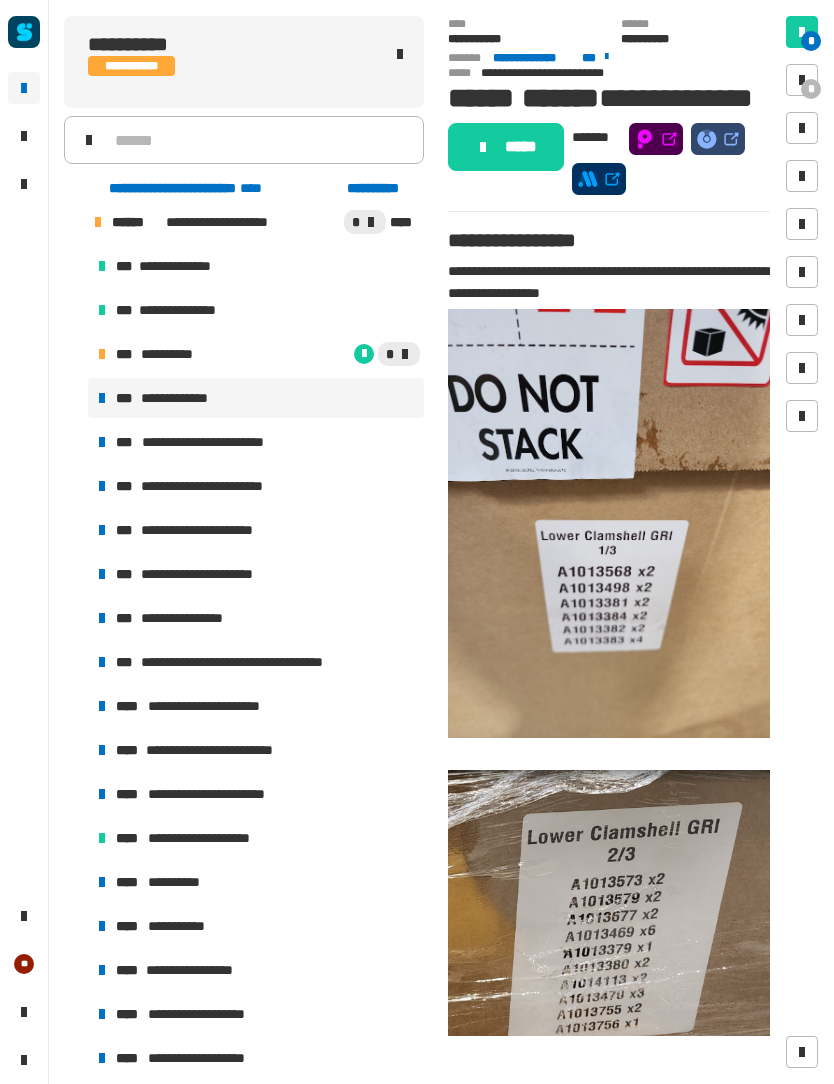 click on "**********" at bounding box center (256, 442) 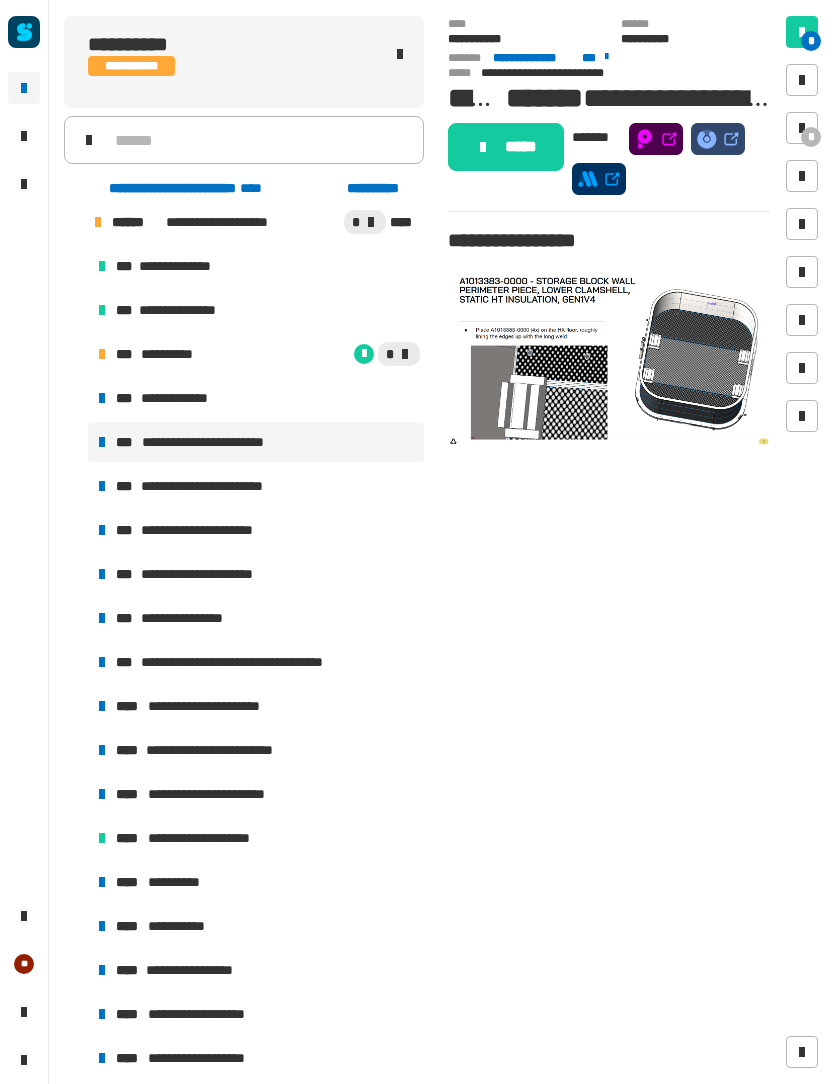 click at bounding box center [802, 128] 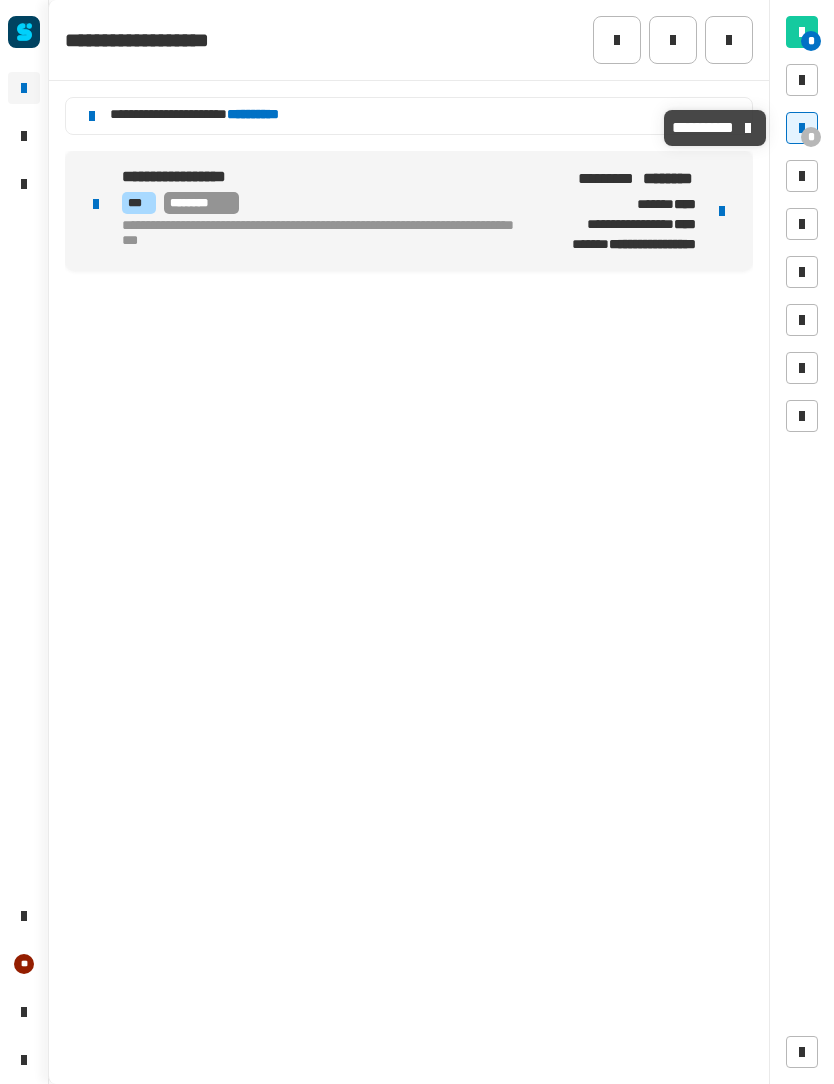 click 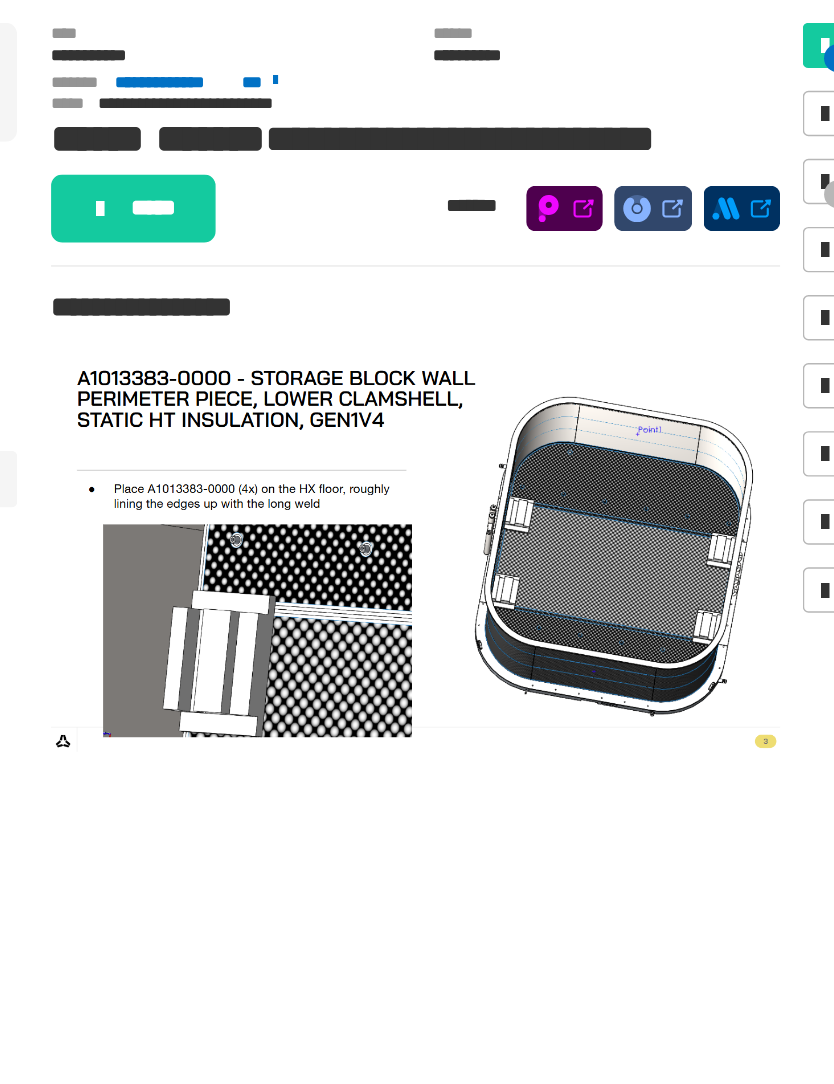 click on "*****" 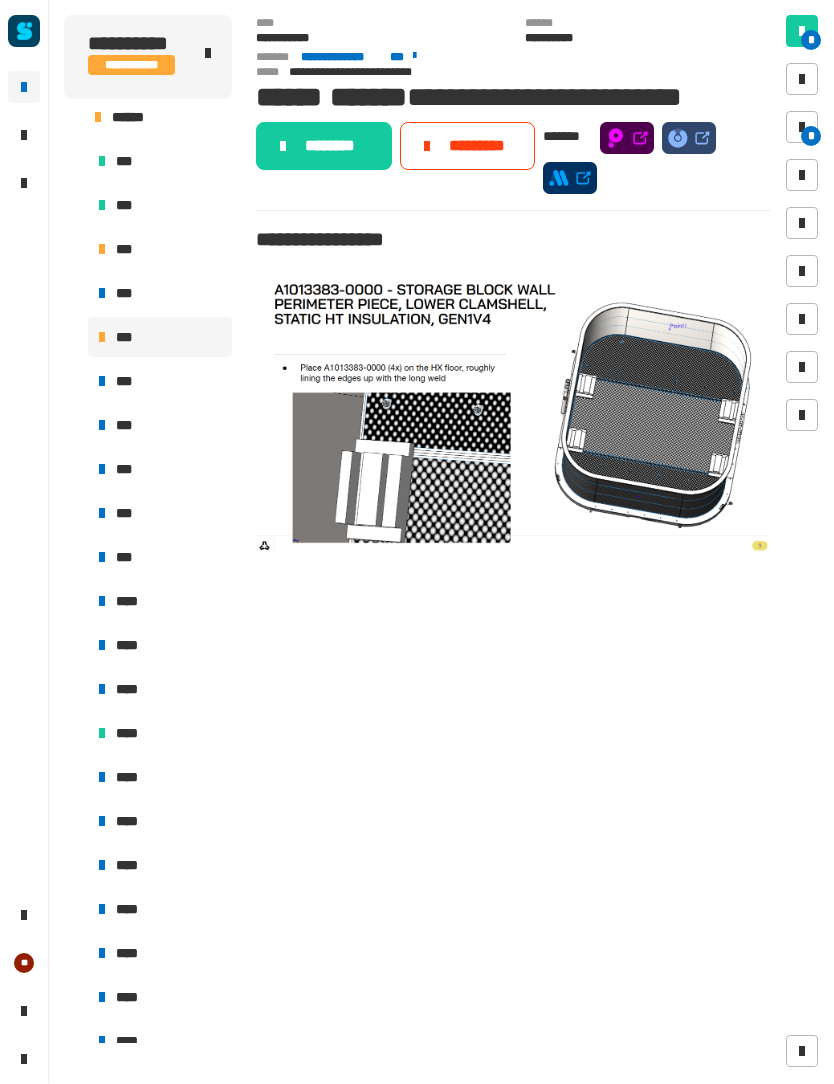 click on "*" at bounding box center [811, 137] 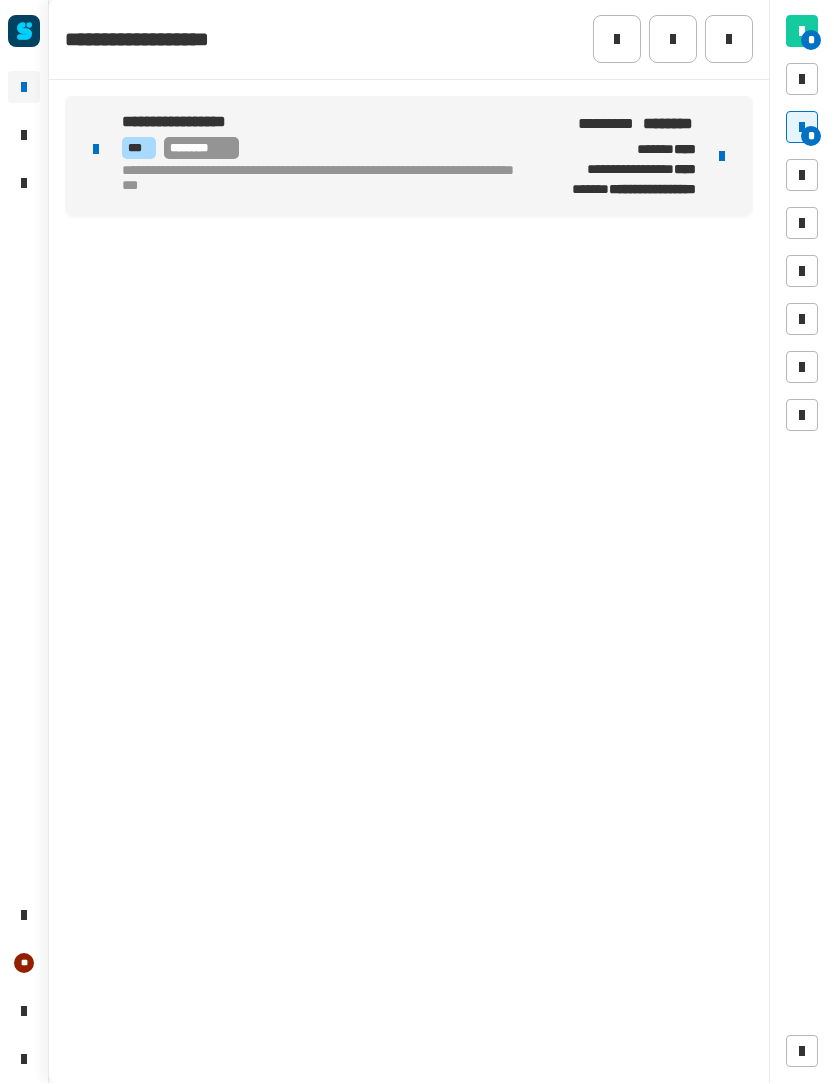 click on "**********" at bounding box center [319, 182] 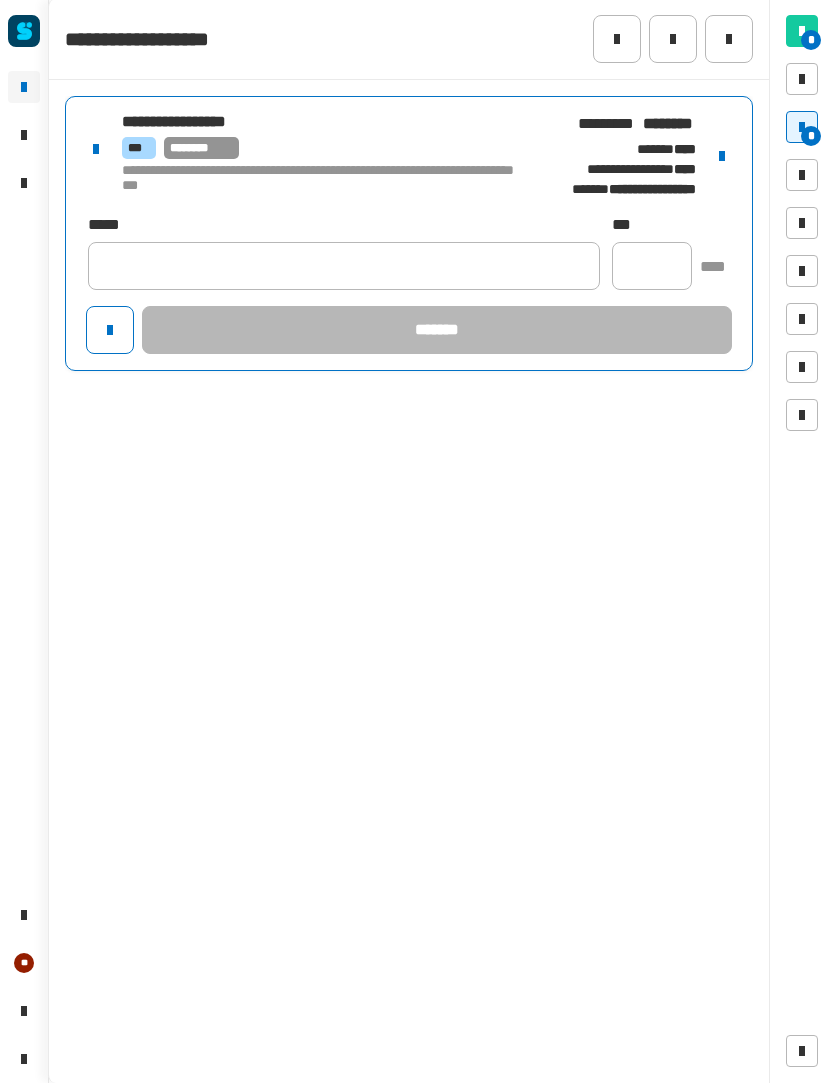 click at bounding box center [722, 157] 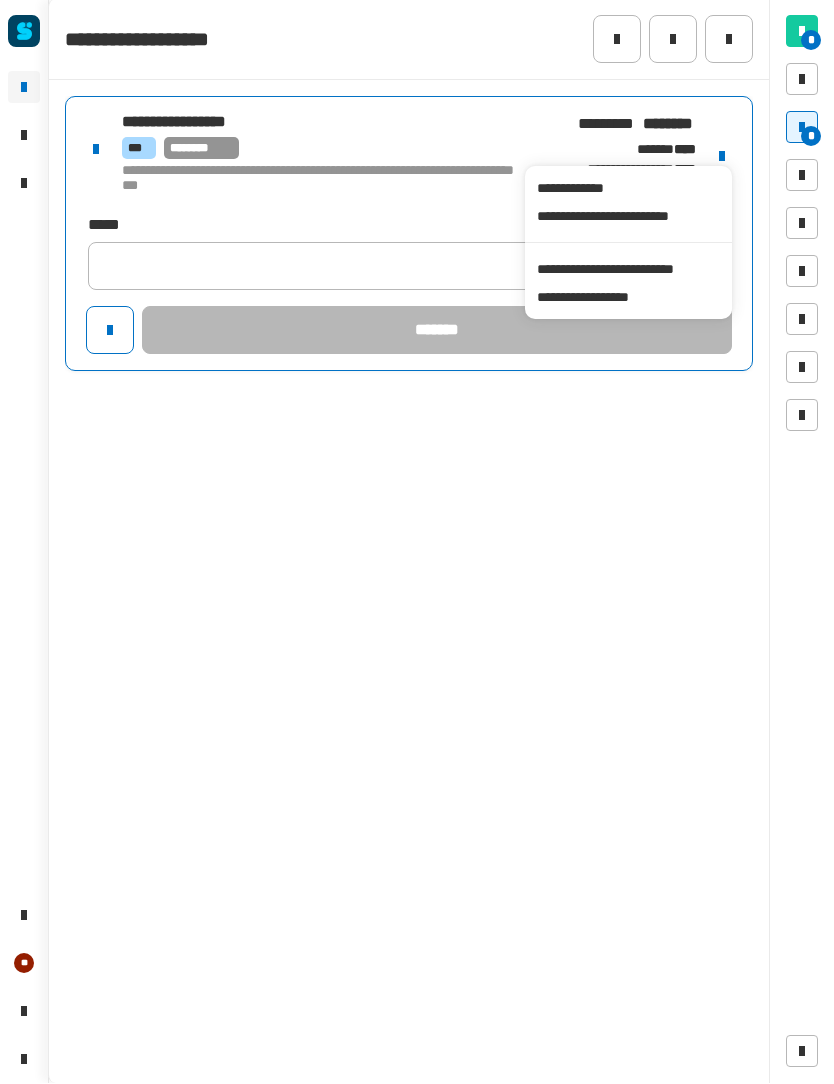 click on "**********" at bounding box center (628, 270) 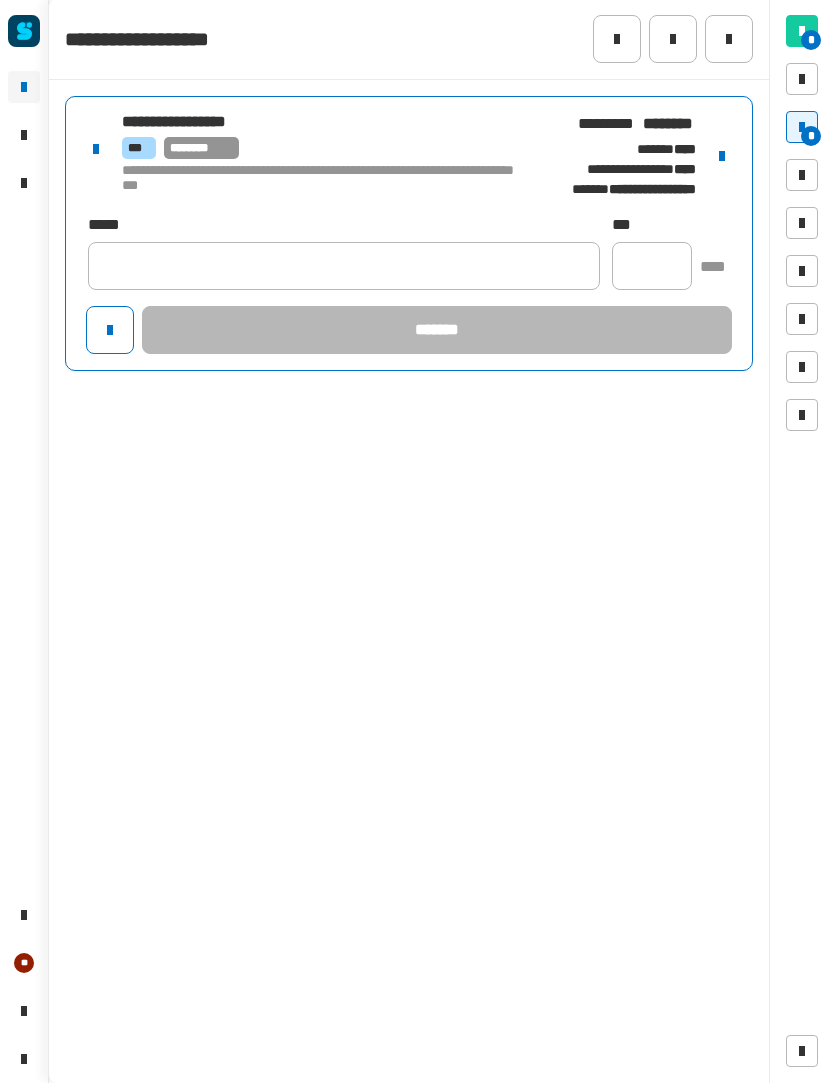 click on "**********" 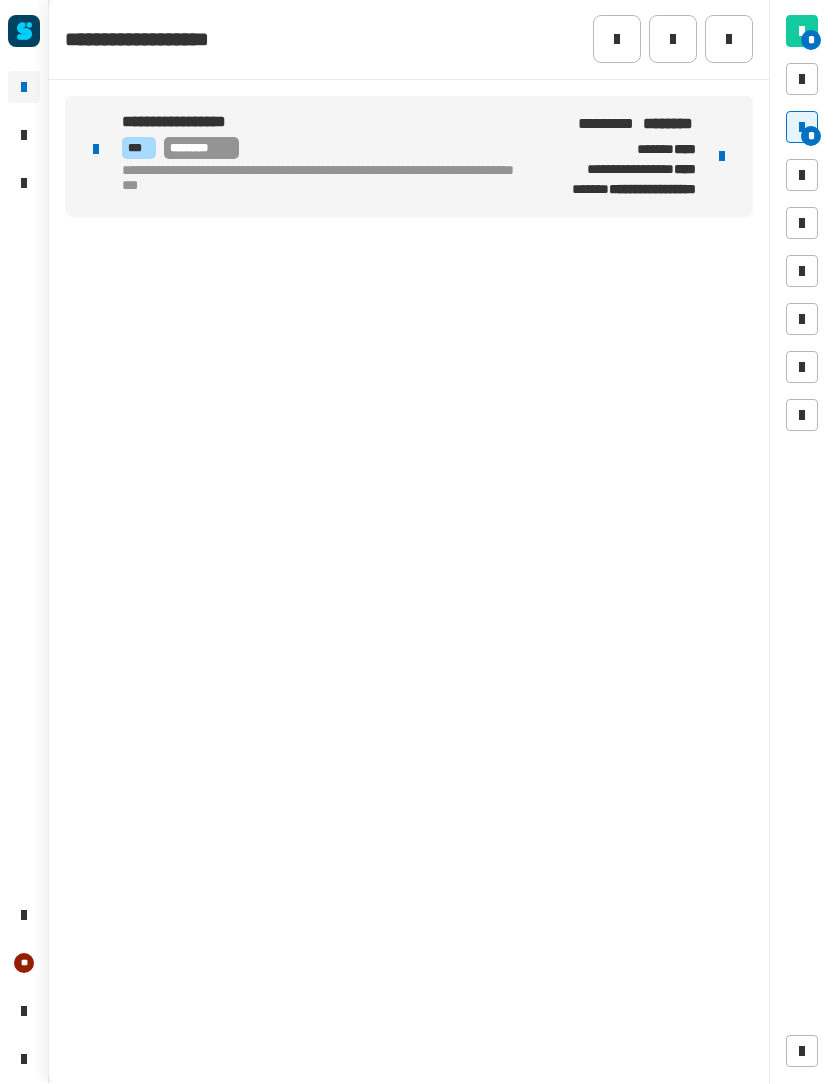 click on "**********" 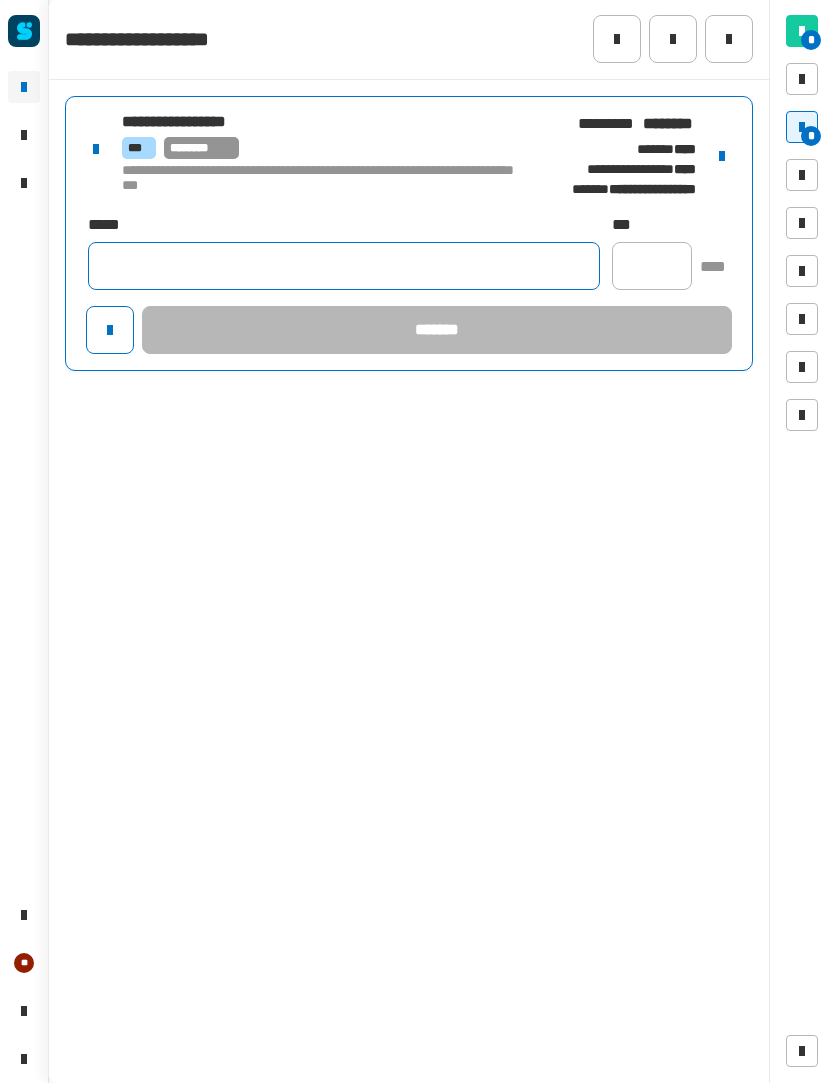 click 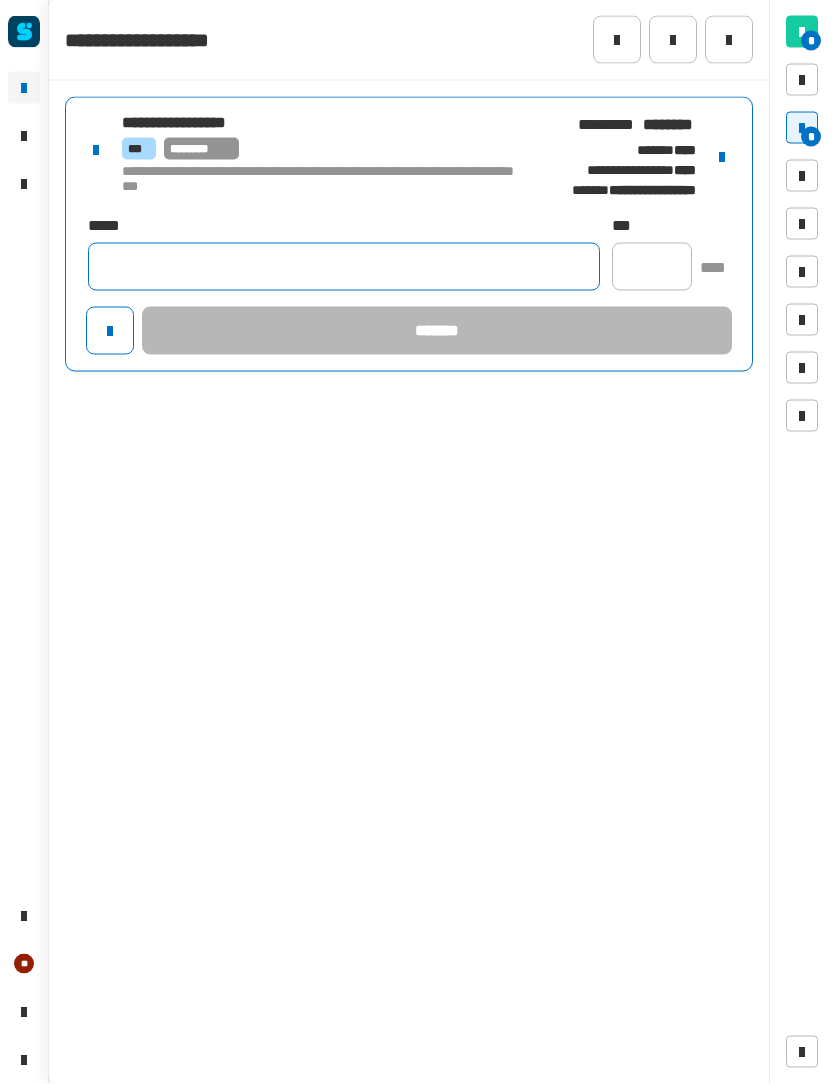 click 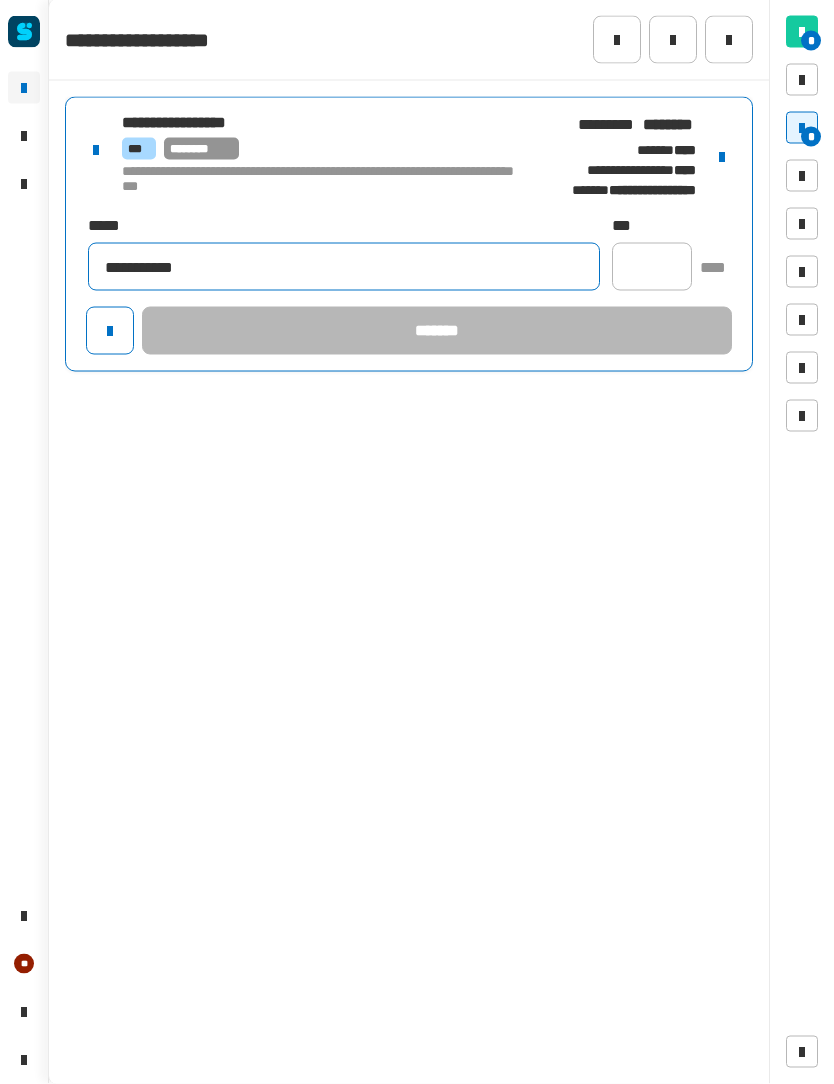 type on "**********" 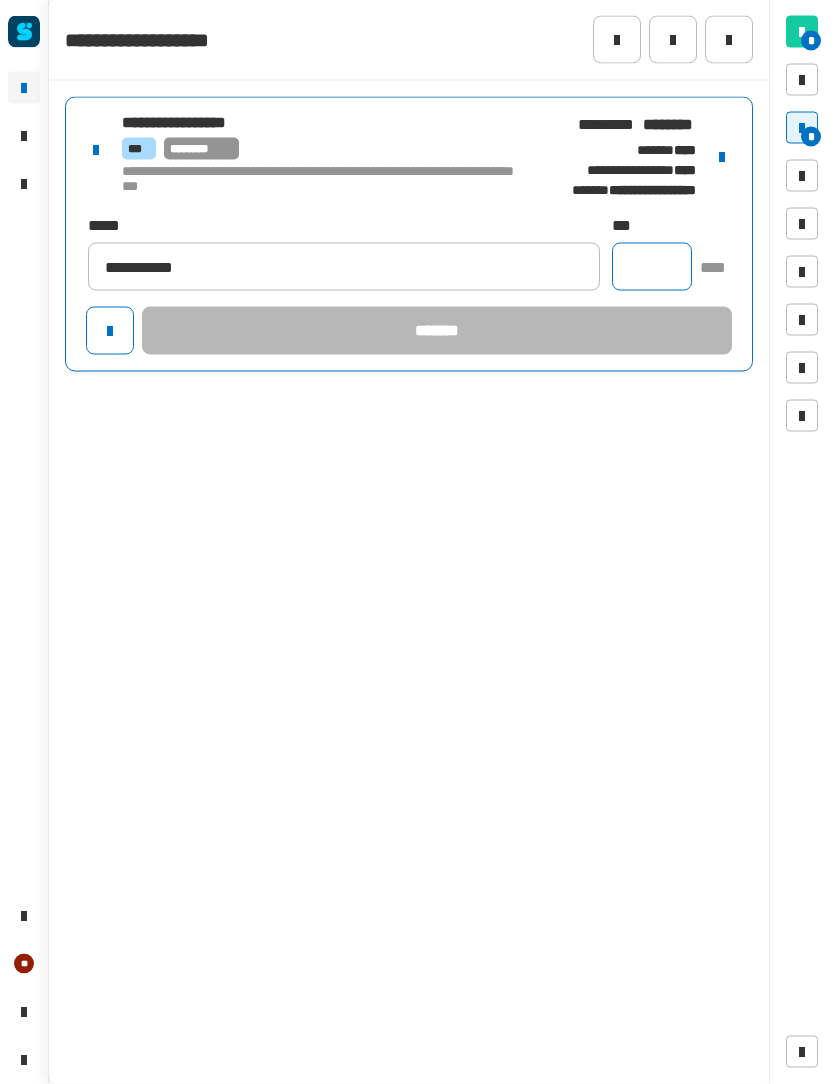 click 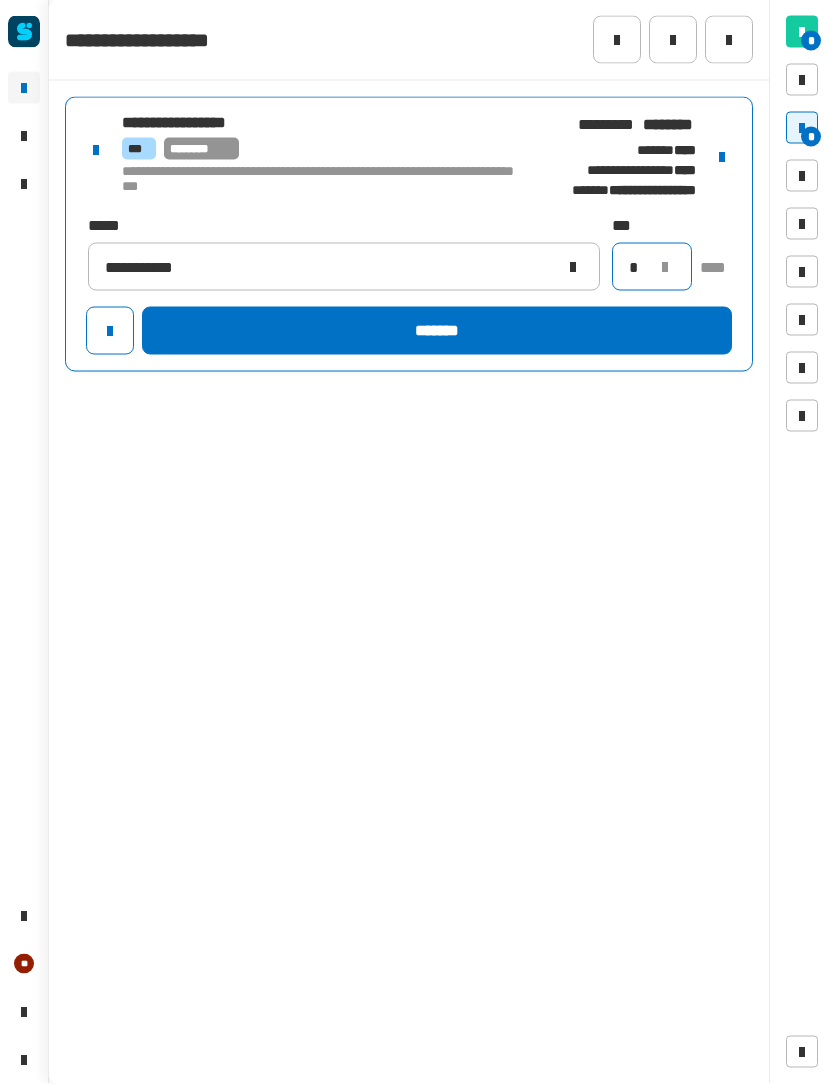 type on "*" 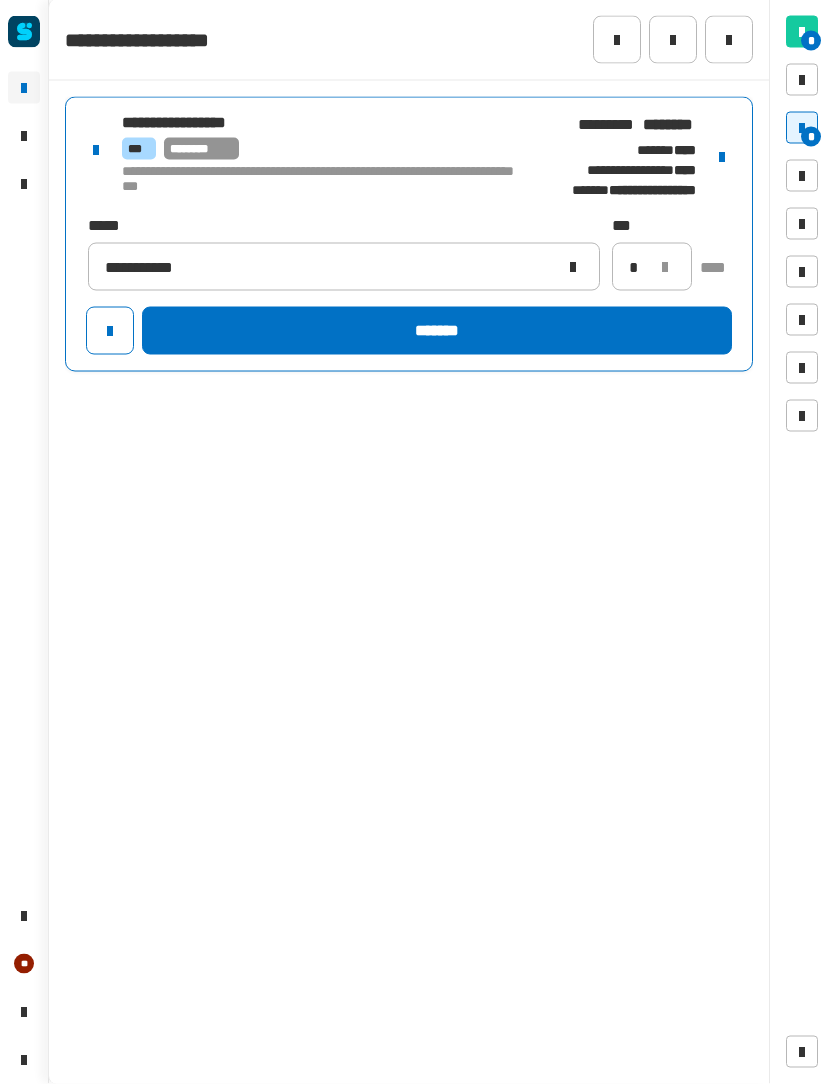 click on "*******" 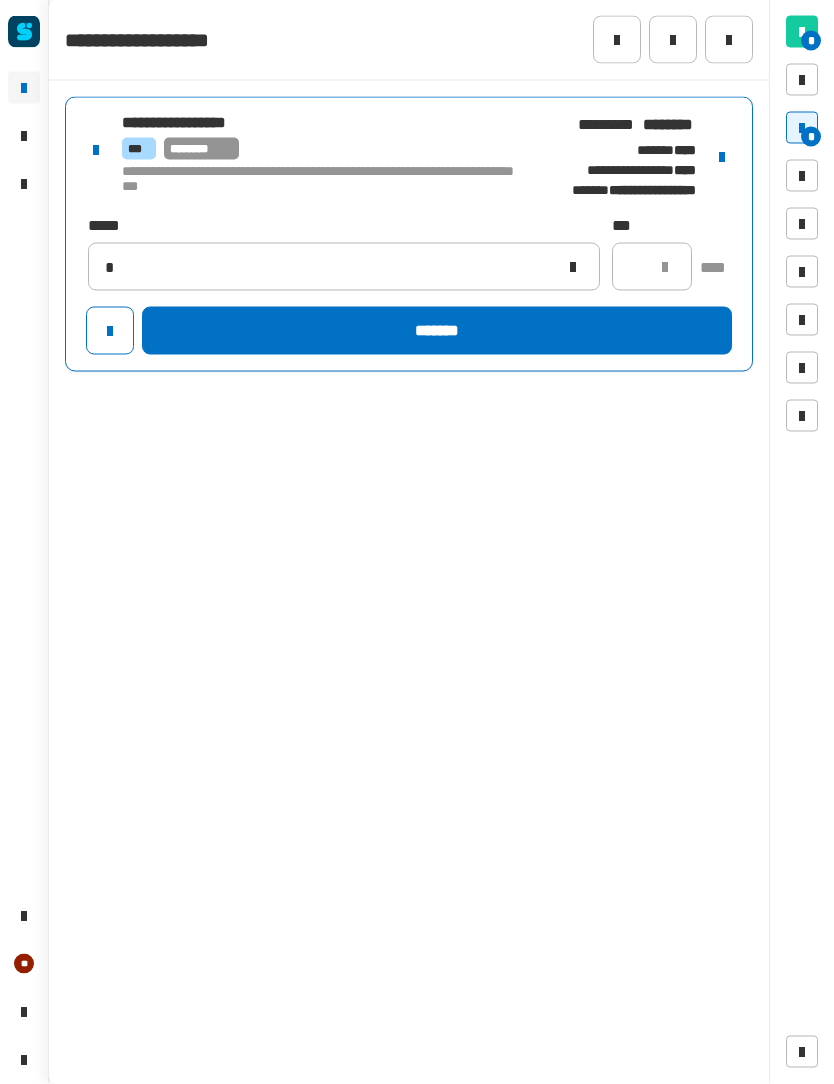 type 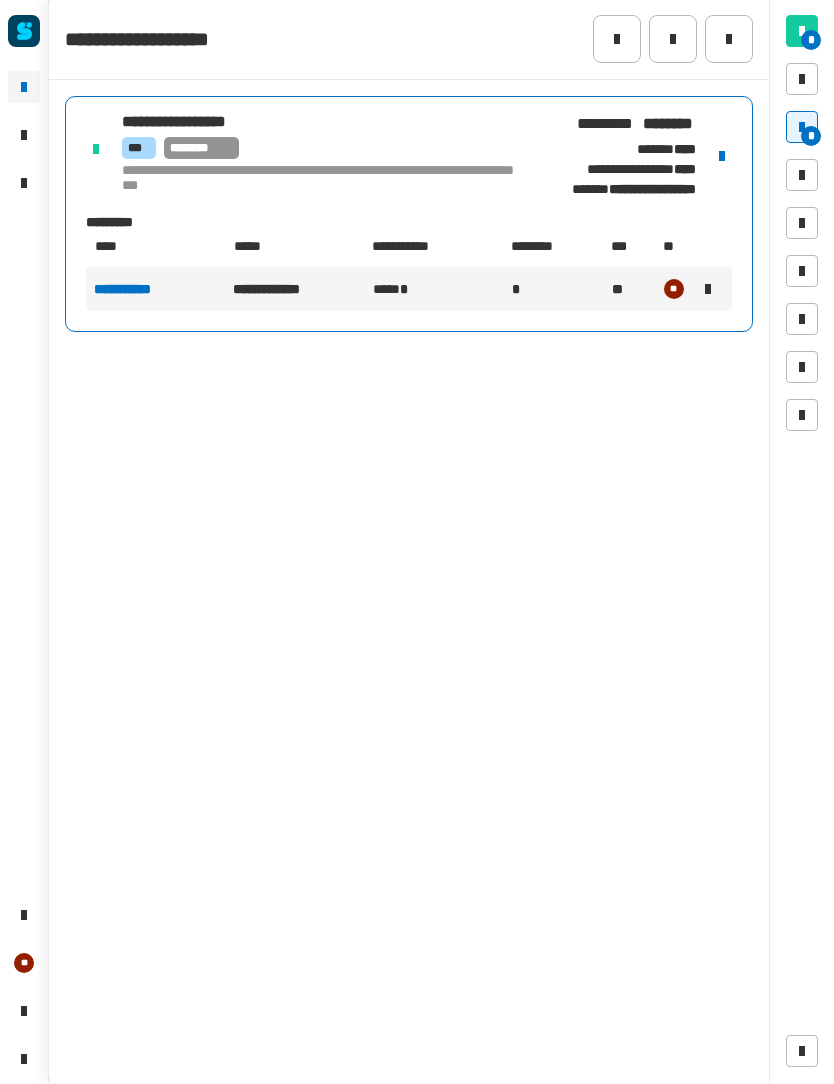 click on "*" at bounding box center [811, 137] 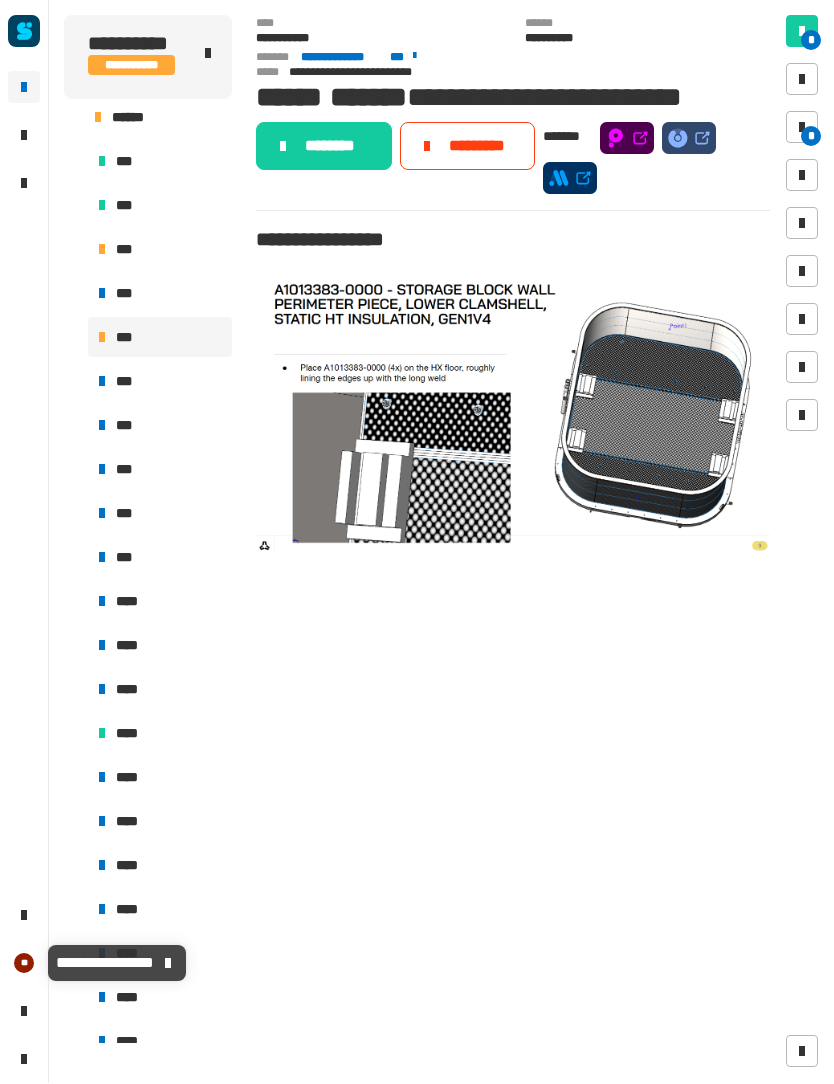 click 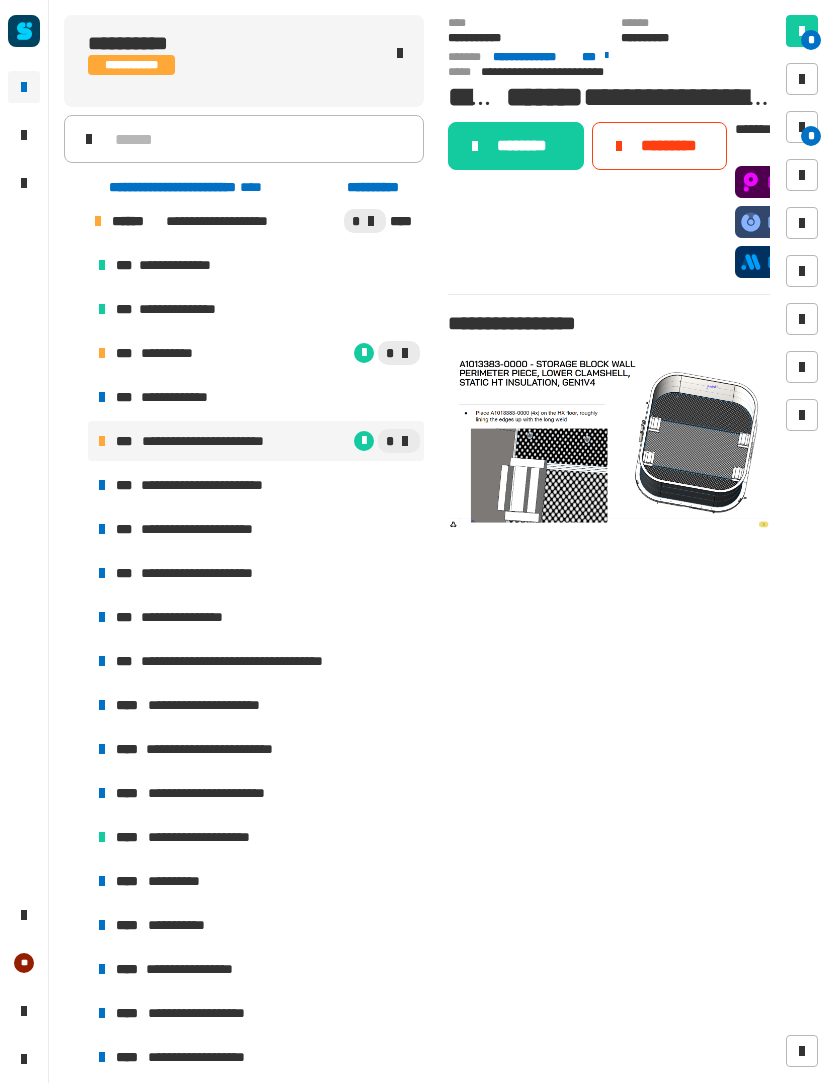 click 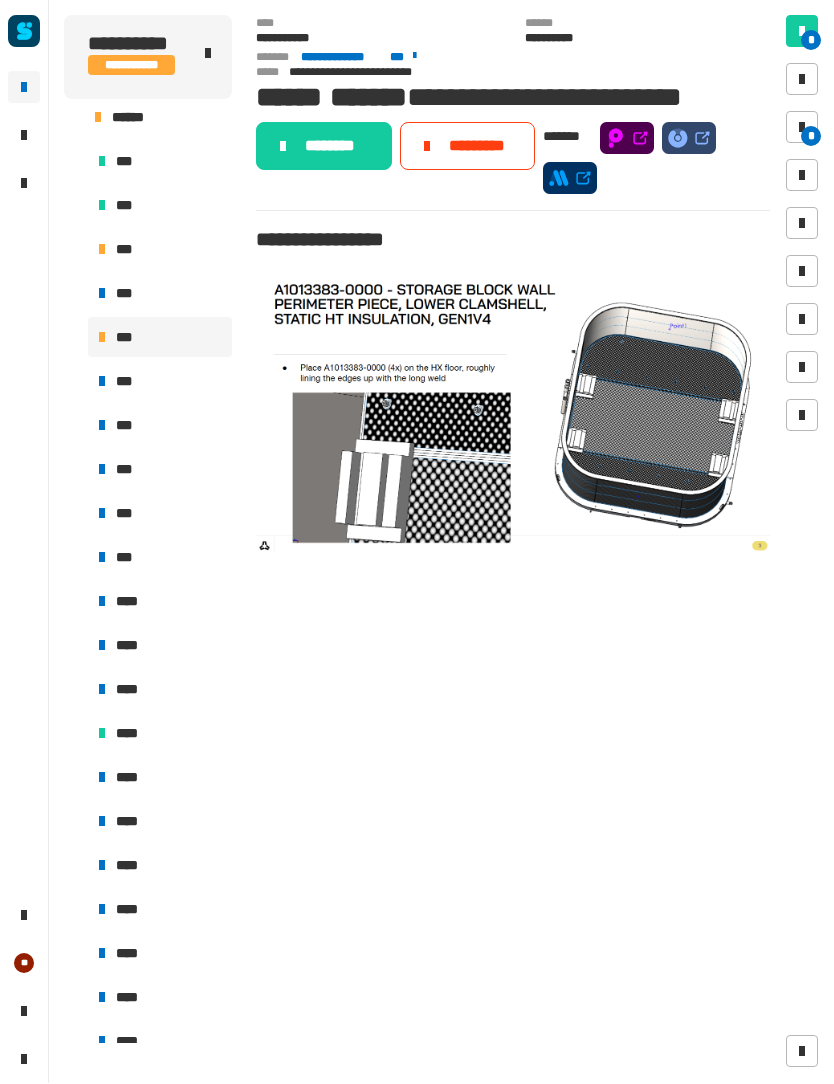 click on "**********" 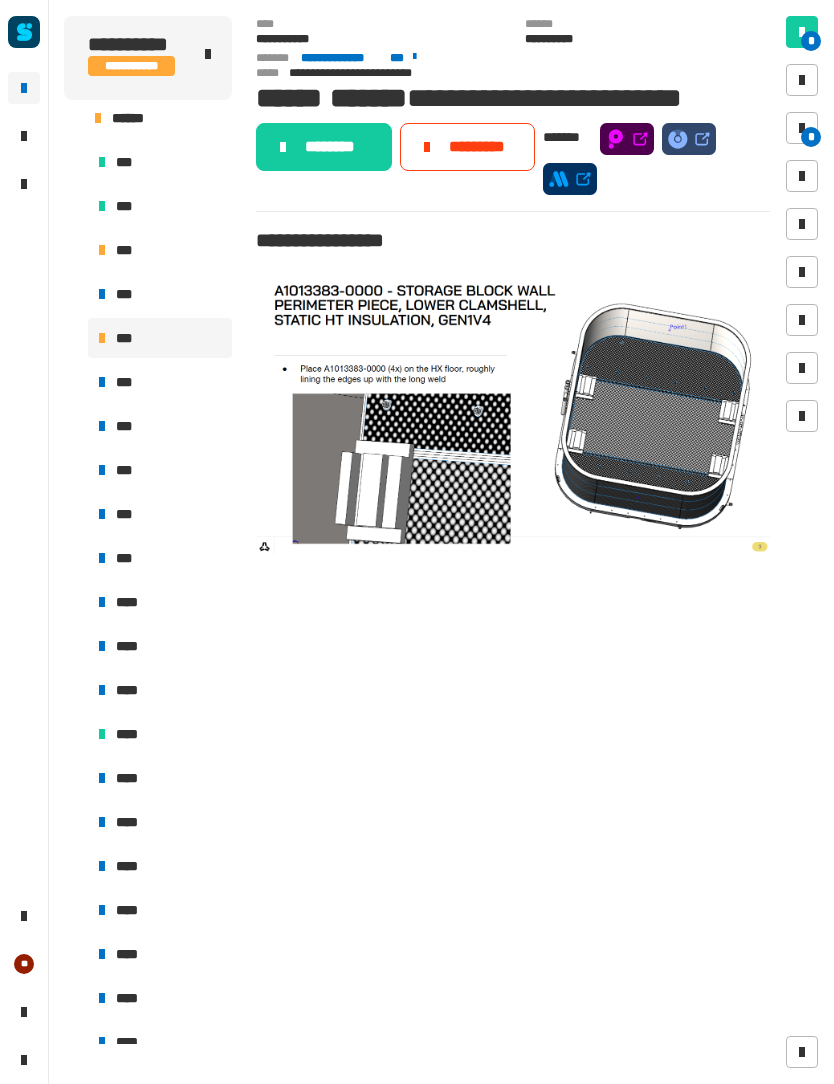 click on "********" 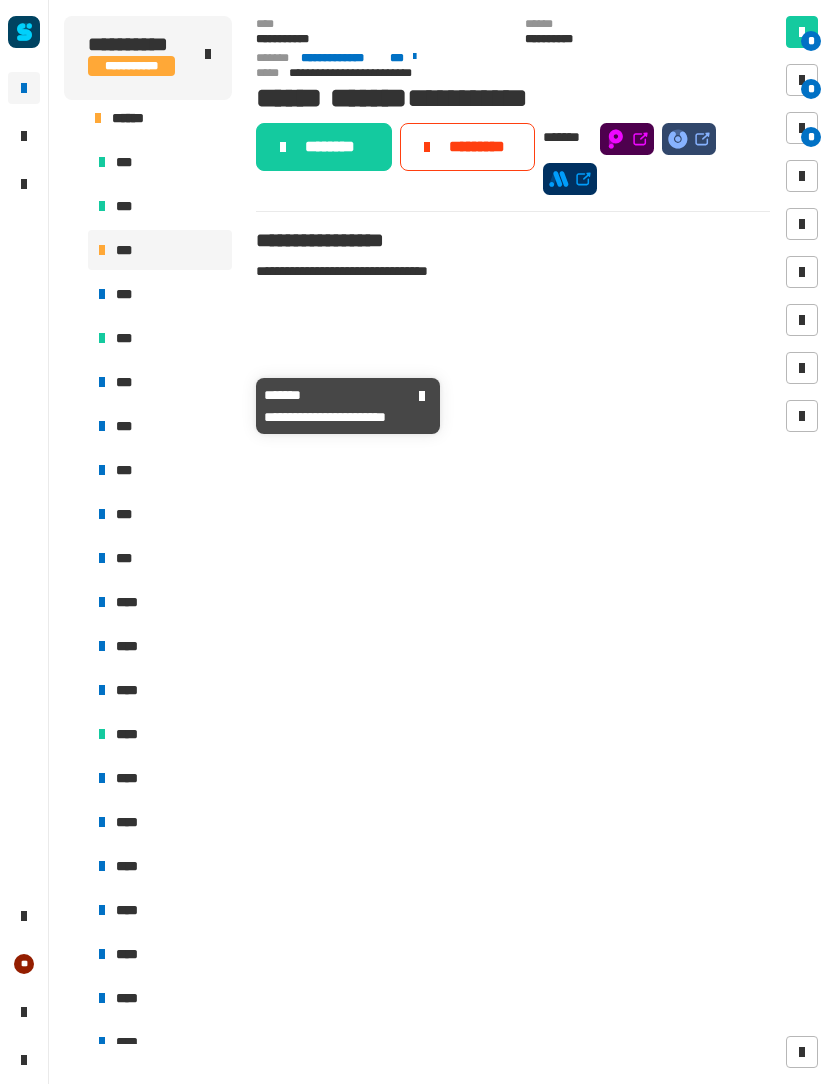 click on "***" at bounding box center (126, 382) 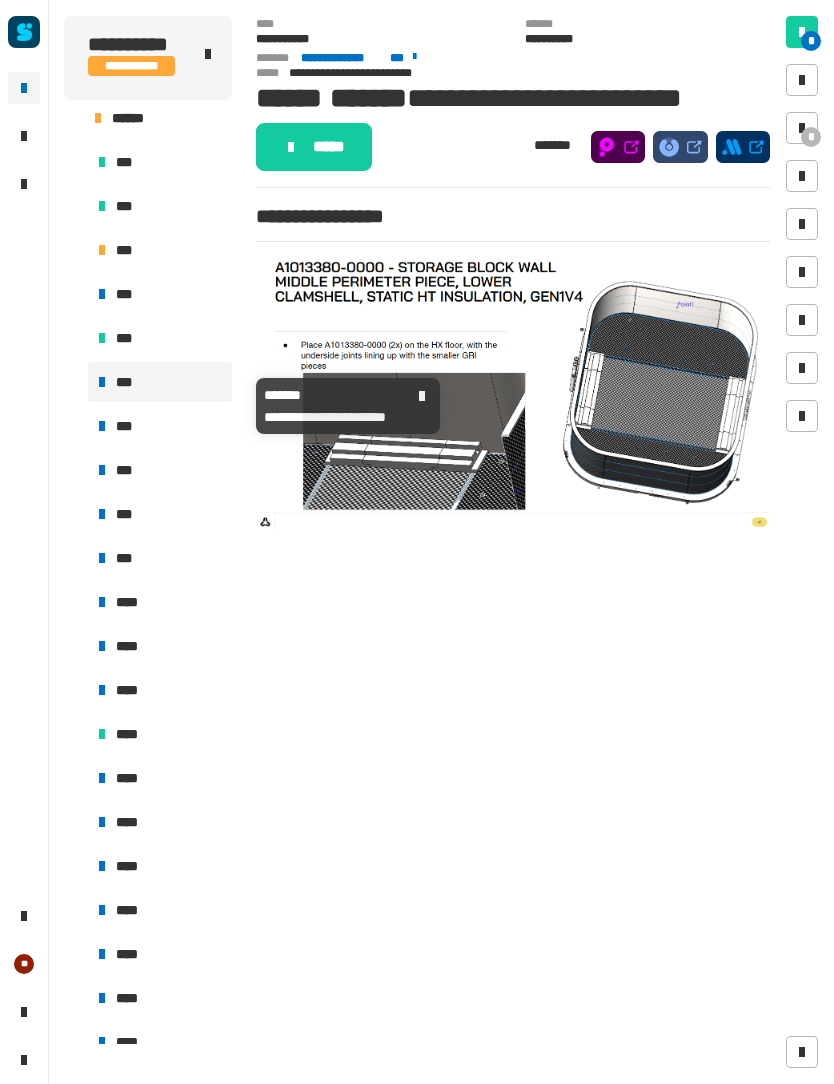 click 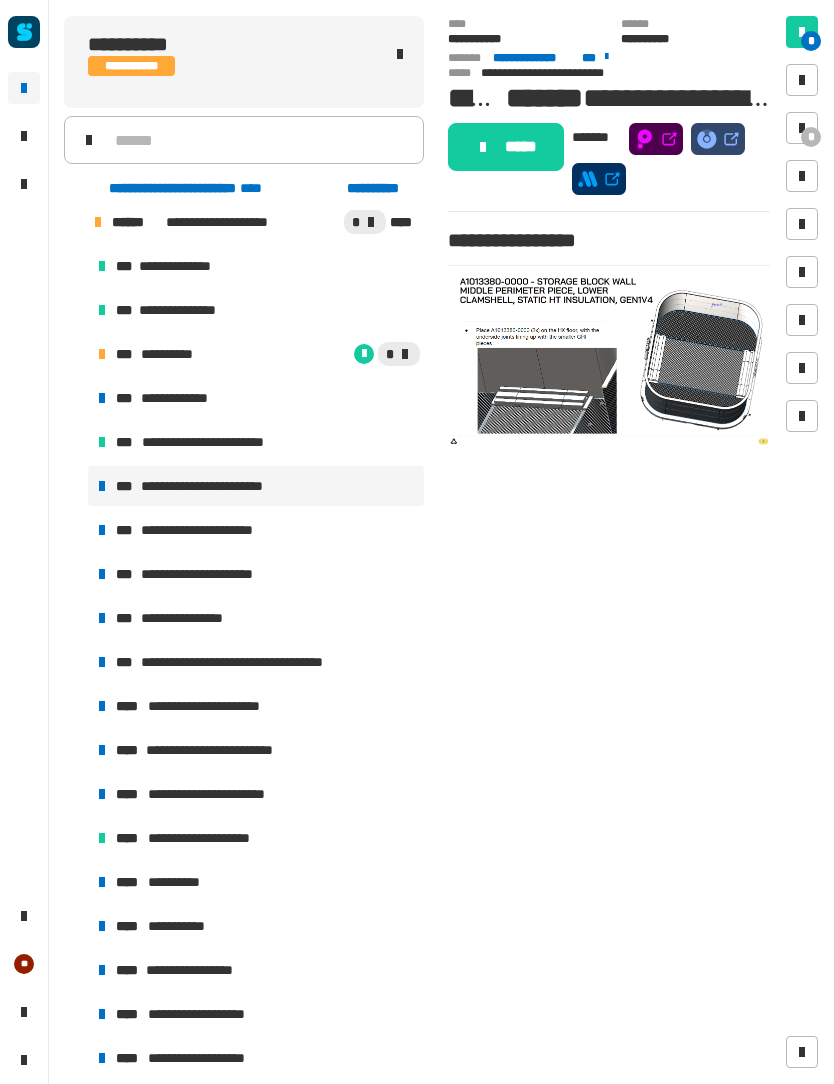 click 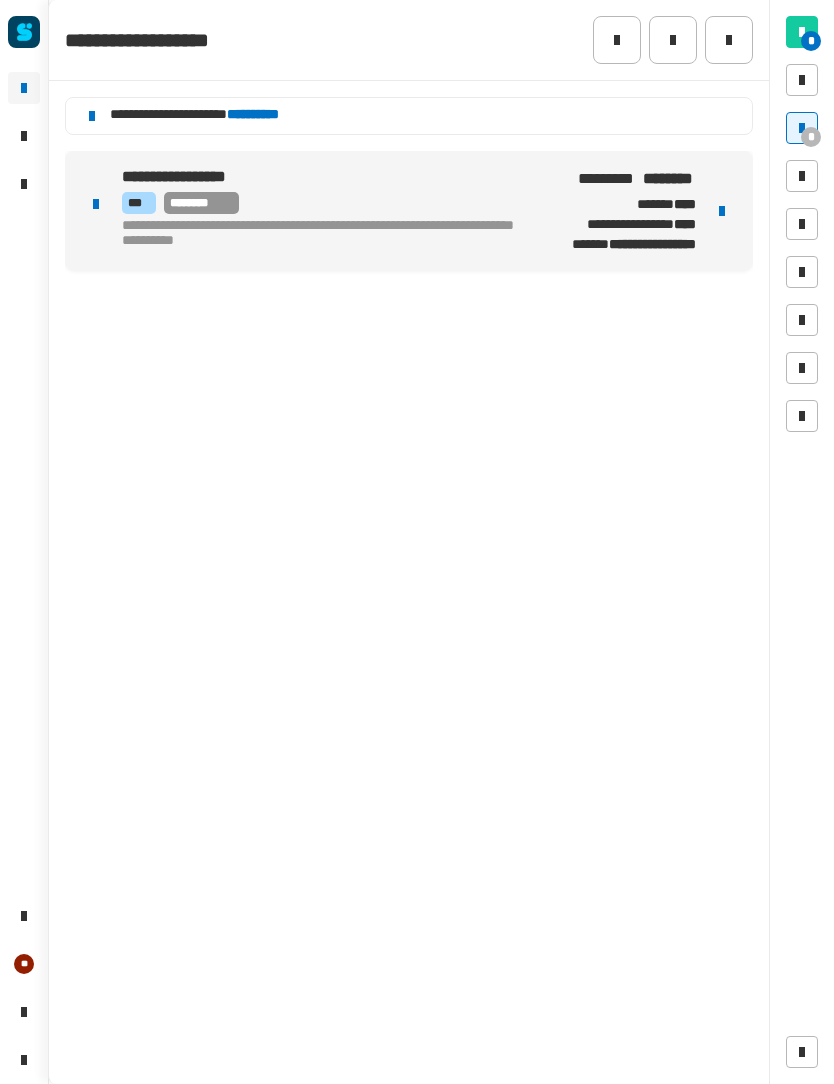 click on "**********" 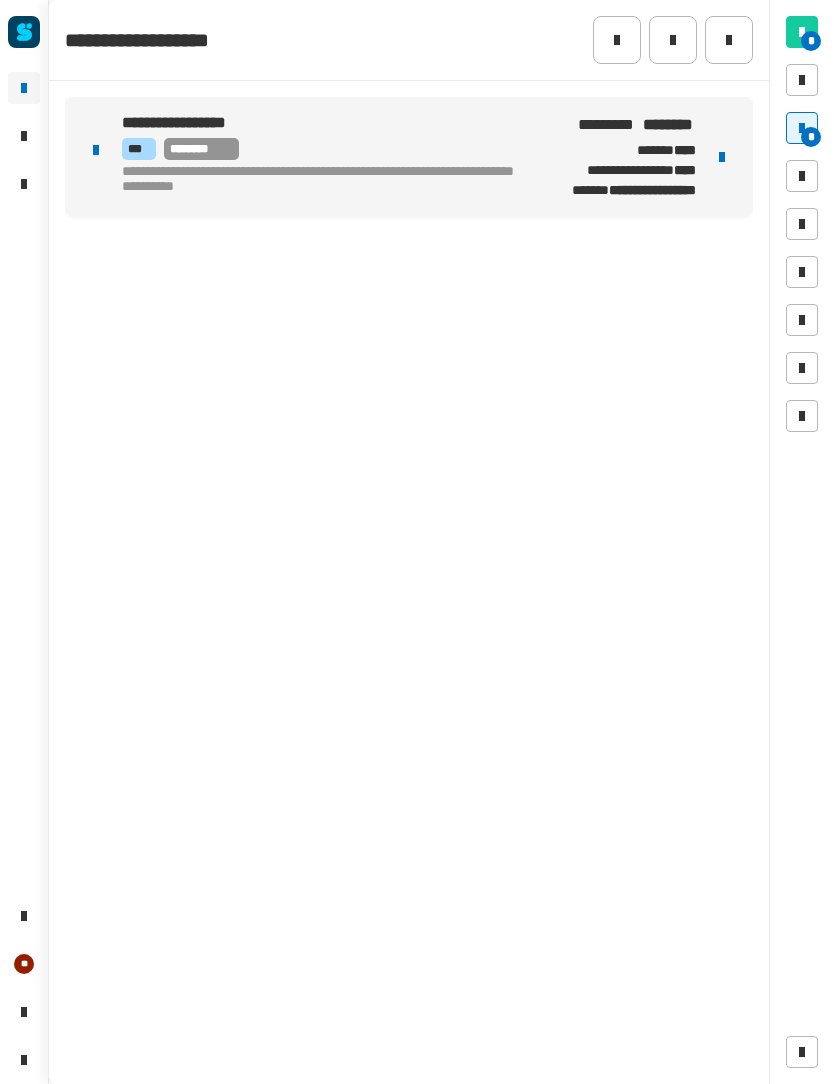 click on "*" at bounding box center [811, 137] 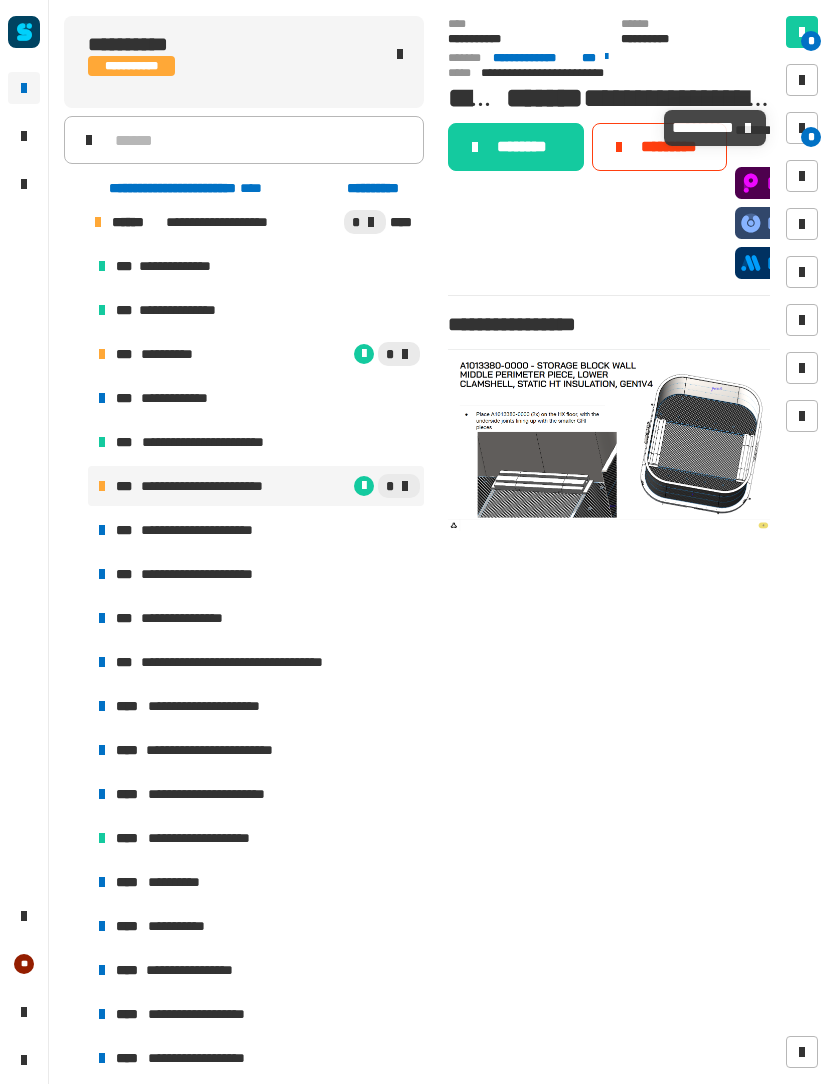 click at bounding box center [802, 128] 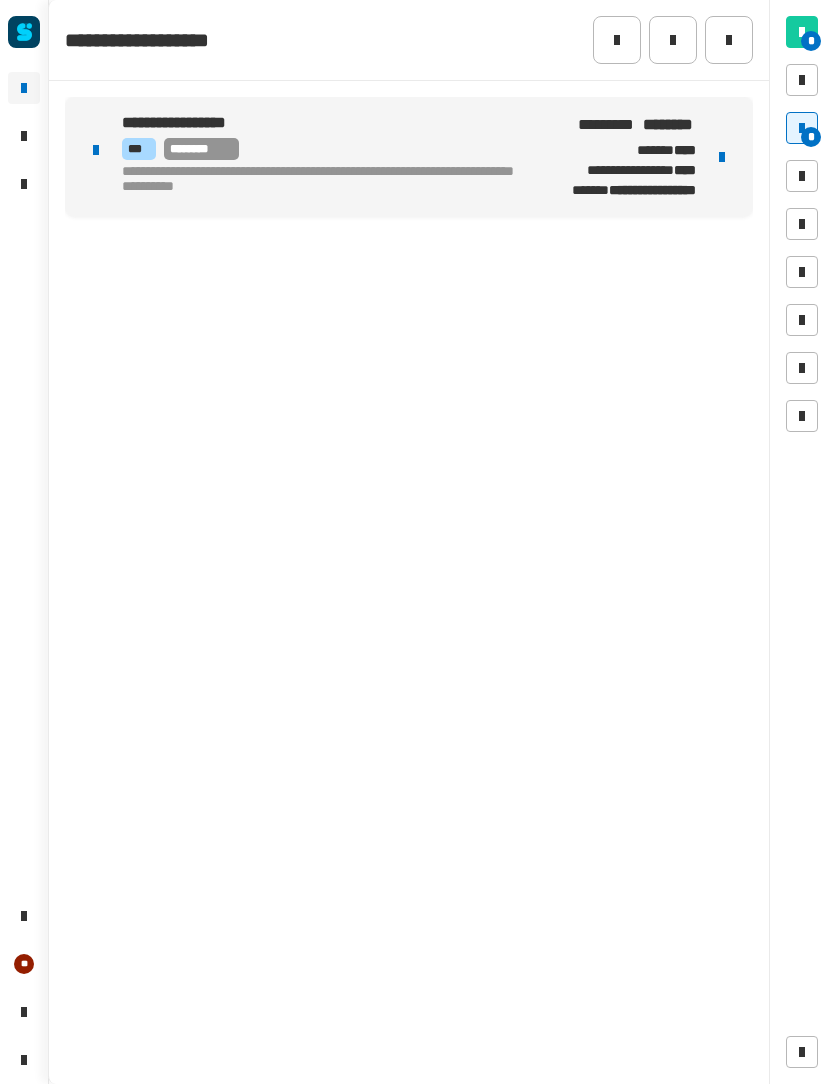 click at bounding box center [722, 157] 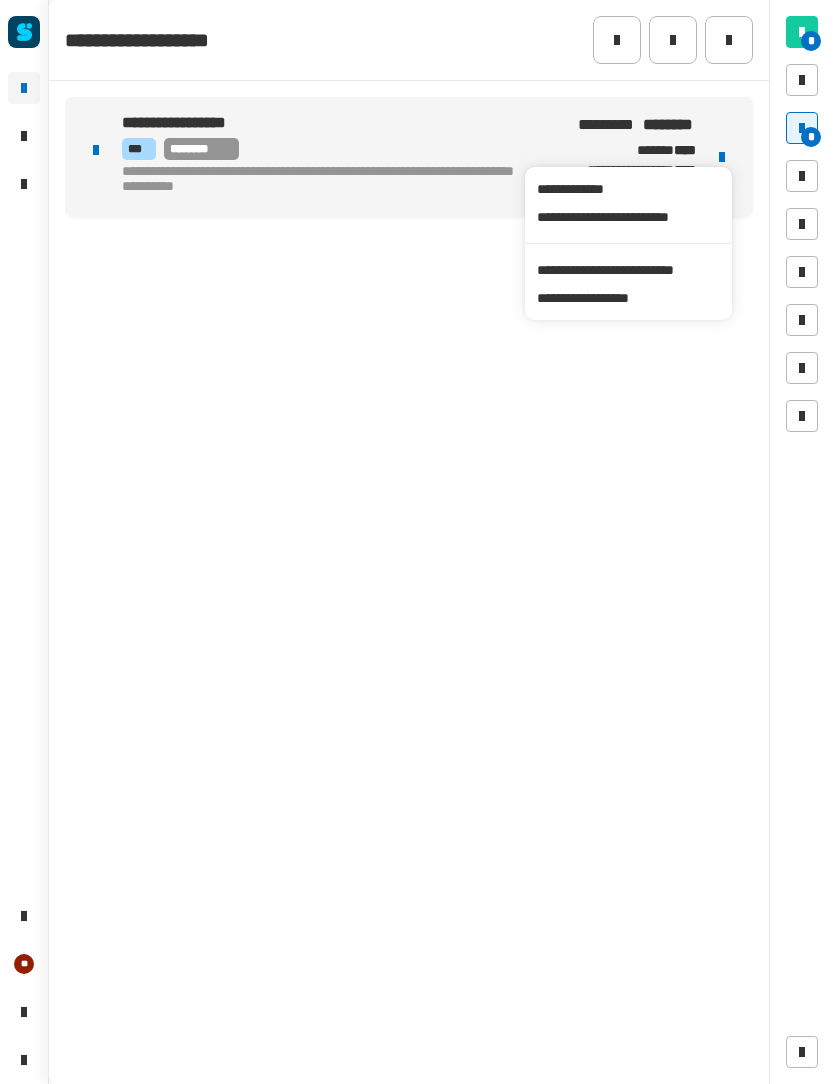 click on "**********" at bounding box center [628, 270] 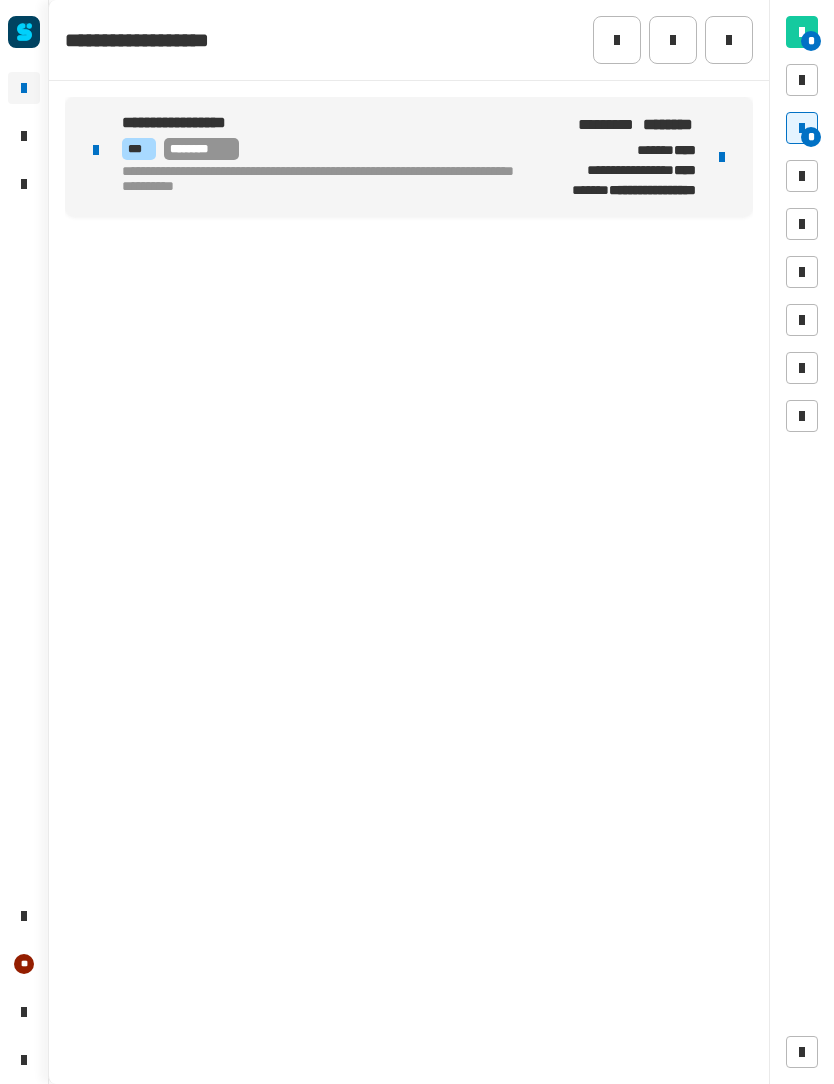 click on "**********" at bounding box center (319, 182) 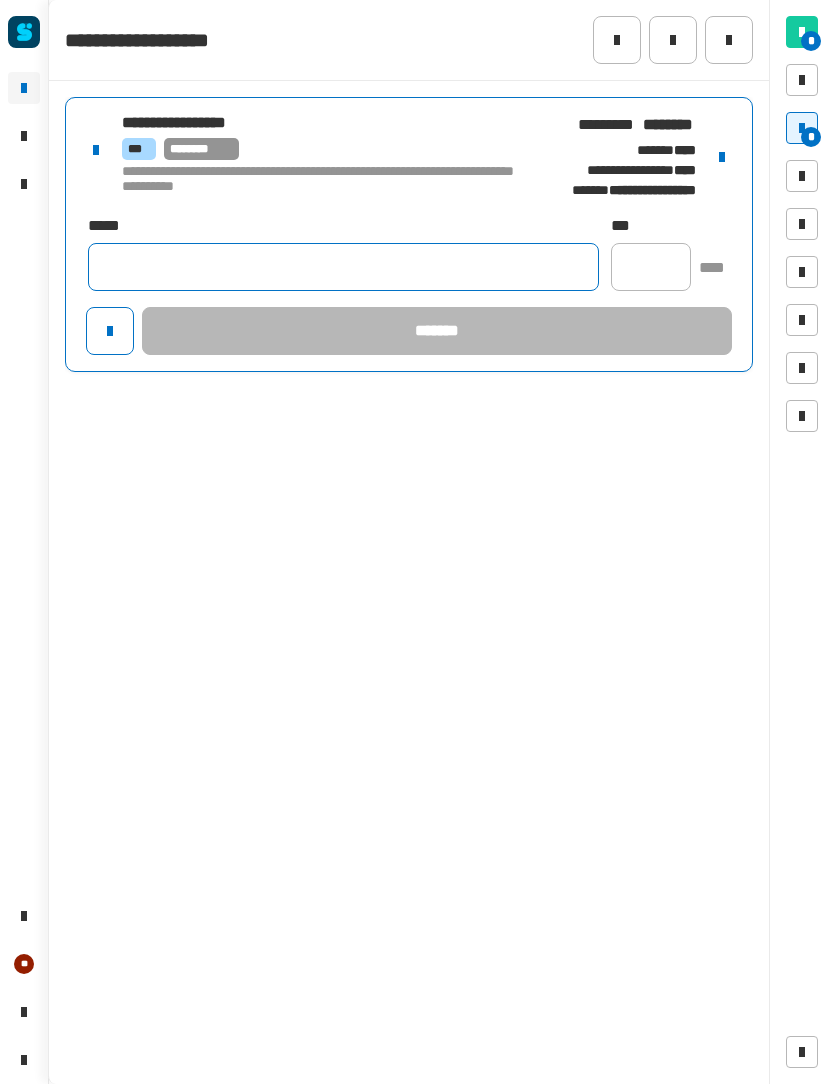 click 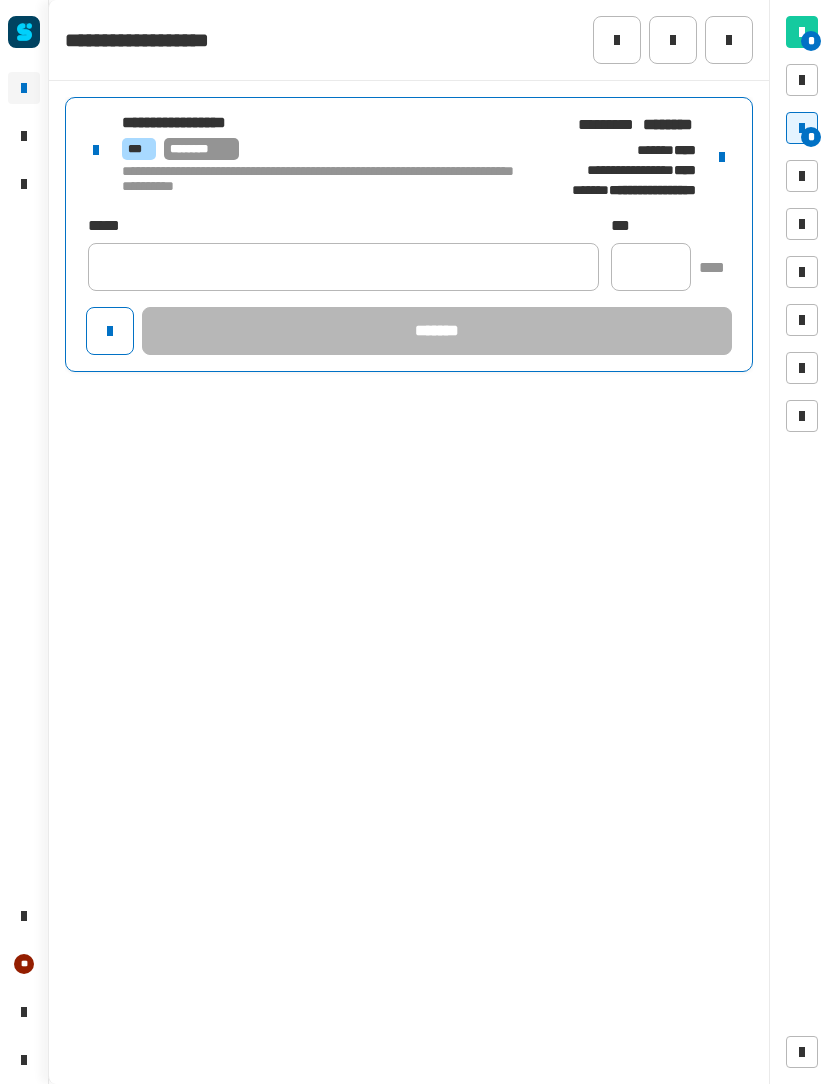 click on "**********" 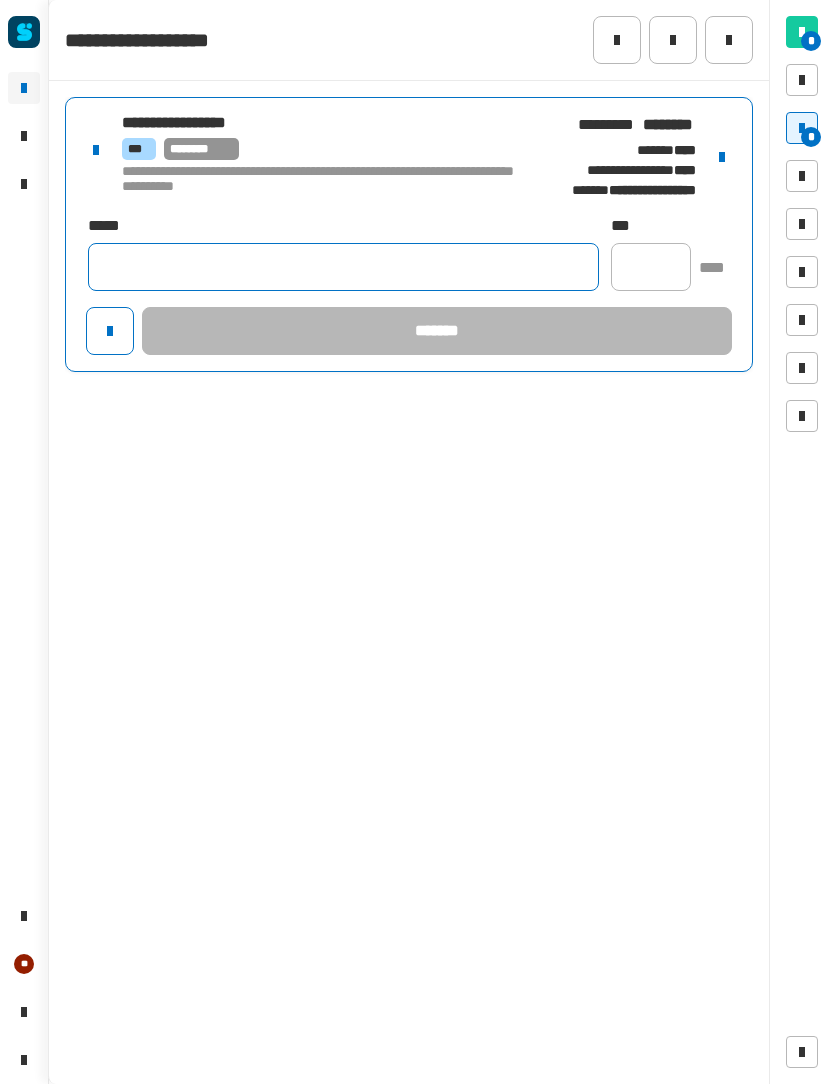 click 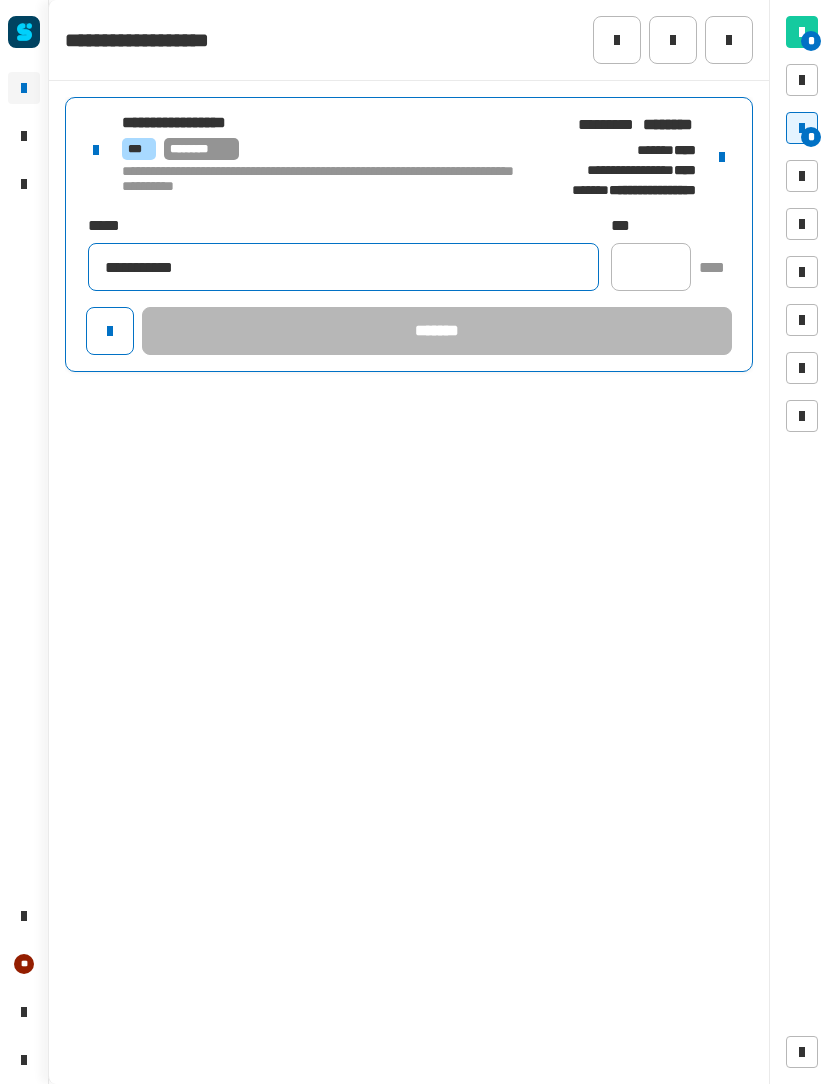 type on "**********" 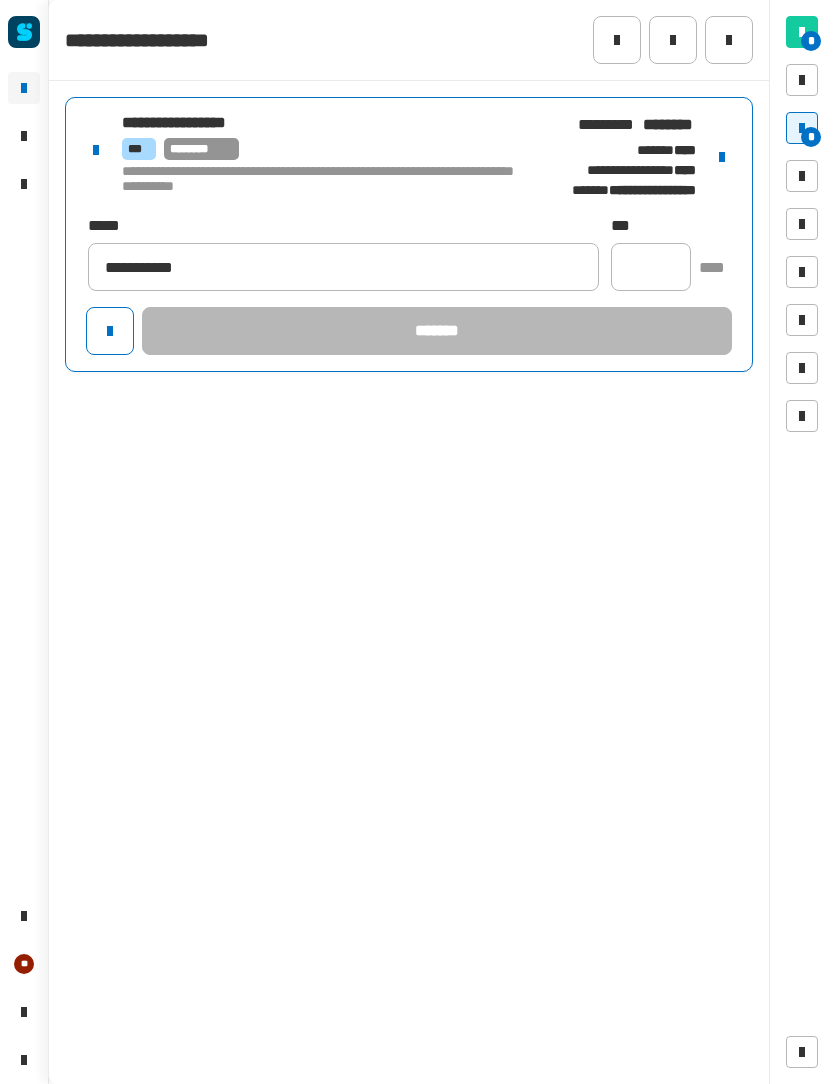 click on "**********" 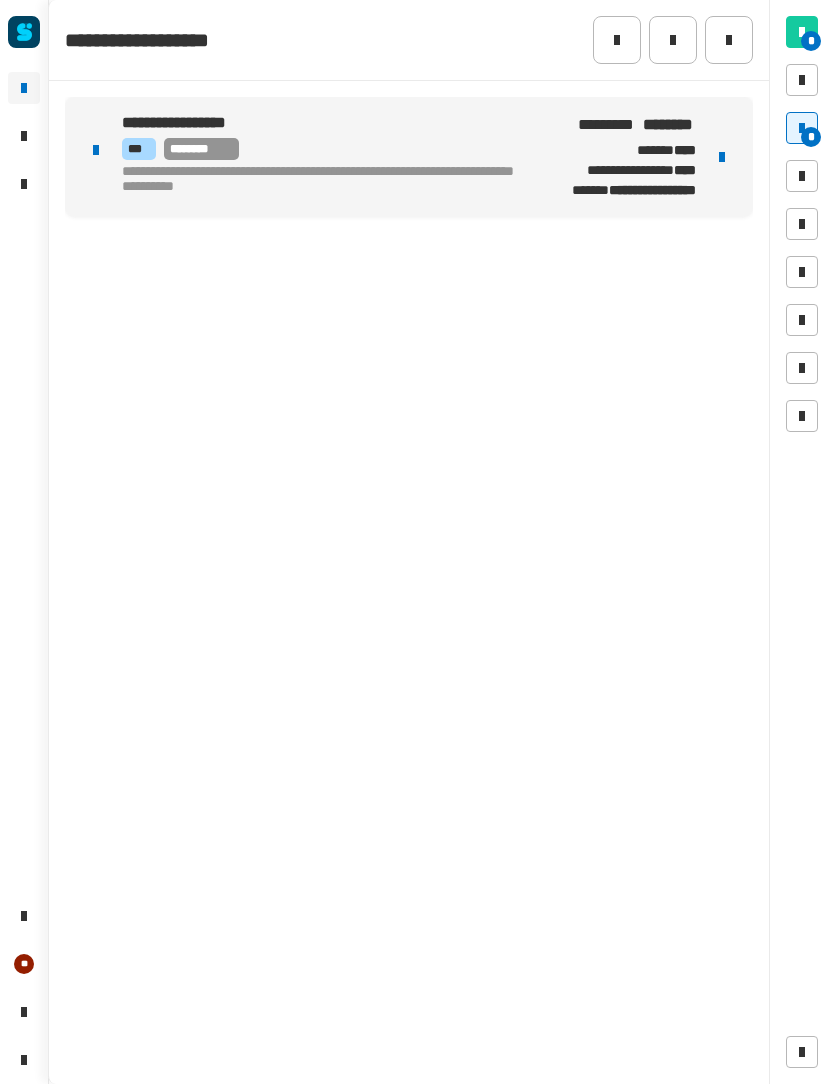 click on "**********" 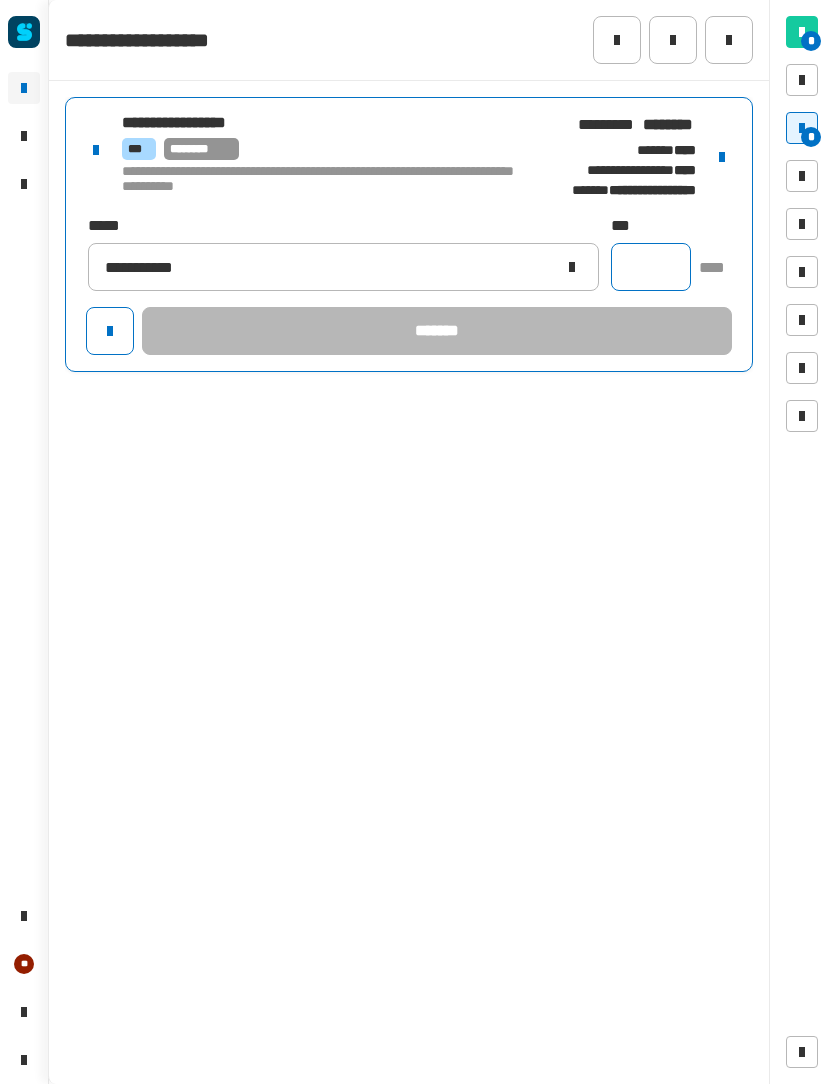 click 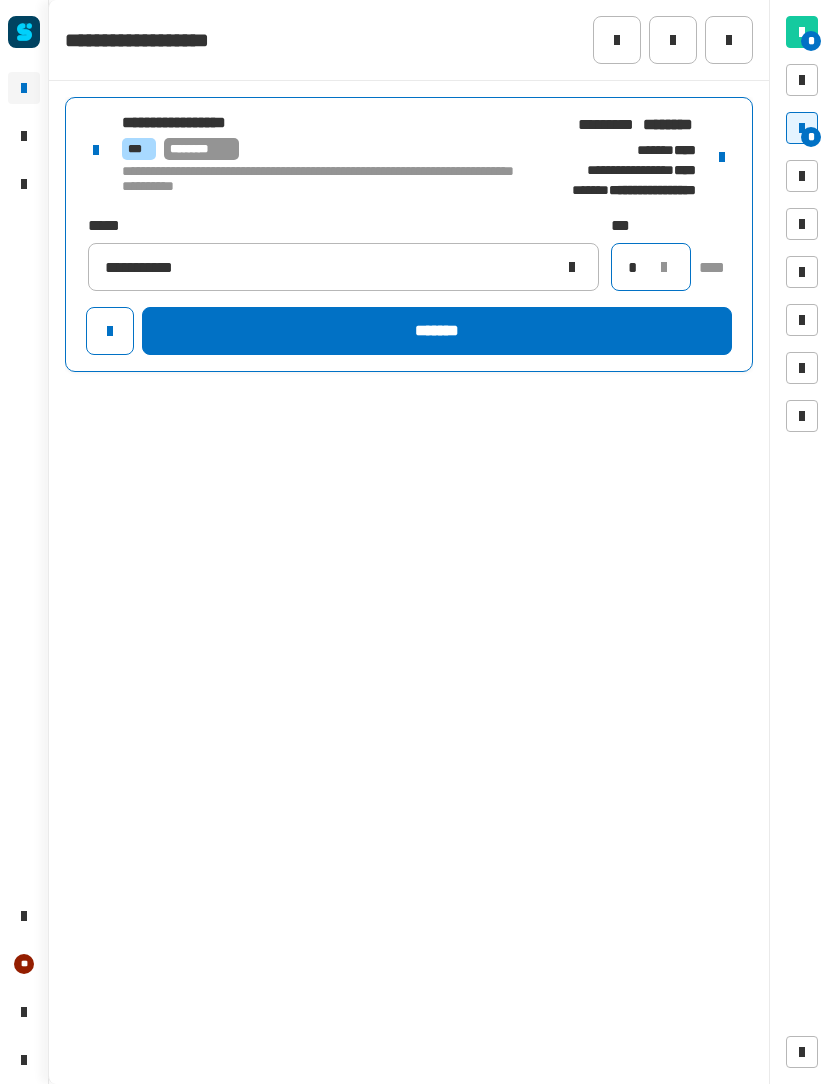type on "*" 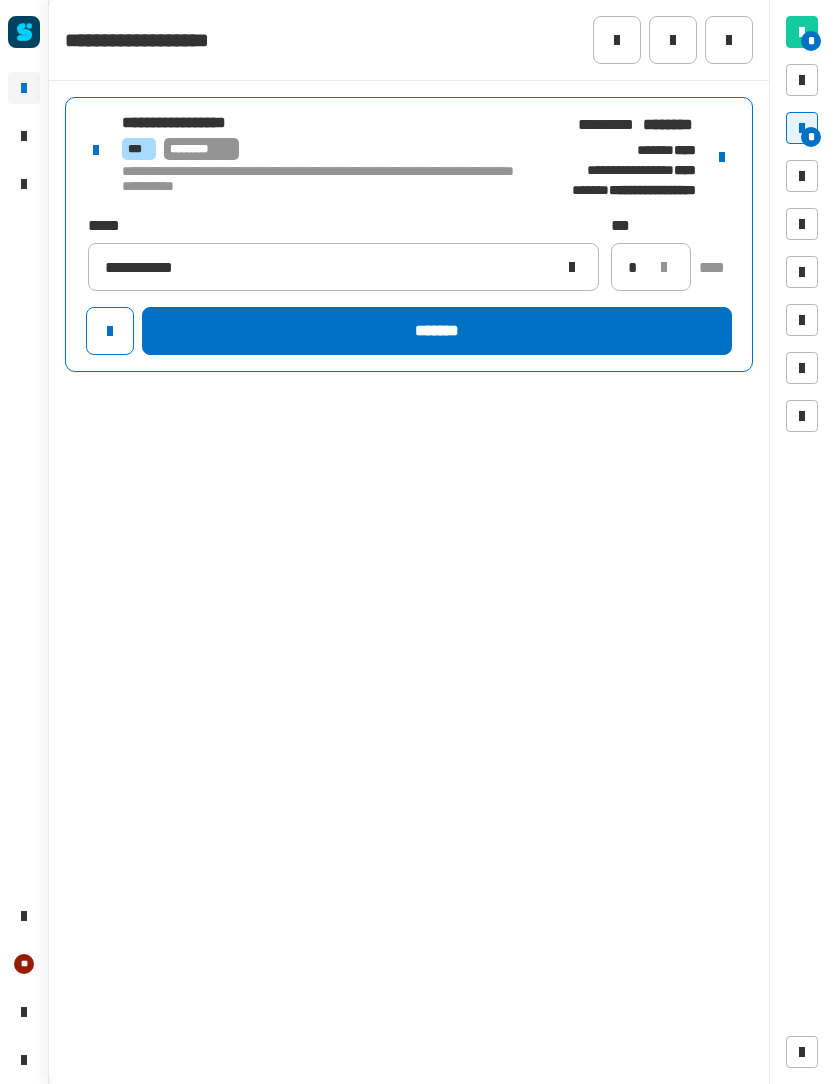 click on "*******" 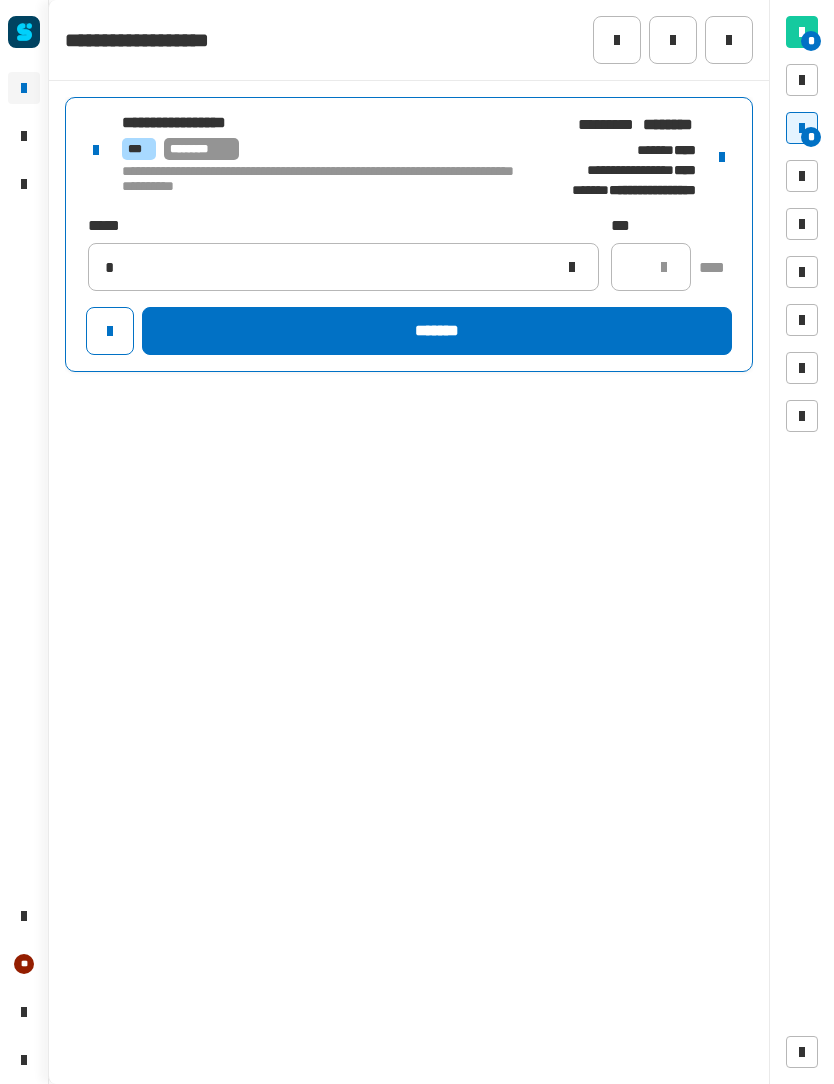 type 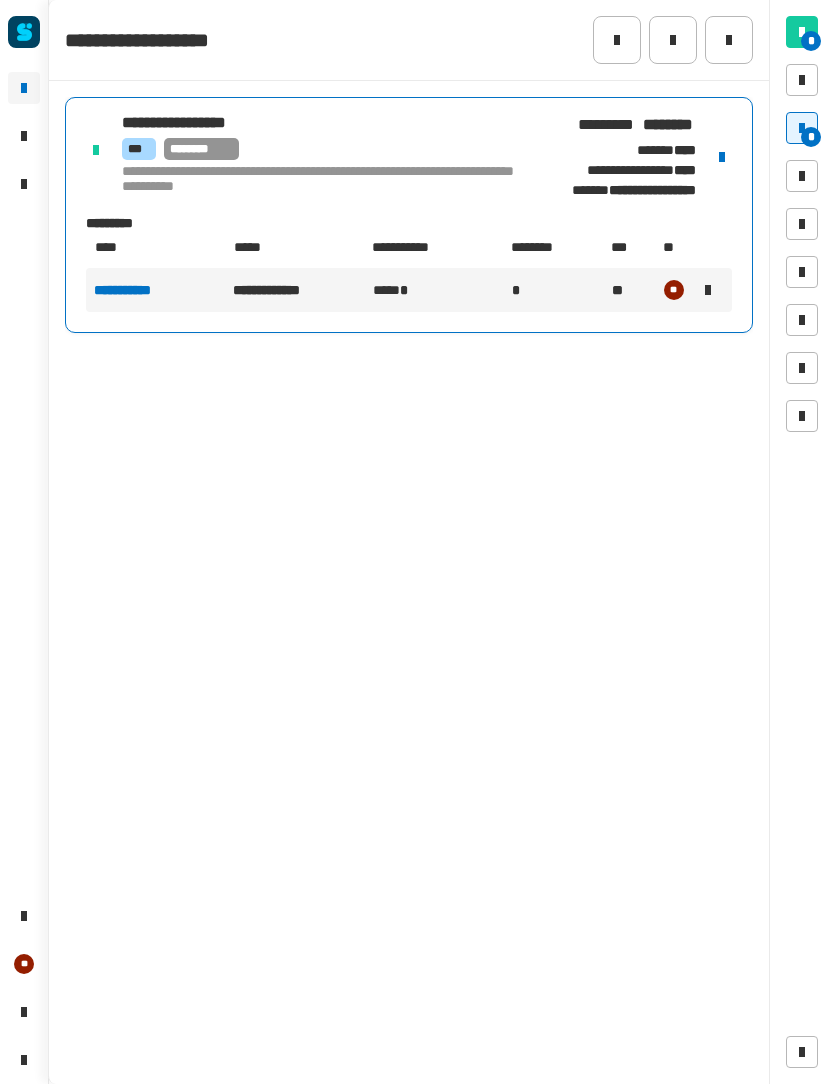 click at bounding box center [802, 128] 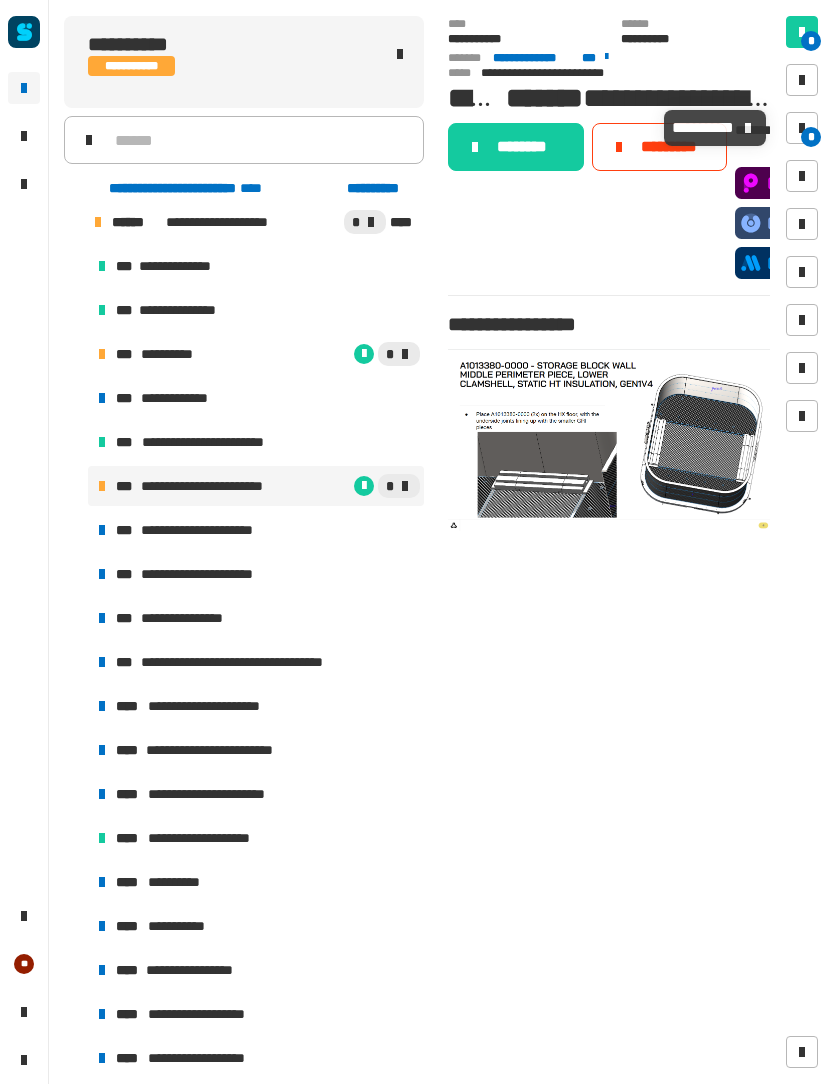 click on "********" 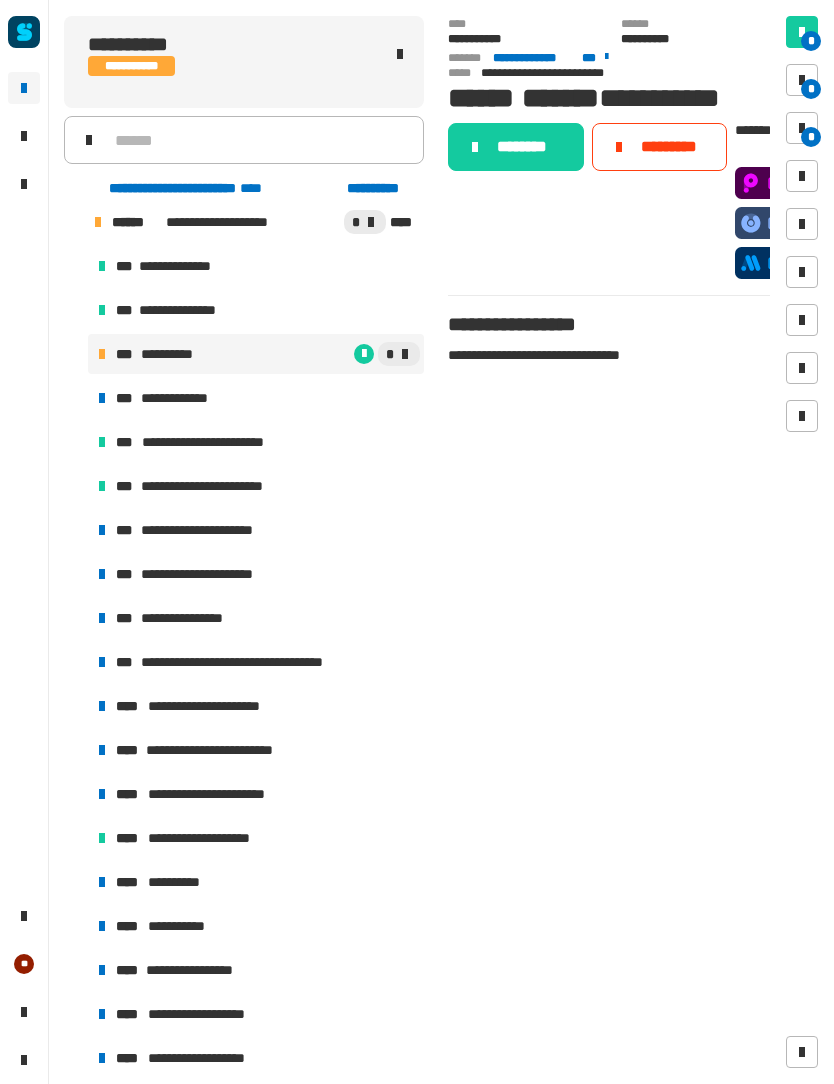 click on "**********" at bounding box center (204, 530) 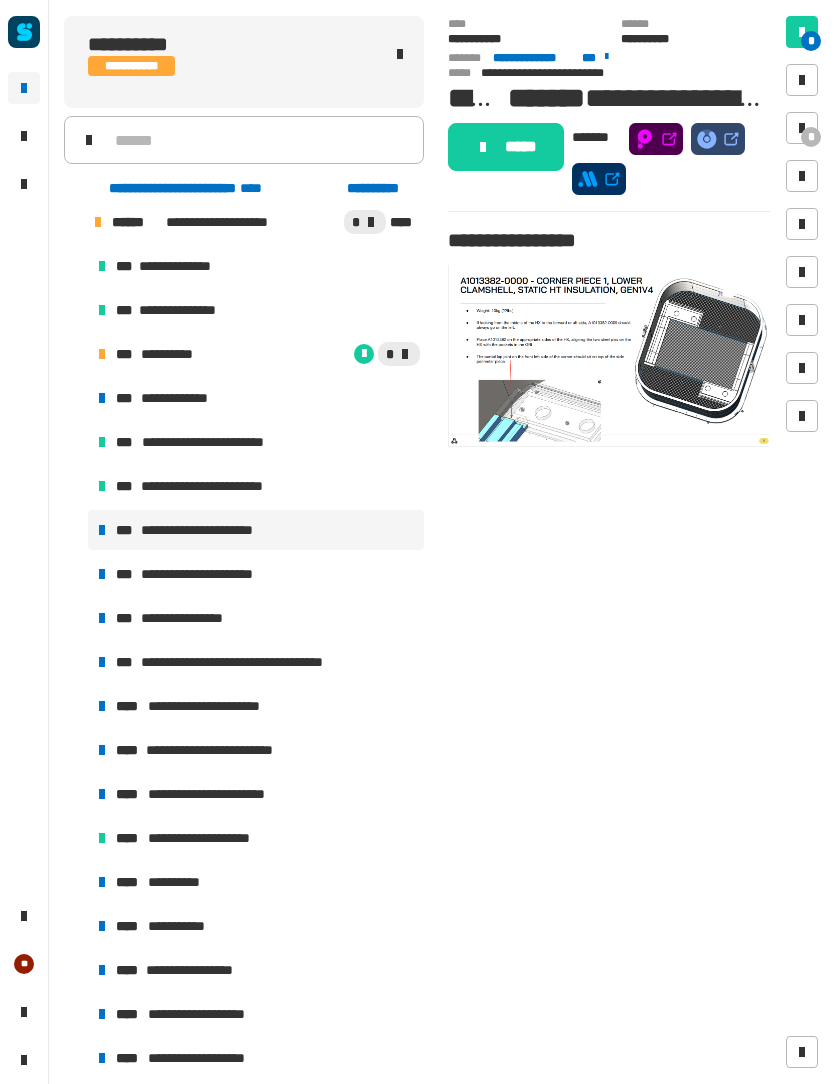 click at bounding box center (802, 128) 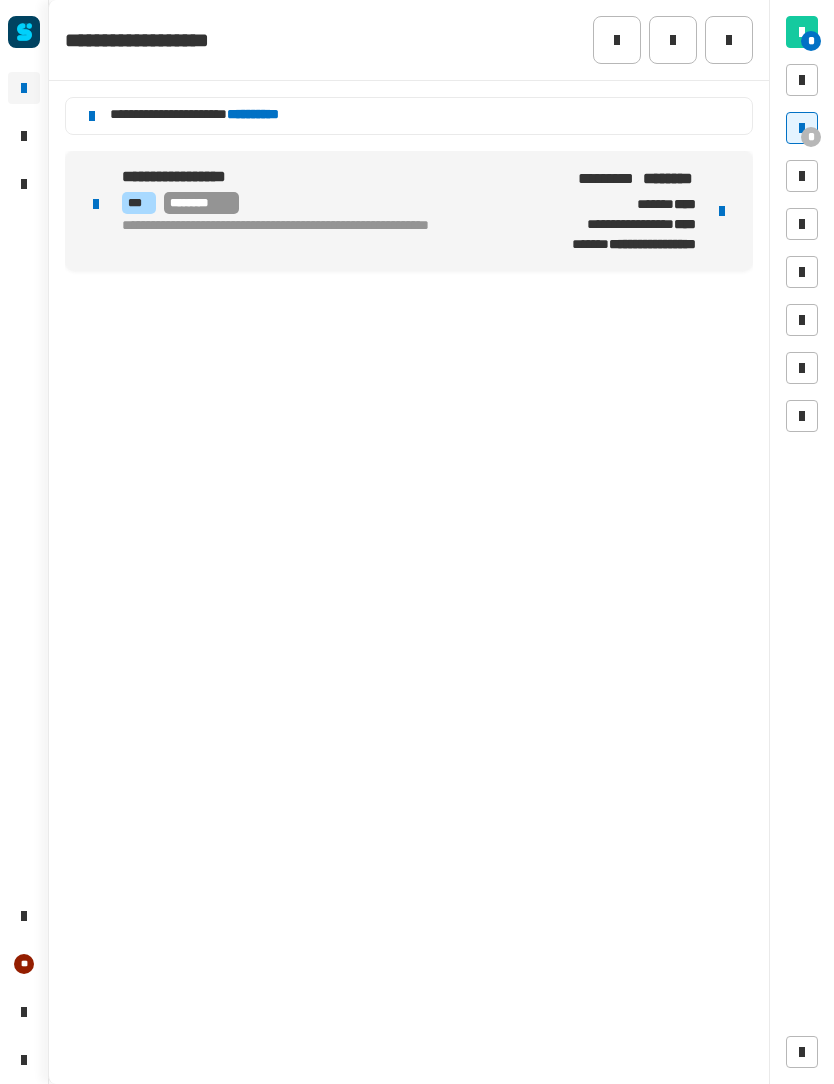 click on "**********" 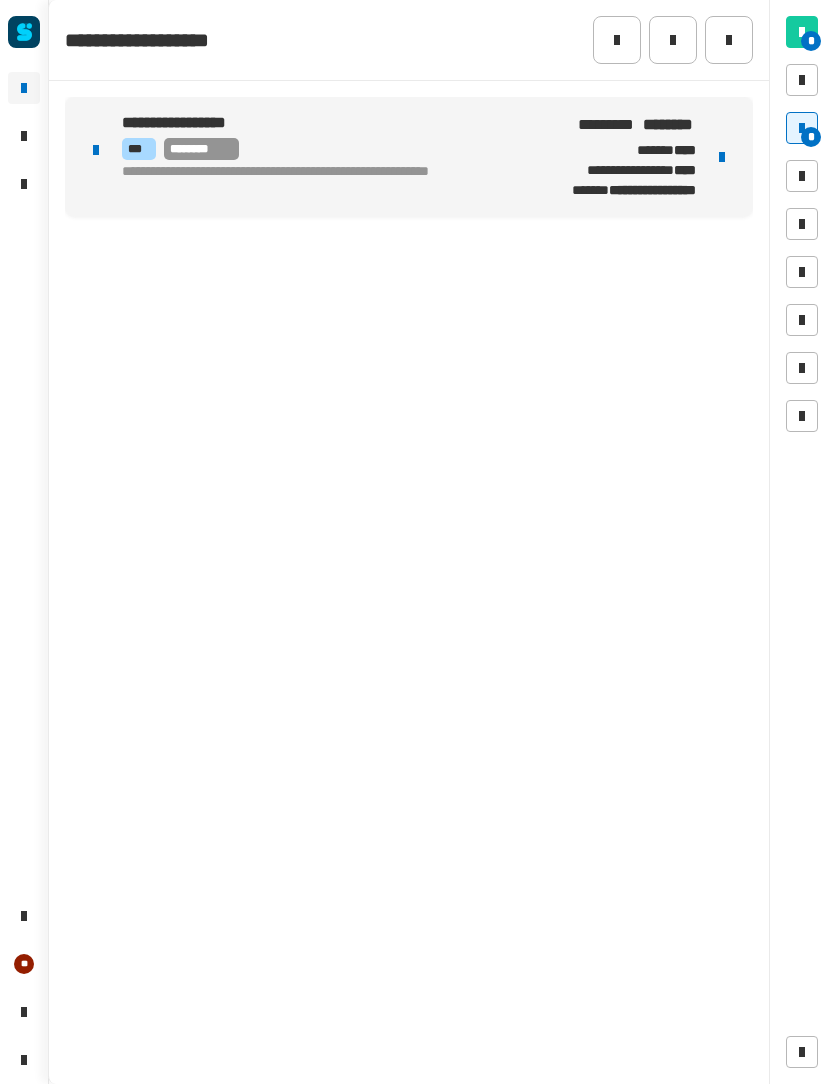 click at bounding box center [802, 128] 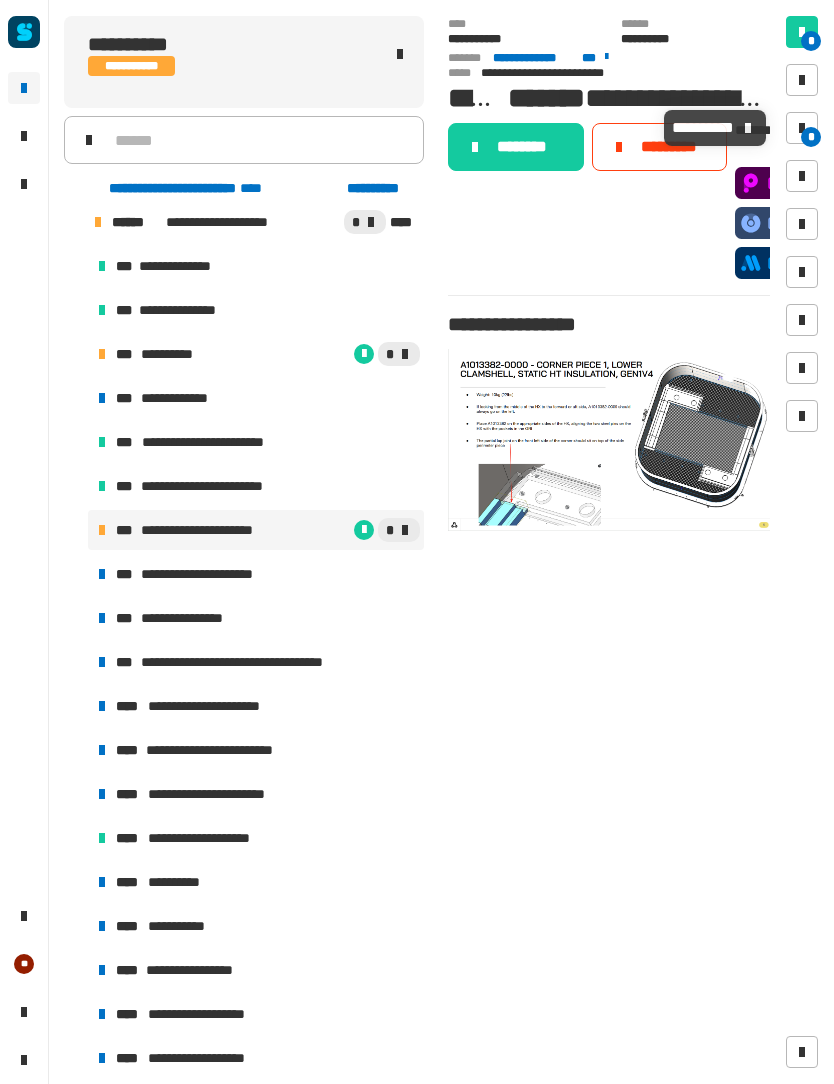 click at bounding box center [802, 128] 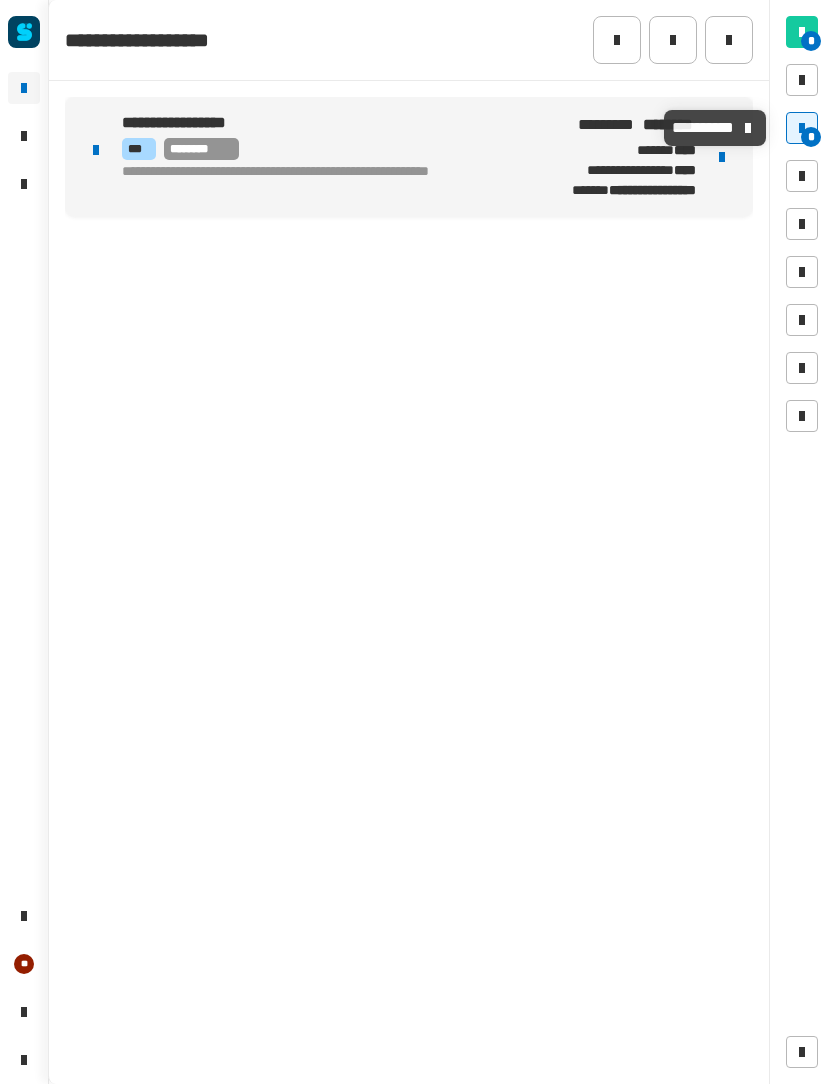 click on "*" at bounding box center (811, 137) 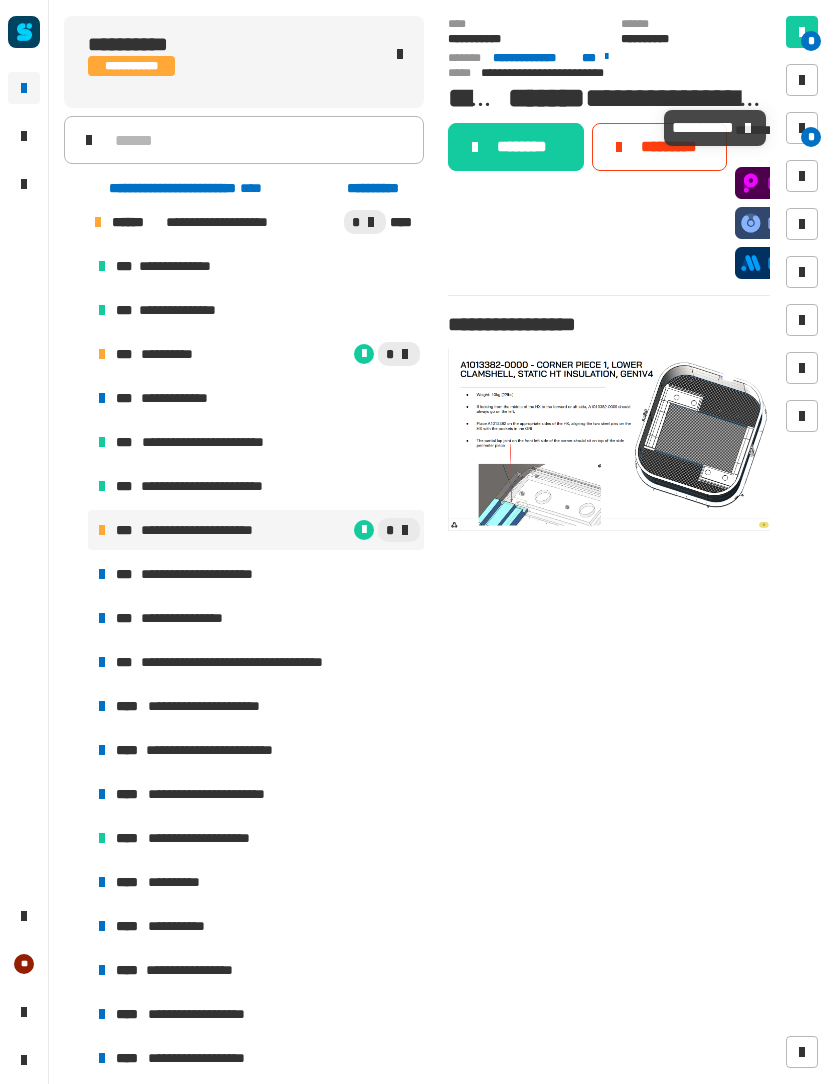 click at bounding box center (802, 128) 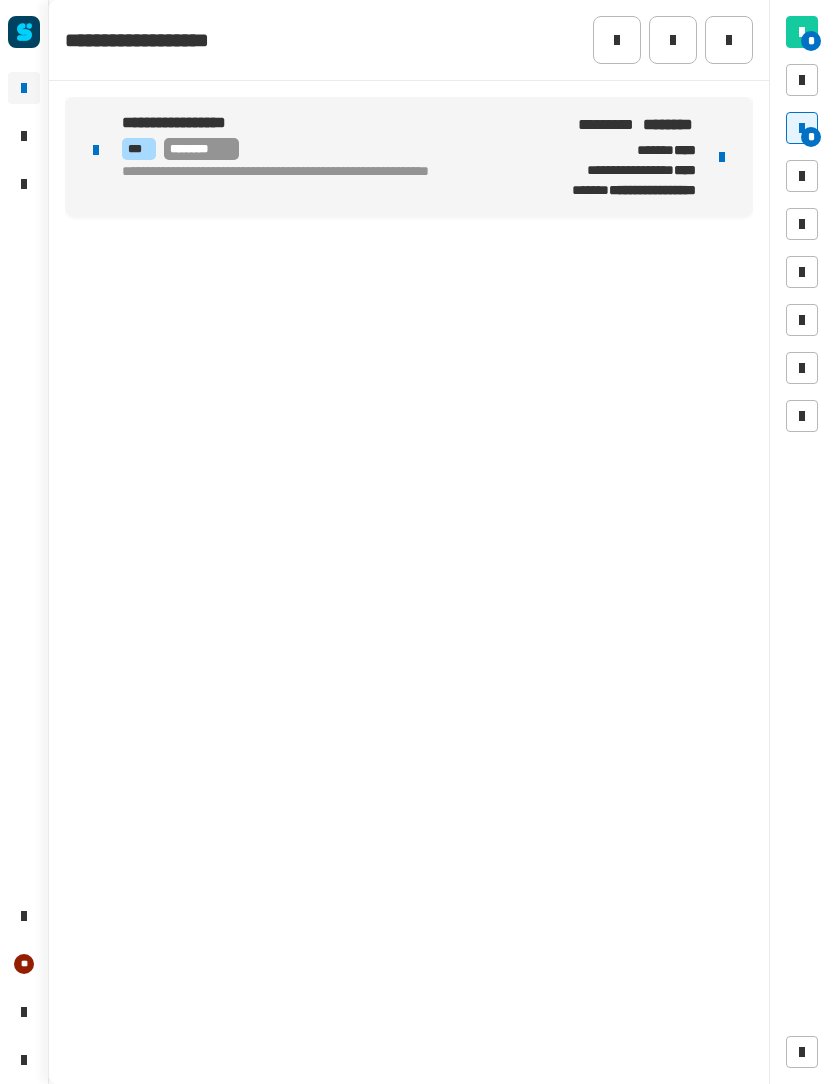 click on "**********" at bounding box center [614, 190] 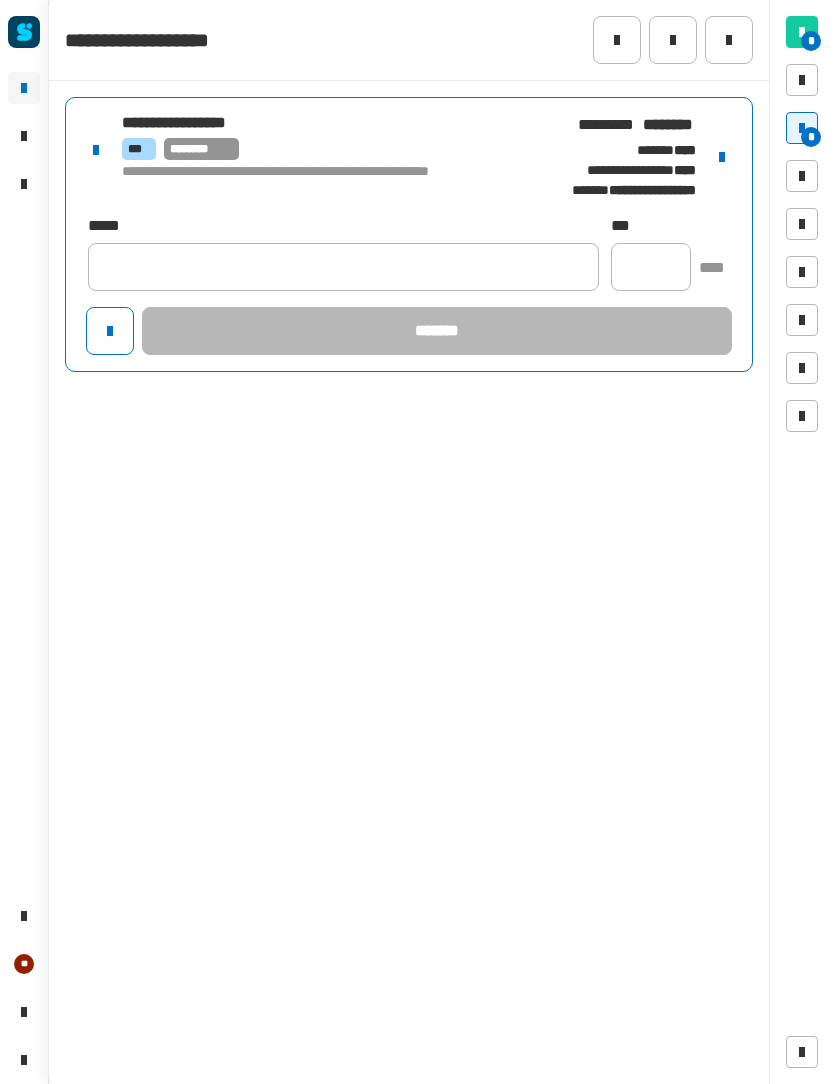 click at bounding box center [722, 157] 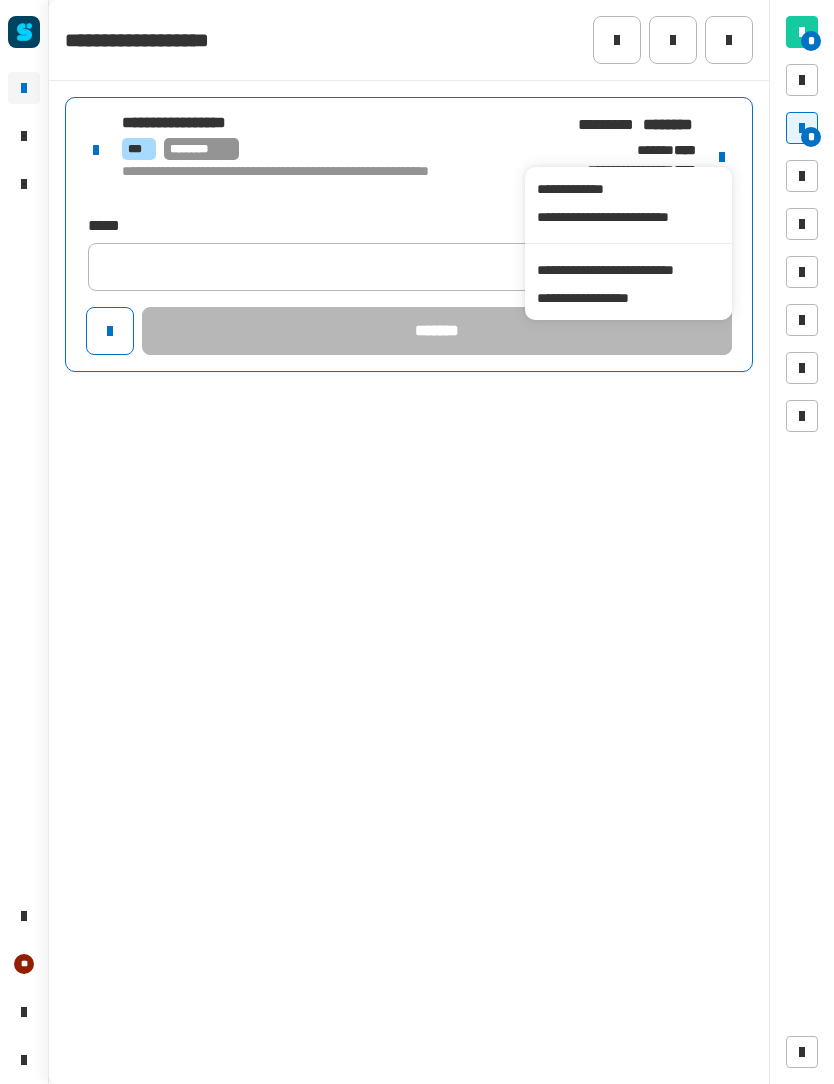 click on "**********" at bounding box center (628, 270) 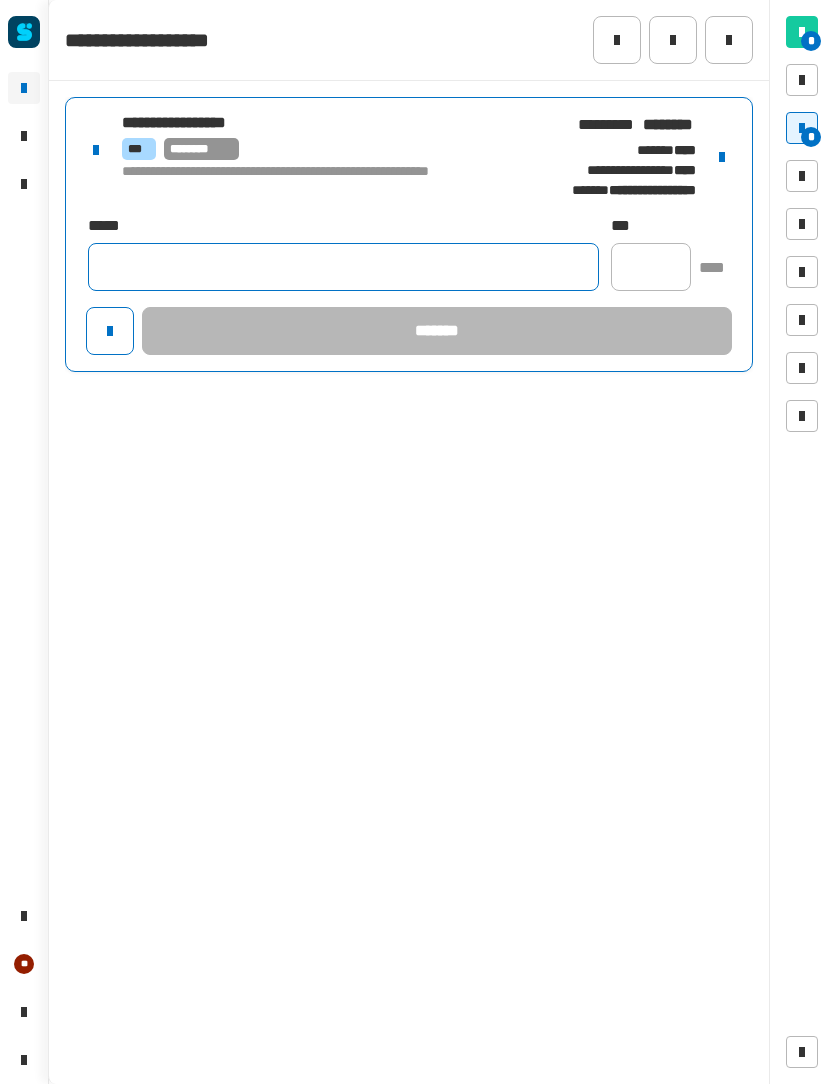 click 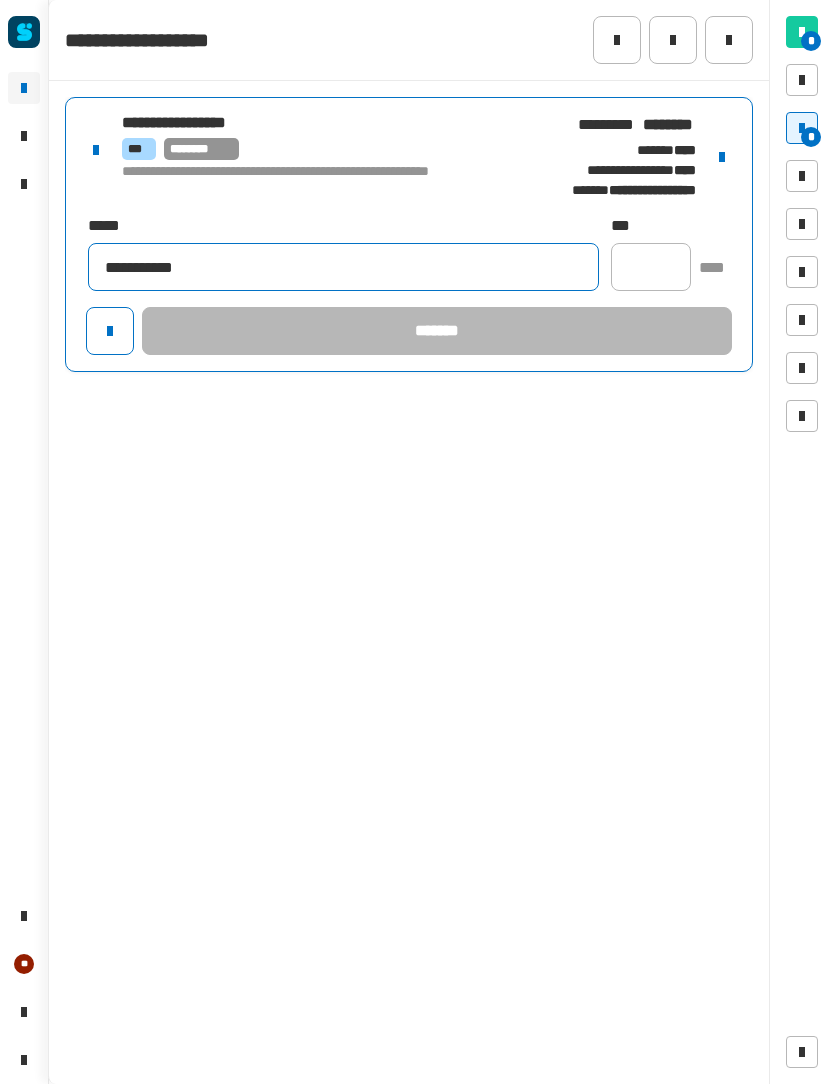 type on "**********" 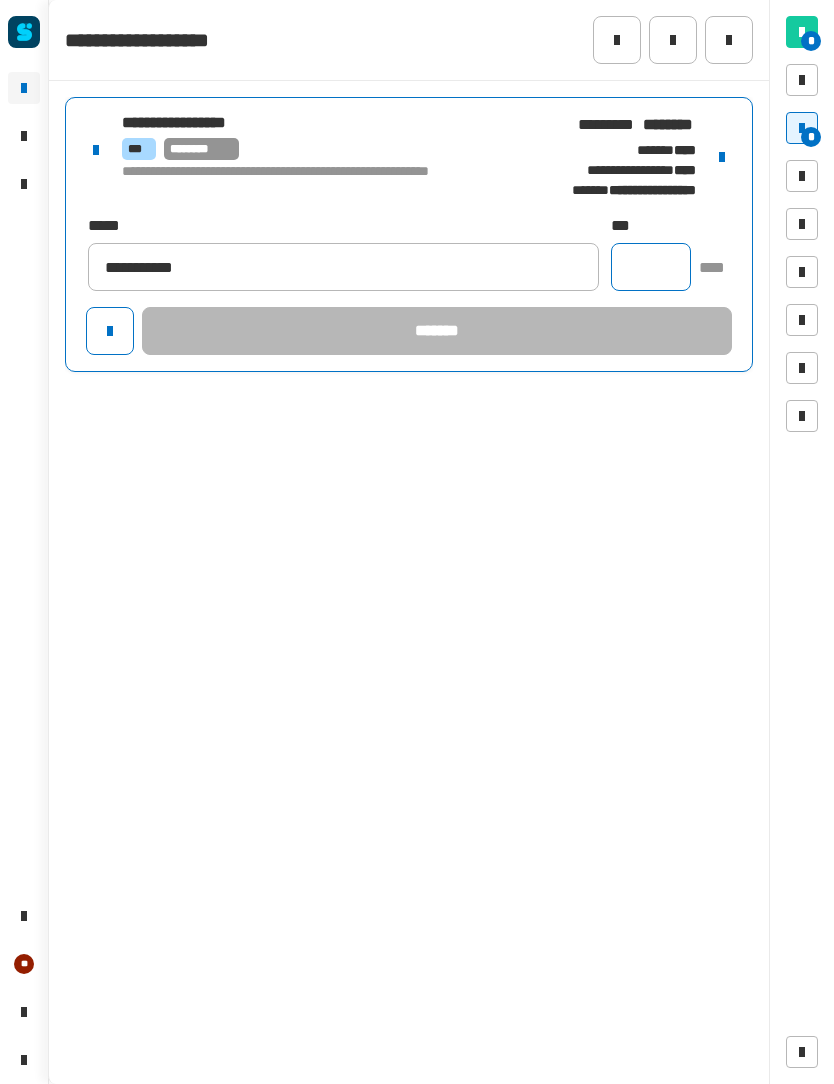 click 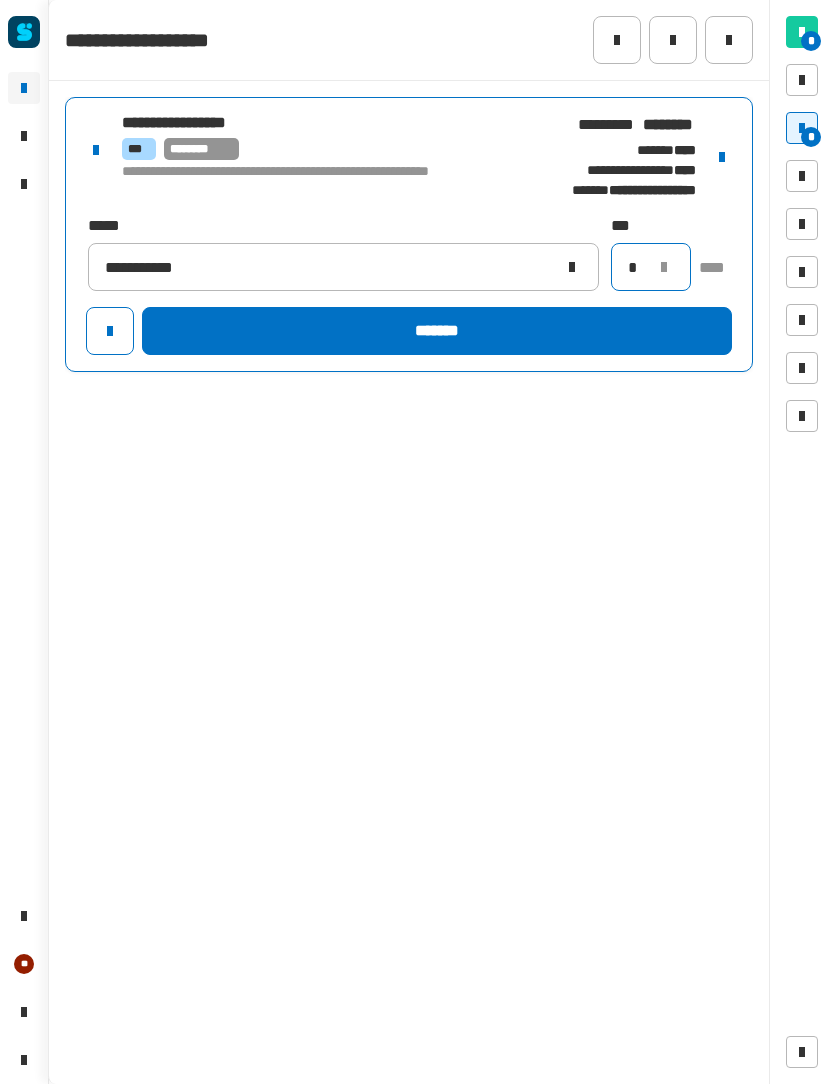 type on "*" 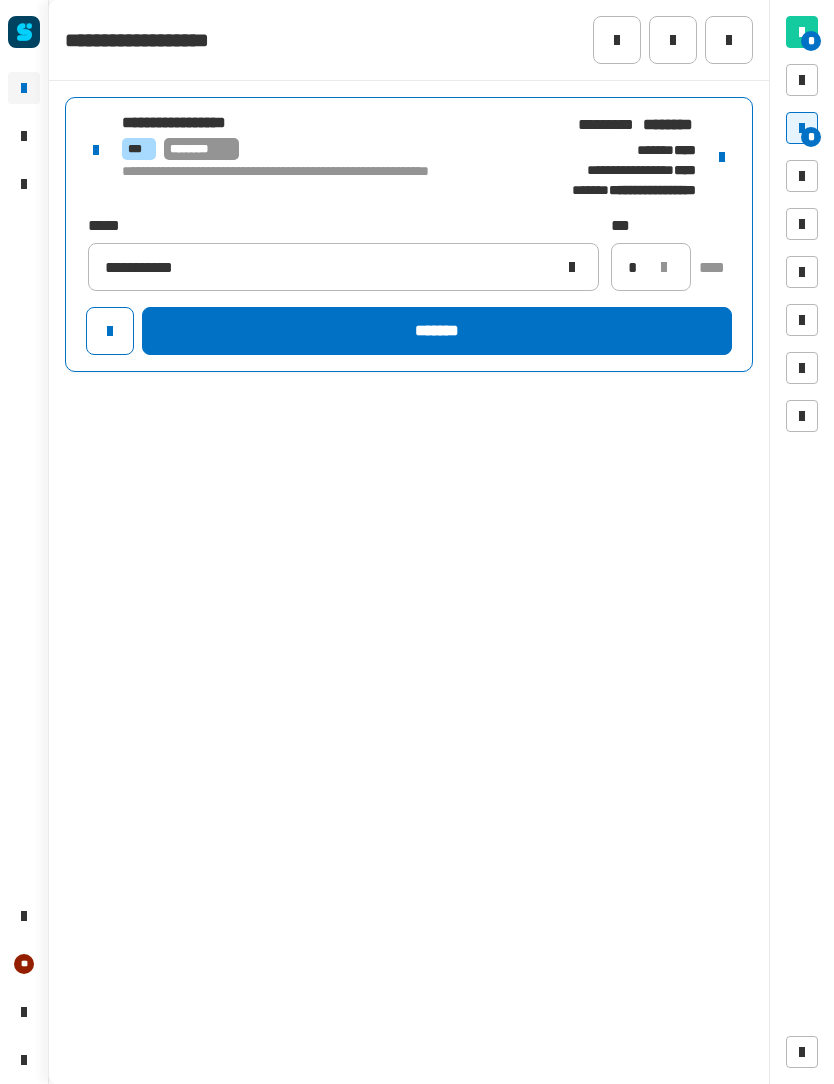 click on "*******" 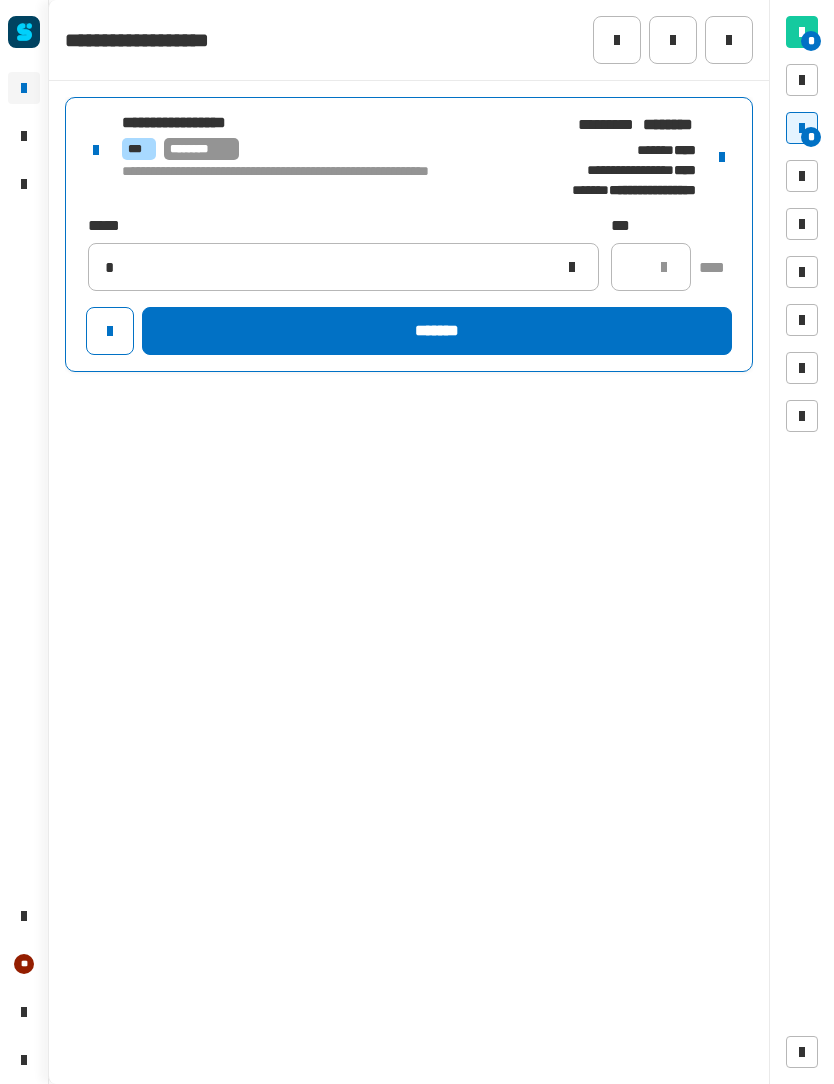 type 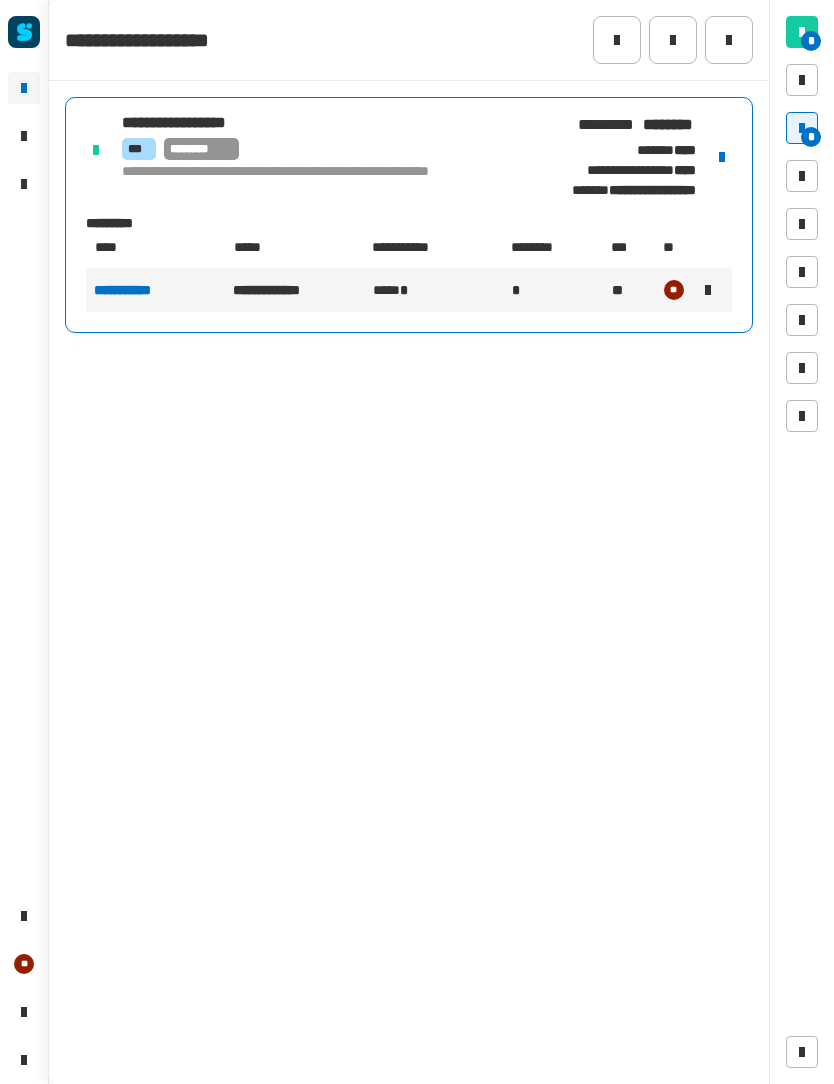 click on "*" at bounding box center [811, 137] 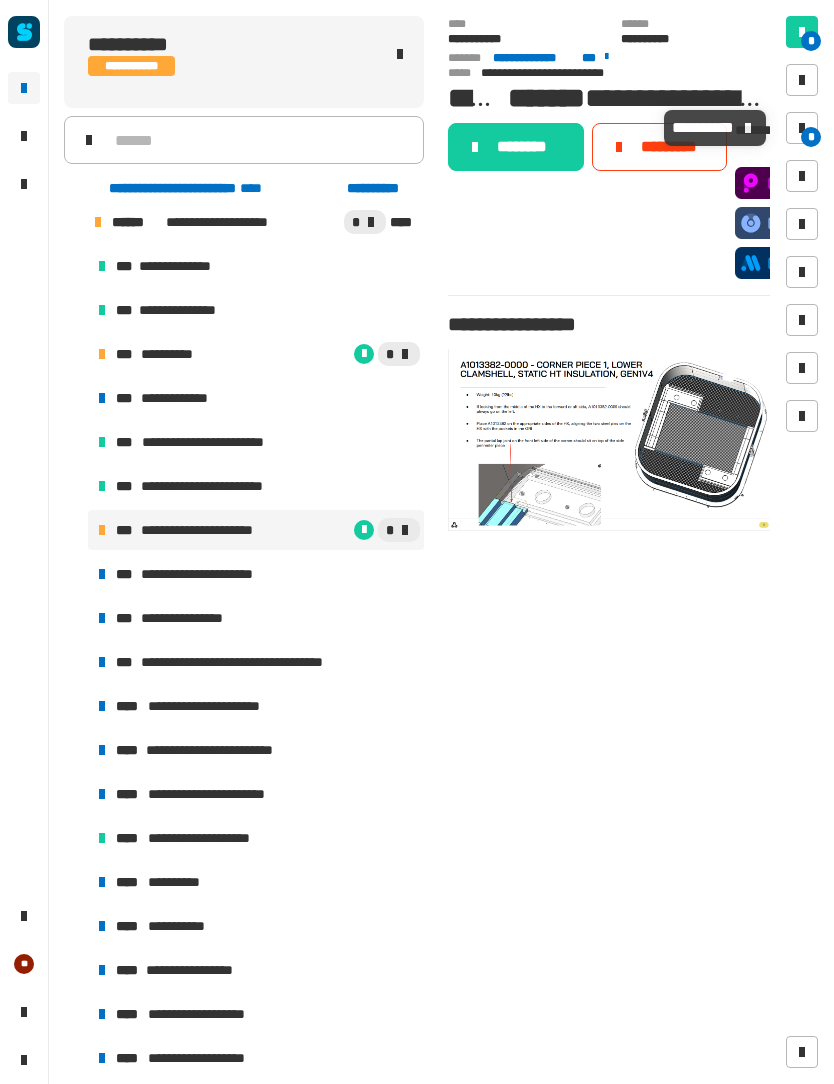 click on "********" 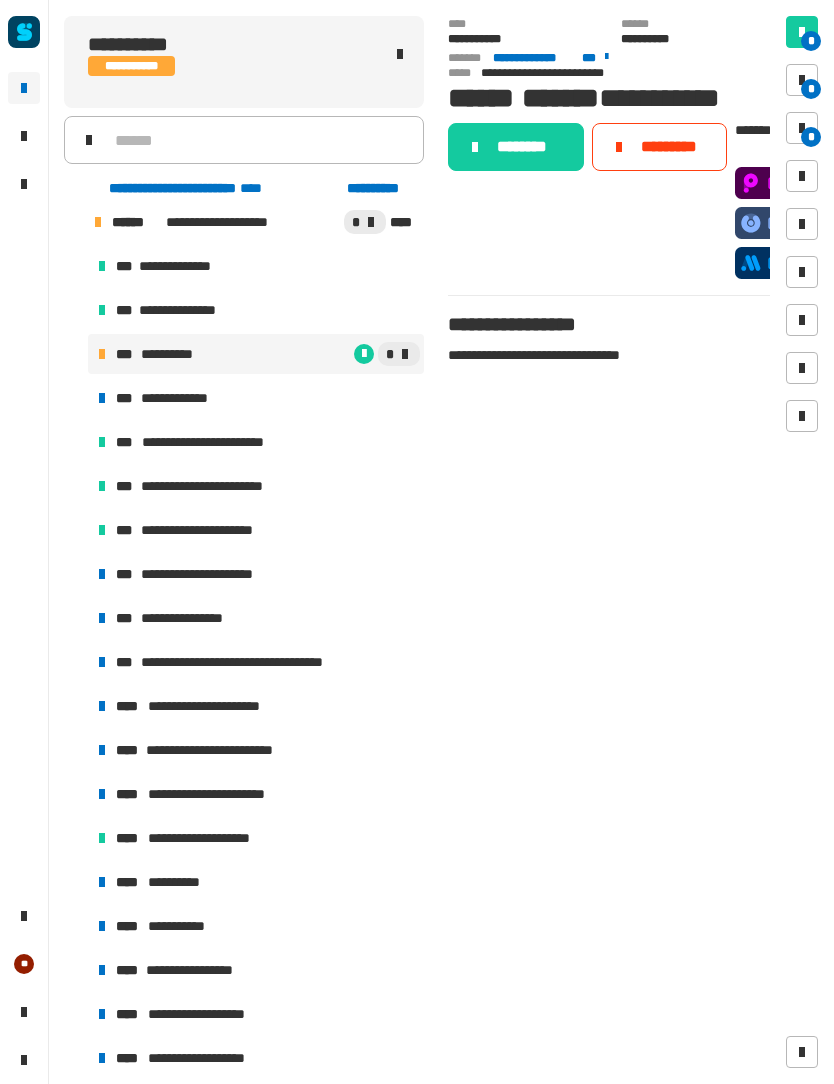 click on "**********" at bounding box center (206, 574) 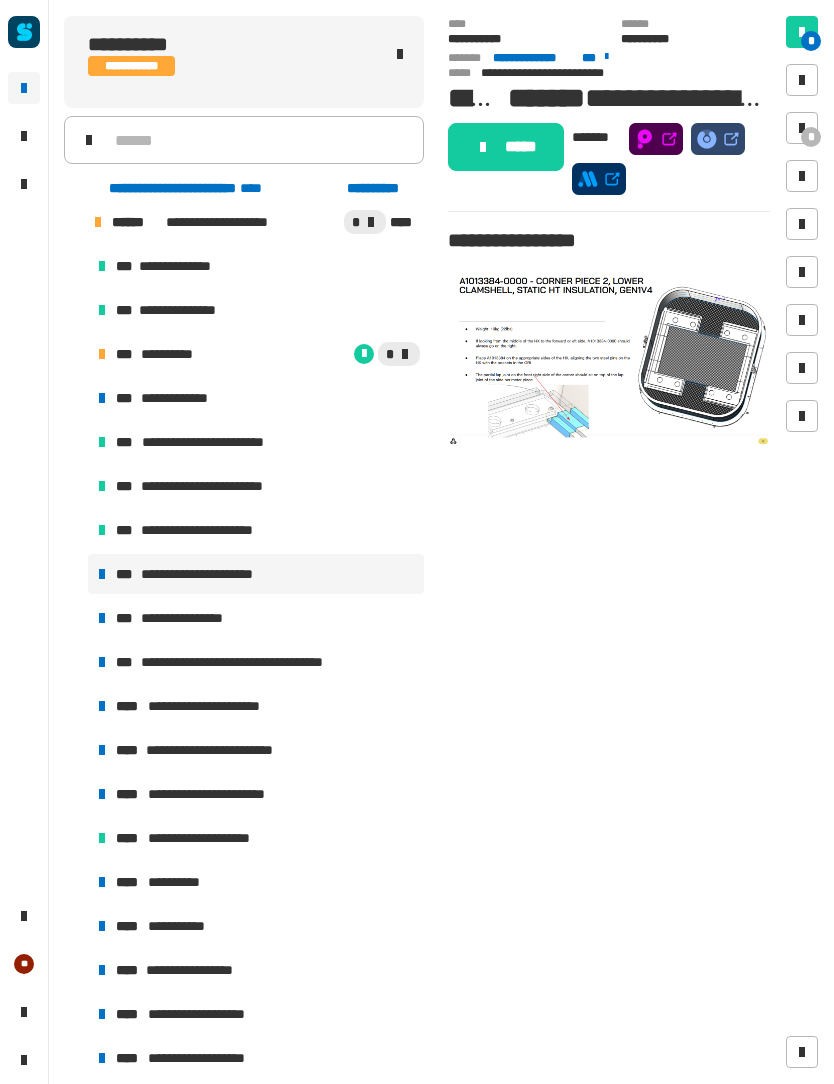 click on "*" at bounding box center (811, 137) 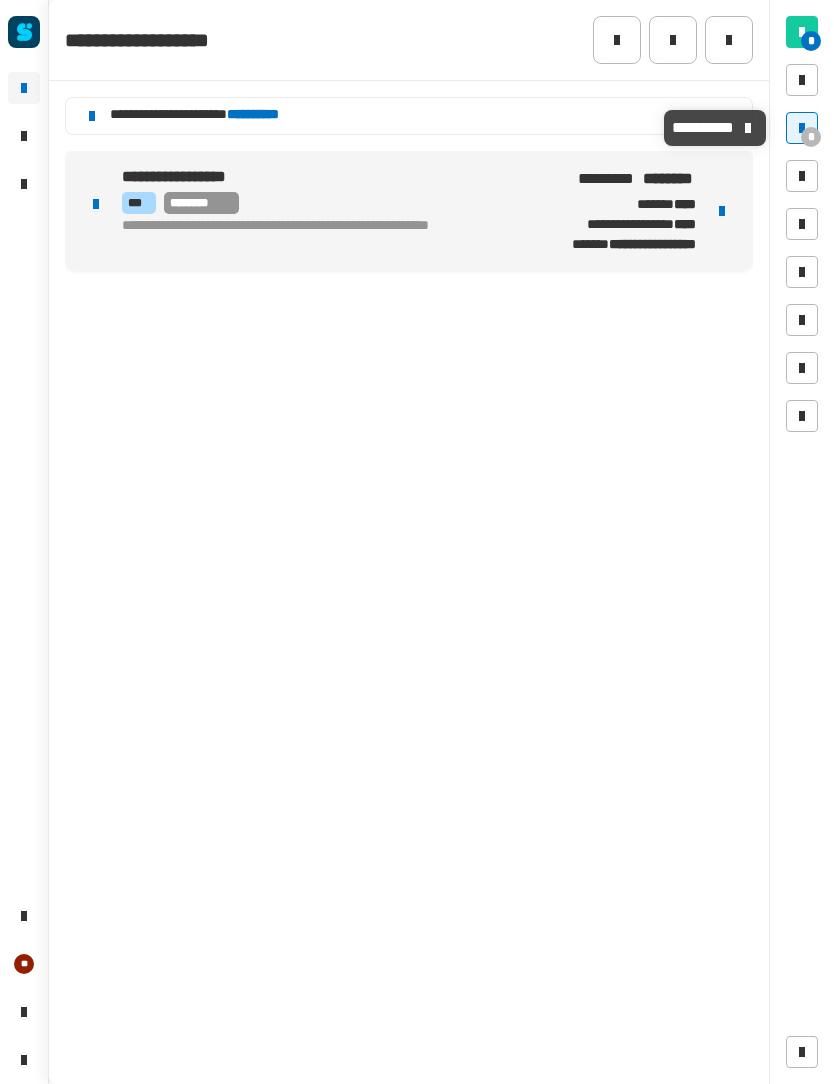 click at bounding box center [802, 128] 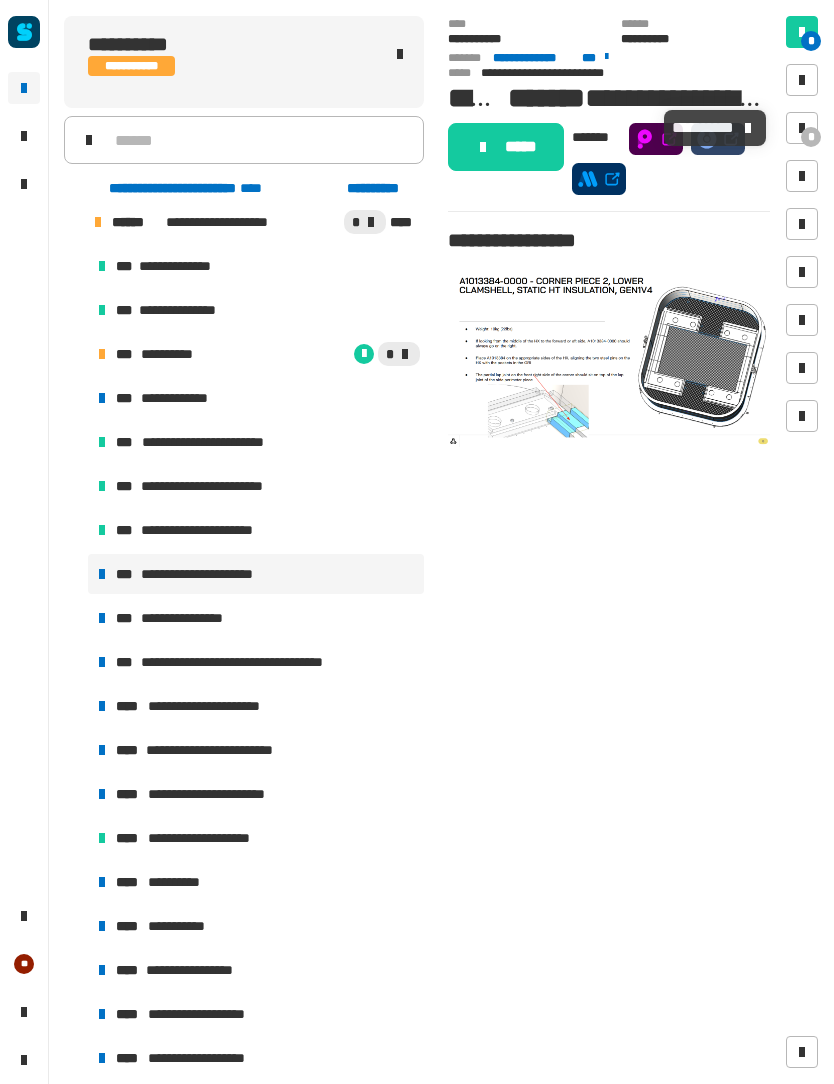 click on "*****" 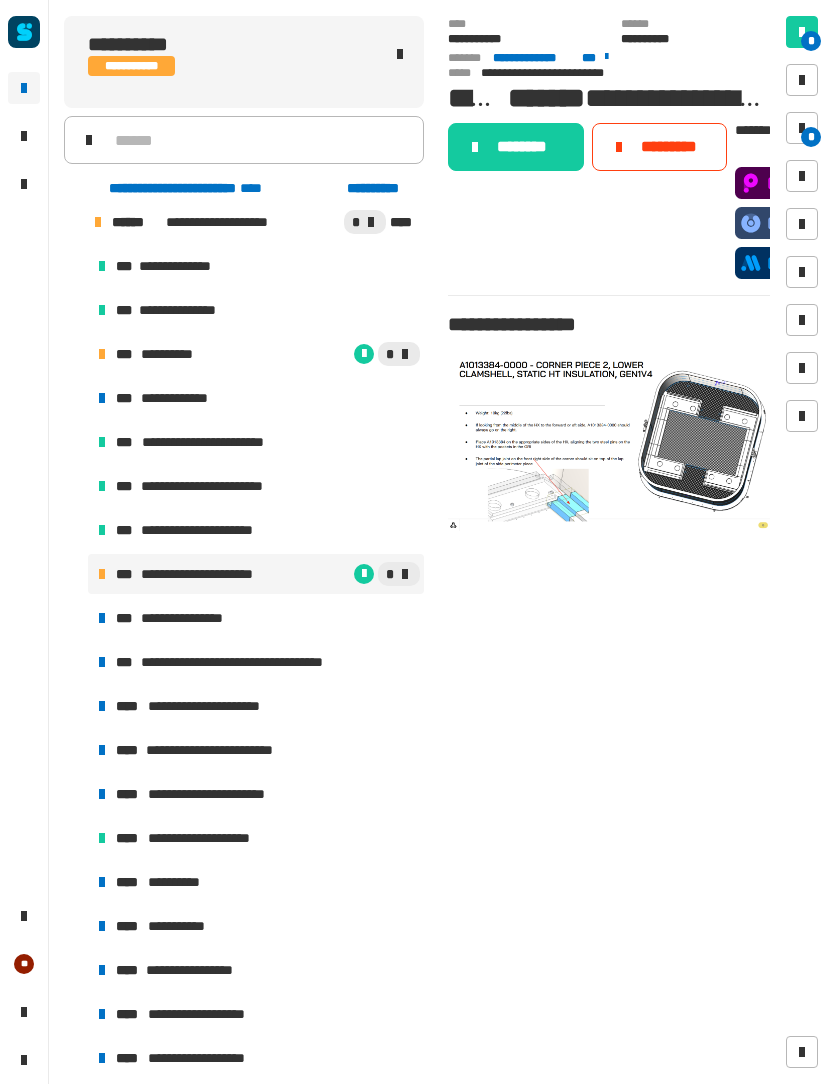 click at bounding box center [802, 128] 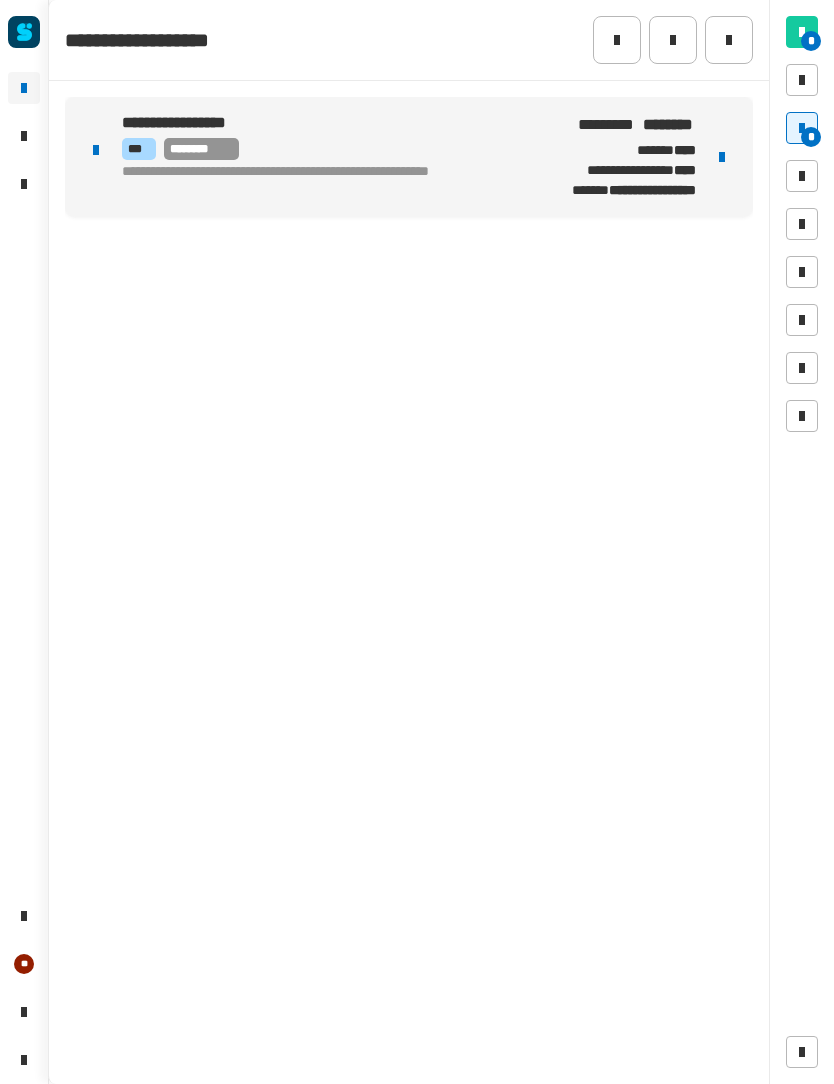 click at bounding box center (722, 157) 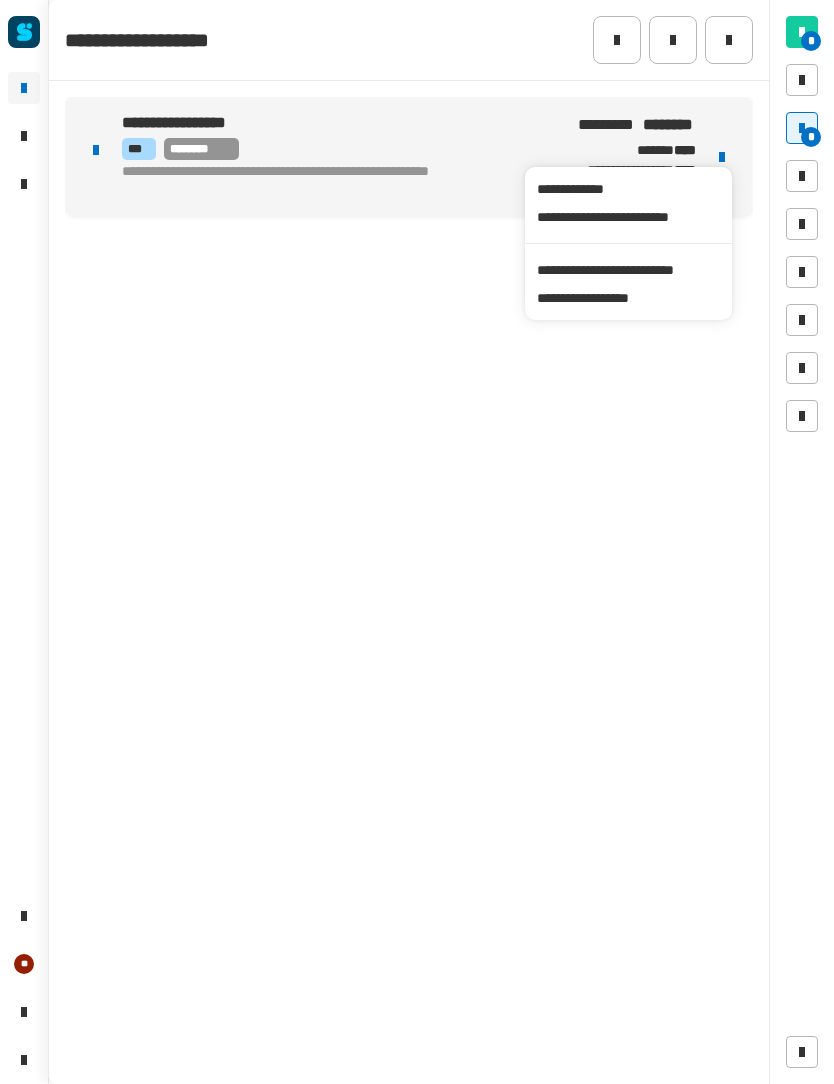 click on "**********" at bounding box center (628, 270) 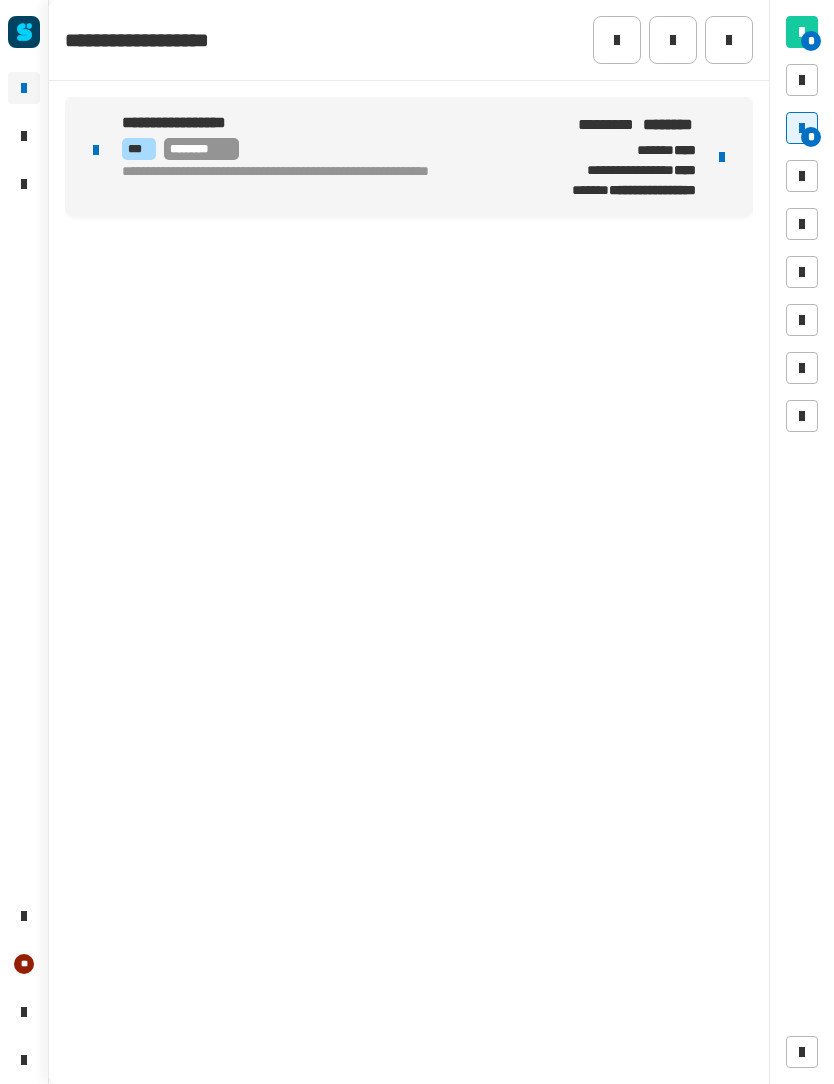 click on "**********" at bounding box center (652, 190) 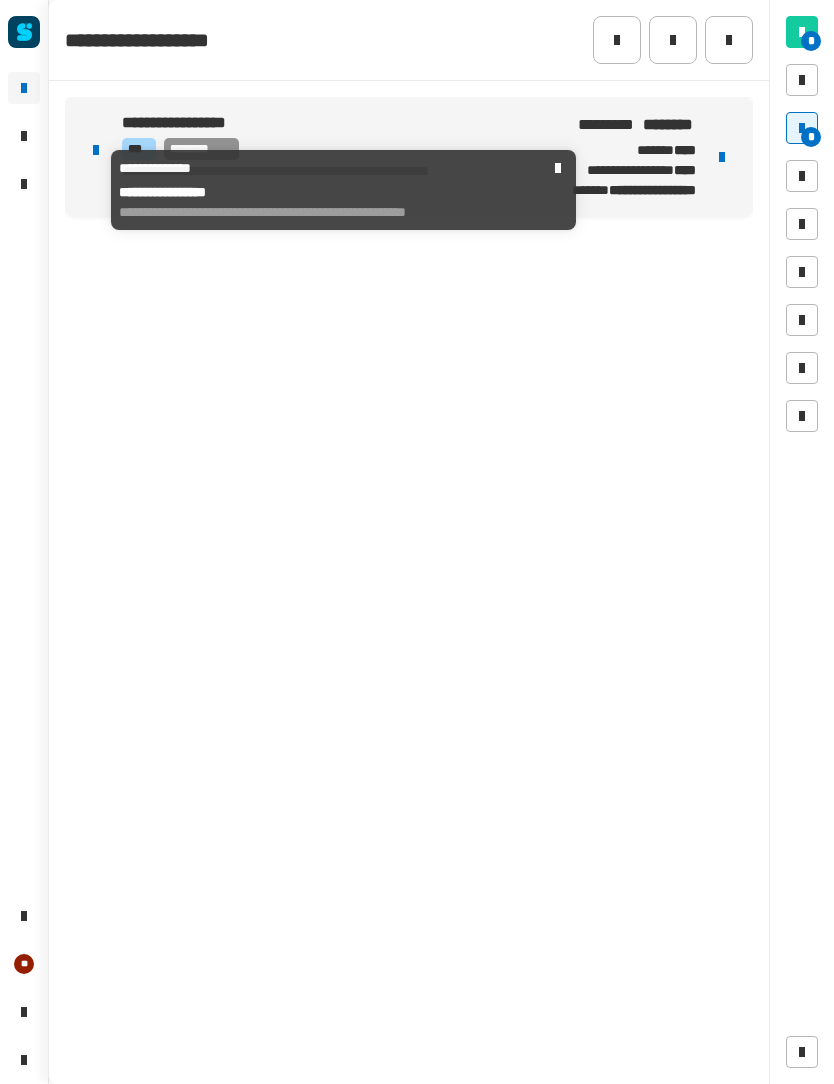 click on "**********" at bounding box center (652, 190) 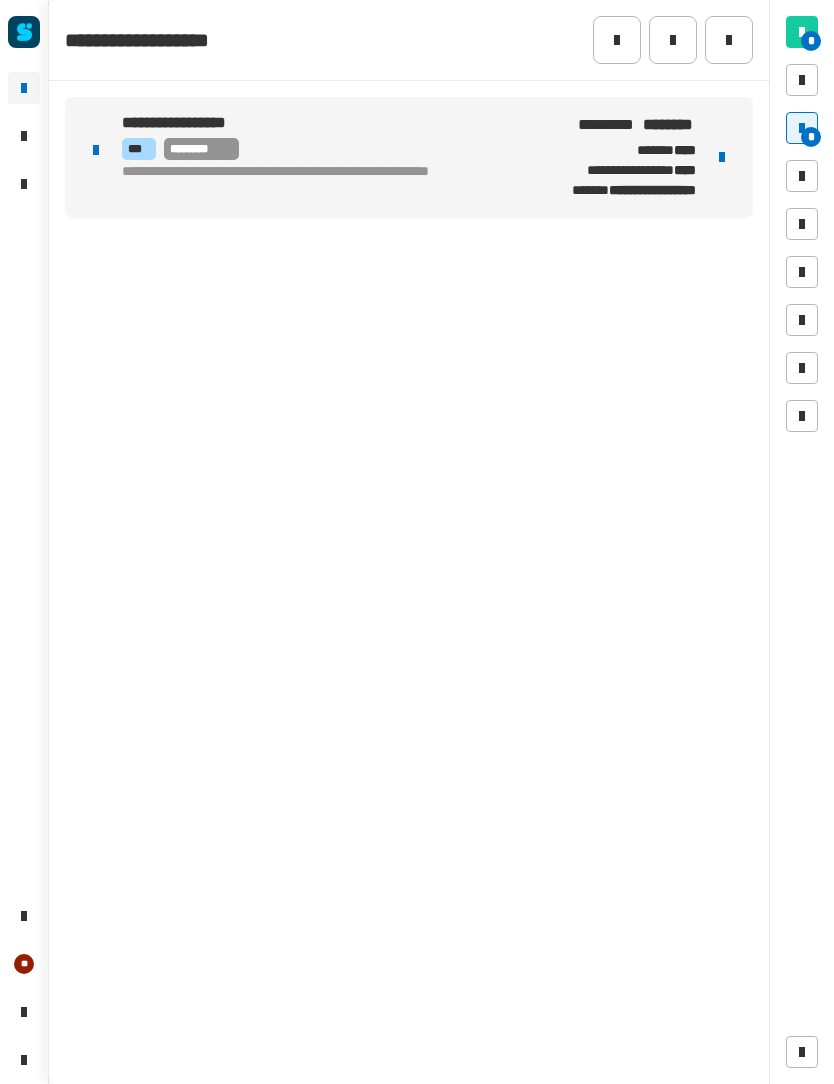 click on "**********" 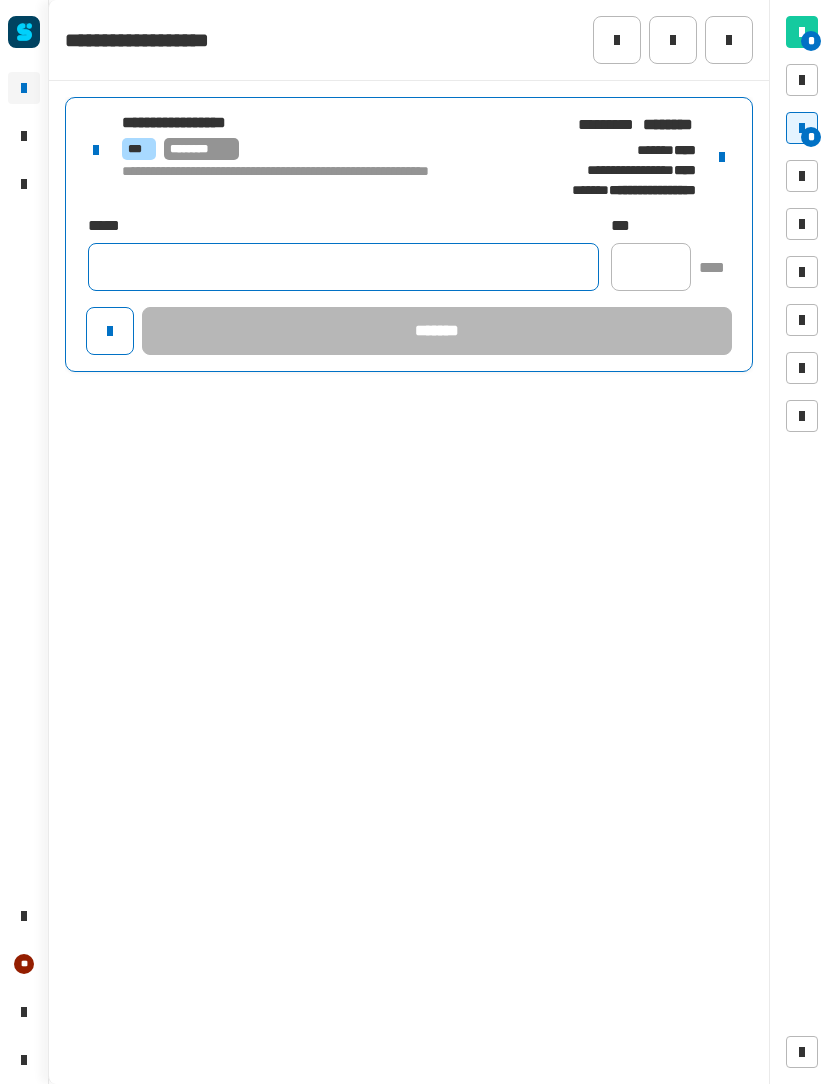 click 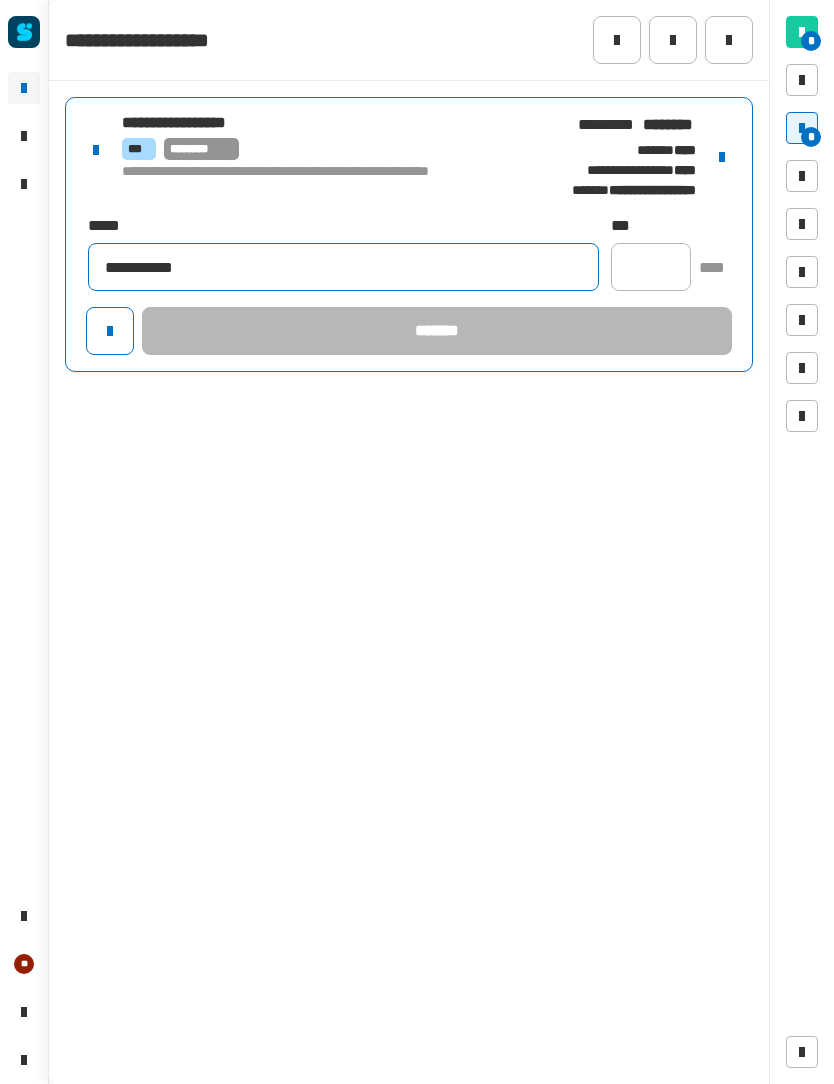 type on "**********" 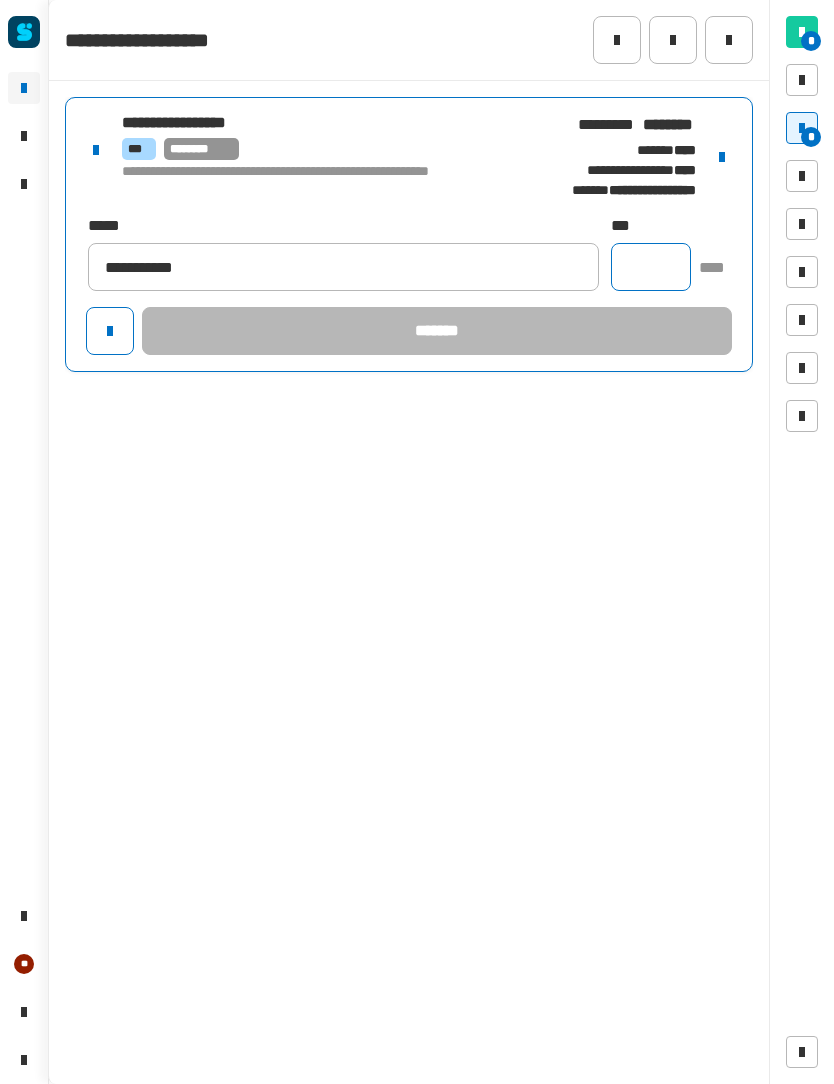click 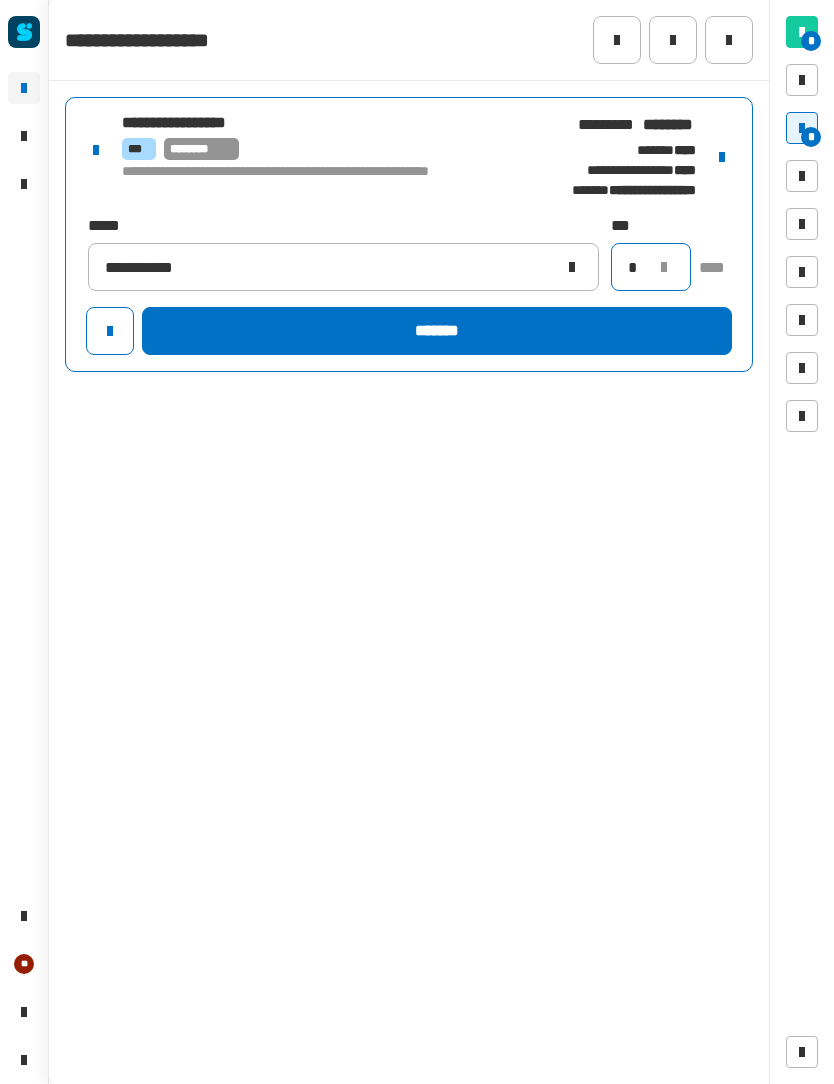 type on "*" 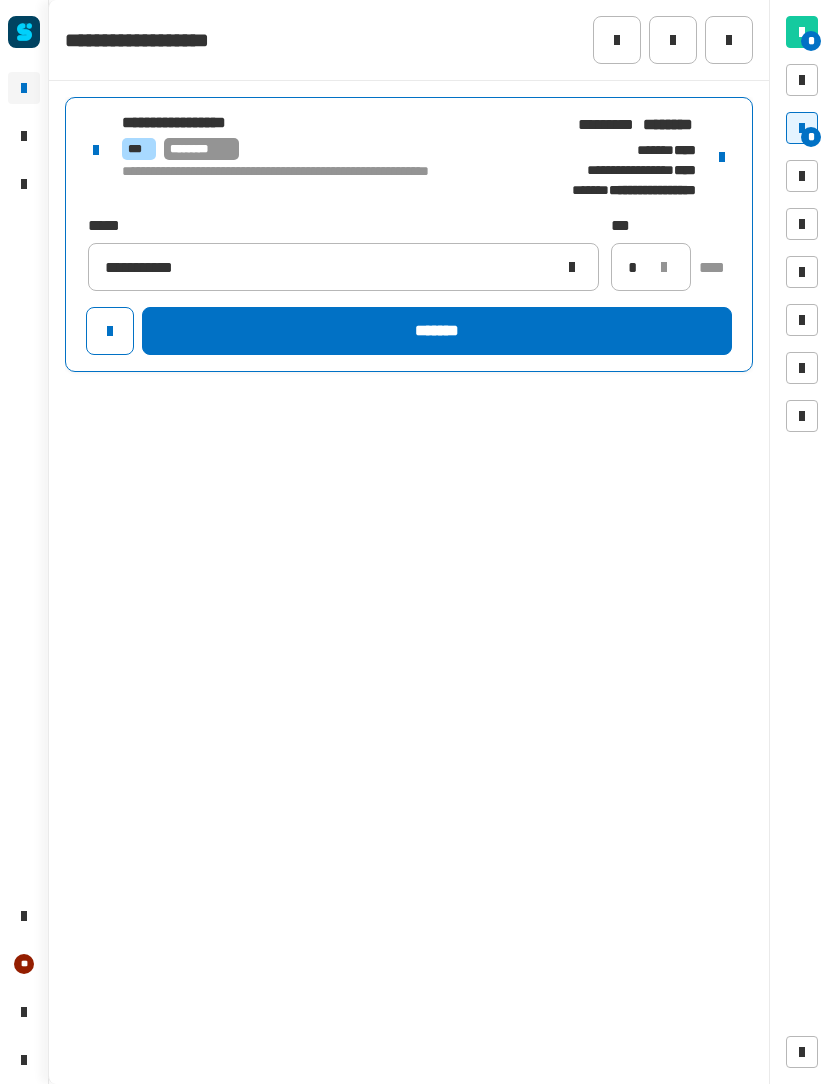 click on "*******" 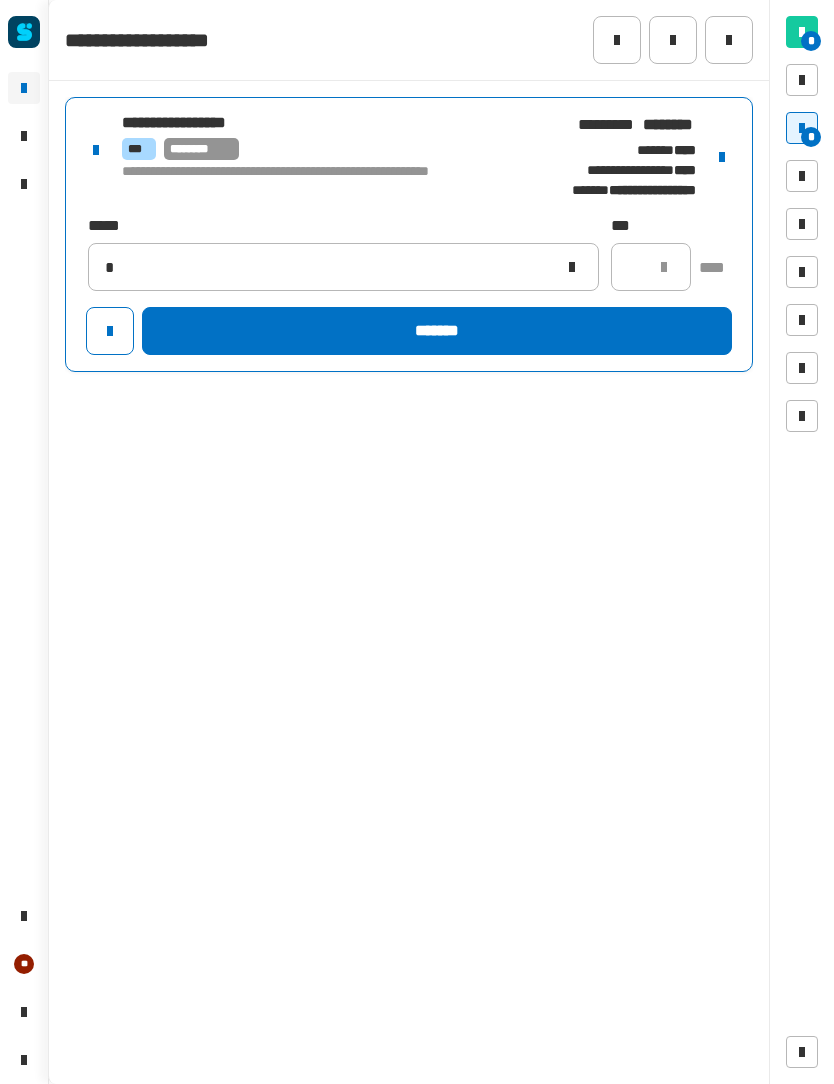 type 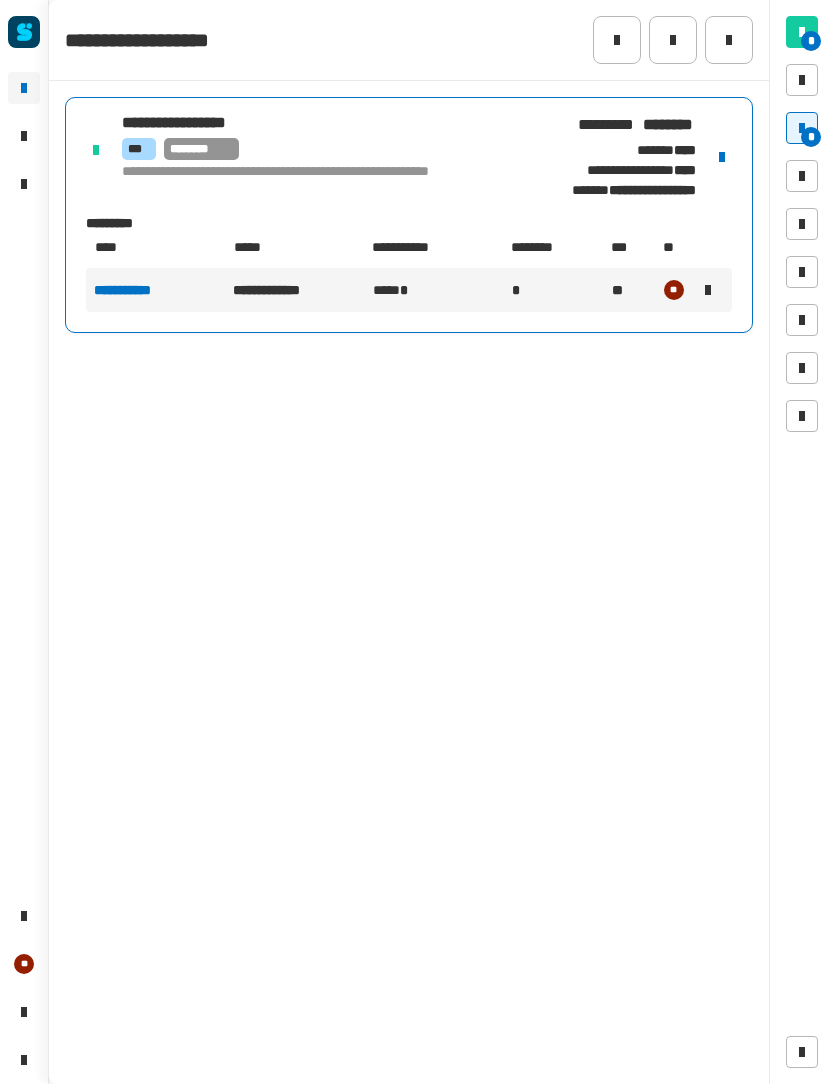 click at bounding box center [802, 128] 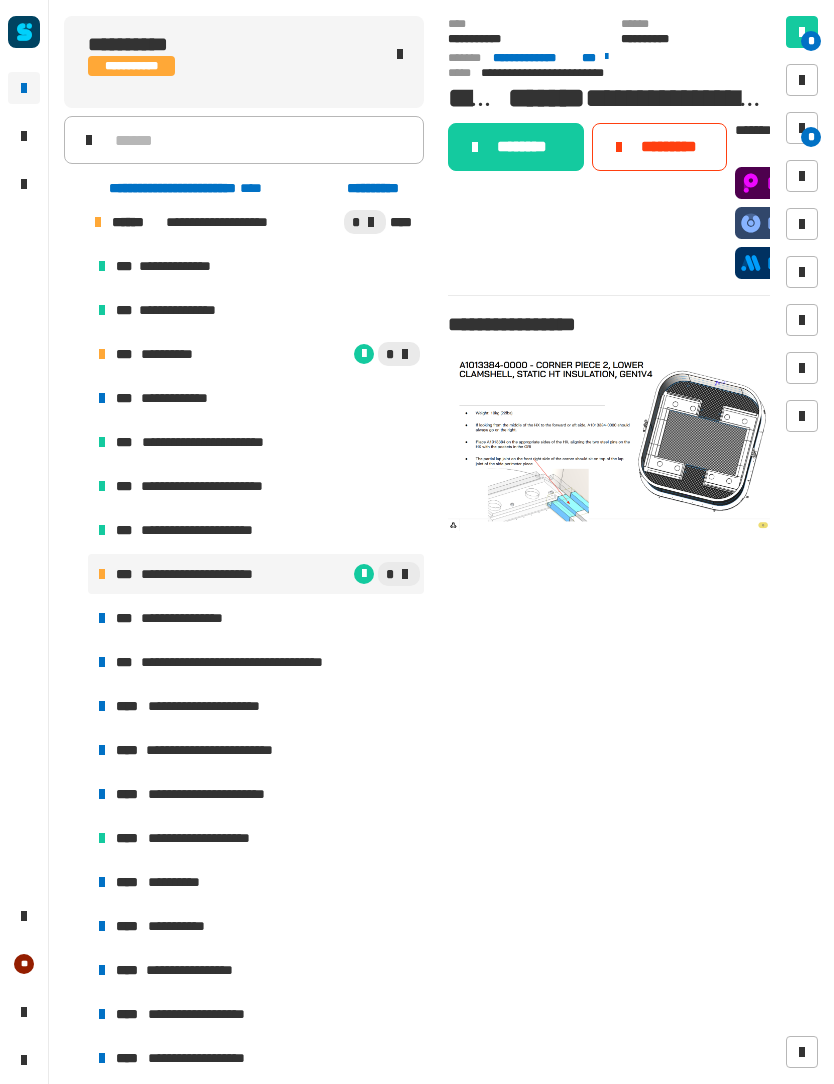click on "**********" at bounding box center (256, 618) 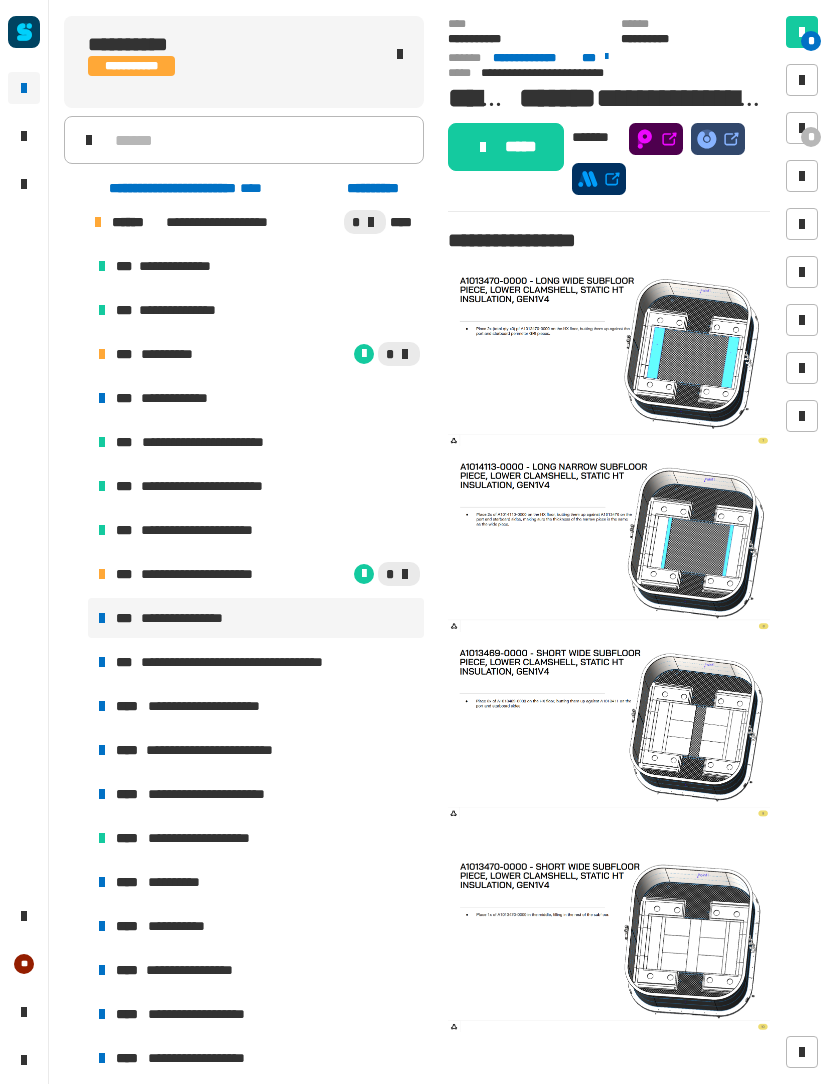click on "*" at bounding box center [811, 137] 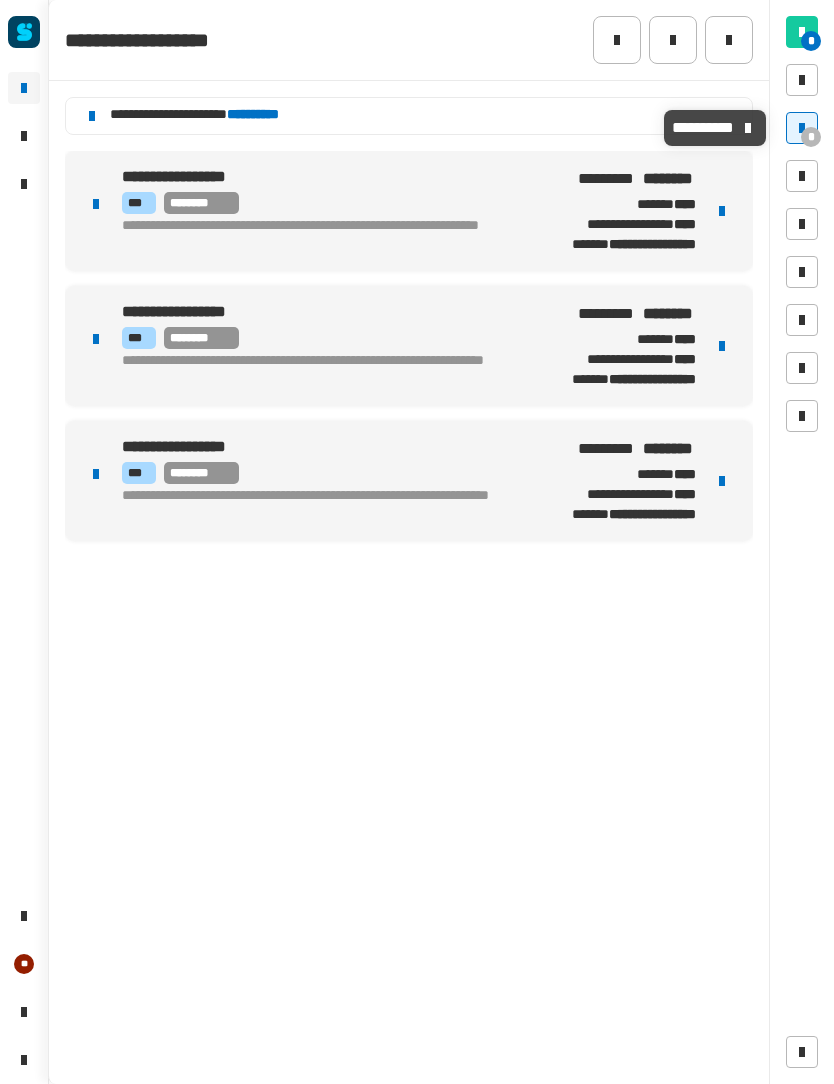 click at bounding box center (802, 128) 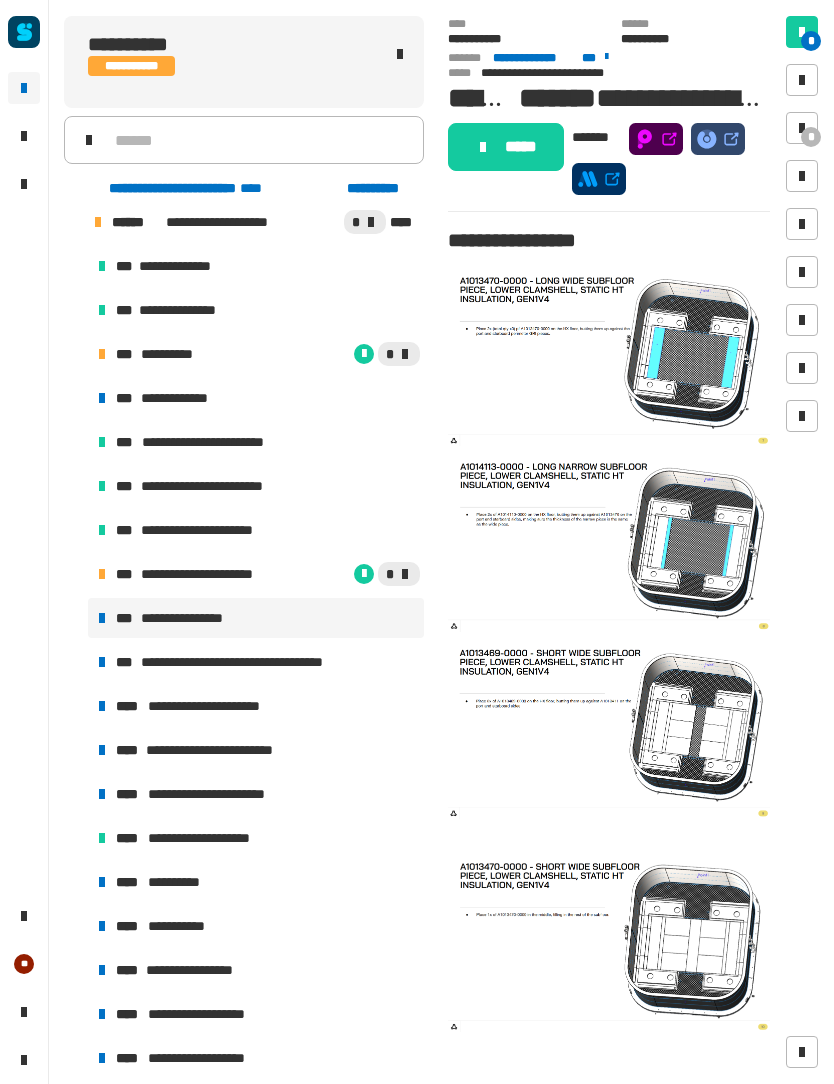 click on "**********" at bounding box center [206, 574] 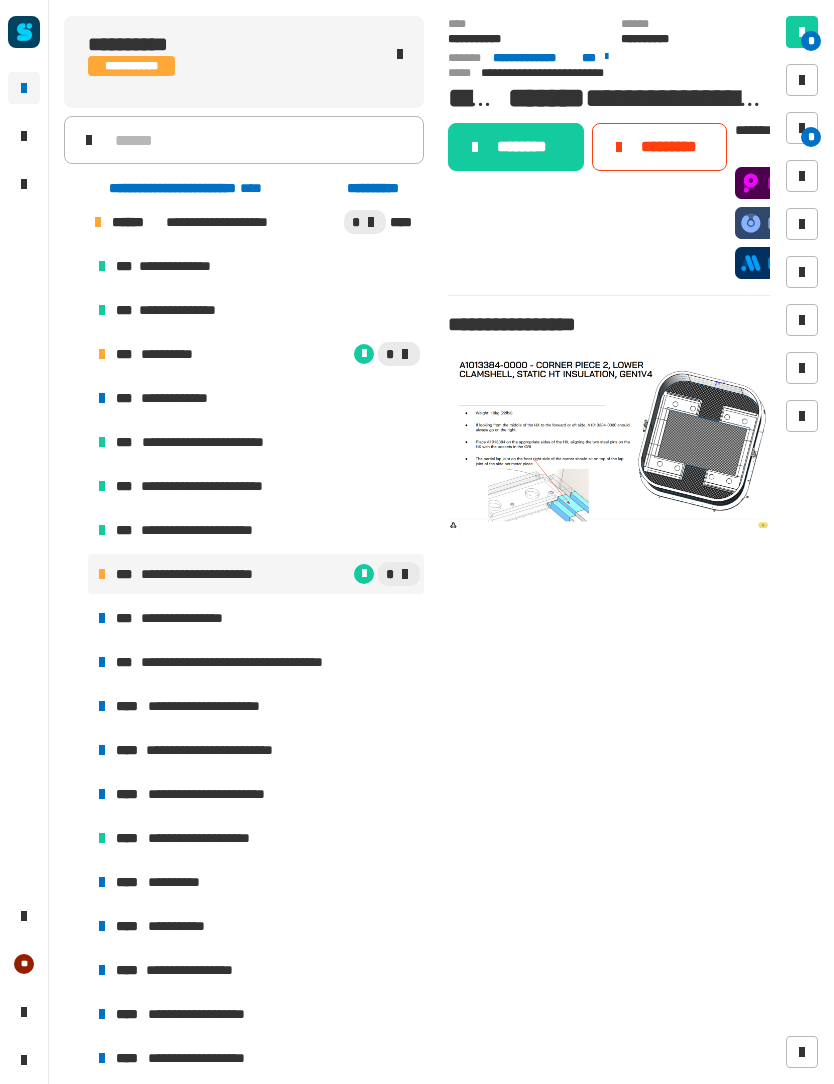 click on "********" 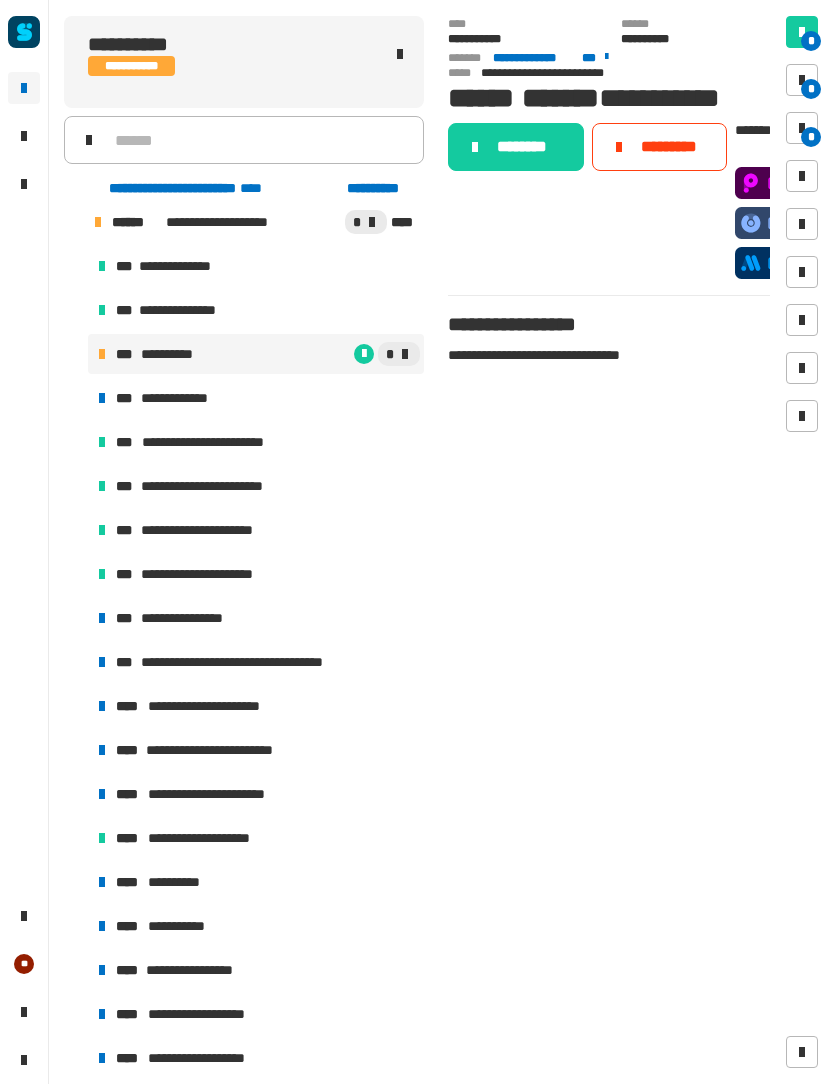 click on "**********" at bounding box center [186, 618] 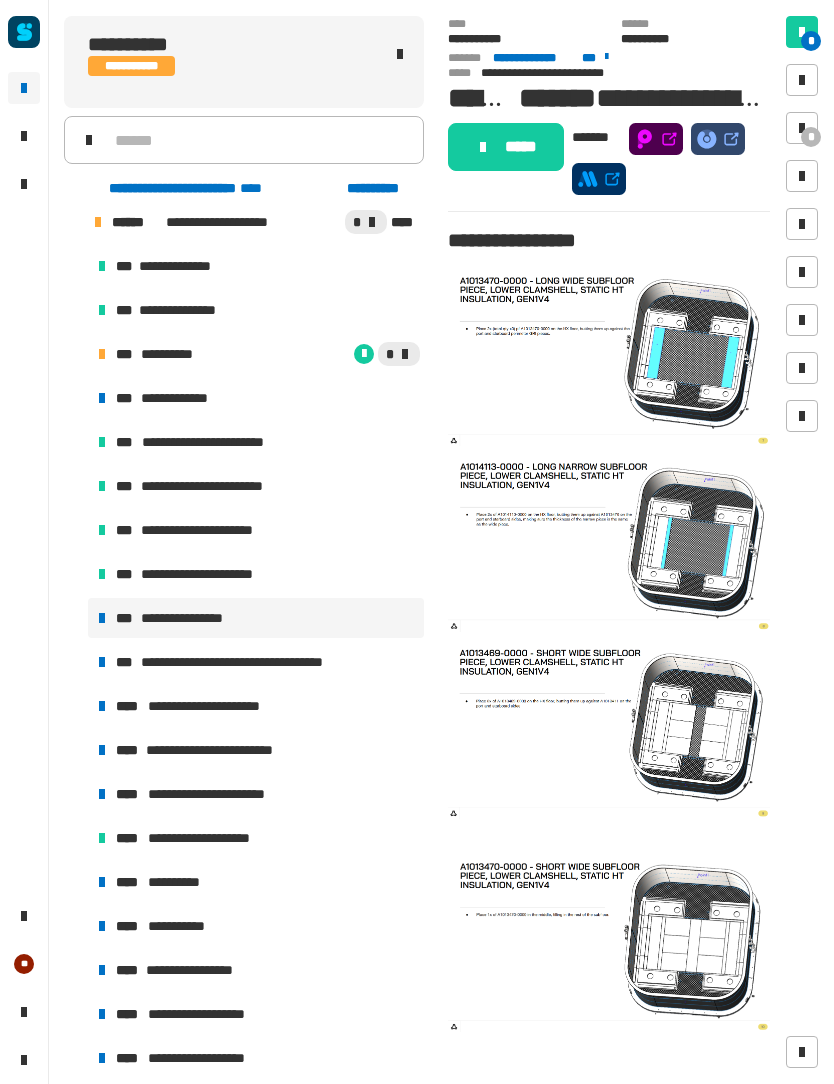 click on "**********" at bounding box center (256, 398) 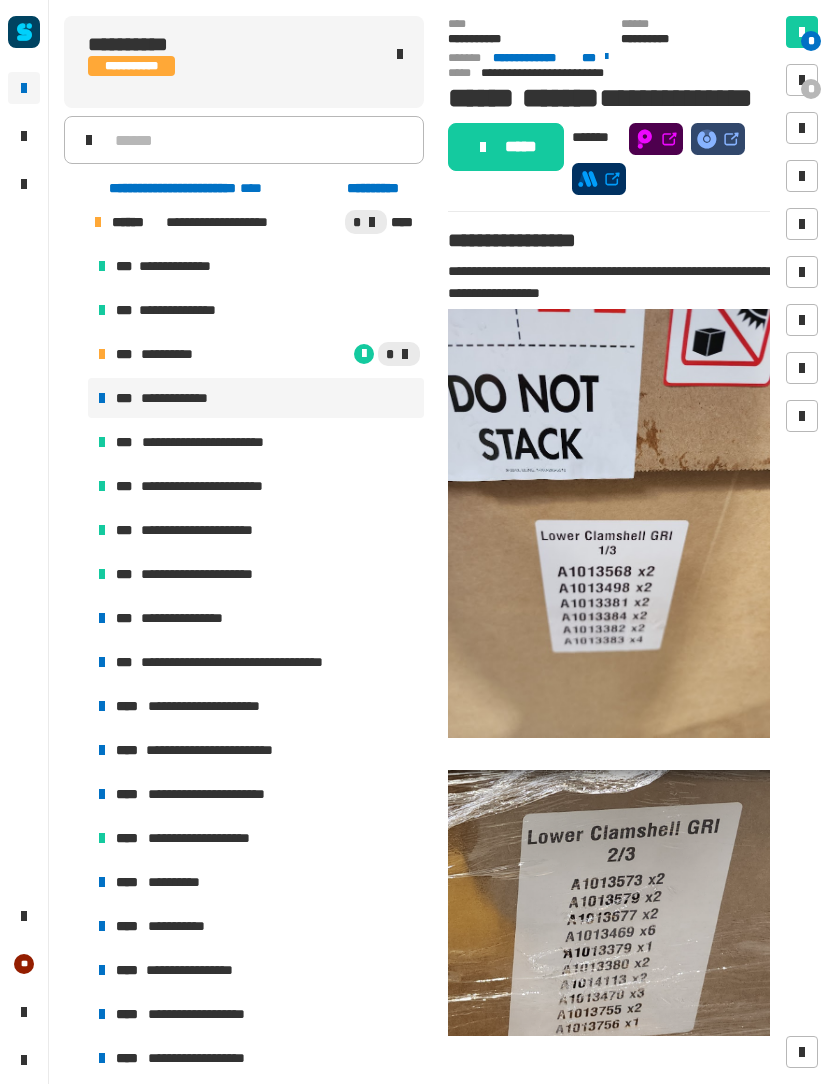 click at bounding box center (802, 80) 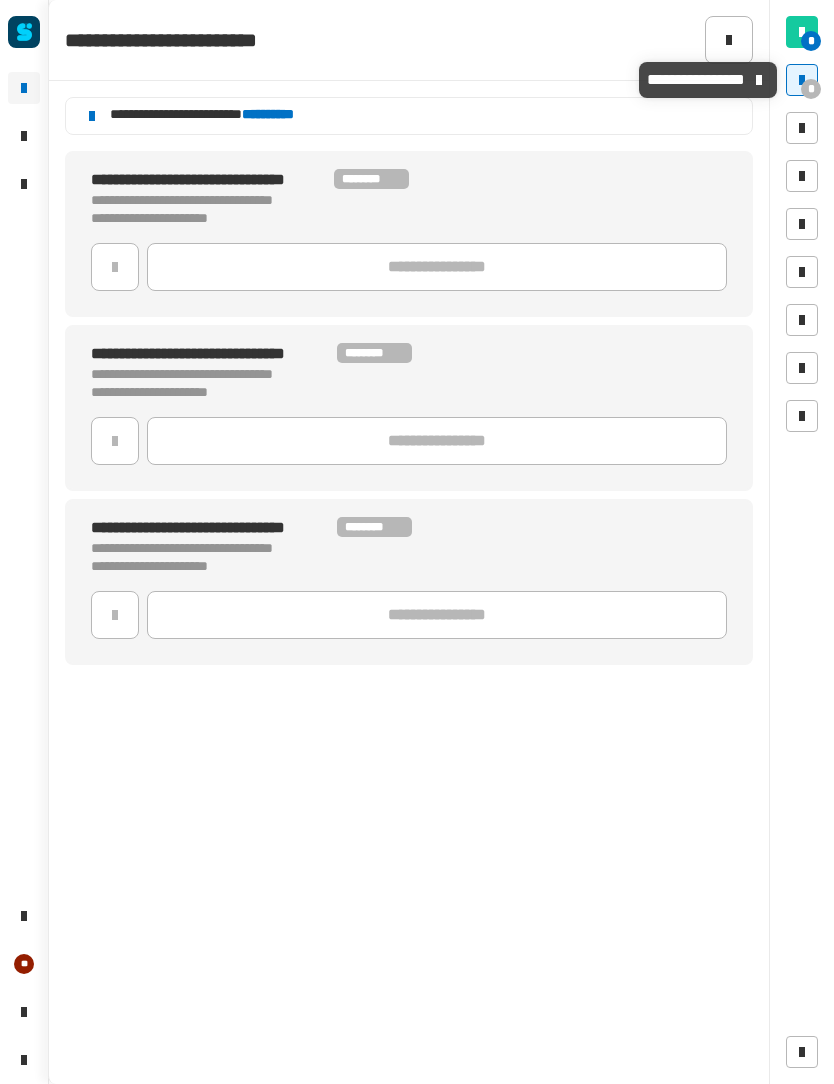 click on "*" at bounding box center [811, 89] 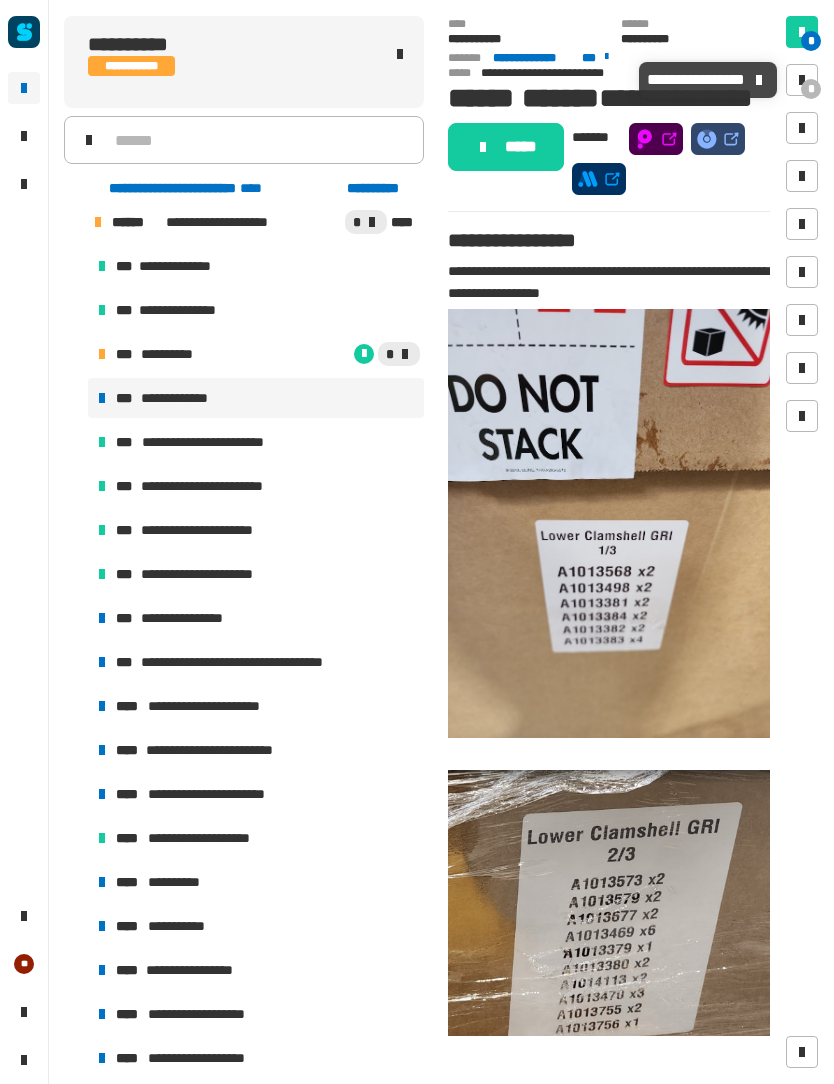 click on "*" at bounding box center (811, 89) 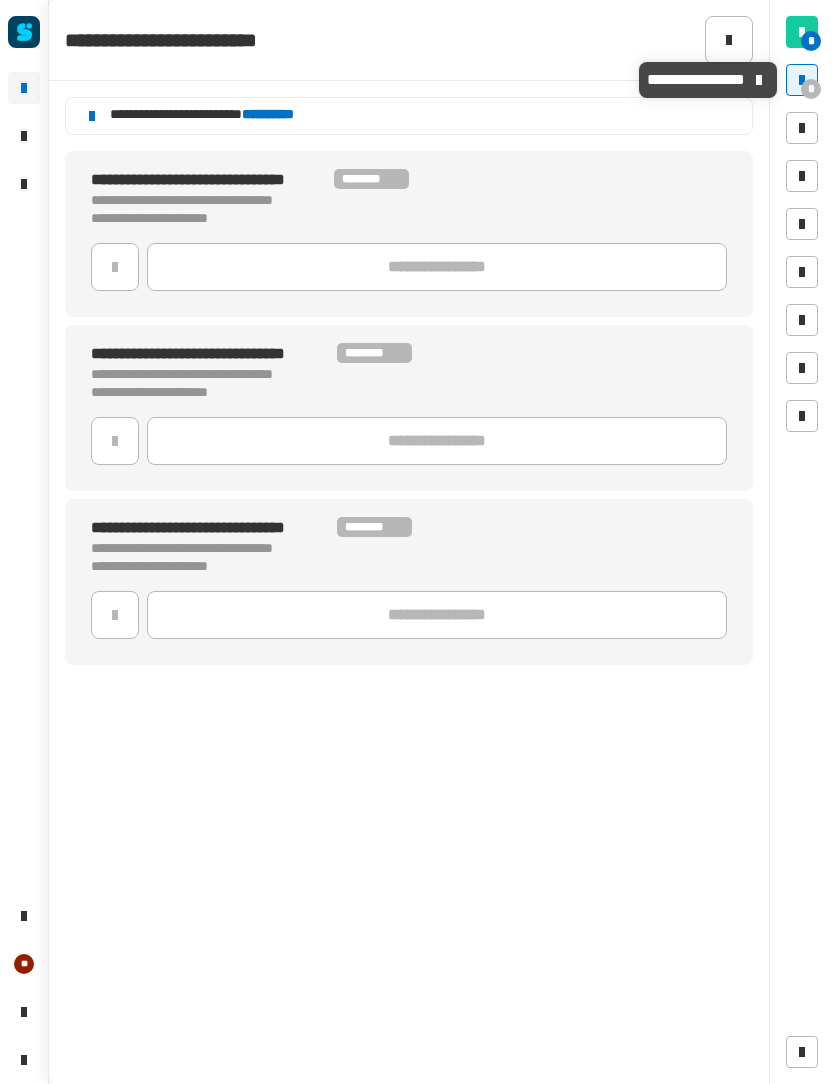 click at bounding box center [802, 80] 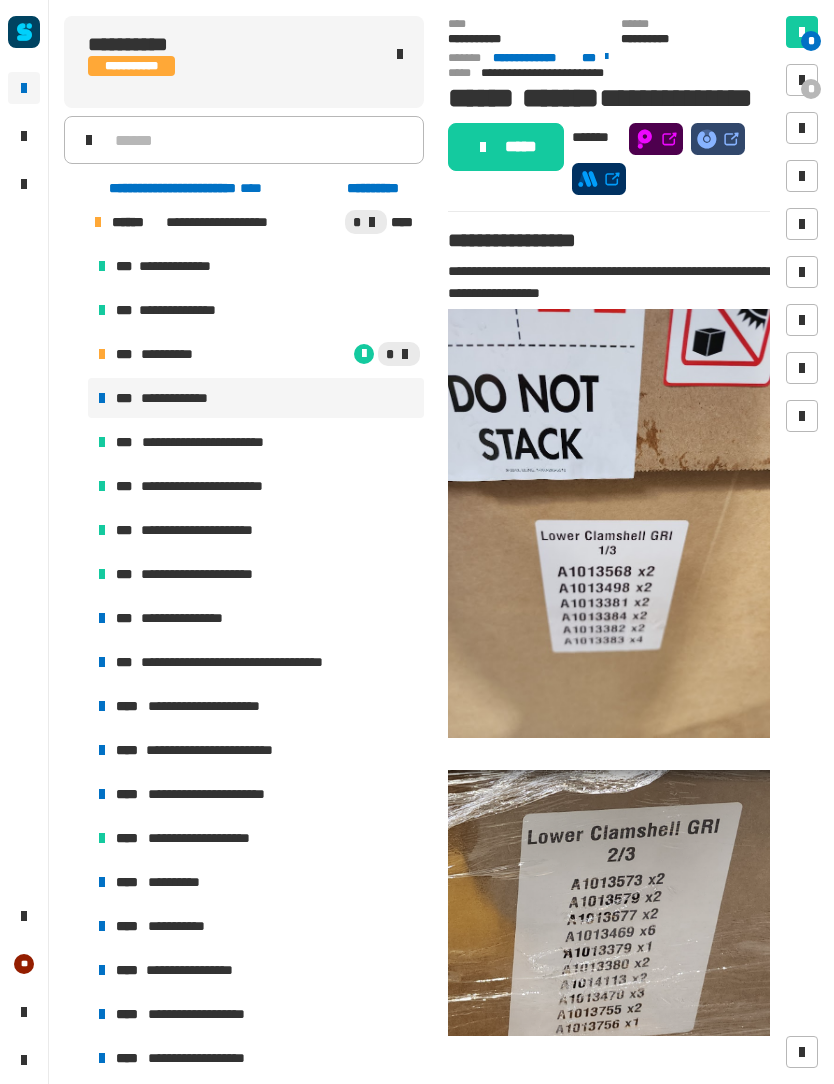 click on "**********" at bounding box center (186, 618) 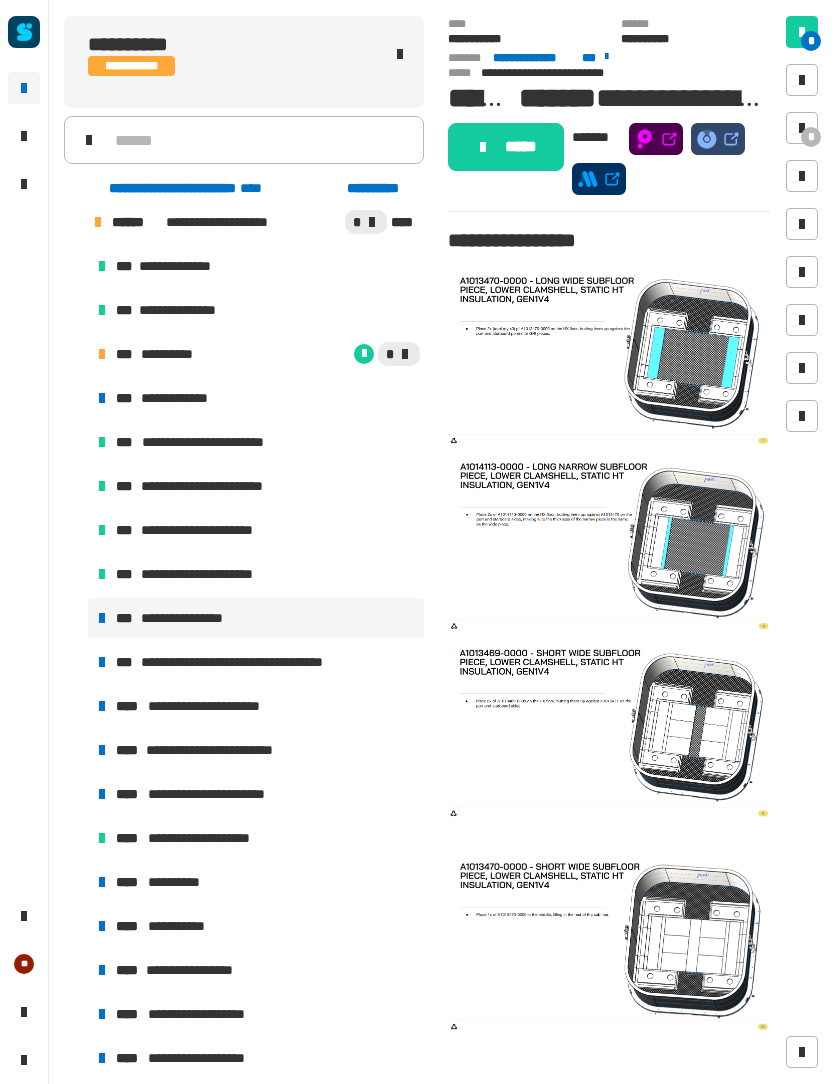 click on "*****" 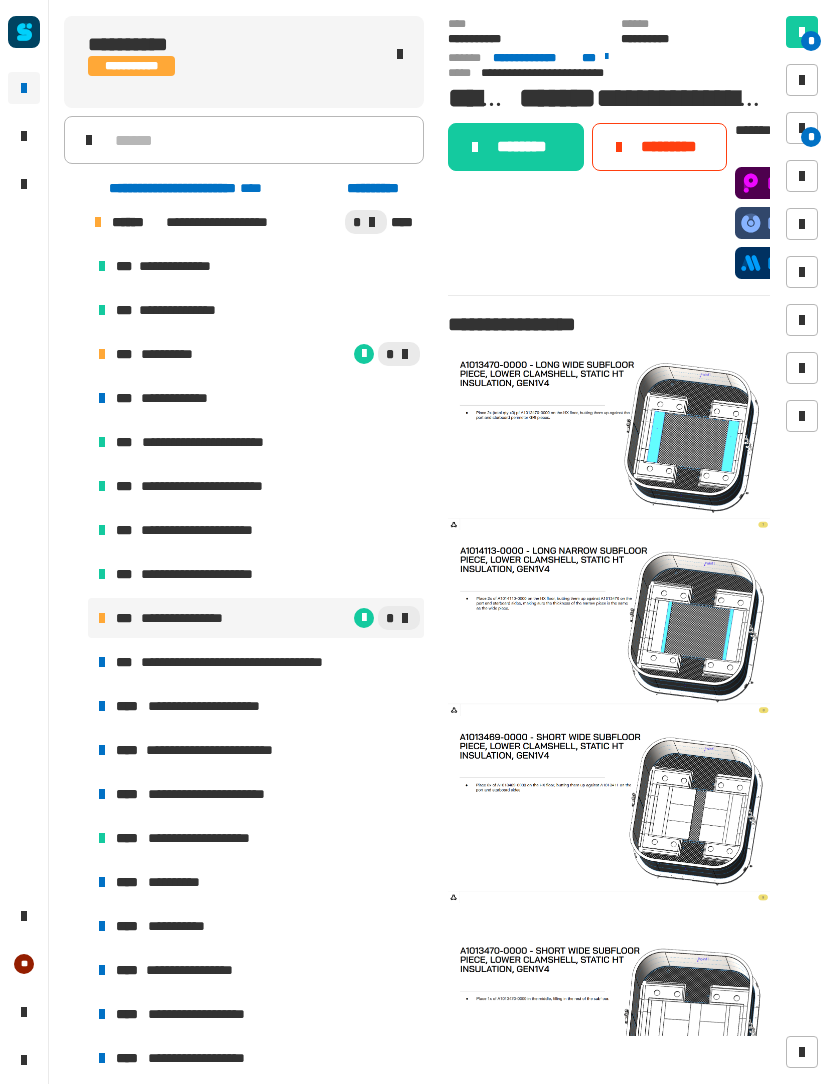click at bounding box center (802, 128) 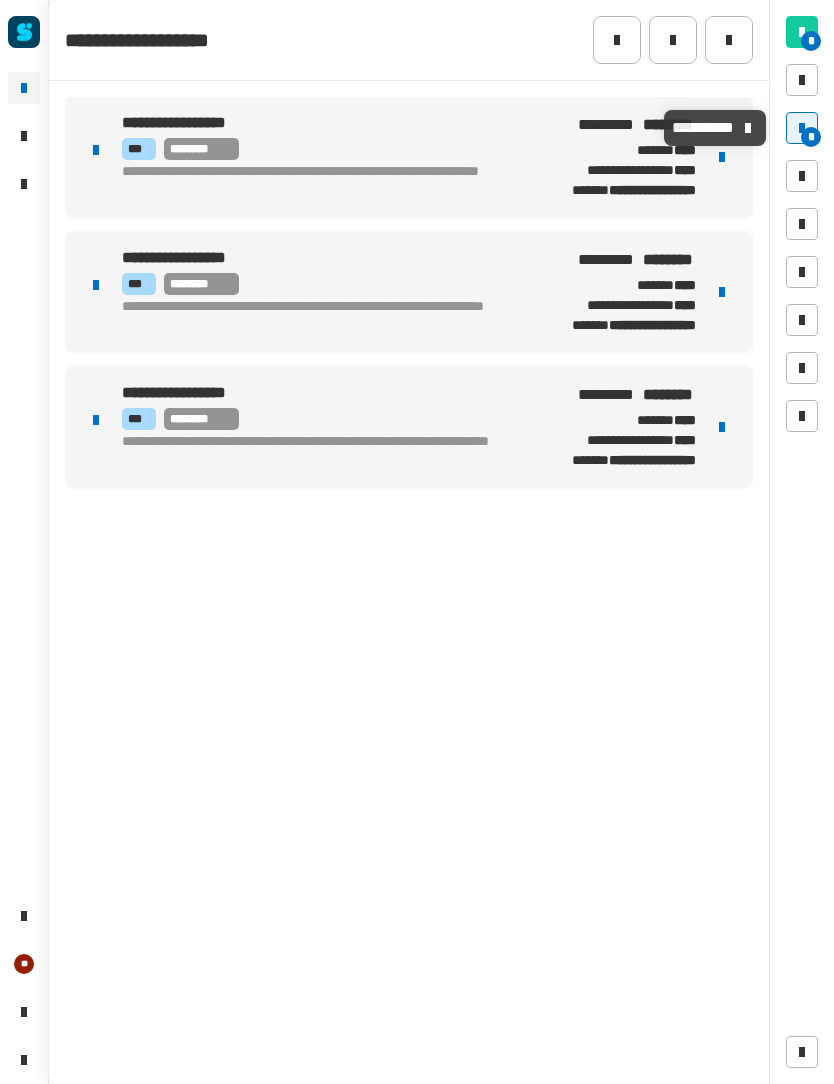 click on "**********" at bounding box center (630, 170) 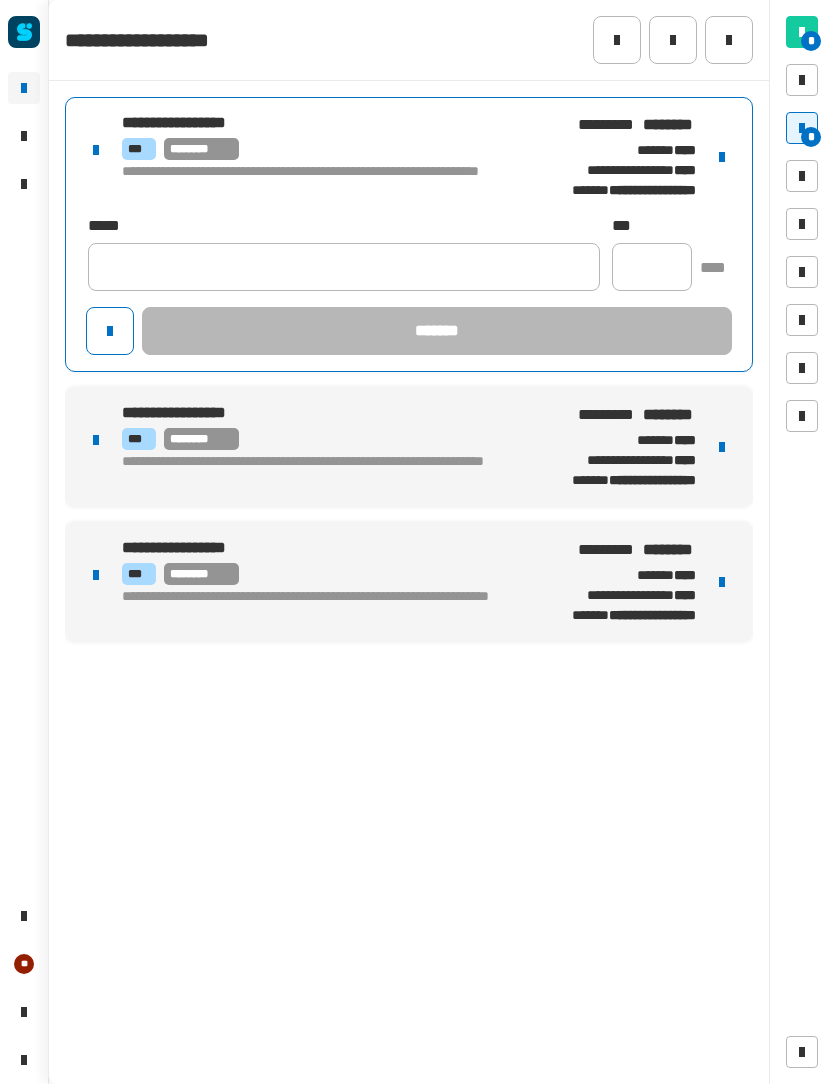 click on "****" at bounding box center (685, 170) 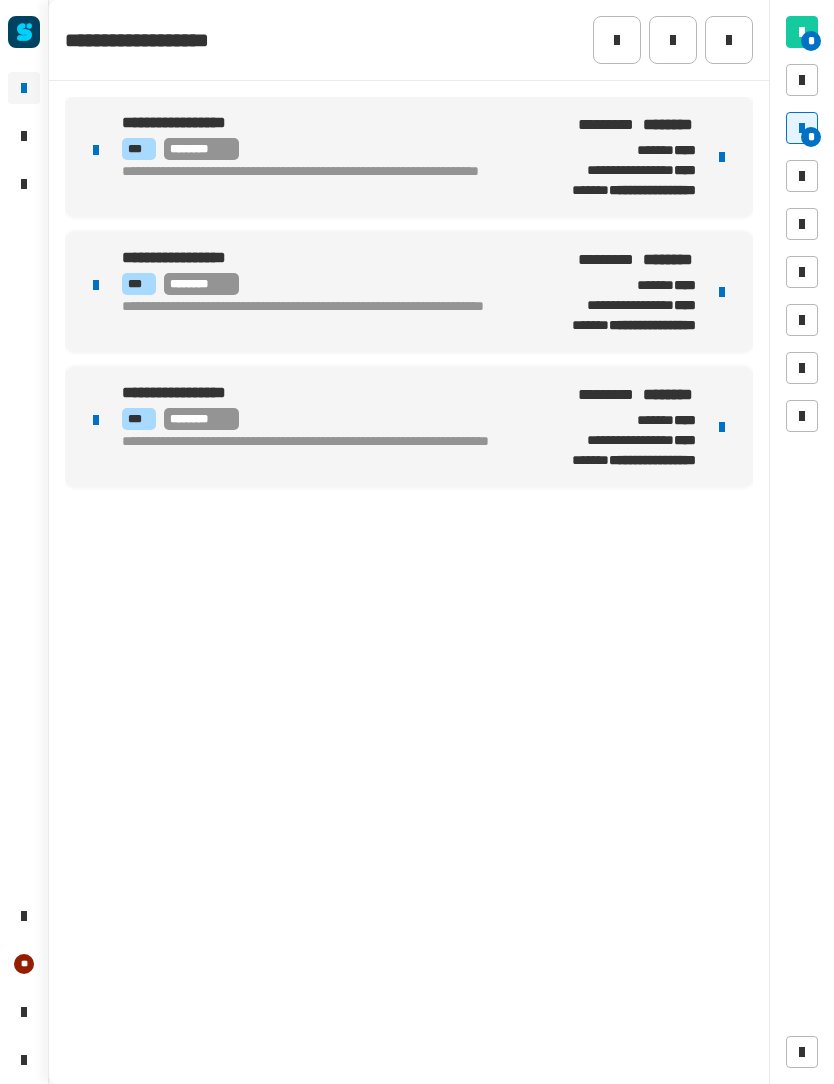 click on "*" at bounding box center [802, 128] 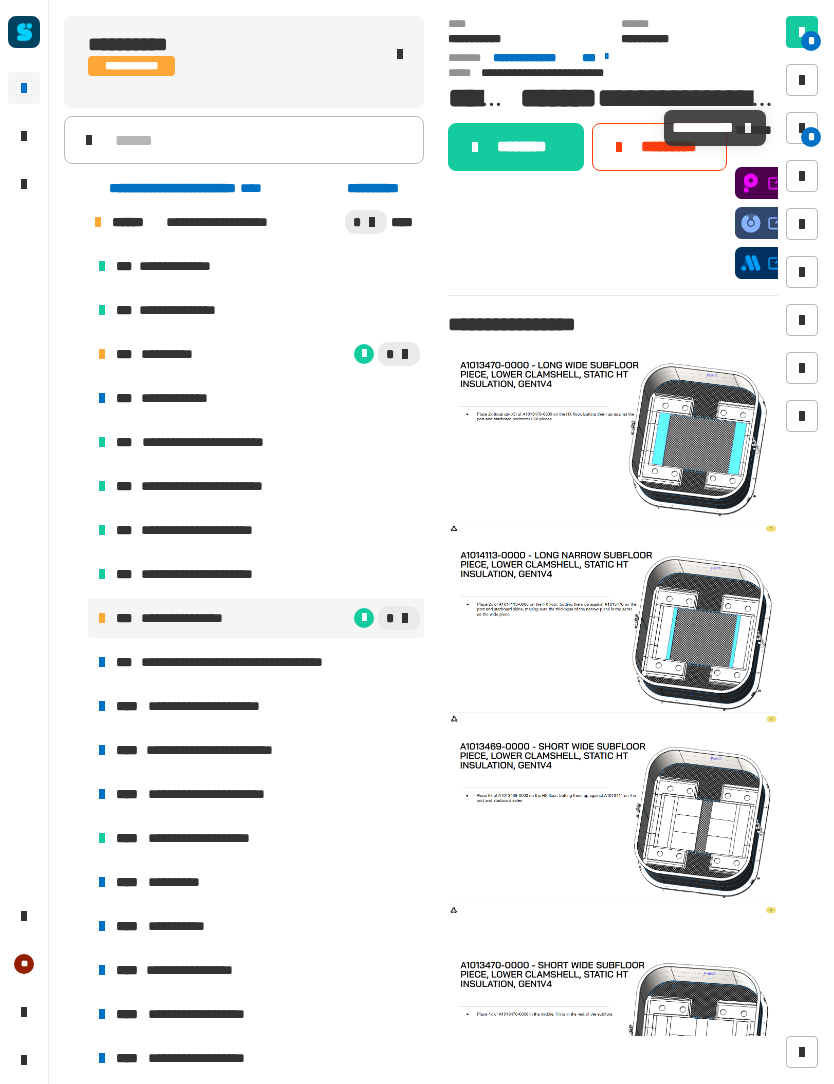 scroll, scrollTop: 0, scrollLeft: 0, axis: both 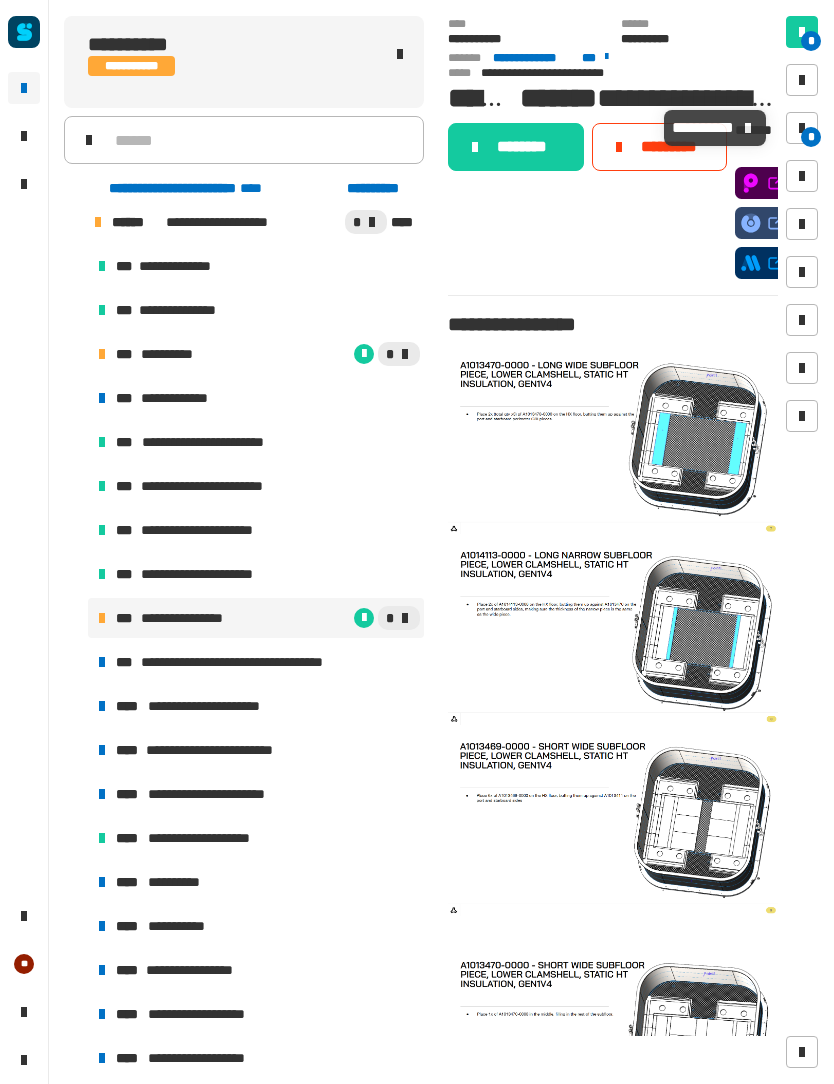 click at bounding box center [802, 128] 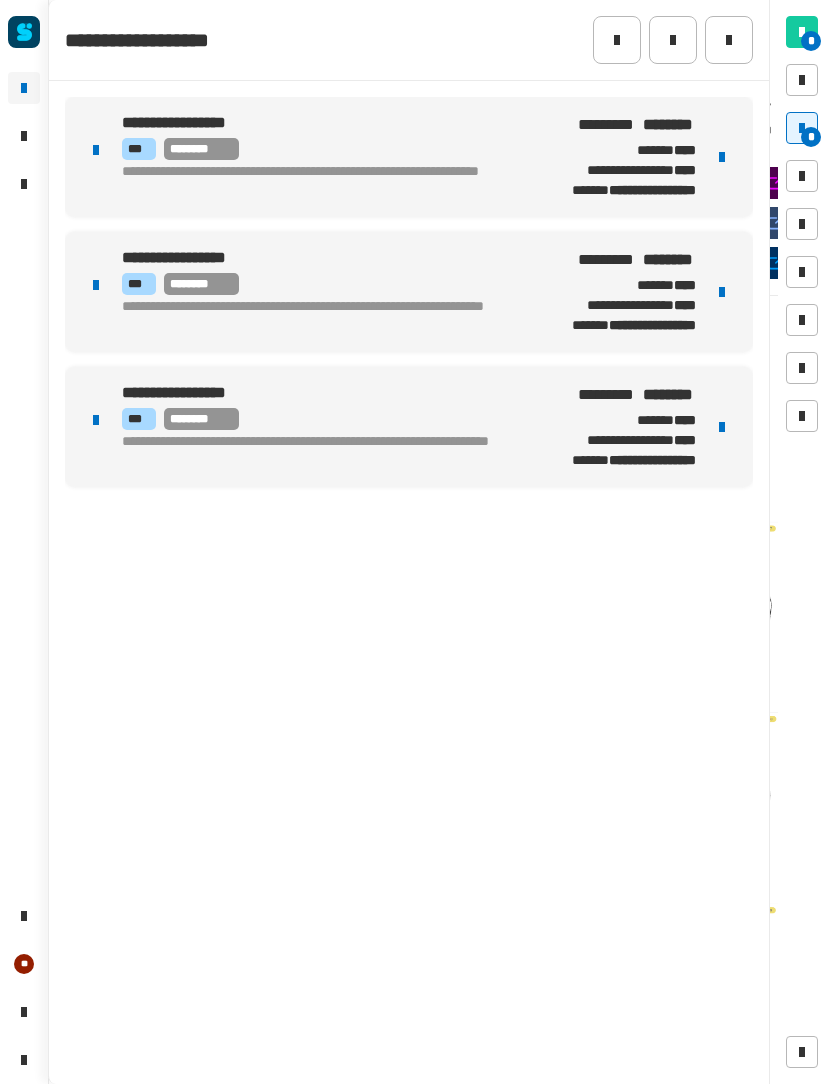 click at bounding box center [722, 157] 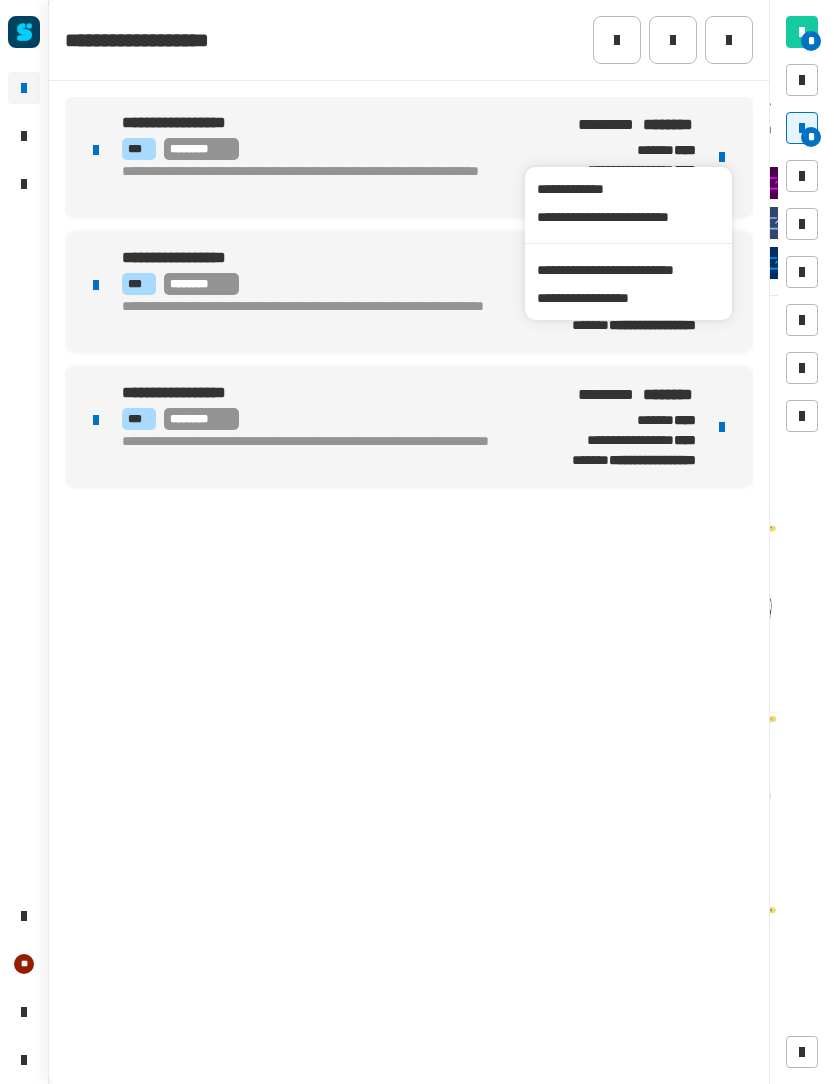 click on "**********" at bounding box center [628, 270] 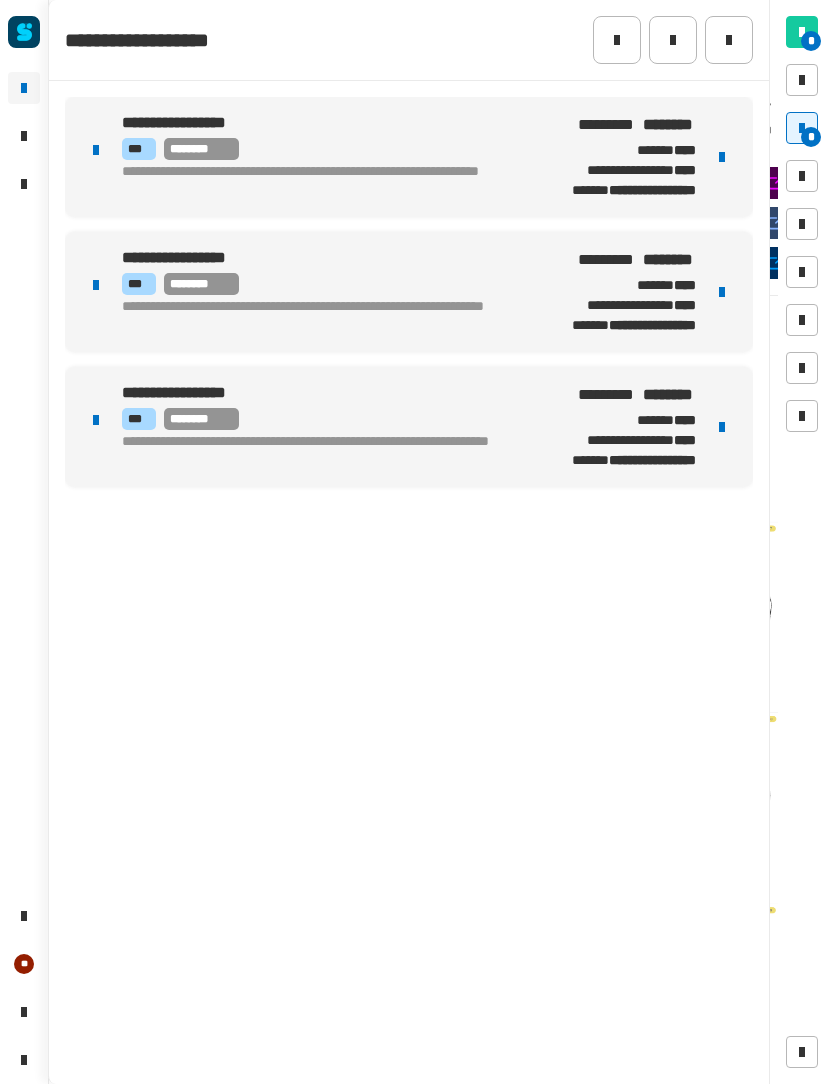 click on "**********" at bounding box center (319, 182) 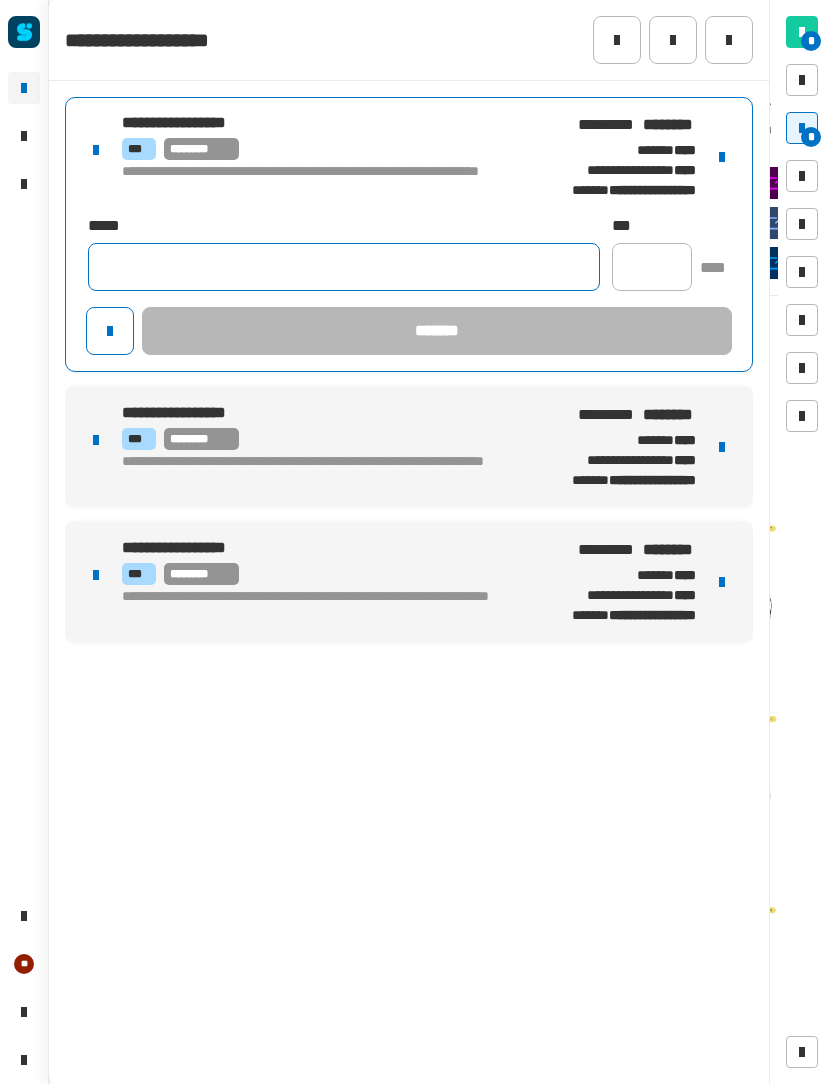 click 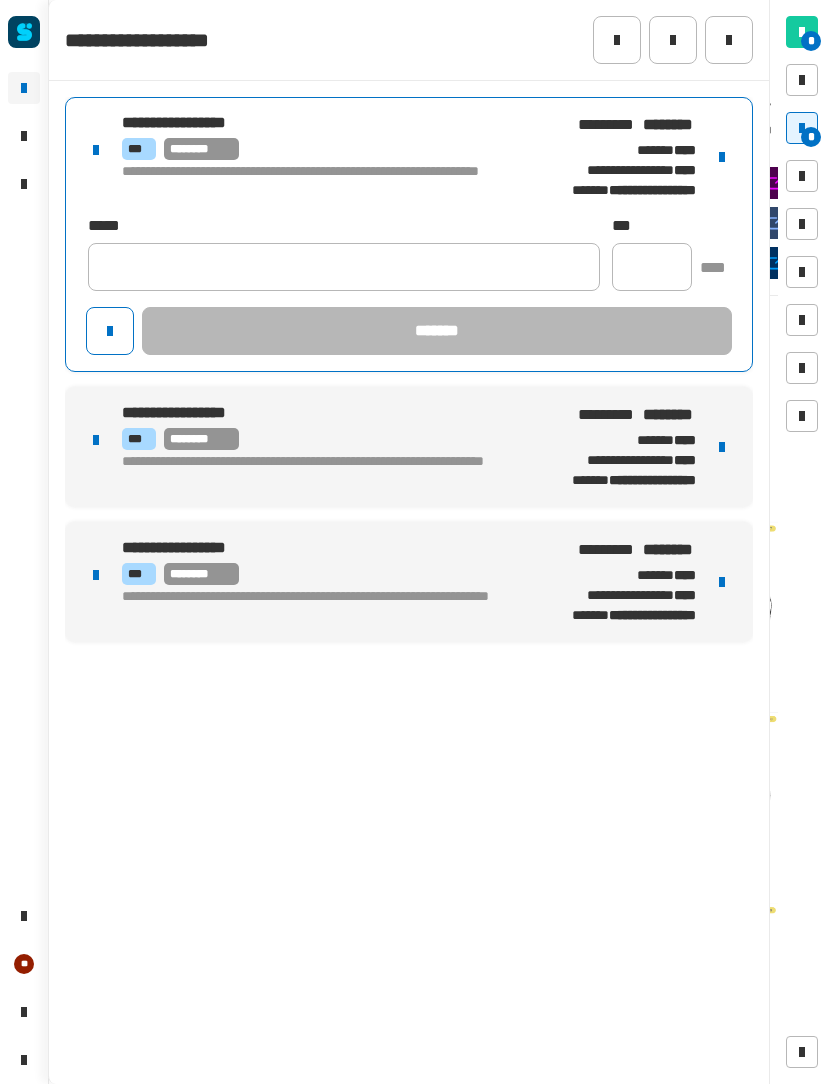 click at bounding box center (802, 128) 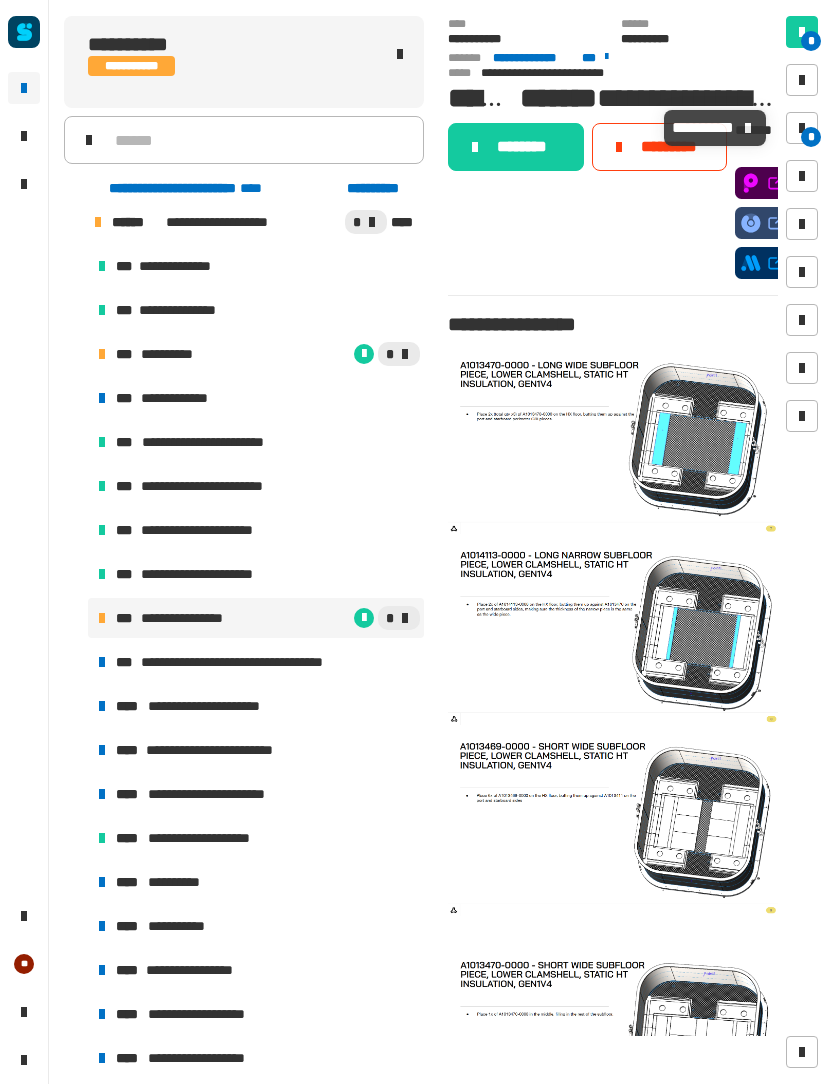 click at bounding box center (802, 128) 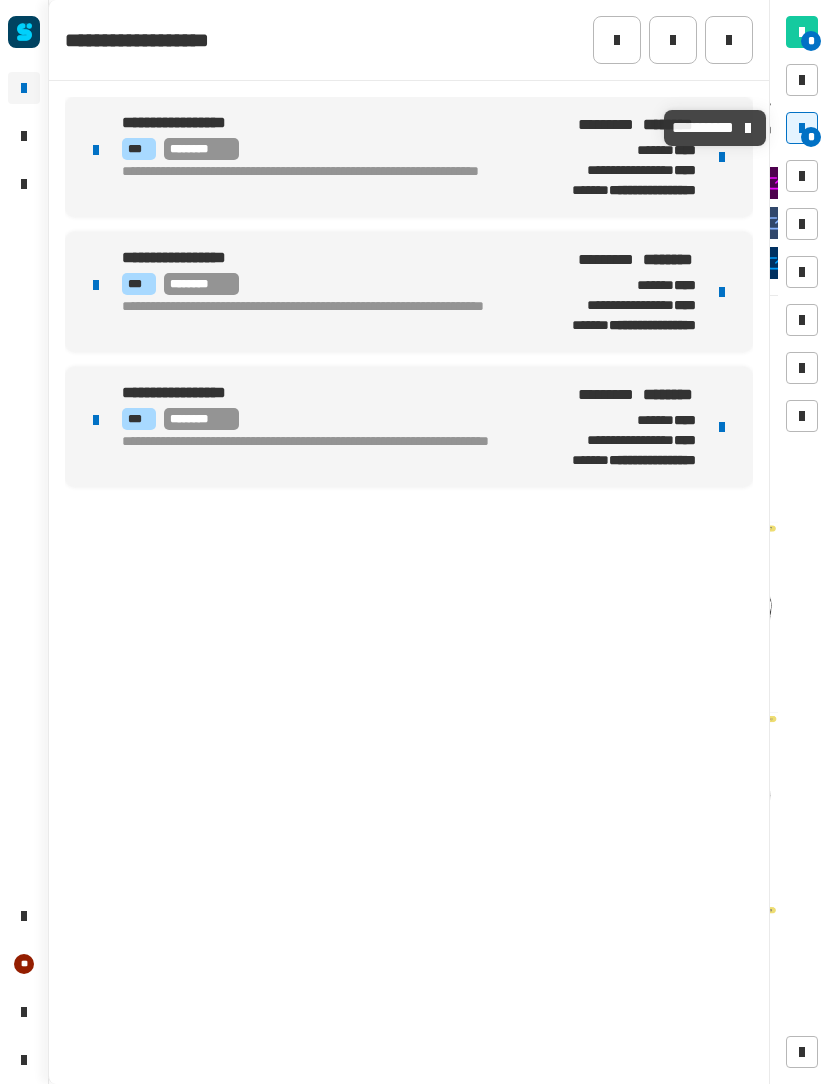 click on "**********" at bounding box center (614, 190) 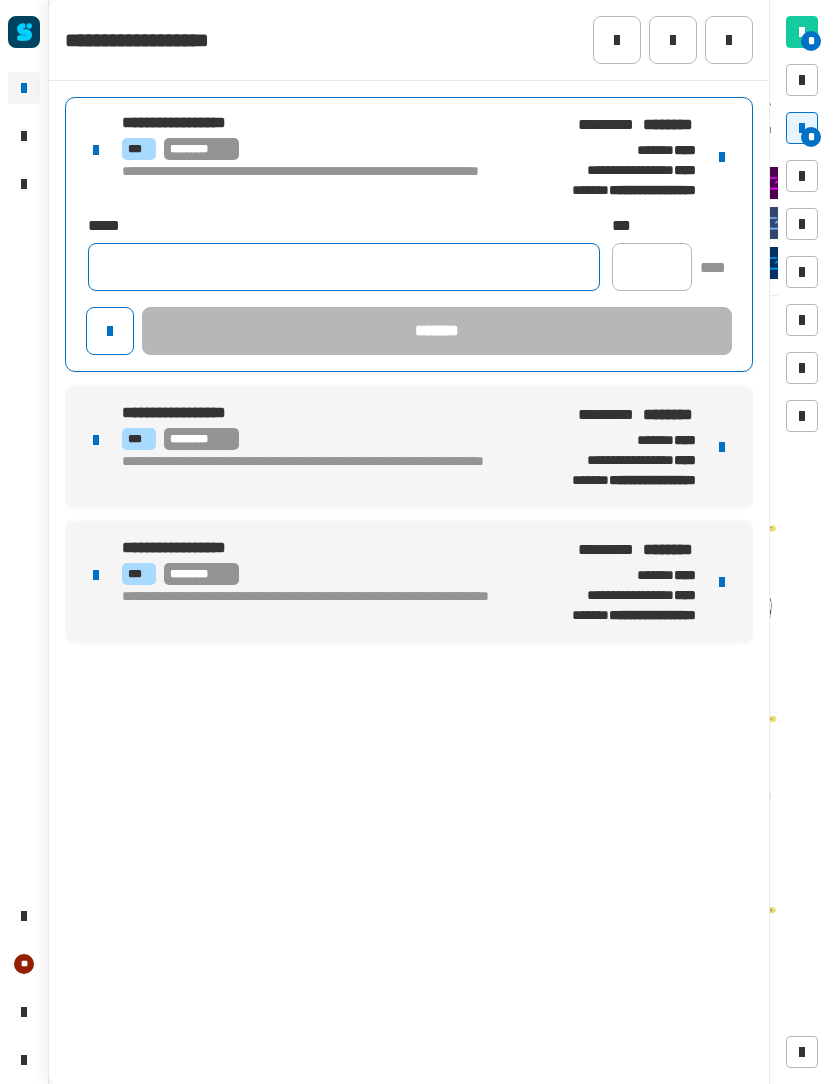 click 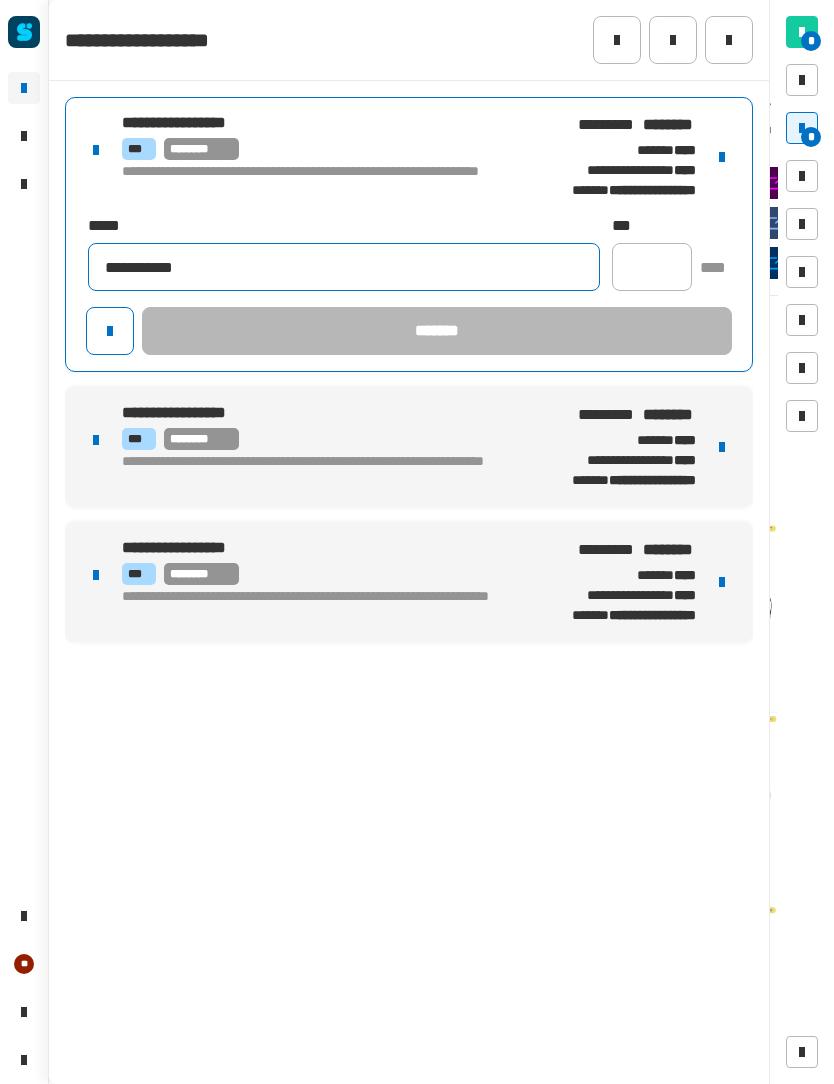 type on "**********" 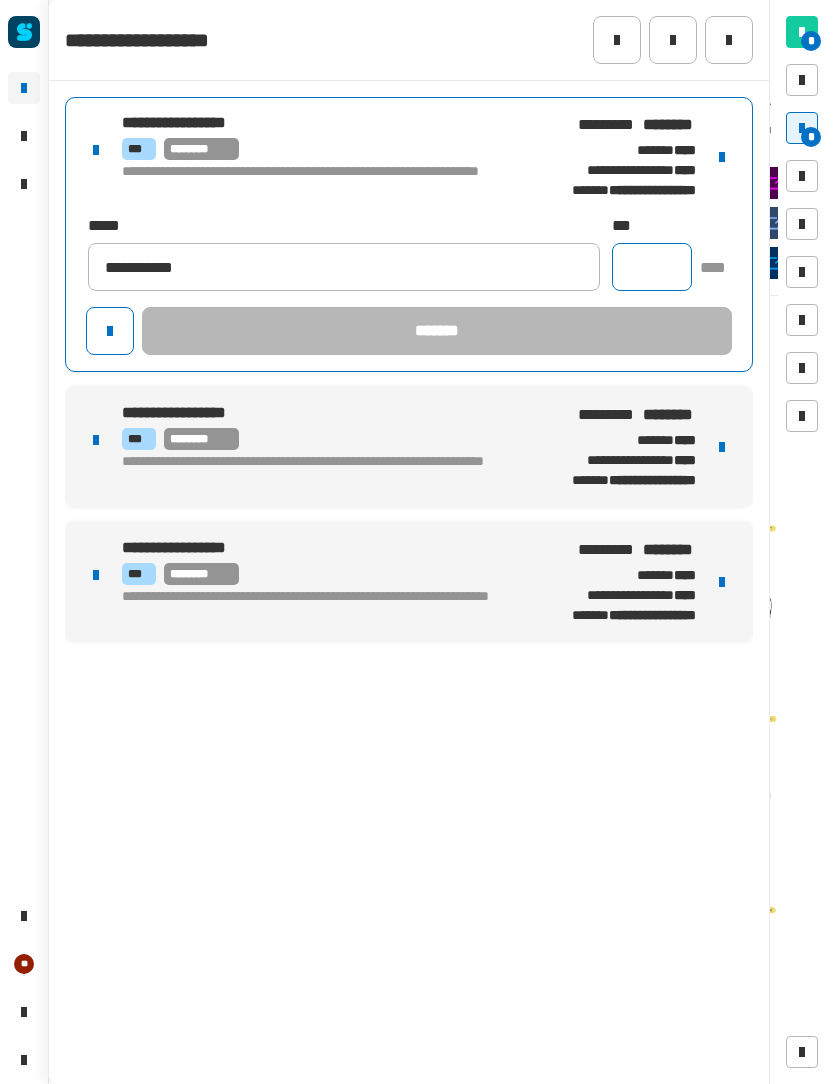 click 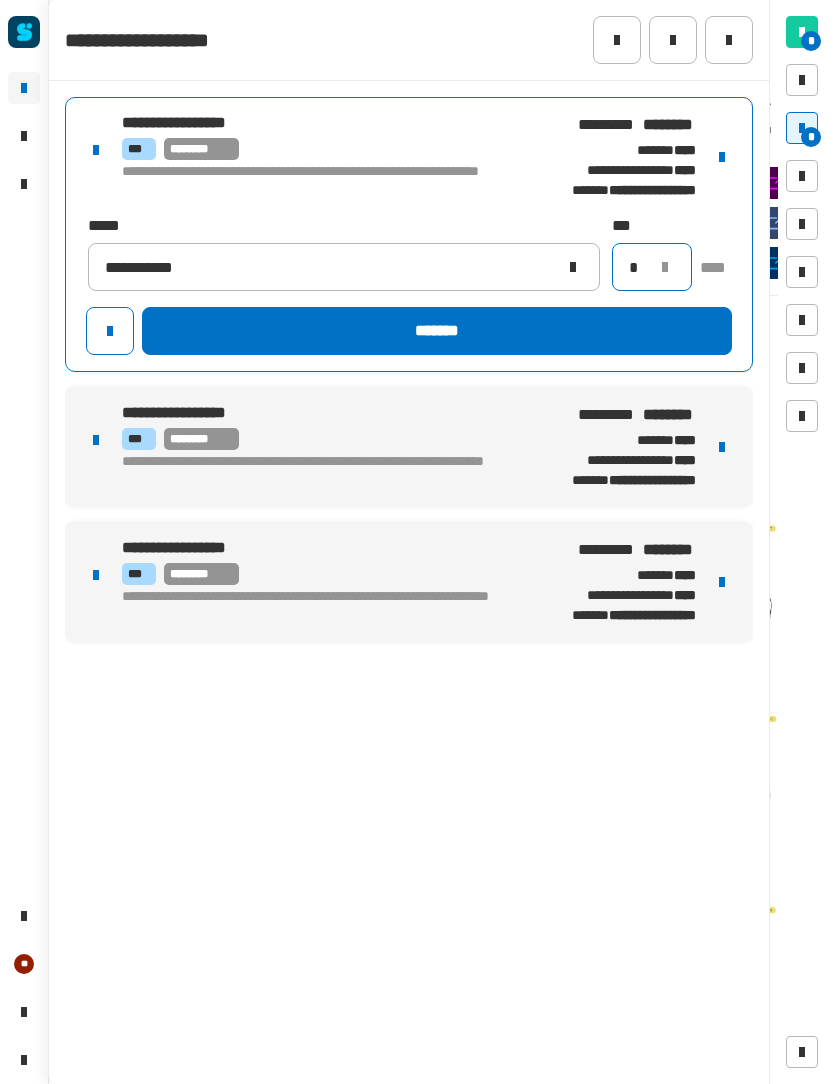 type on "*" 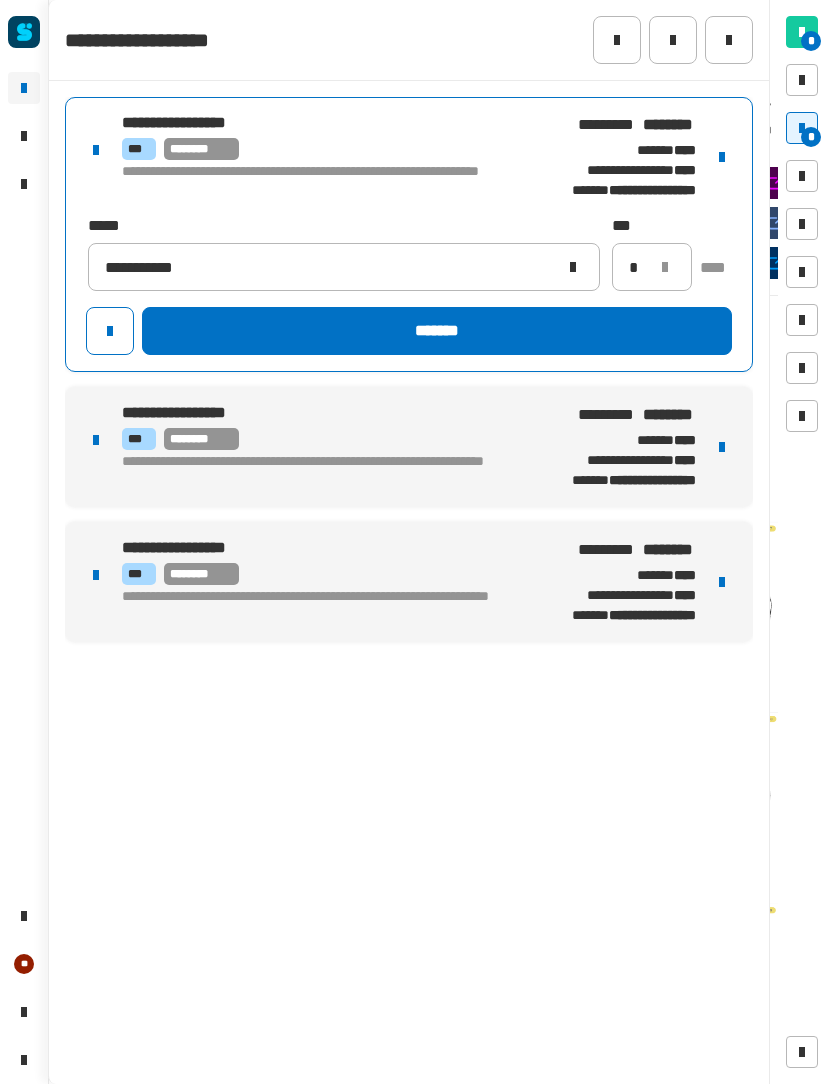 click on "*******" 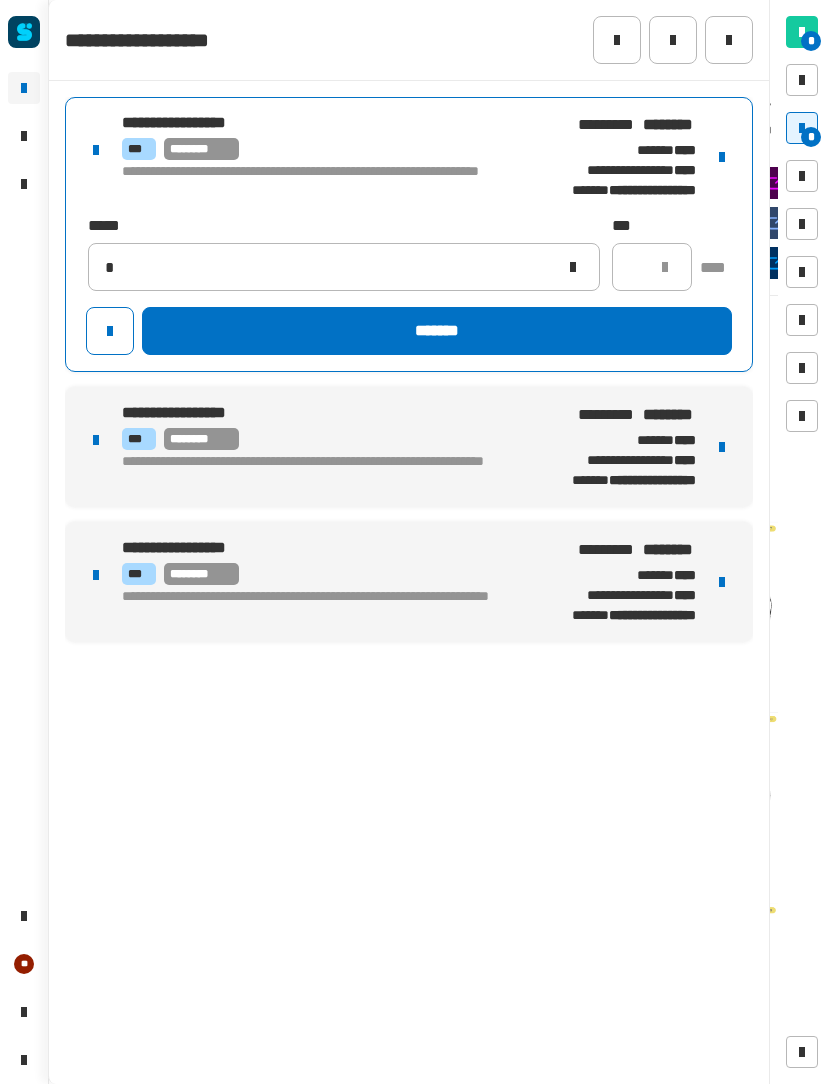 type 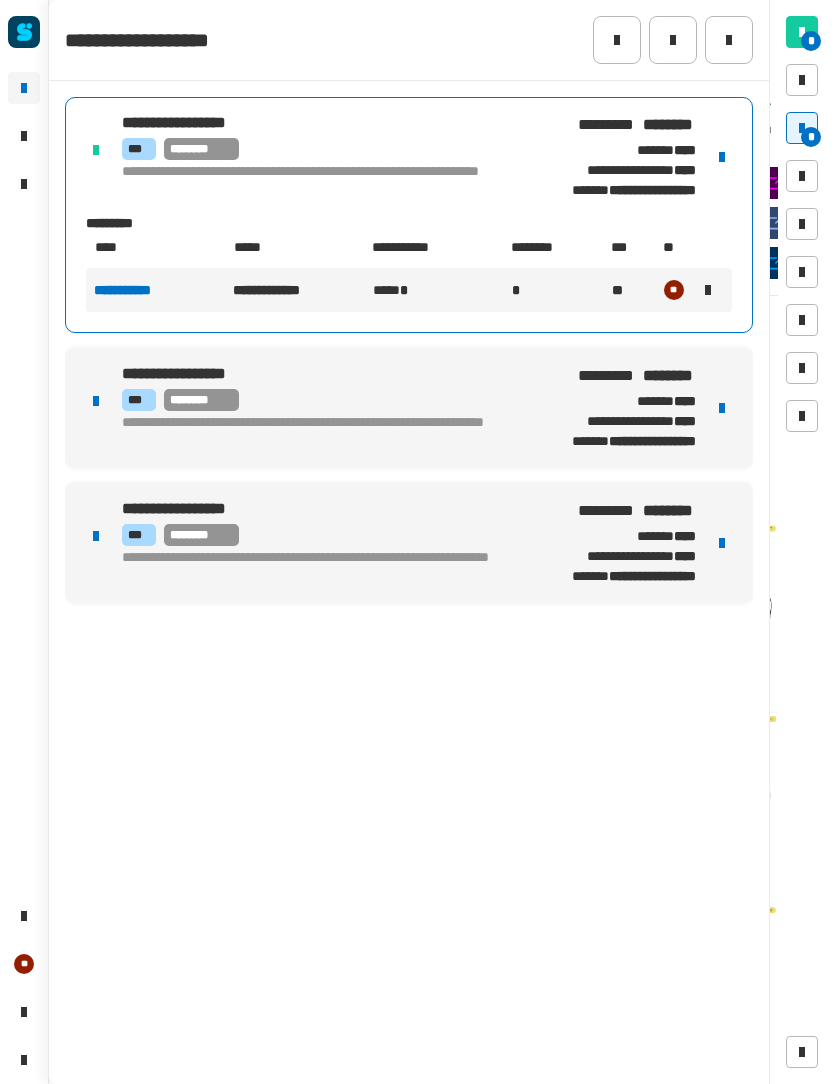 click on "**********" at bounding box center (630, 170) 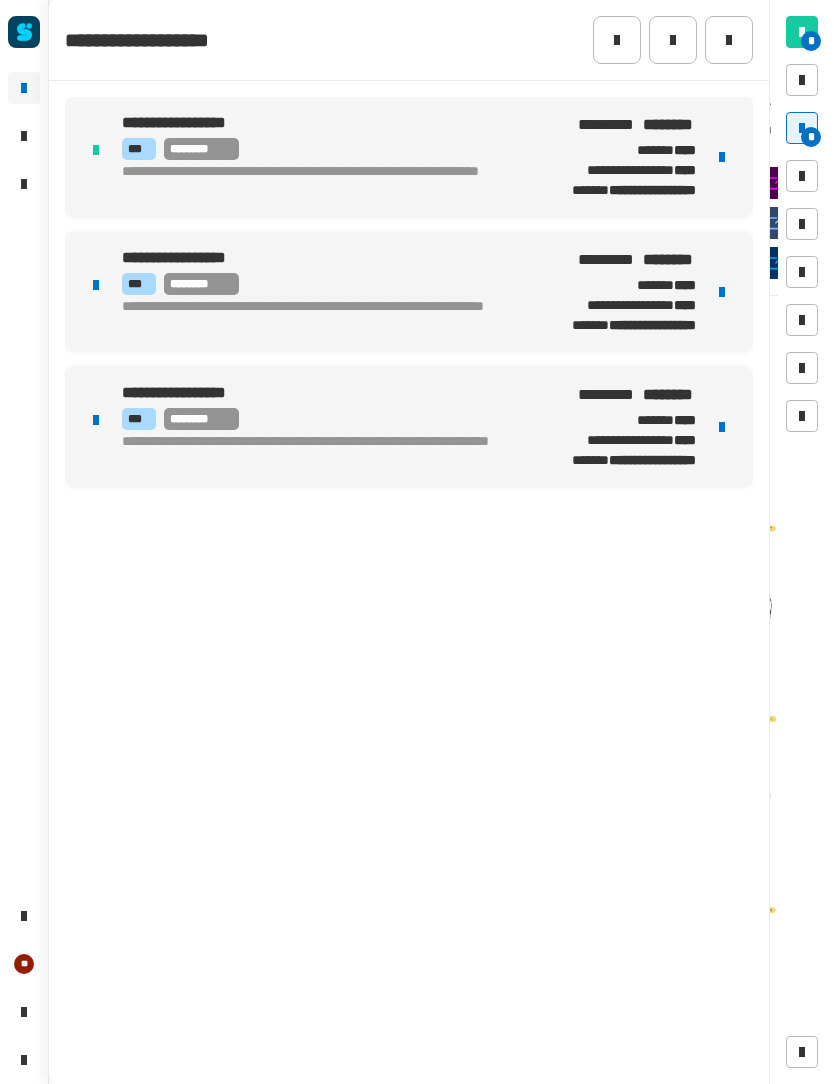 click on "*** ********" at bounding box center [319, 284] 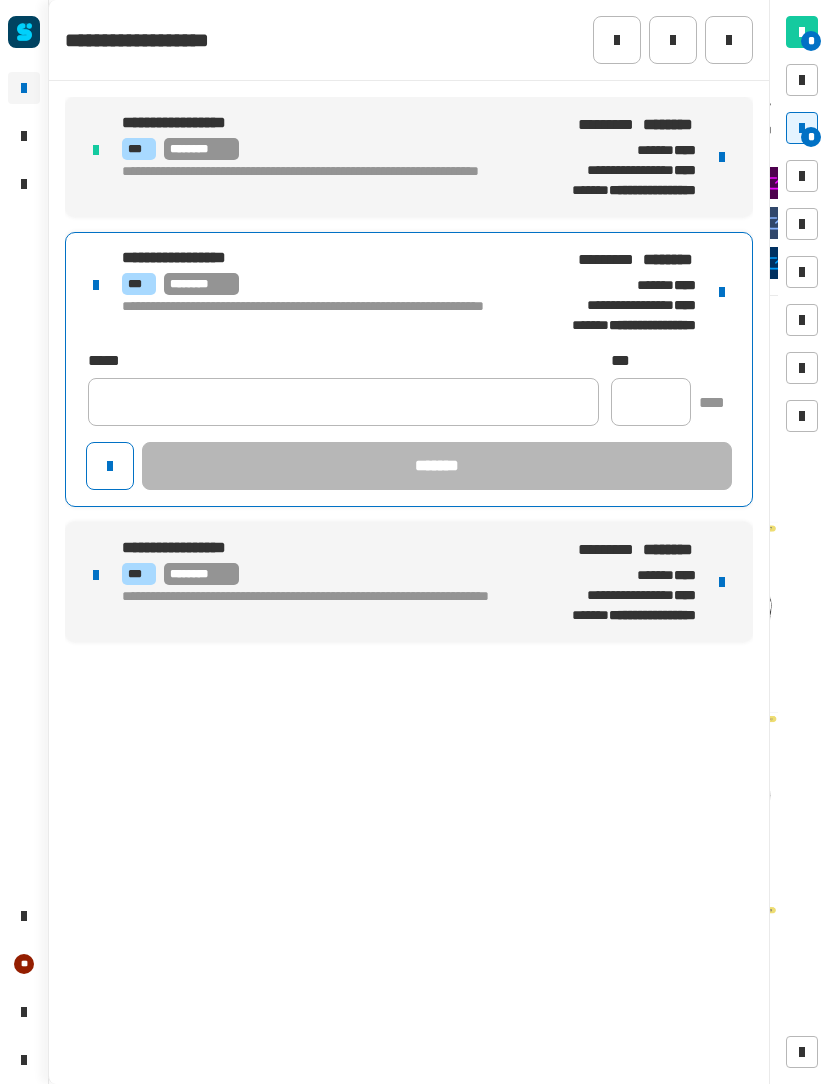 click at bounding box center (722, 292) 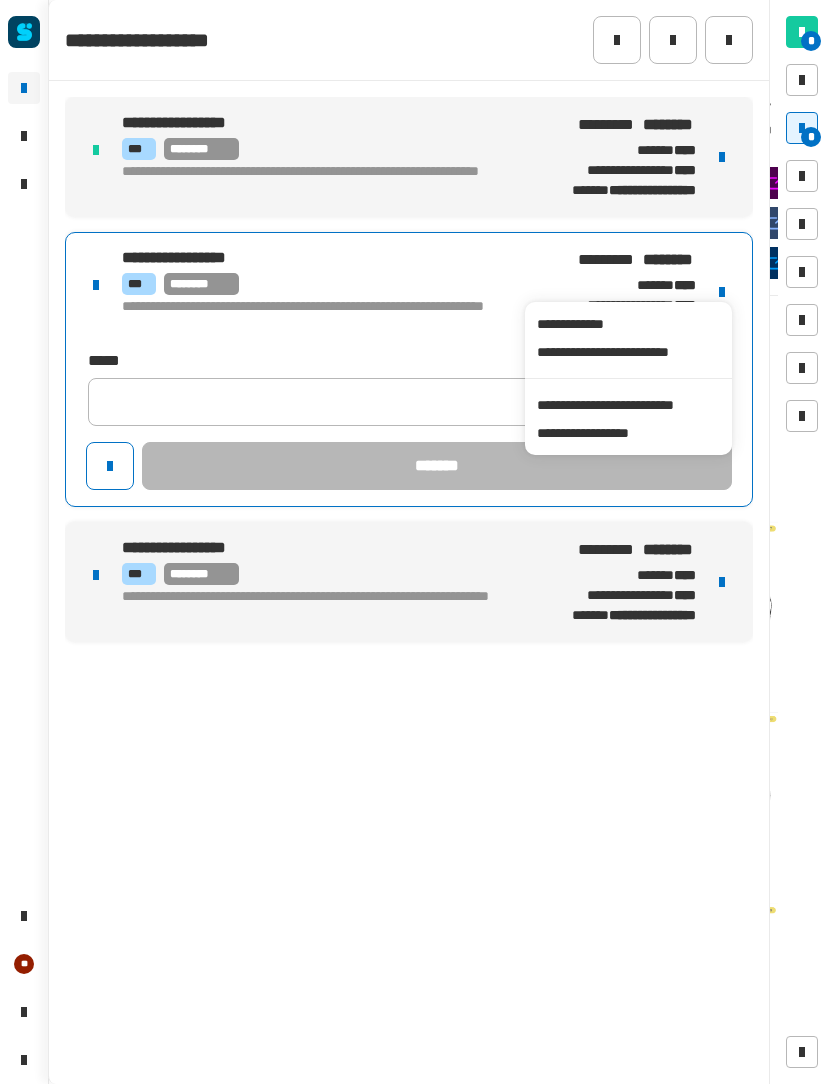click on "**********" at bounding box center [628, 405] 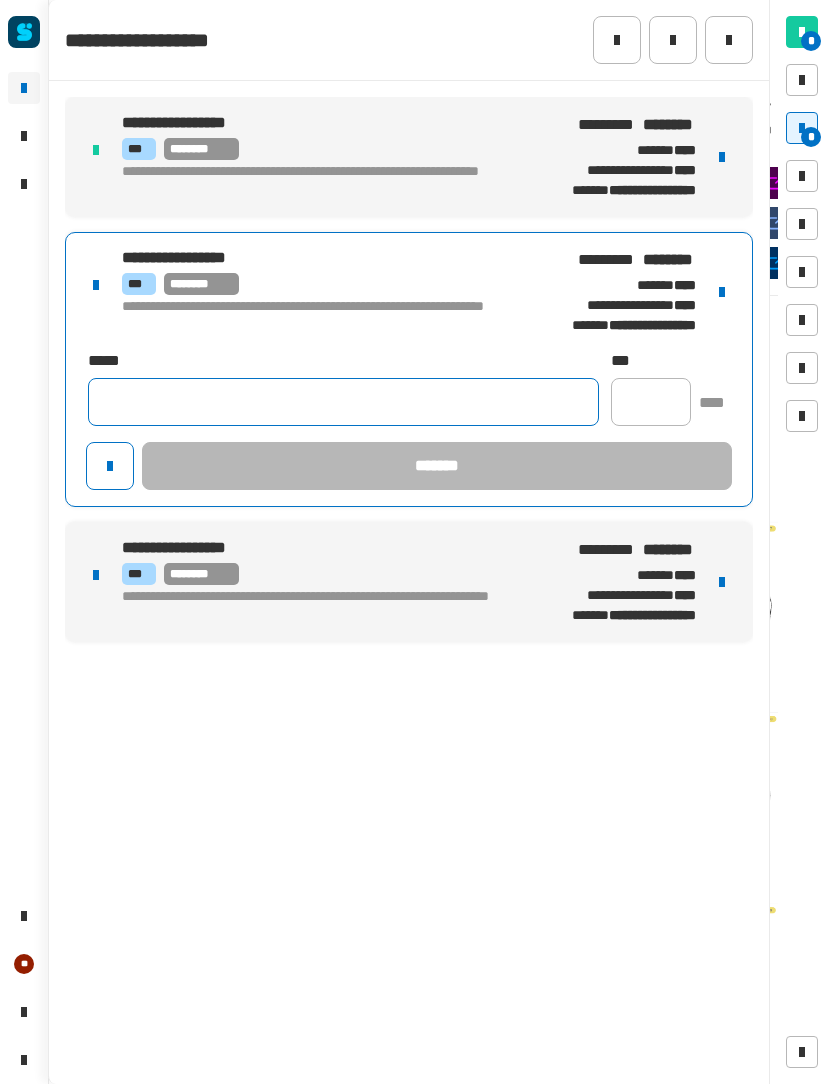 click 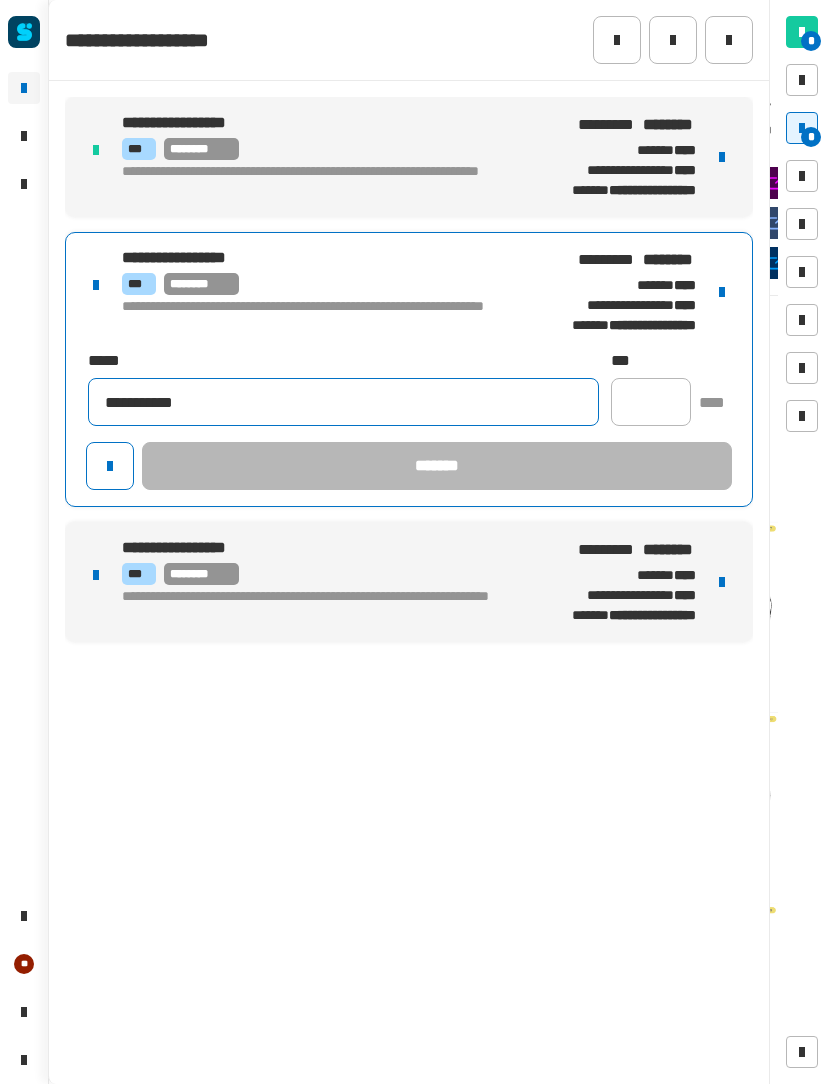 type on "**********" 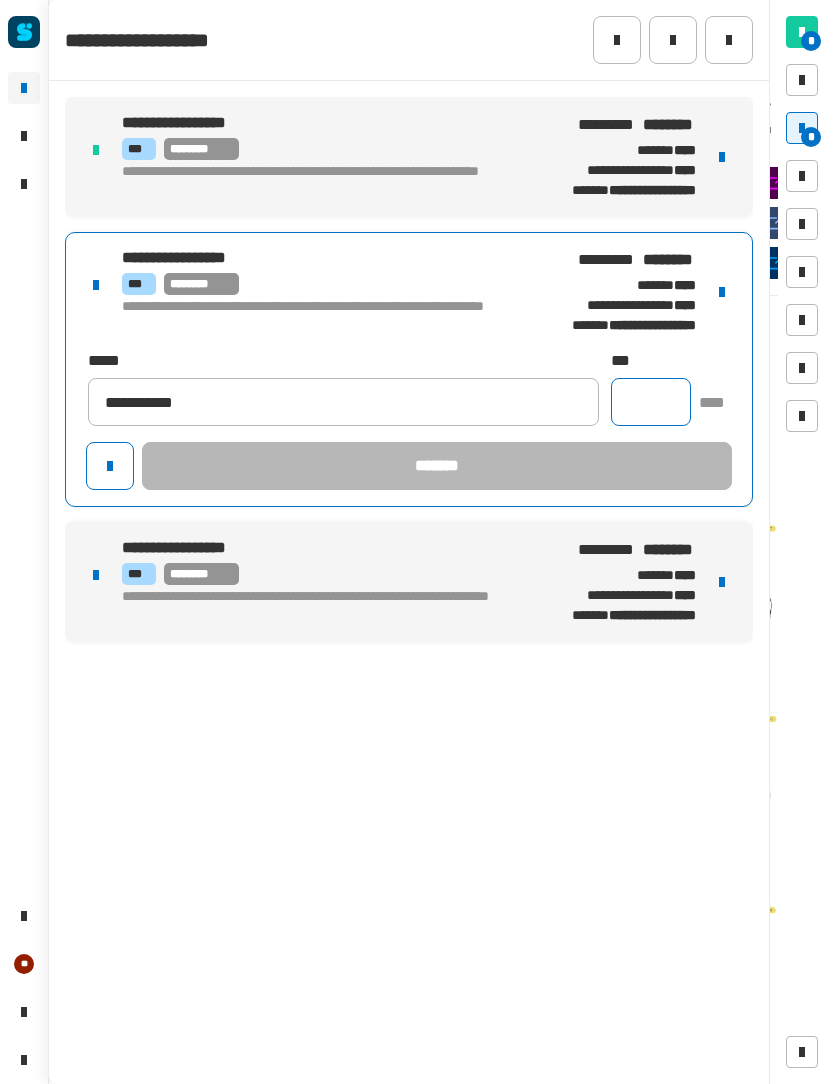 click 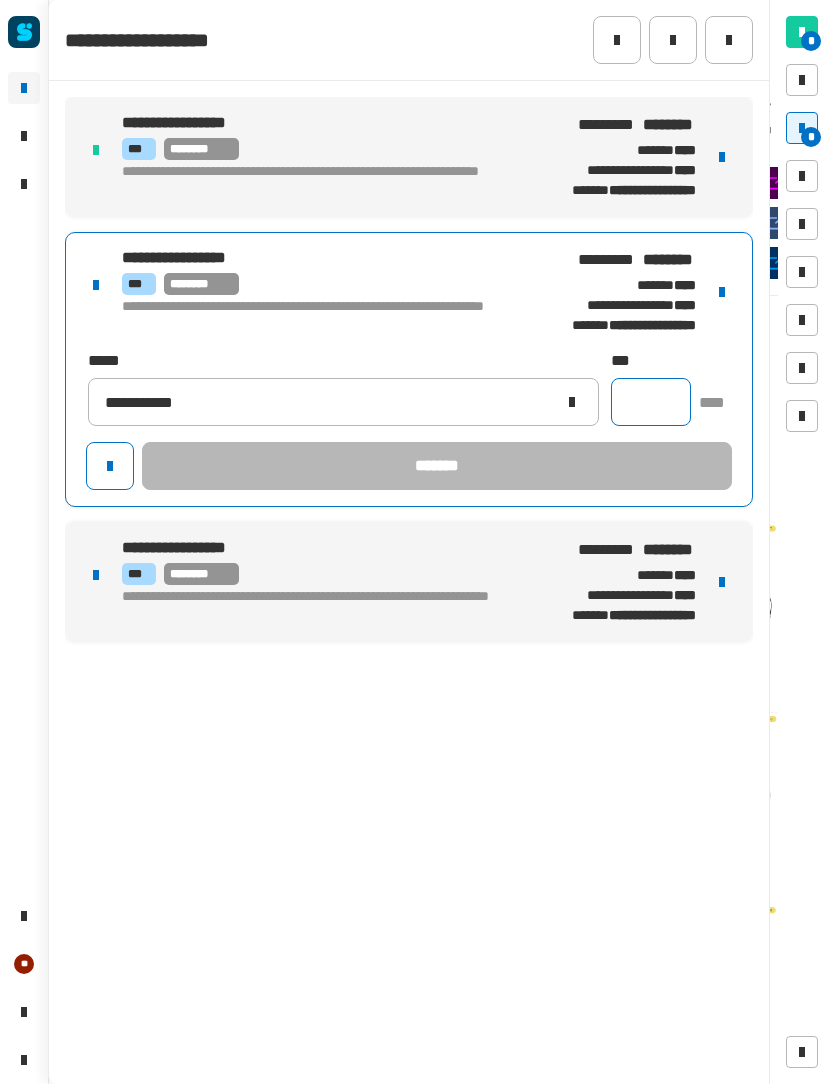 type on "*" 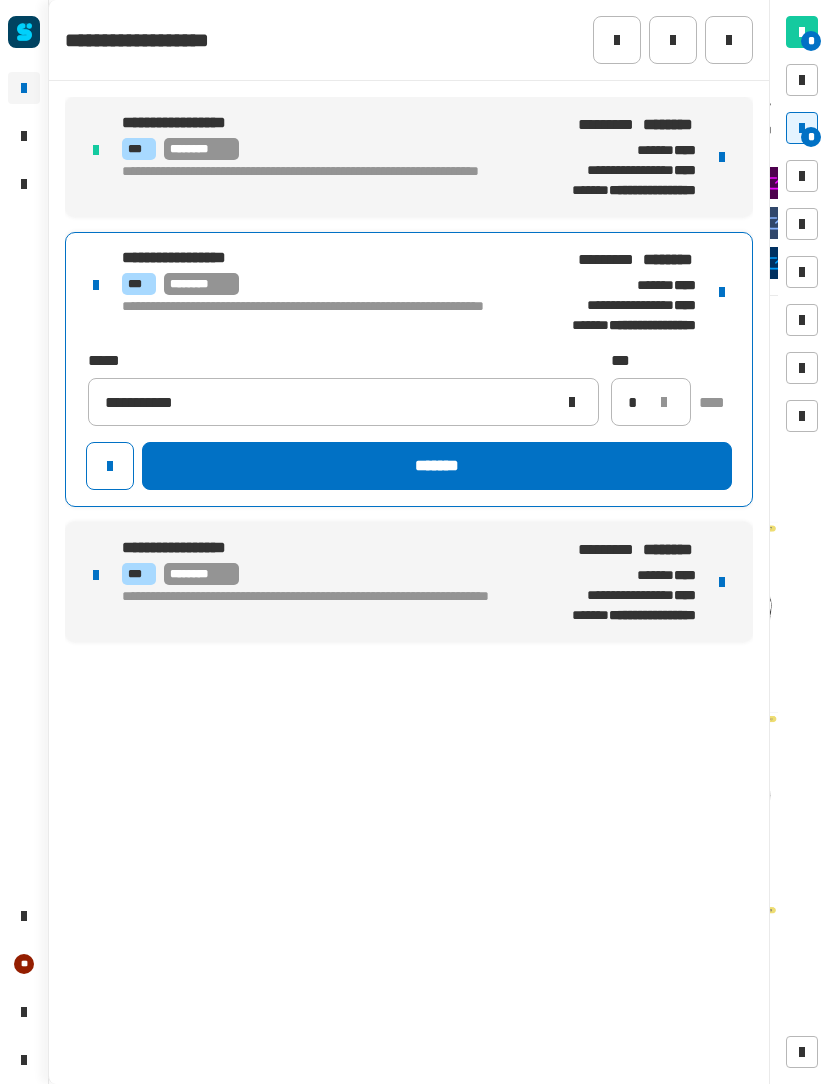 click at bounding box center [802, 128] 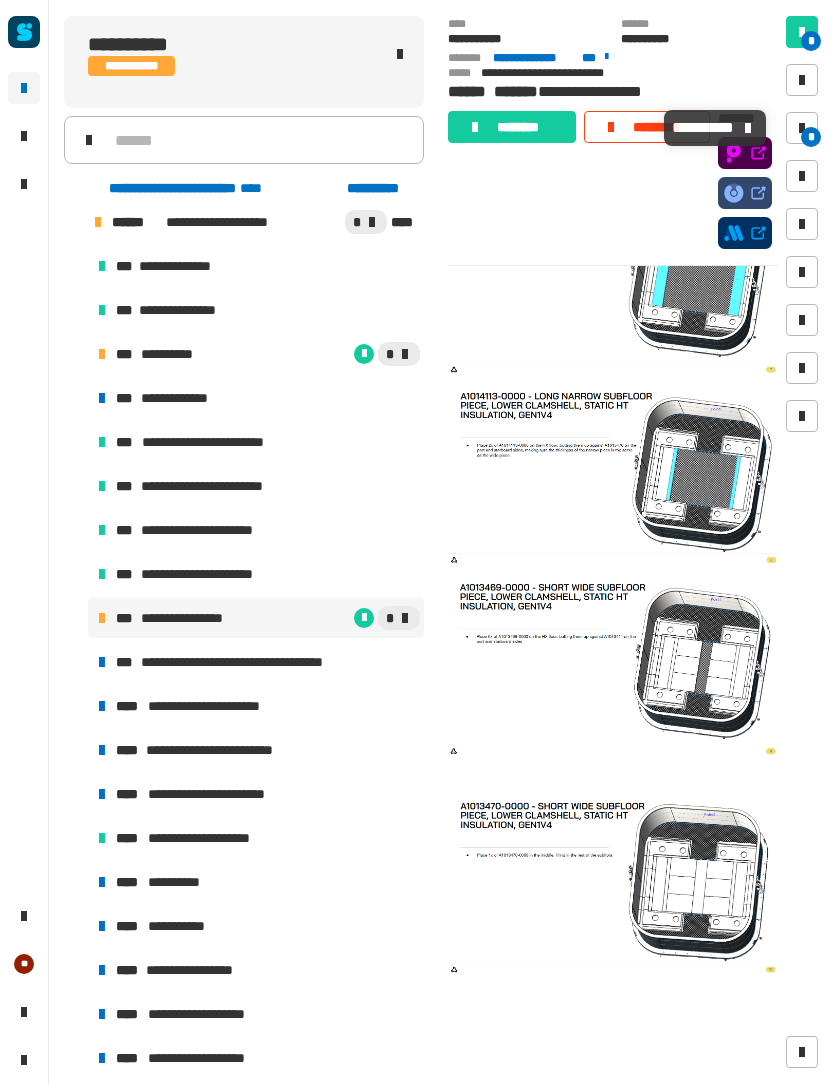 scroll, scrollTop: 129, scrollLeft: 0, axis: vertical 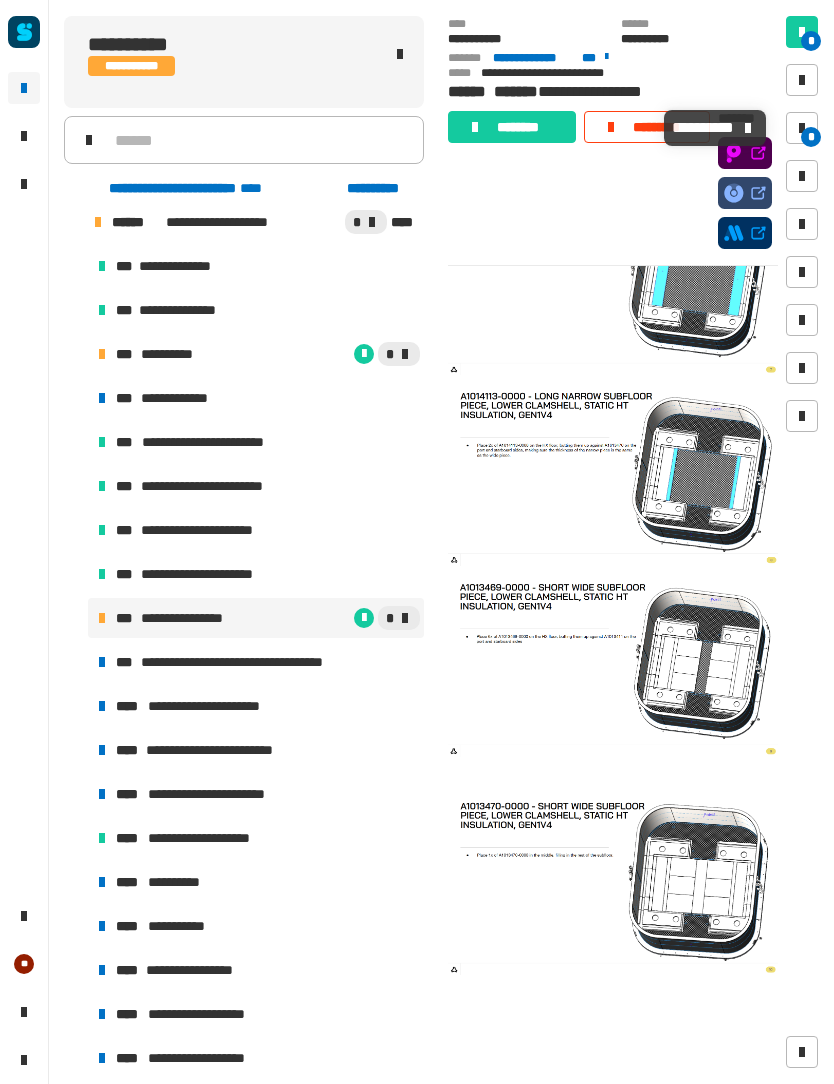 click on "*" at bounding box center [811, 137] 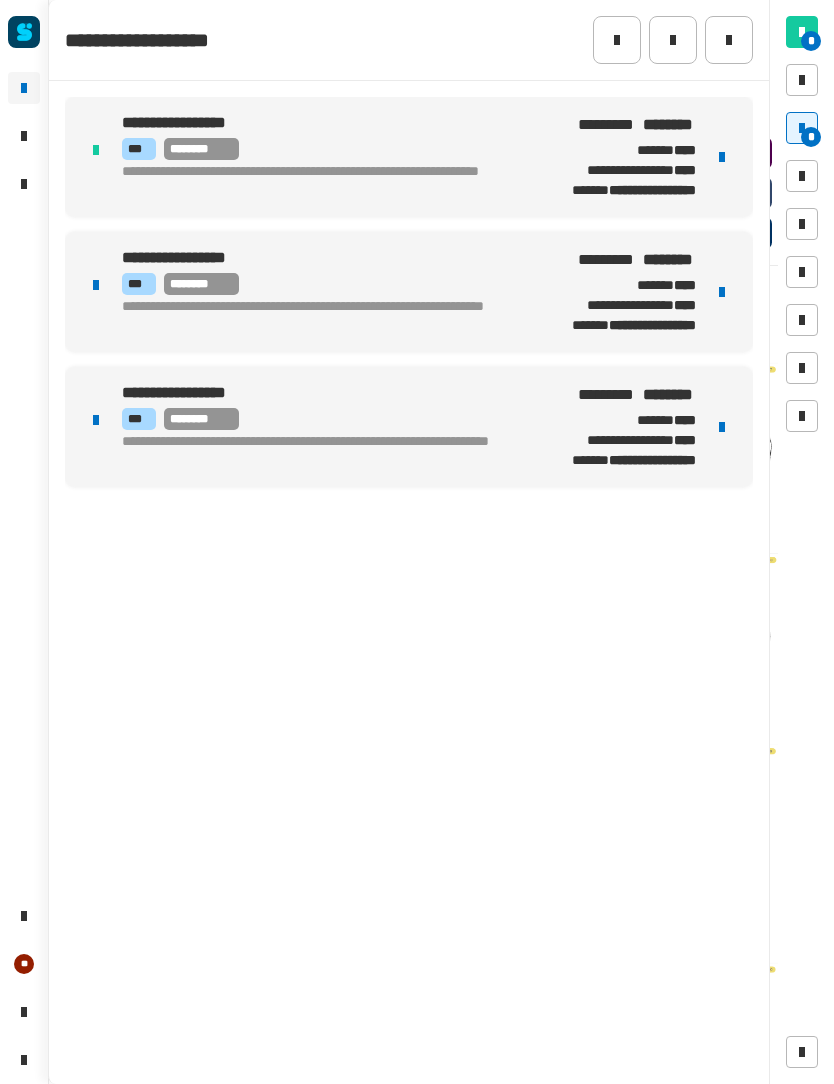 click on "**********" at bounding box center [319, 317] 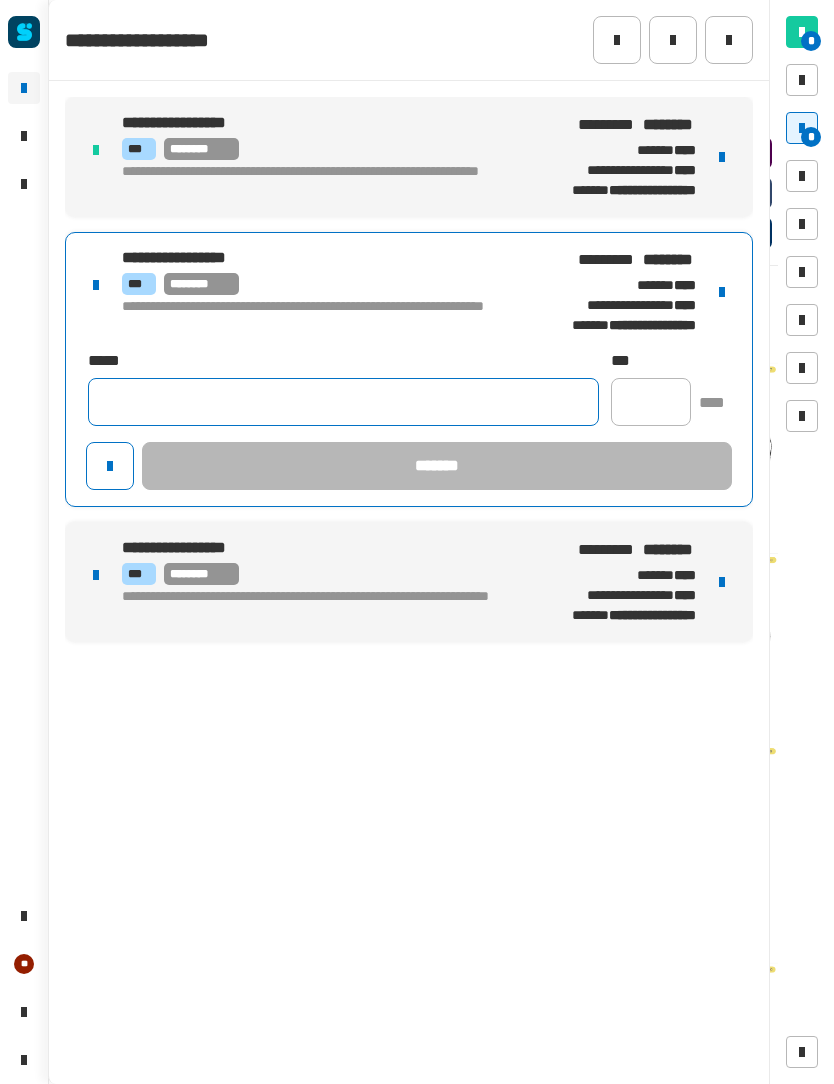 click 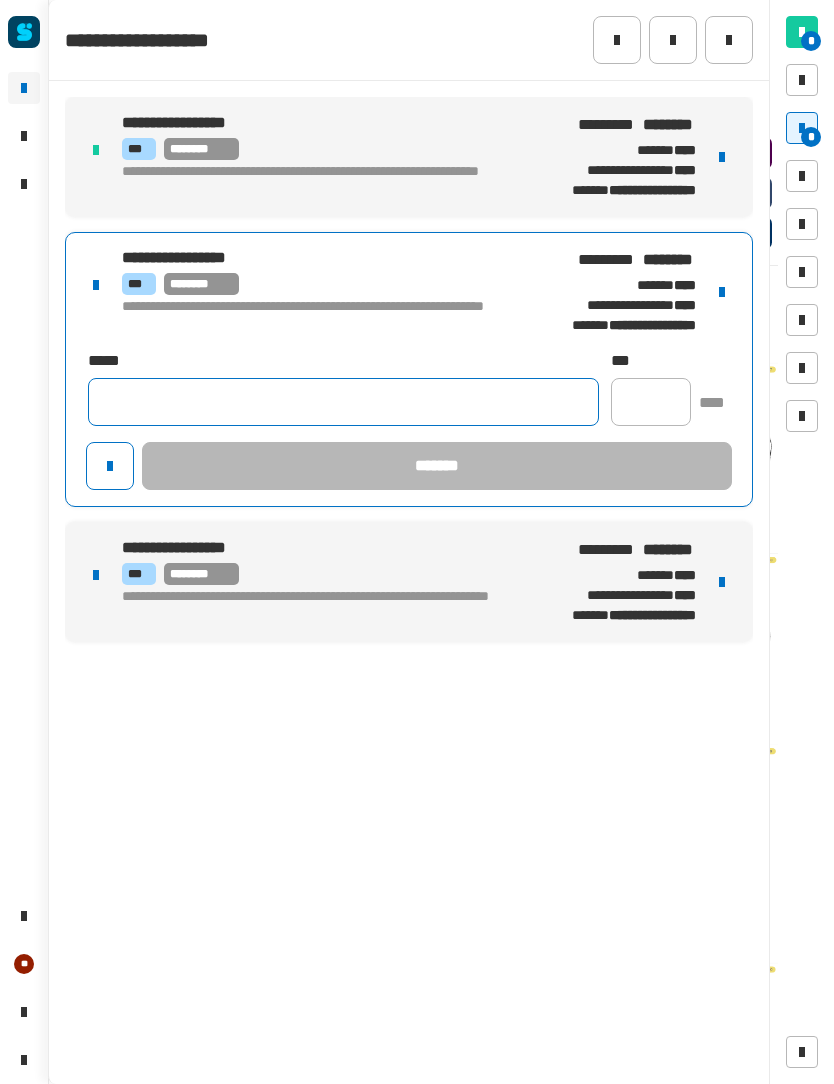 click 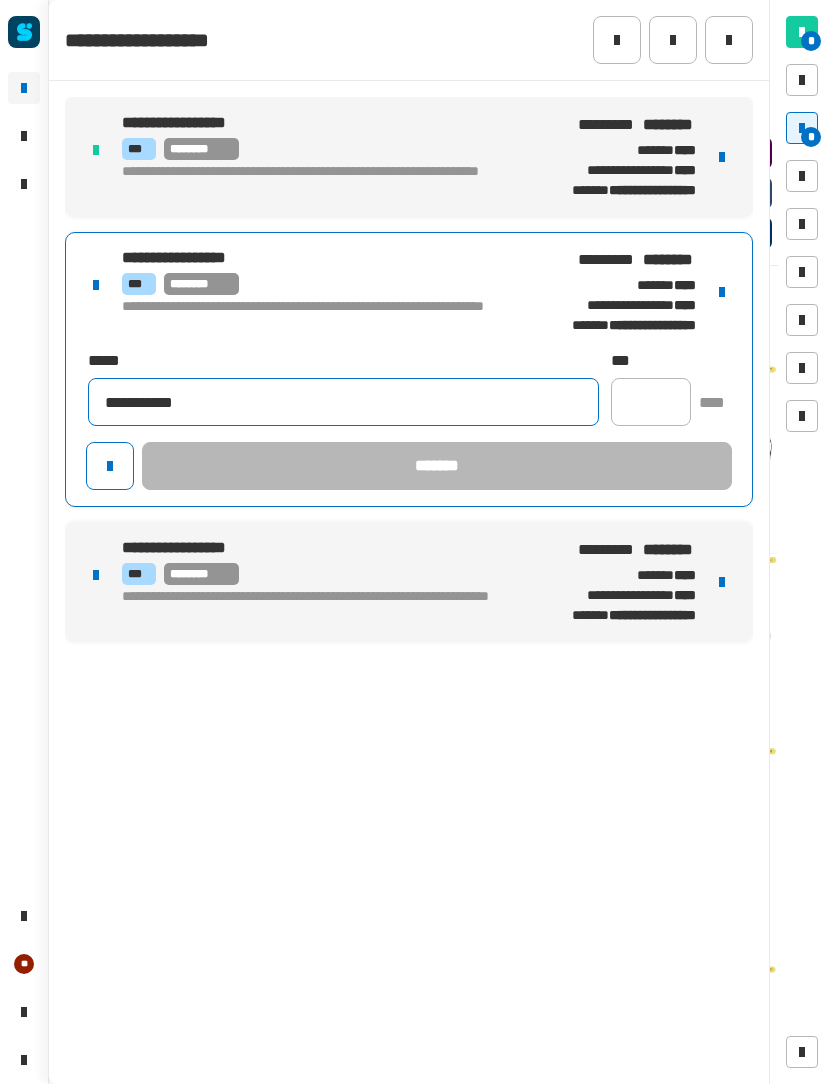 type on "**********" 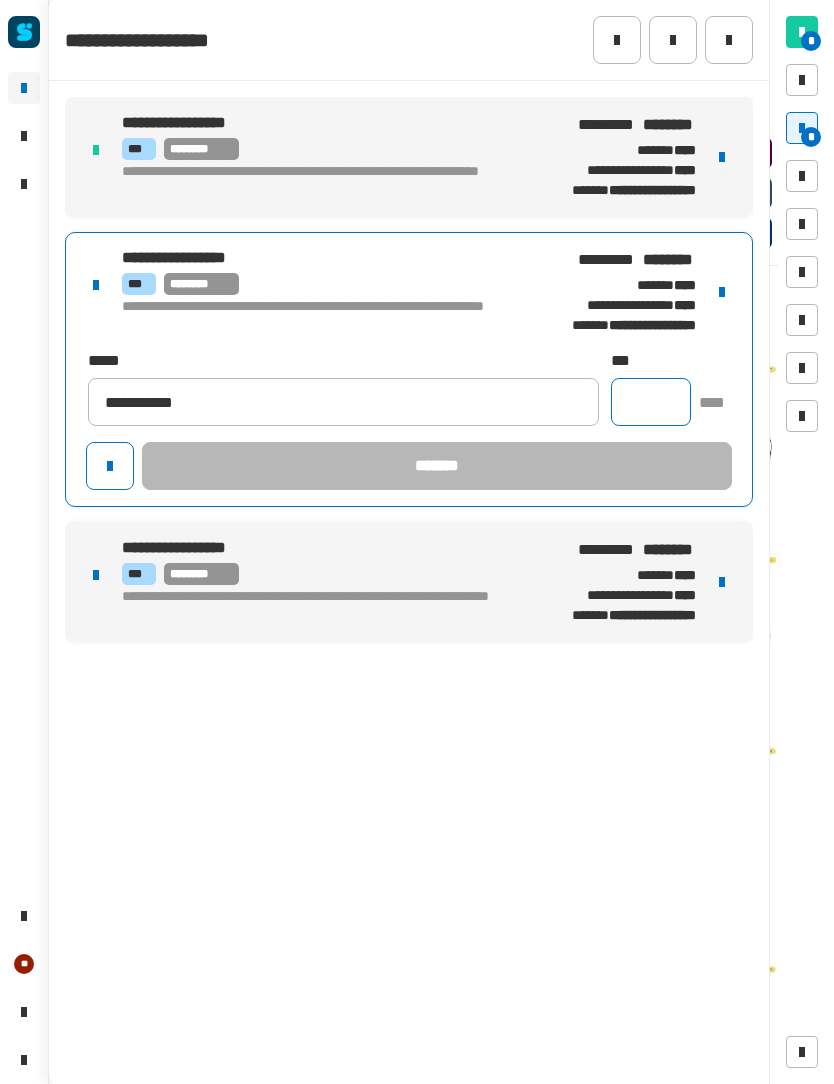 click 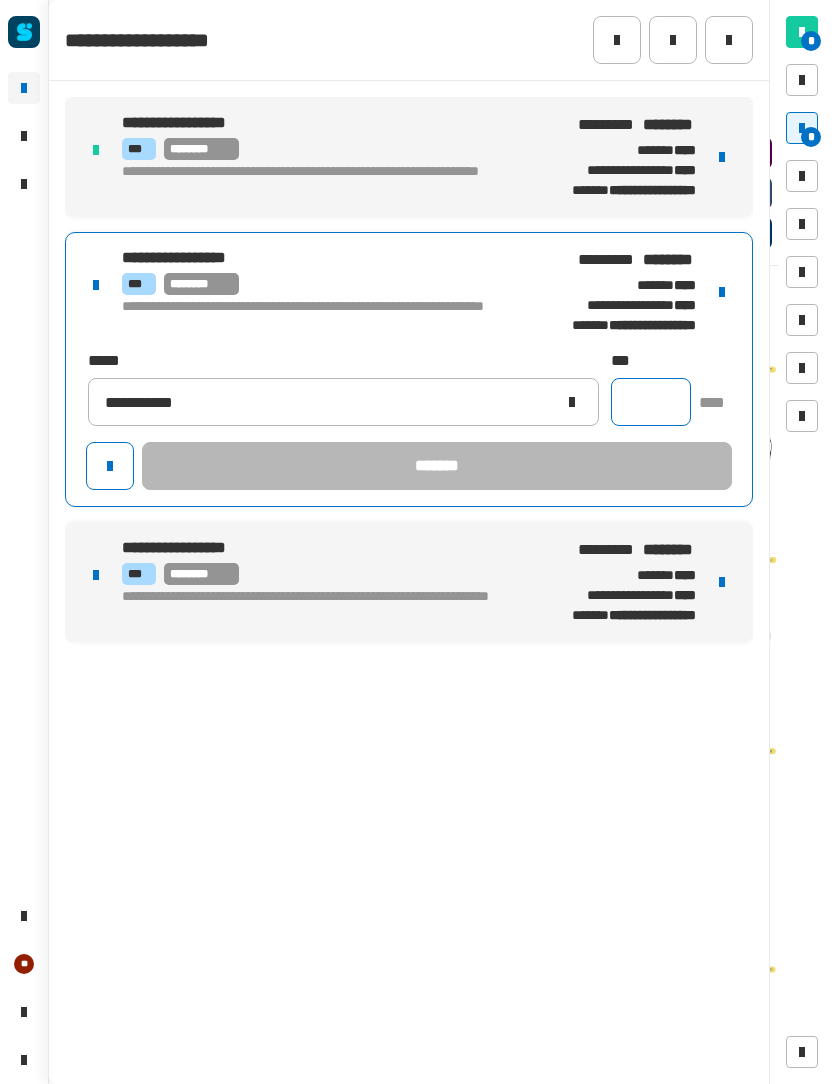 type on "*" 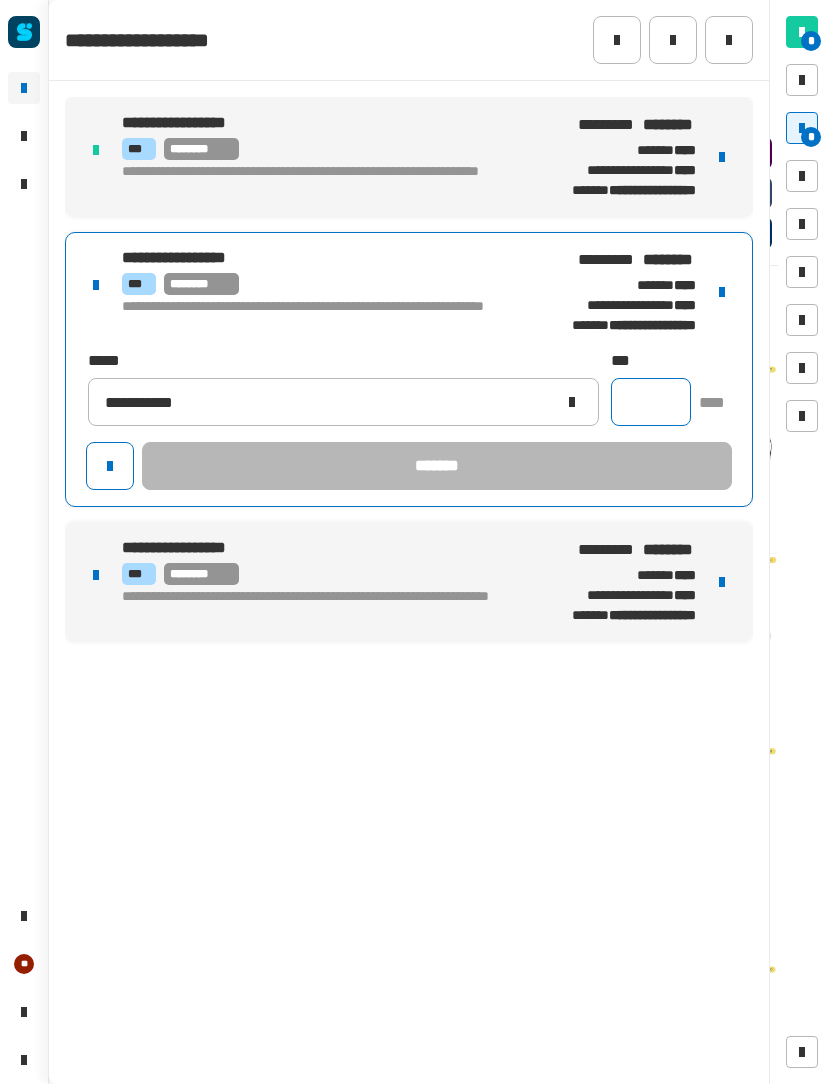 type on "*" 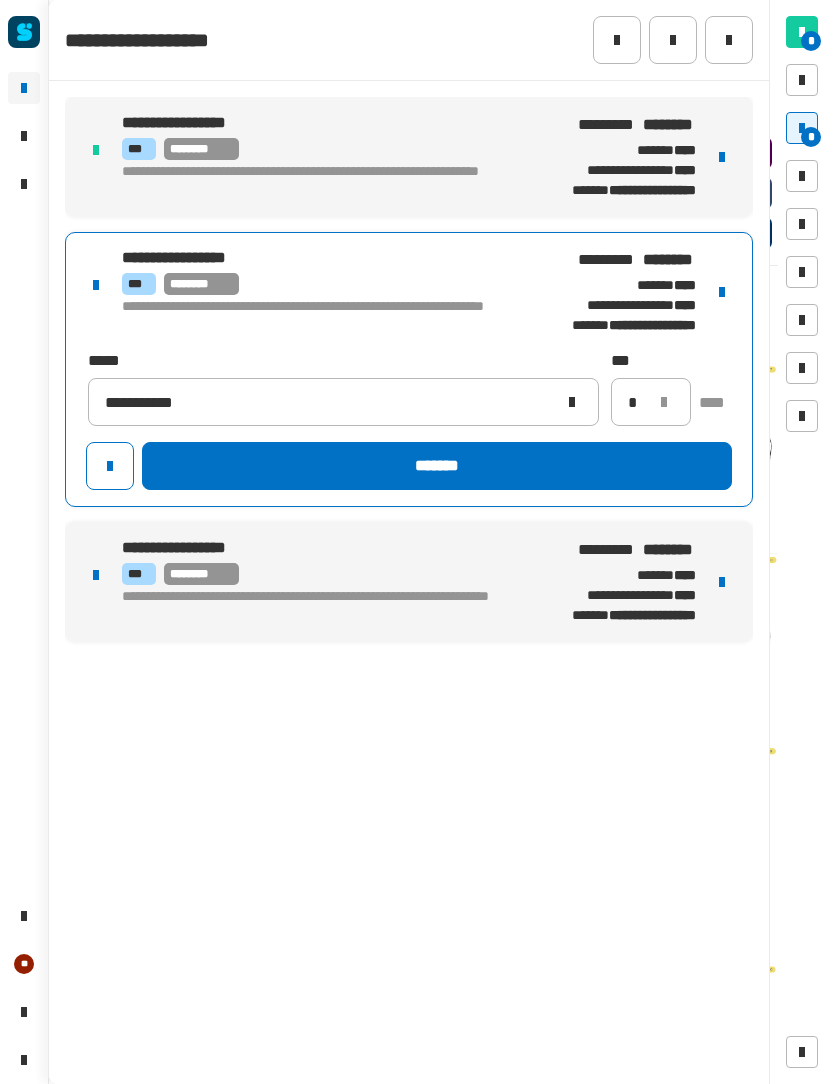 click on "**********" at bounding box center [614, 292] 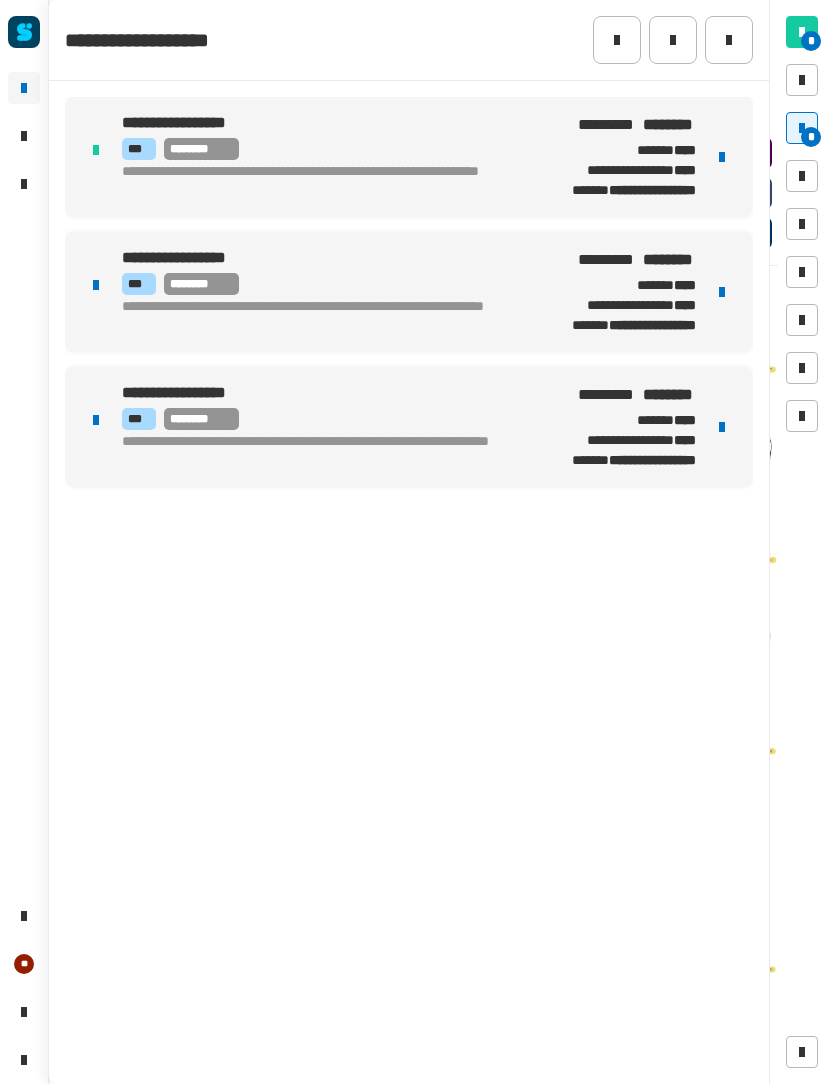 click at bounding box center (802, 128) 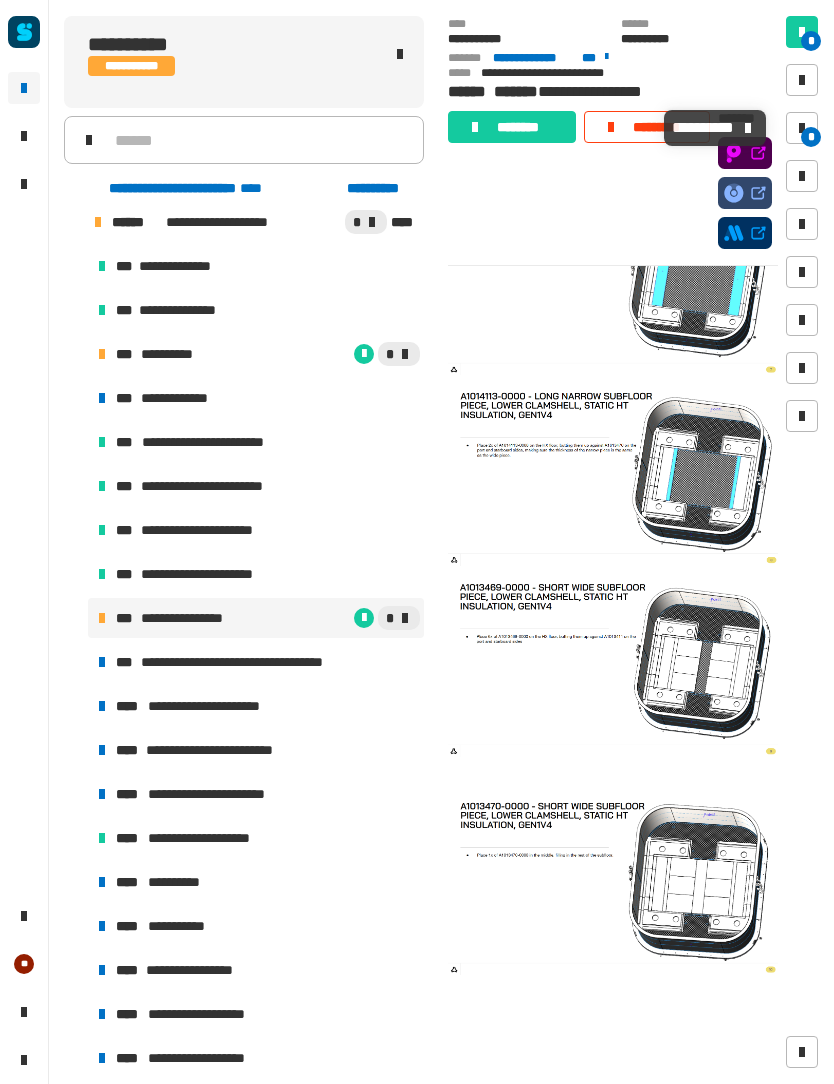 scroll, scrollTop: 129, scrollLeft: 0, axis: vertical 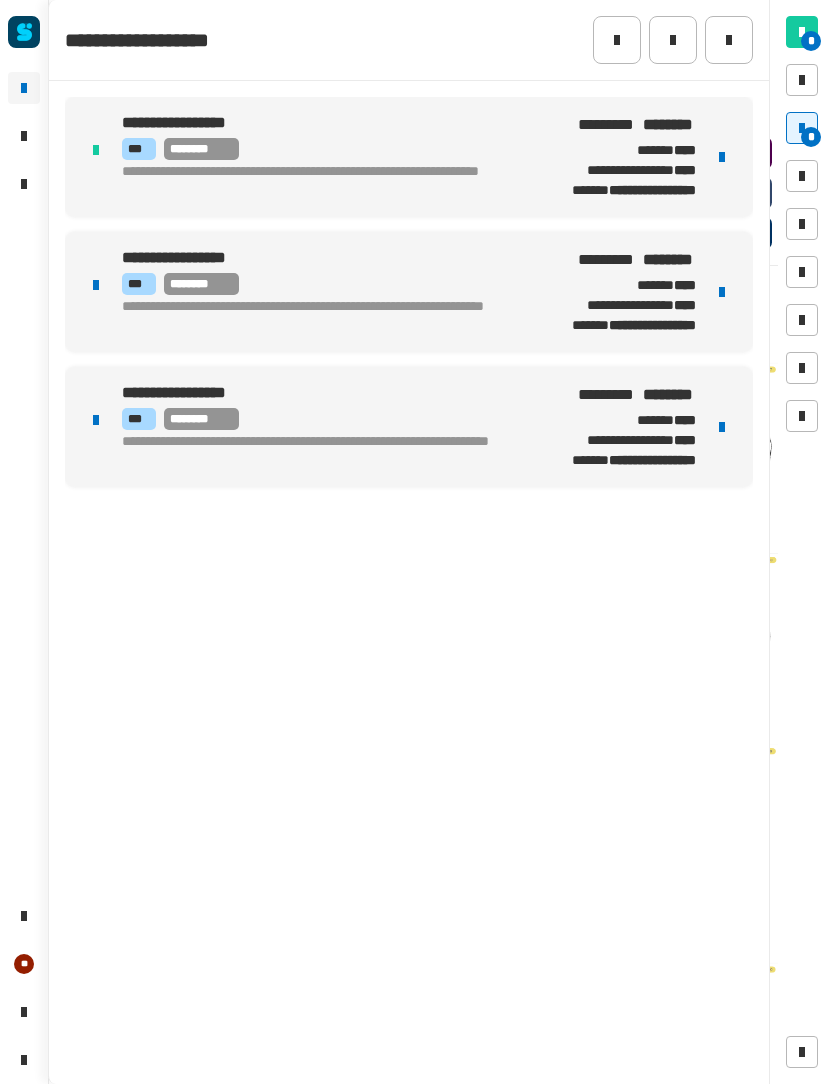 click on "**********" at bounding box center (630, 440) 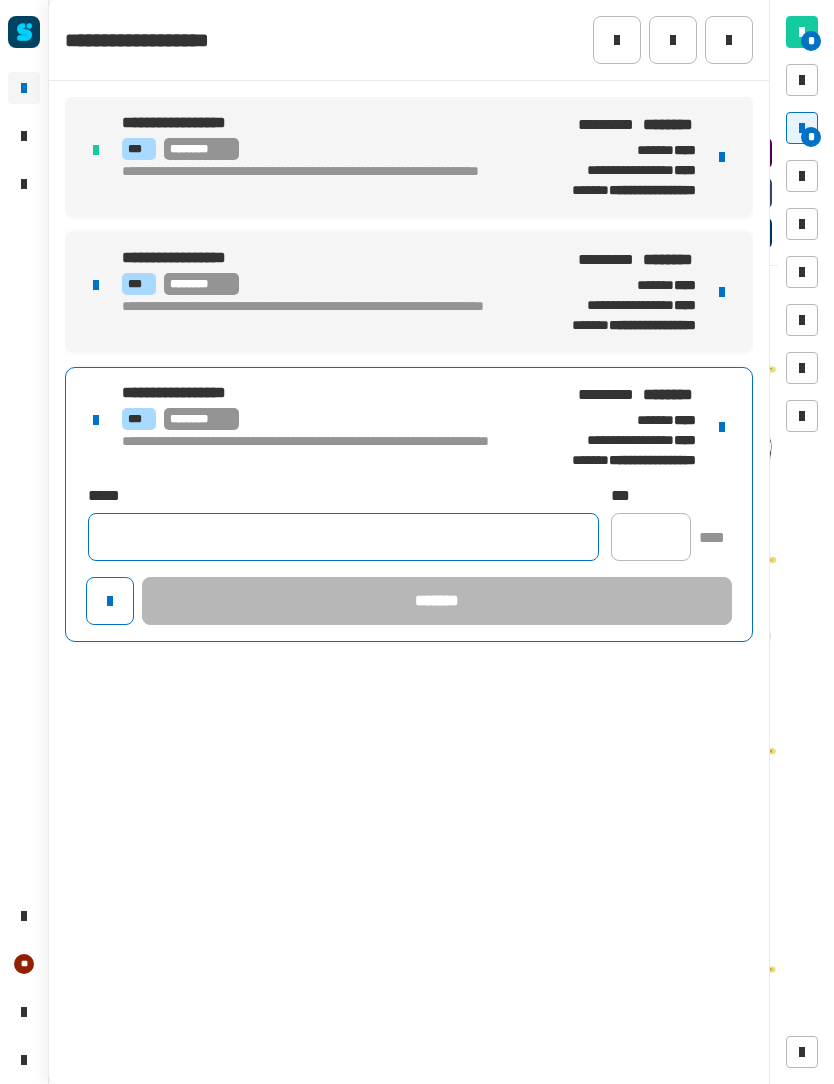 click 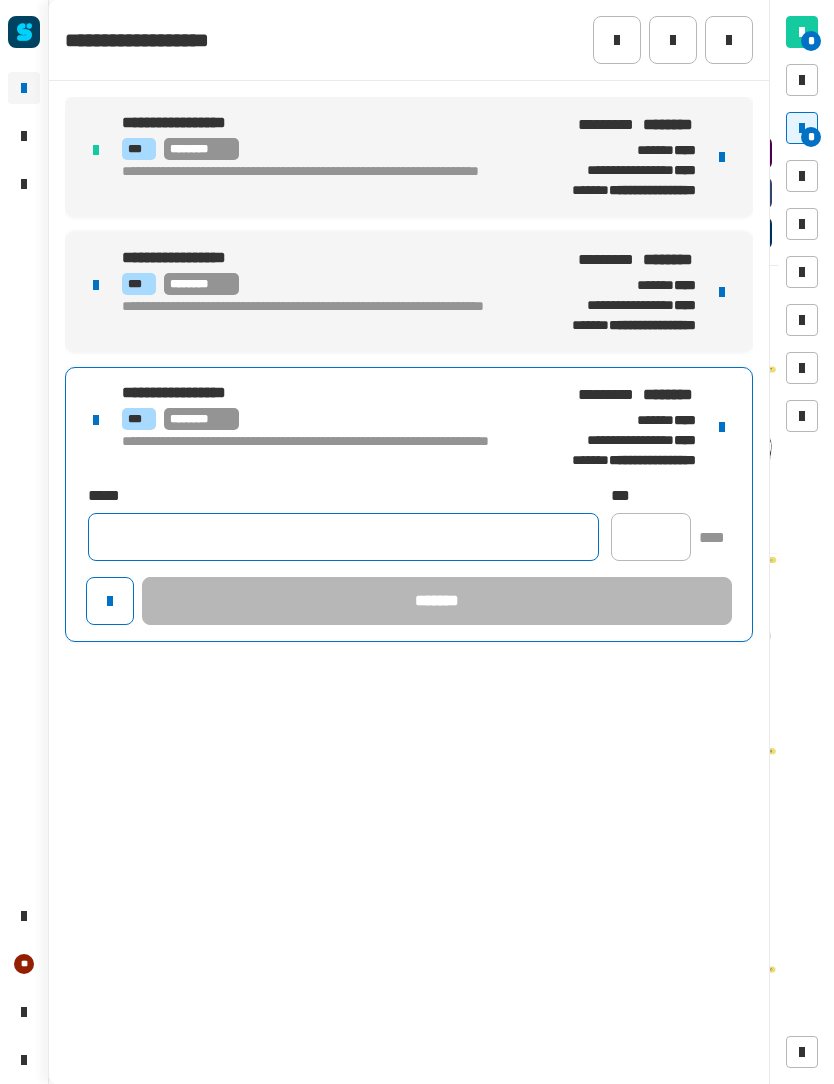 click 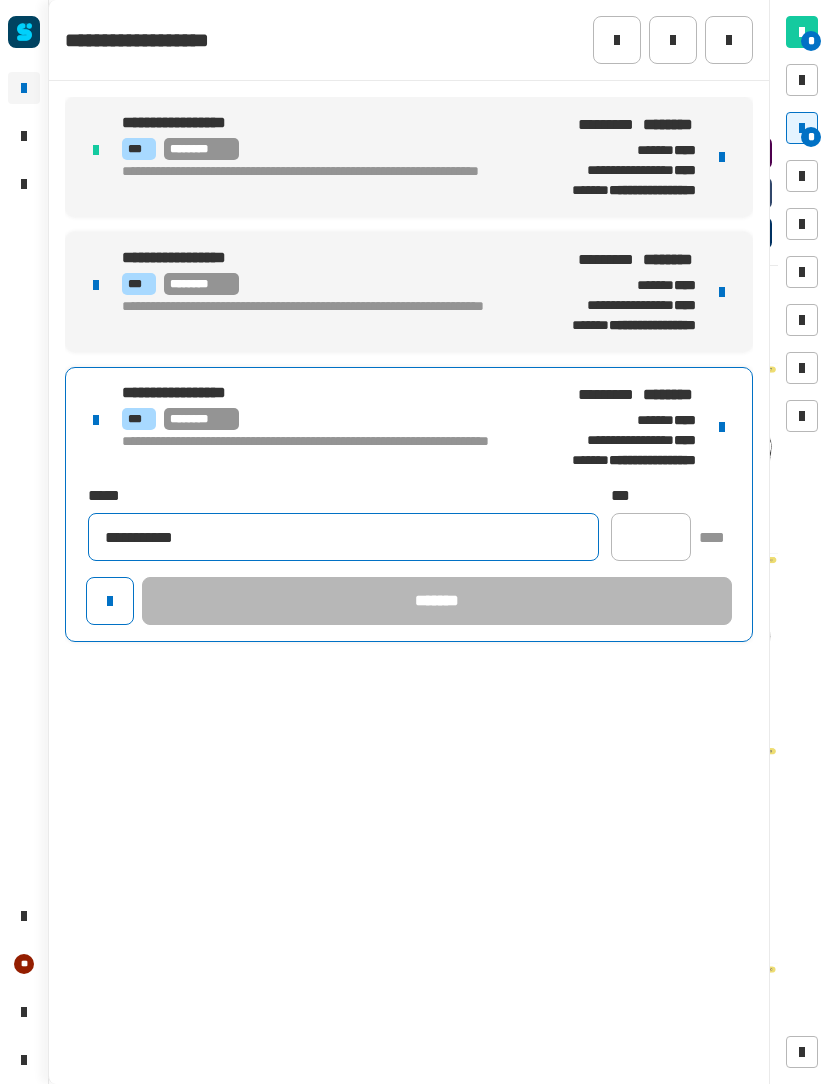 type on "**********" 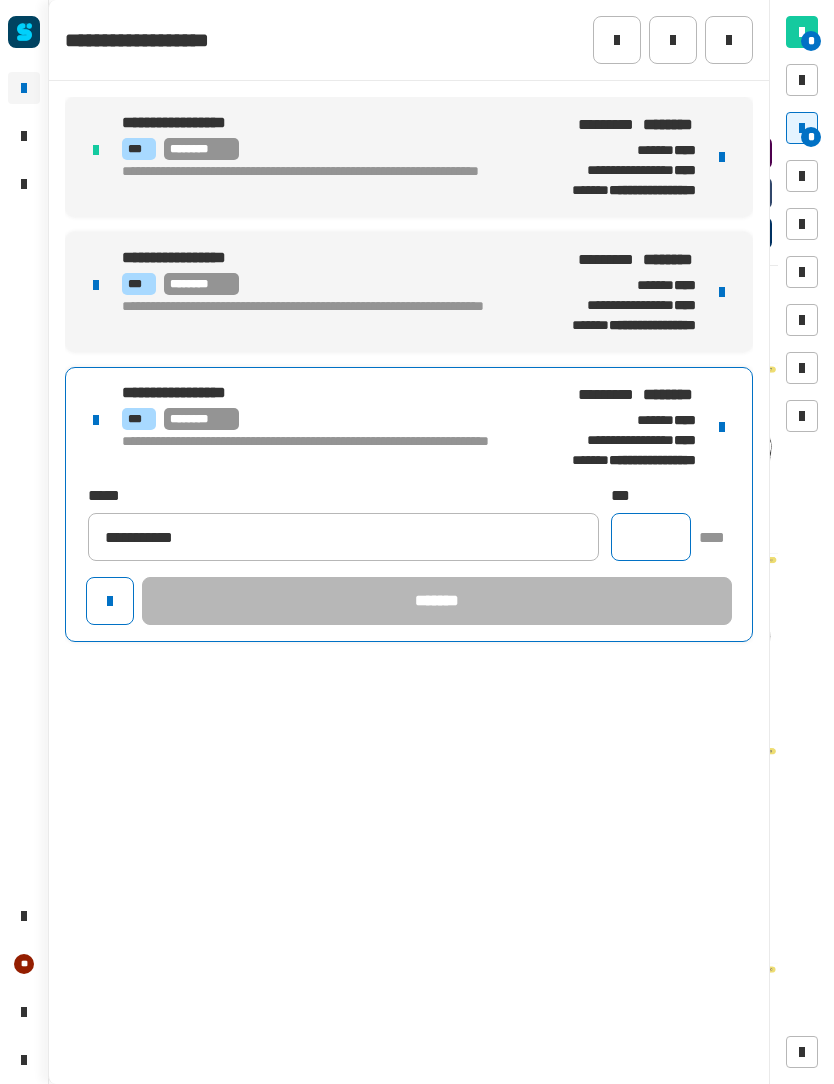click 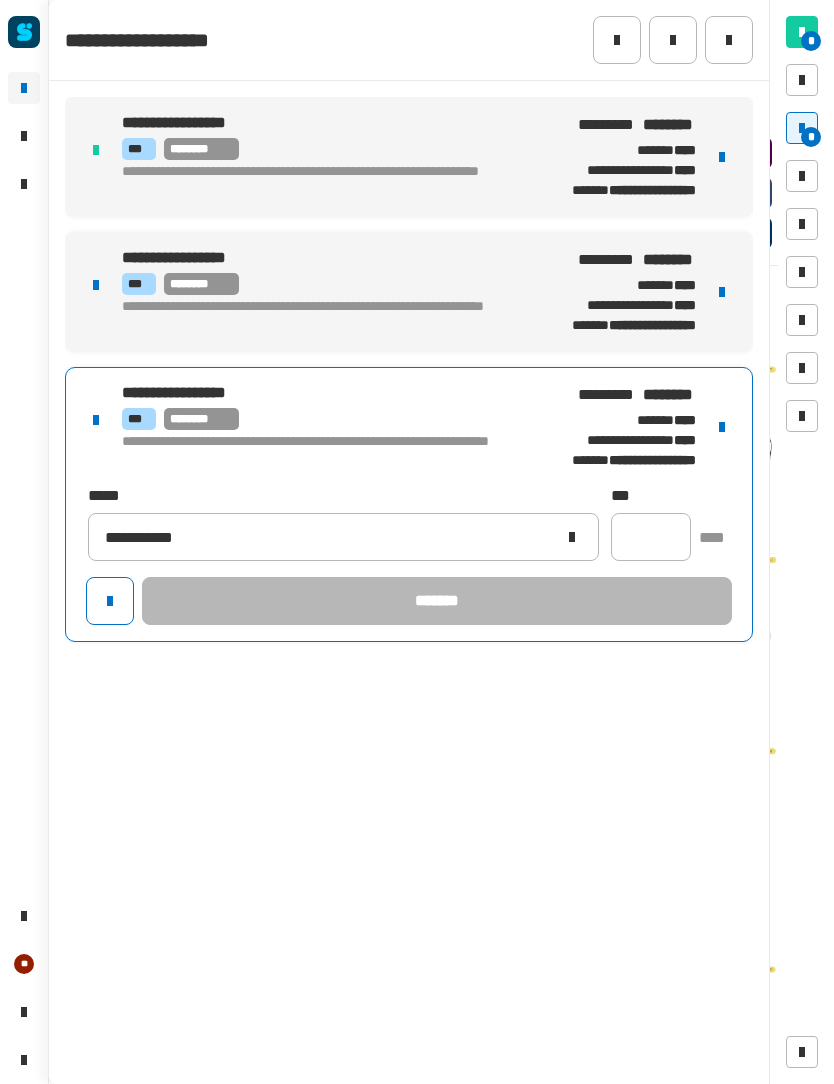 click 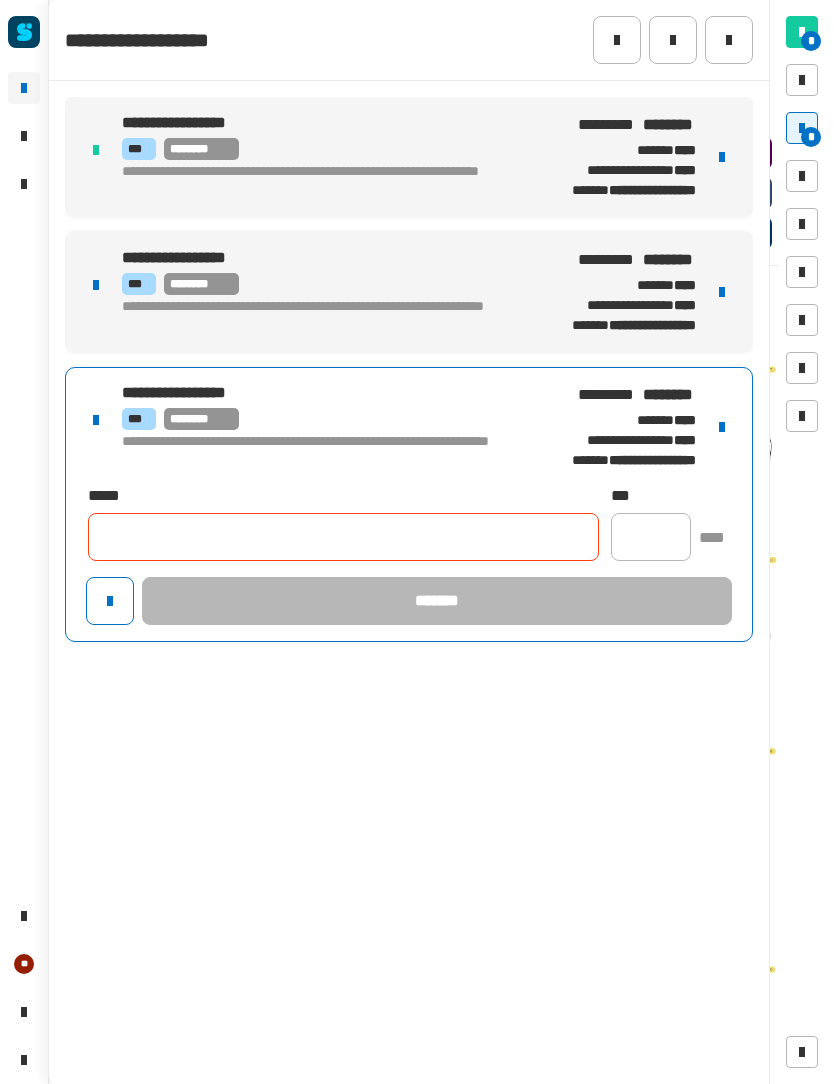 click at bounding box center (722, 427) 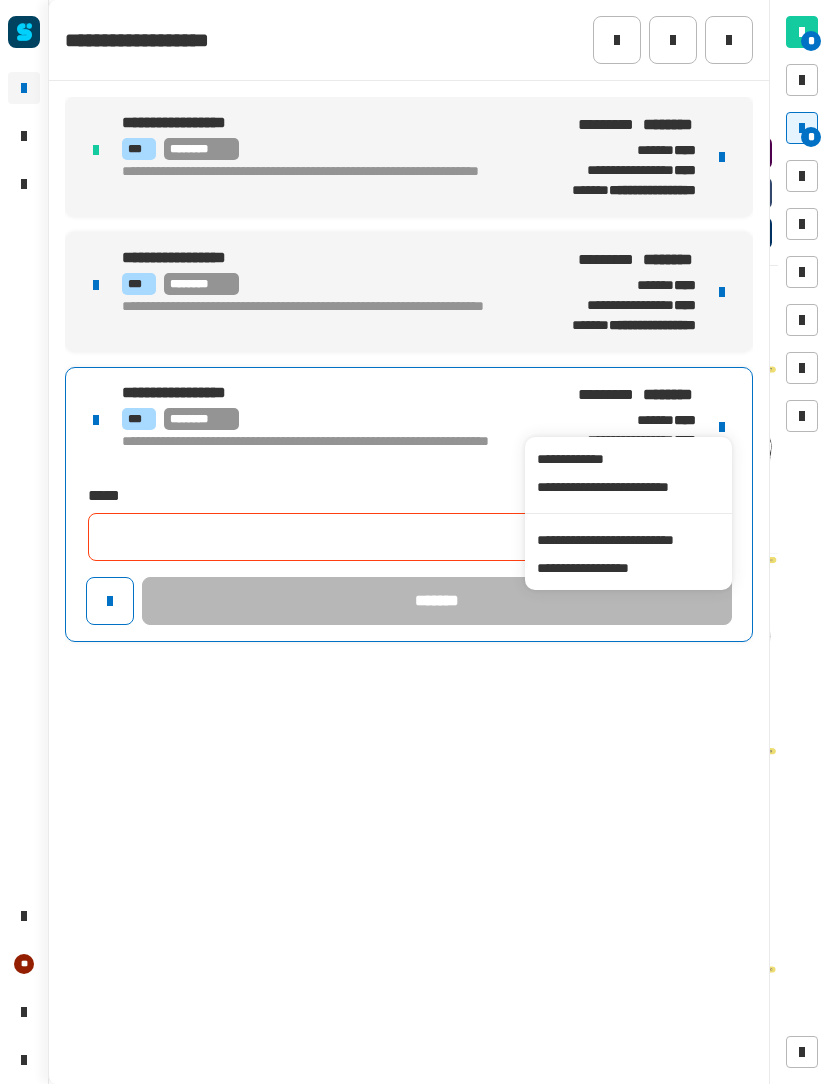 click on "**********" at bounding box center [628, 540] 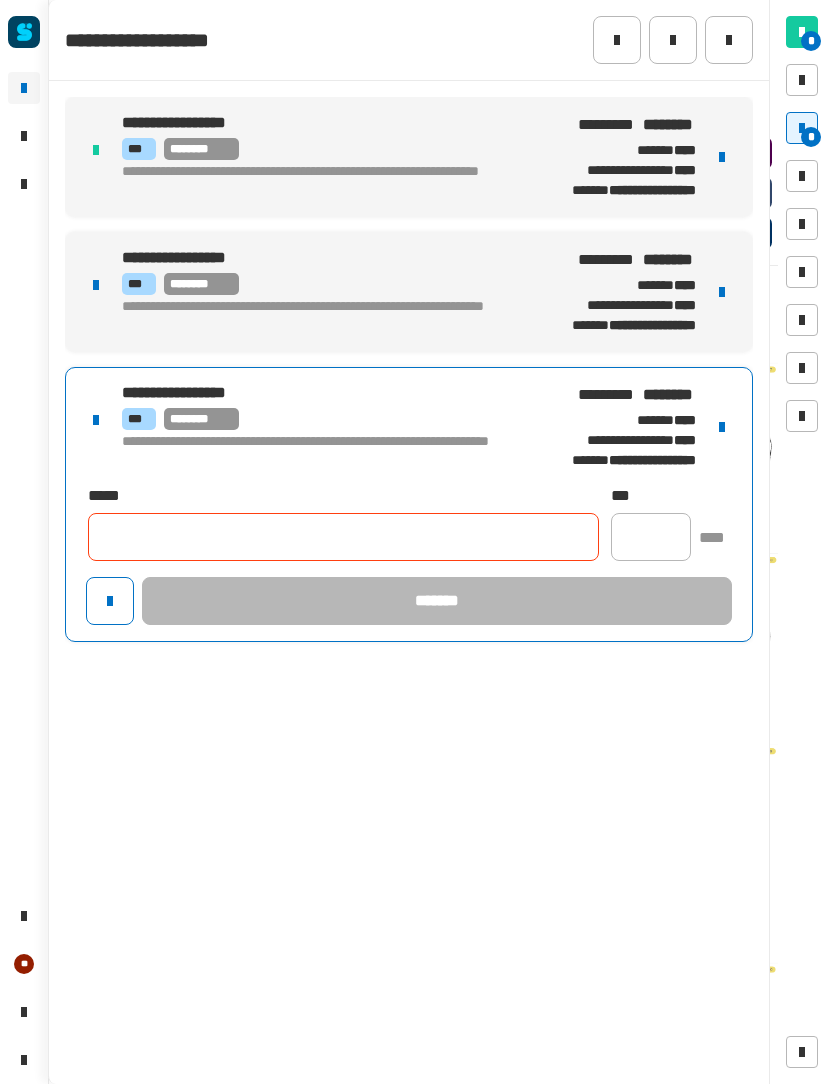 click 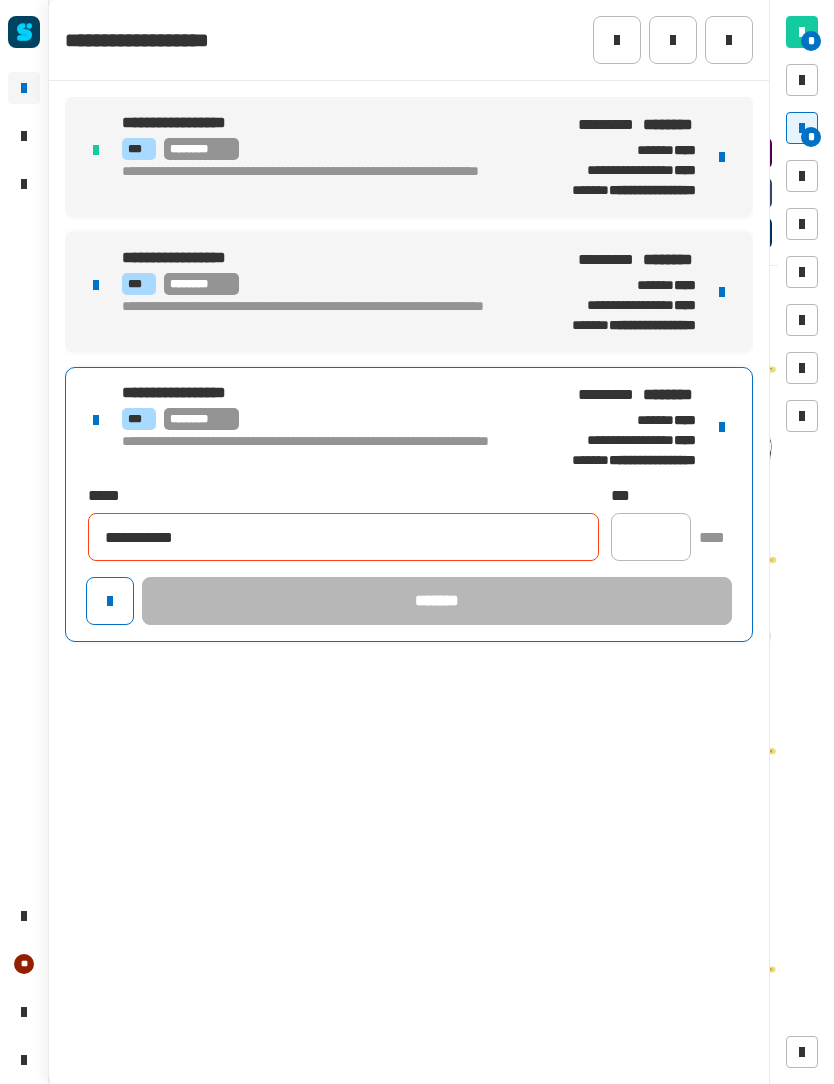 type on "**********" 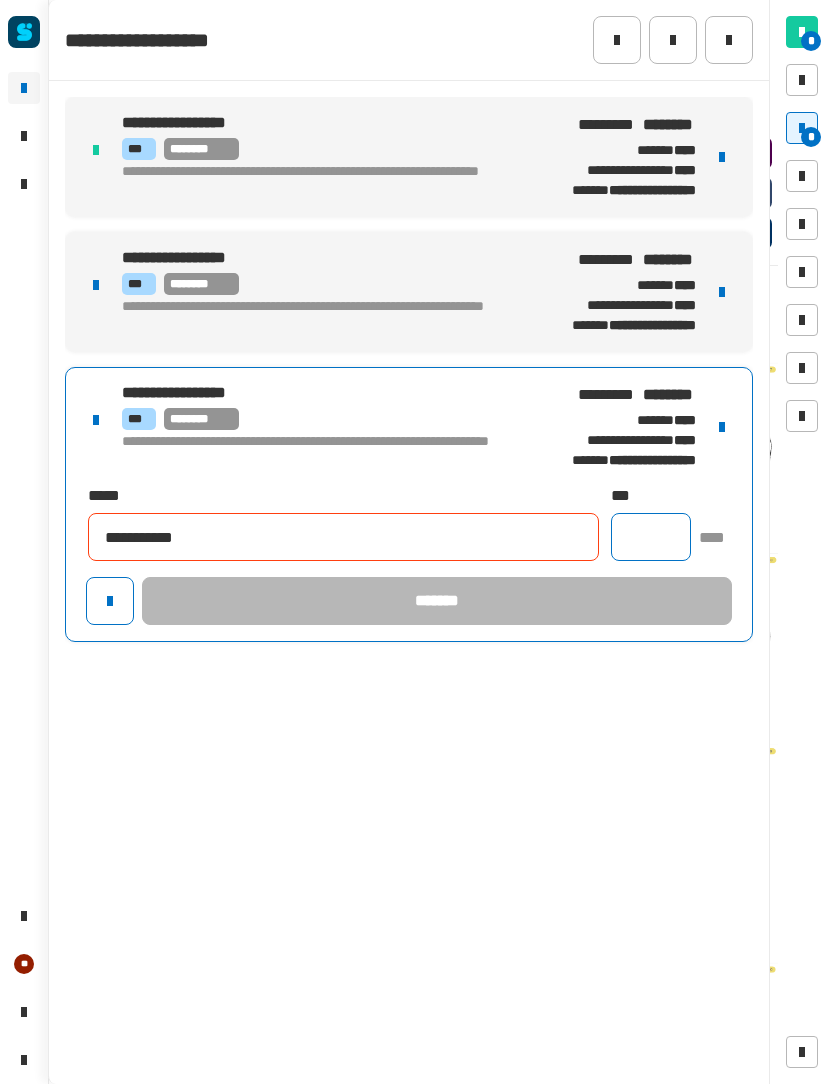 click 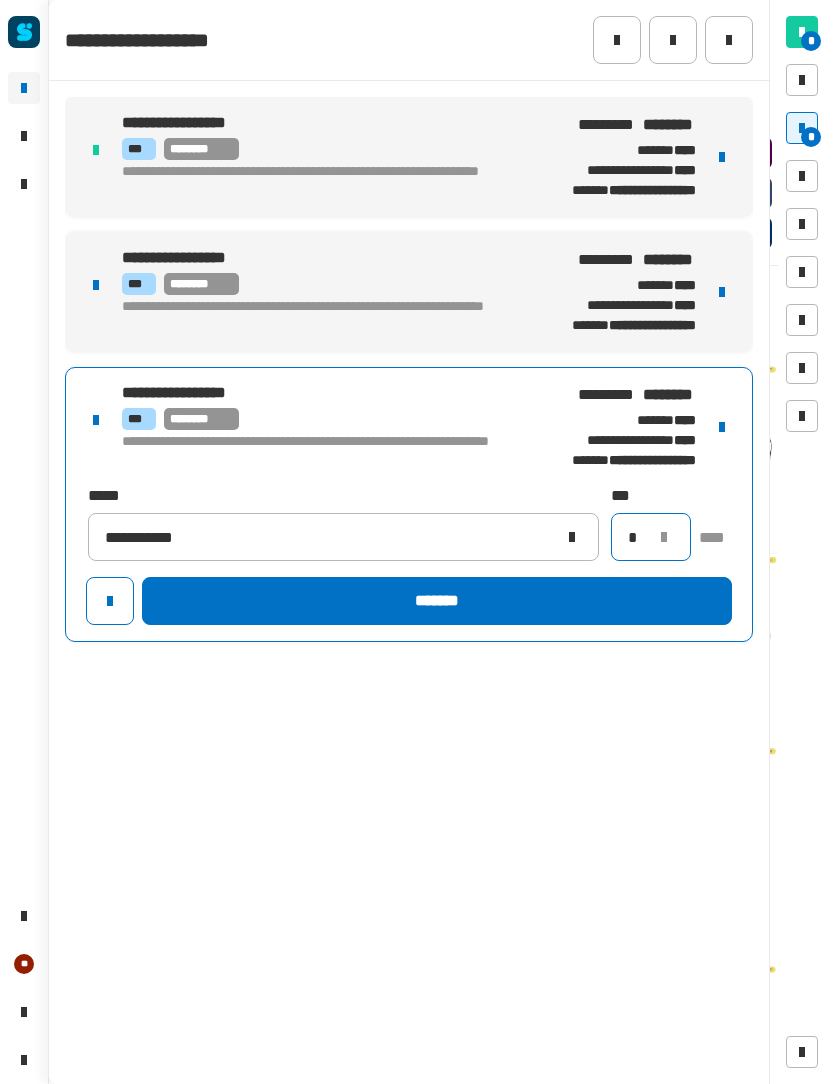 type on "*" 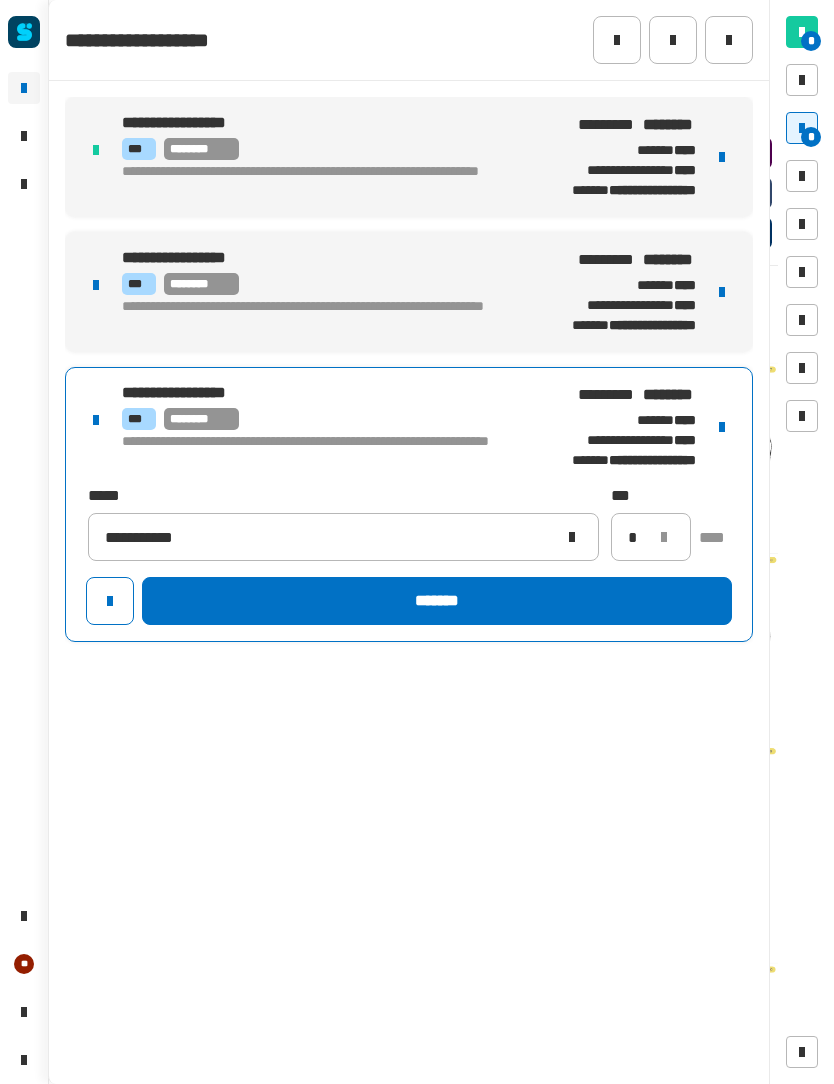 click on "*******" 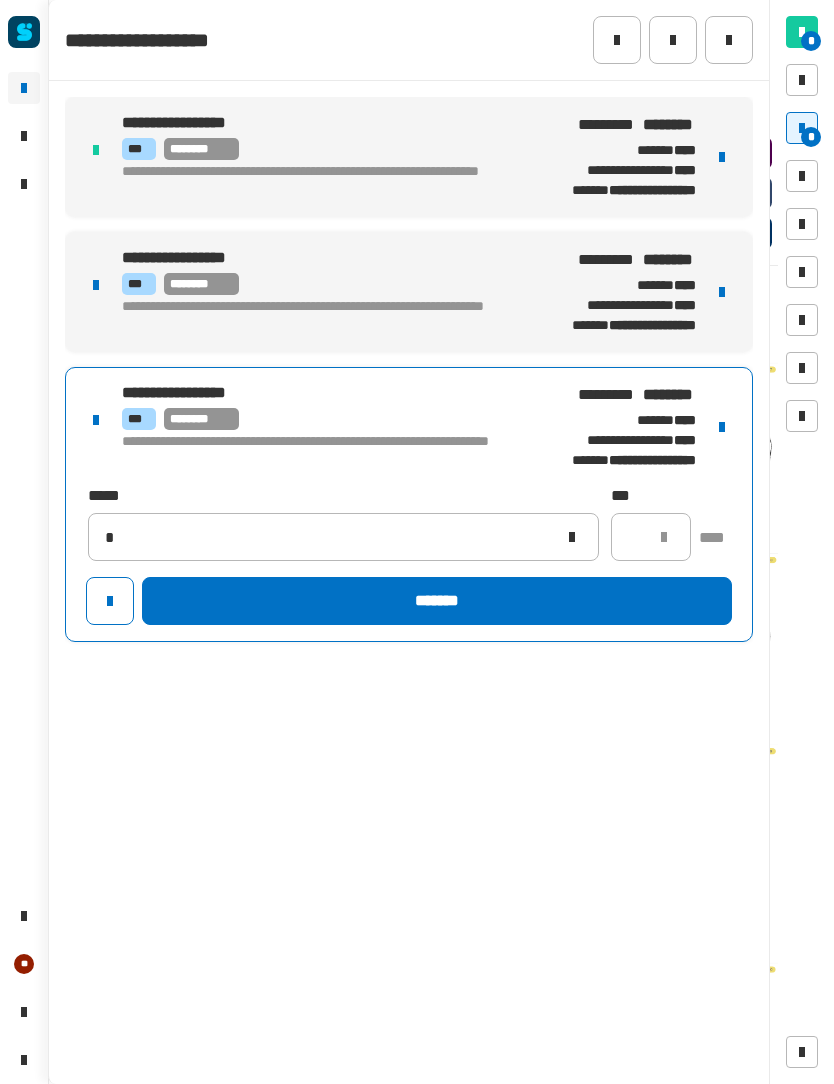 type 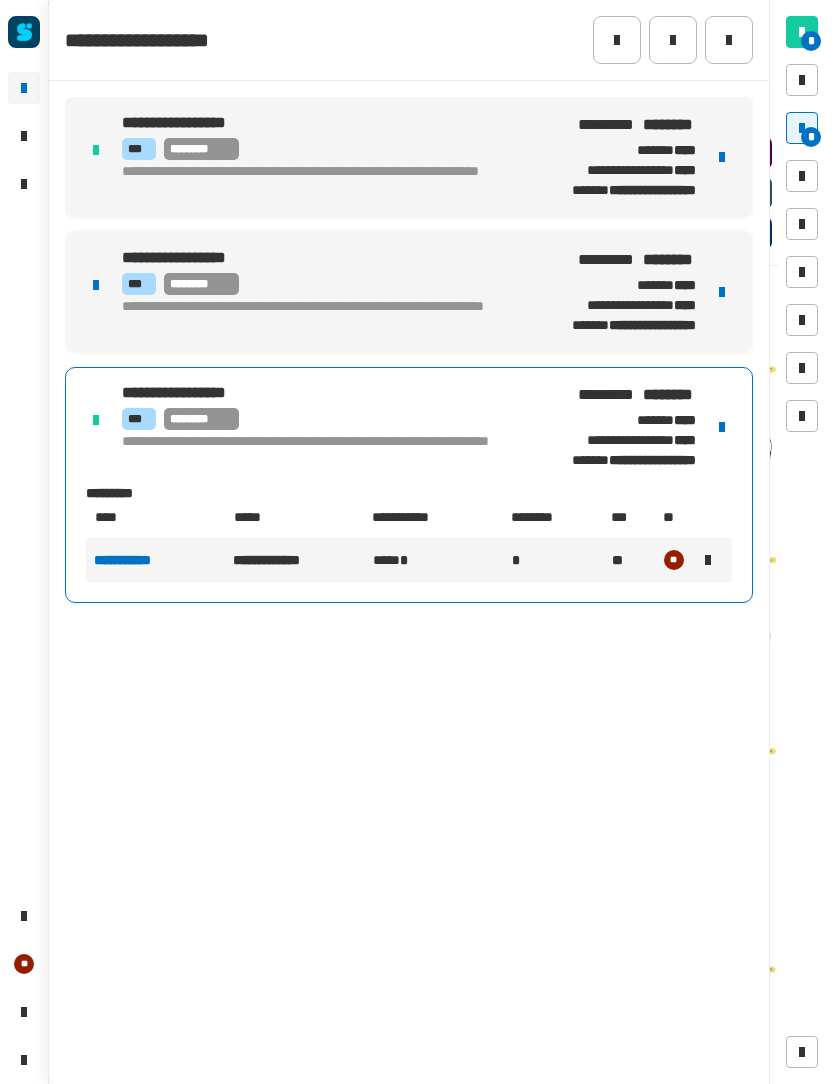 click on "**********" at bounding box center (614, 427) 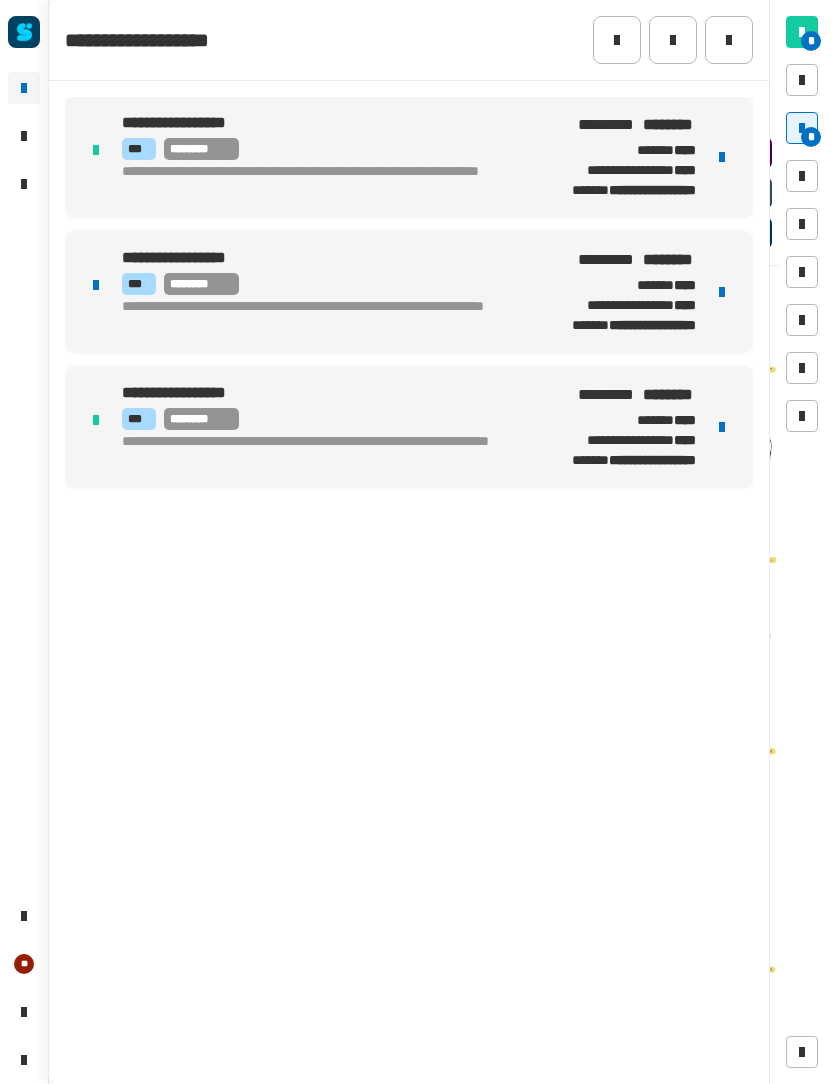 click on "**********" at bounding box center [614, 292] 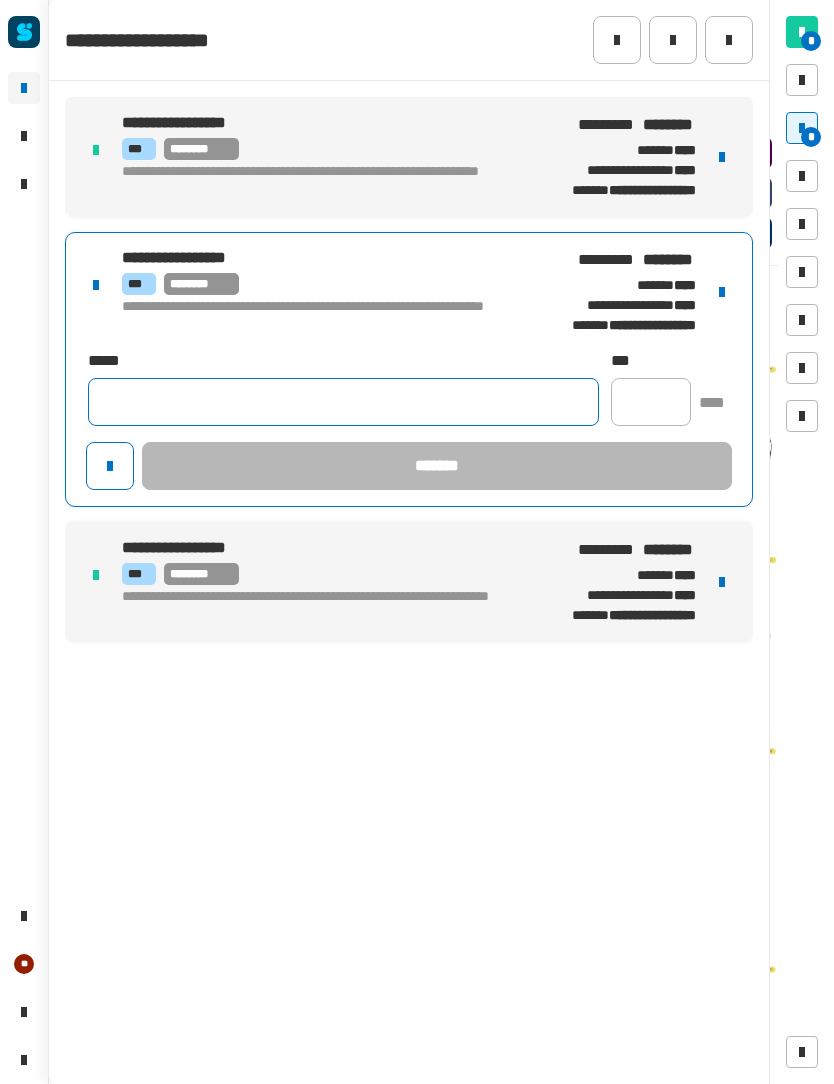 click 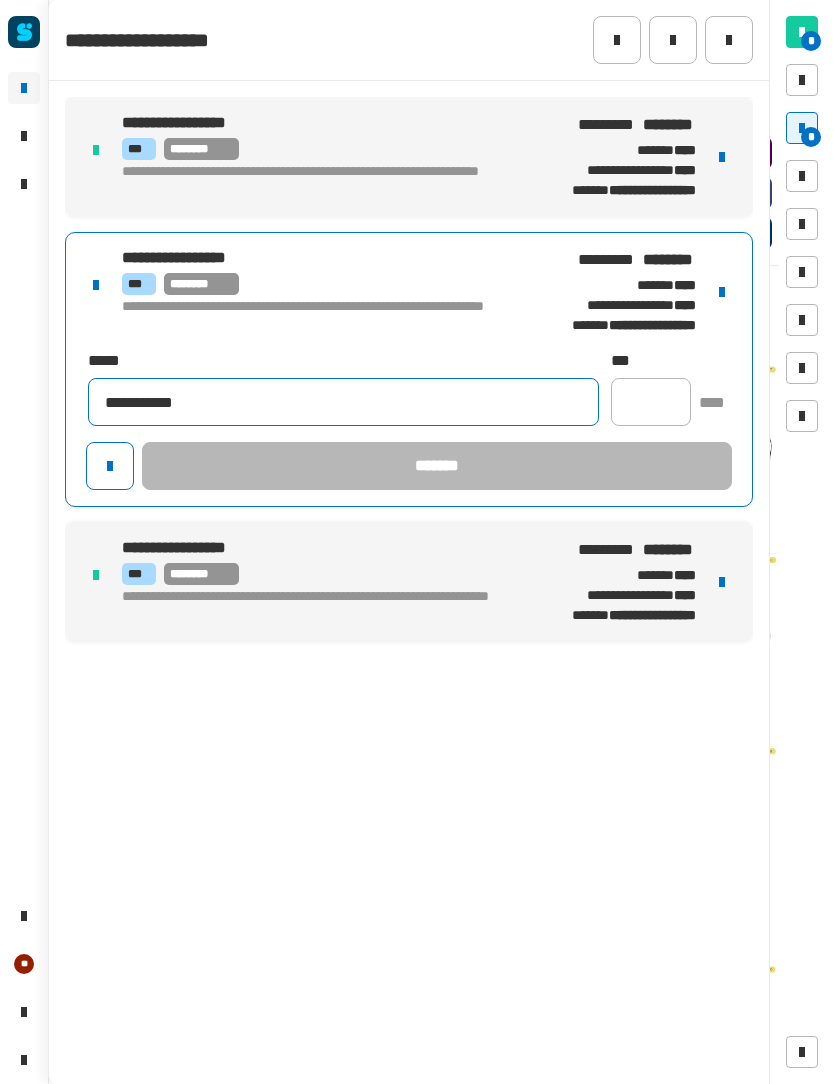type on "**********" 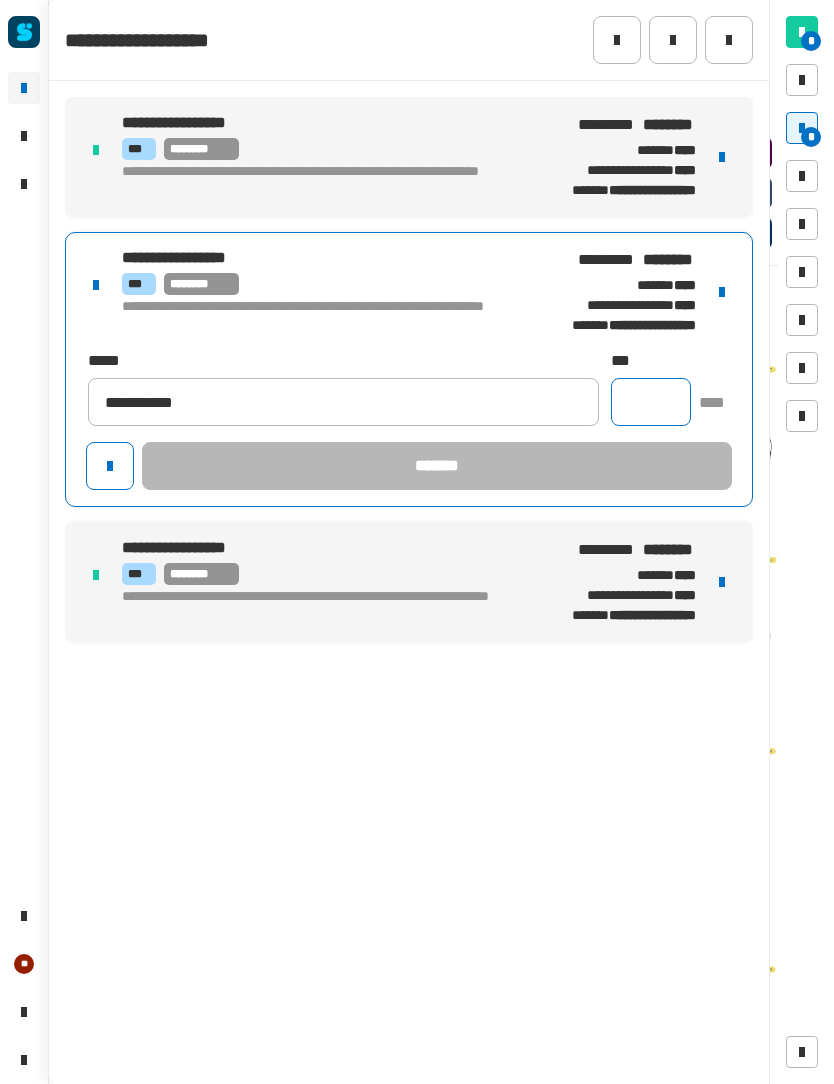 click 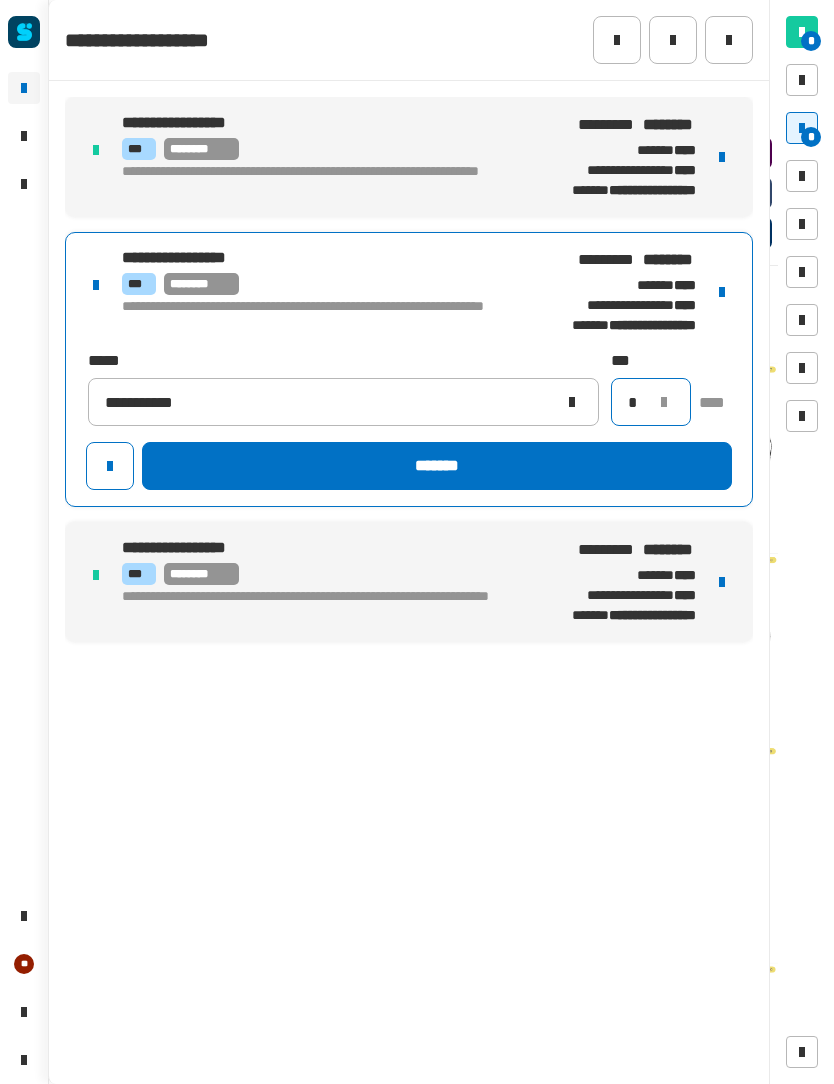 type on "*" 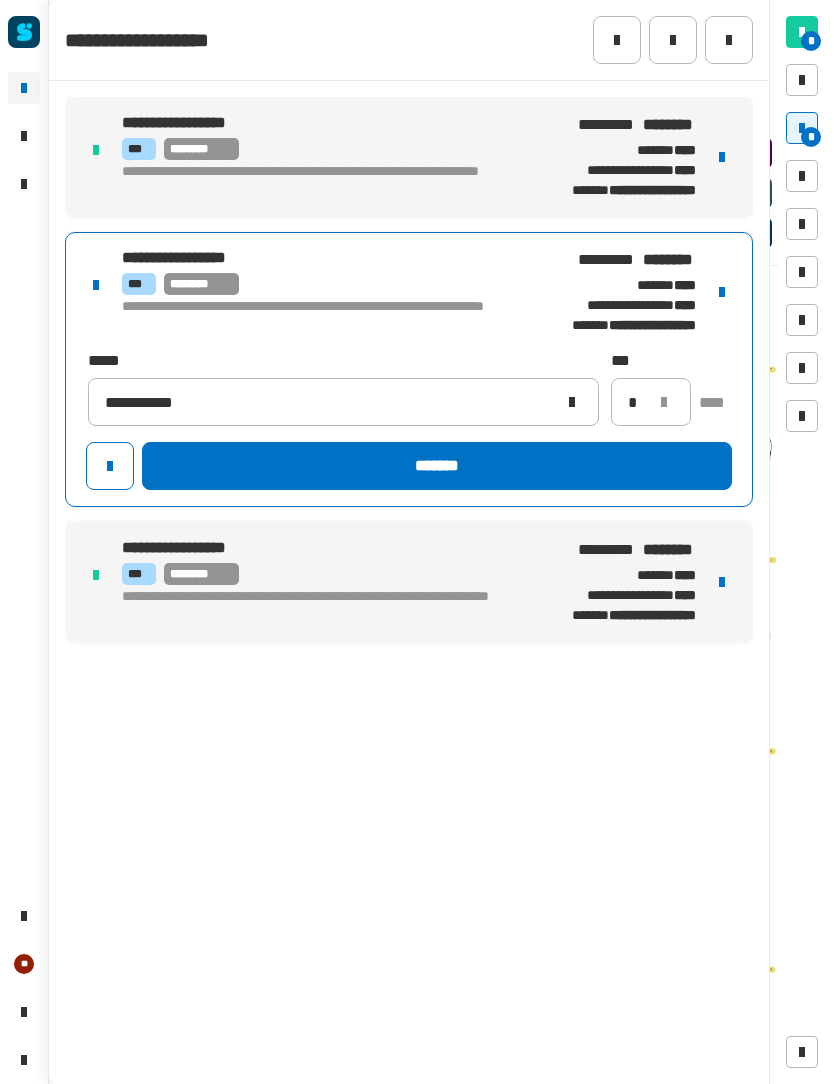 click on "*******" 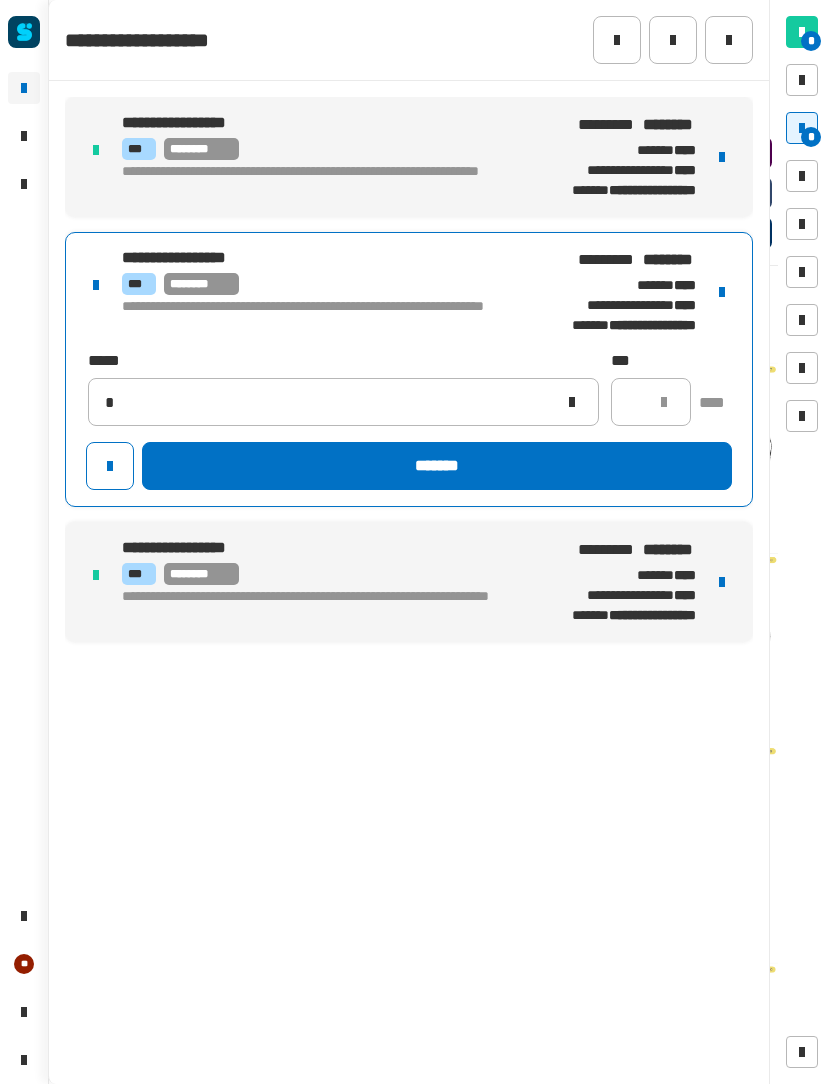 type 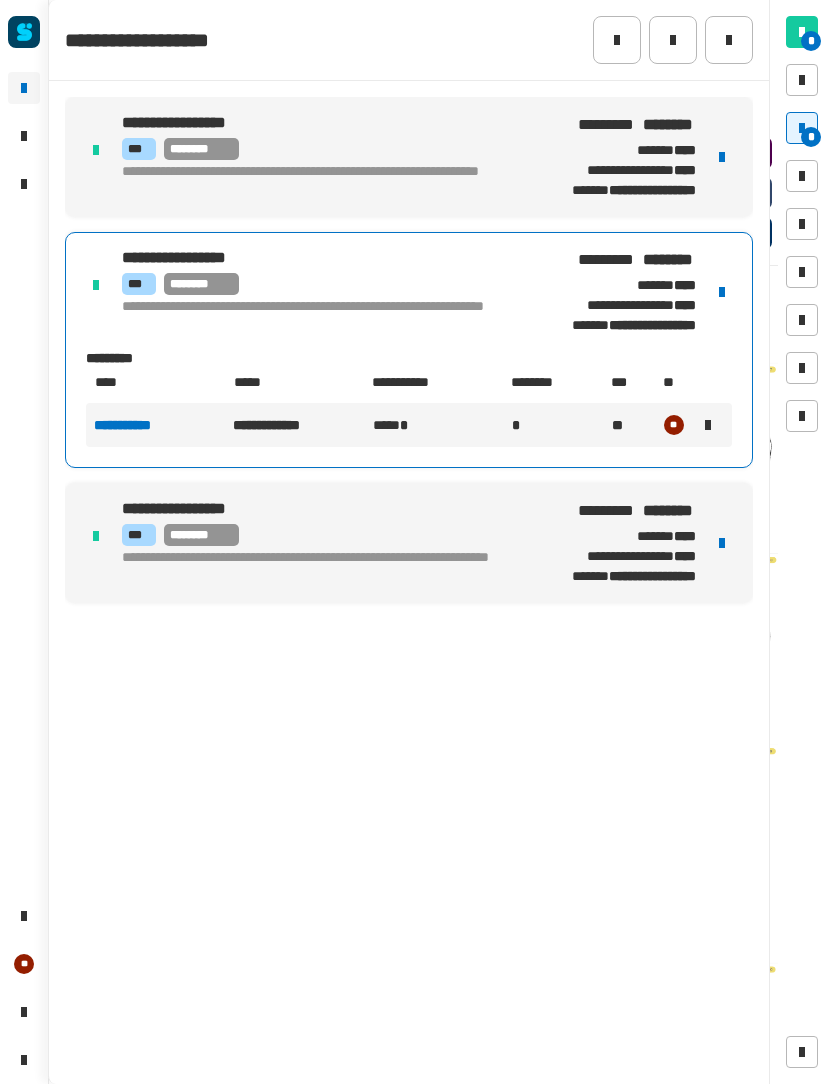 click on "**********" at bounding box center [614, 292] 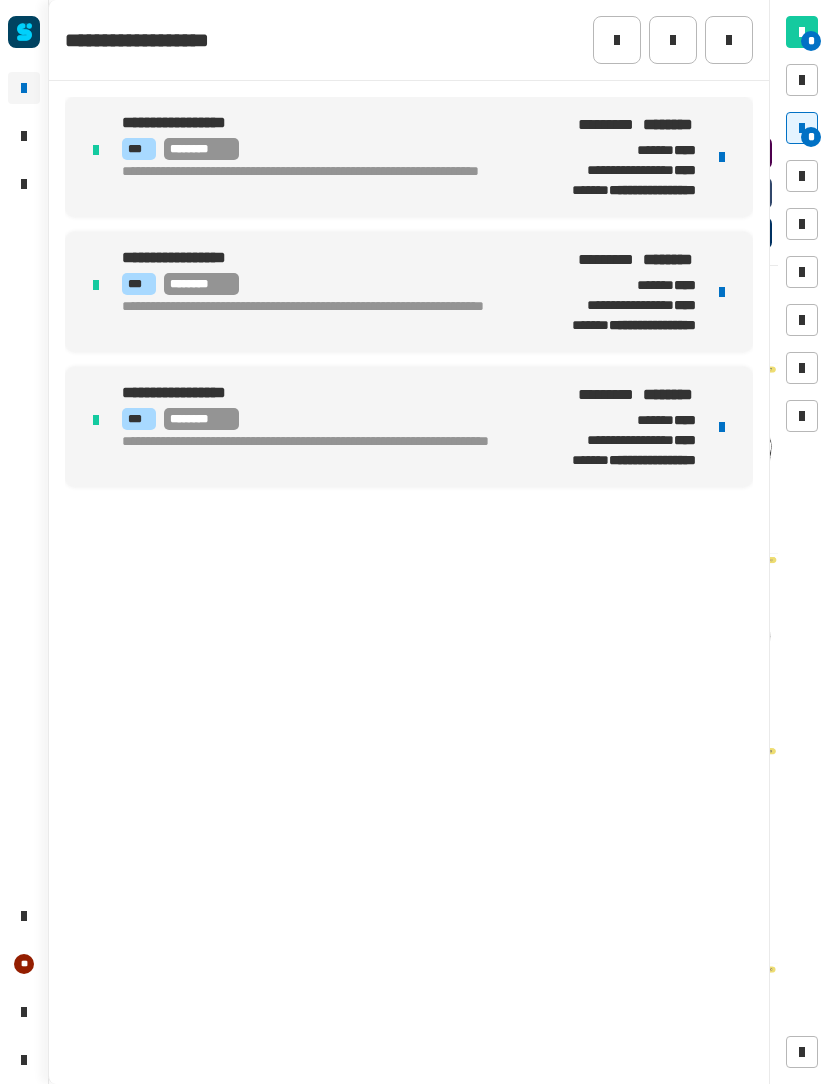 click at bounding box center [802, 128] 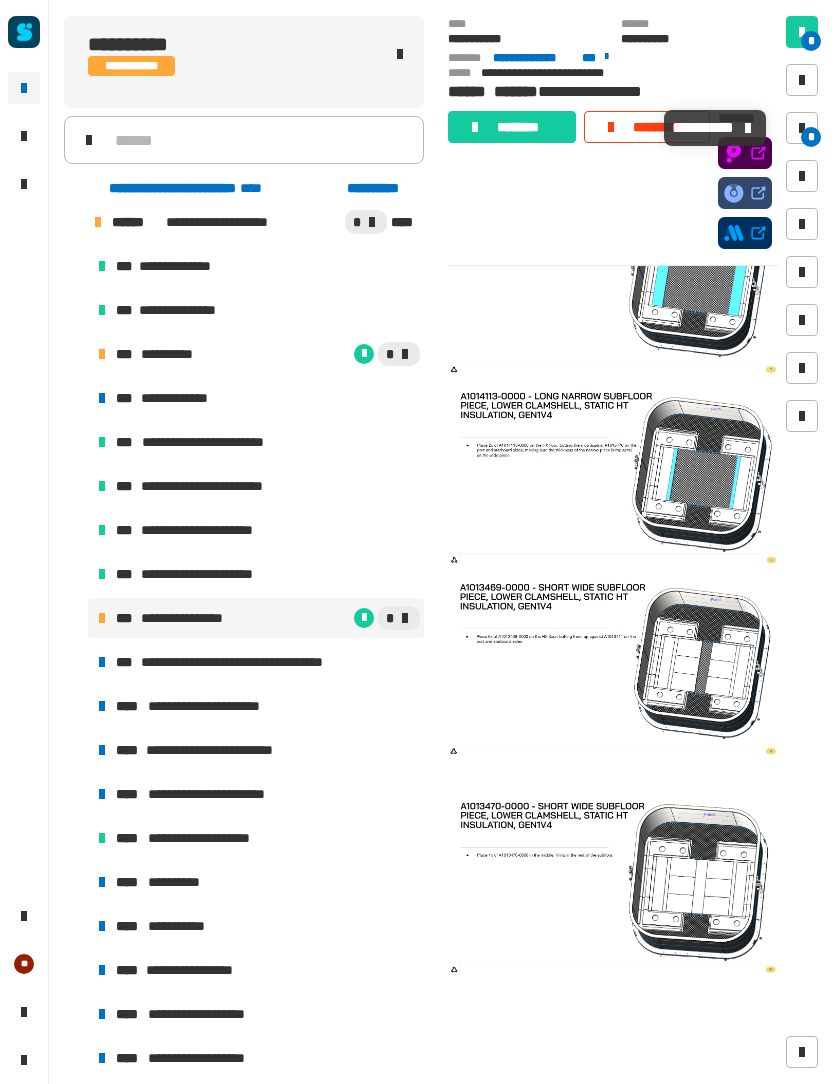 click at bounding box center (802, 128) 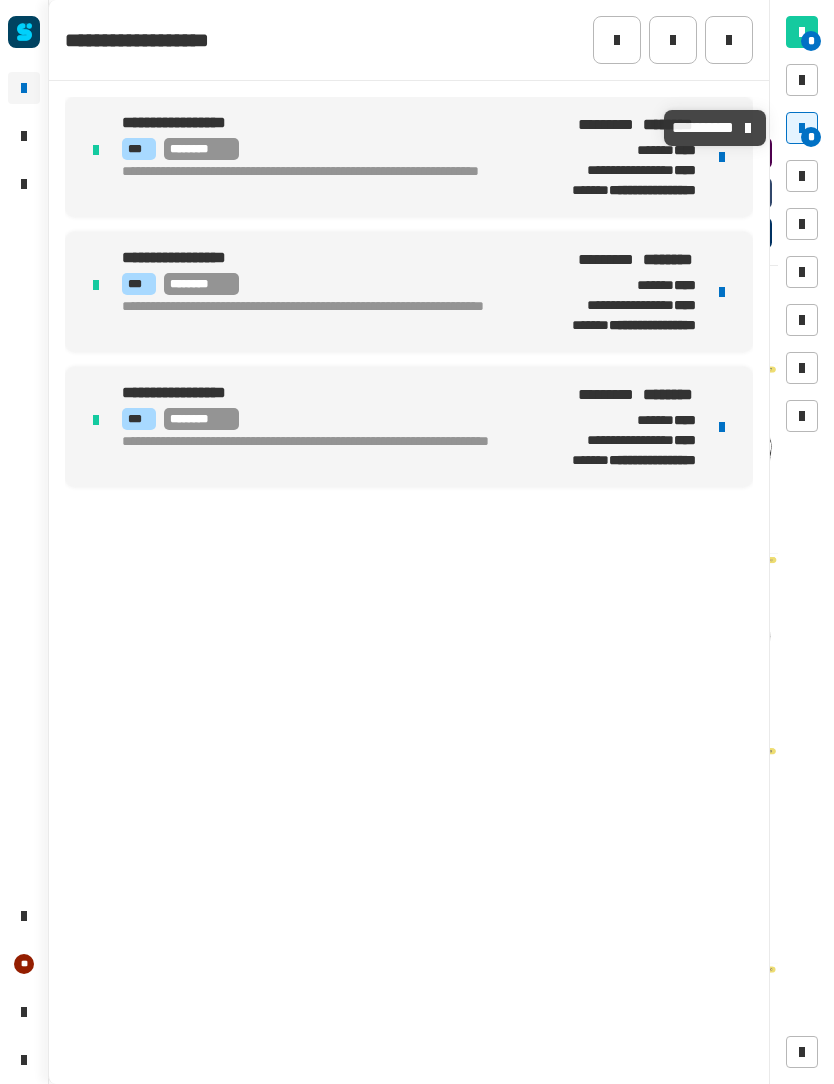 click on "*" at bounding box center (811, 137) 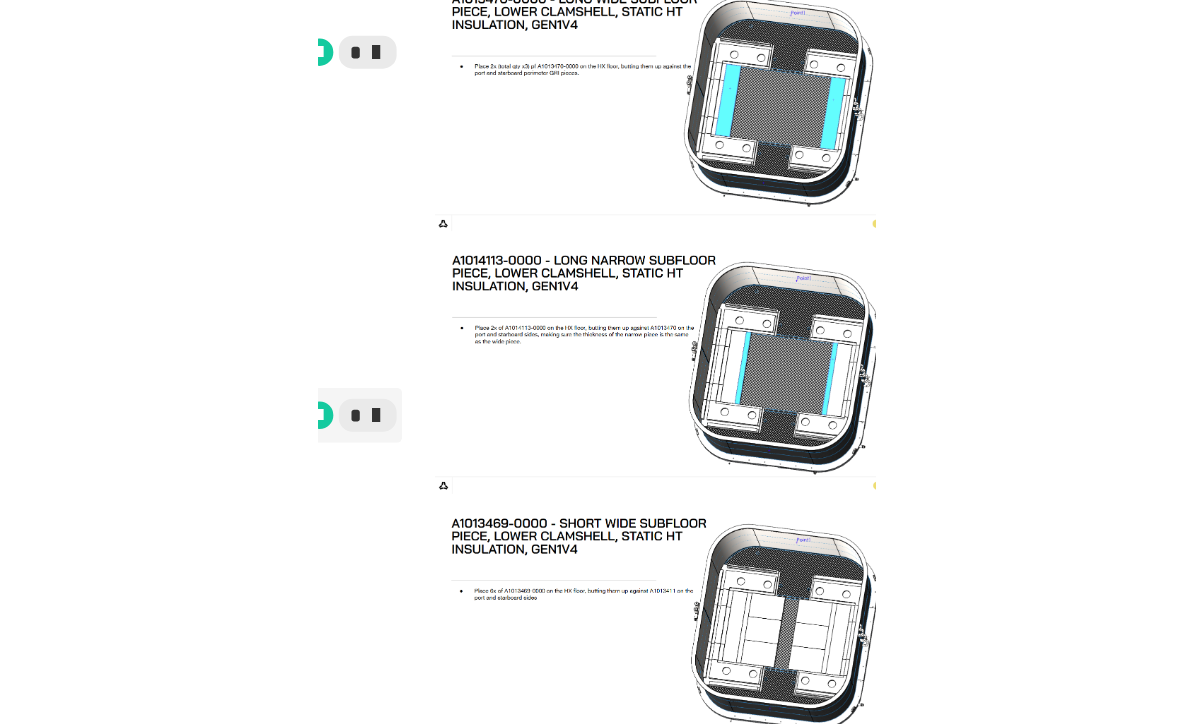 scroll, scrollTop: 29, scrollLeft: 0, axis: vertical 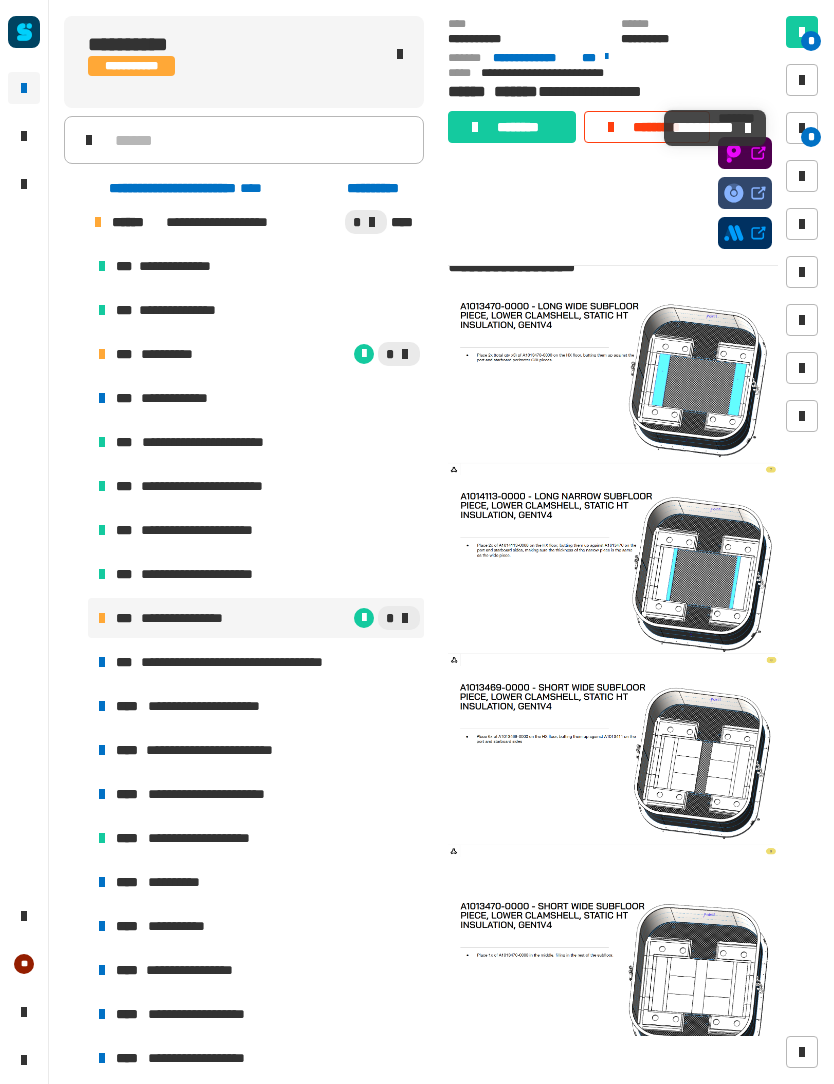 click on "*" at bounding box center [802, 128] 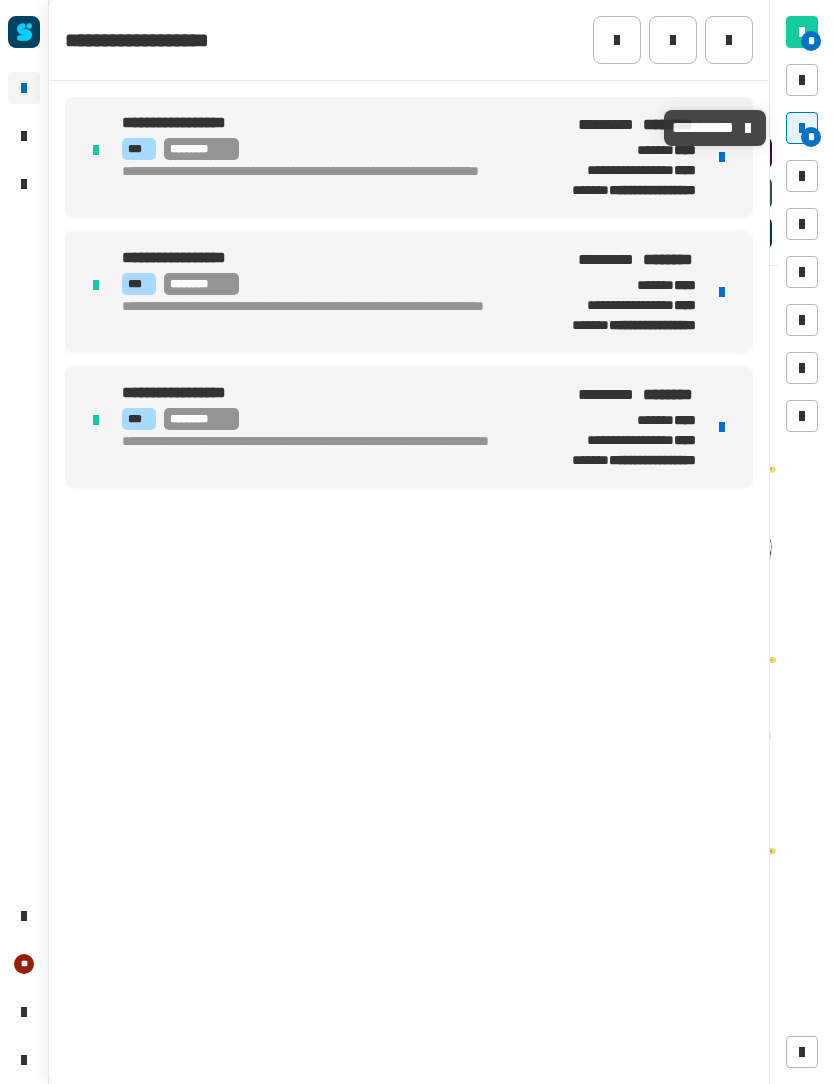 click at bounding box center (802, 128) 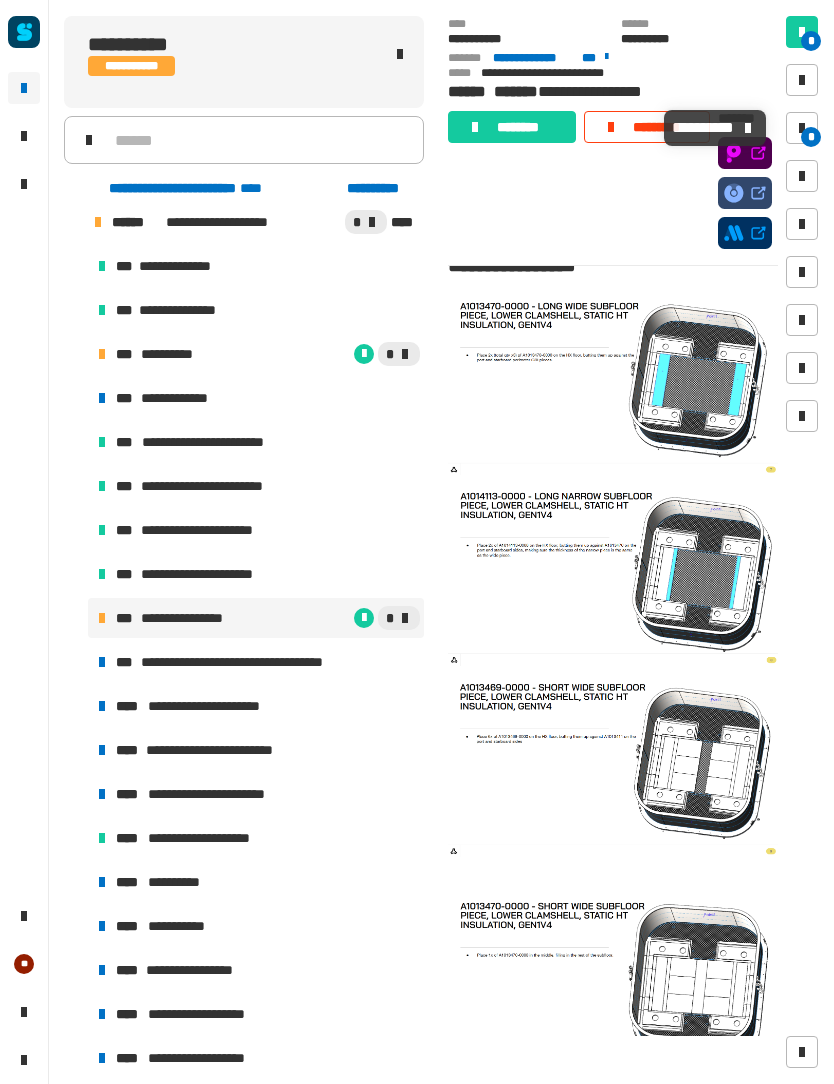 click on "********" 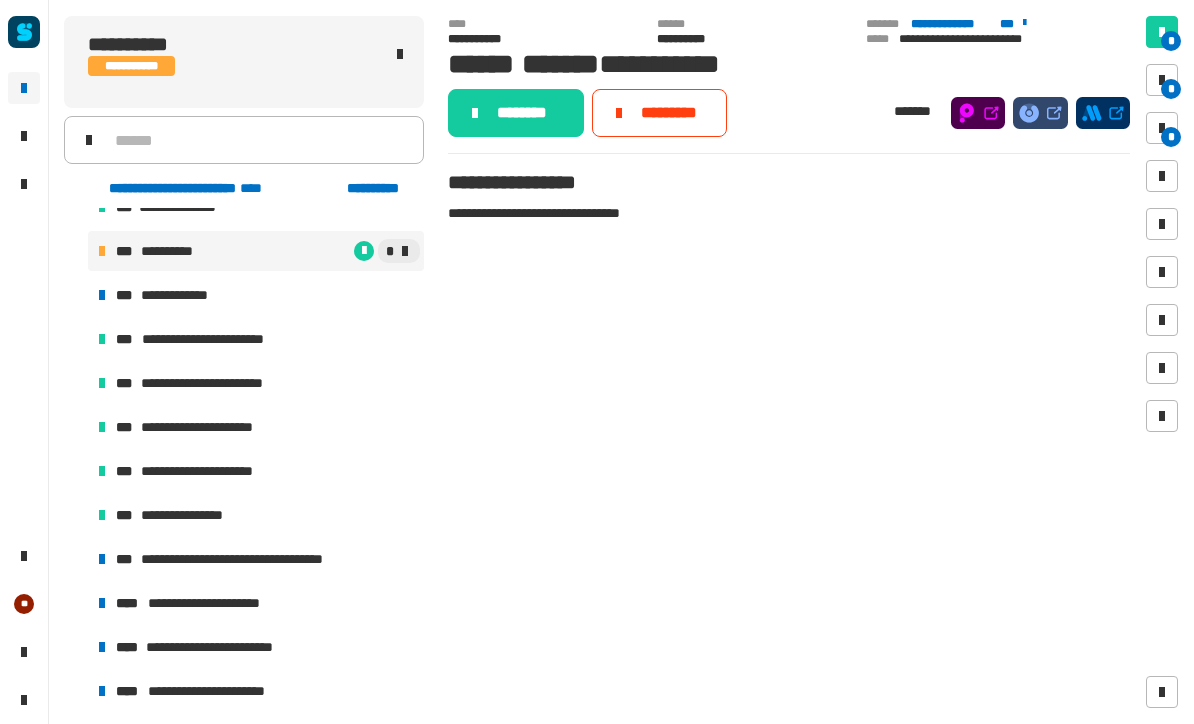 scroll, scrollTop: 342, scrollLeft: 0, axis: vertical 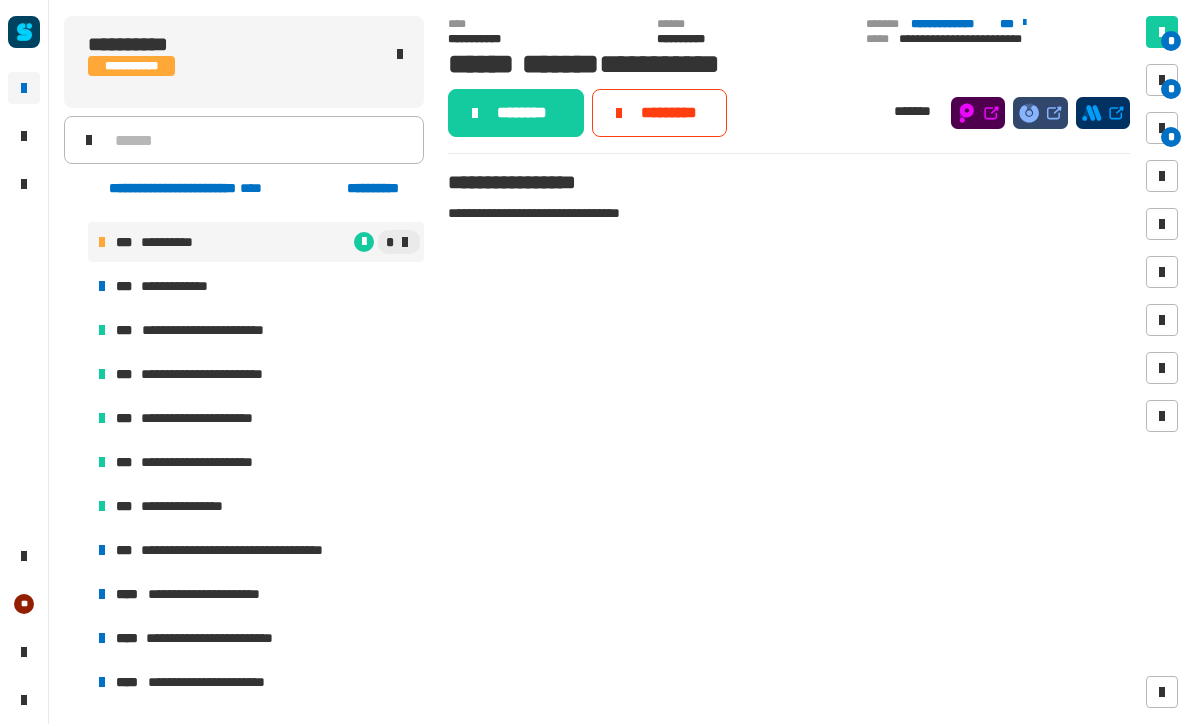 click on "**********" at bounding box center [256, 550] 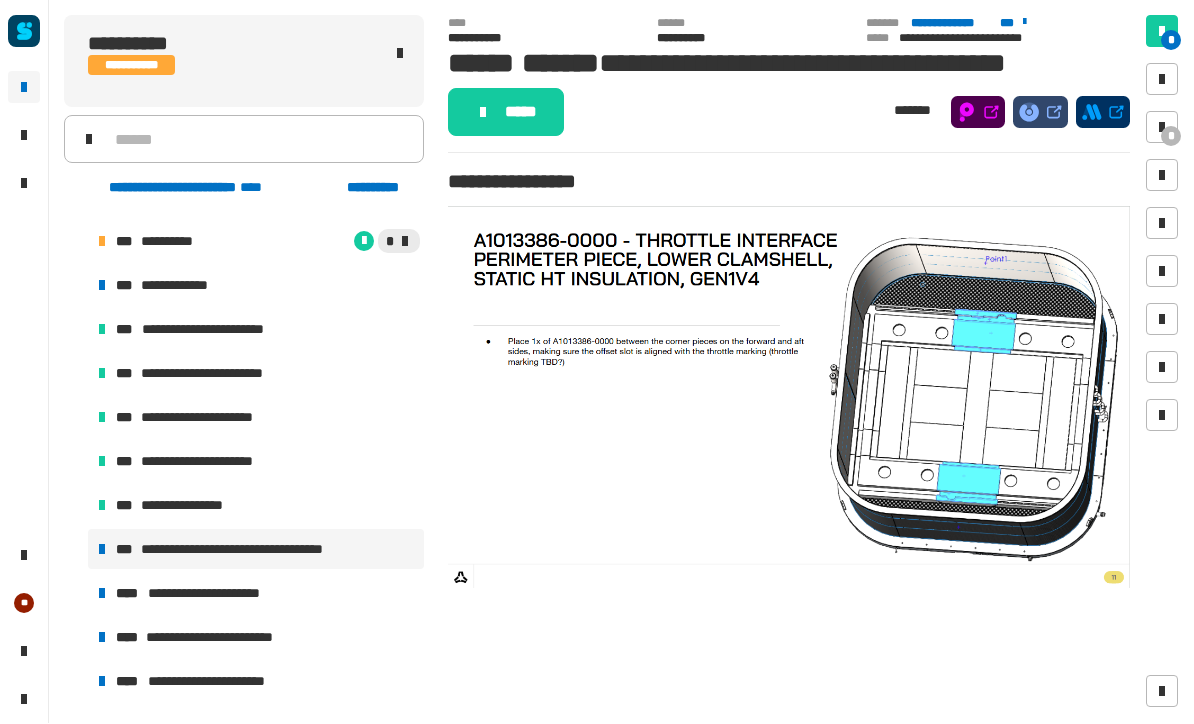 click on "*****" 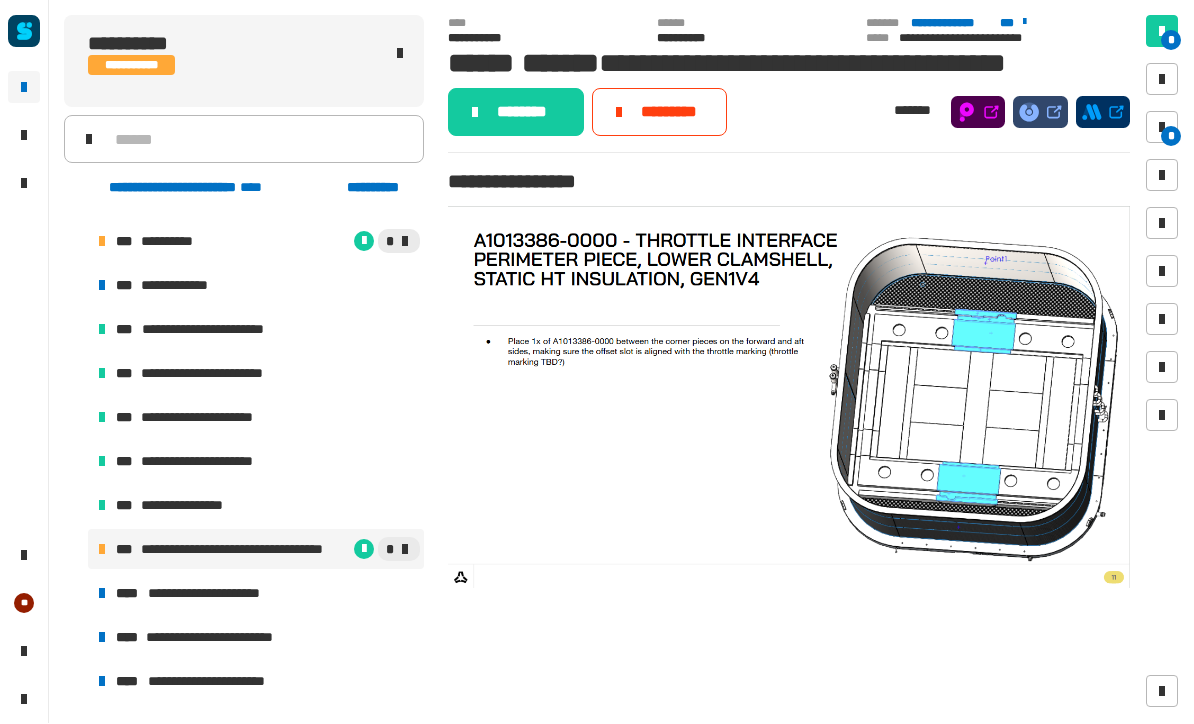 click on "********" 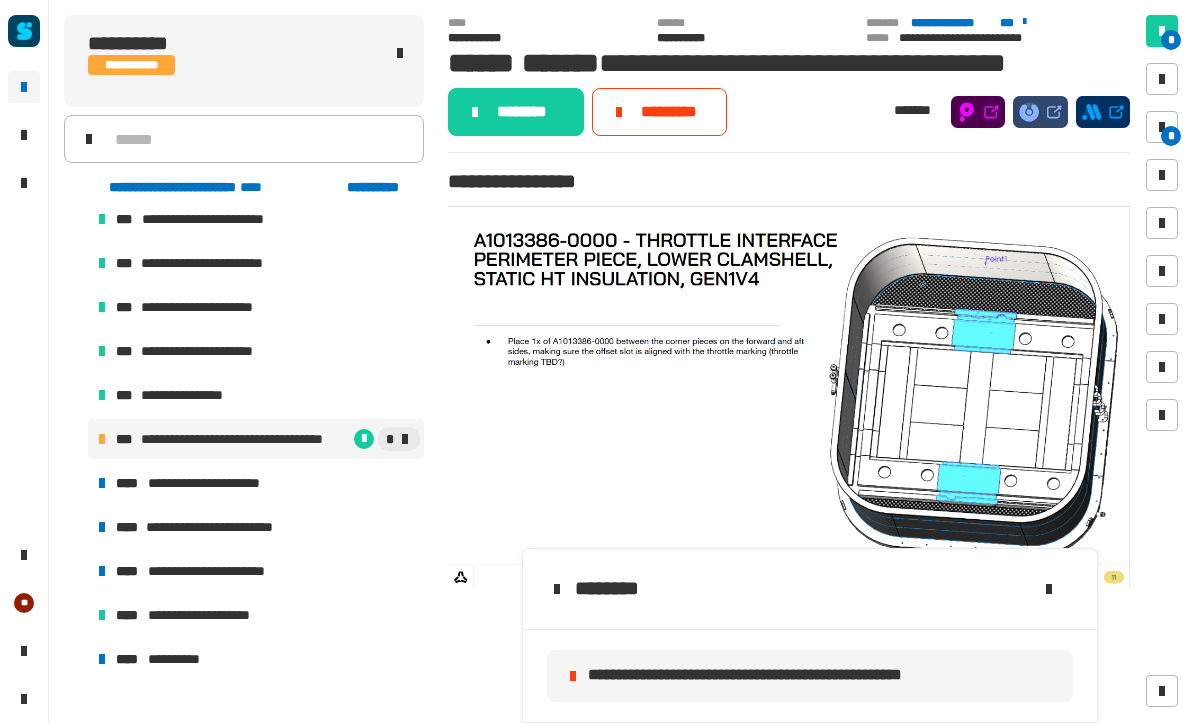 scroll, scrollTop: 454, scrollLeft: 0, axis: vertical 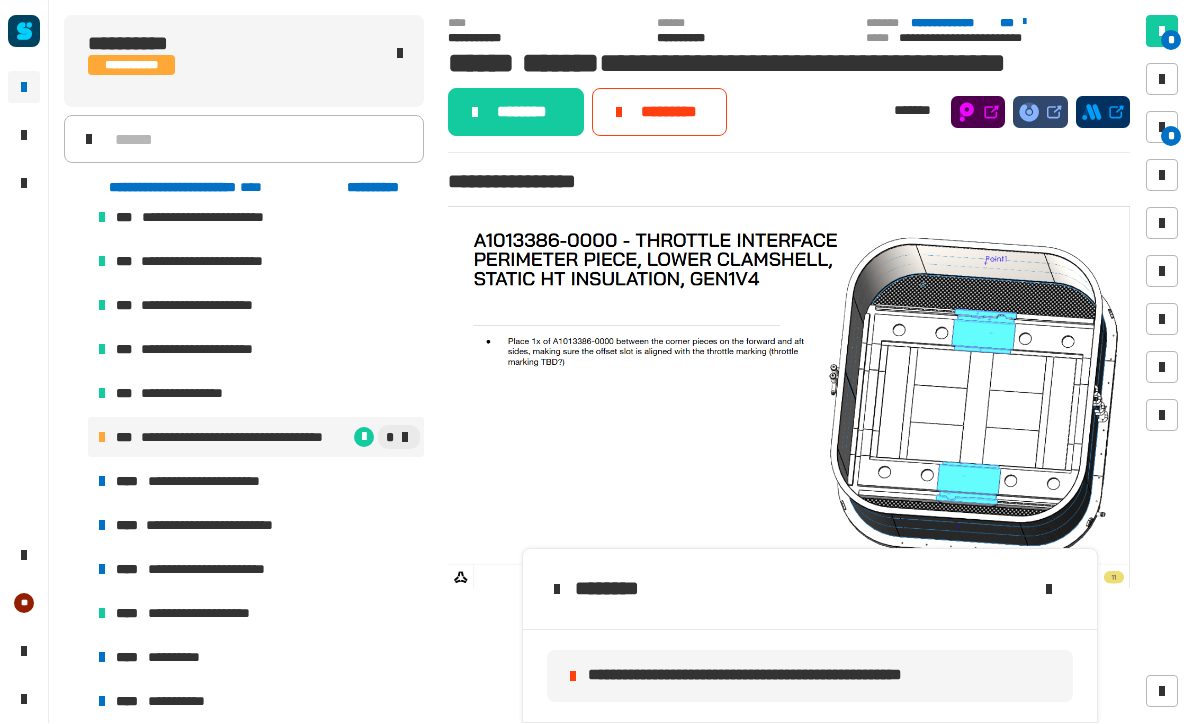 click on "**********" at bounding box center (213, 482) 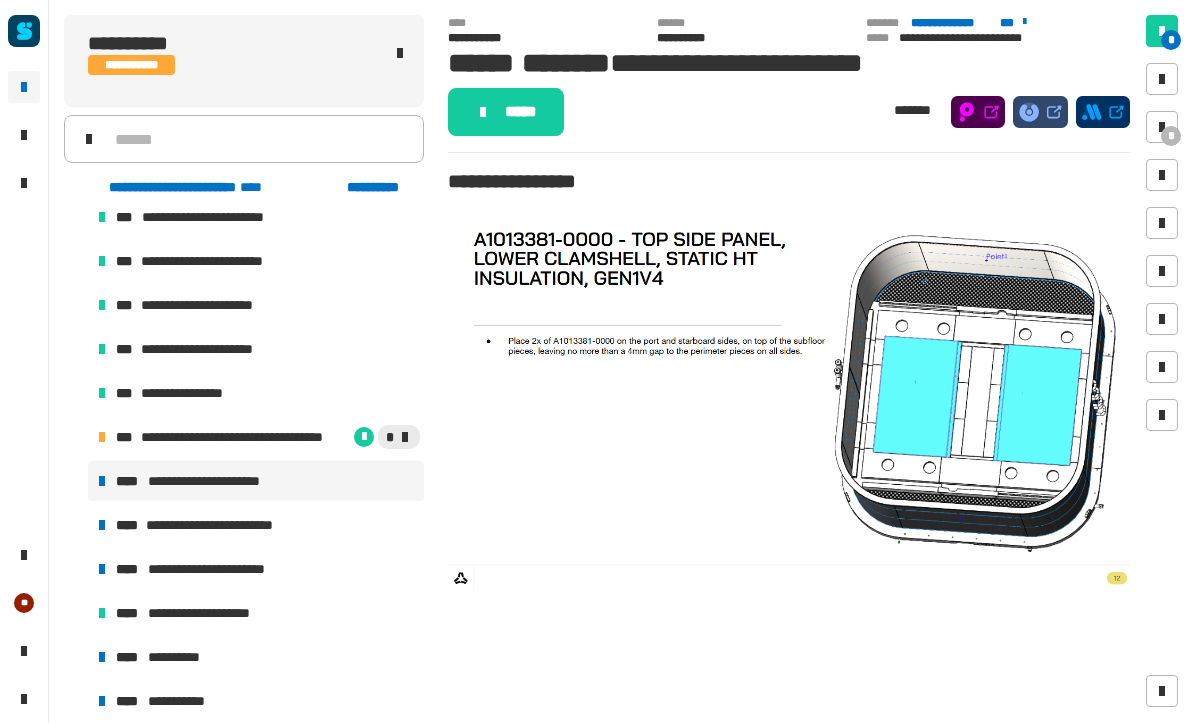 click on "**********" at bounding box center (244, 438) 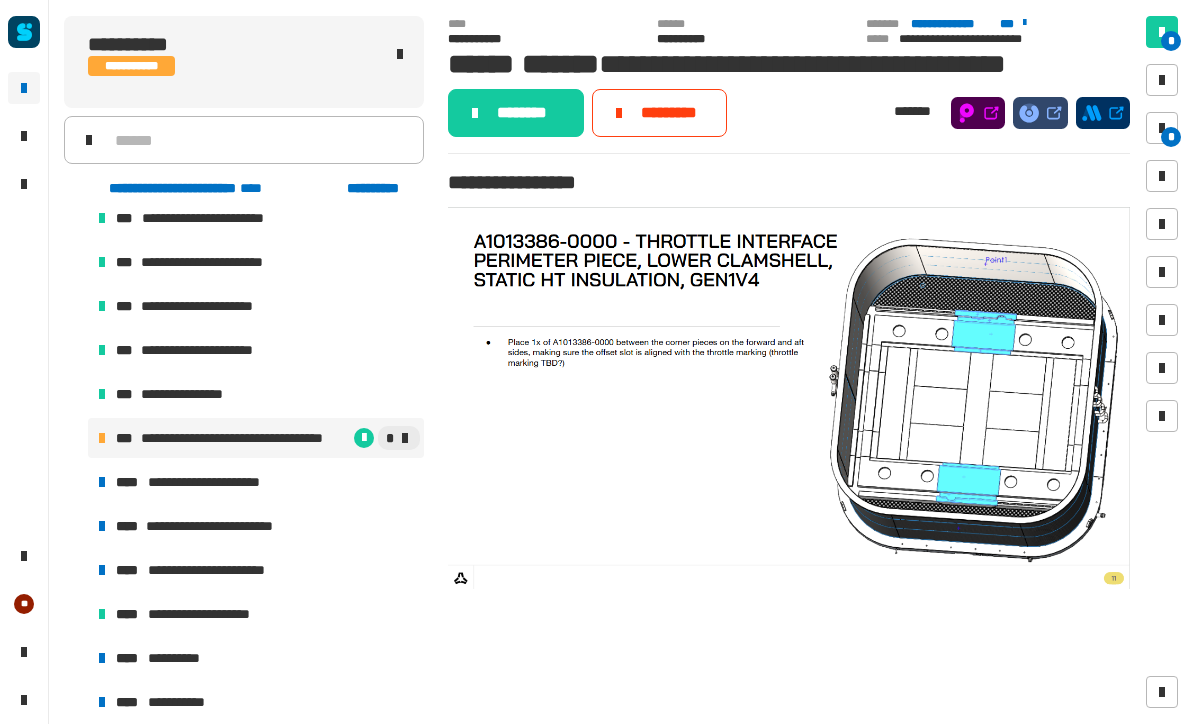 click on "**********" at bounding box center (213, 482) 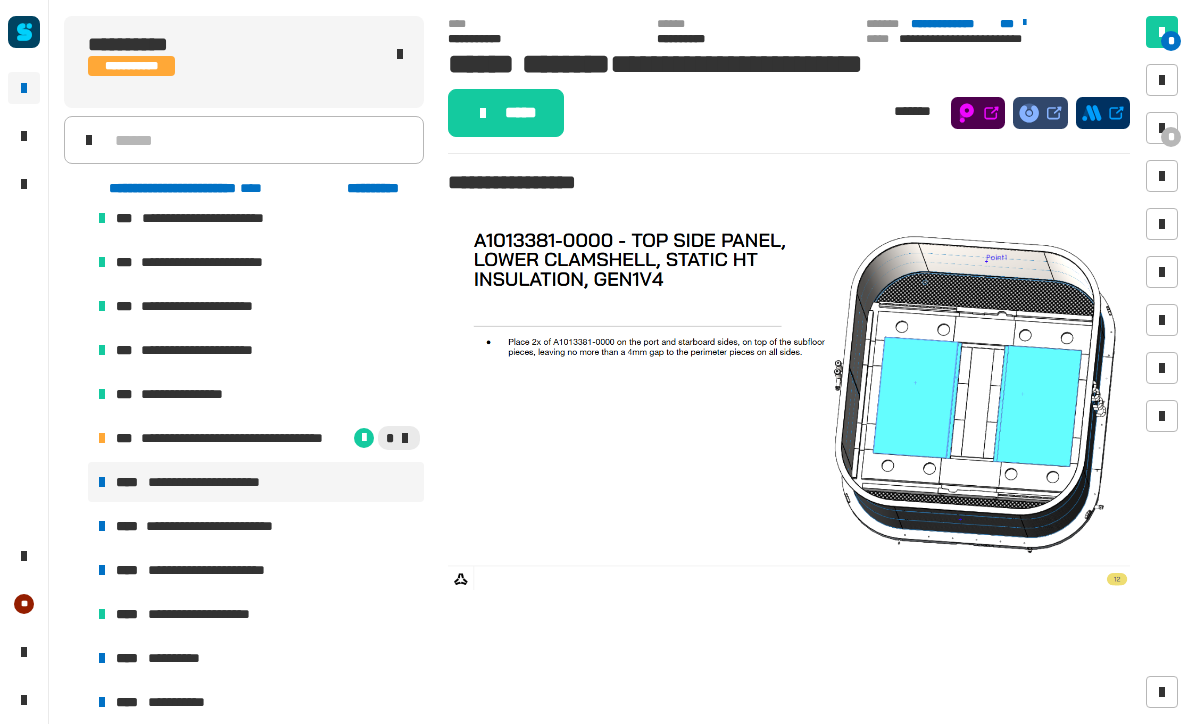 click on "**********" at bounding box center [256, 438] 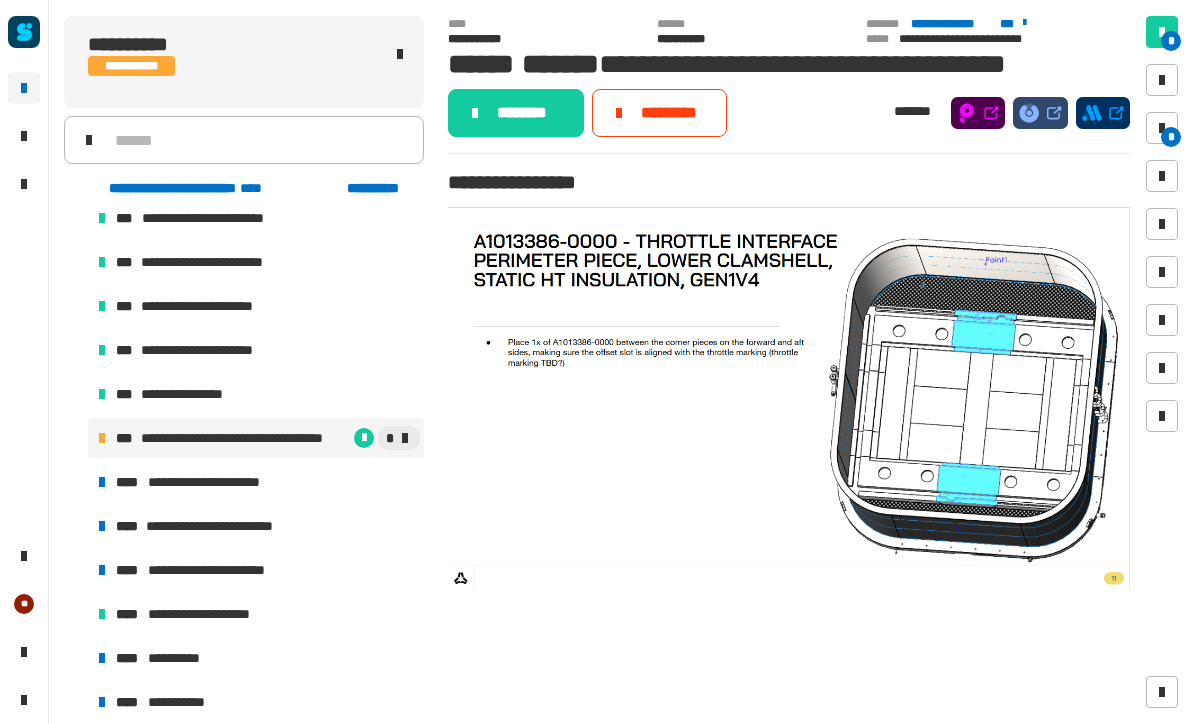 click on "******" 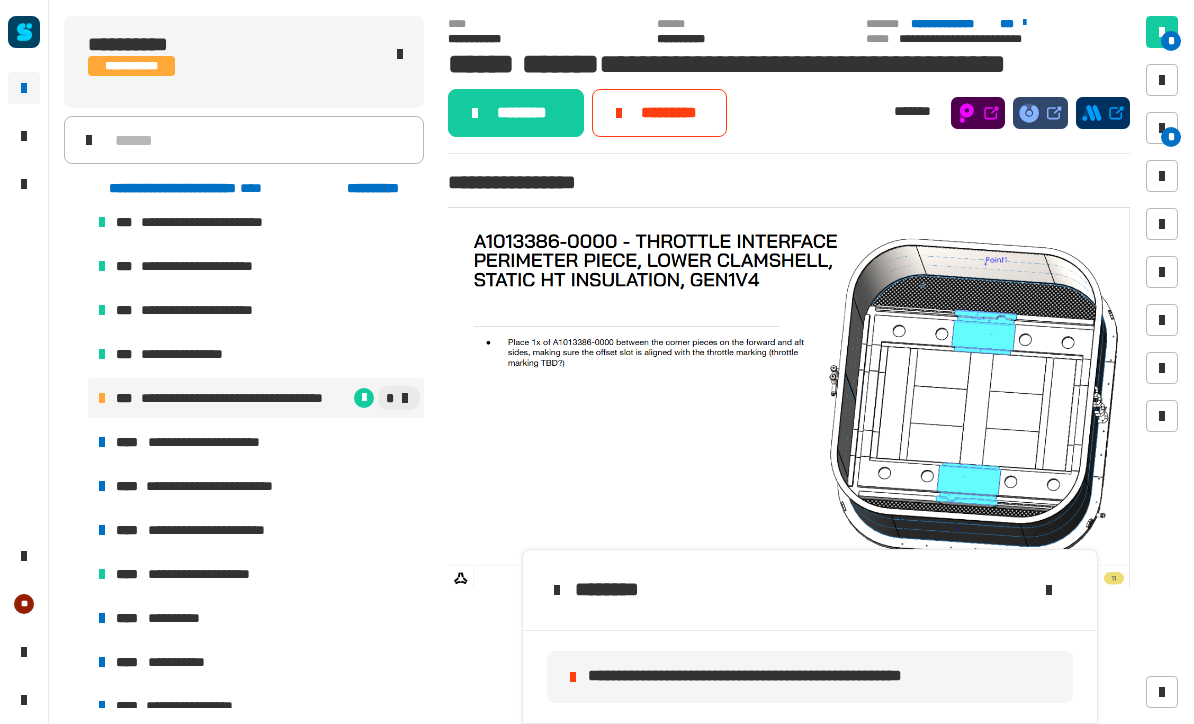 scroll, scrollTop: 493, scrollLeft: 0, axis: vertical 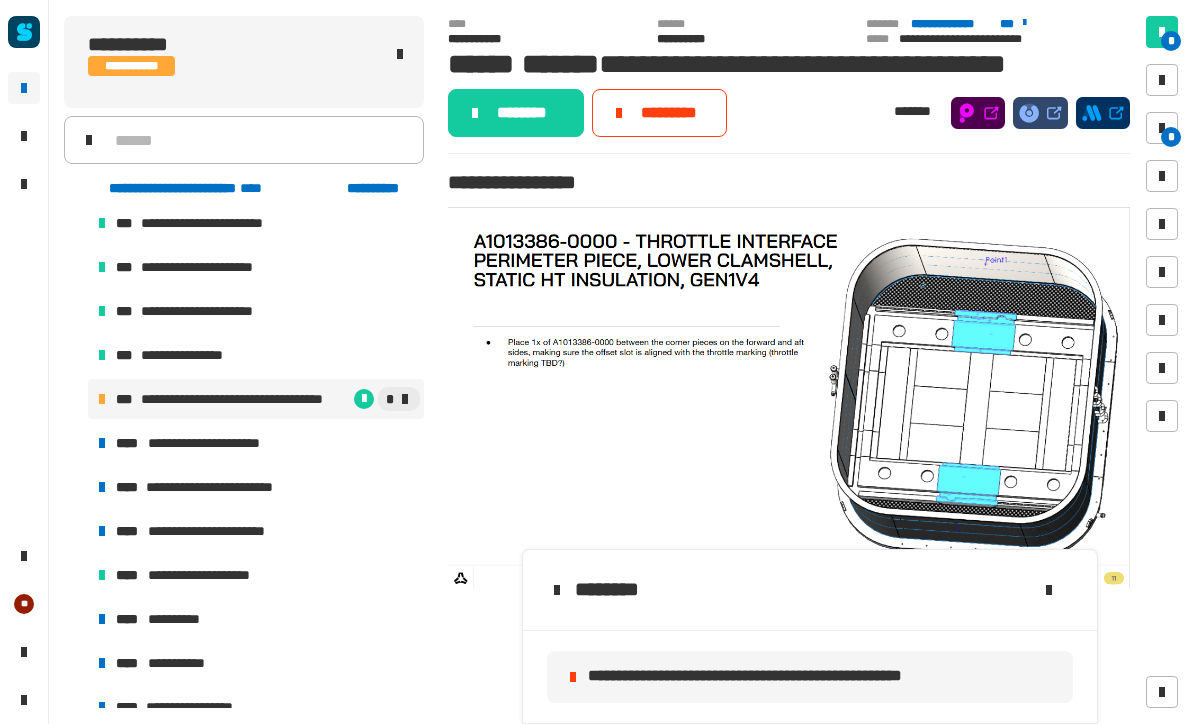 click on "*" at bounding box center (1162, 128) 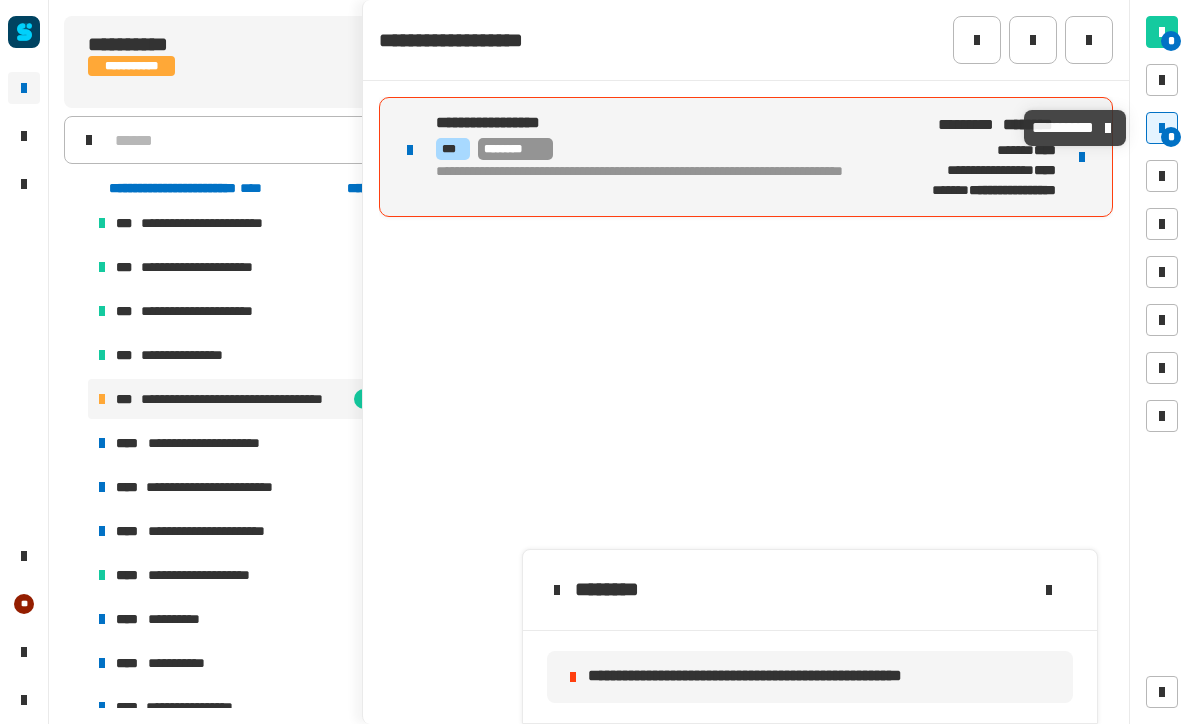 click 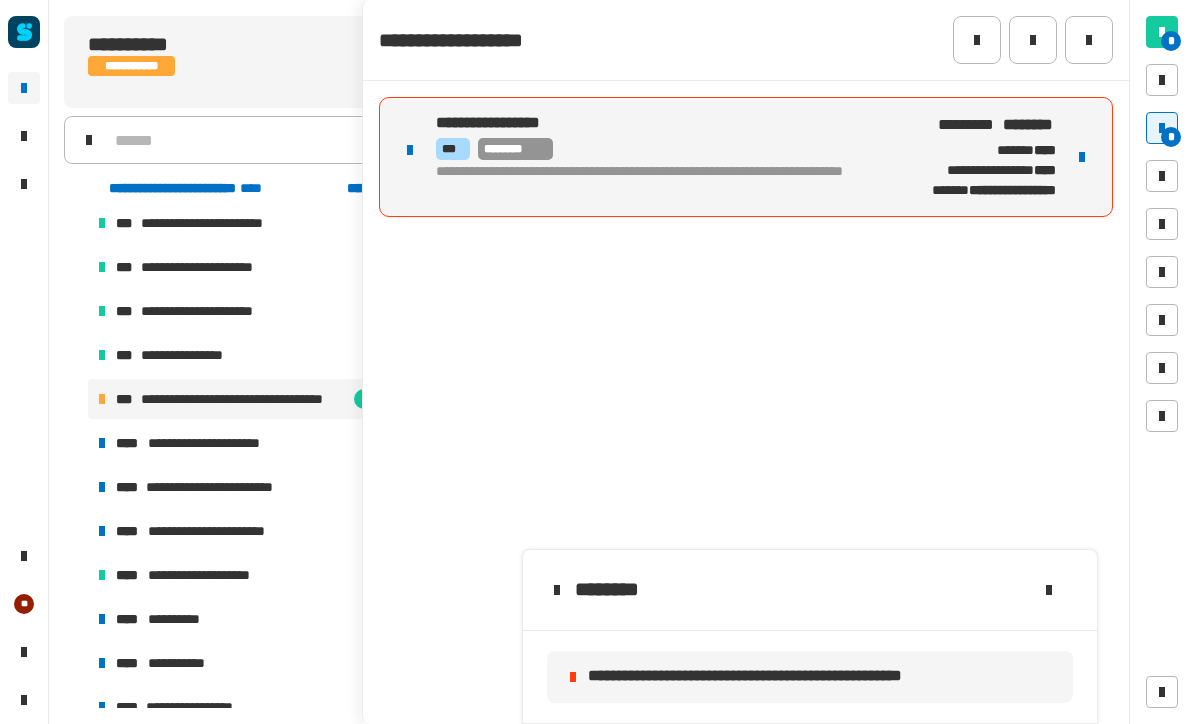 click on "**********" at bounding box center [746, 157] 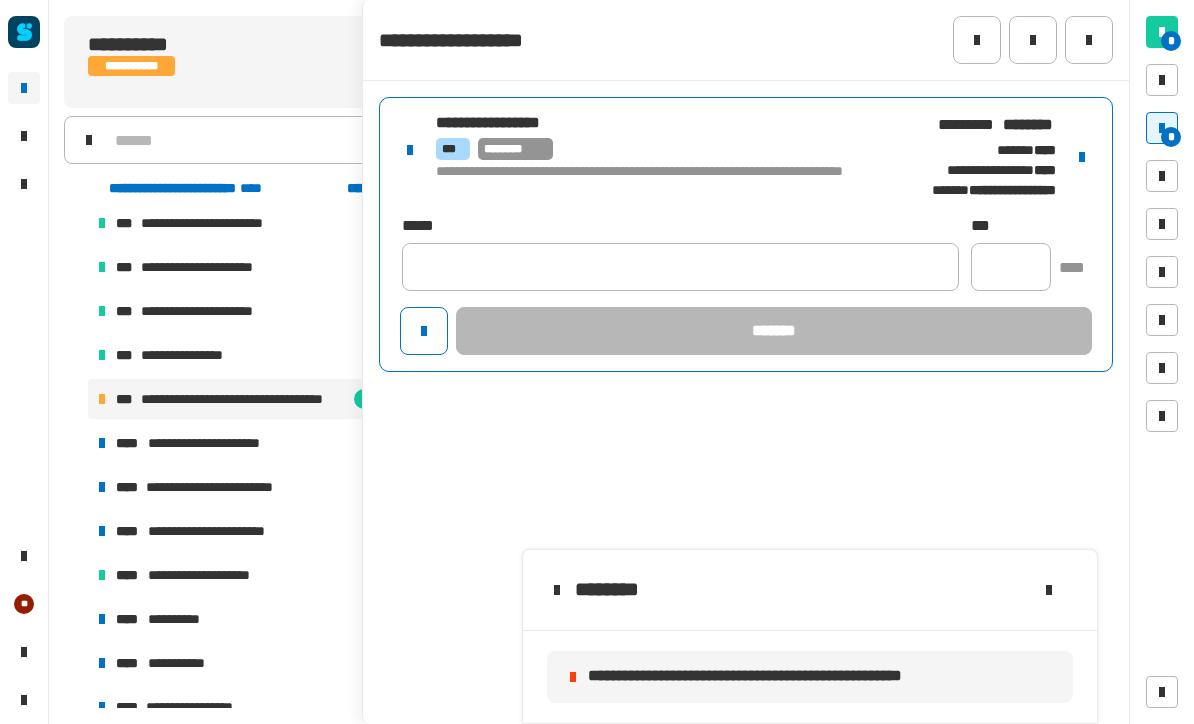 click at bounding box center (1082, 157) 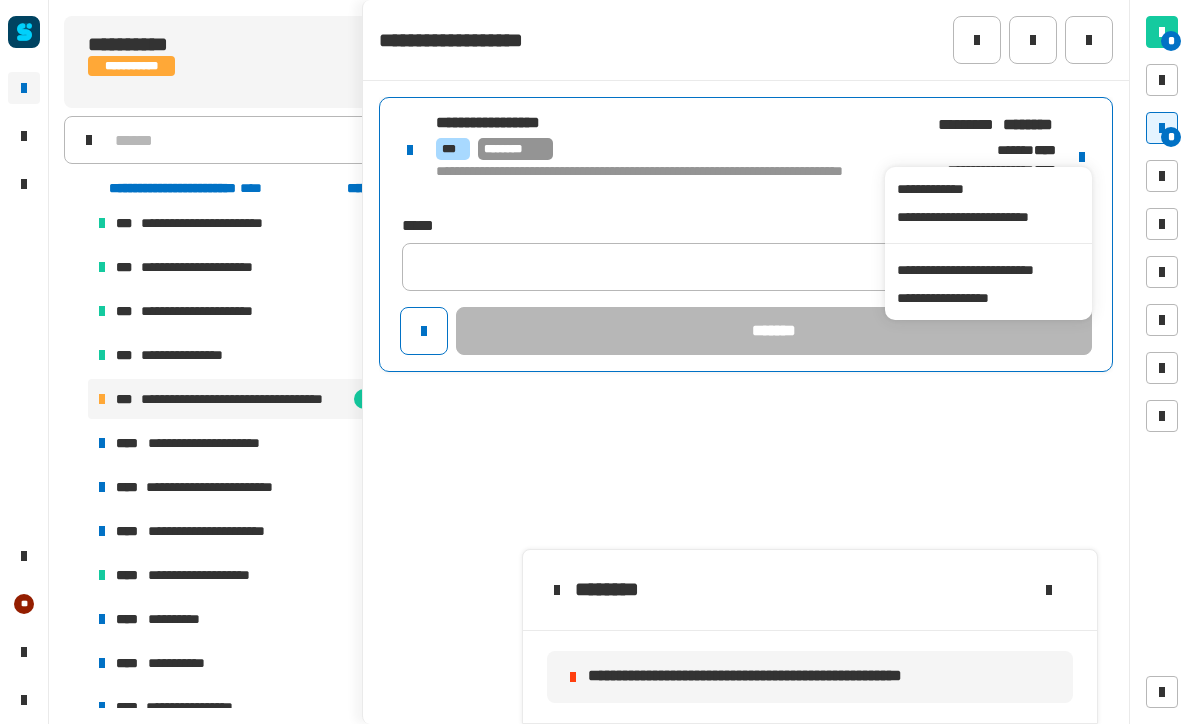 click on "**********" at bounding box center (988, 270) 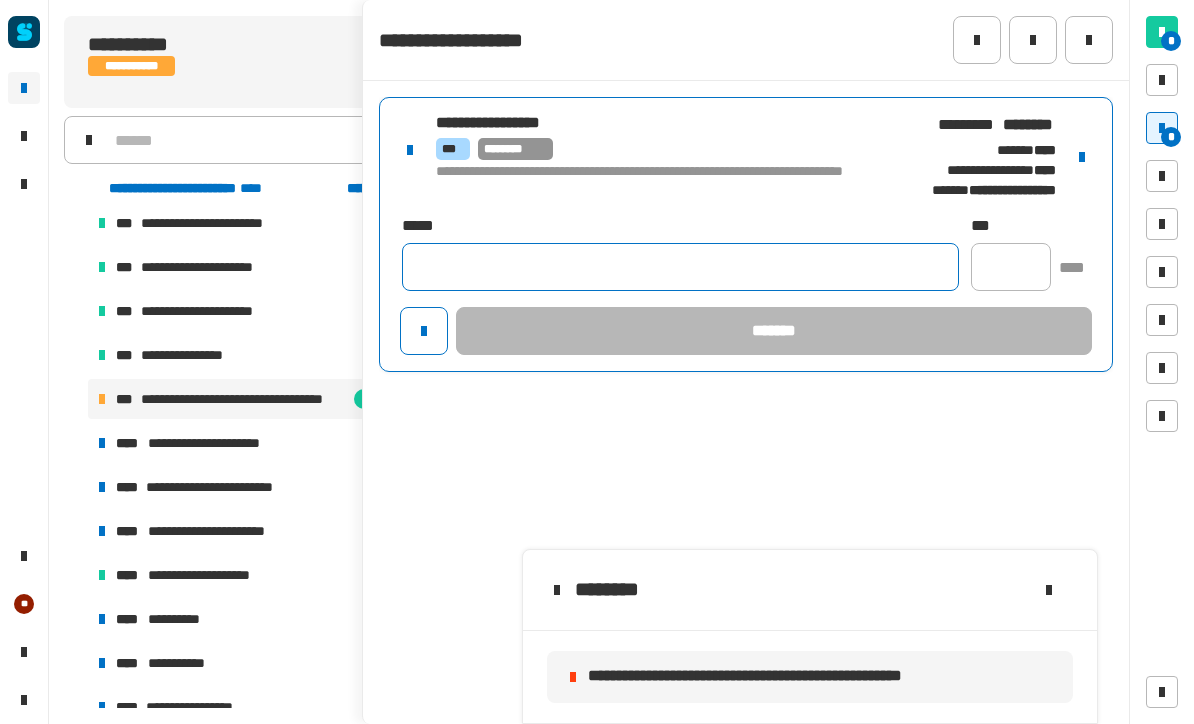 click 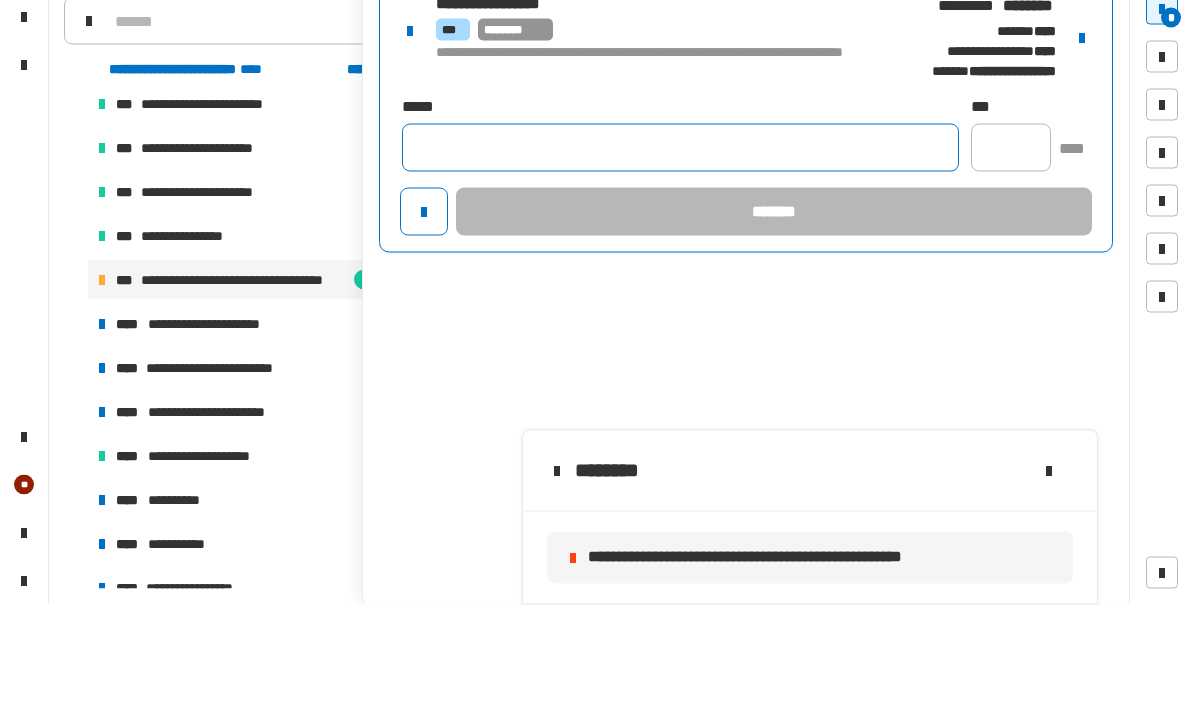 paste on "**********" 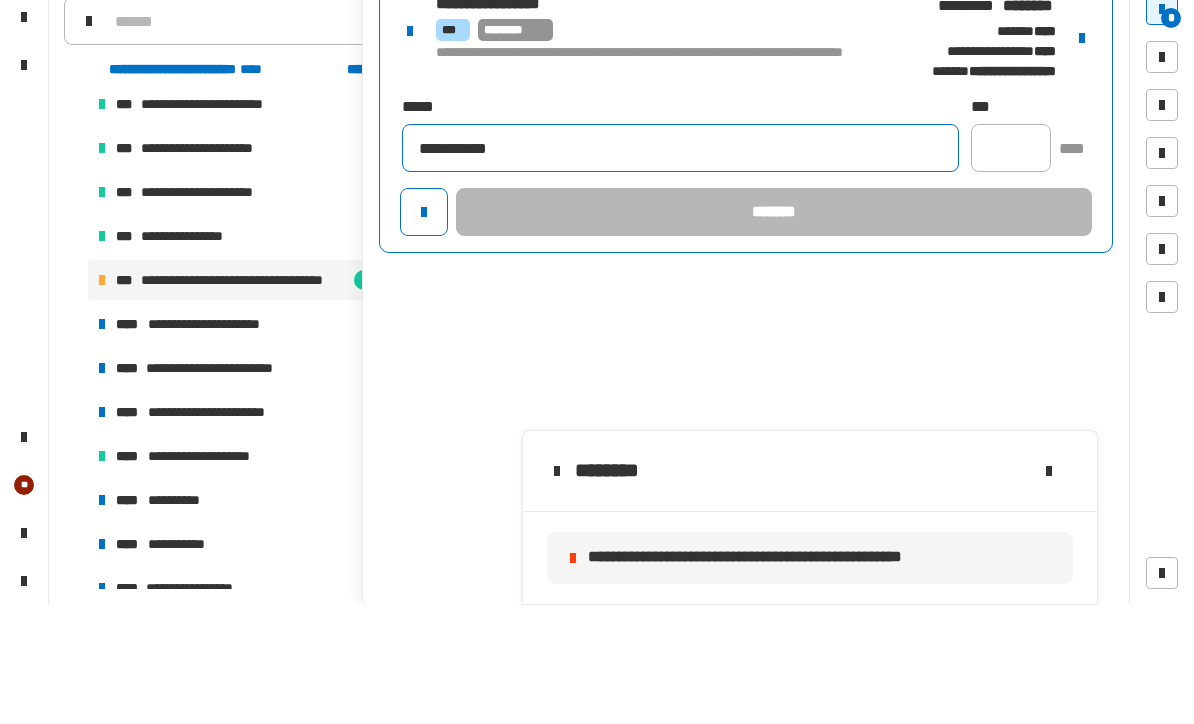 type on "**********" 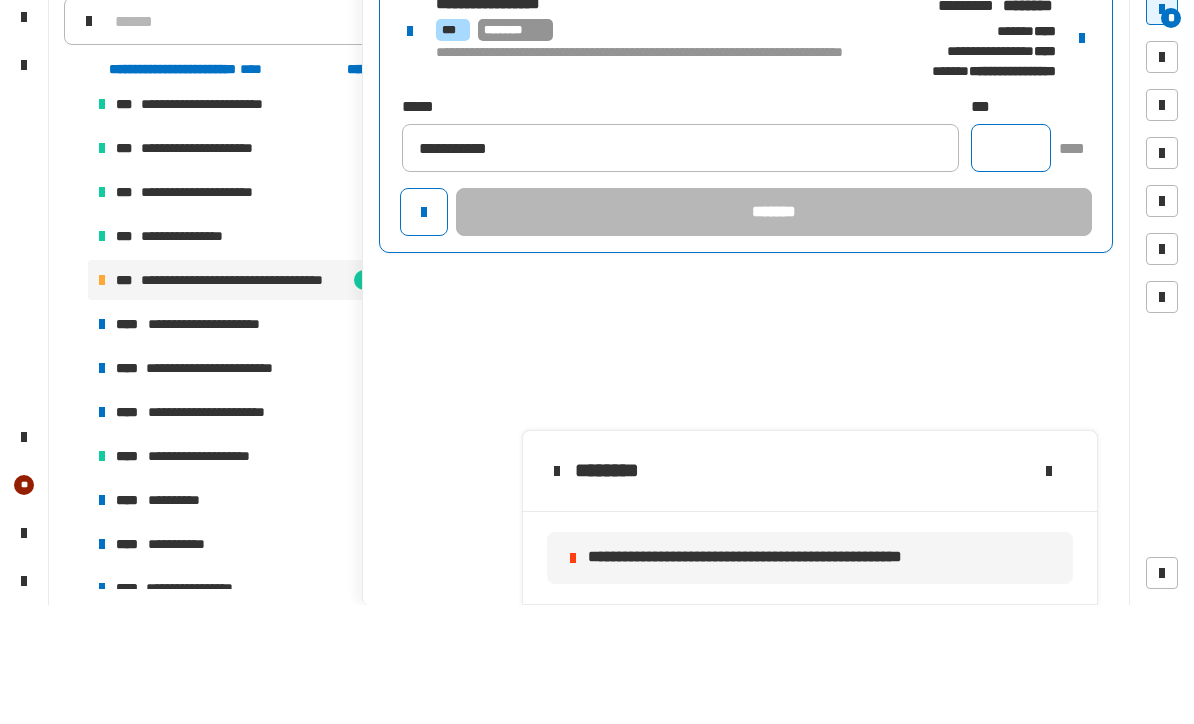 click 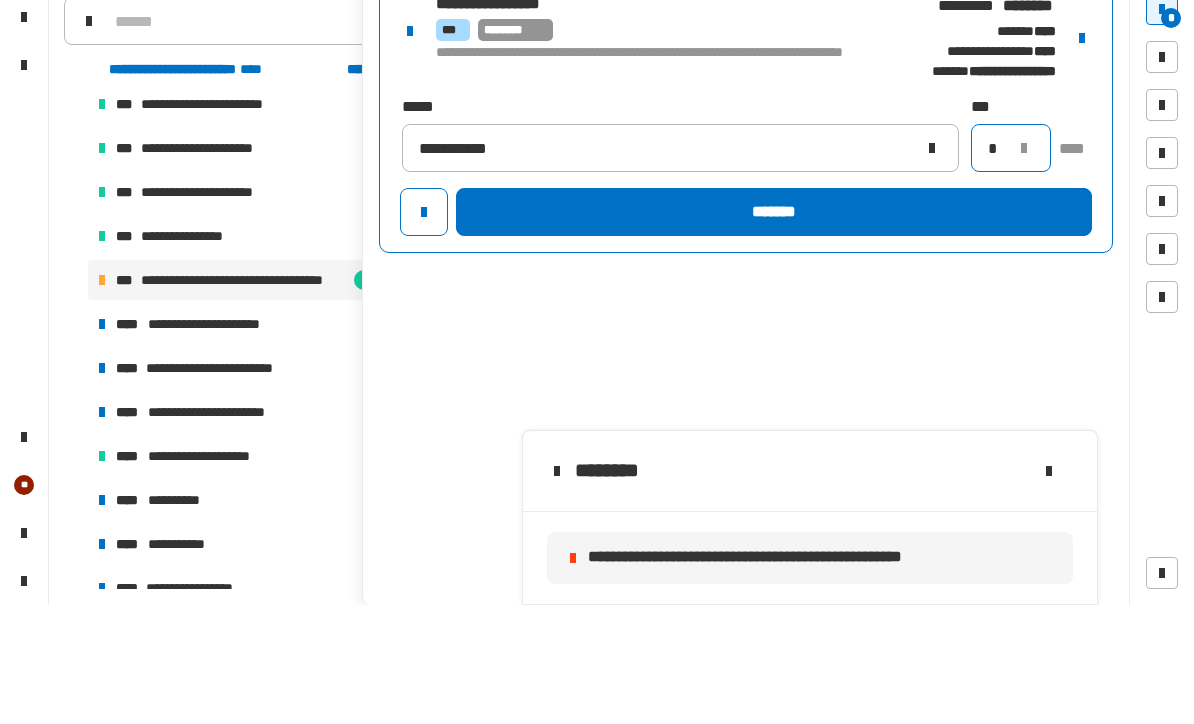 type on "*" 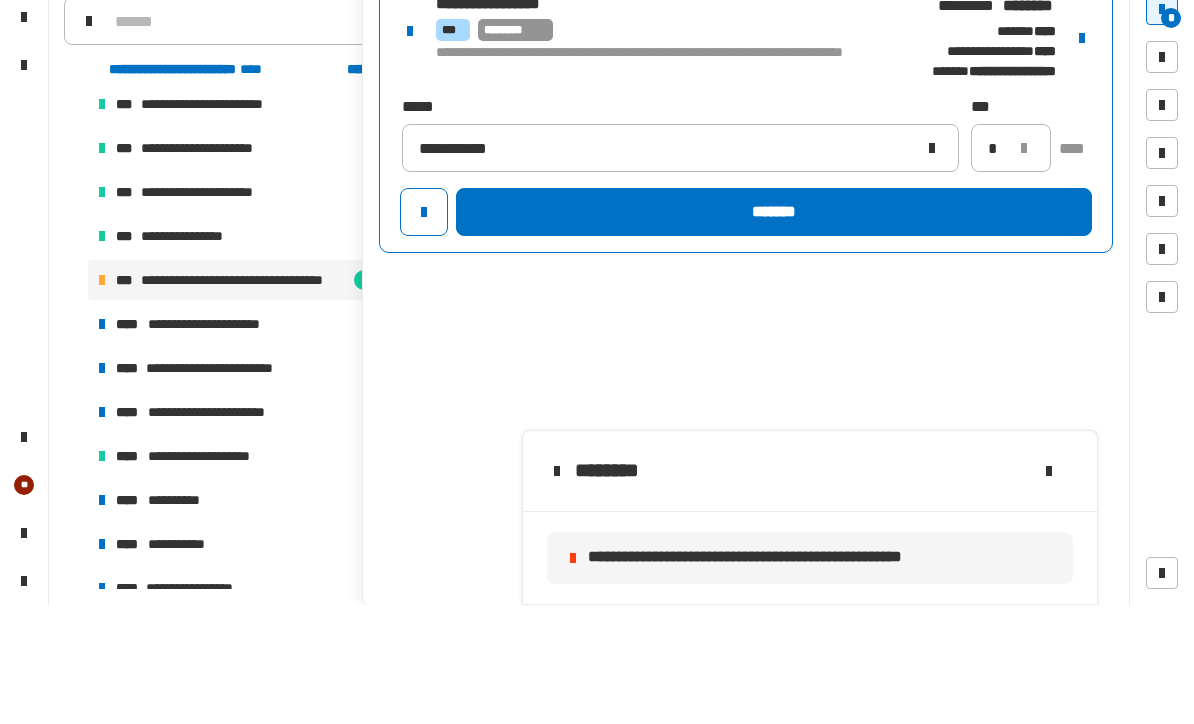 click on "*******" 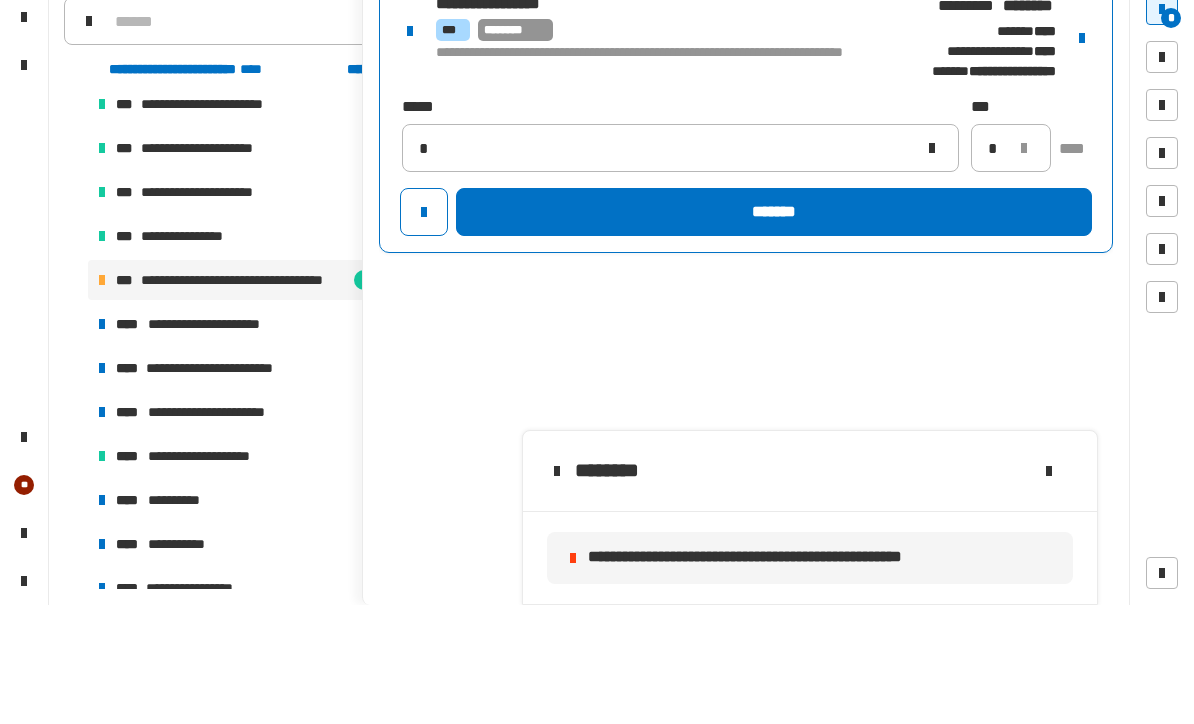 type 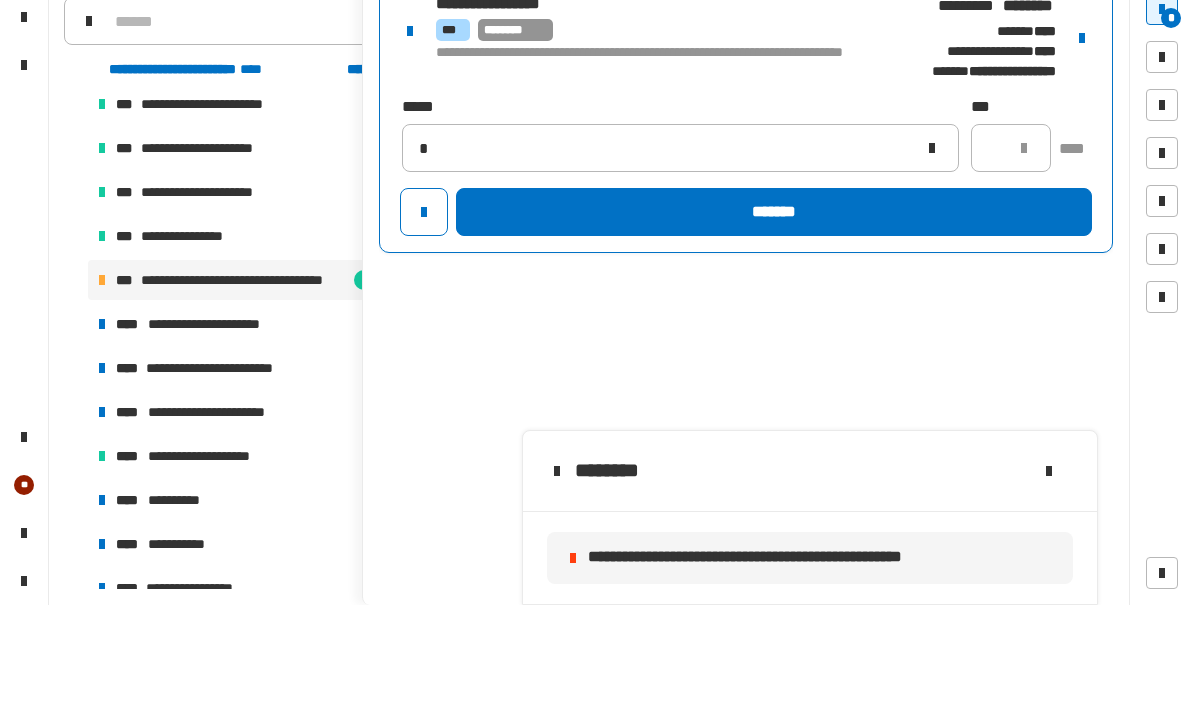 type 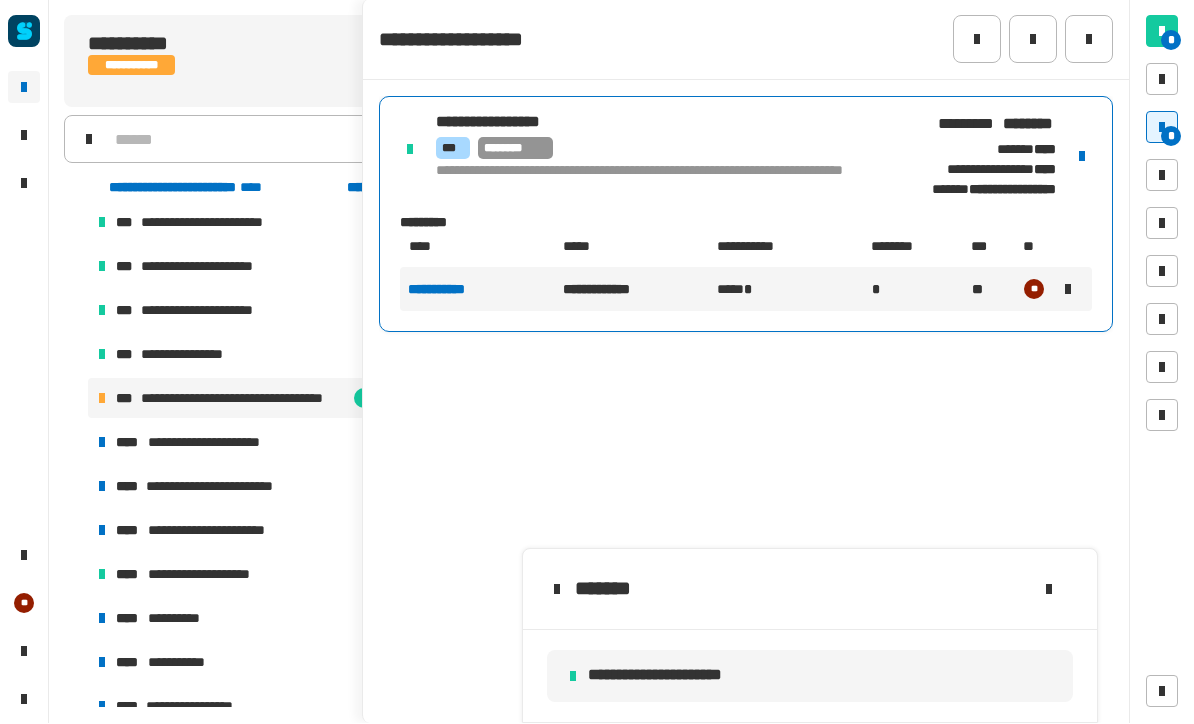 click on "**********" at bounding box center (244, 399) 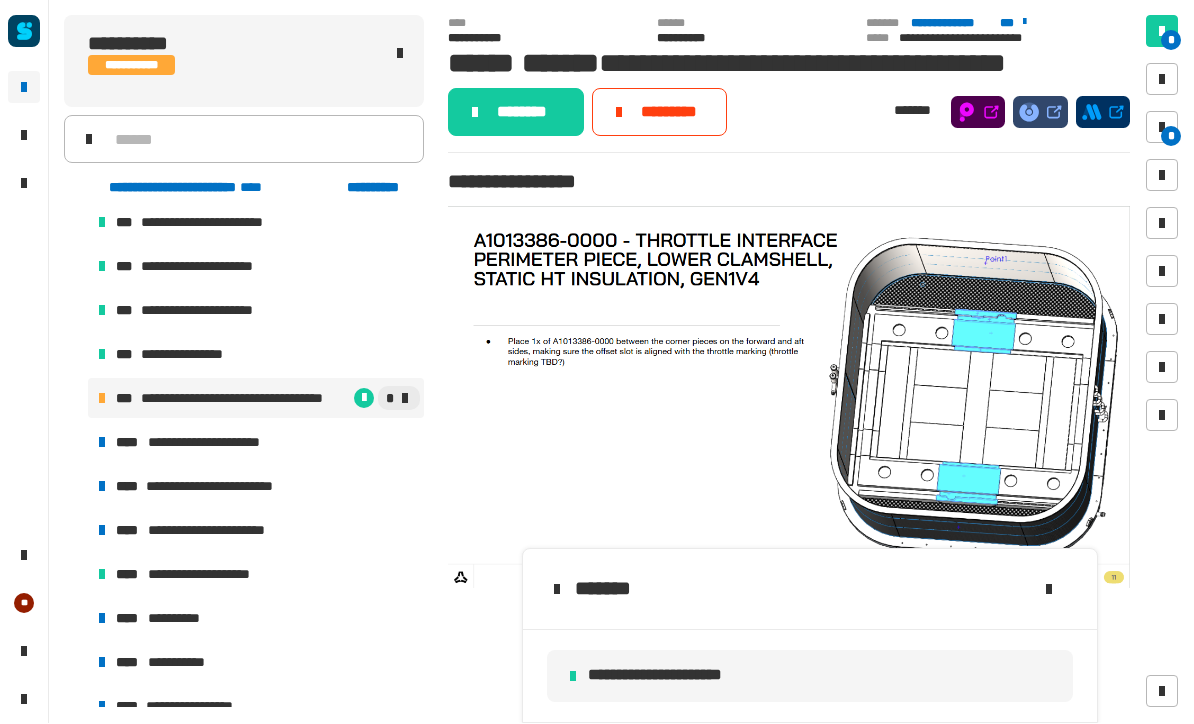 click on "********" 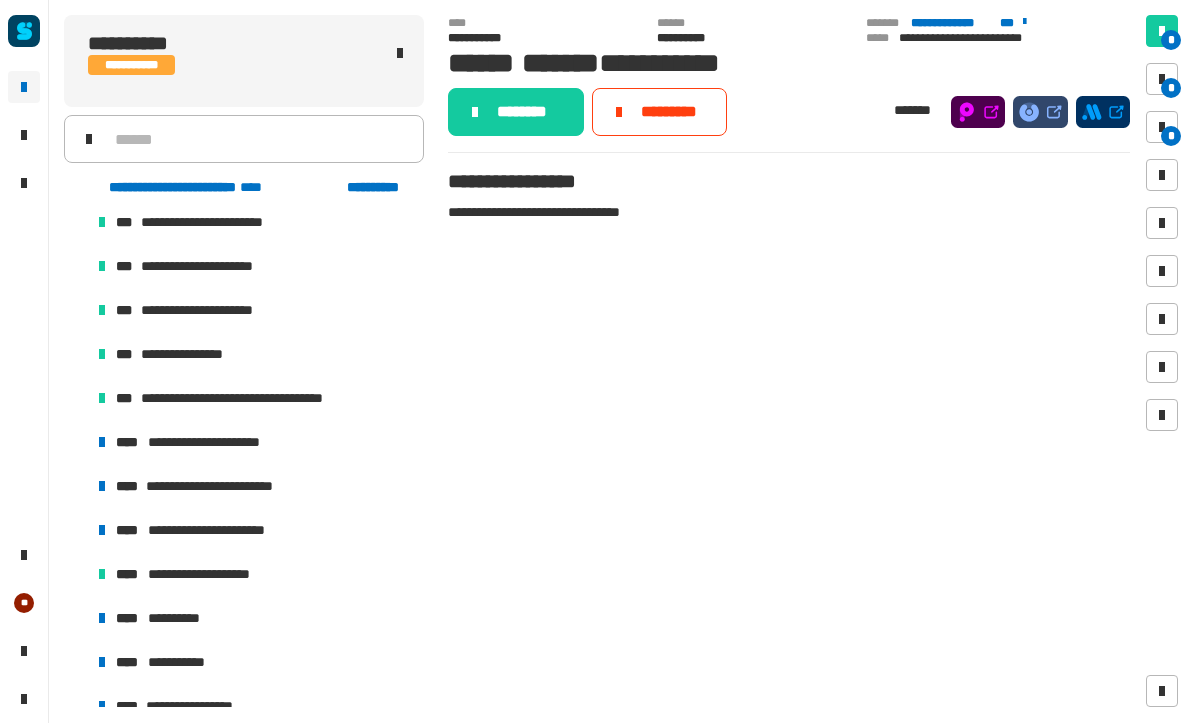 click on "**********" at bounding box center [213, 443] 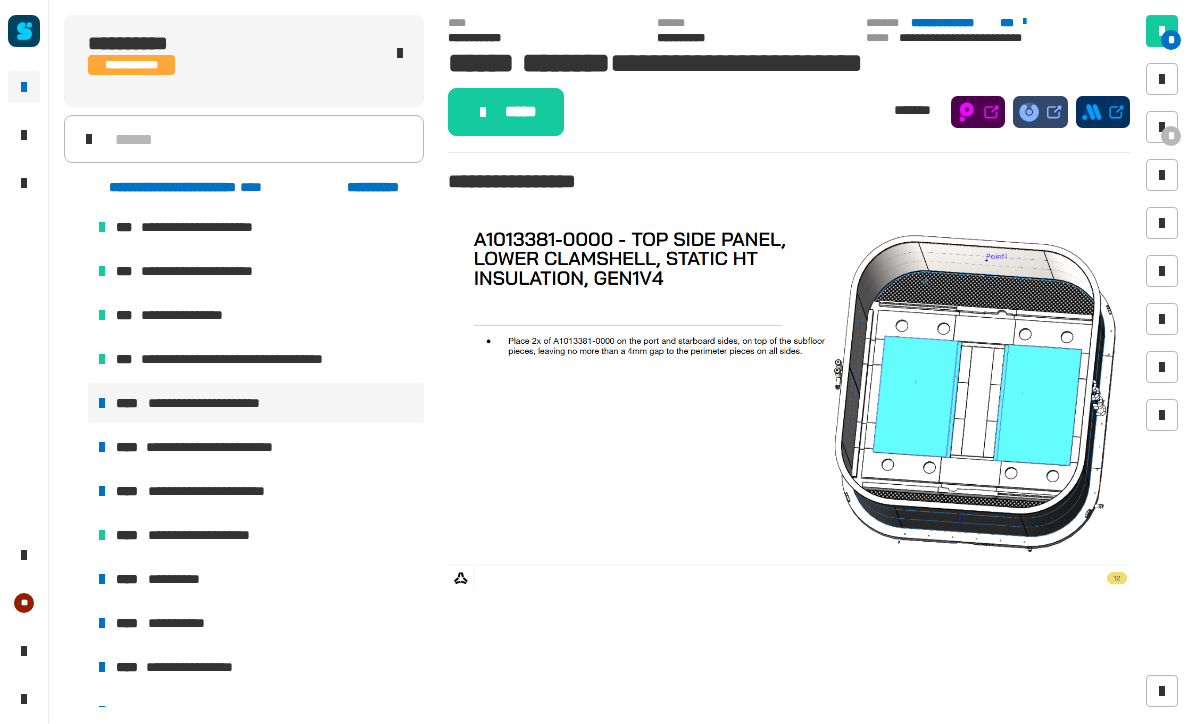 scroll, scrollTop: 518, scrollLeft: 0, axis: vertical 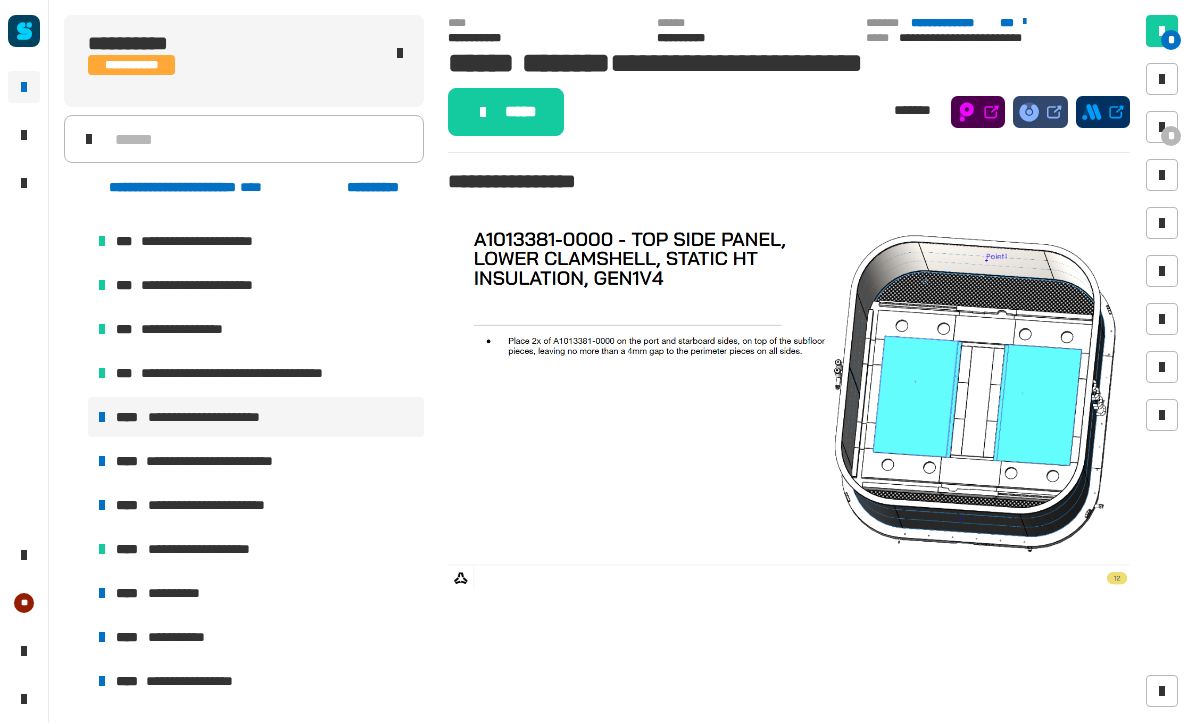 click on "*****" 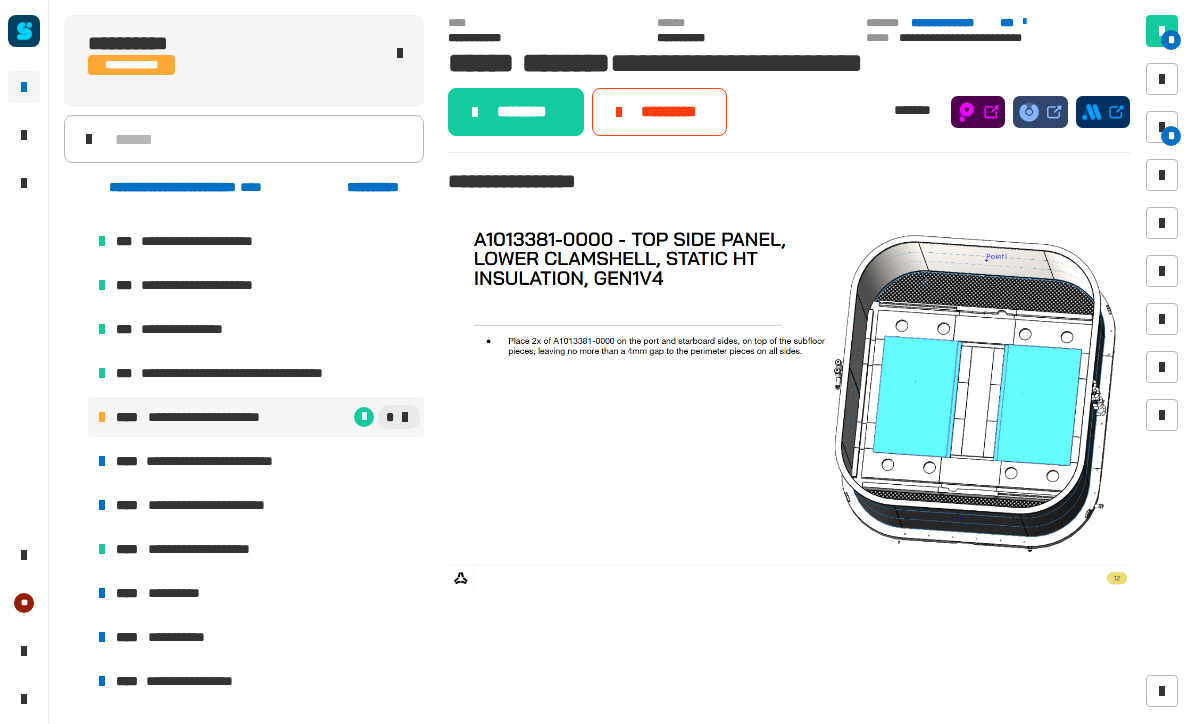 click on "*" at bounding box center [1171, 137] 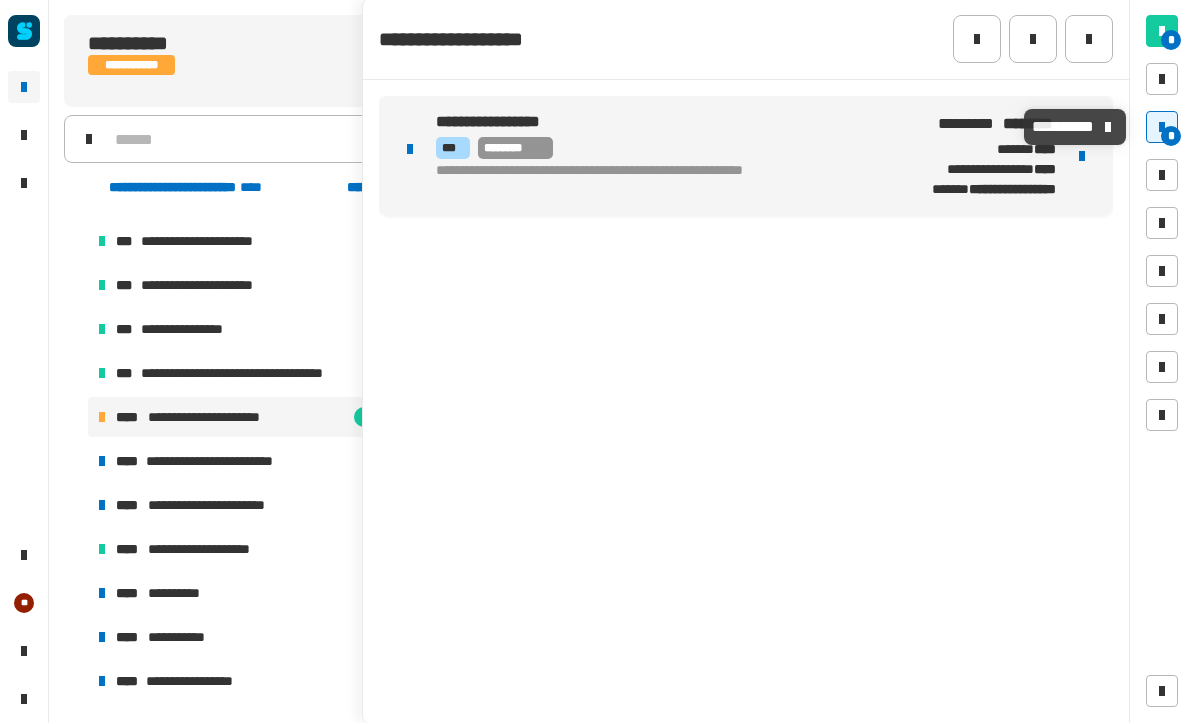 click 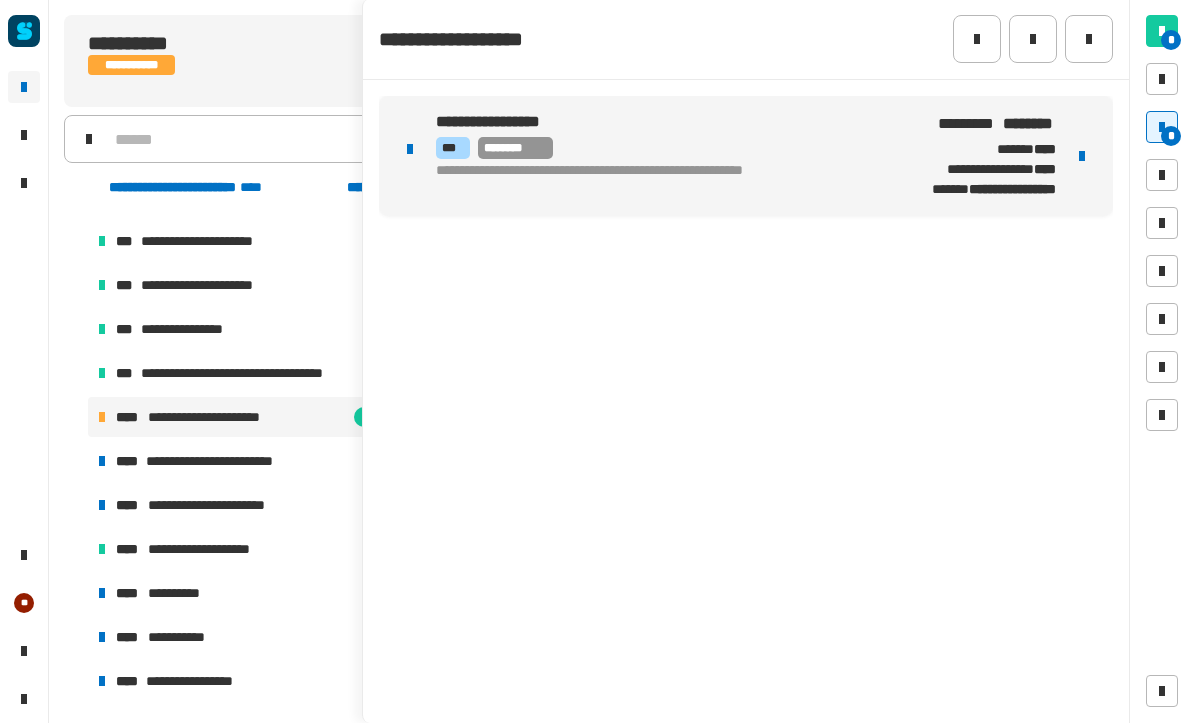 click at bounding box center [1082, 157] 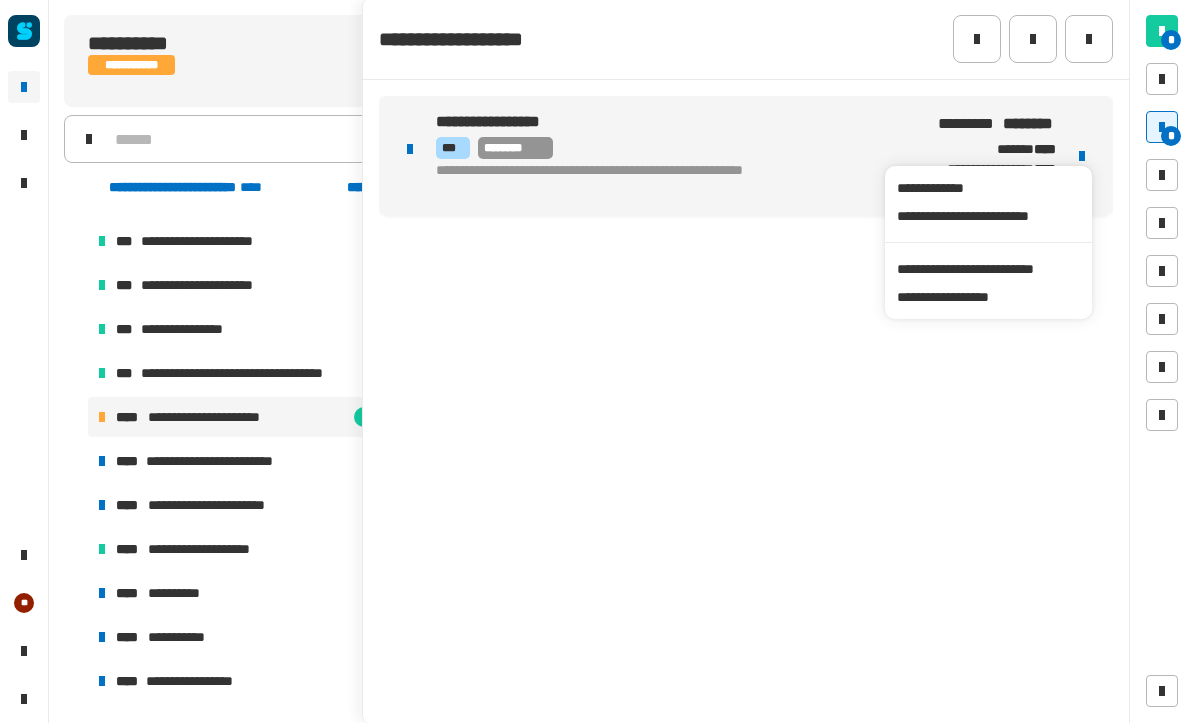 click on "**********" at bounding box center (988, 270) 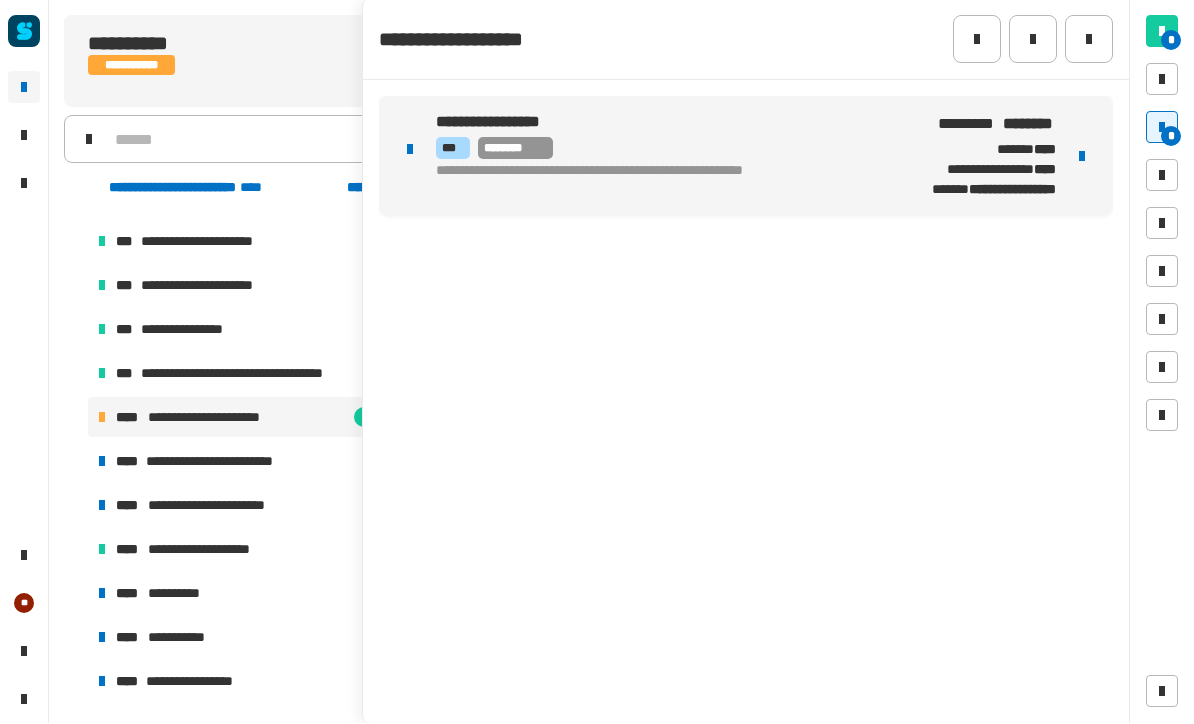 click on "**********" at bounding box center [746, 157] 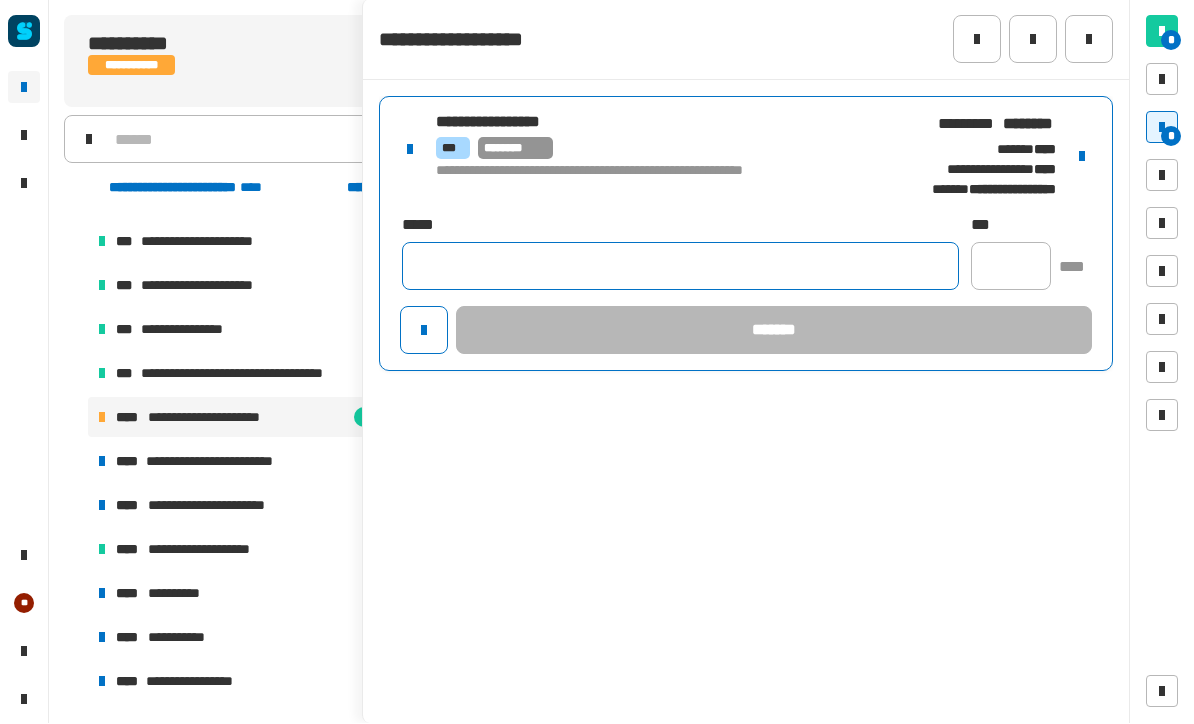 click 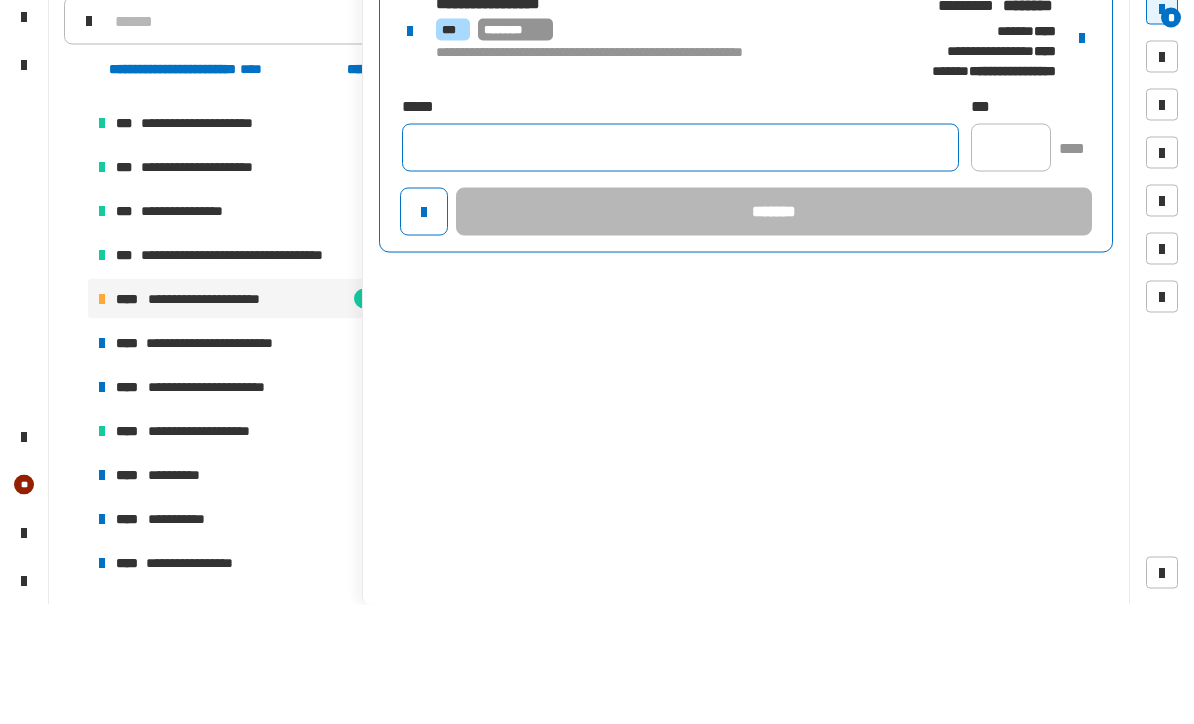 paste on "**********" 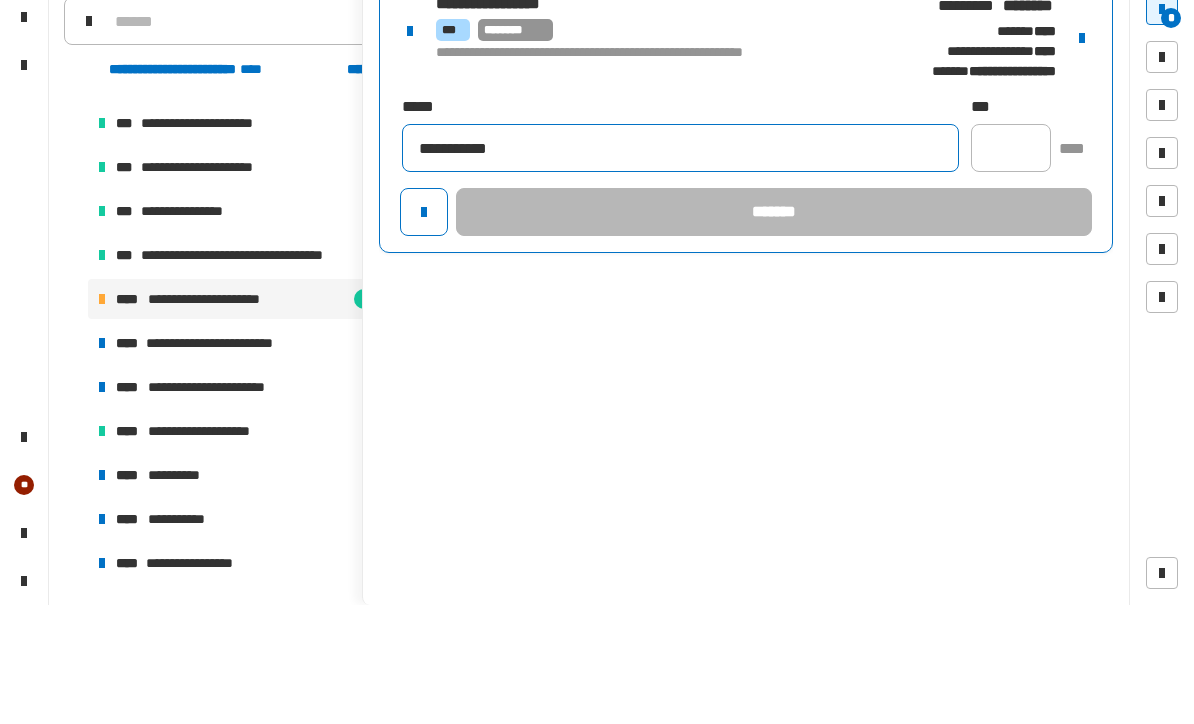 type on "**********" 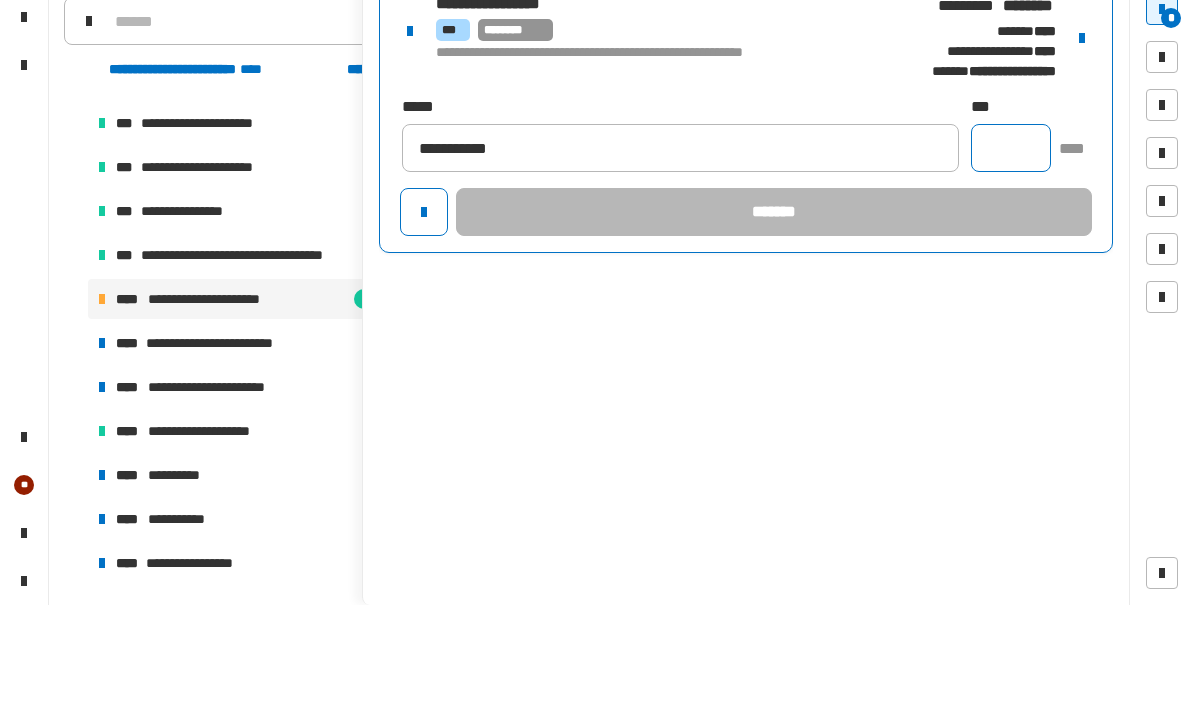 click 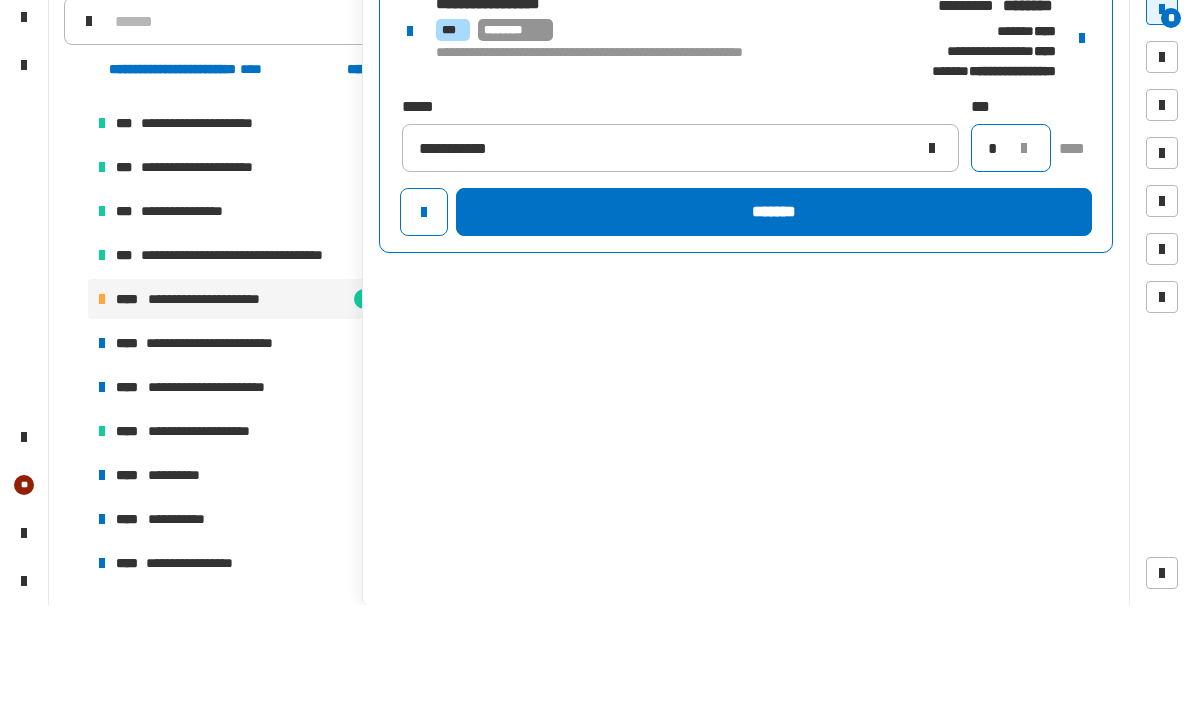 type on "*" 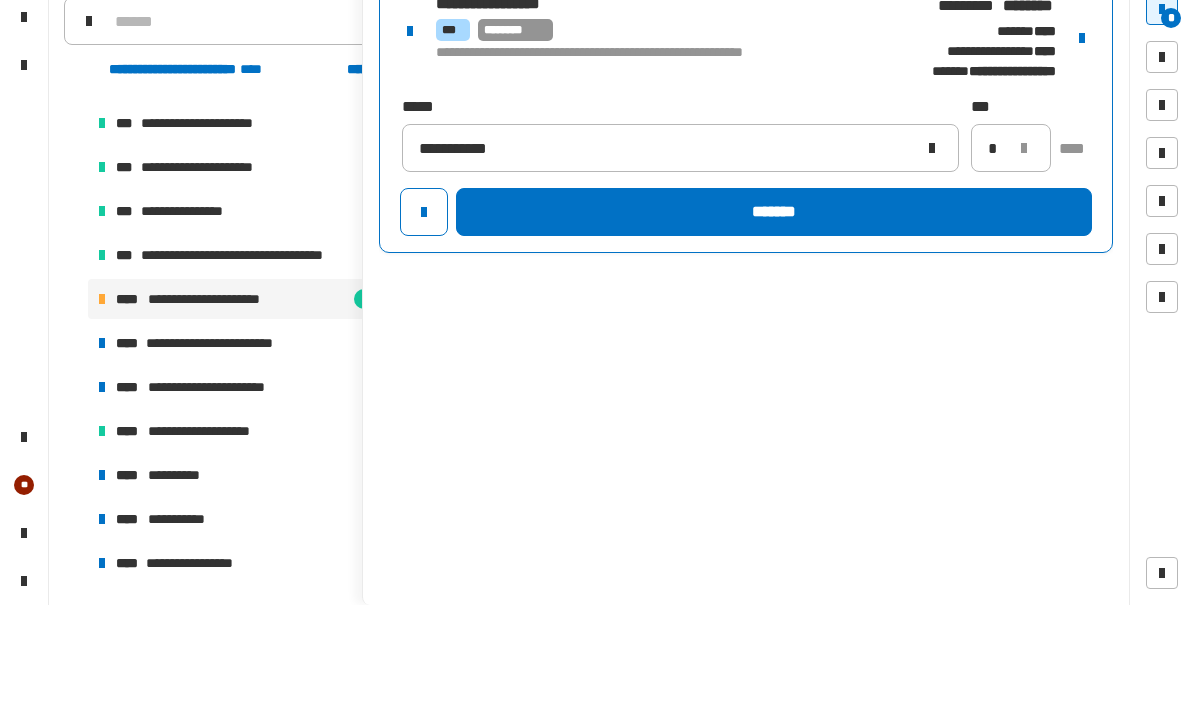 click on "*******" 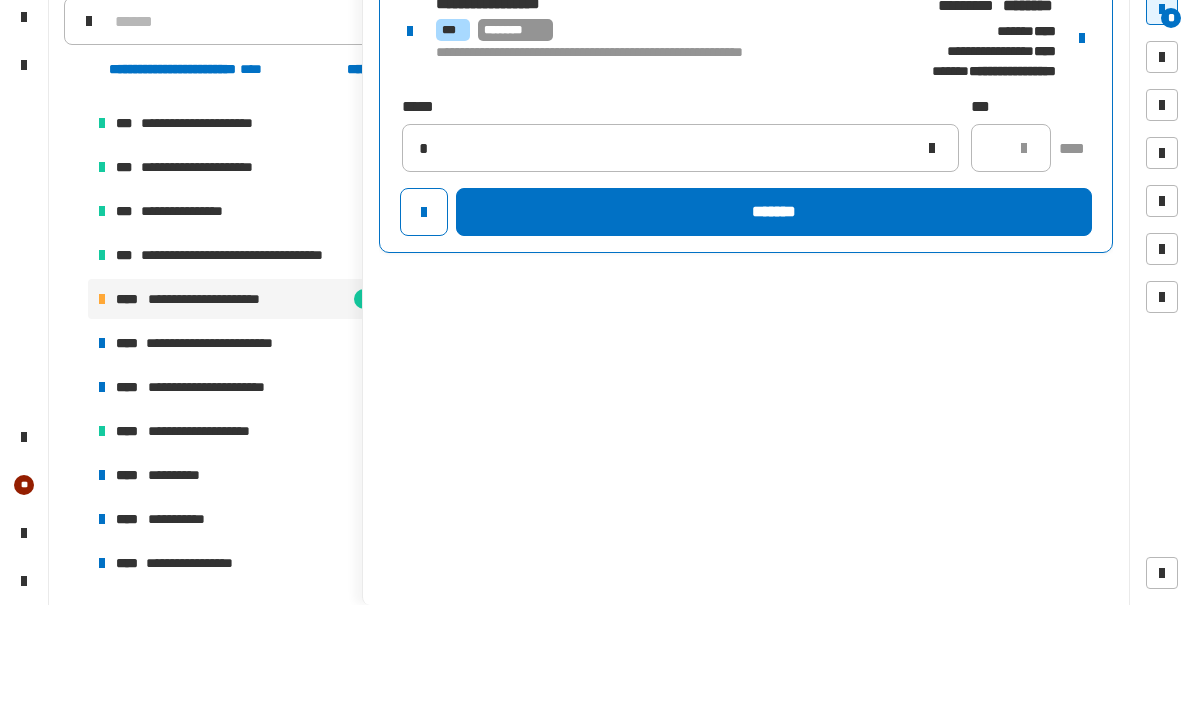 type 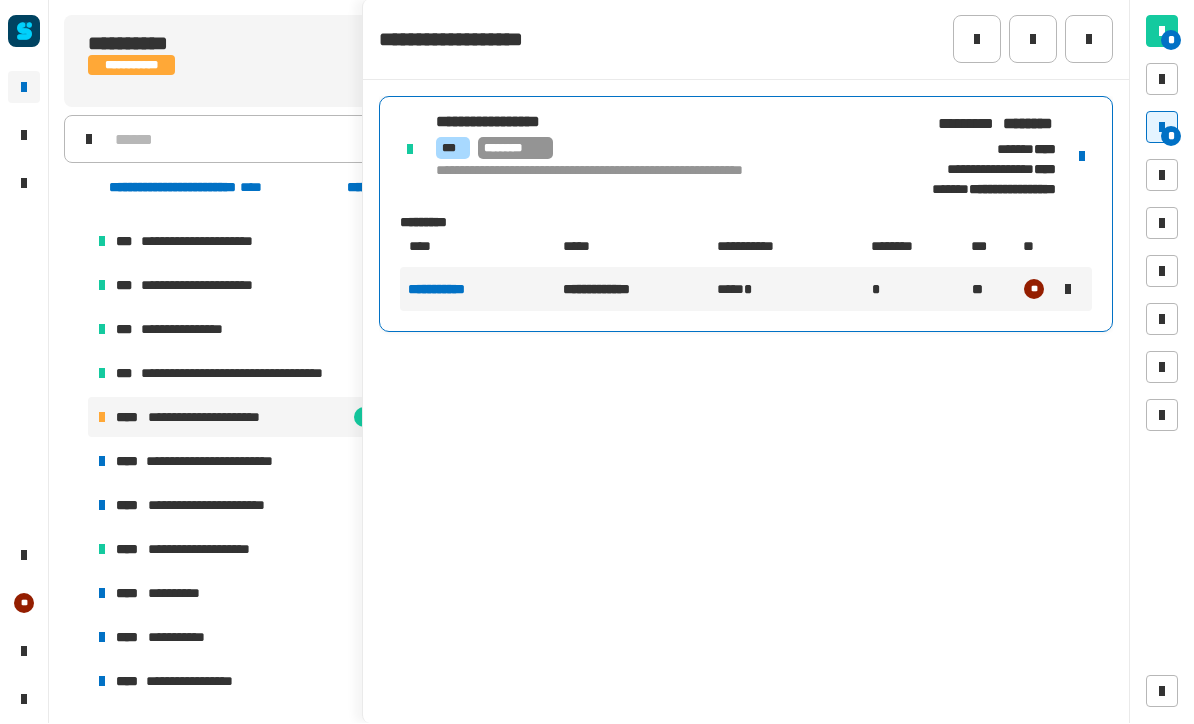 click 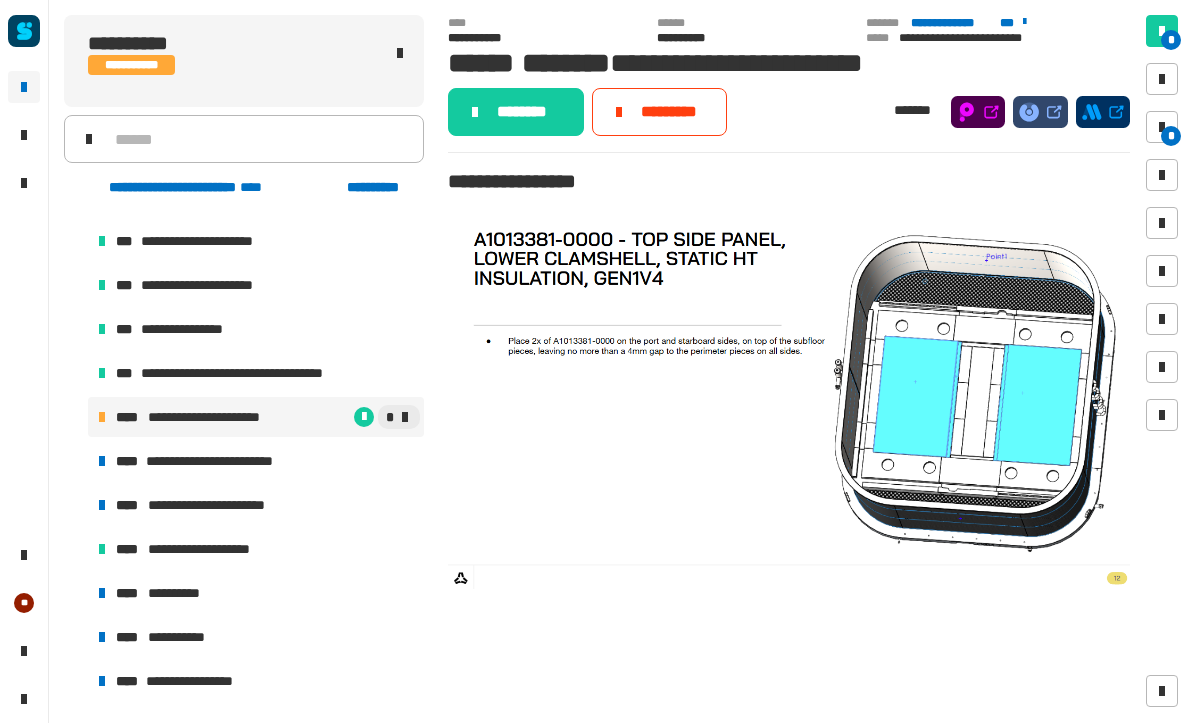 click on "********" 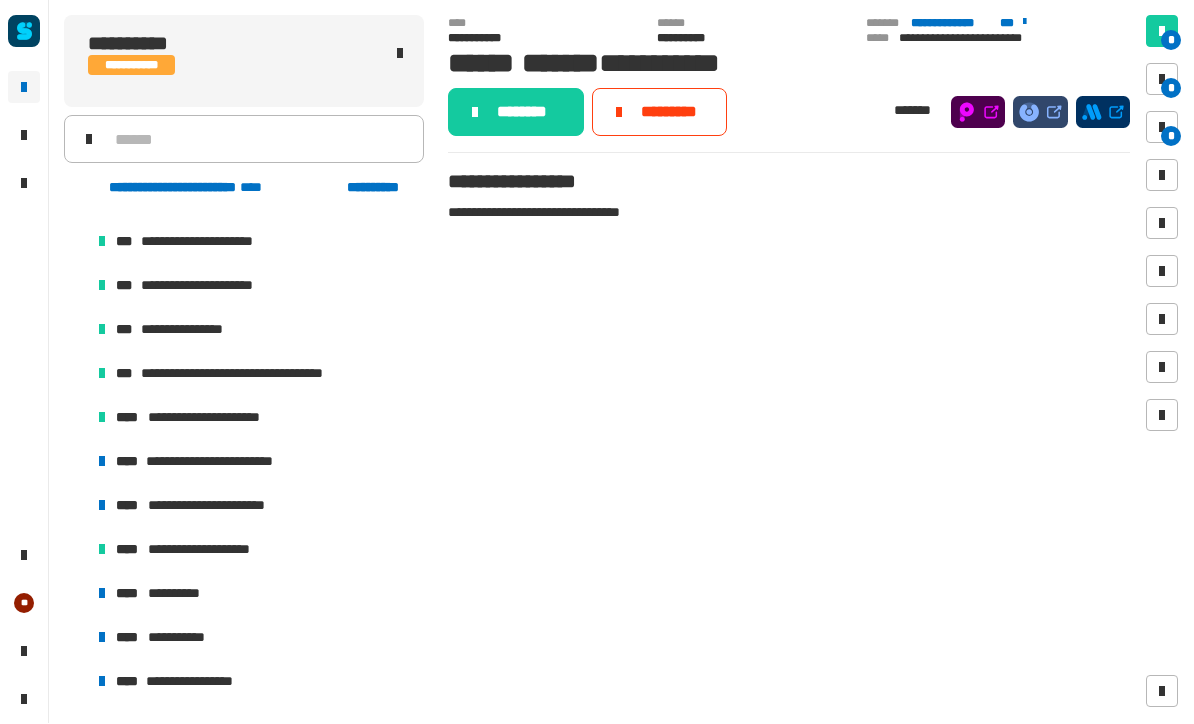 click on "**********" at bounding box center [256, 418] 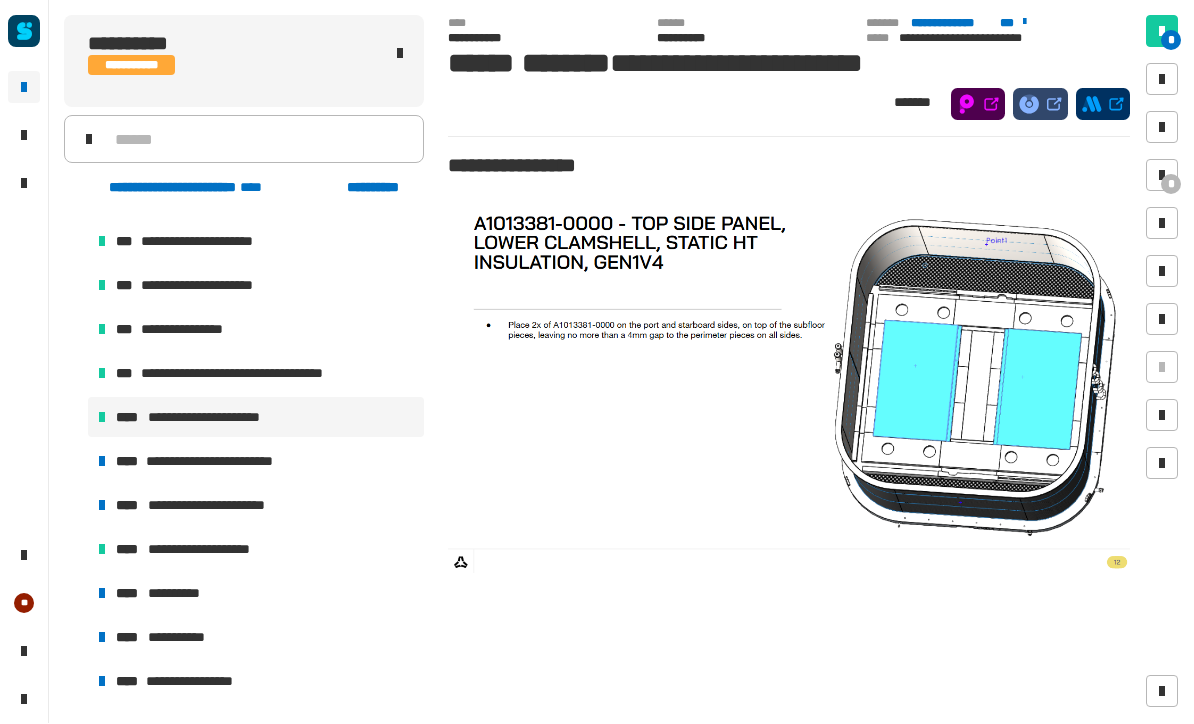 click on "**********" at bounding box center (256, 462) 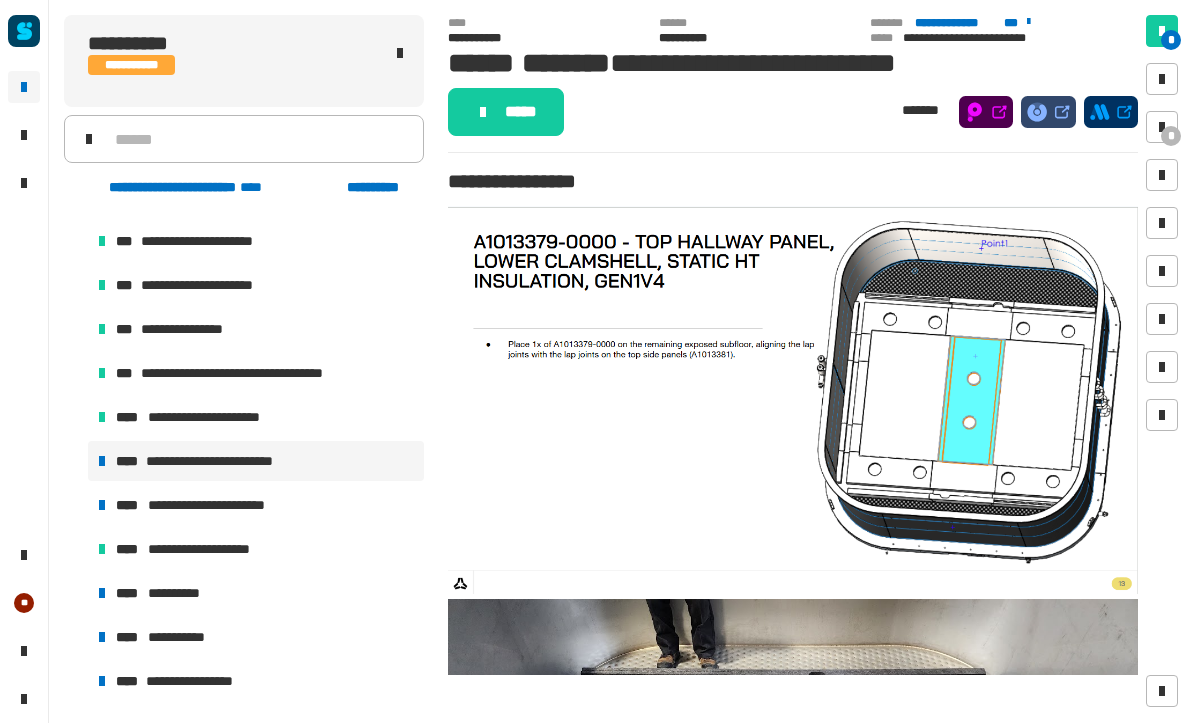scroll, scrollTop: 0, scrollLeft: 0, axis: both 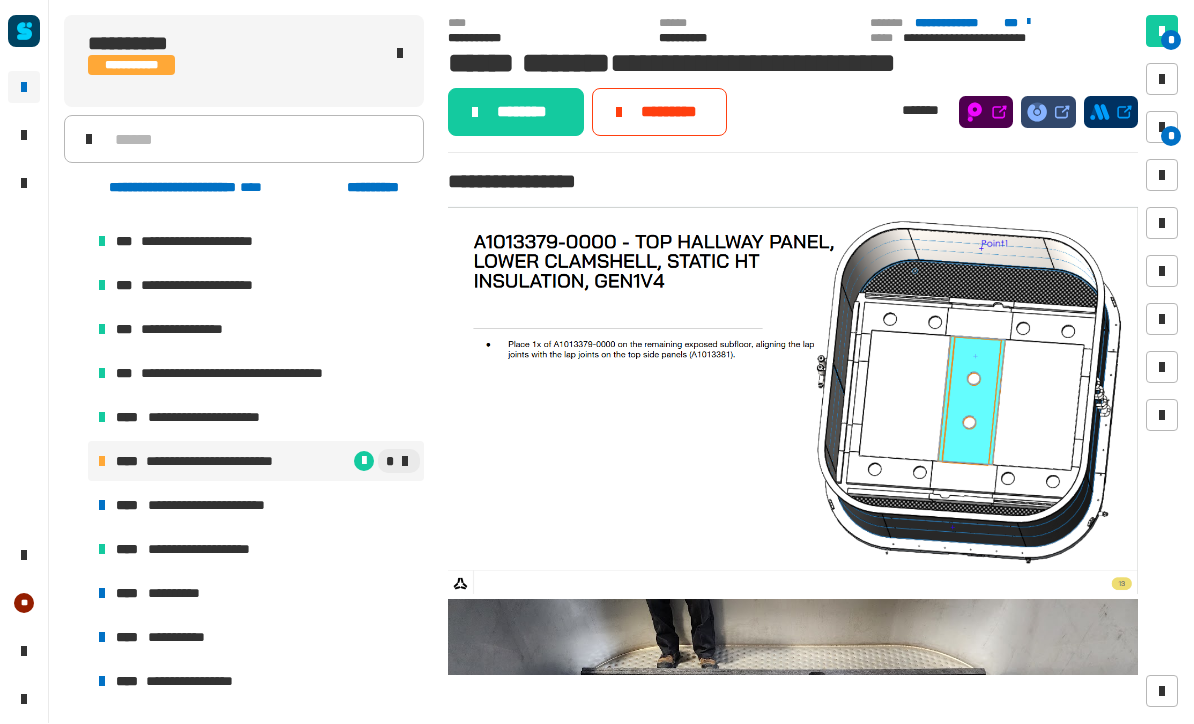click at bounding box center (1162, 128) 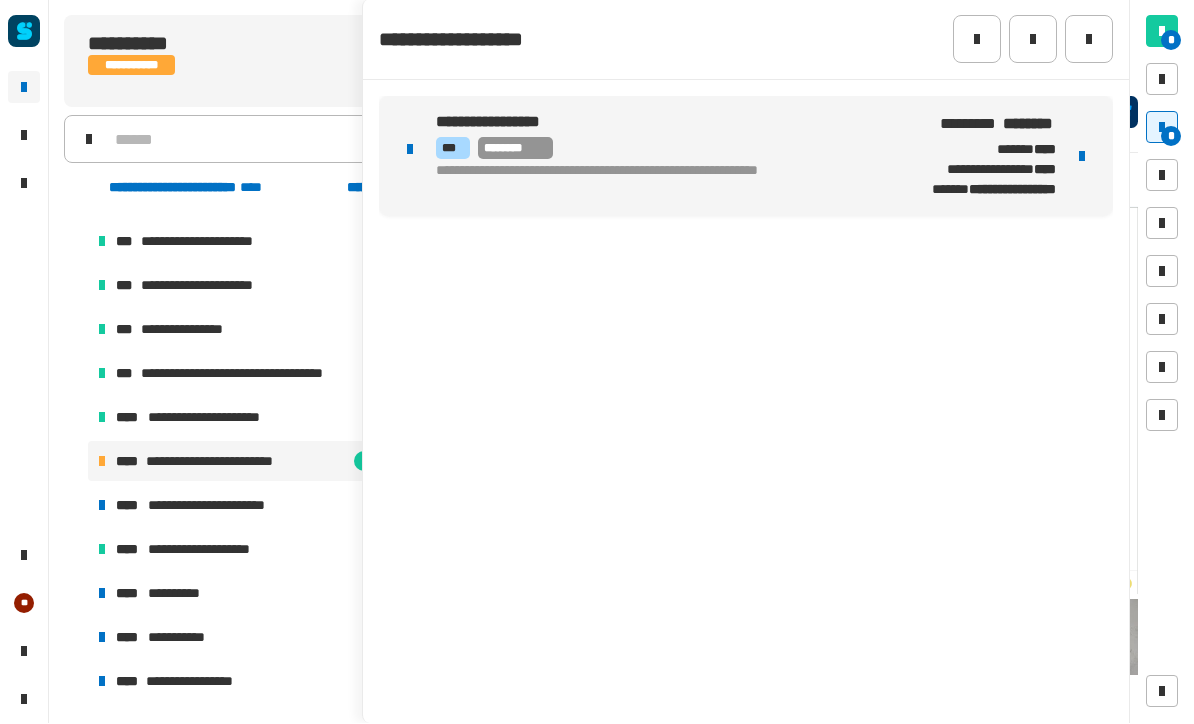 click at bounding box center [1082, 157] 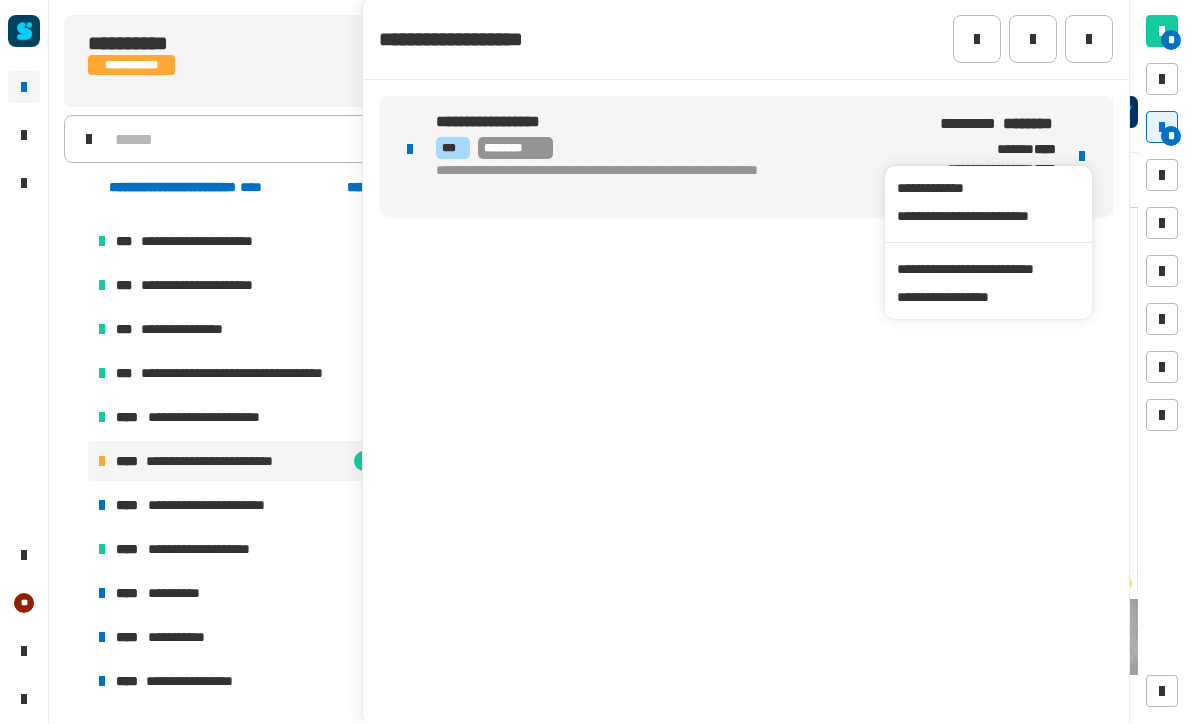 click on "**********" at bounding box center (988, 270) 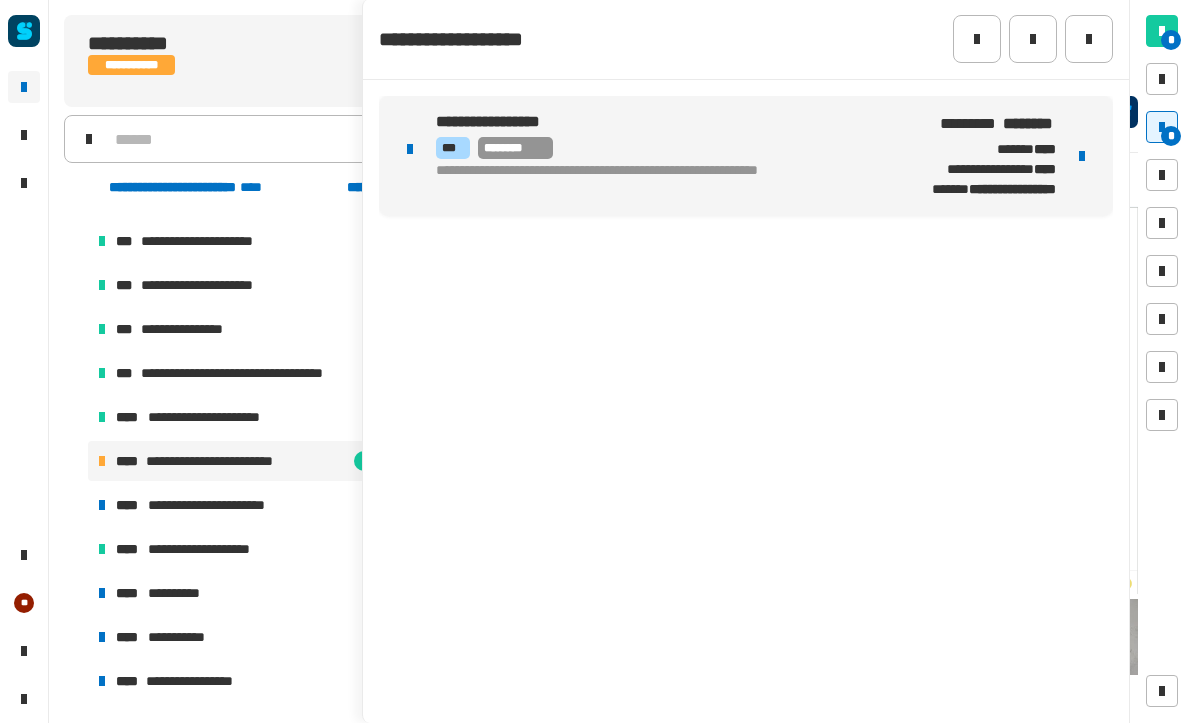 click on "**********" at bounding box center (992, 170) 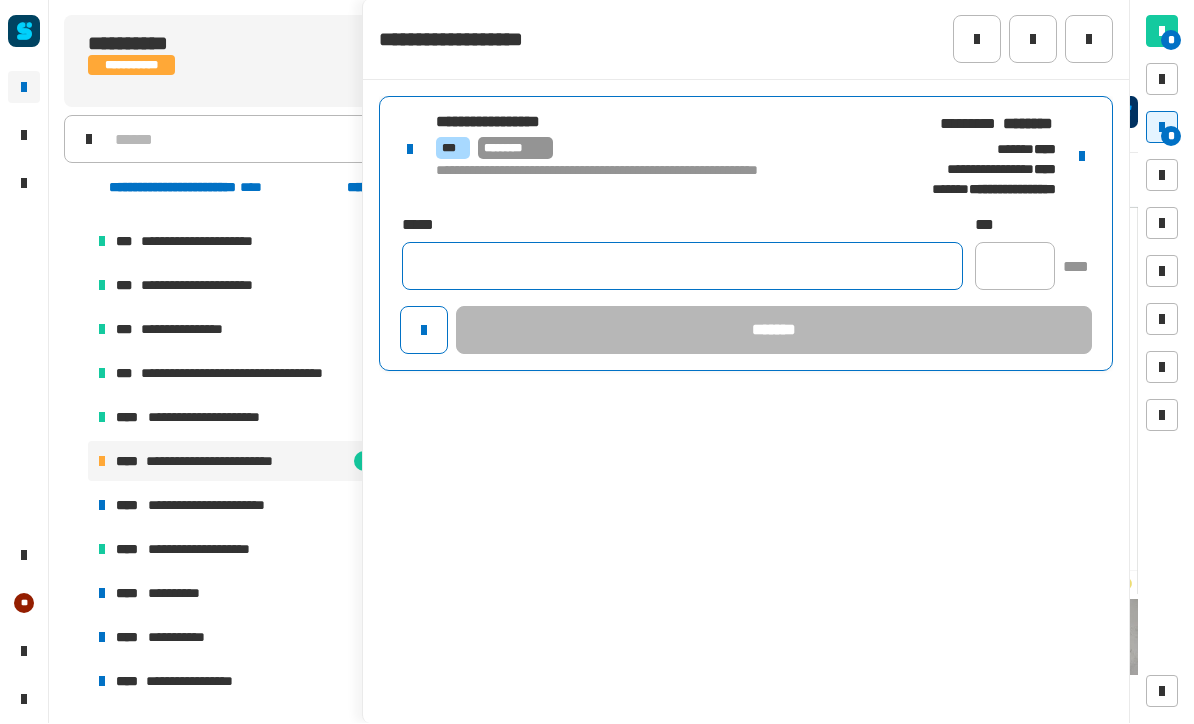click 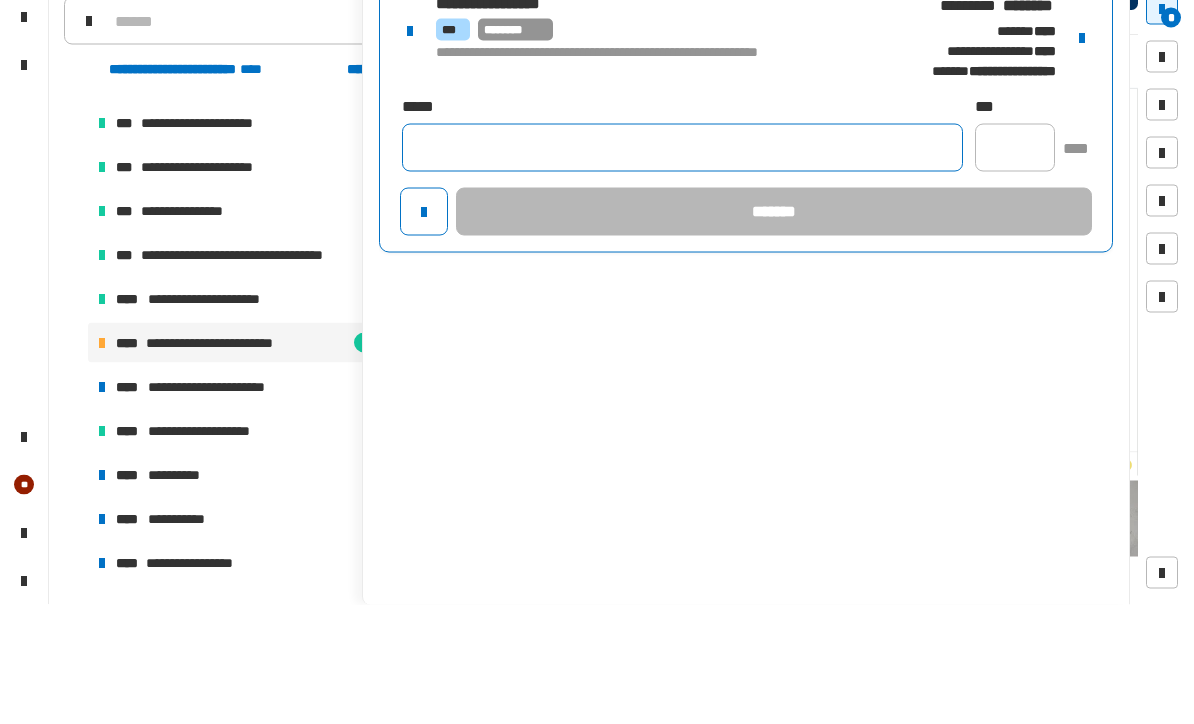 paste on "**********" 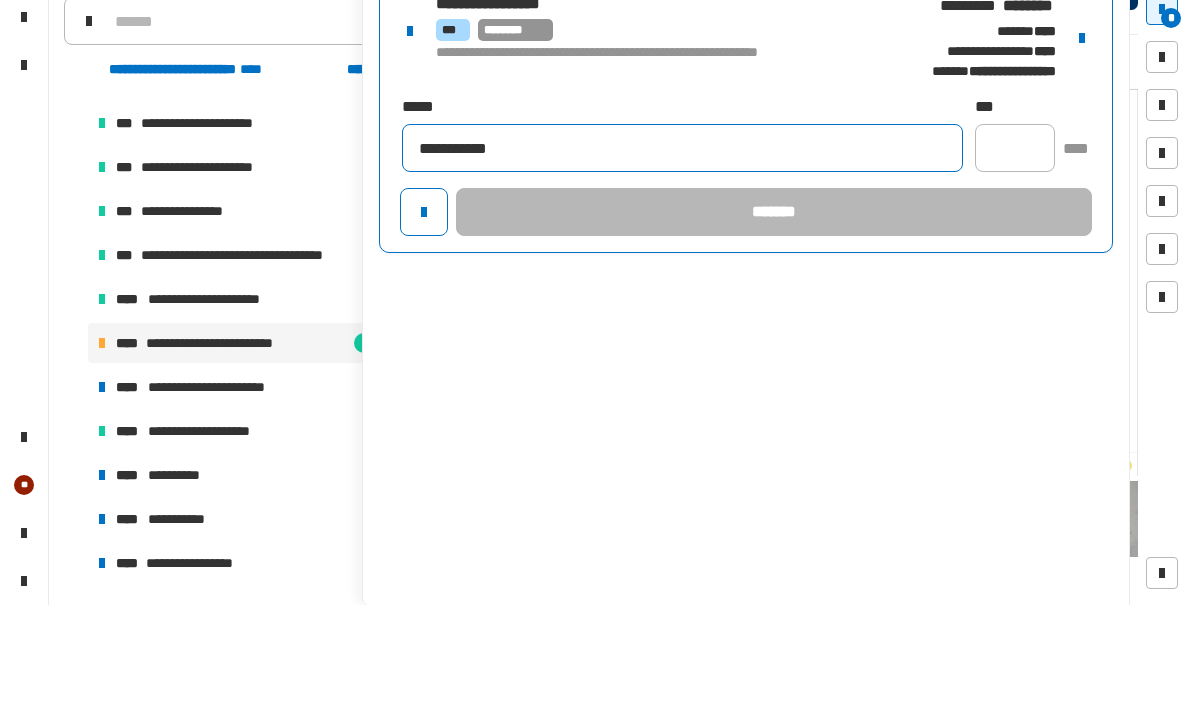 type on "**********" 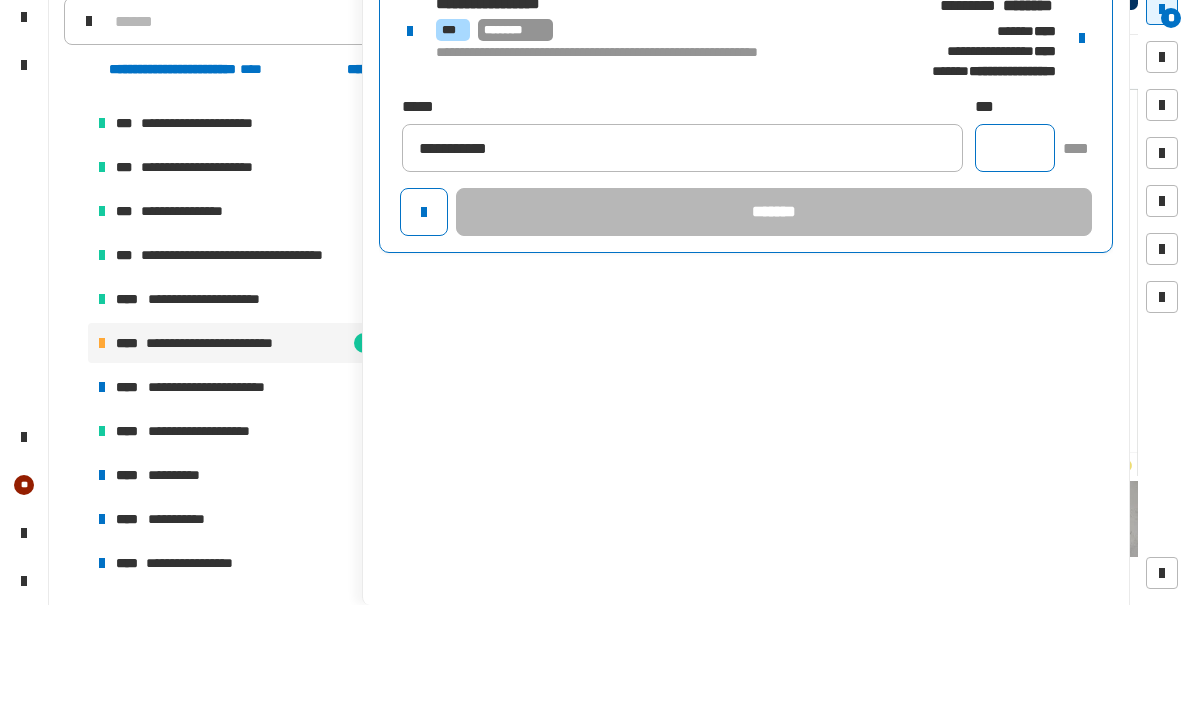 click 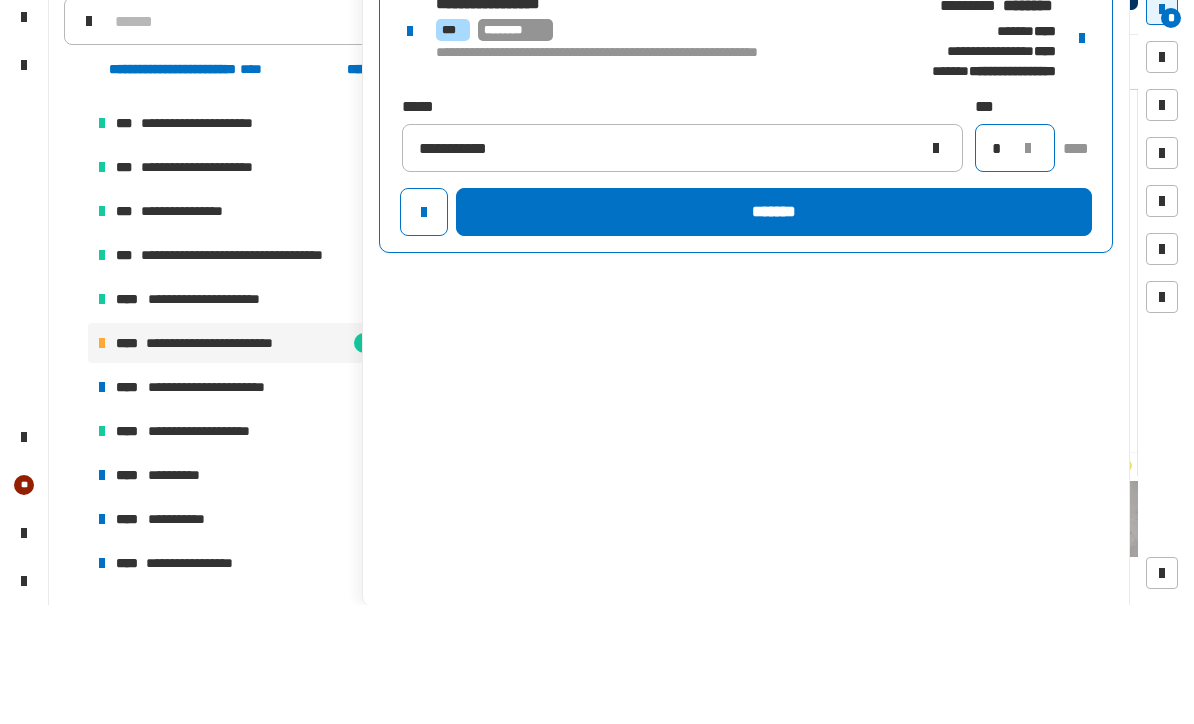 type on "*" 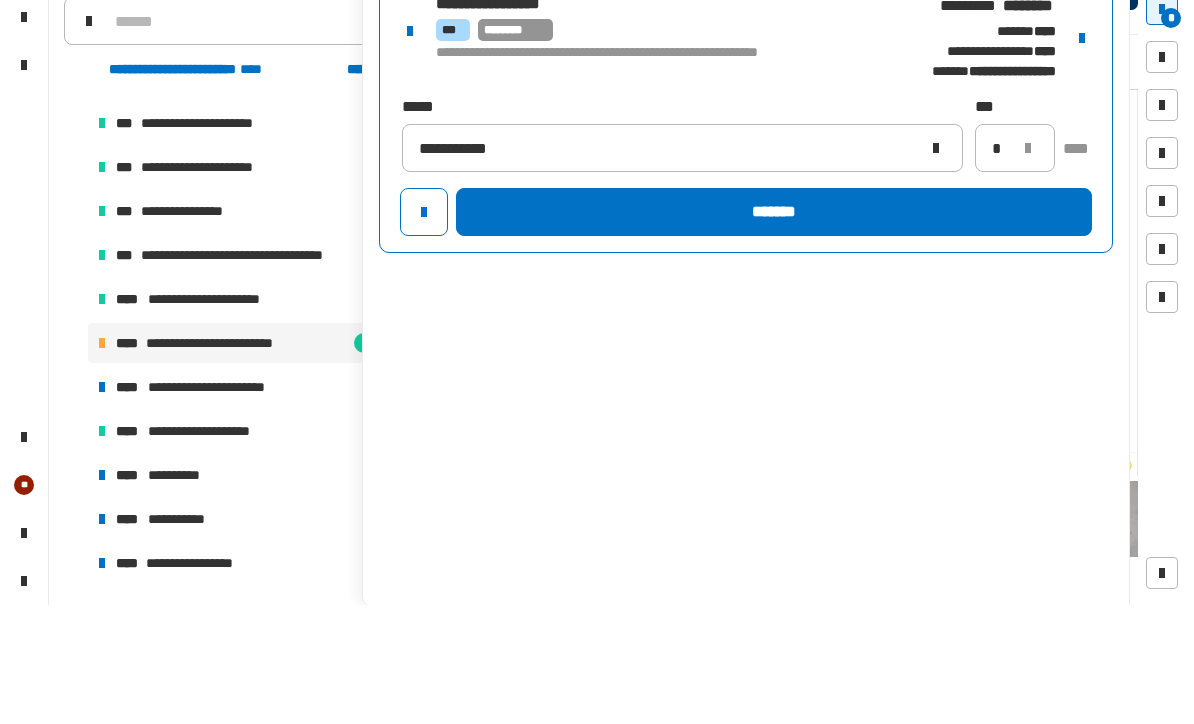 click on "*******" 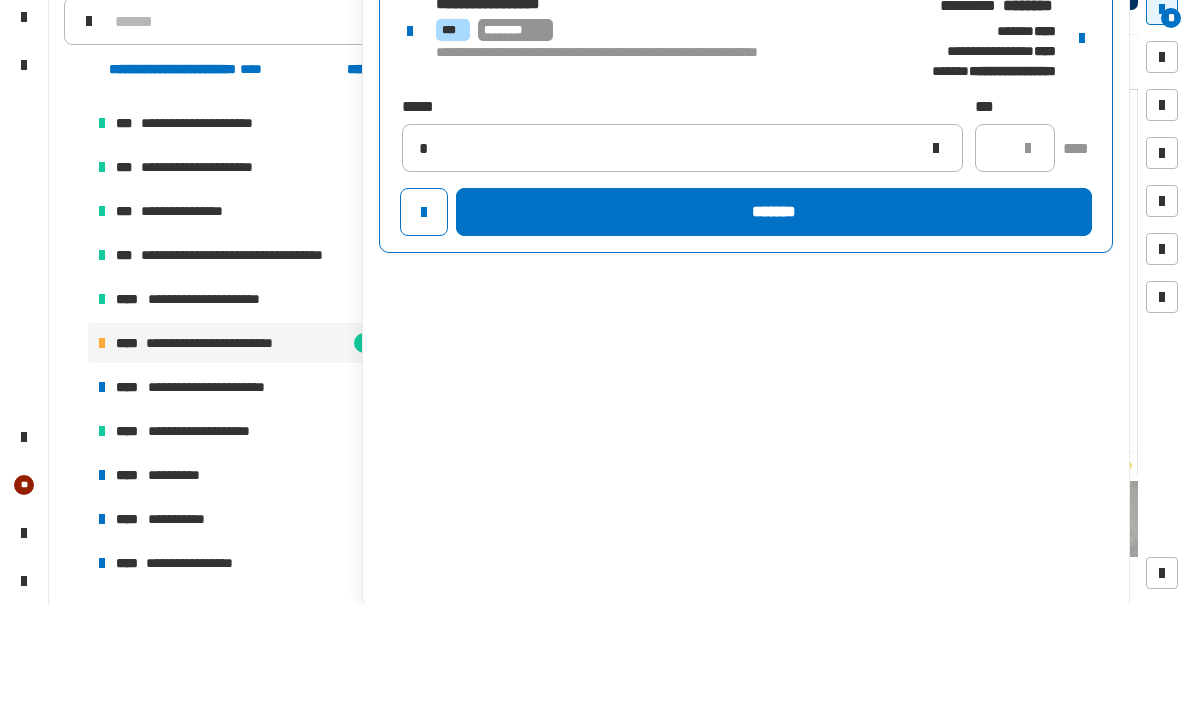 type 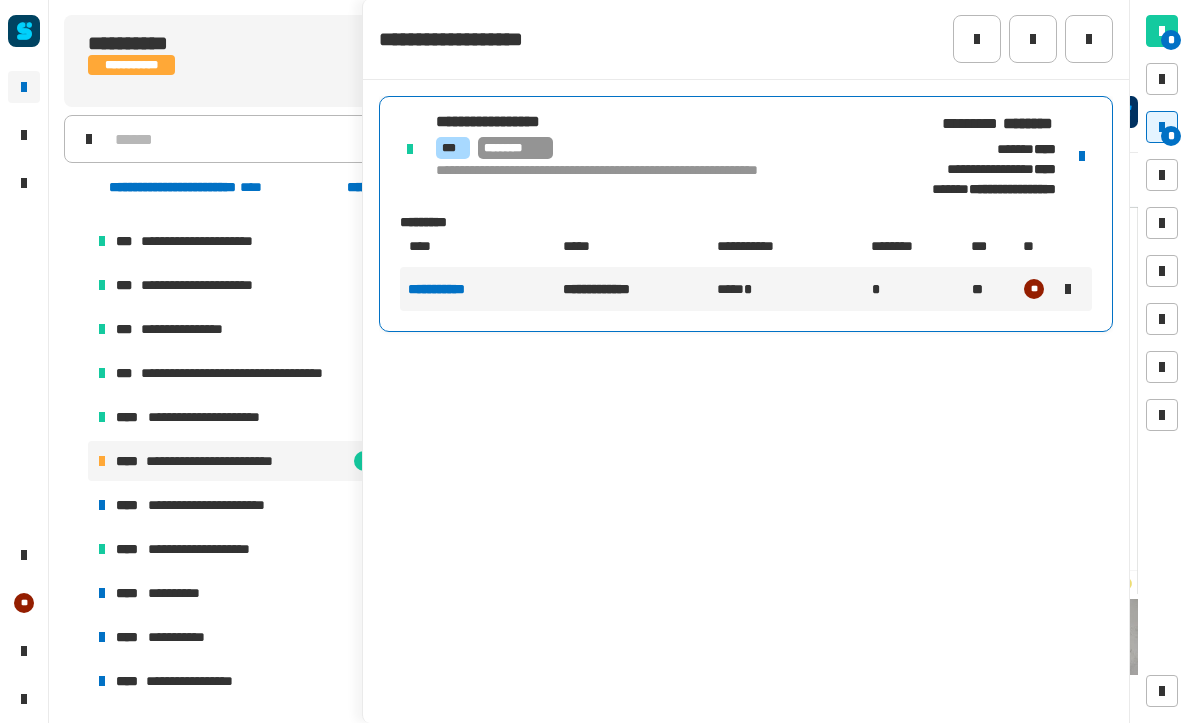 click 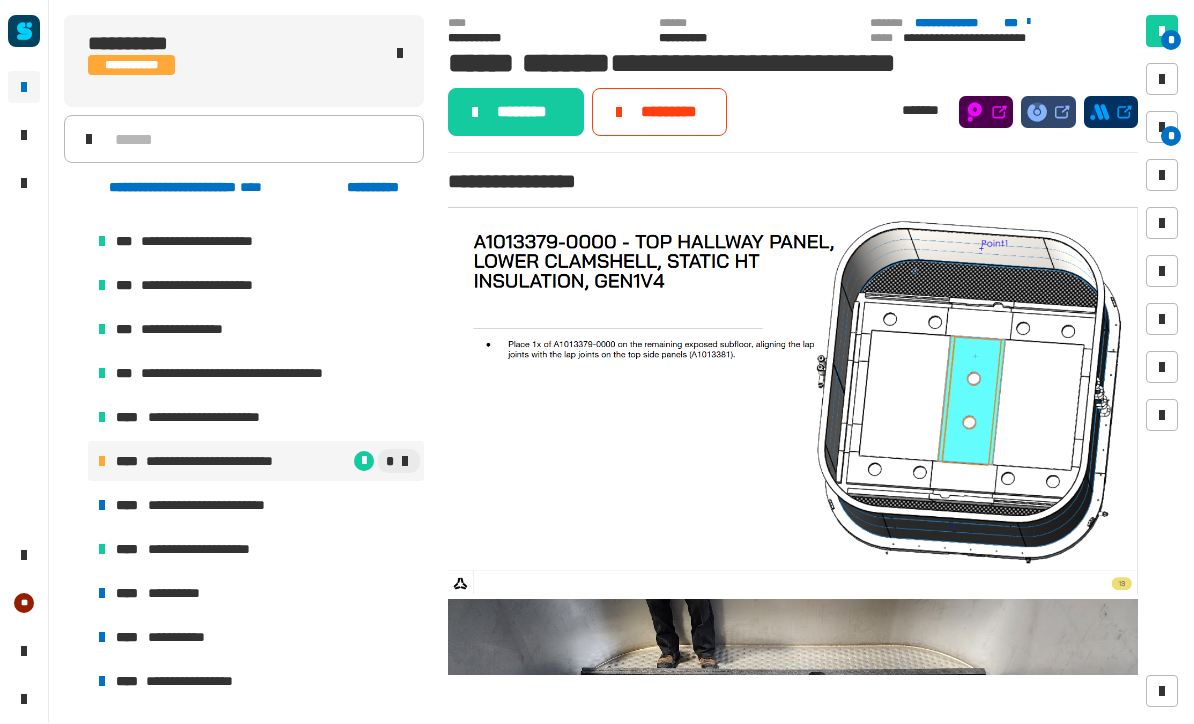 click on "********" 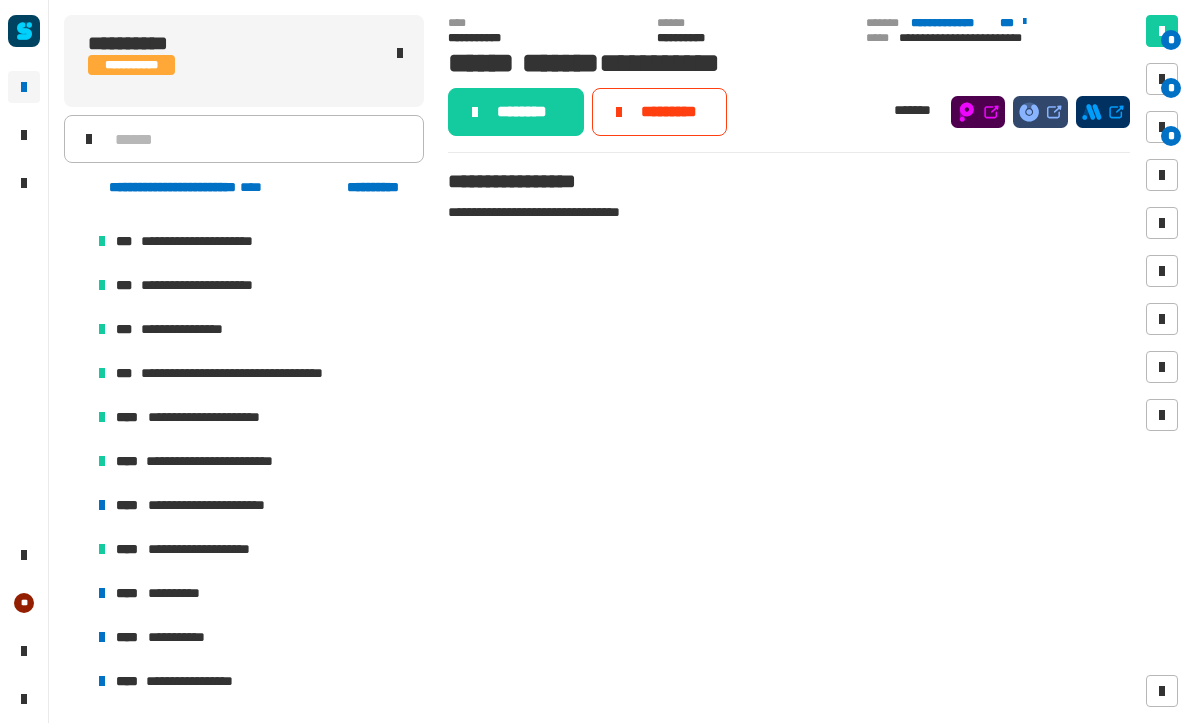 click on "**********" at bounding box center (224, 506) 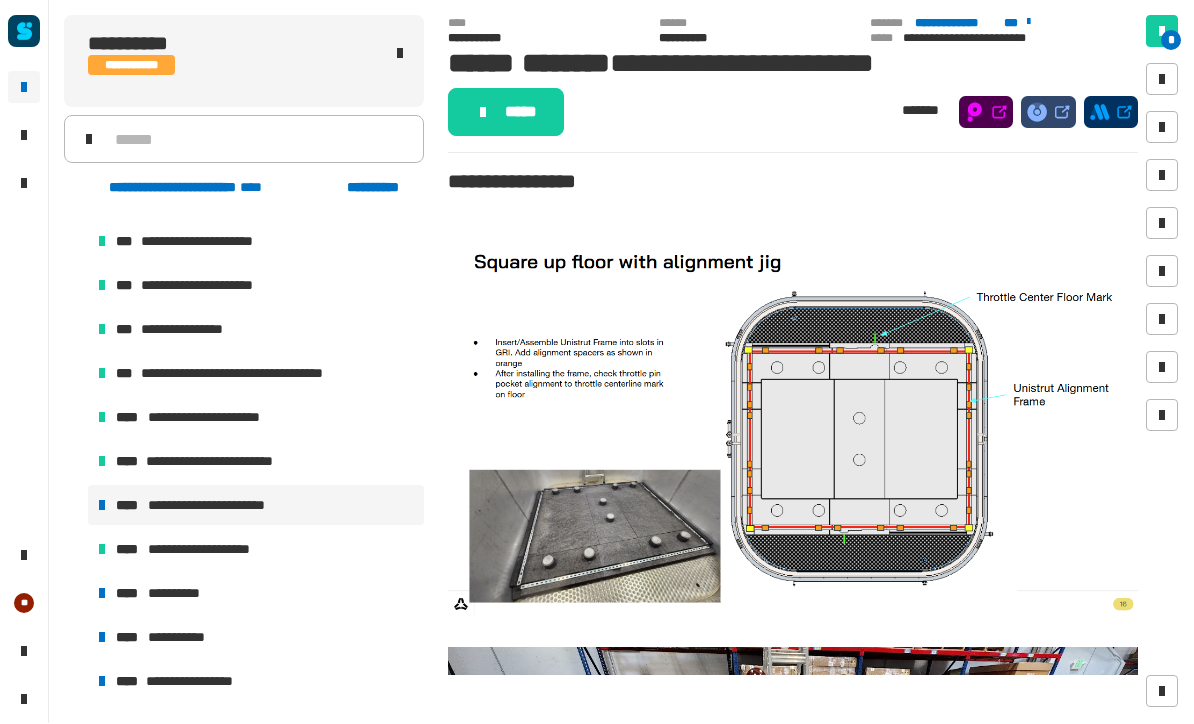 scroll, scrollTop: 0, scrollLeft: 0, axis: both 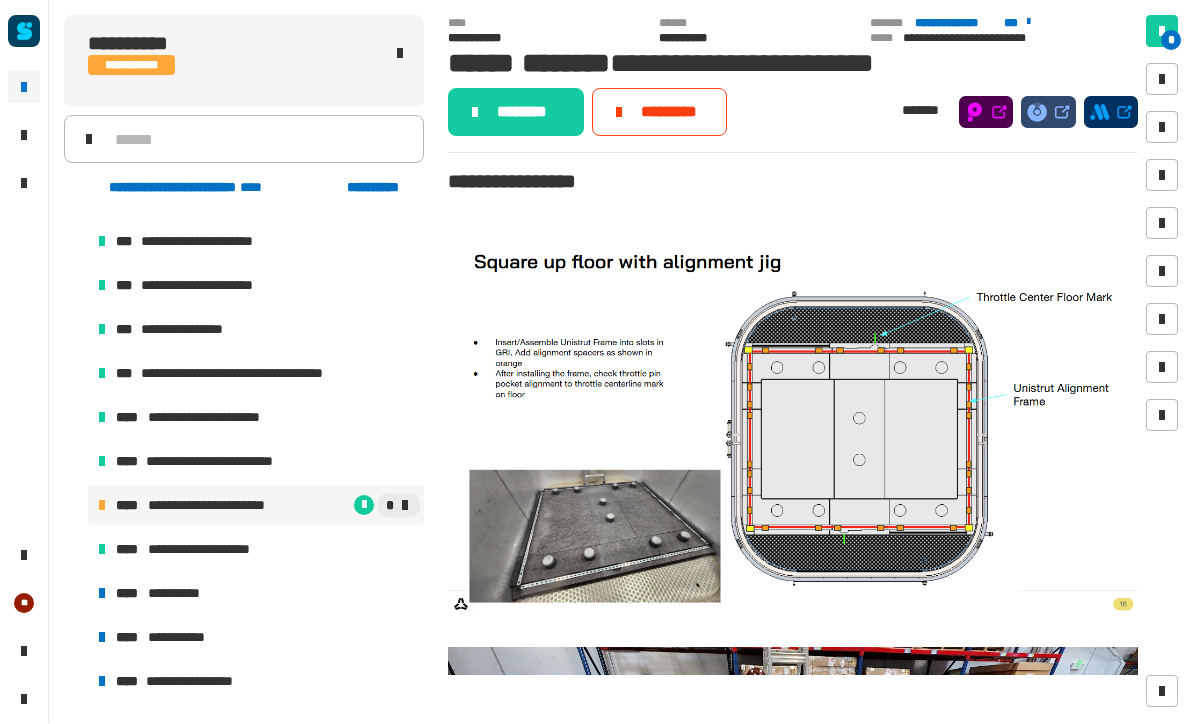 click at bounding box center (1162, 128) 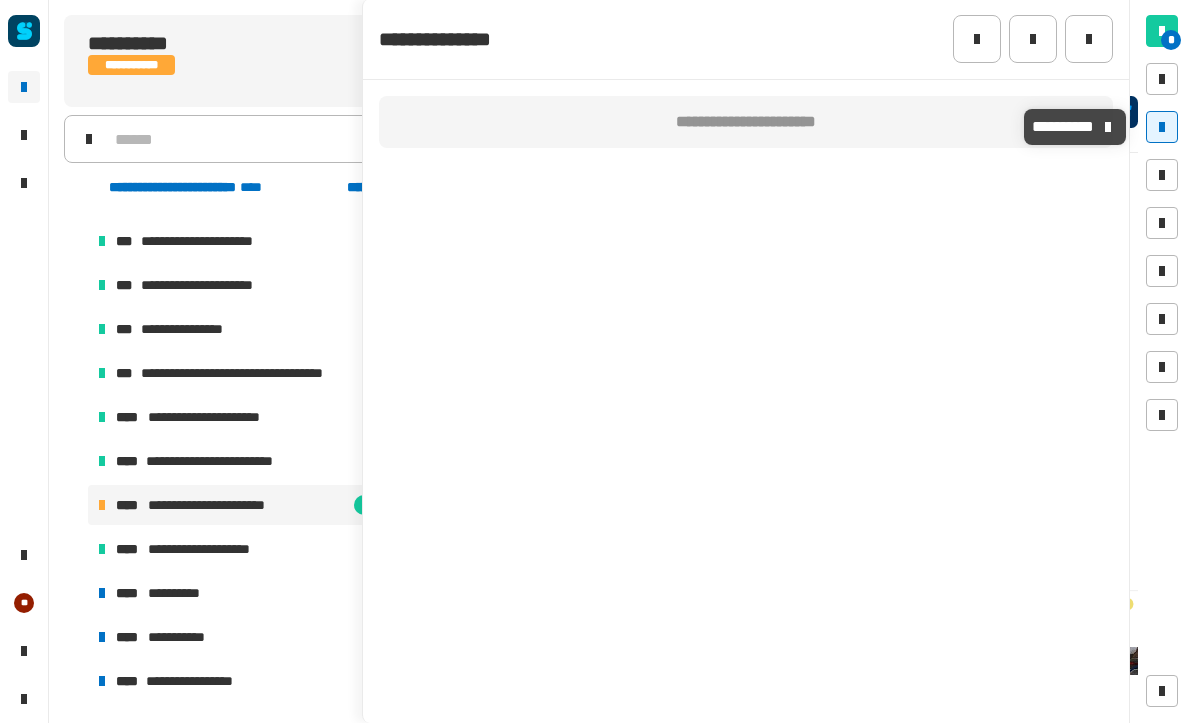 click at bounding box center (1162, 128) 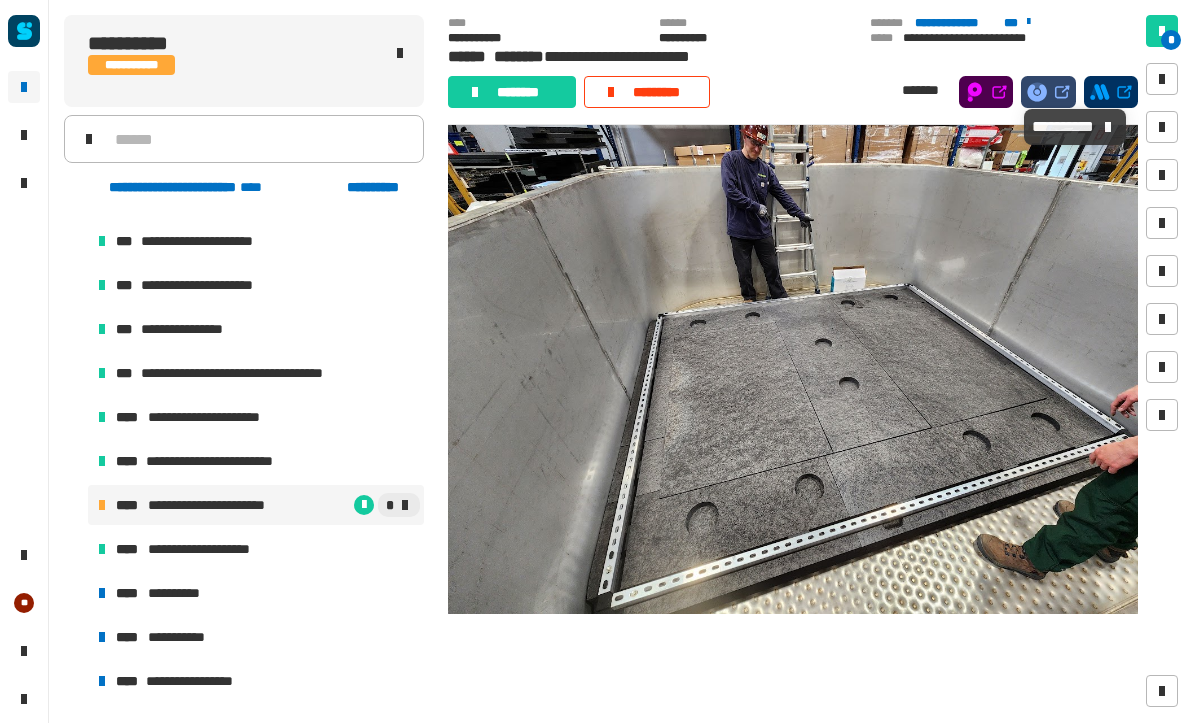 scroll, scrollTop: 523, scrollLeft: 0, axis: vertical 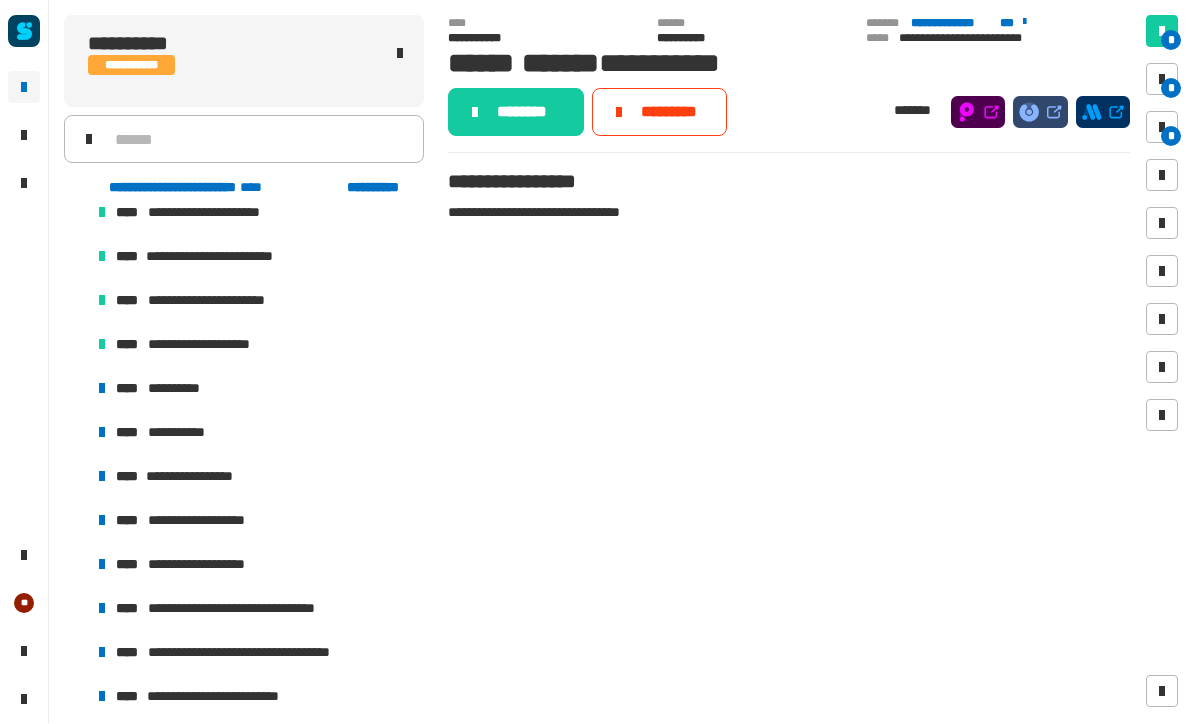 click on "**********" at bounding box center [256, 389] 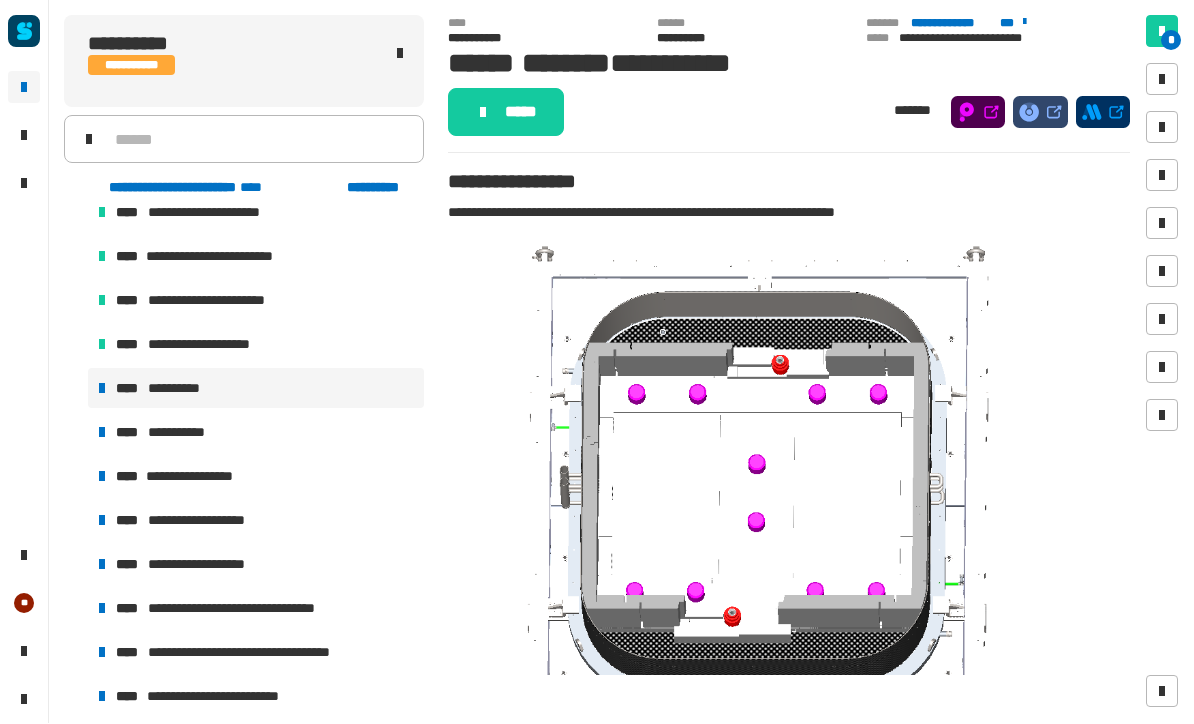 click on "**********" at bounding box center [212, 345] 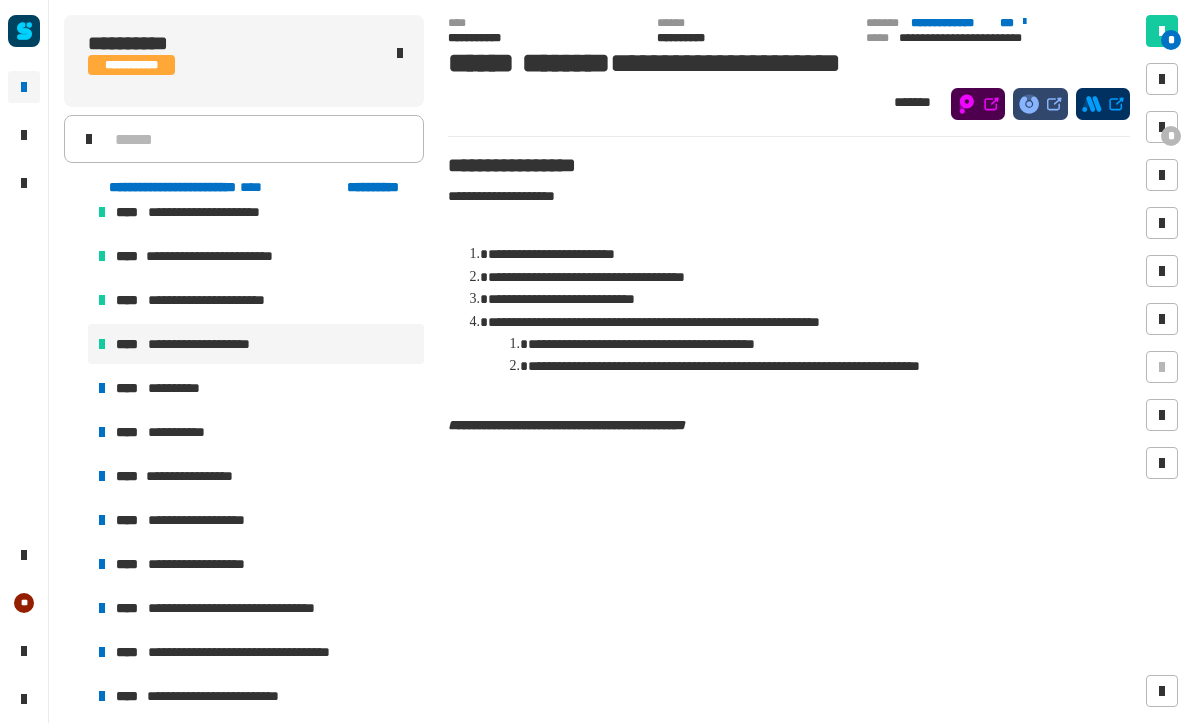 click on "**********" at bounding box center [256, 389] 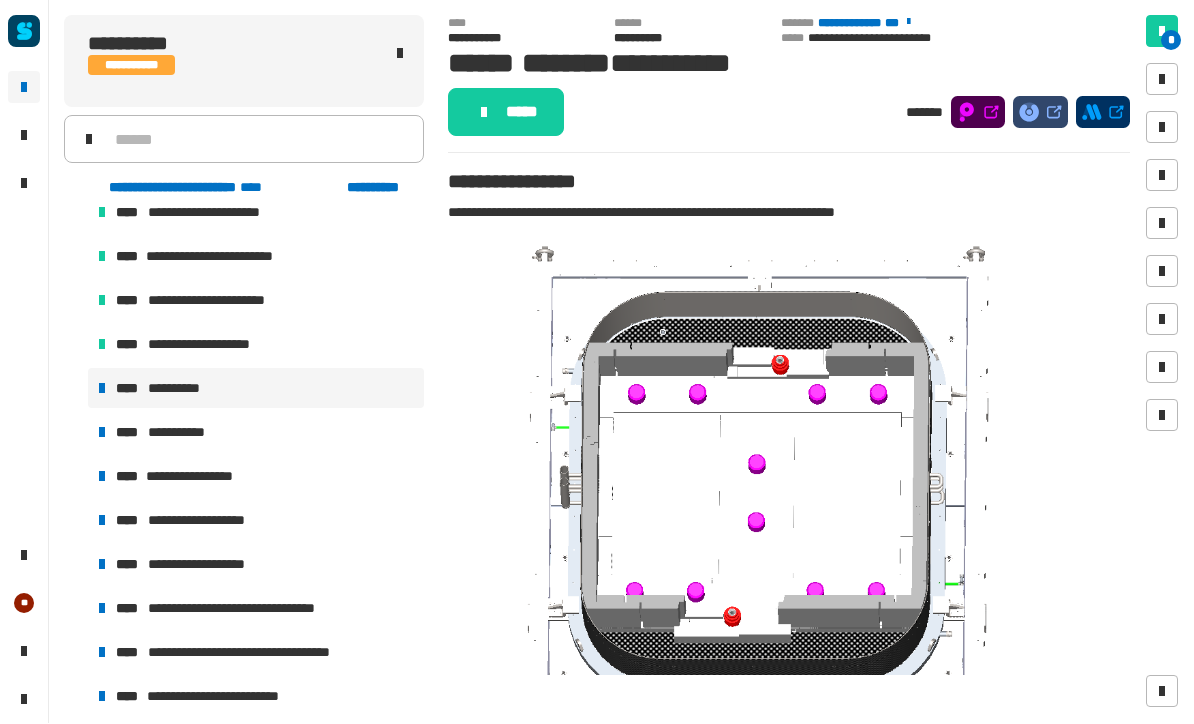 click on "**********" at bounding box center (221, 257) 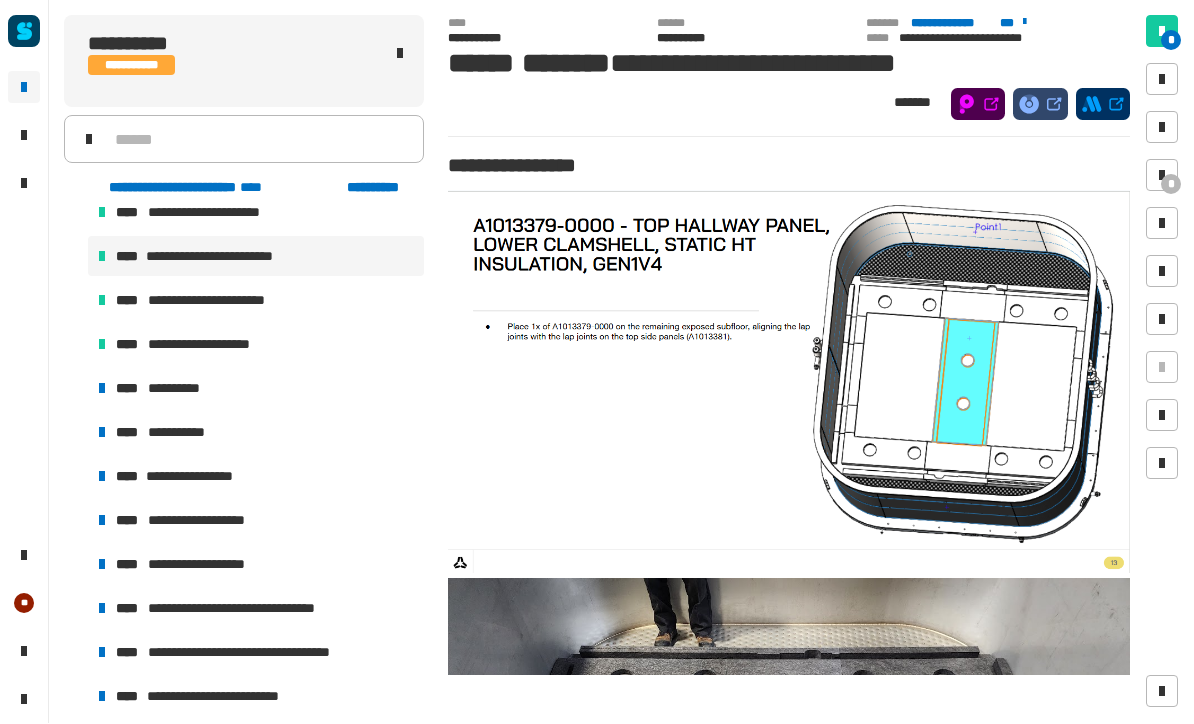 click on "**********" at bounding box center [256, 301] 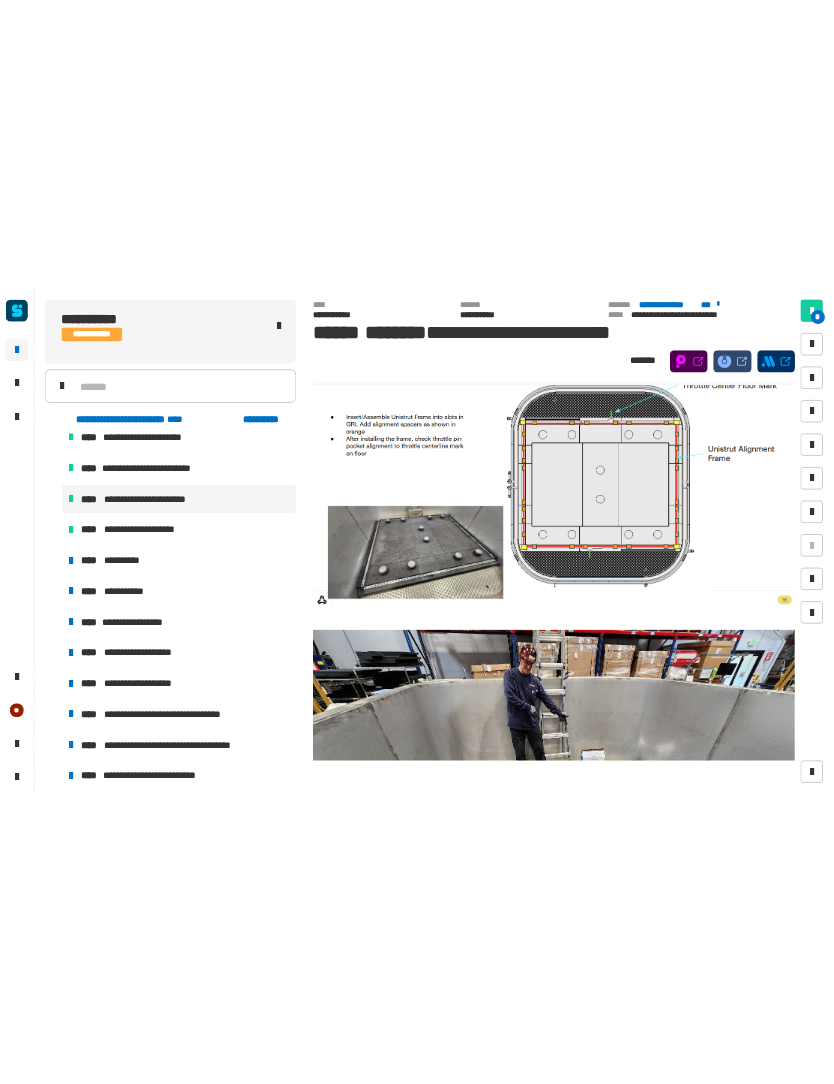 scroll, scrollTop: 194, scrollLeft: 0, axis: vertical 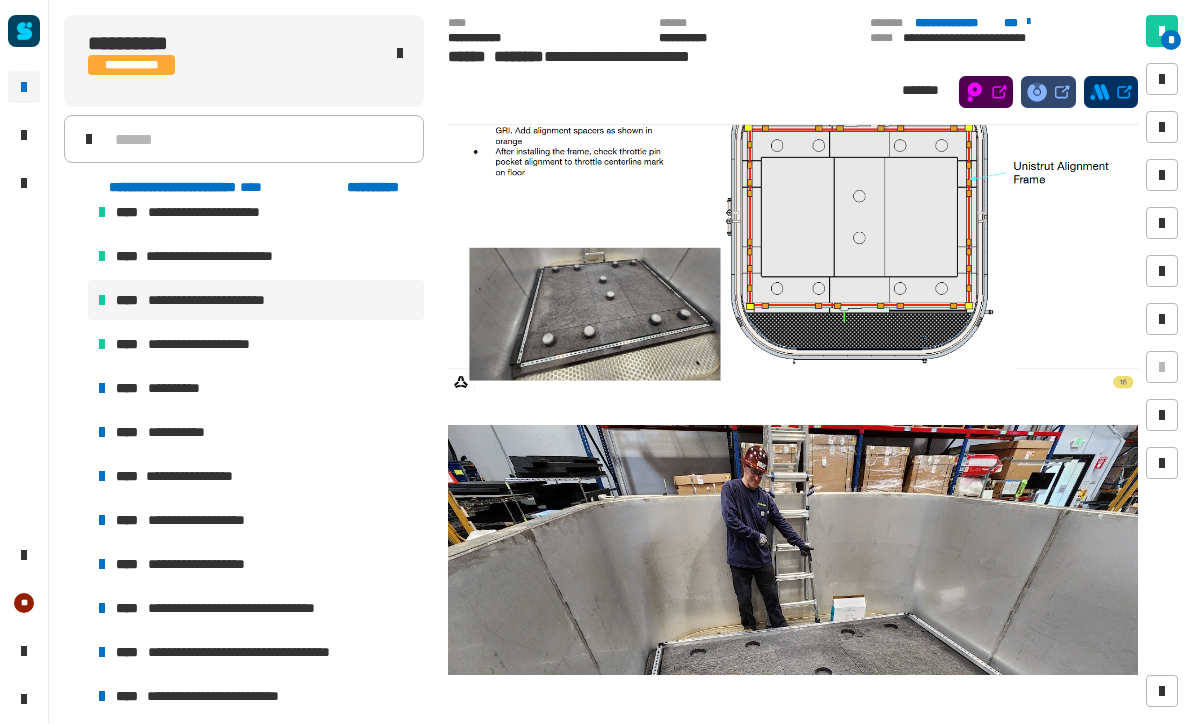 click on "**********" at bounding box center [256, 345] 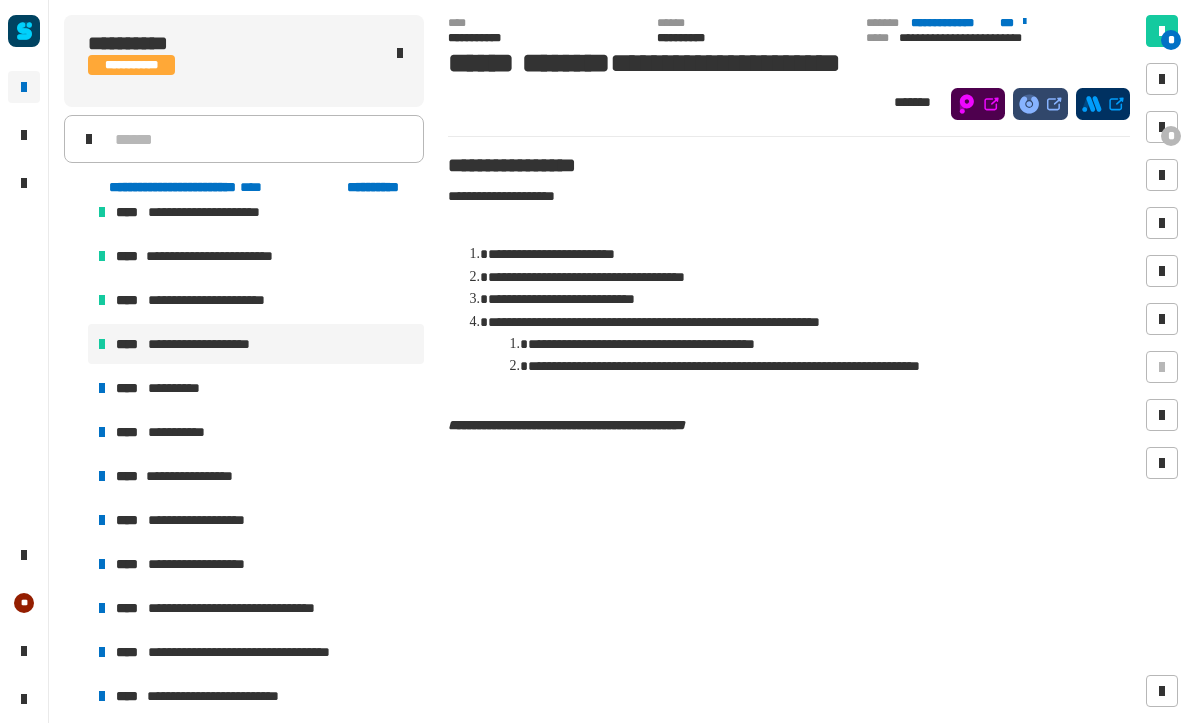 click at bounding box center (1162, 128) 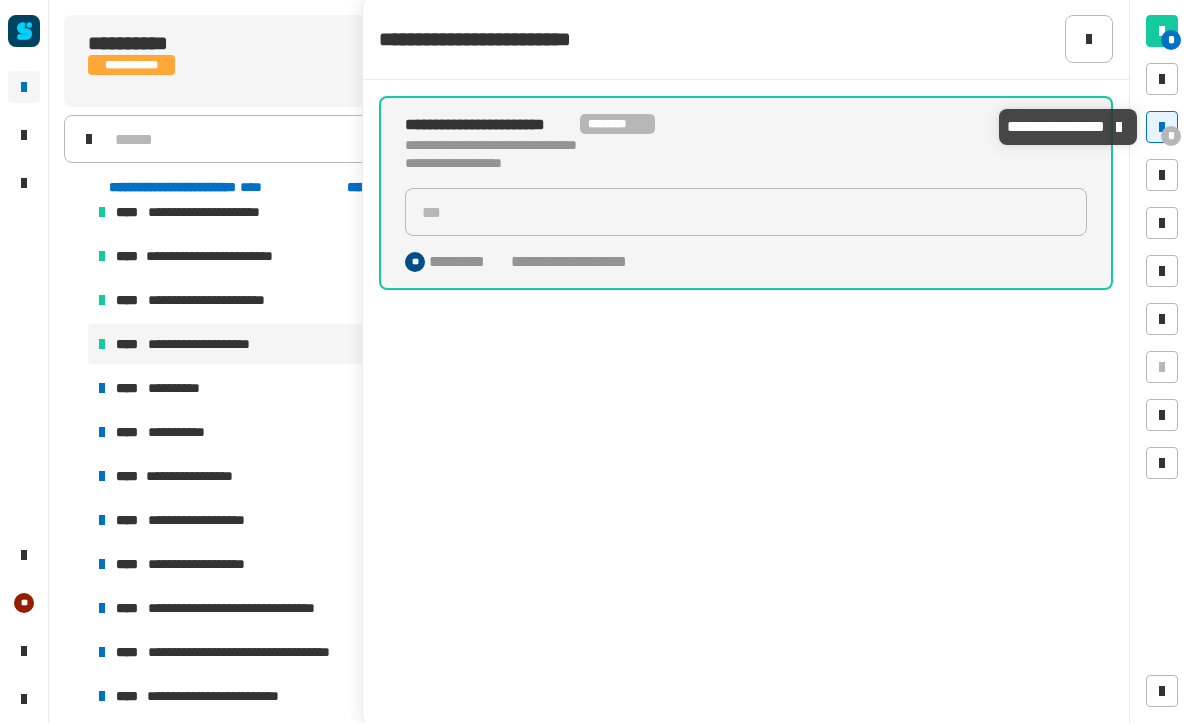 click 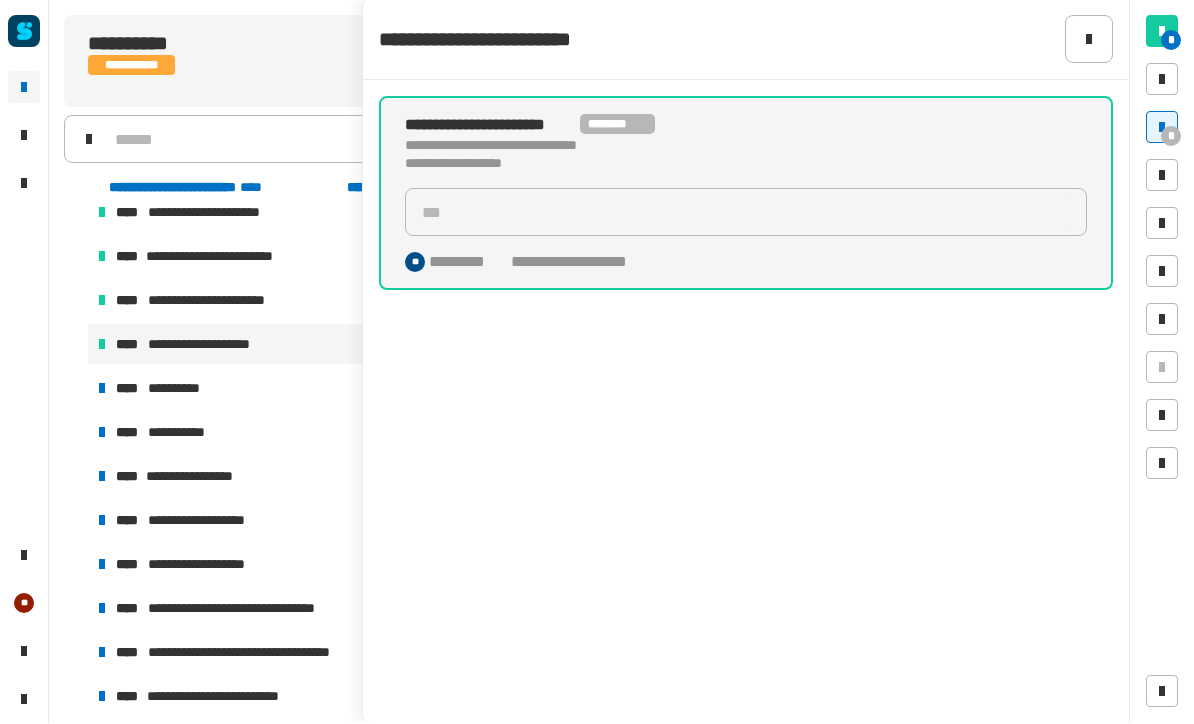 click 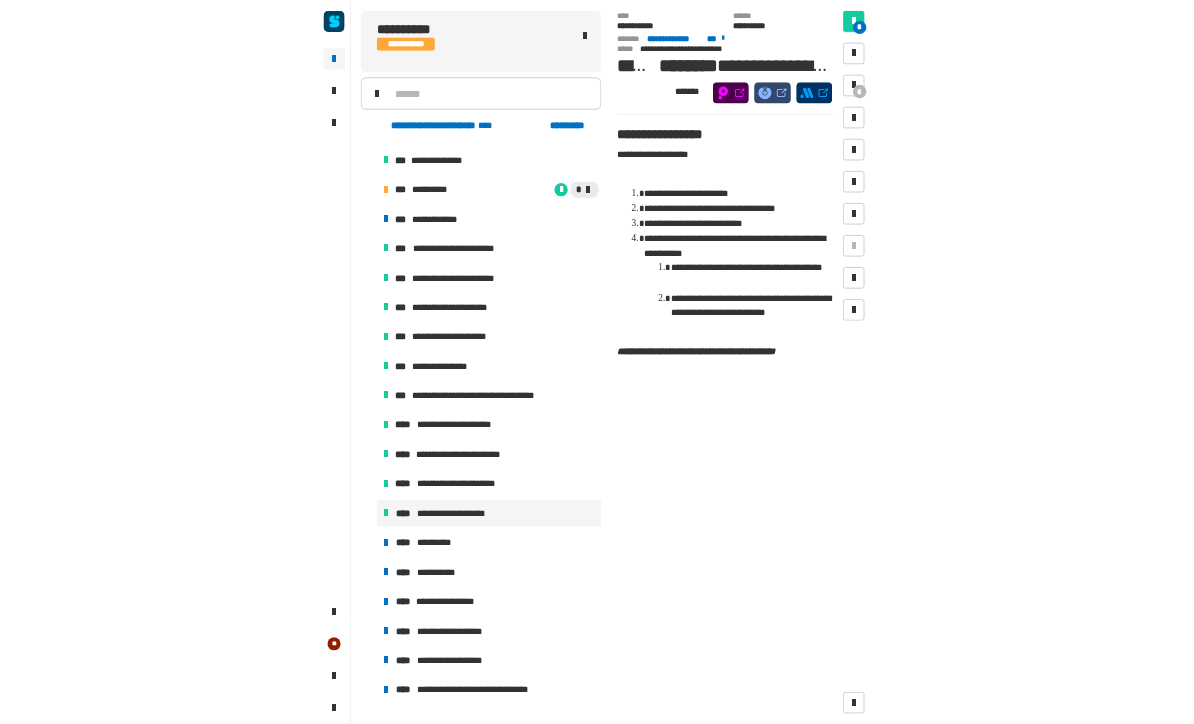 scroll, scrollTop: 296, scrollLeft: 0, axis: vertical 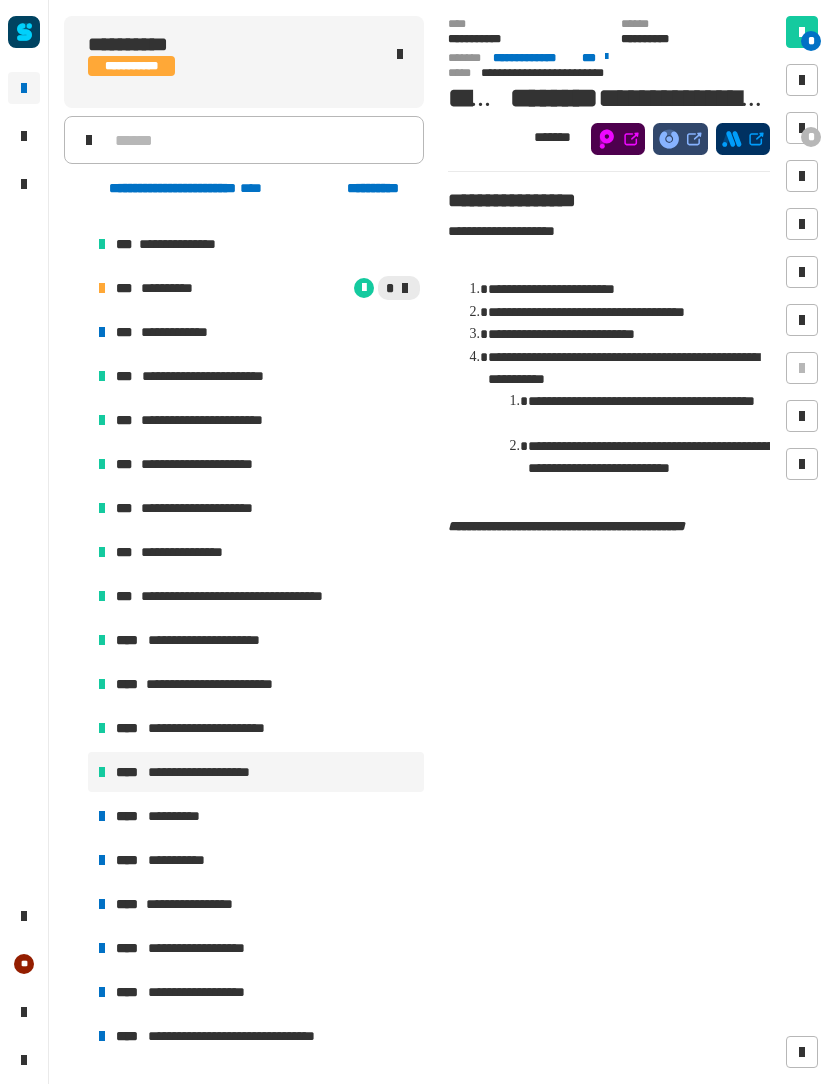 click on "*" at bounding box center [312, 288] 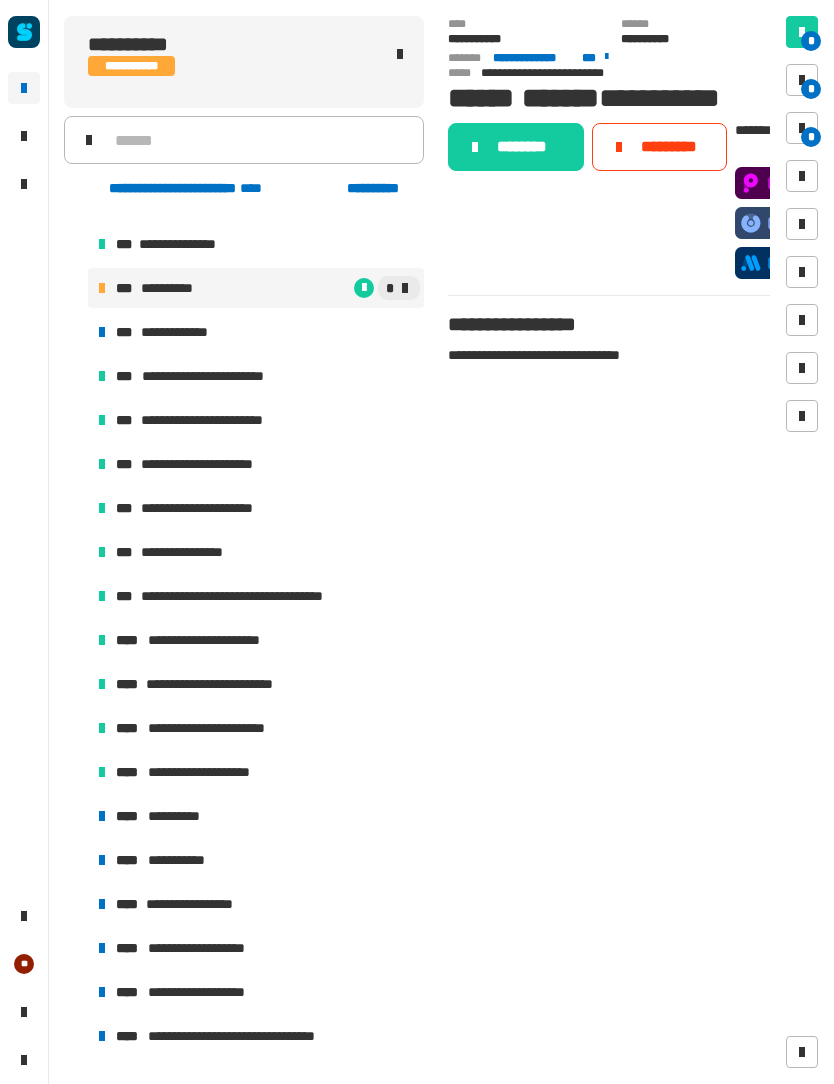 click at bounding box center [802, 80] 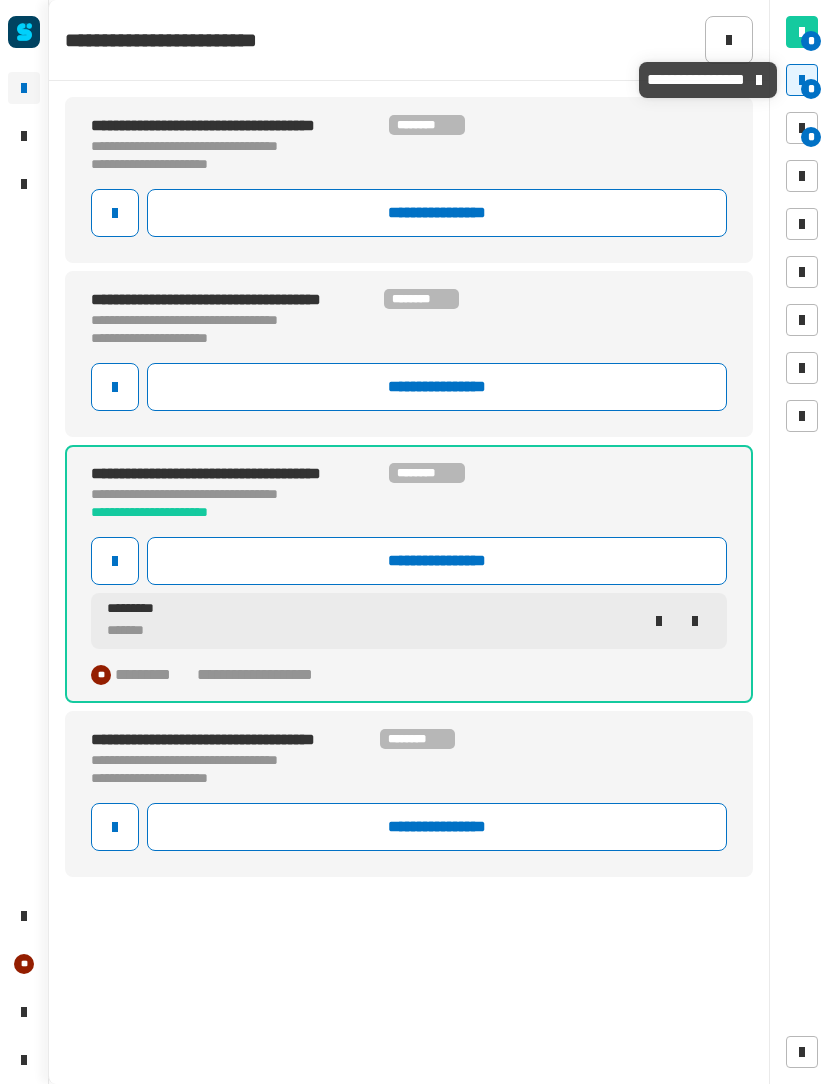 click on "**********" 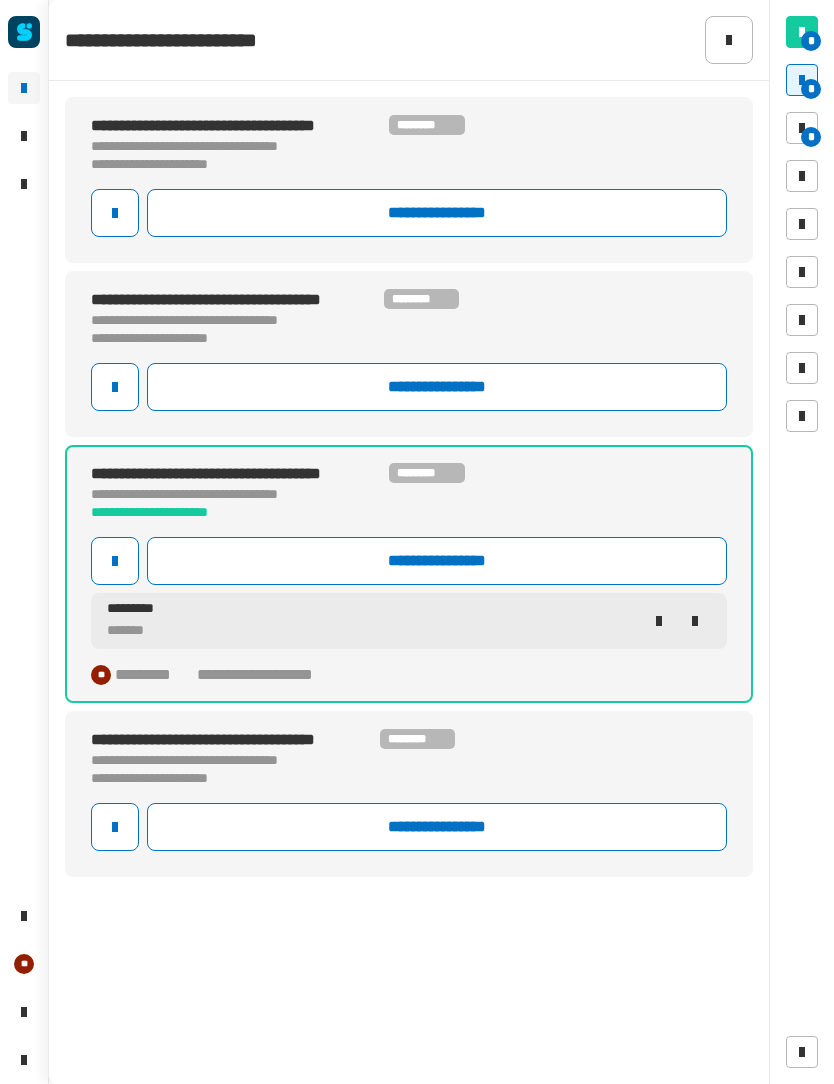 click on "**********" 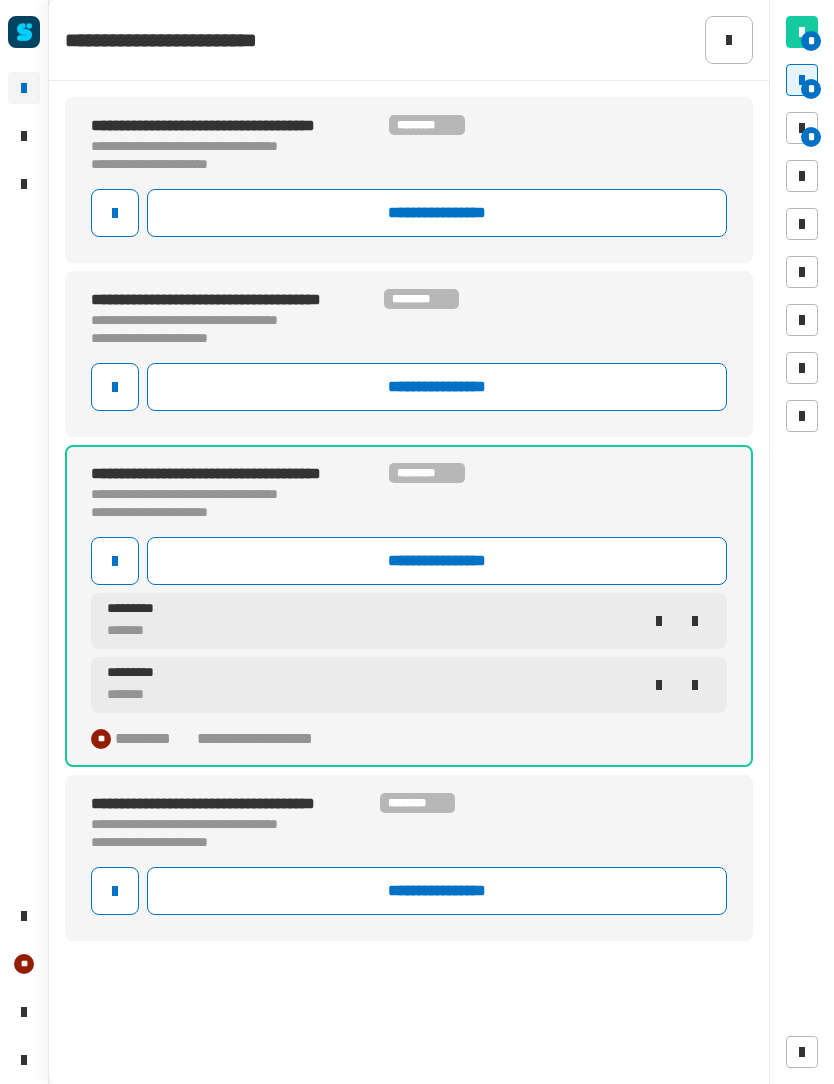 click on "********* *******" 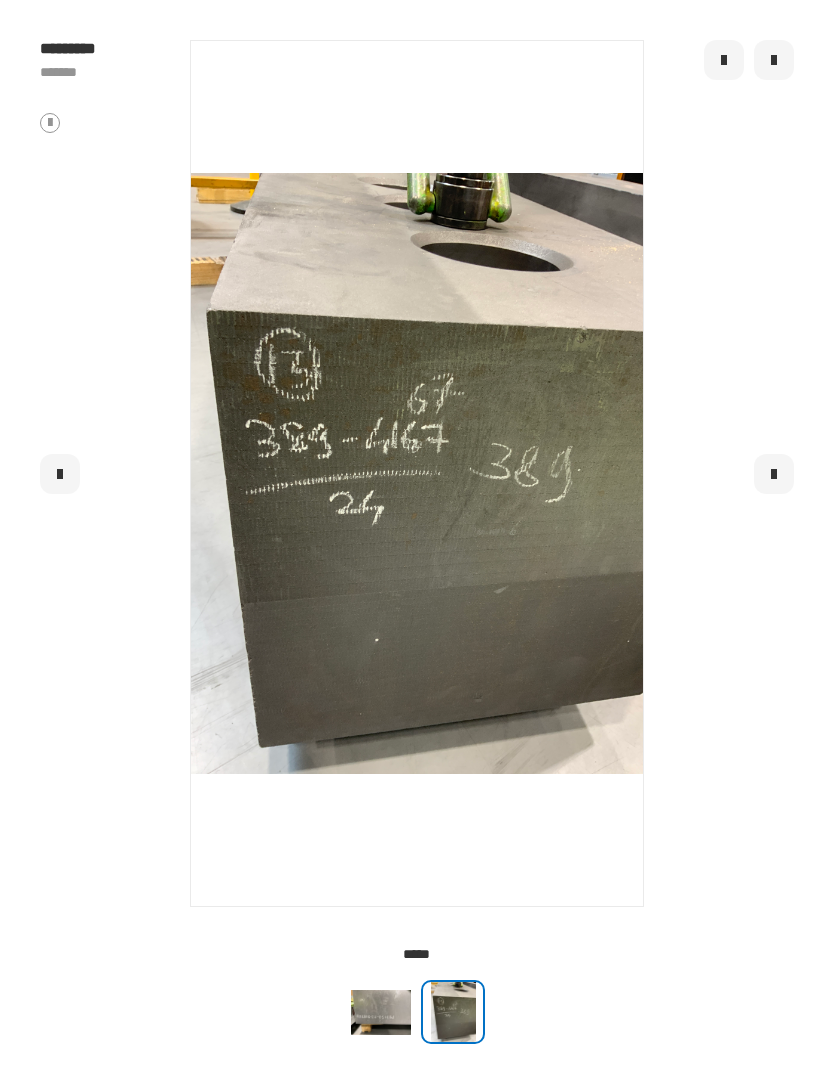 click 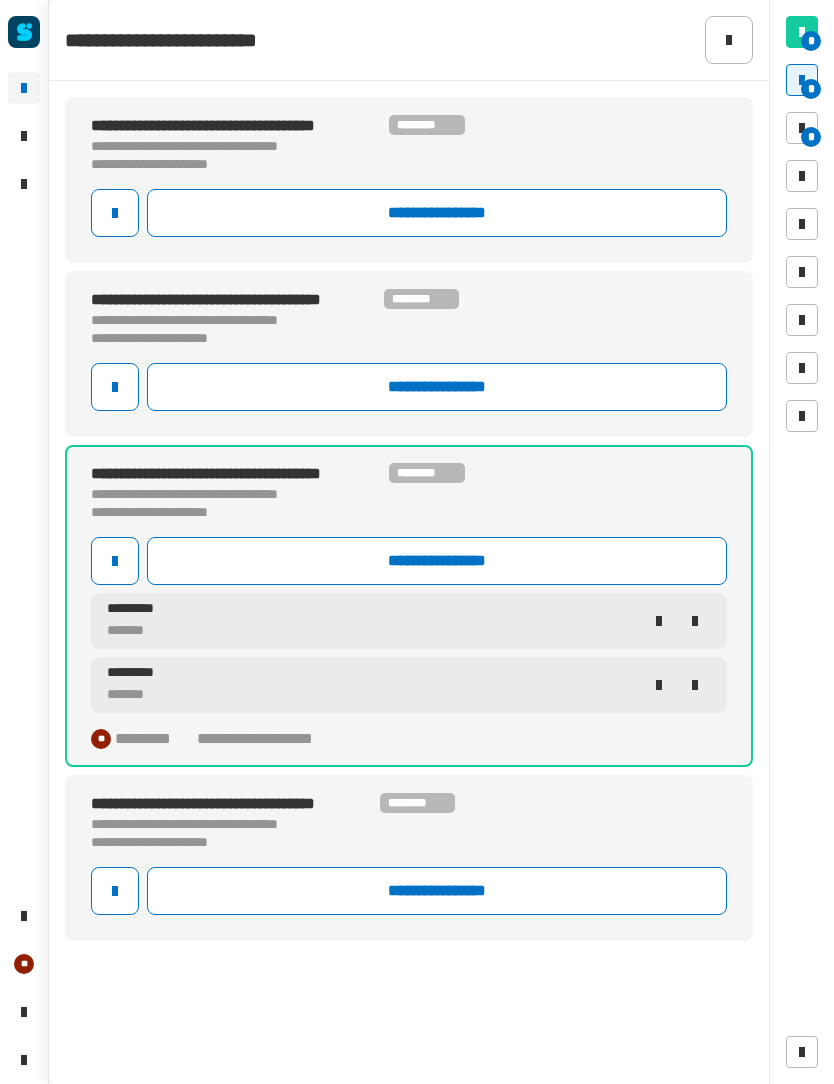 click 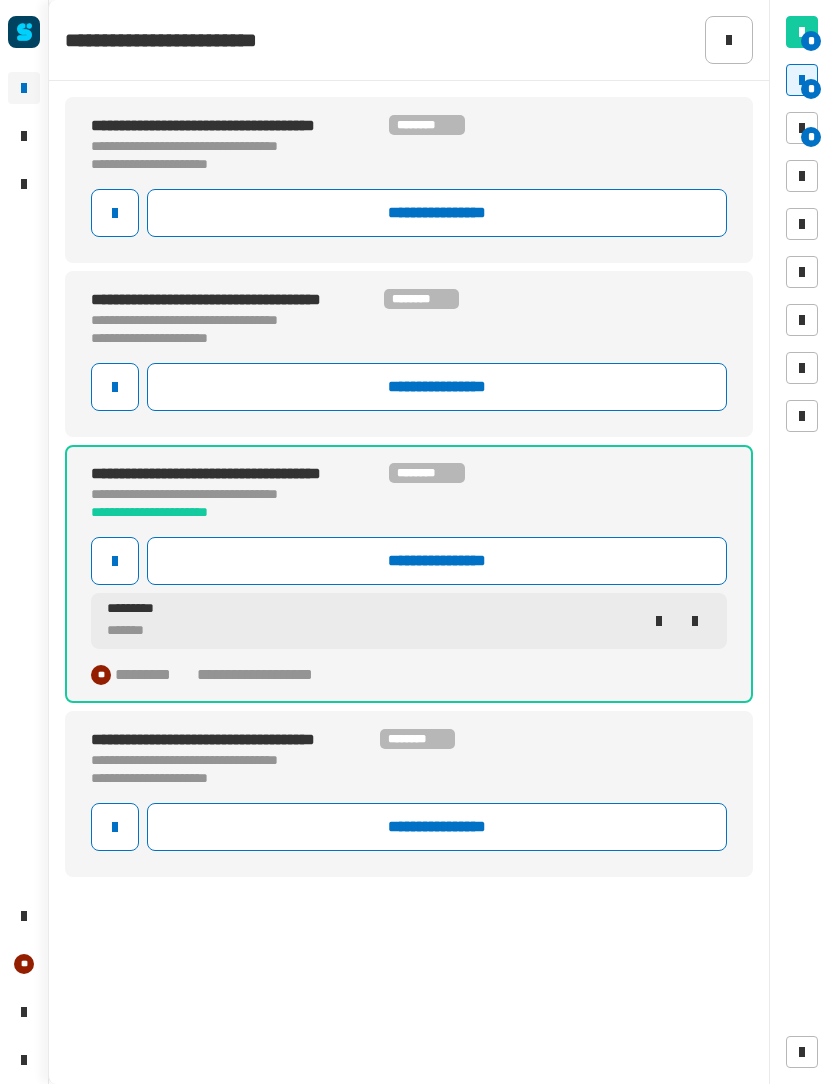 click on "**********" 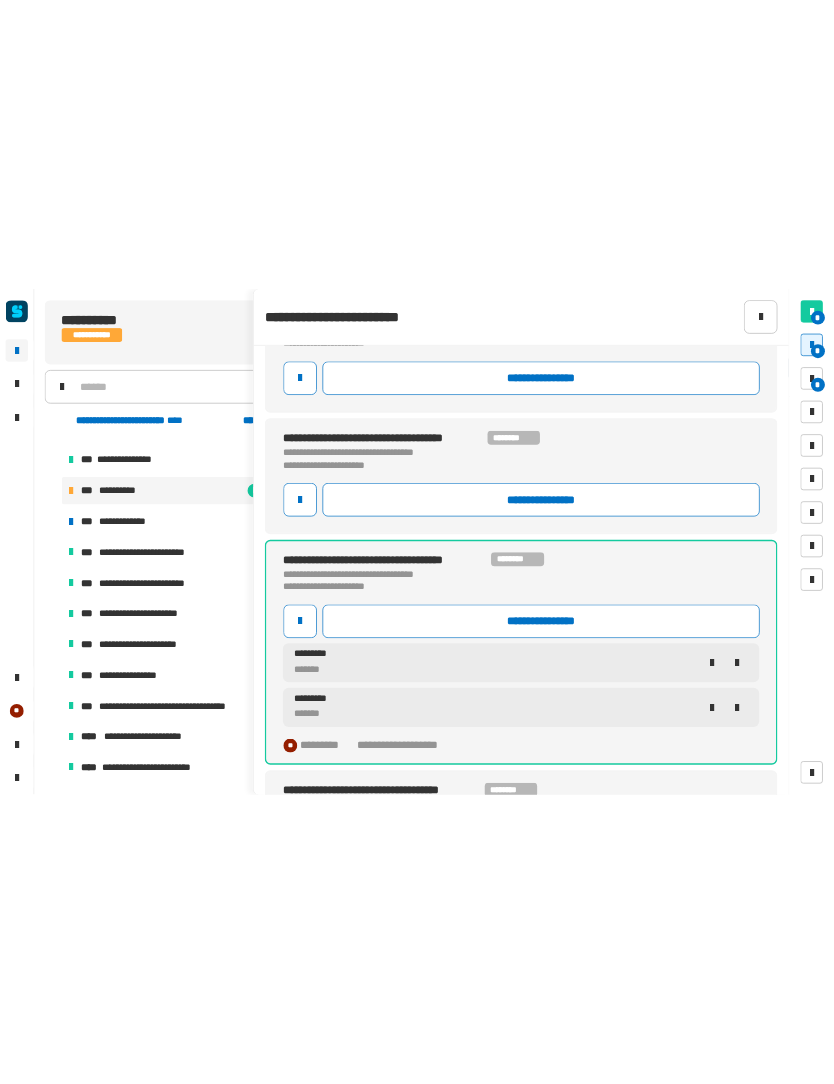 scroll, scrollTop: 85, scrollLeft: 0, axis: vertical 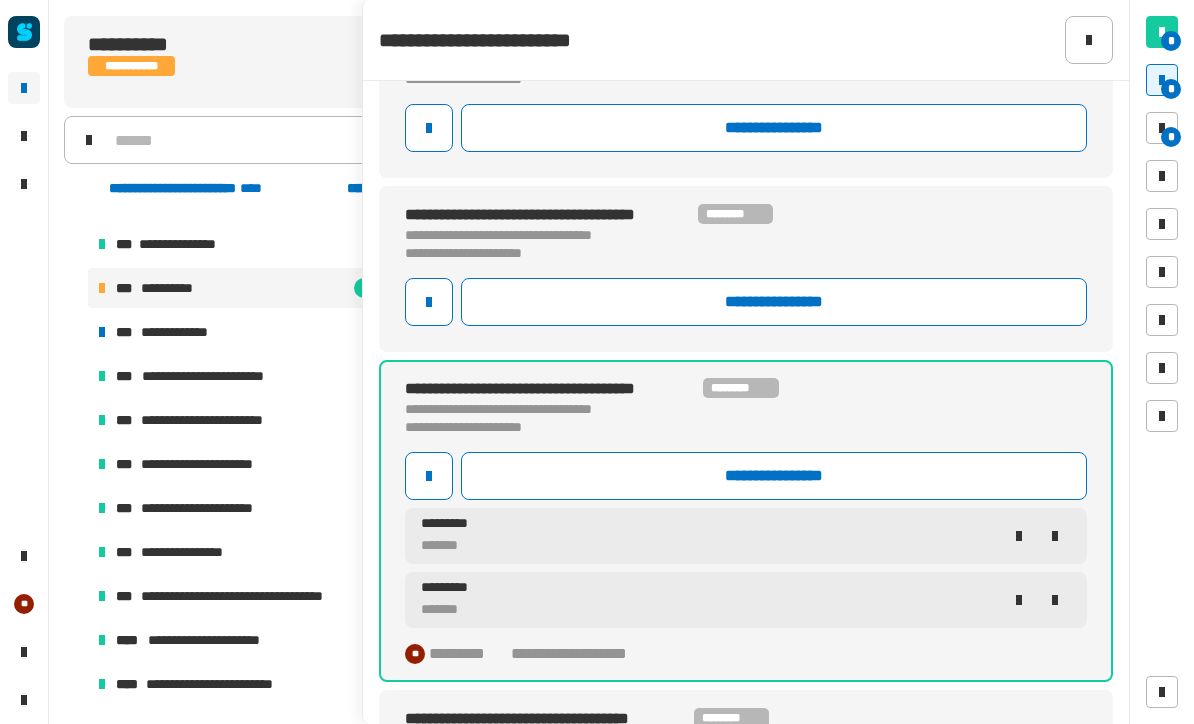 click on "**********" 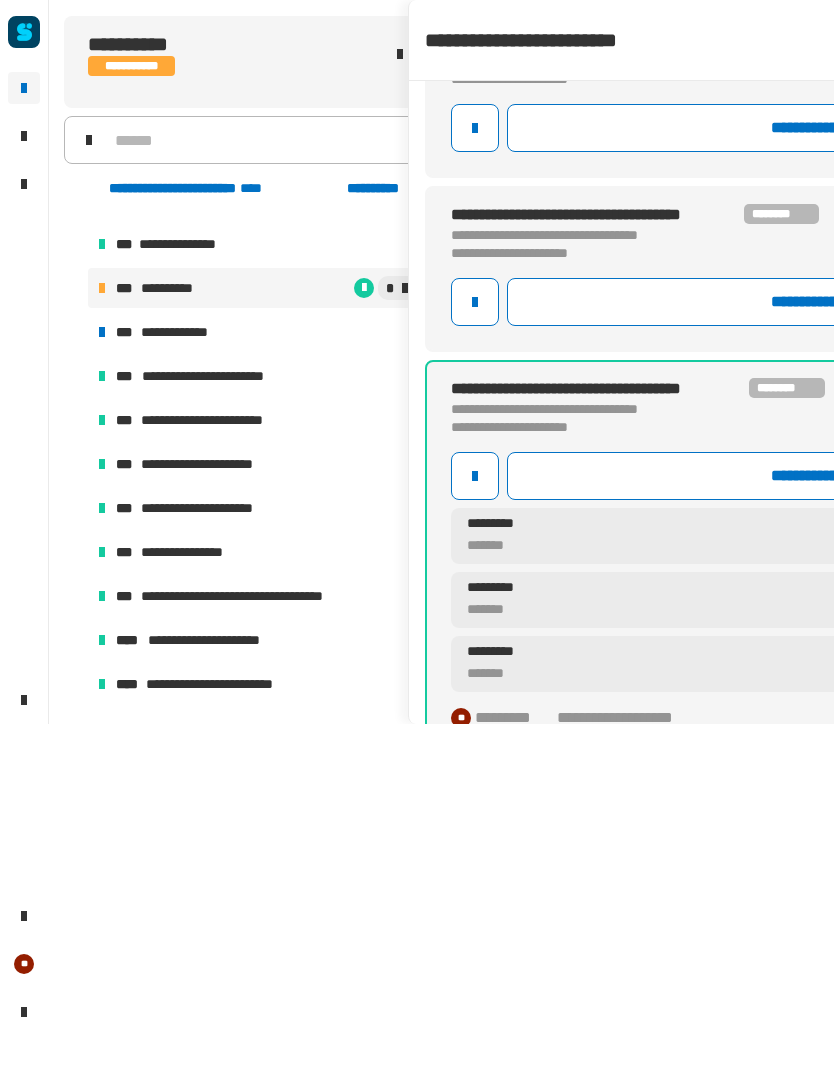 scroll, scrollTop: 0, scrollLeft: 0, axis: both 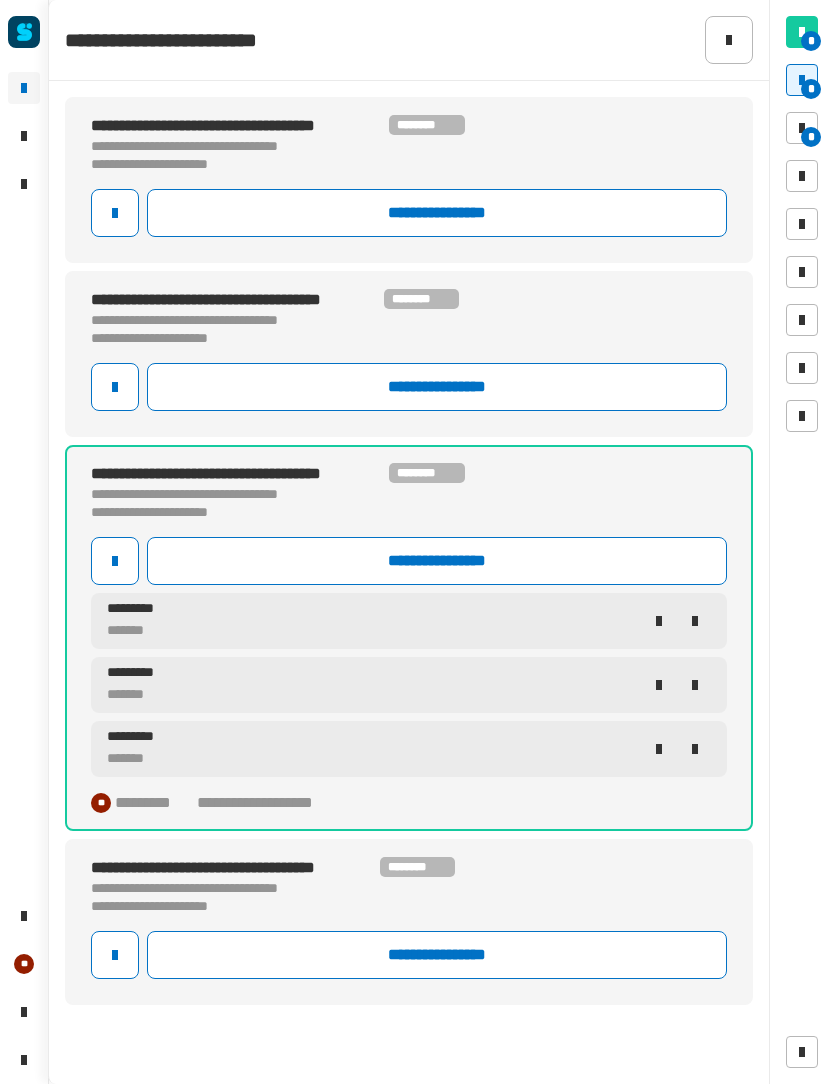 click on "**********" 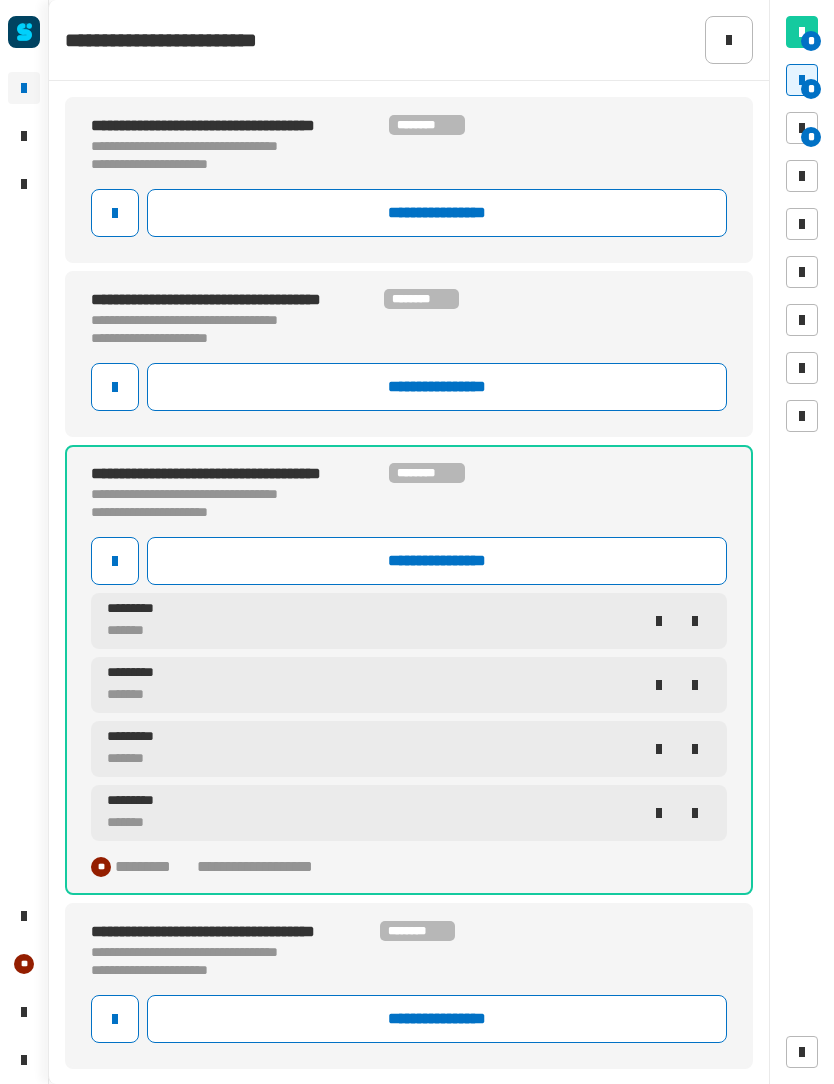click on "**********" 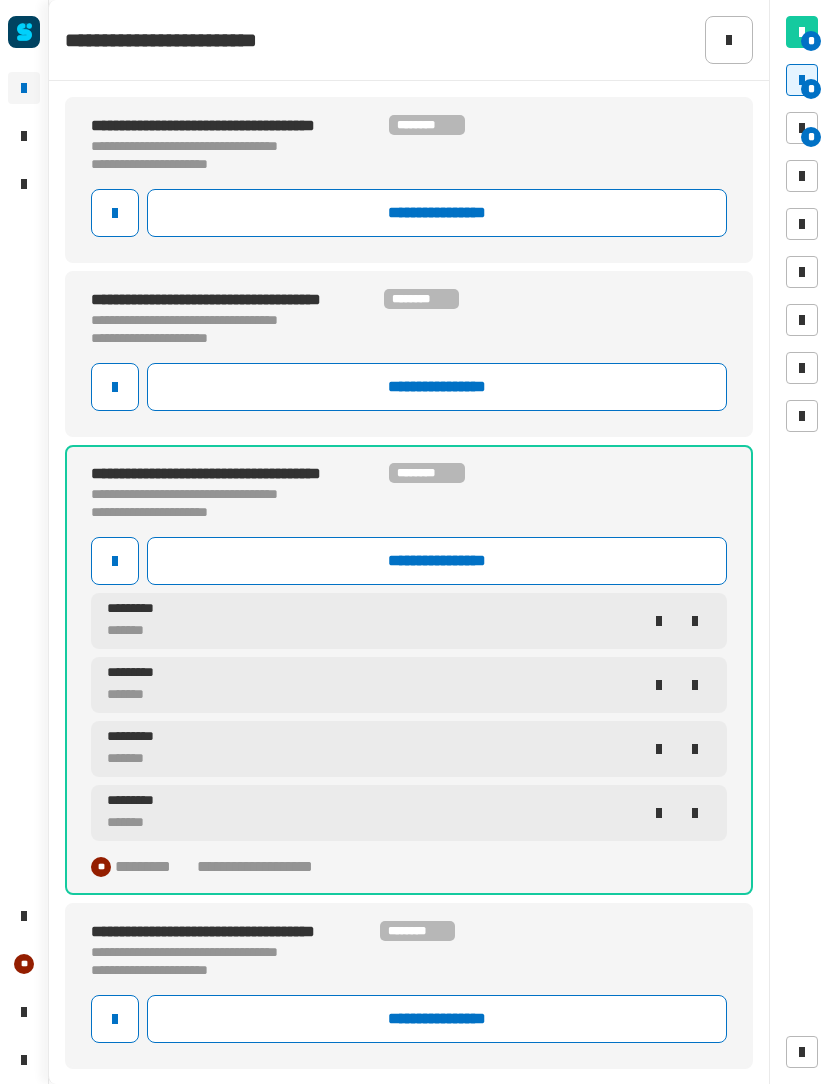 click on "**********" 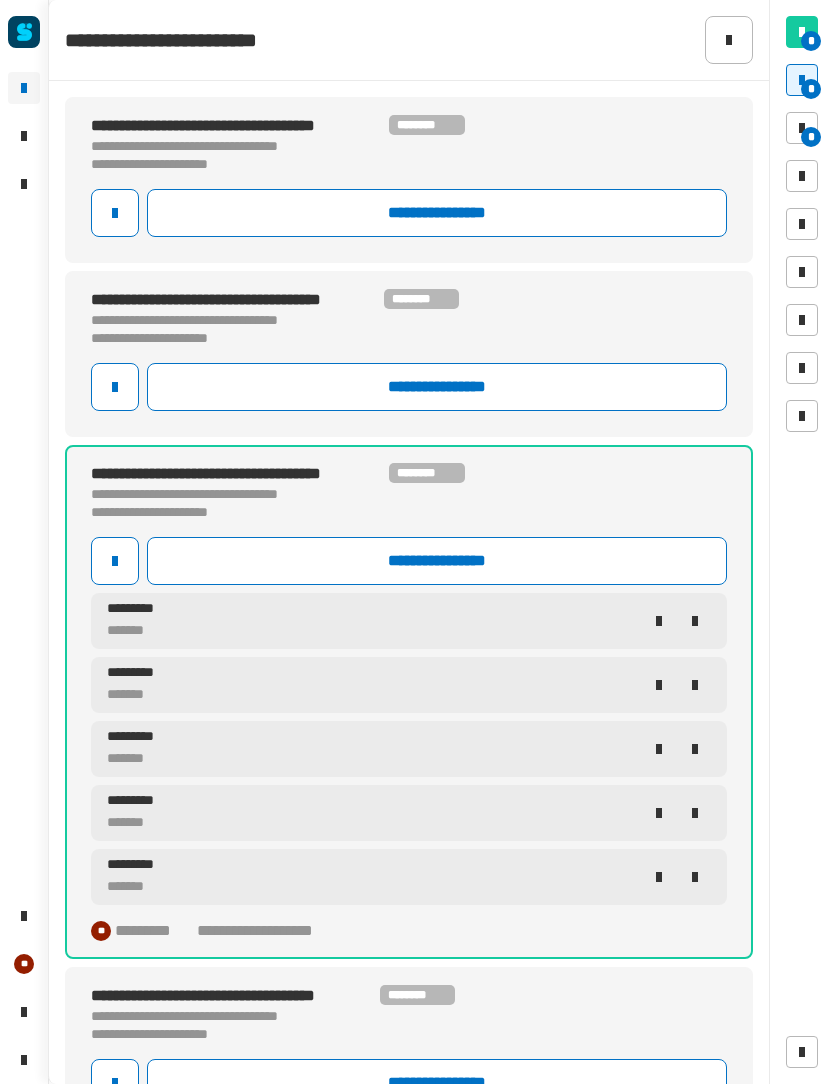 click on "**********" 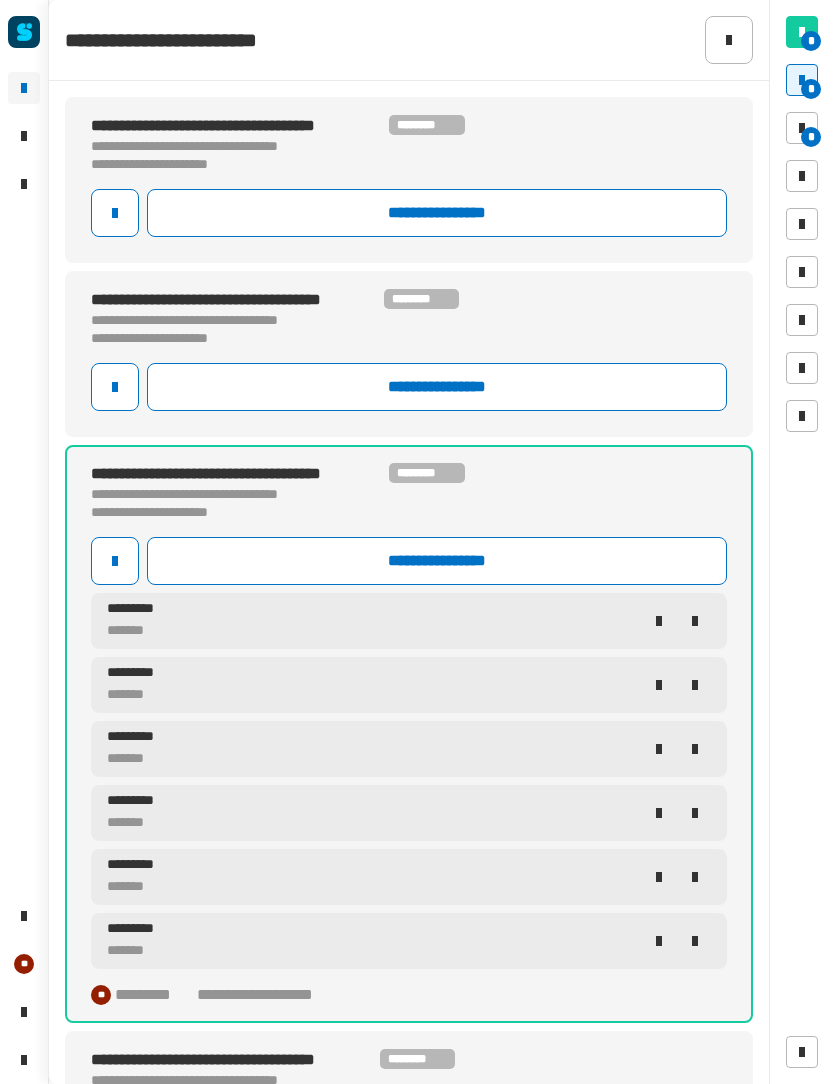 click on "**********" 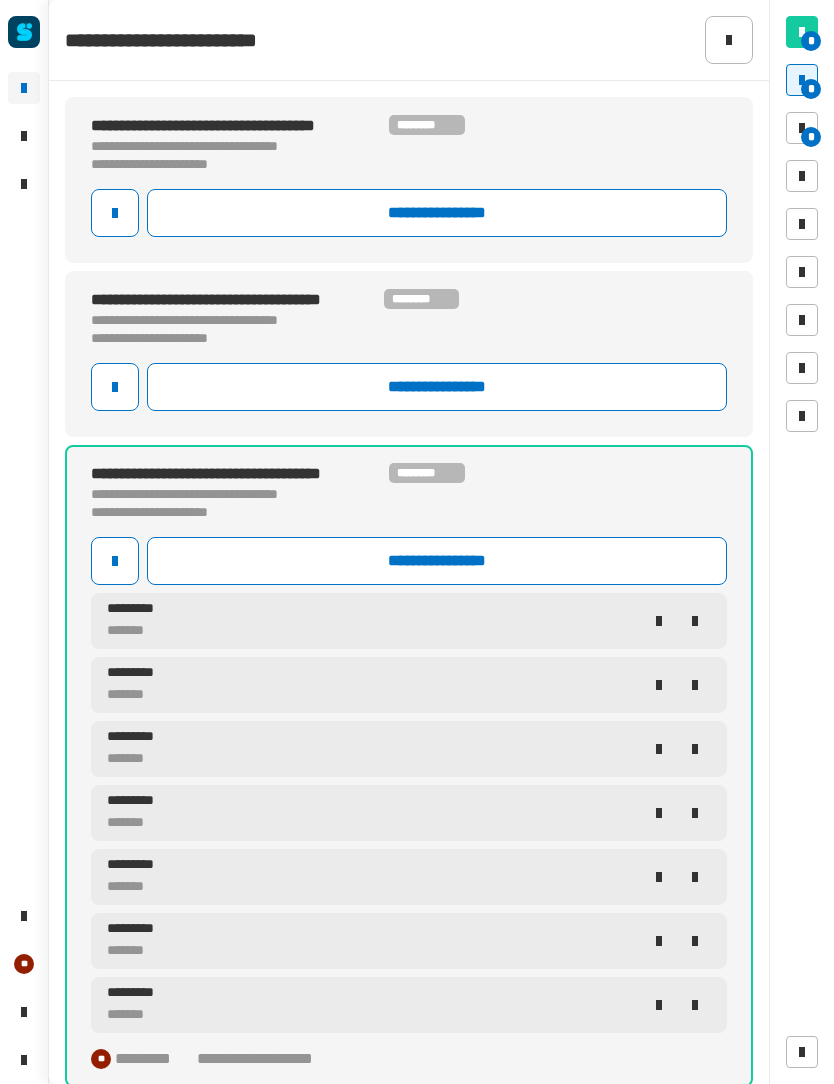 click 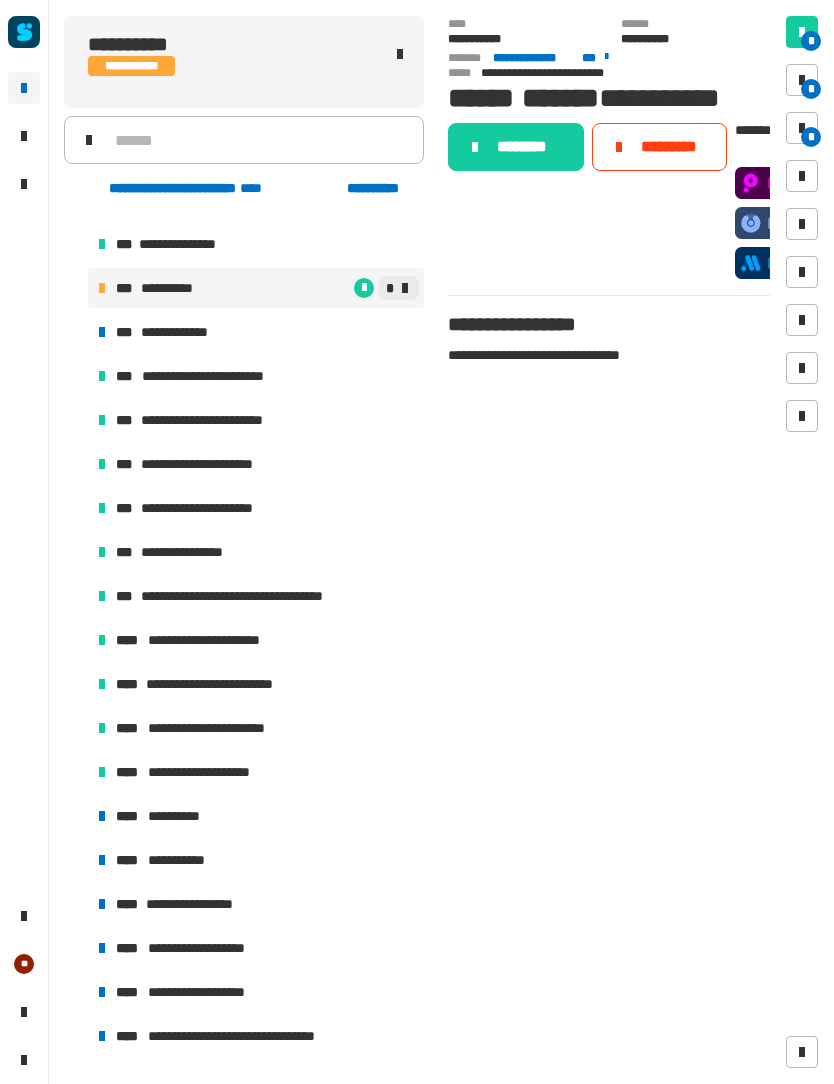 click on "**********" at bounding box center [256, 816] 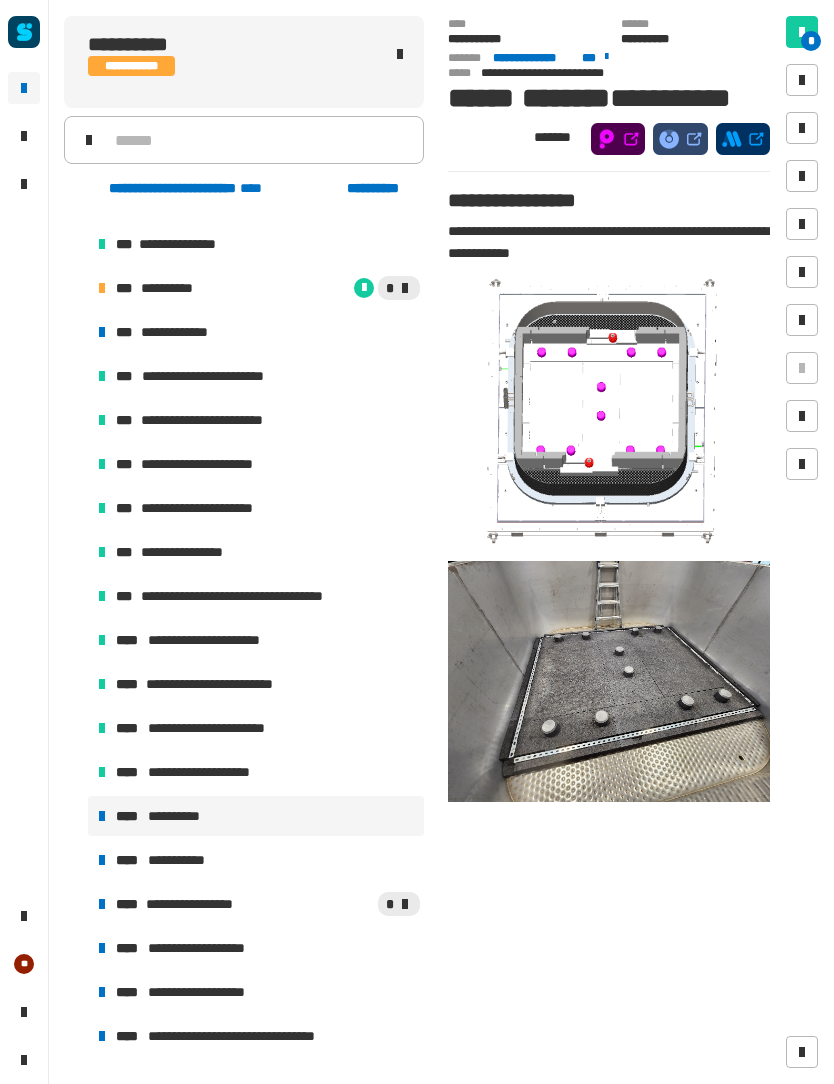 click on "**********" at bounding box center [212, 772] 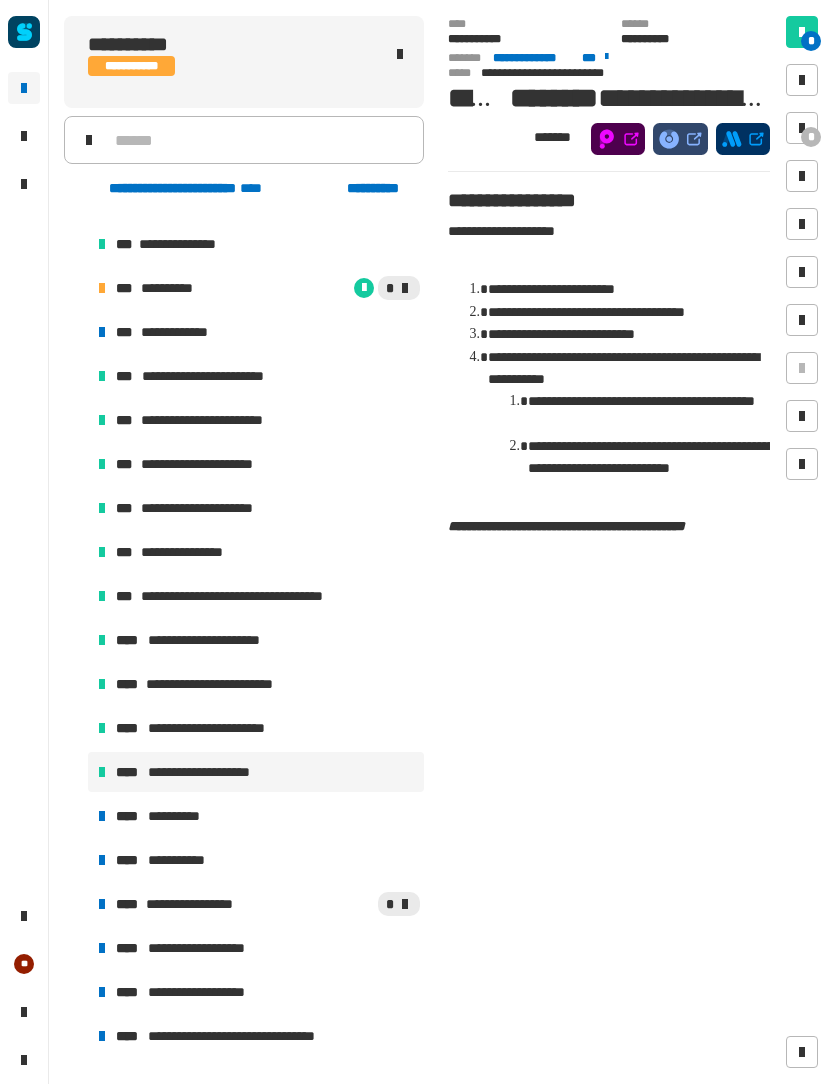 click on "**********" at bounding box center (256, 816) 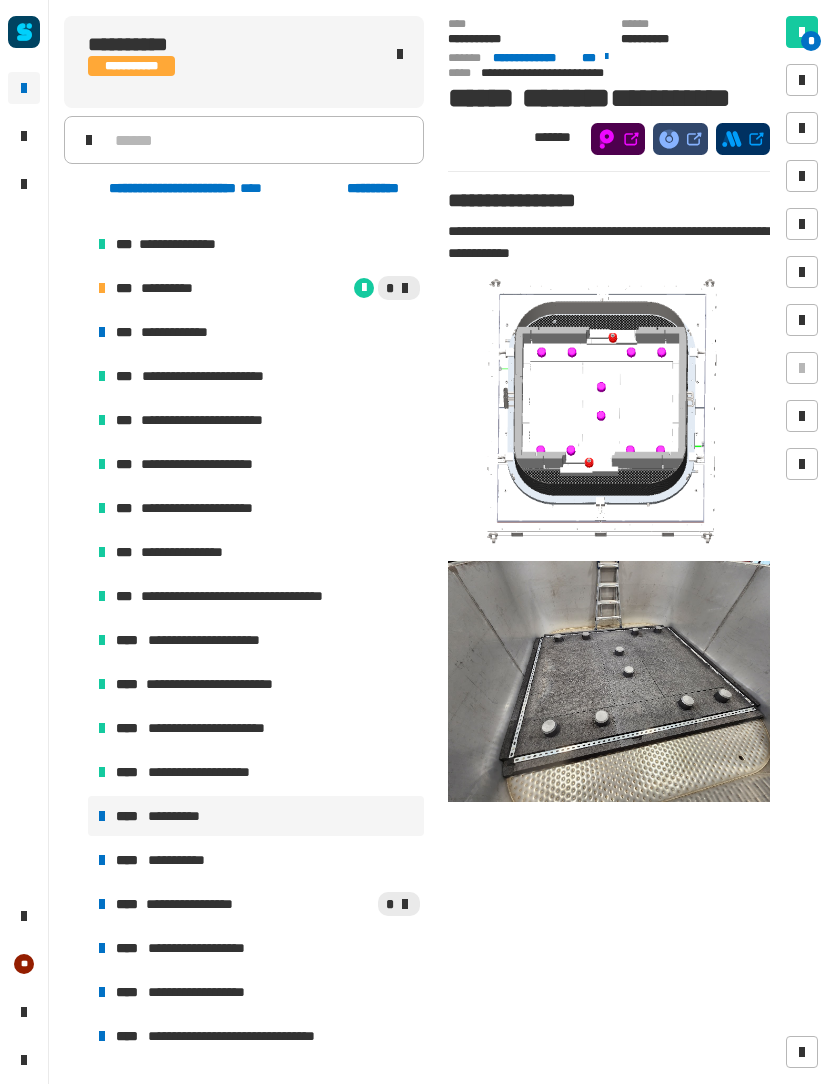 click on "**********" at bounding box center [256, 860] 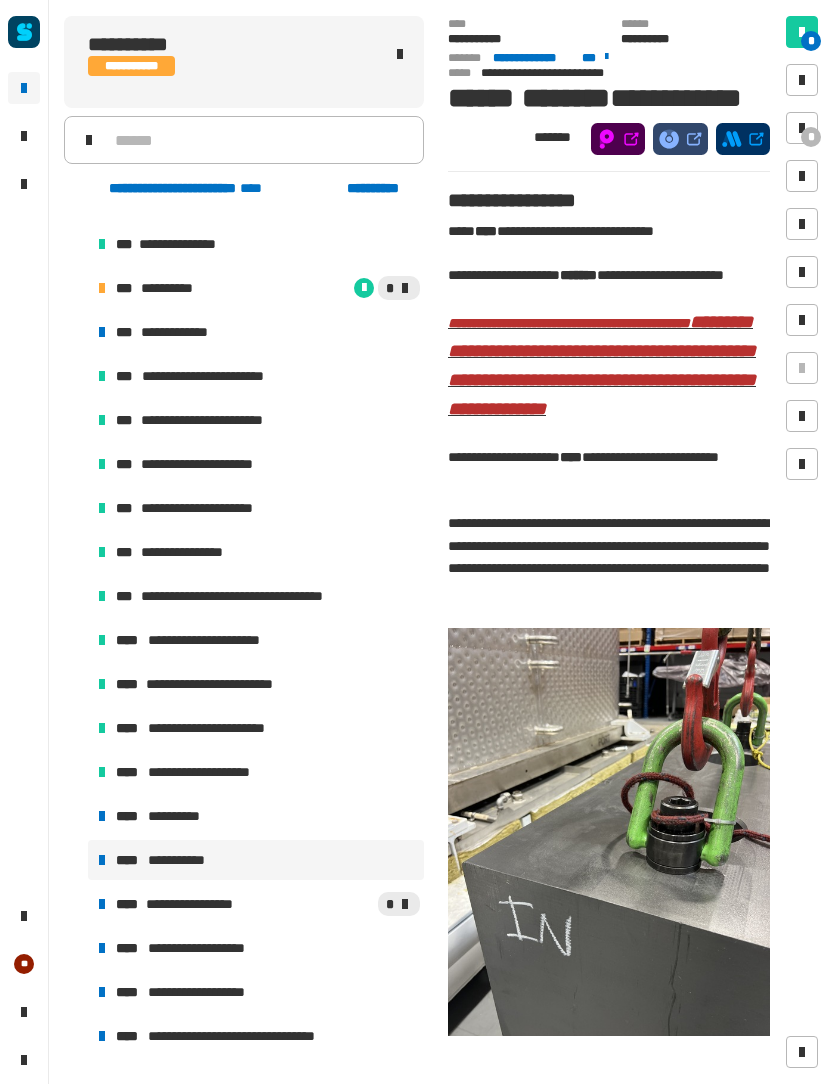 click on "**********" at bounding box center (256, 904) 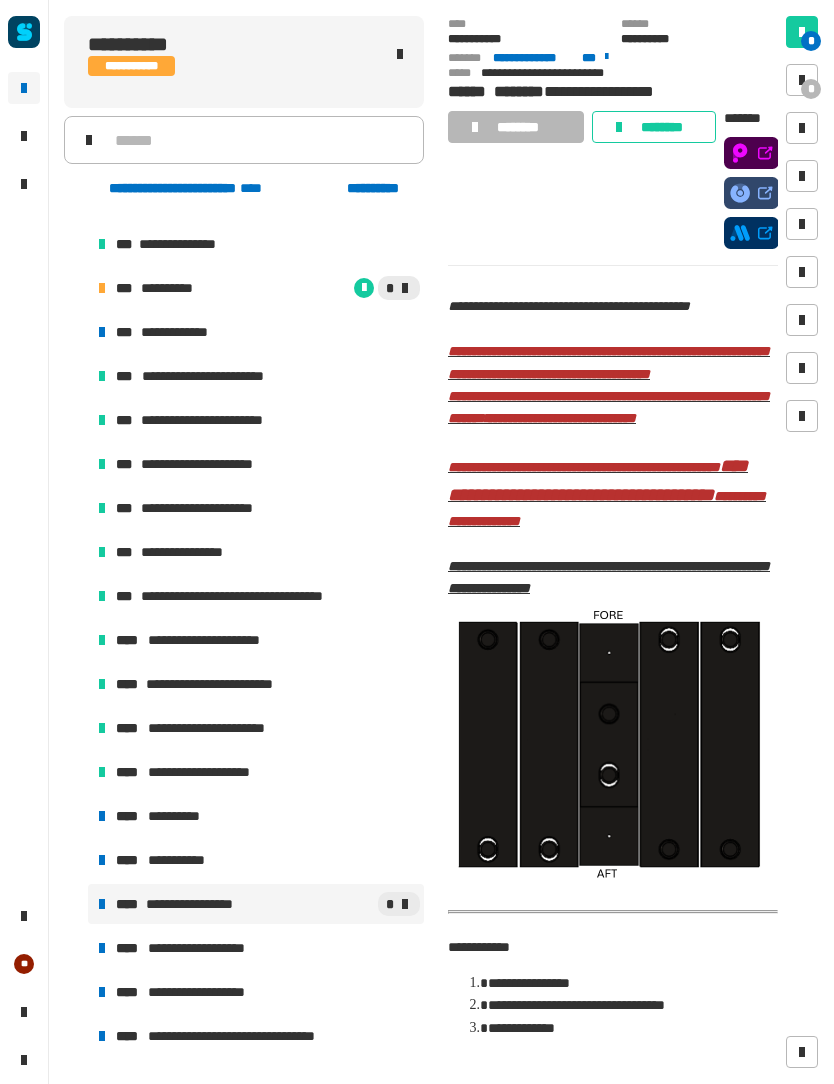 scroll, scrollTop: 85, scrollLeft: 0, axis: vertical 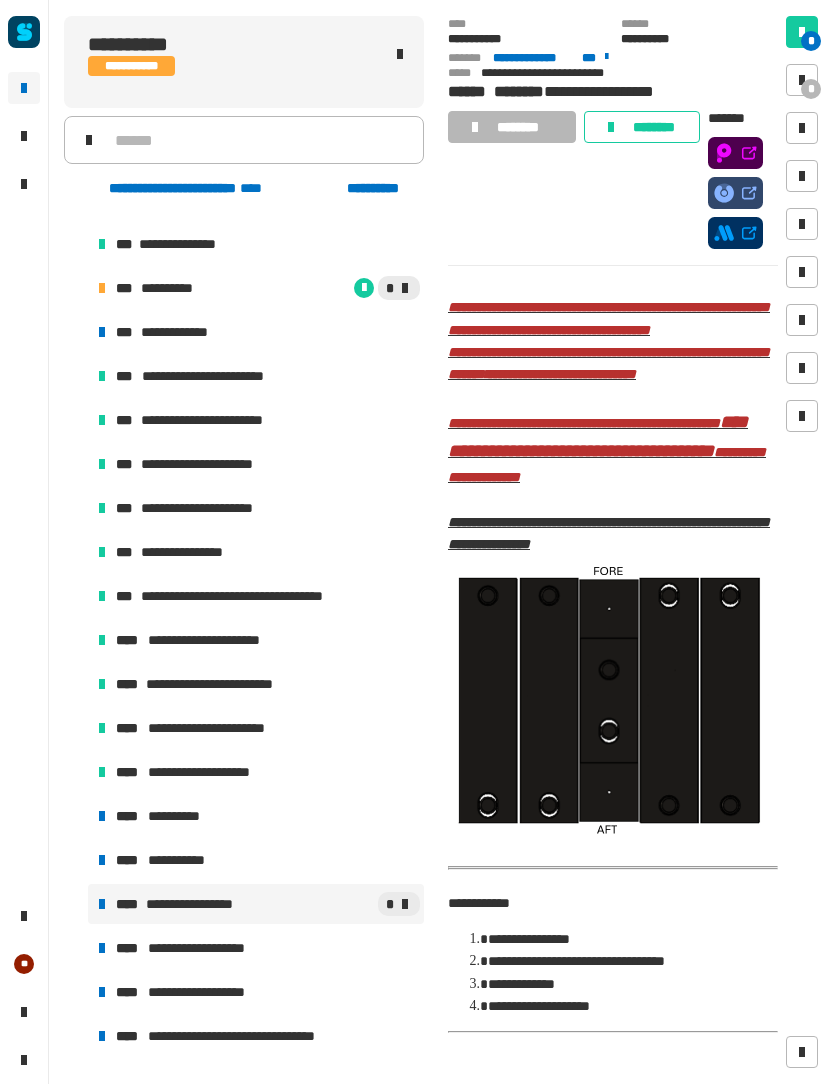 click on "**********" at bounding box center (256, 772) 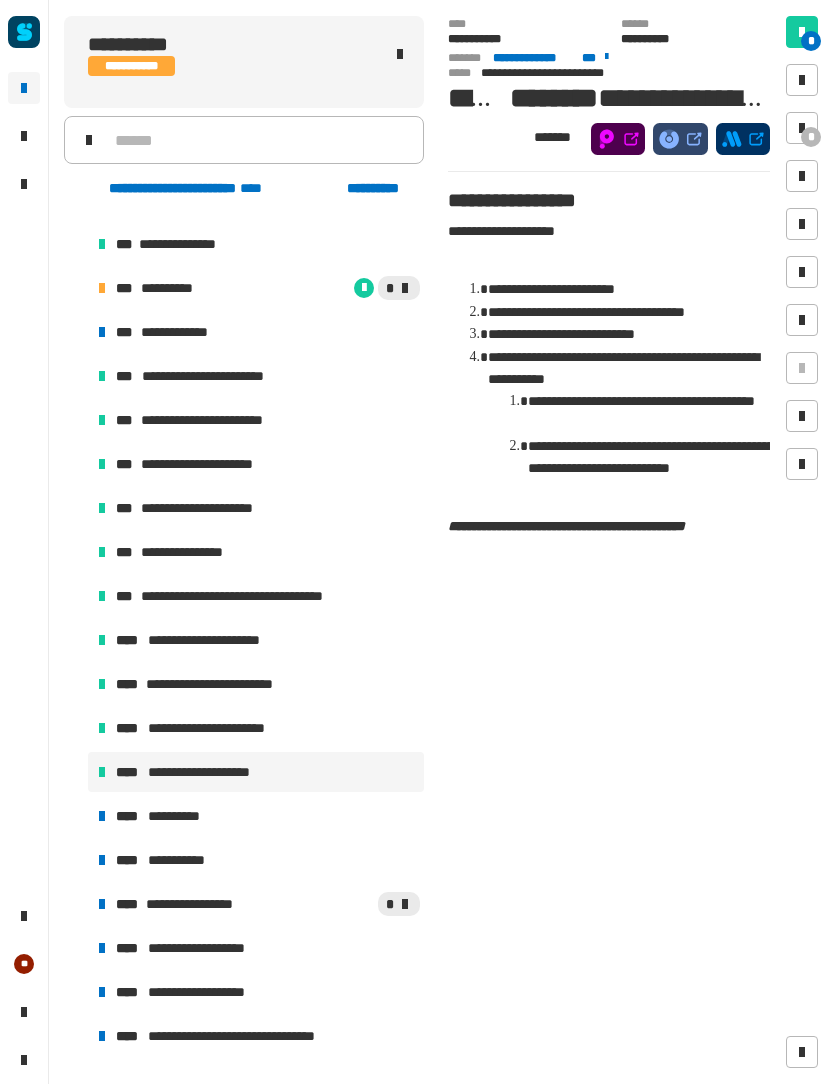 click on "**********" at bounding box center [256, 816] 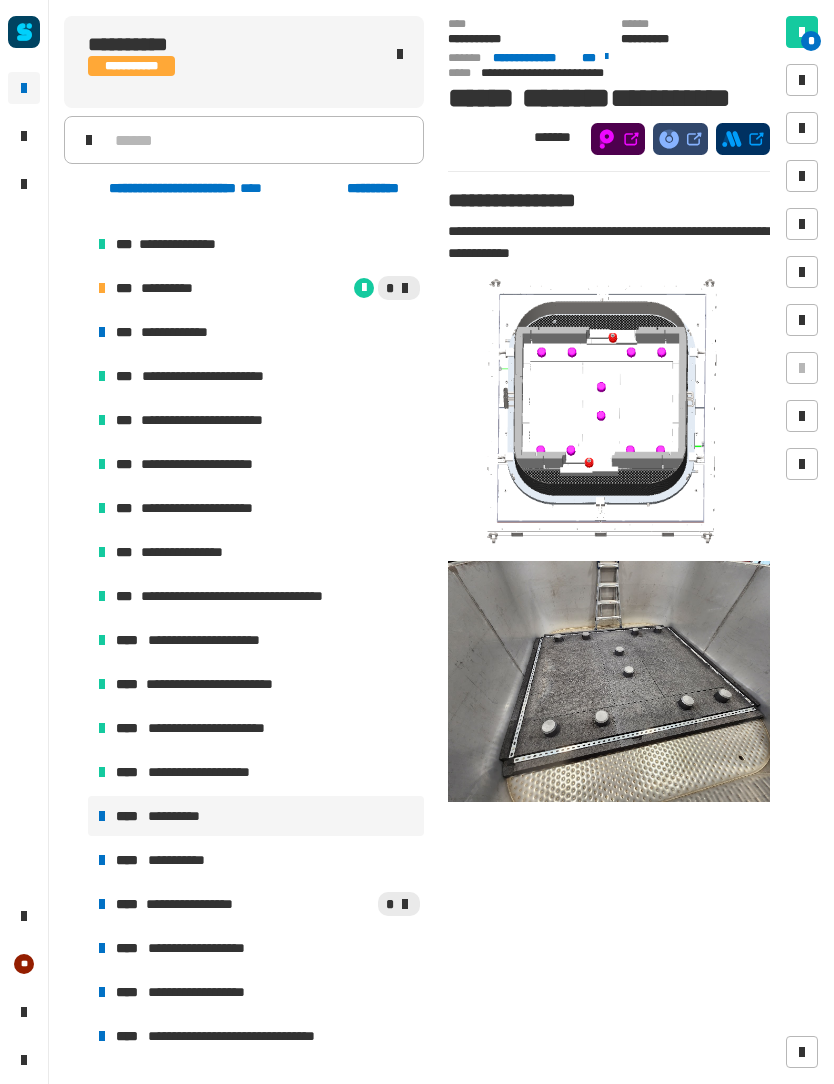 click 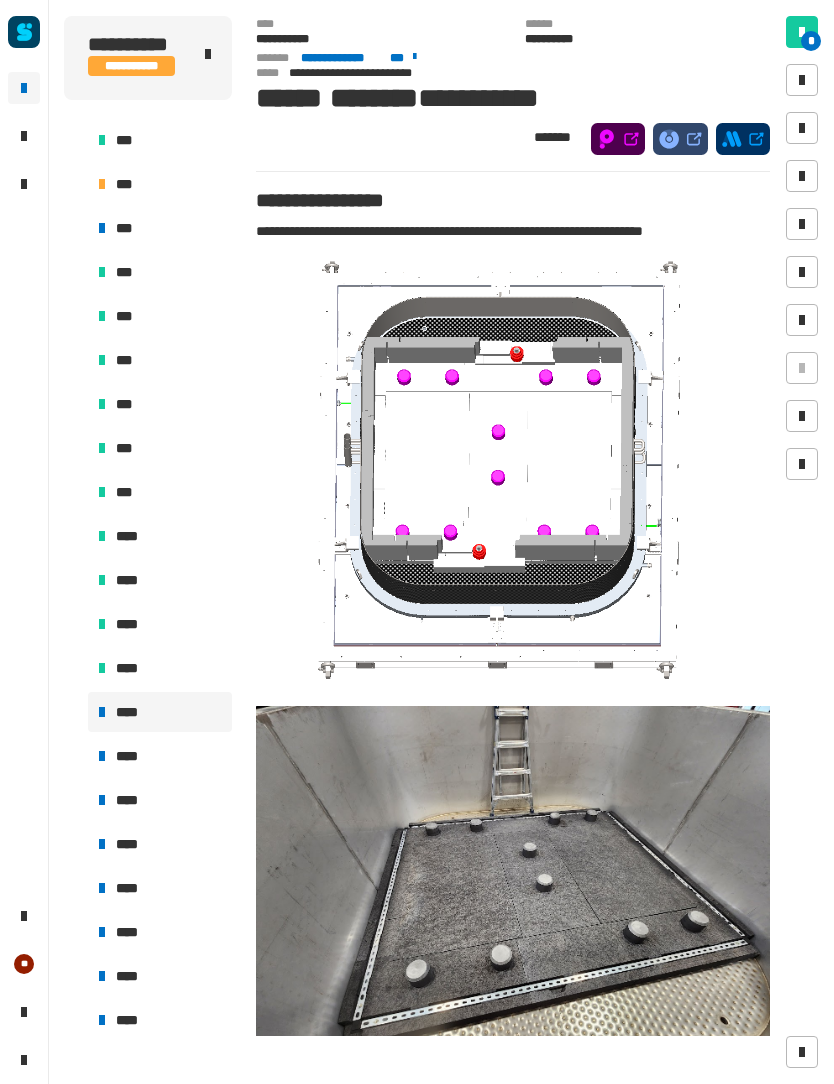 click on "*******" 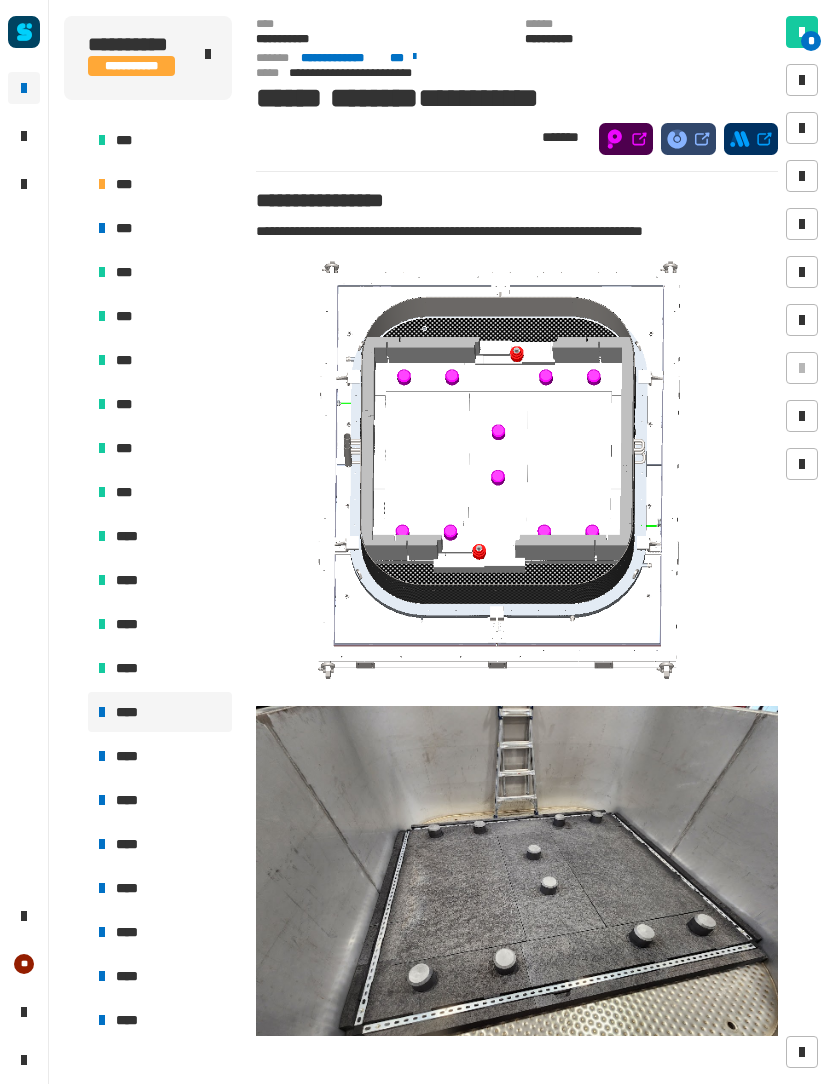 scroll, scrollTop: 0, scrollLeft: 0, axis: both 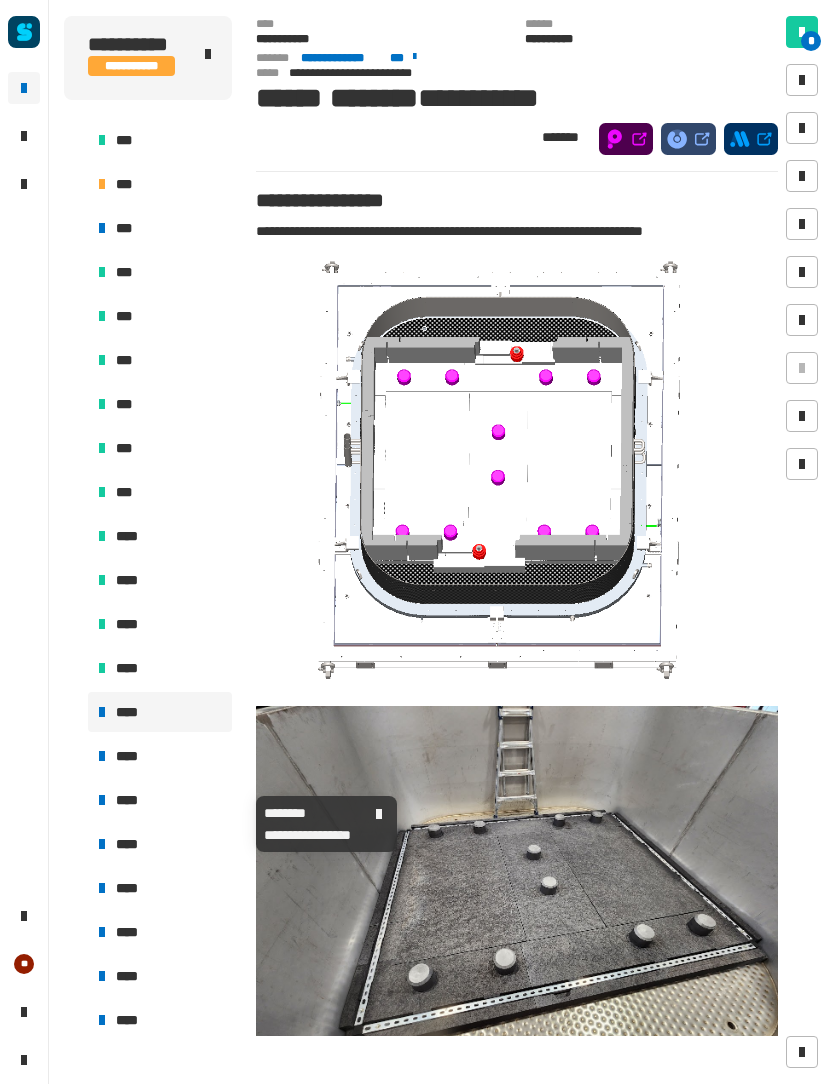 click on "****" at bounding box center [160, 800] 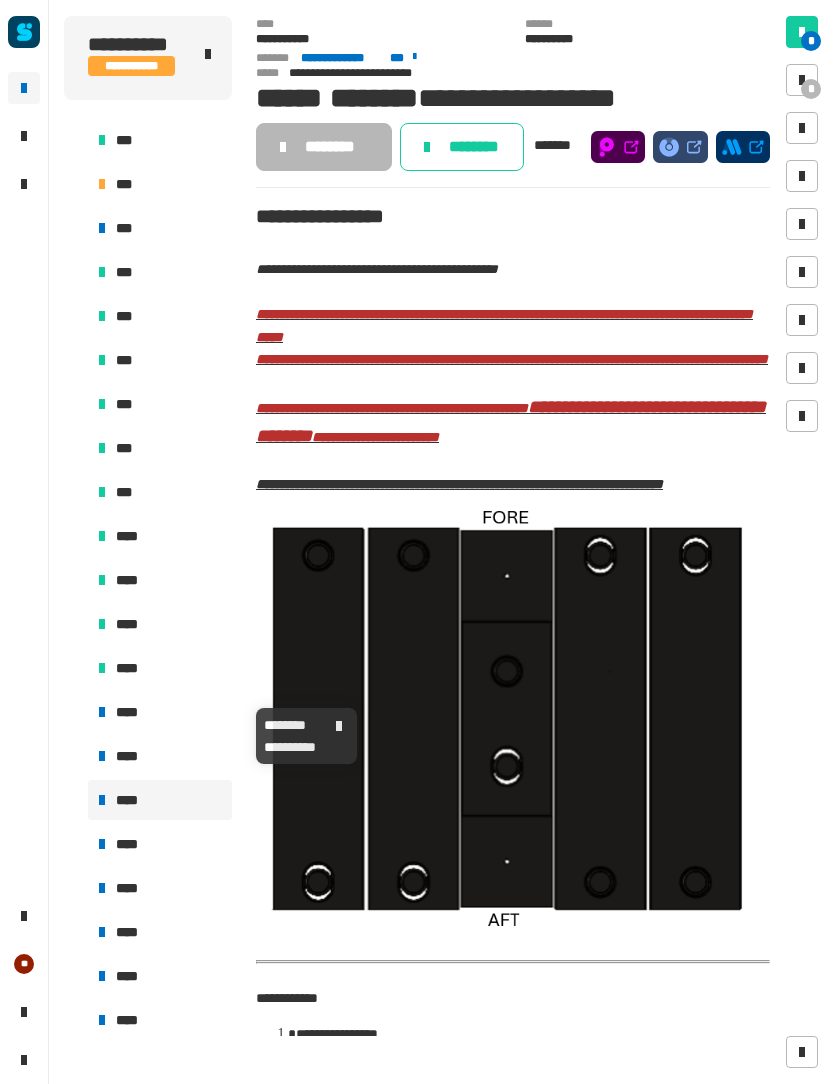 click on "****" at bounding box center (130, 712) 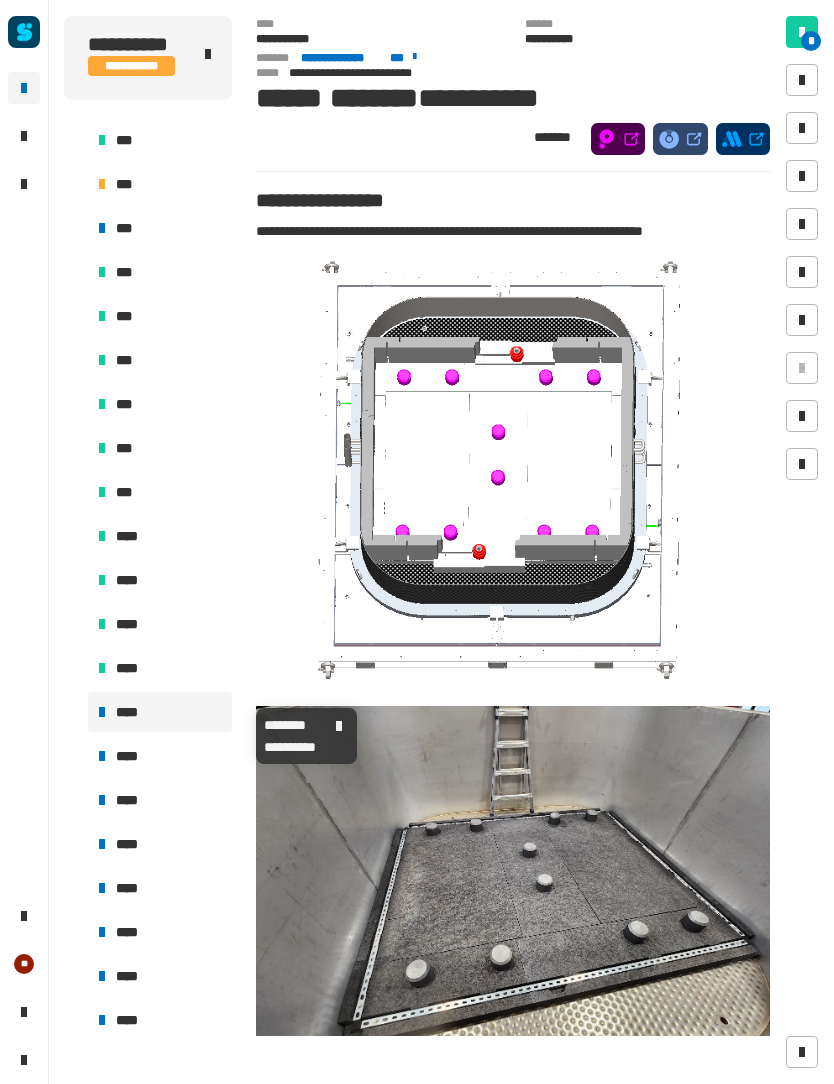 click at bounding box center [802, 32] 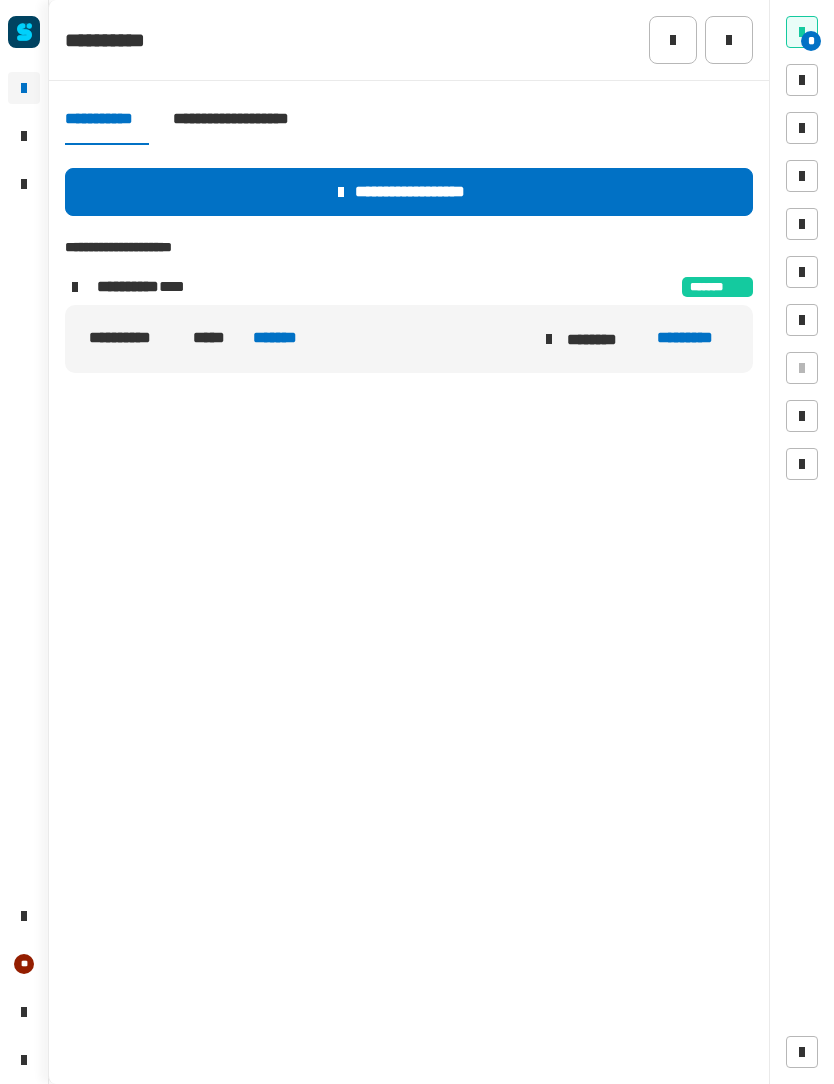 click on "*********" 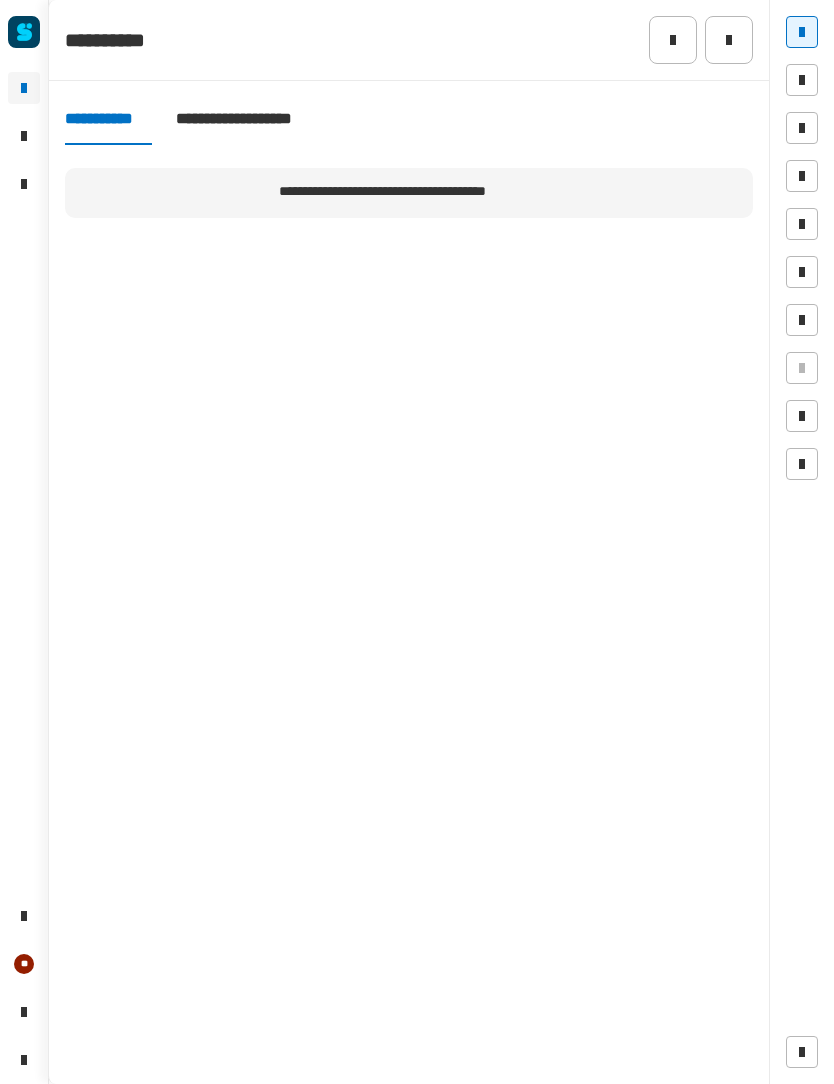 click at bounding box center (802, 32) 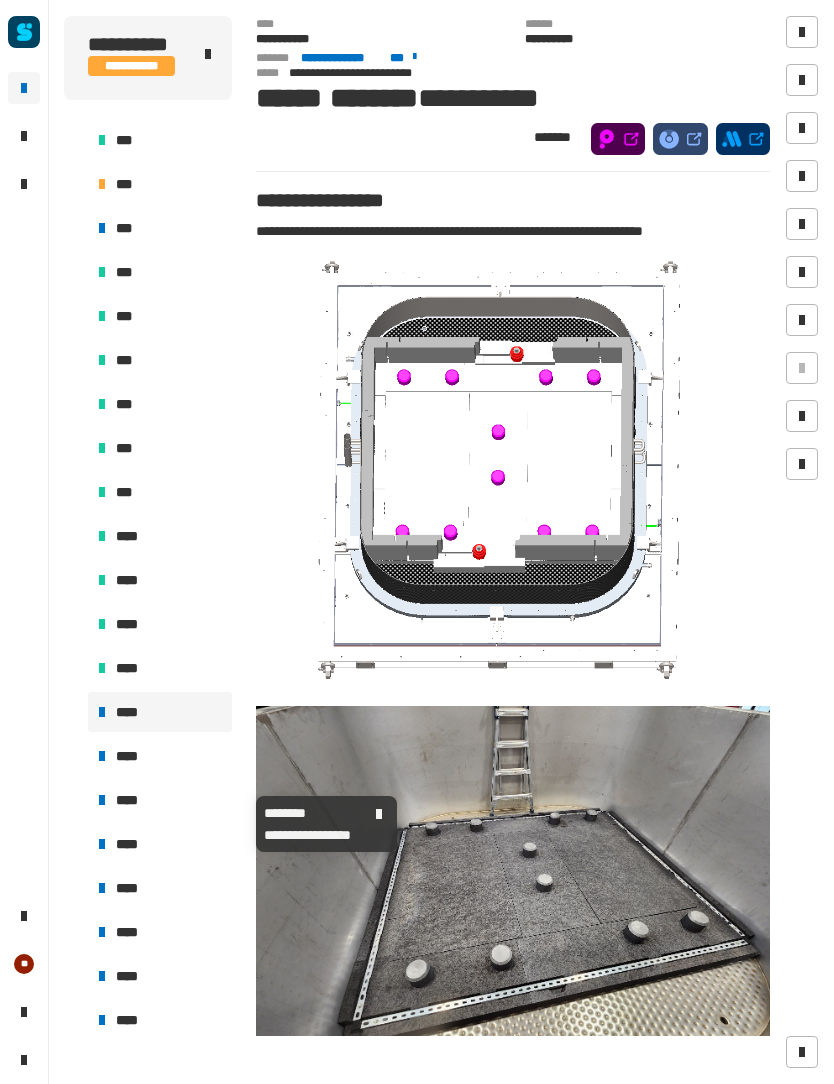click on "****" at bounding box center [129, 800] 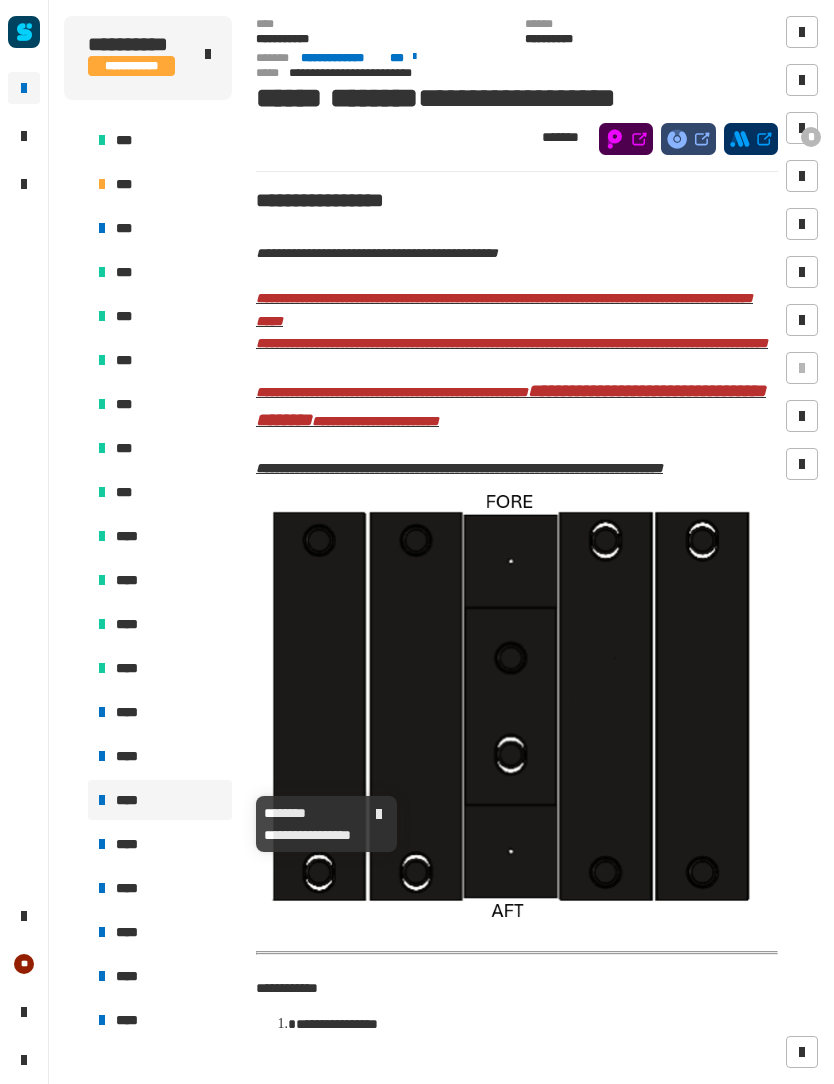 scroll, scrollTop: 0, scrollLeft: 0, axis: both 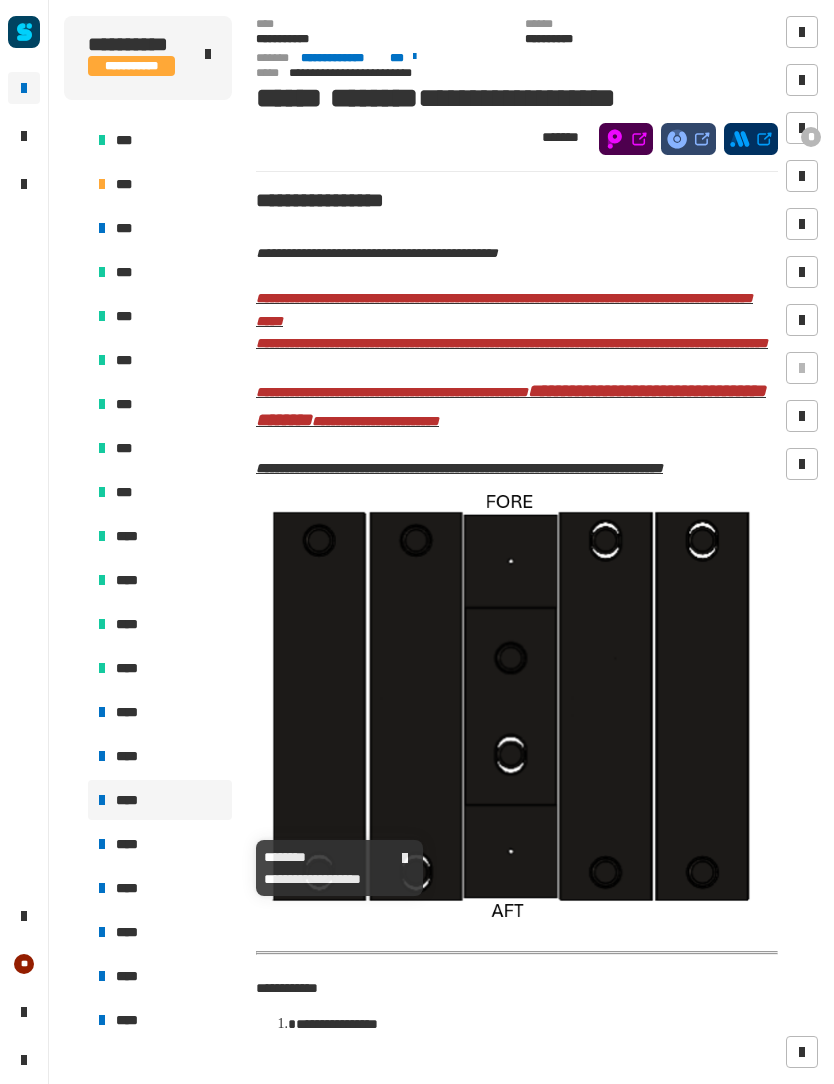 click on "****" at bounding box center (160, 844) 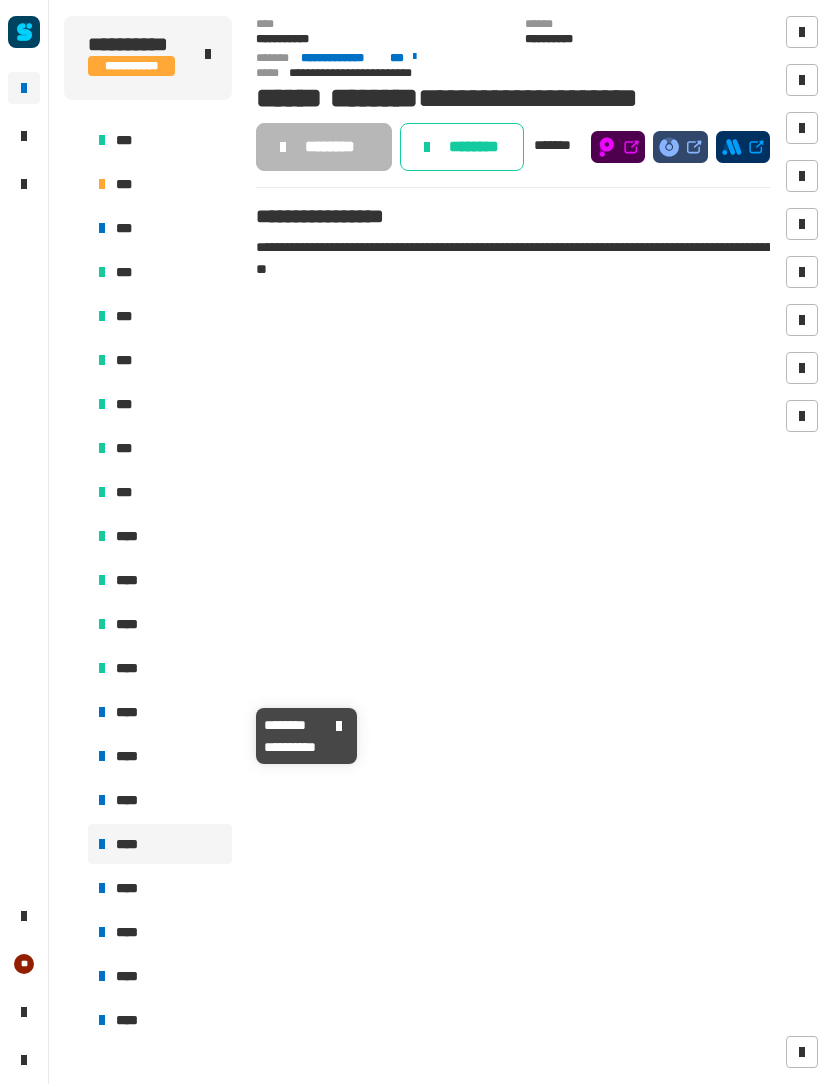 click on "****" at bounding box center (160, 712) 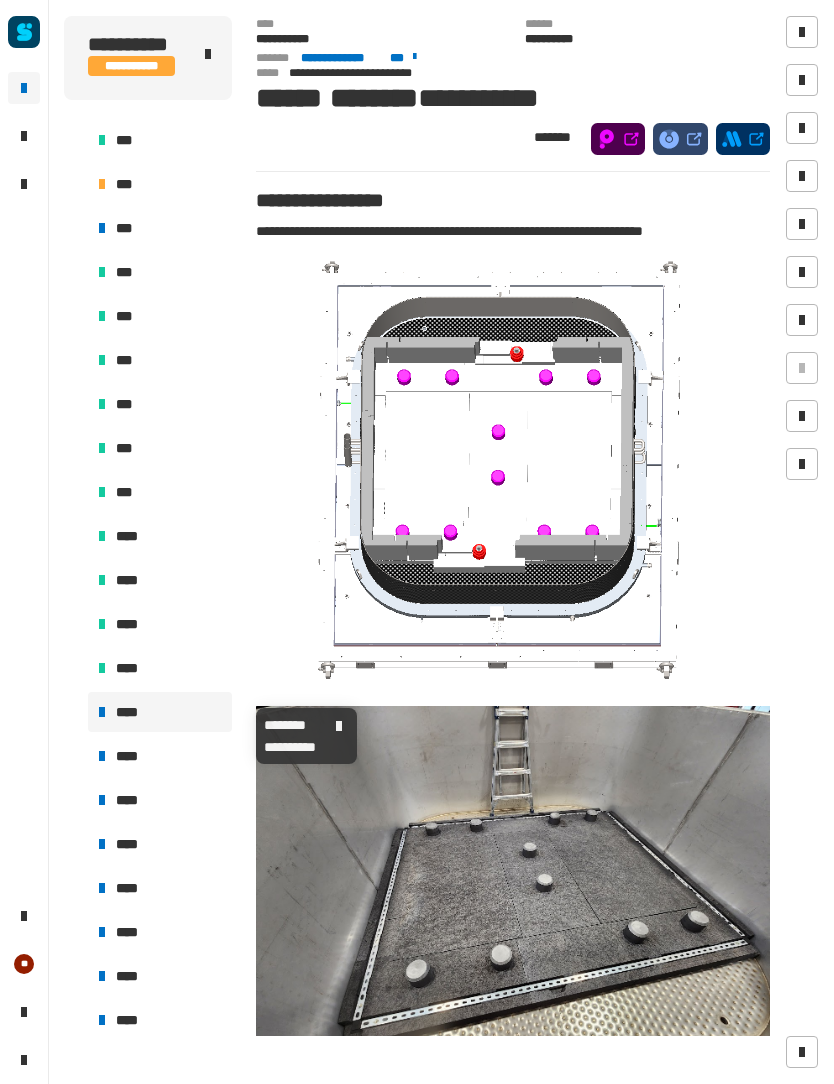 click at bounding box center (802, 32) 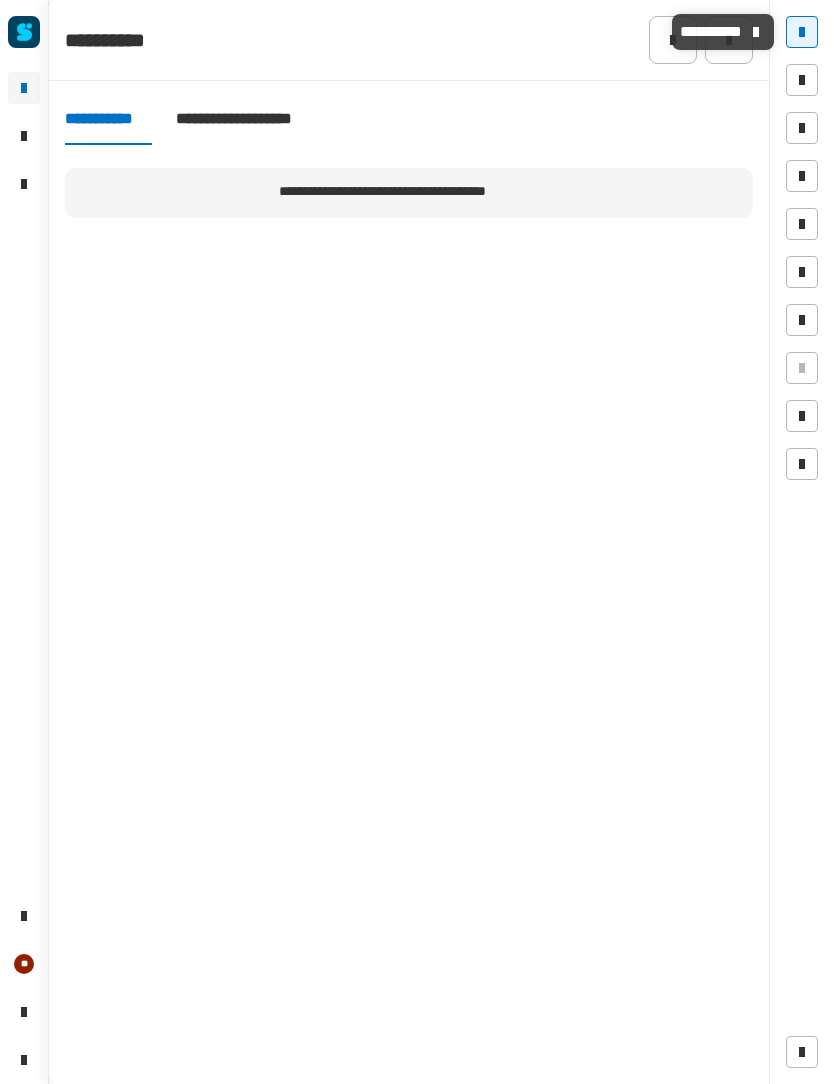 click on "**********" 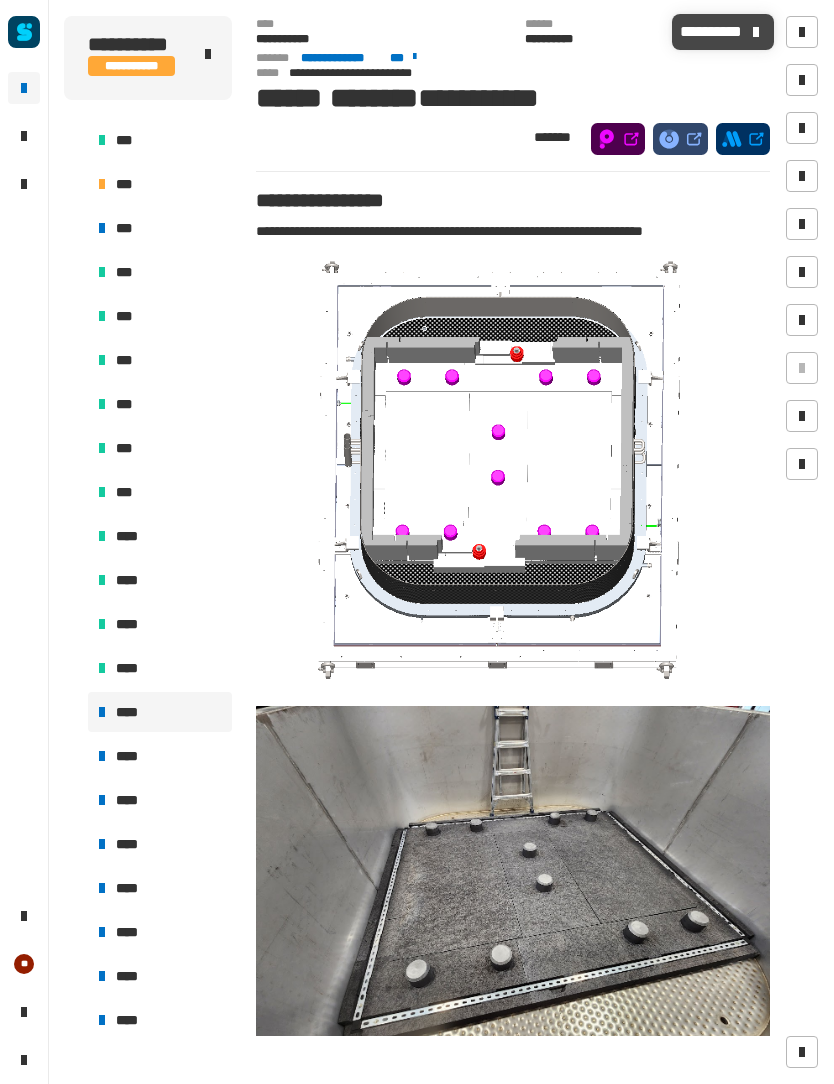 click 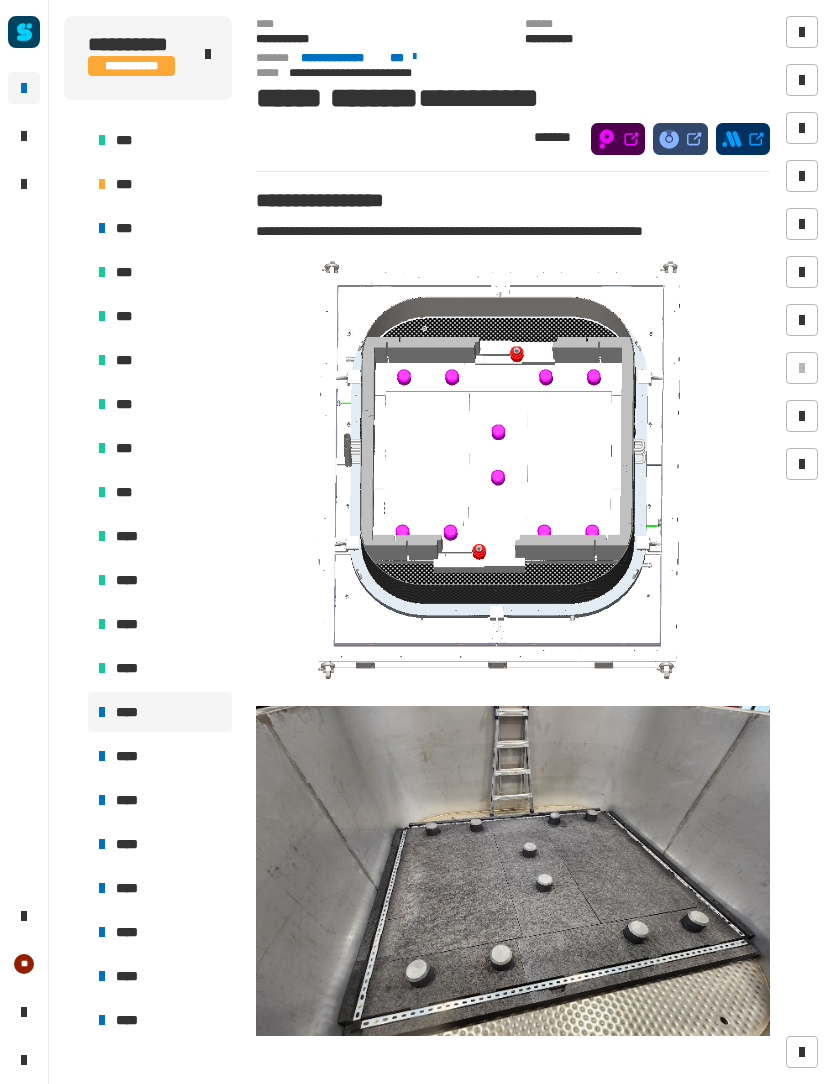 click on "******" 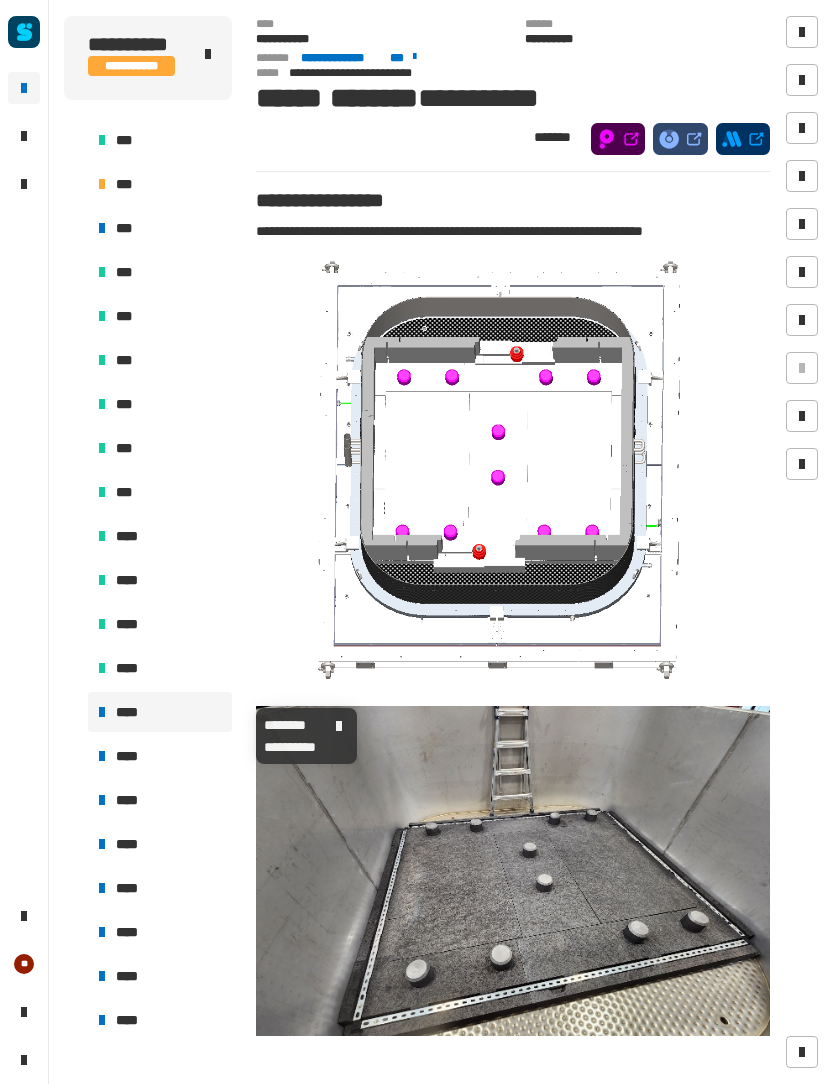 click on "****" at bounding box center (130, 712) 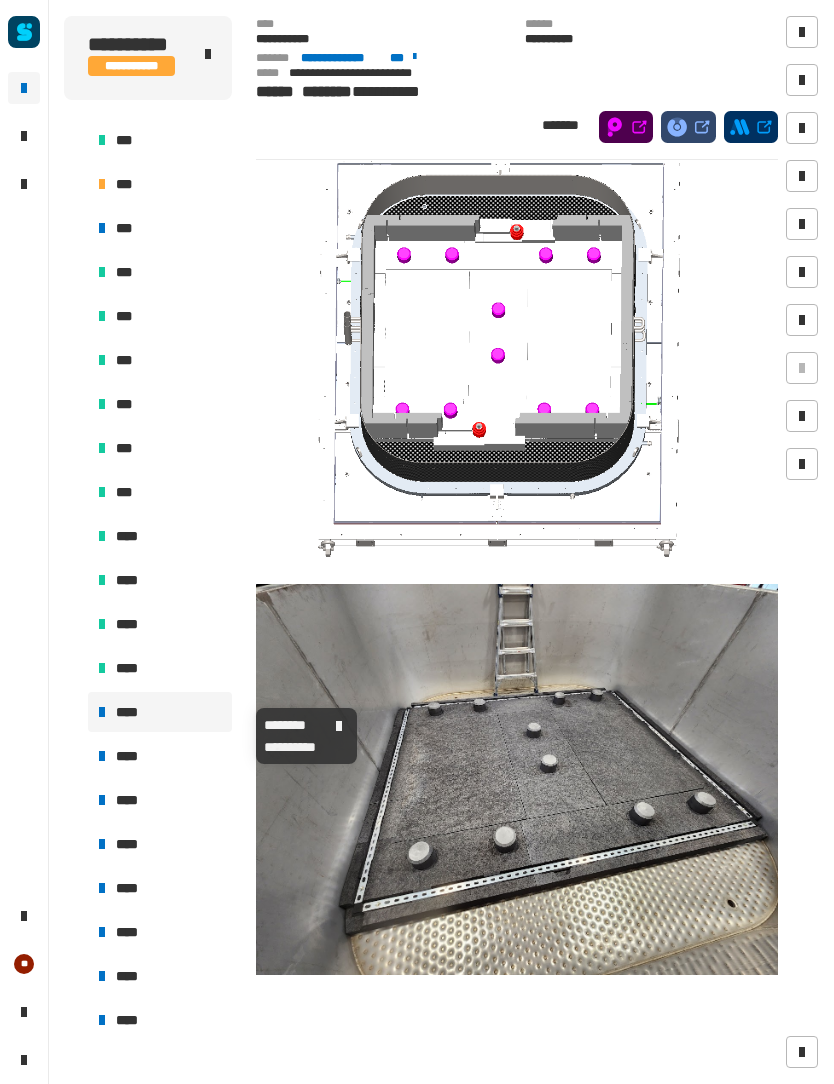 scroll, scrollTop: 111, scrollLeft: 0, axis: vertical 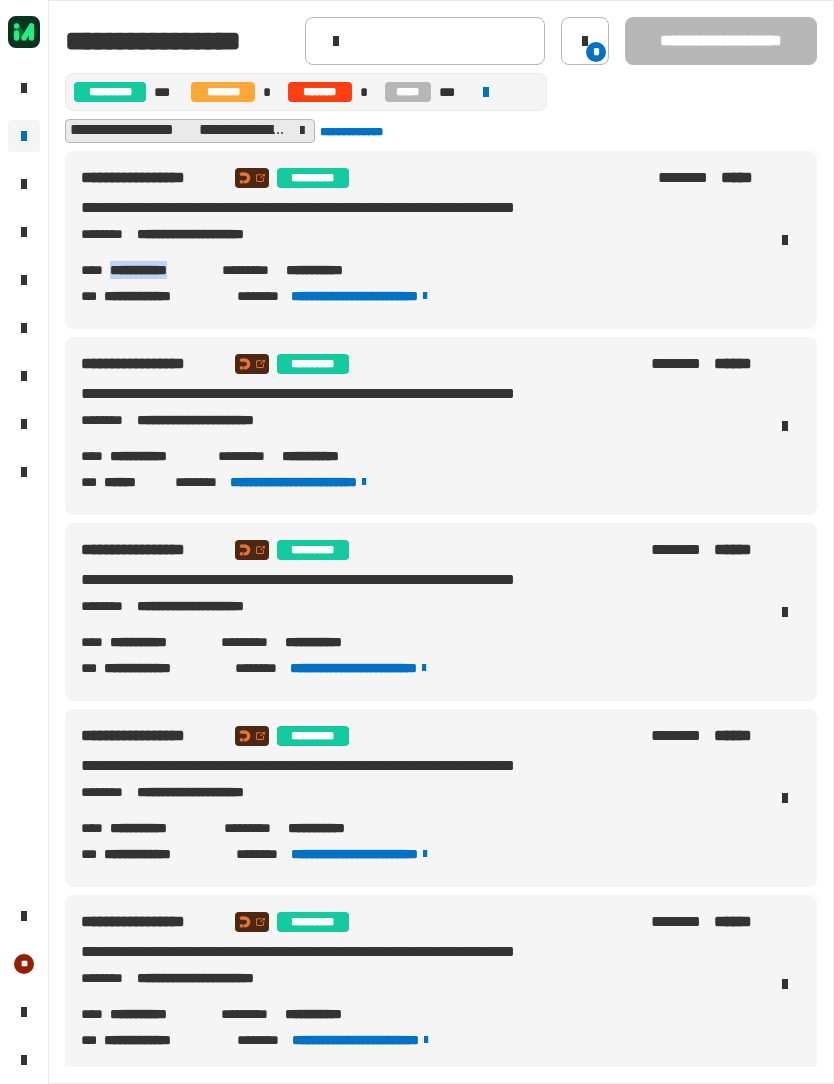 click on "**********" at bounding box center [158, 270] 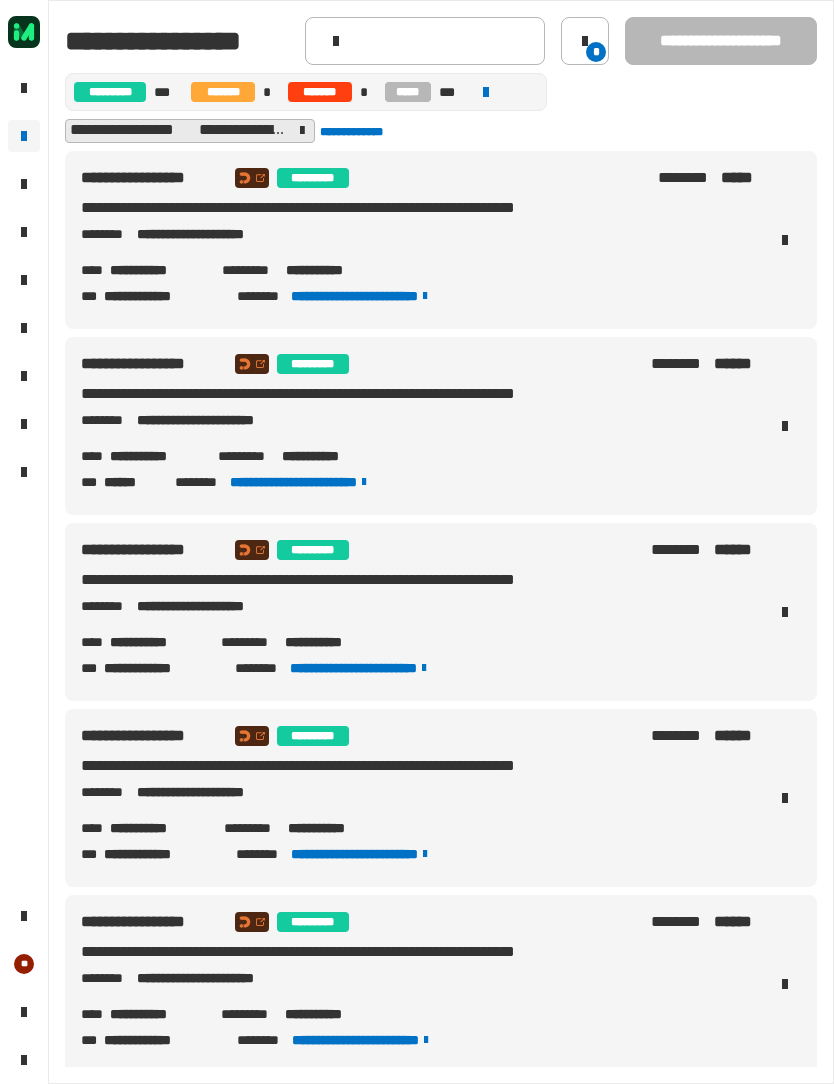 click on "**********" at bounding box center [158, 270] 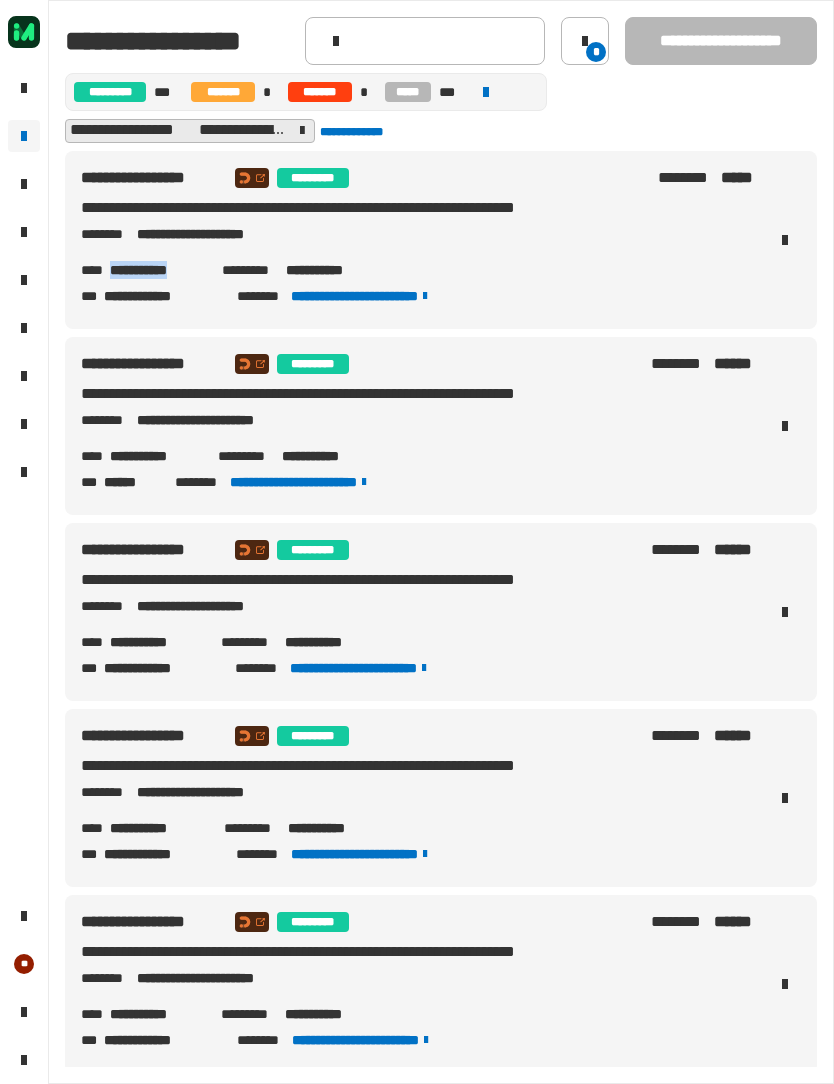 copy on "**********" 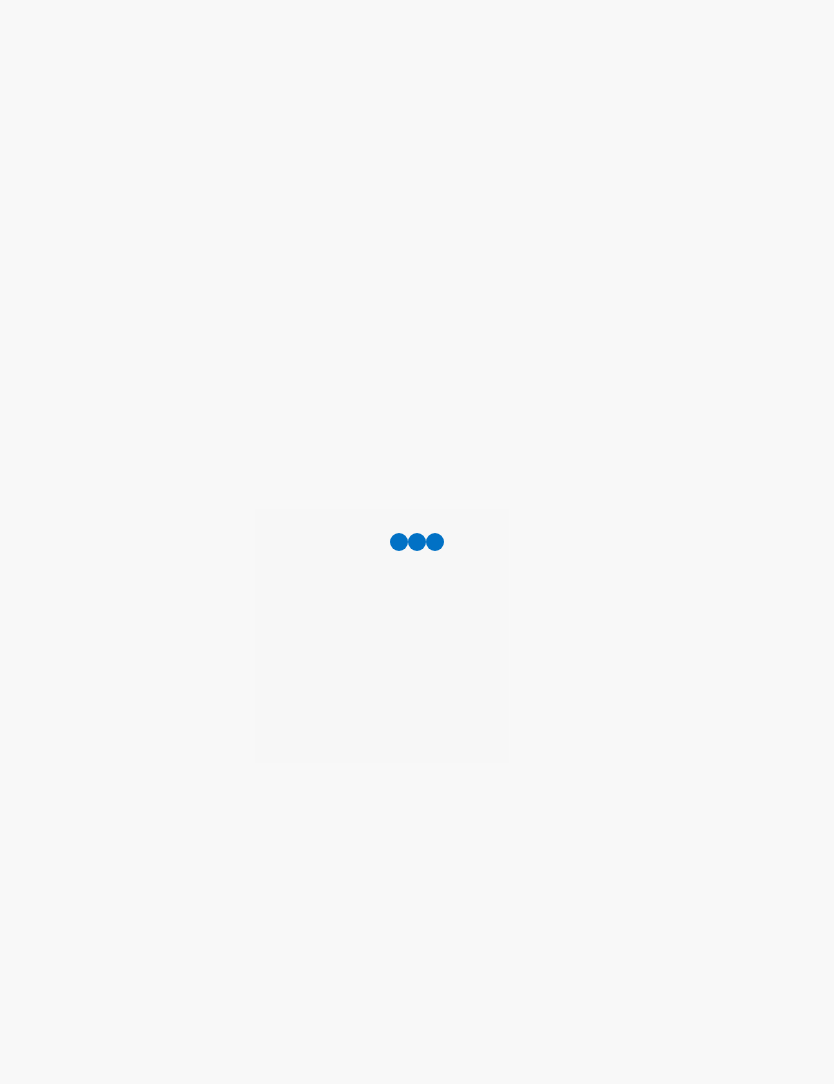 scroll, scrollTop: 0, scrollLeft: 0, axis: both 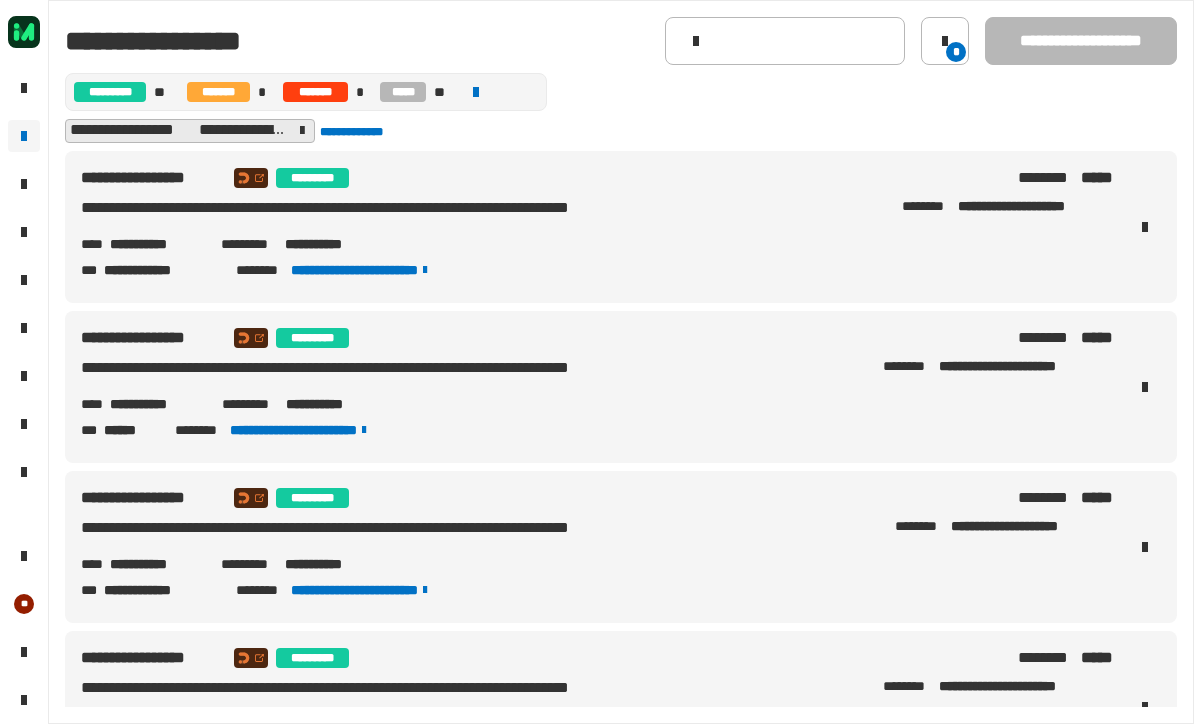 click on "**********" at bounding box center [597, 244] 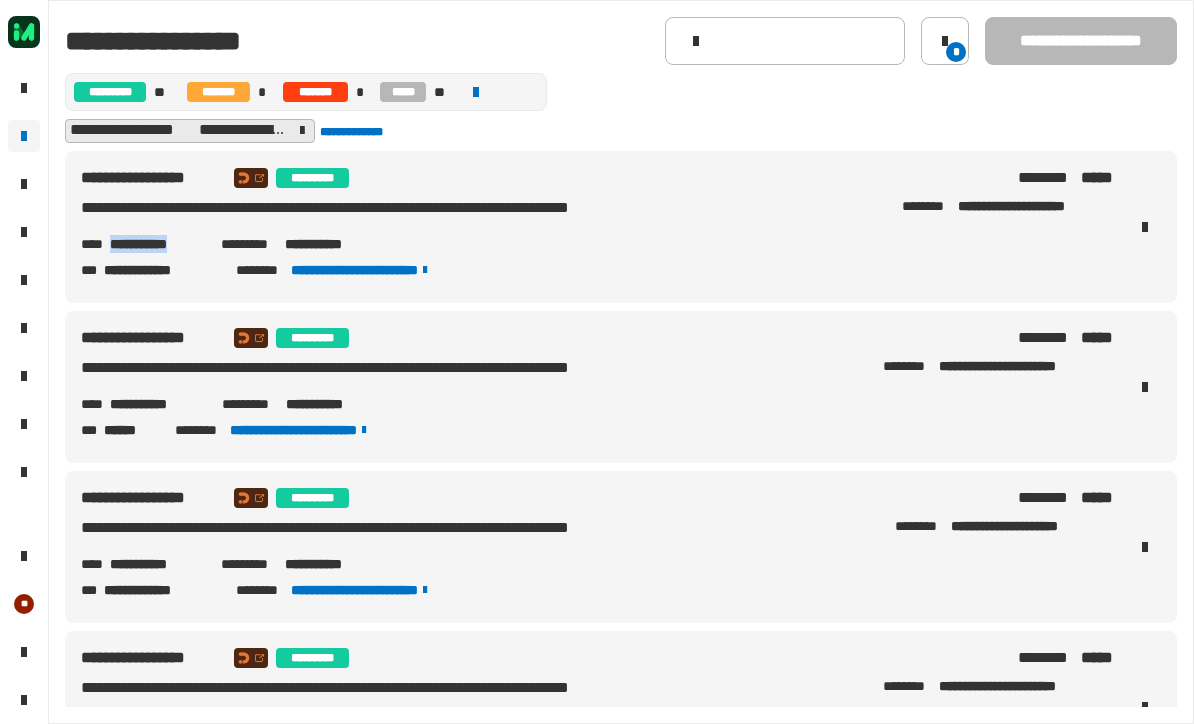 copy on "**********" 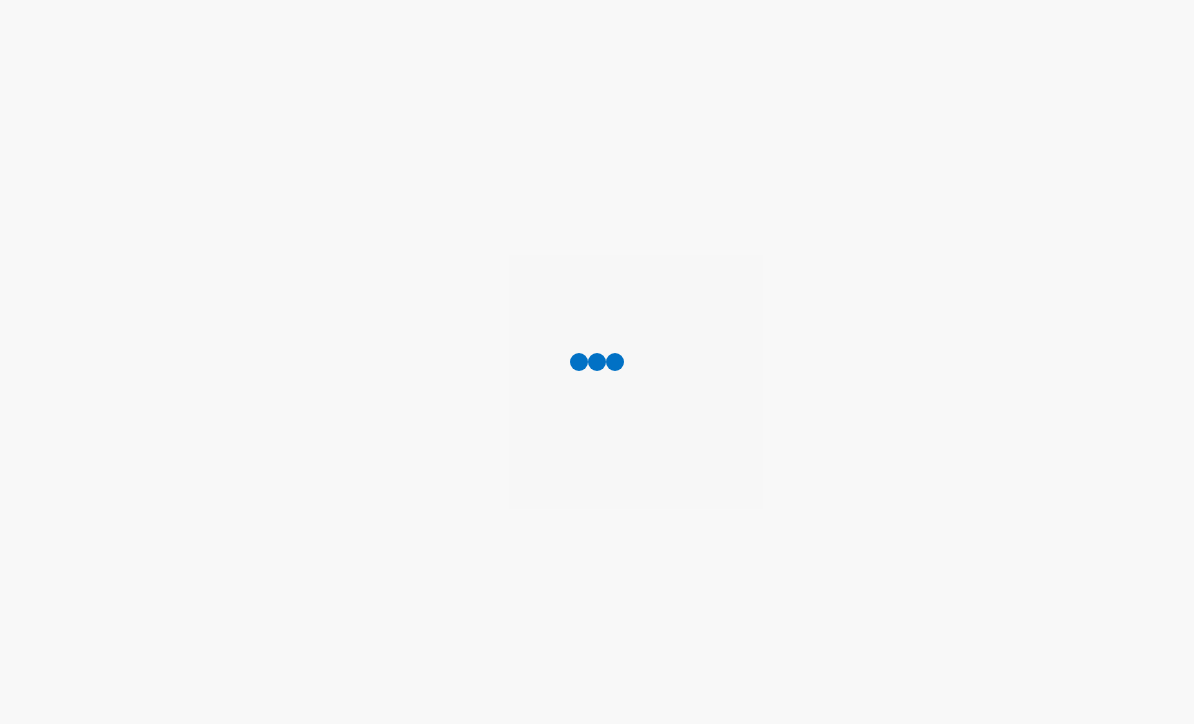 scroll, scrollTop: 0, scrollLeft: 0, axis: both 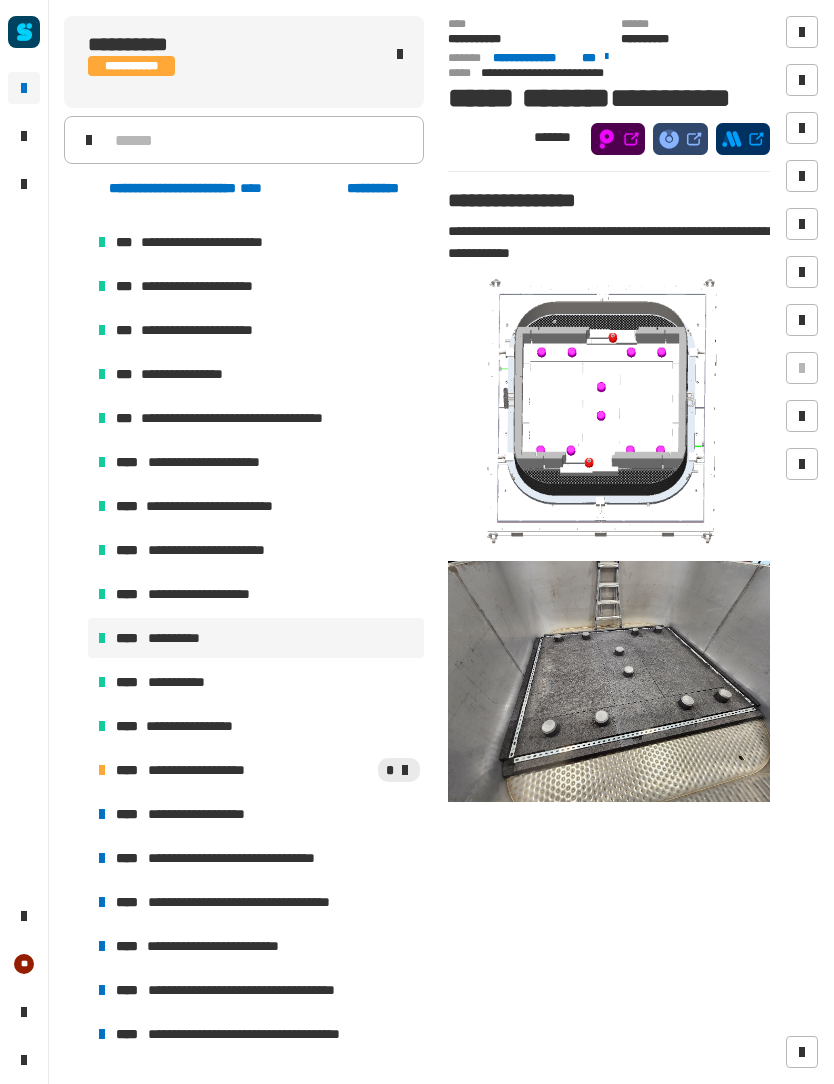 click on "**********" at bounding box center [256, 770] 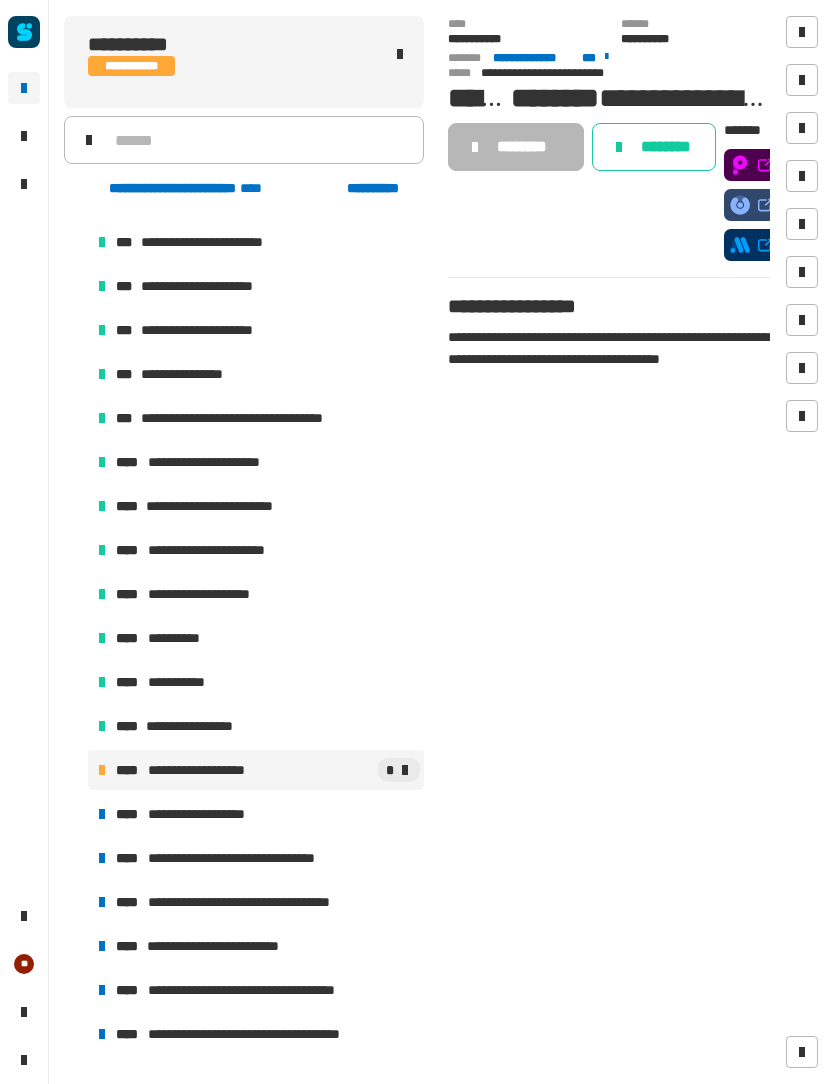 click on "**********" at bounding box center (256, 726) 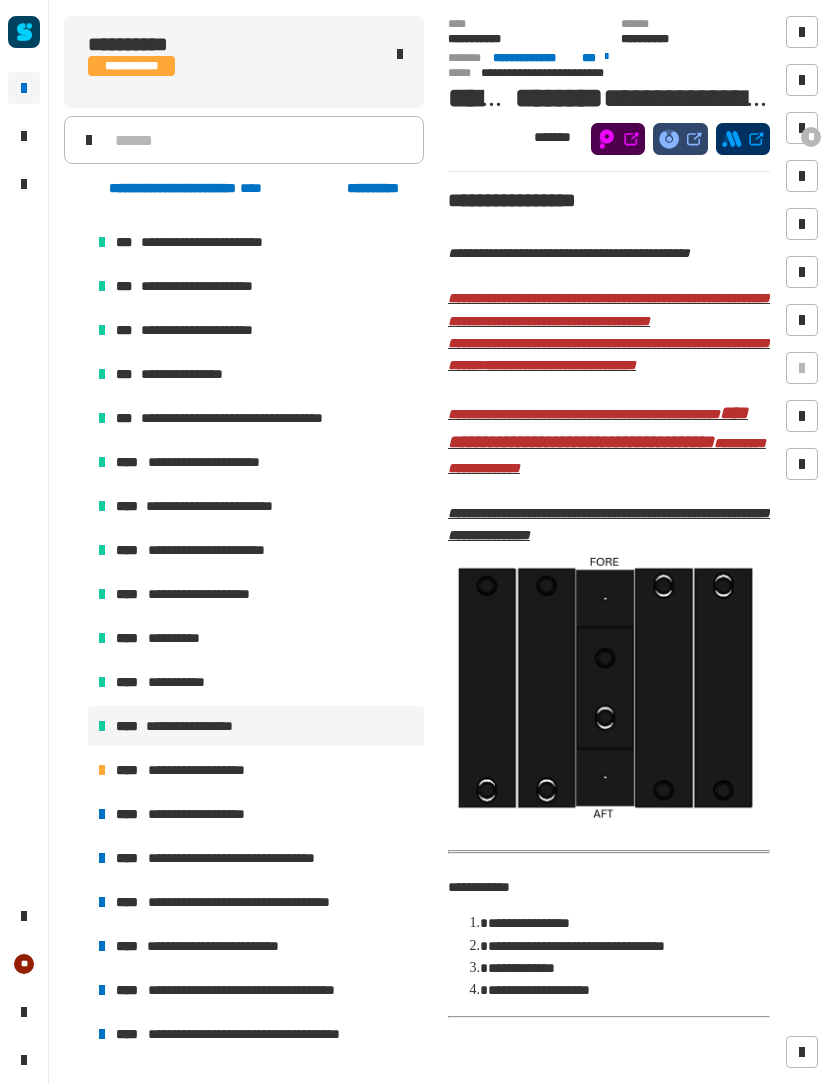 click on "**********" at bounding box center (256, 770) 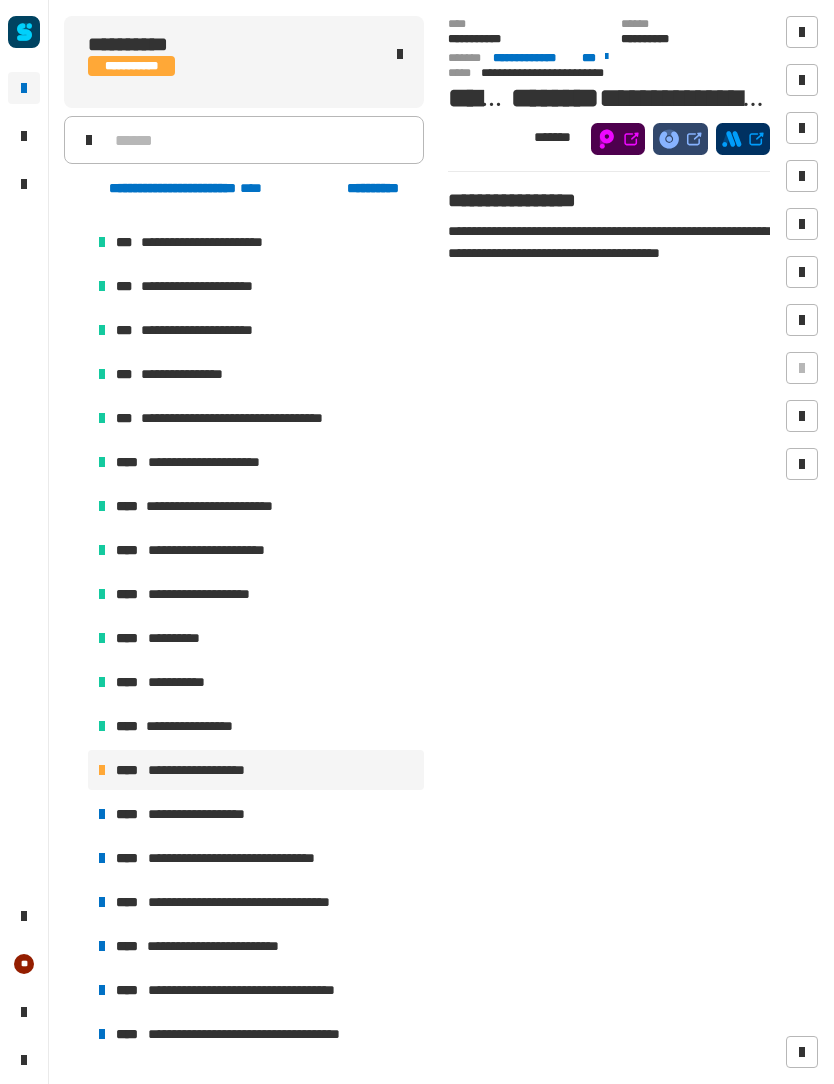 click 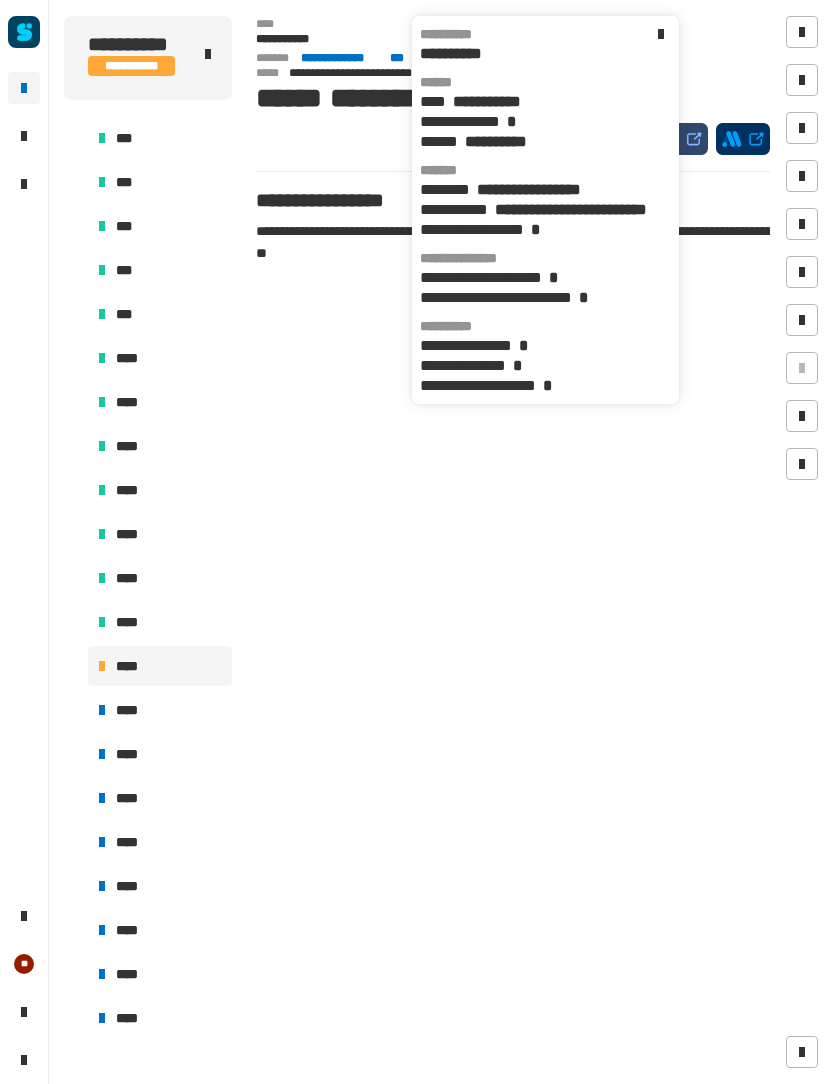 click on "**********" 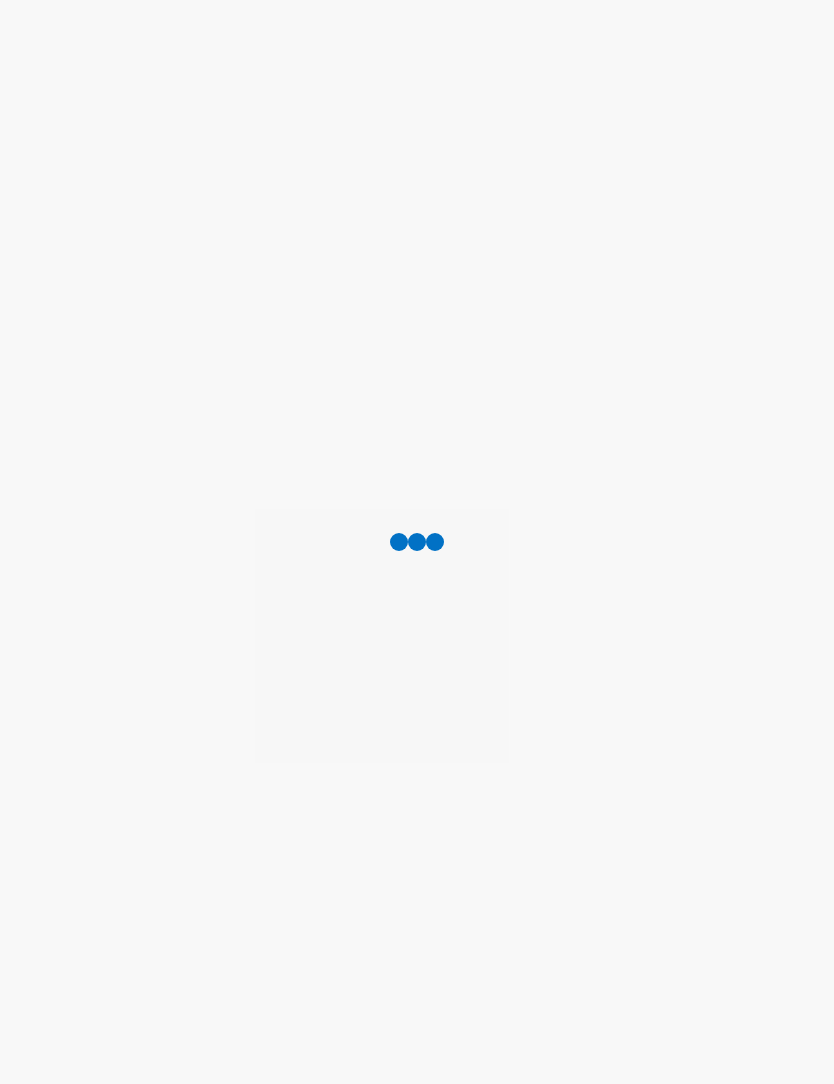 scroll, scrollTop: 0, scrollLeft: 0, axis: both 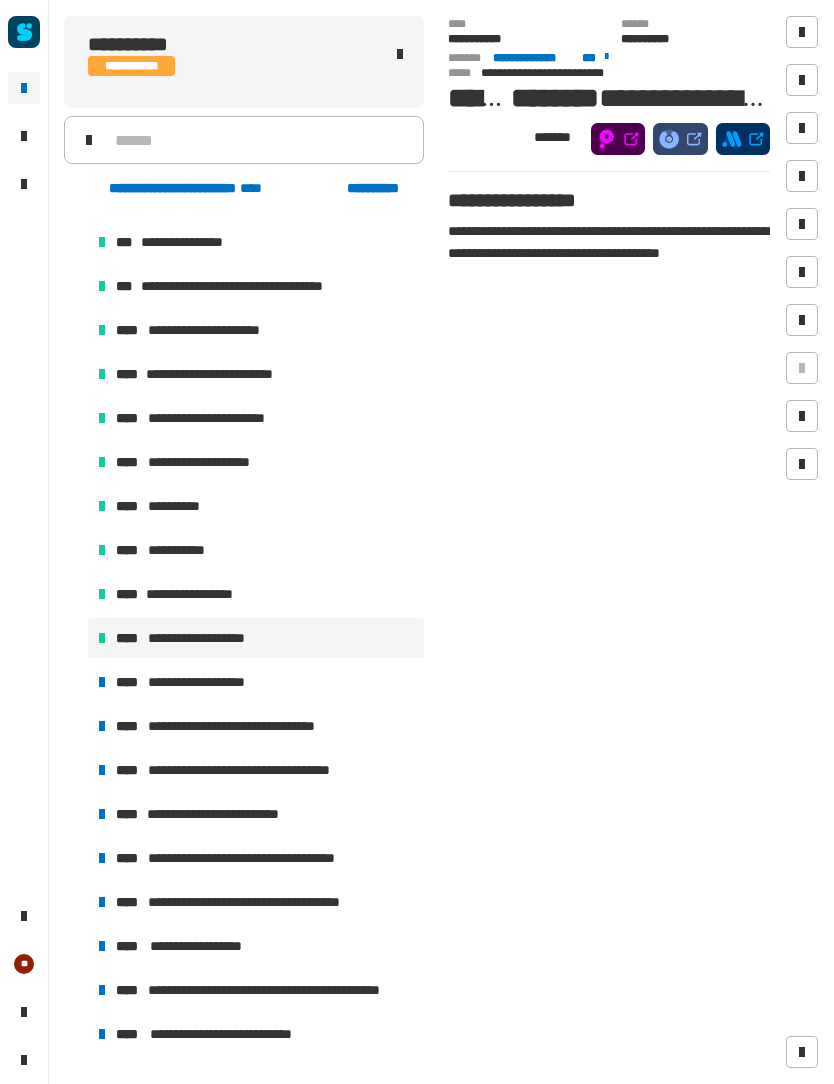 click on "**********" at bounding box center (256, 682) 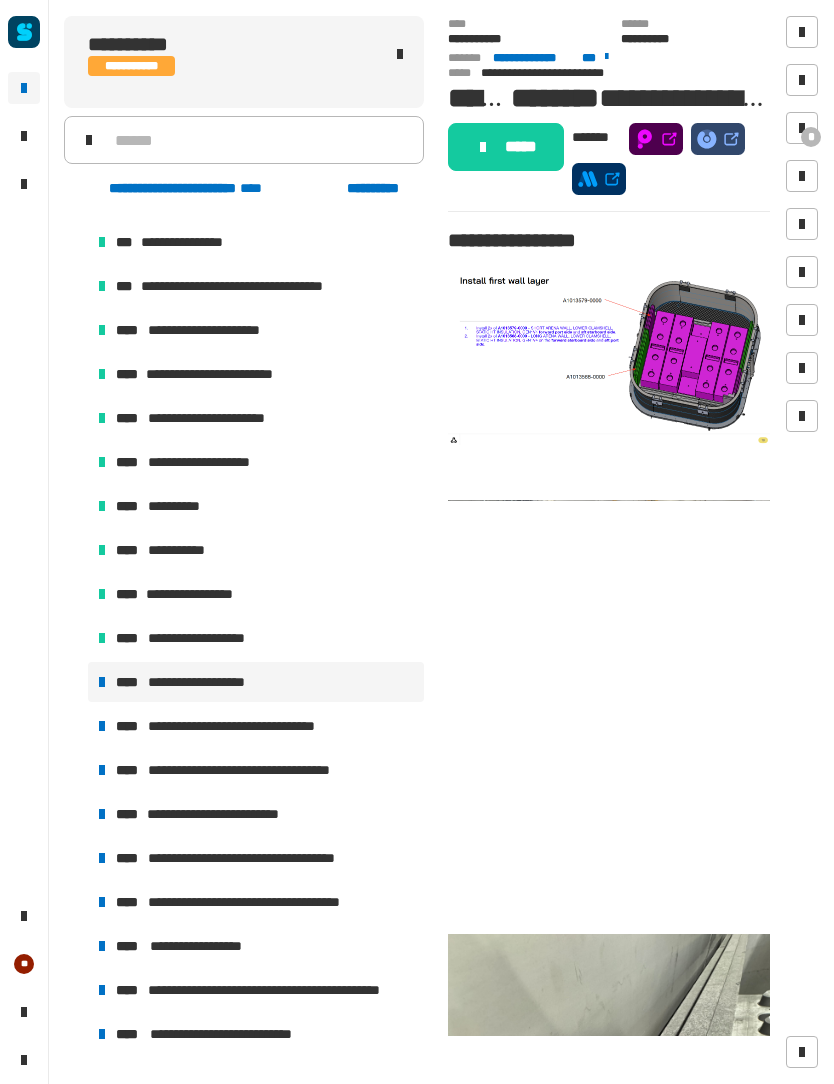 click 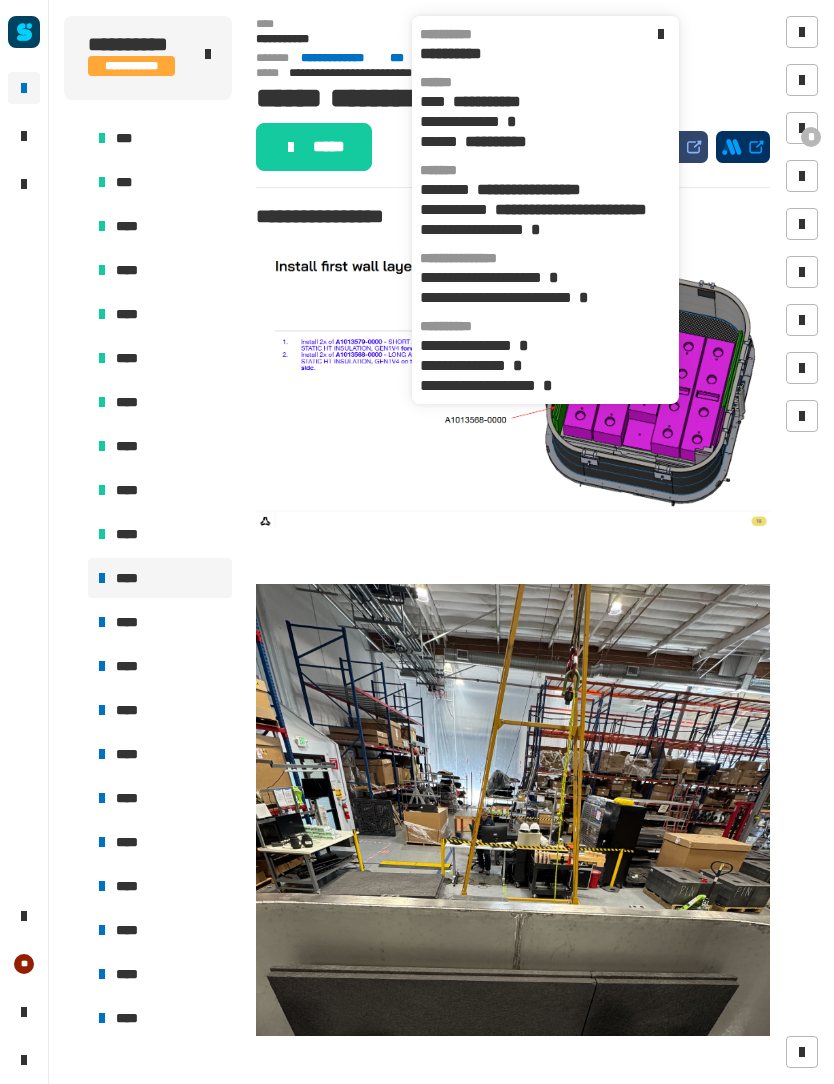 click 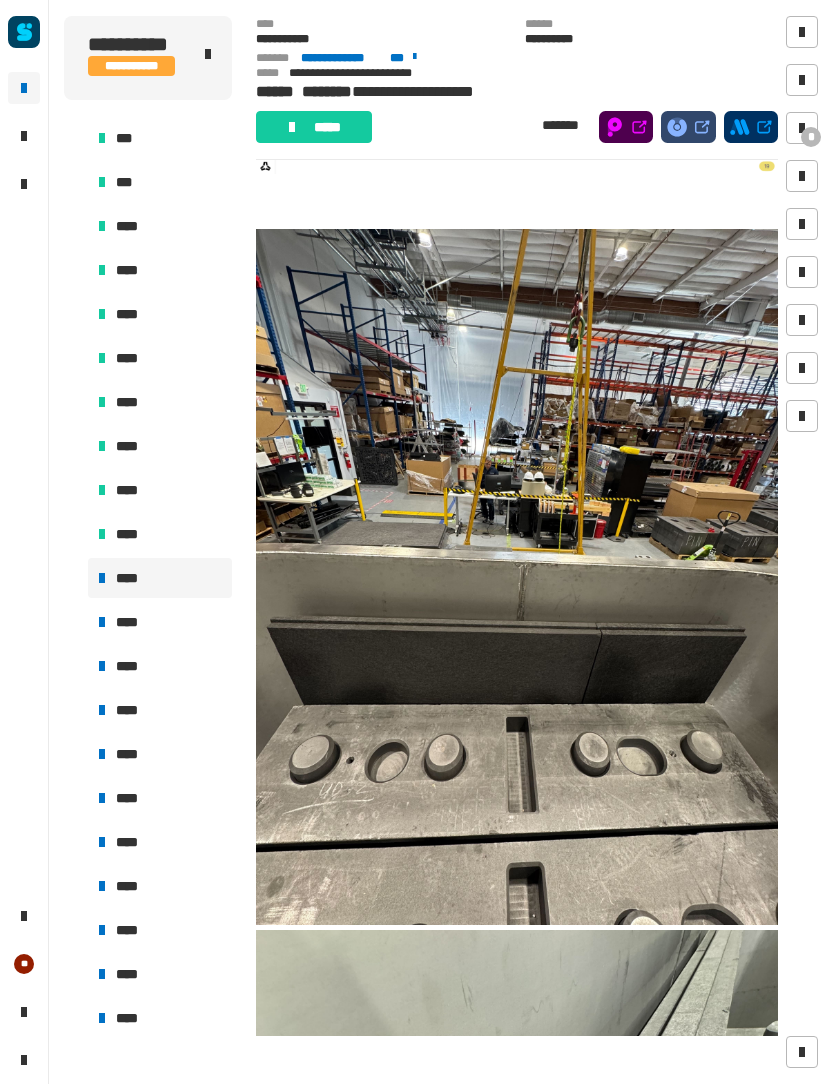 scroll, scrollTop: 332, scrollLeft: 0, axis: vertical 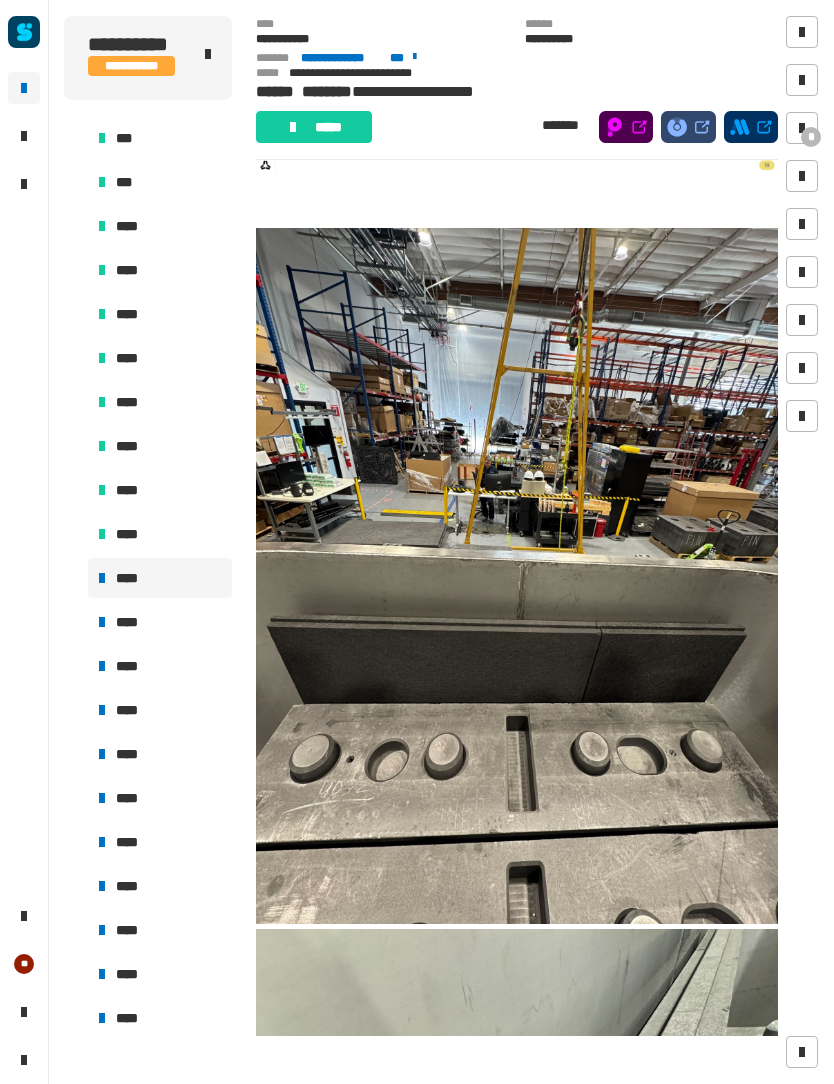 click on "*****" 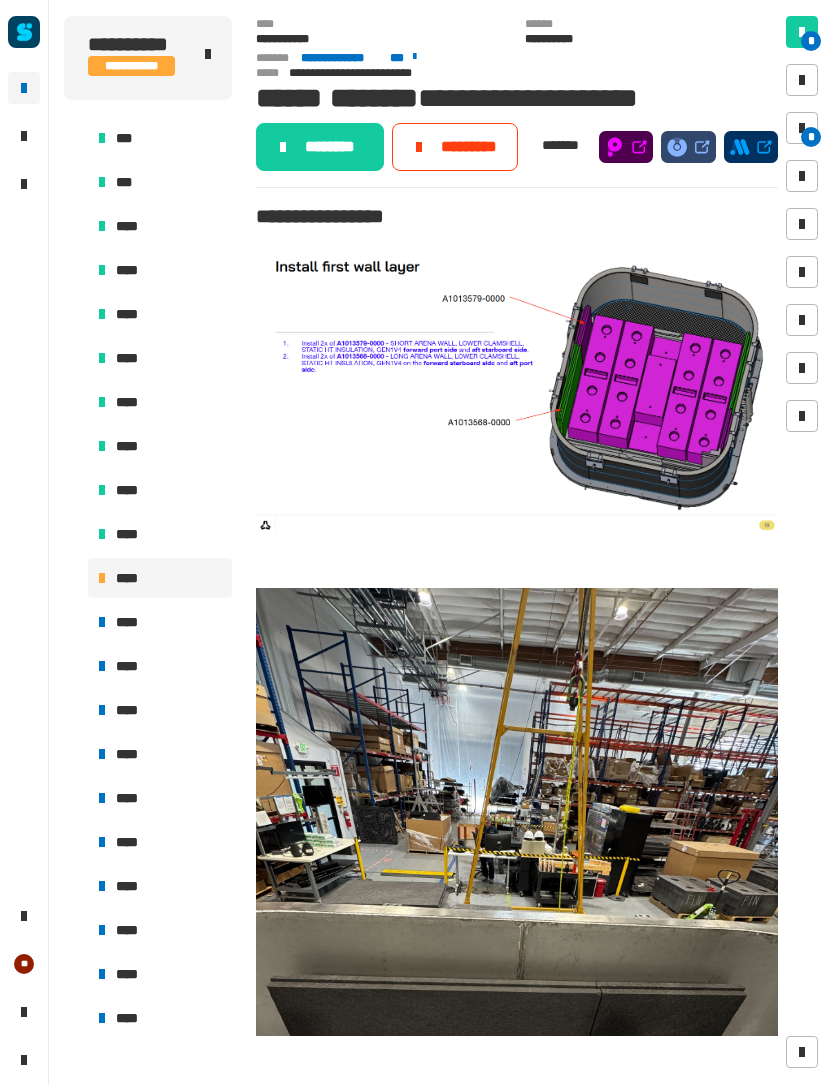 scroll, scrollTop: -21, scrollLeft: 0, axis: vertical 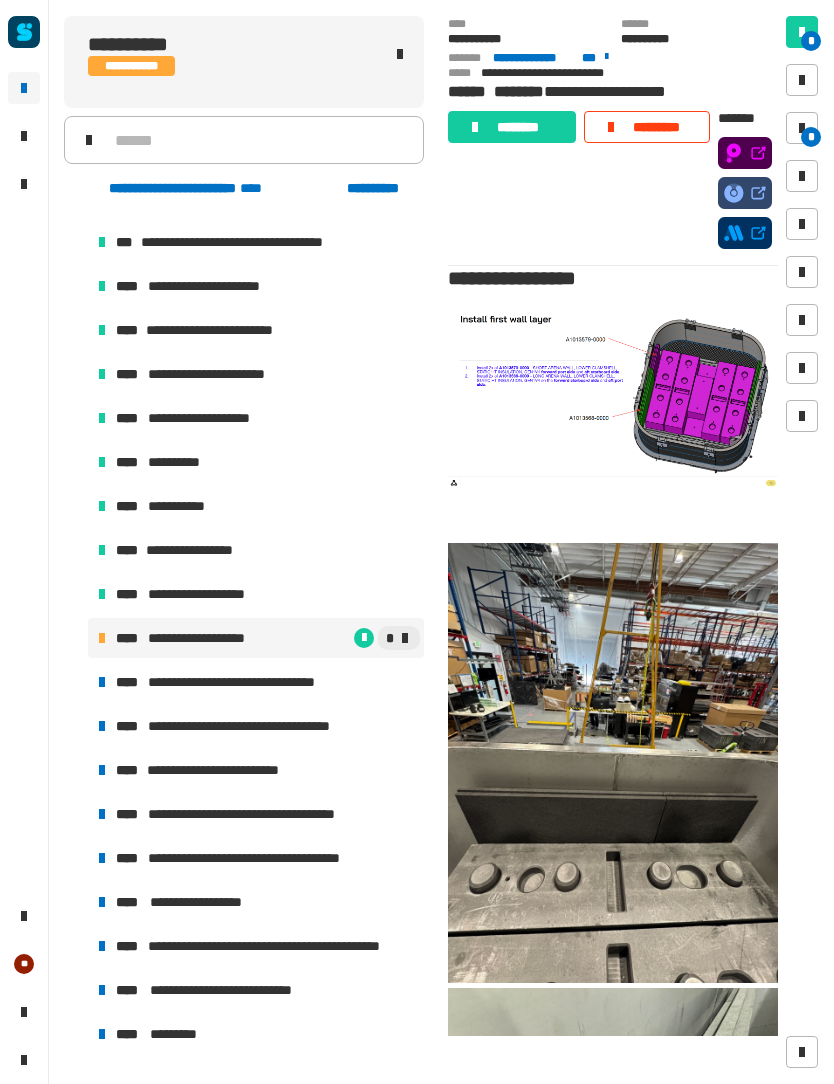 click at bounding box center (802, 128) 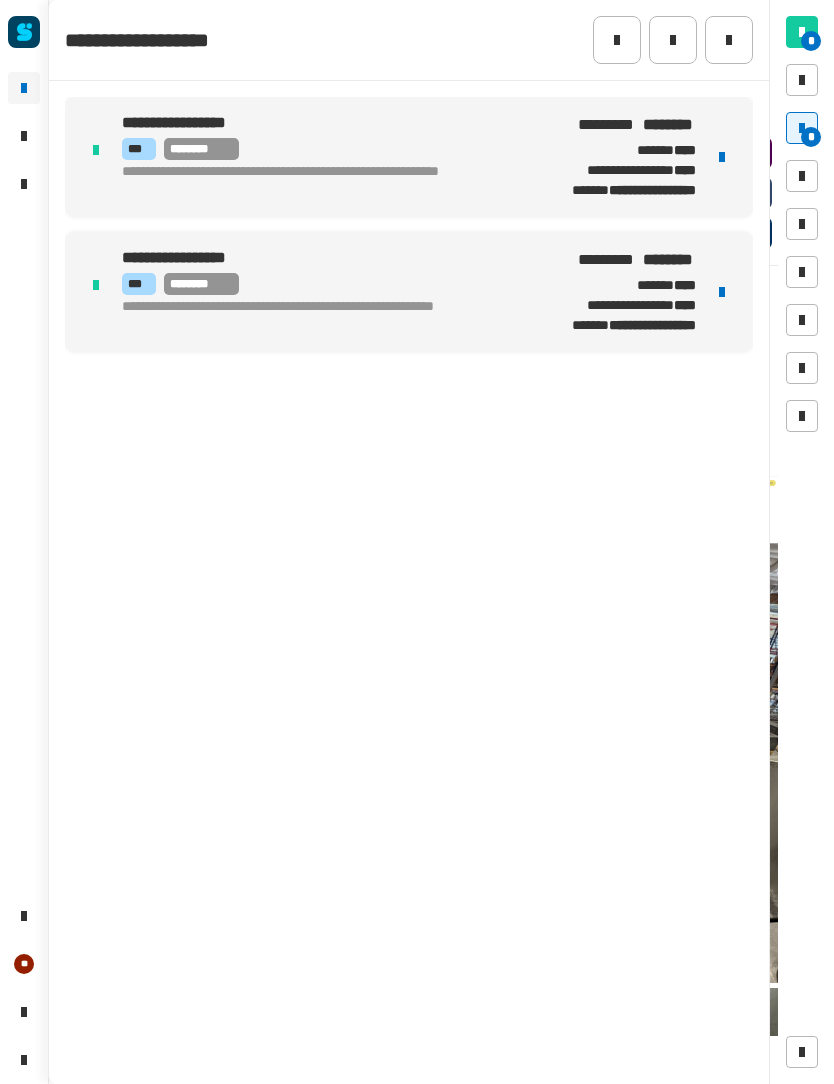 click at bounding box center [722, 157] 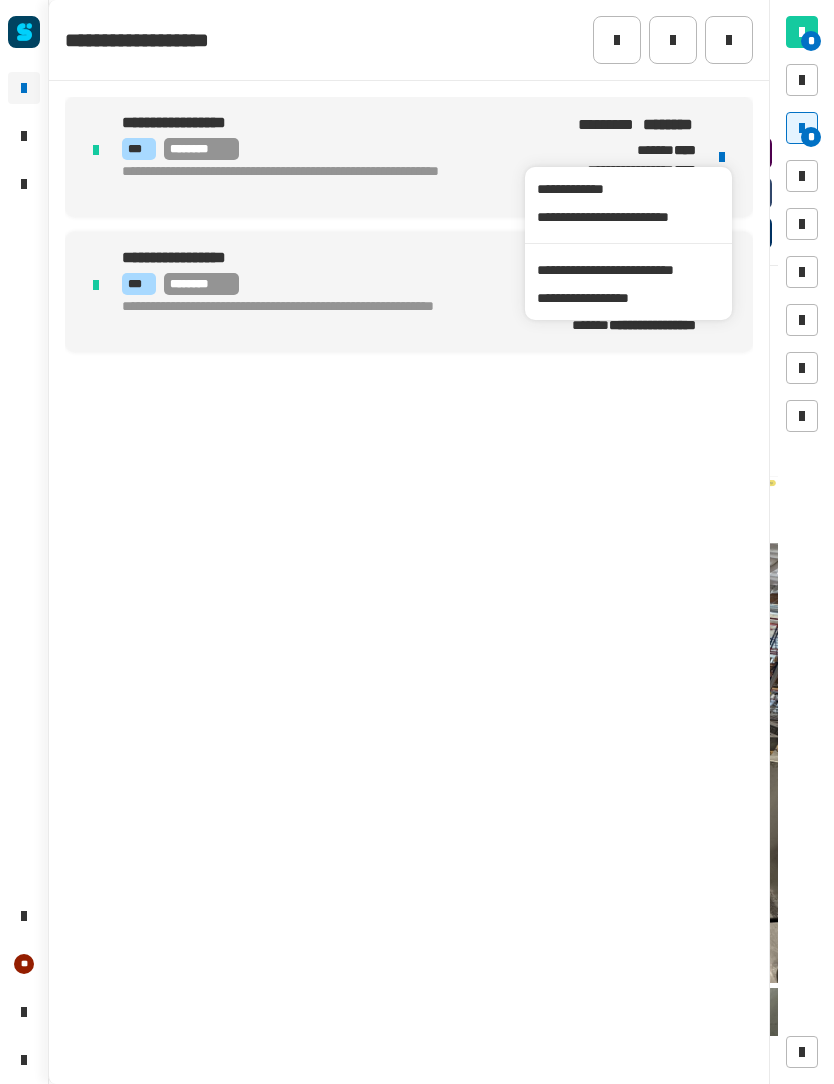 click on "**********" at bounding box center (628, 270) 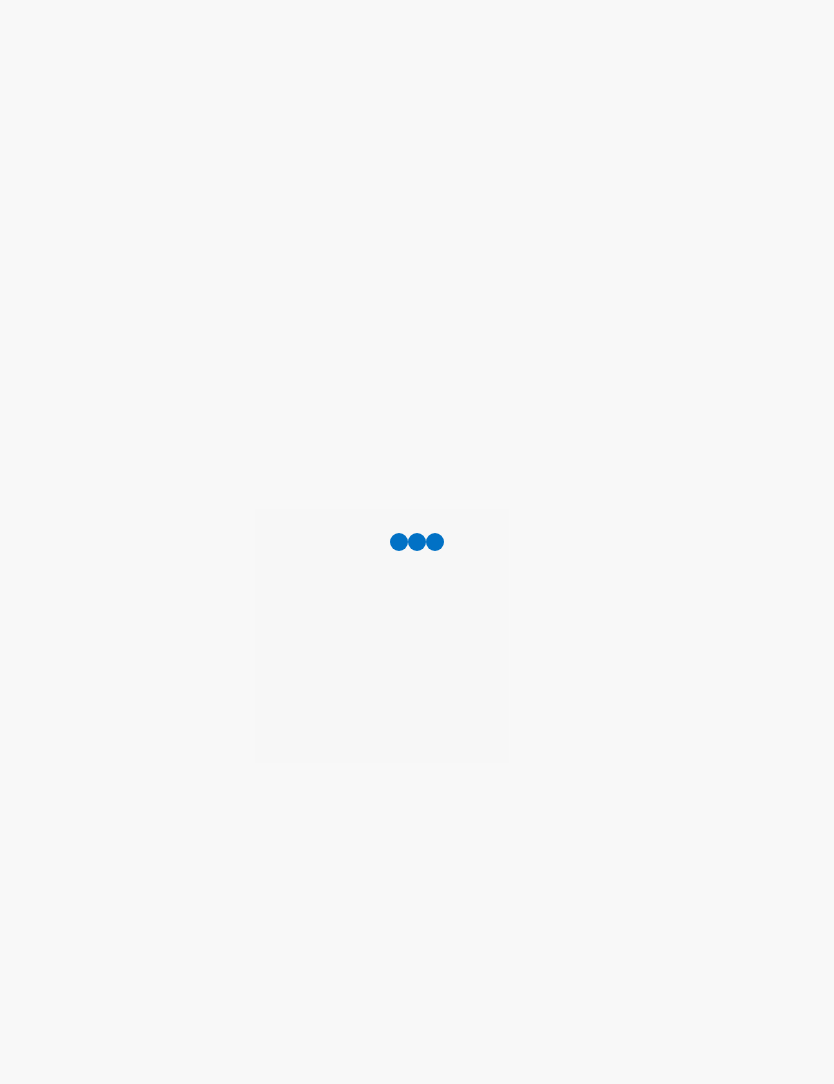 scroll, scrollTop: 0, scrollLeft: 0, axis: both 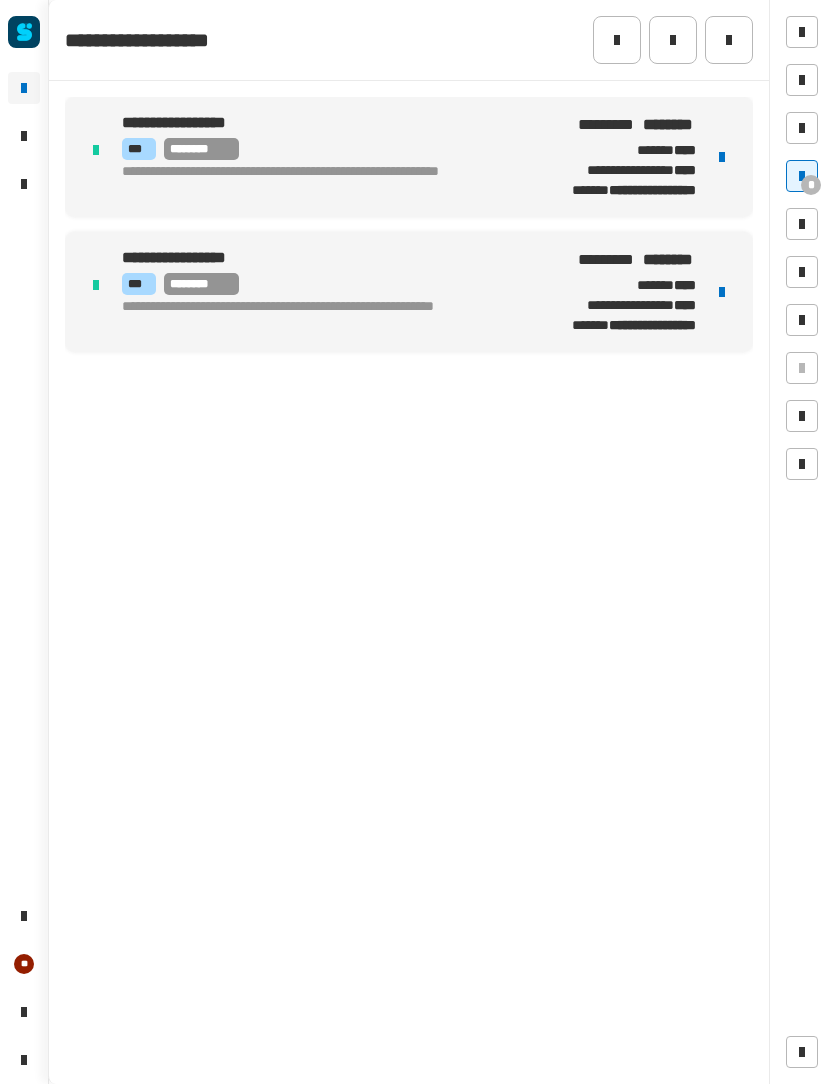 click at bounding box center (722, 157) 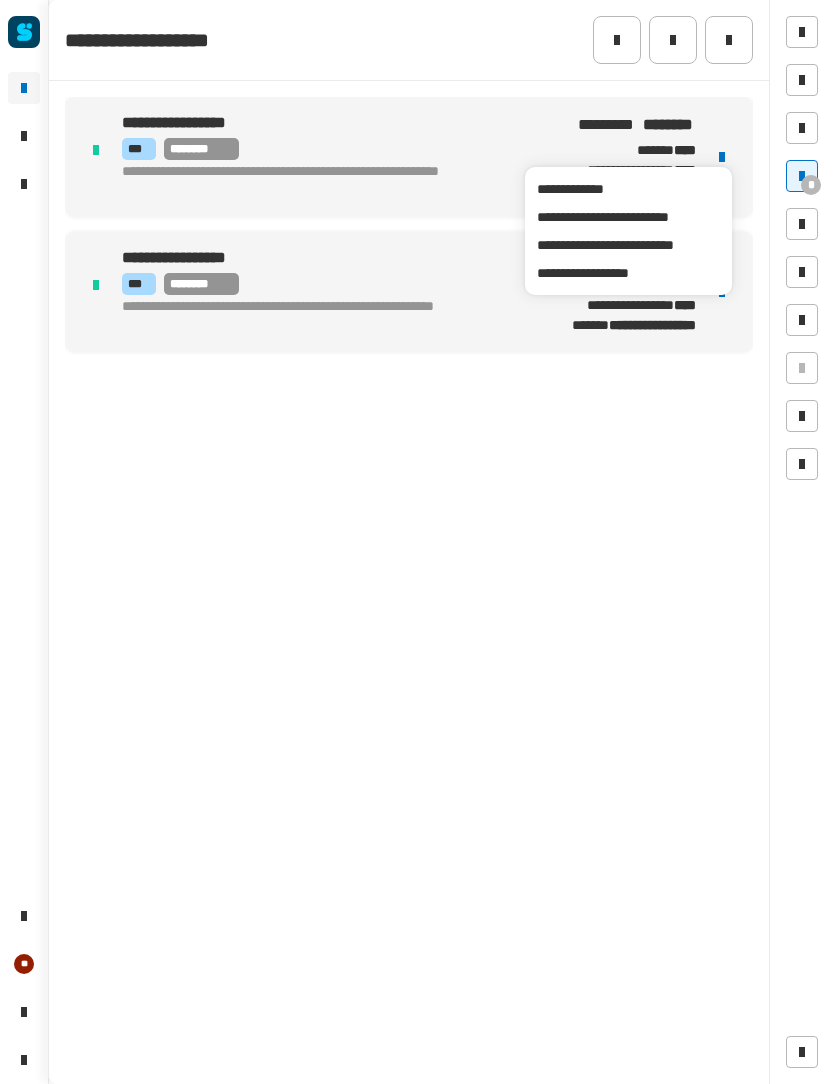 click on "**********" at bounding box center [628, 245] 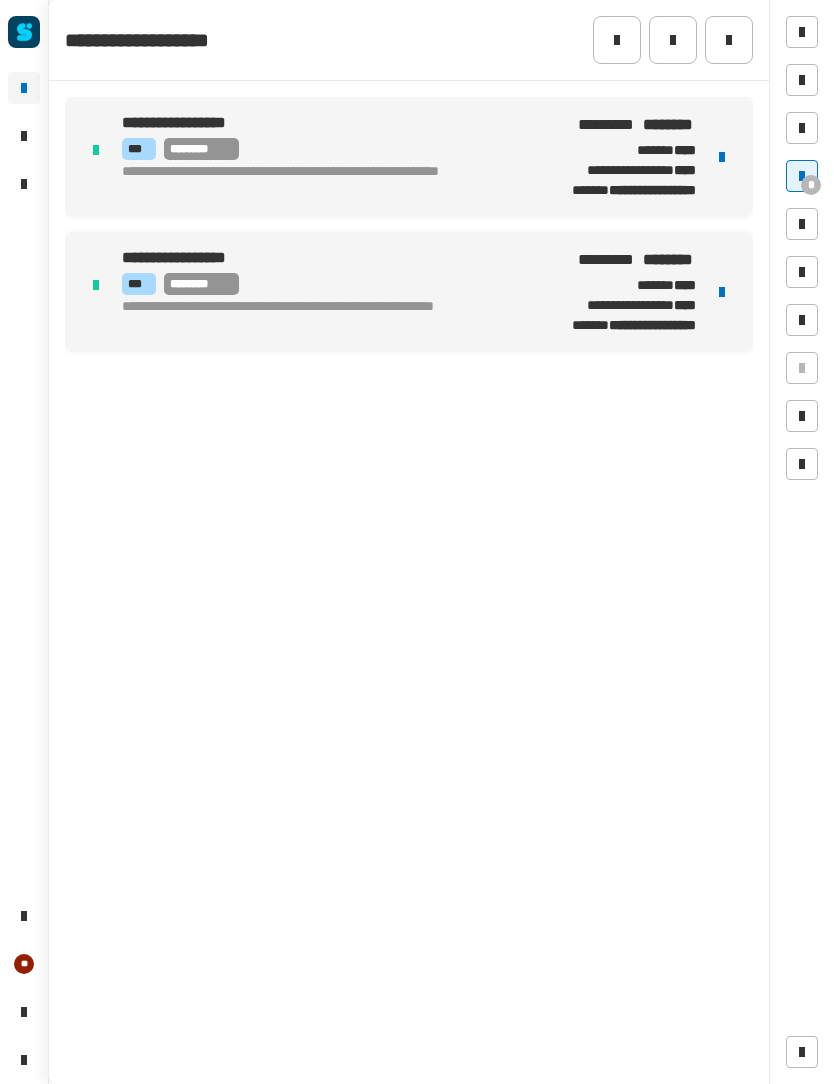 click 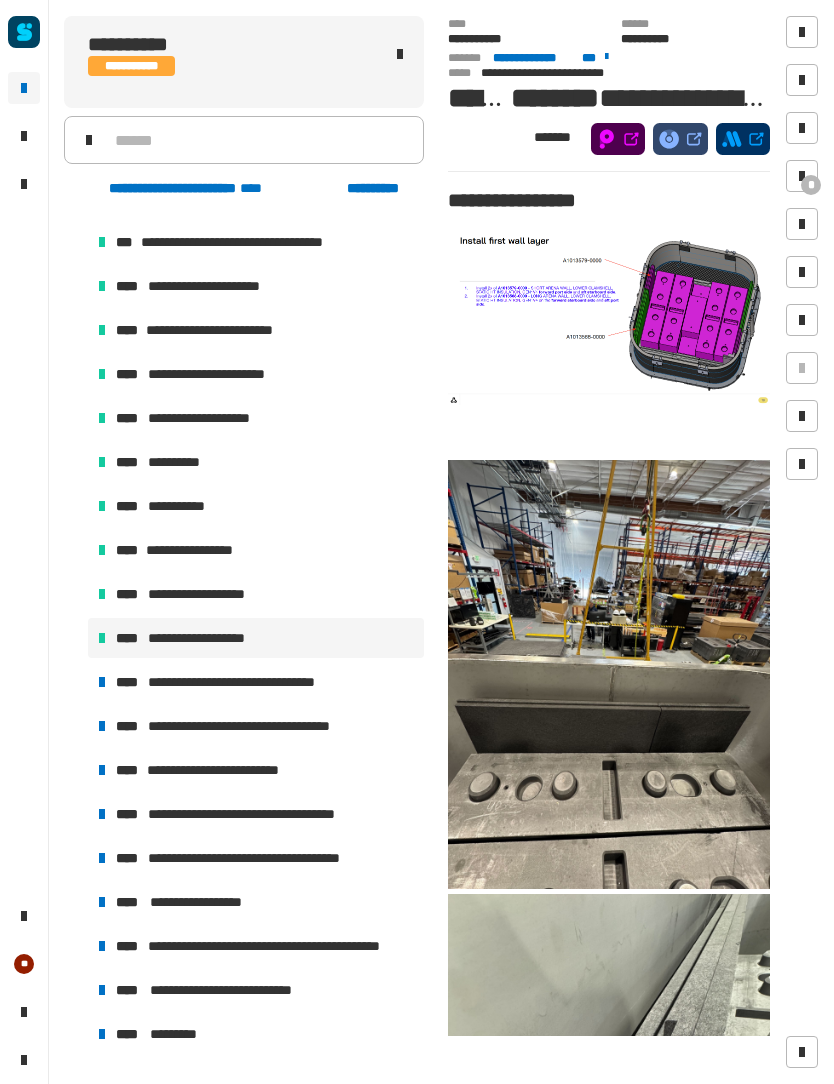 click at bounding box center (802, 176) 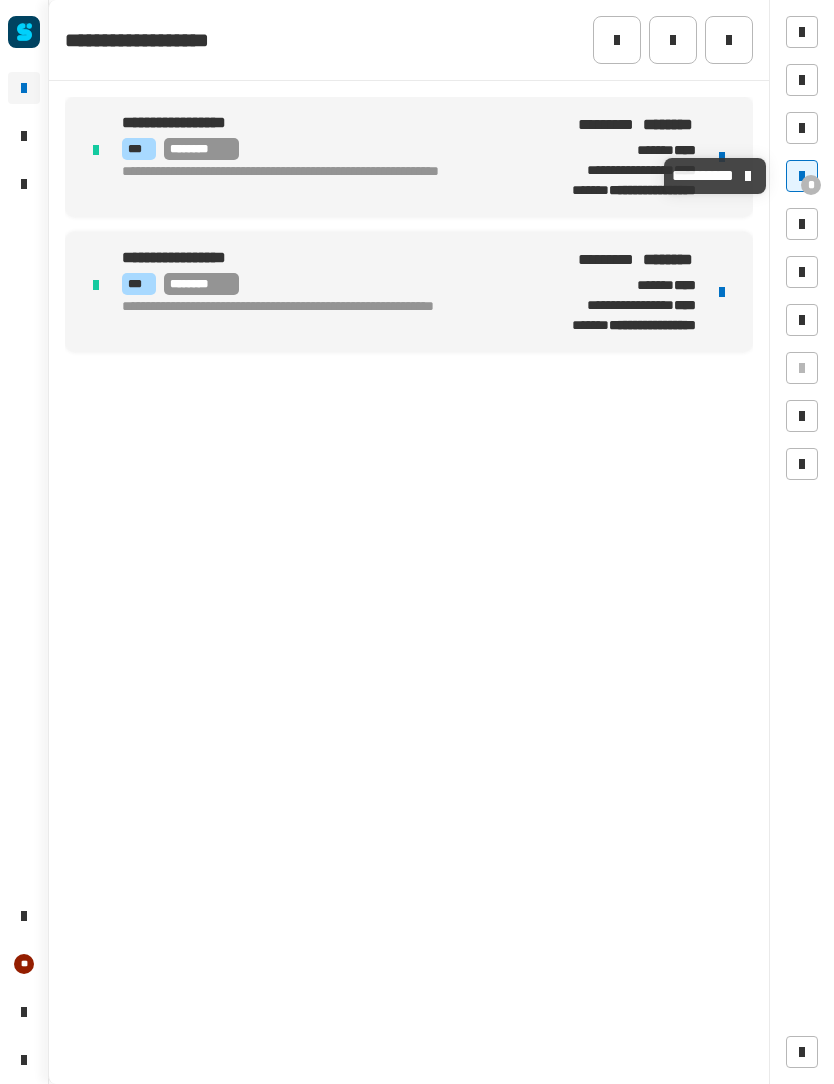click 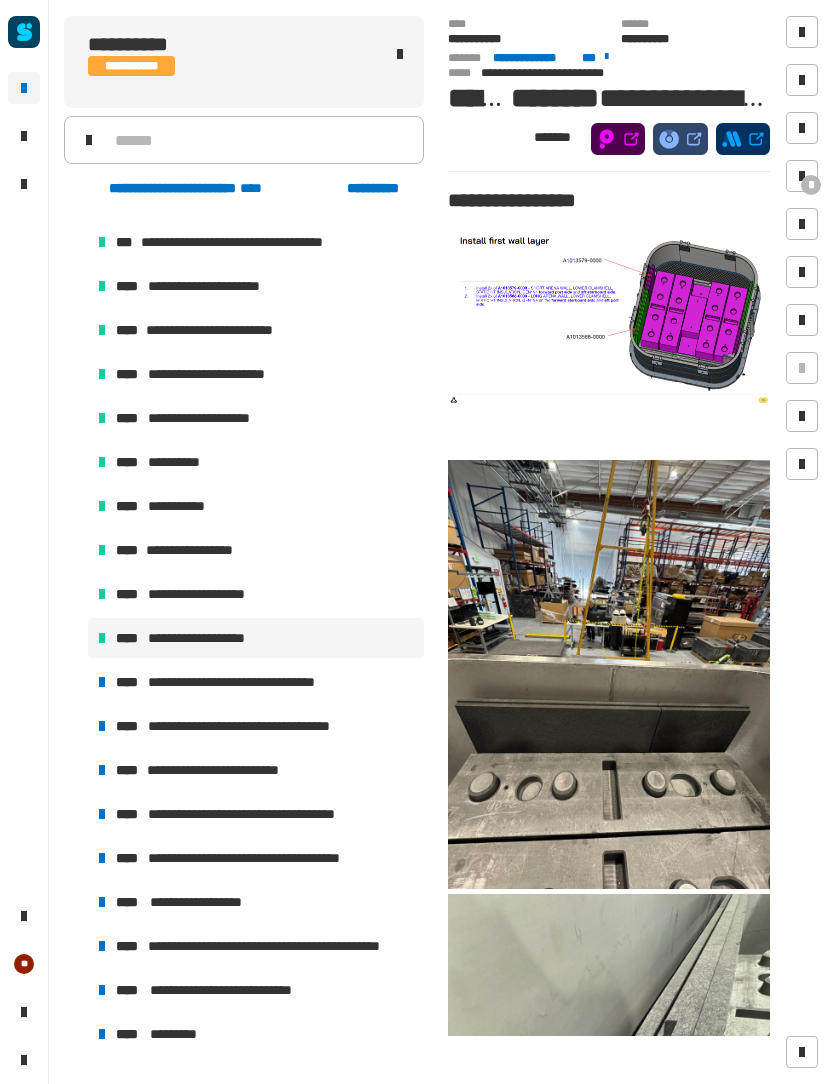 click on "**********" at bounding box center [256, 682] 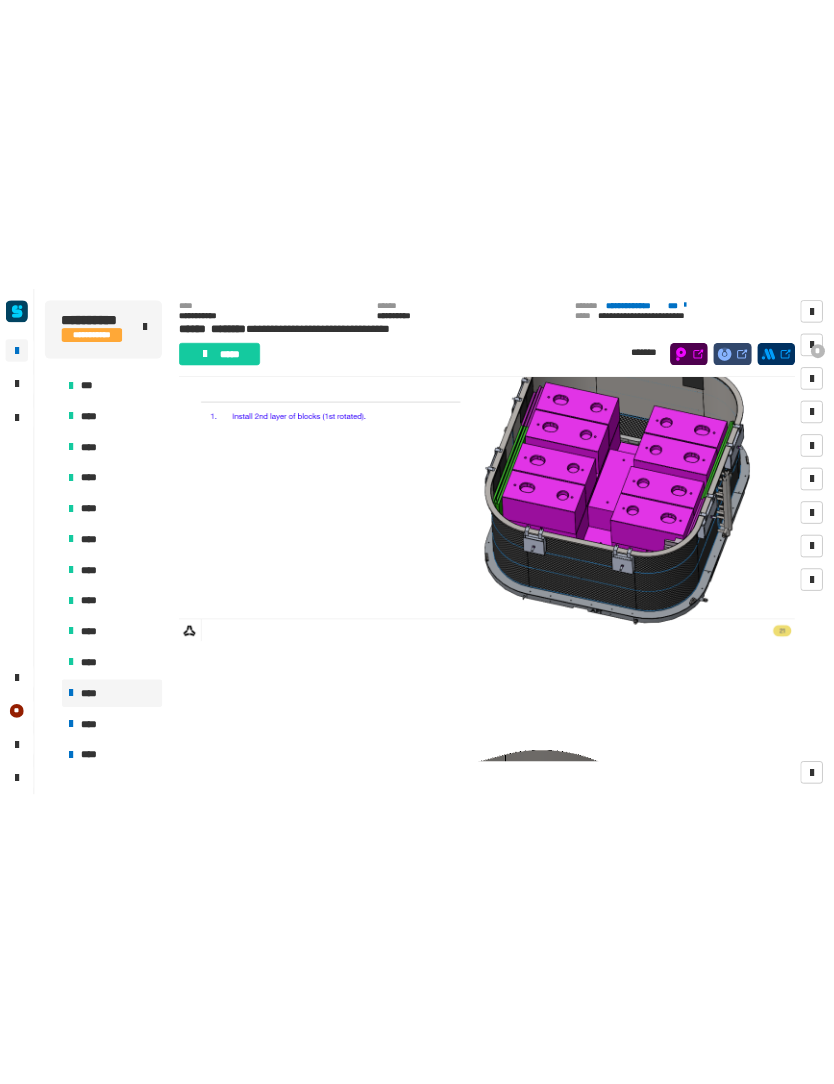 scroll, scrollTop: 343, scrollLeft: 0, axis: vertical 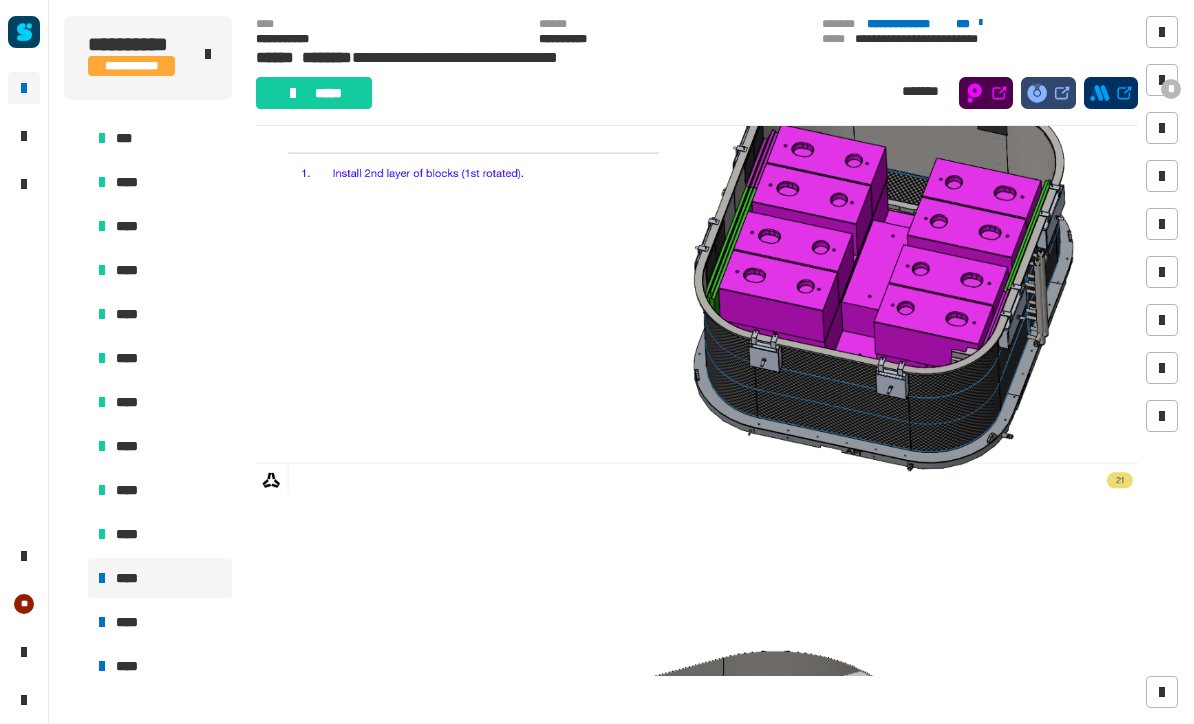 click on "*****" 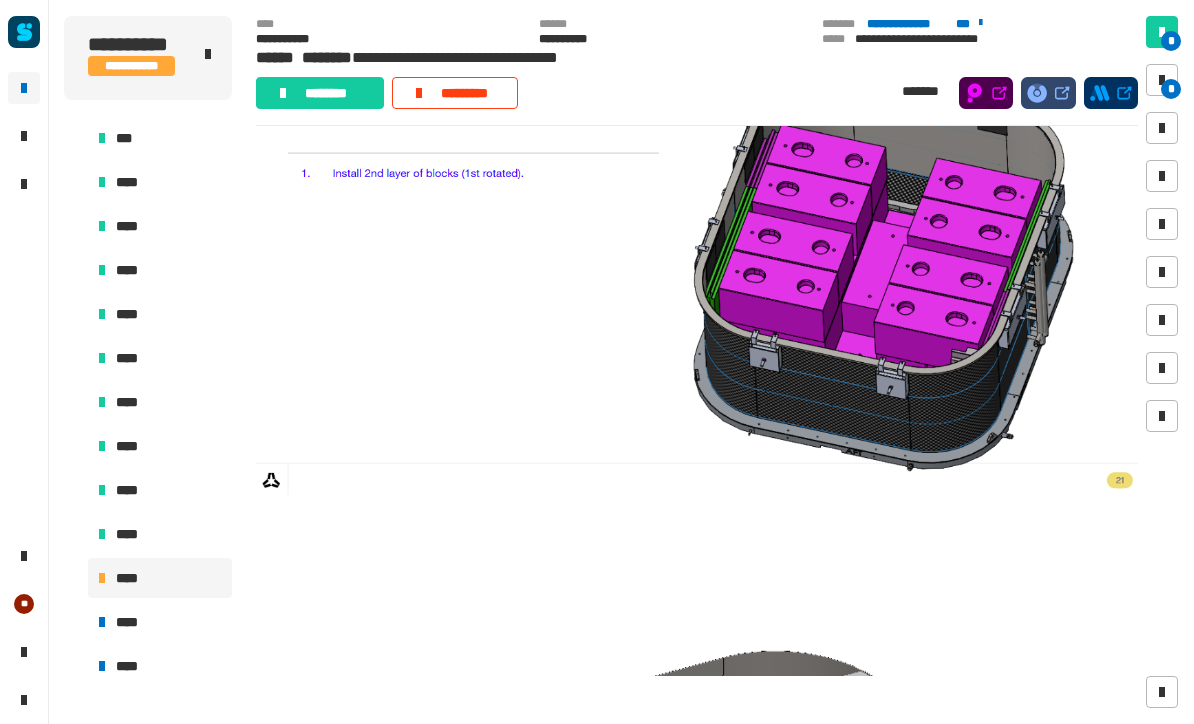 click on "*" at bounding box center (1171, 89) 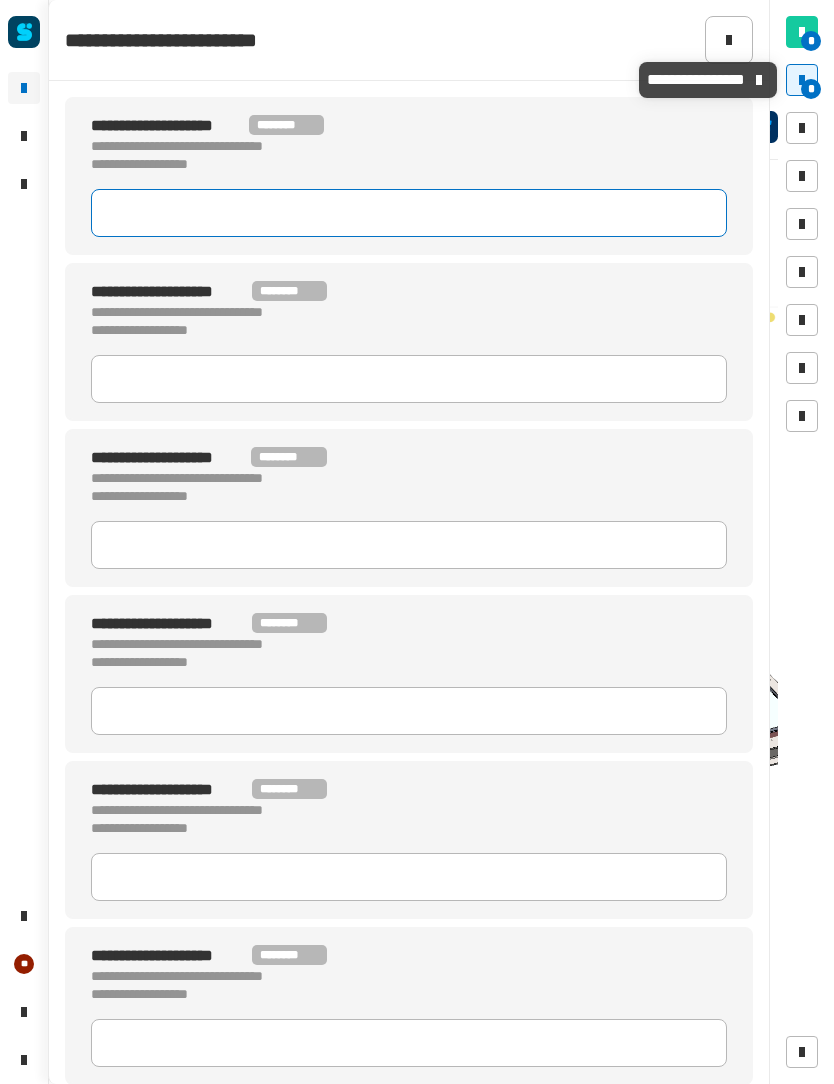 click 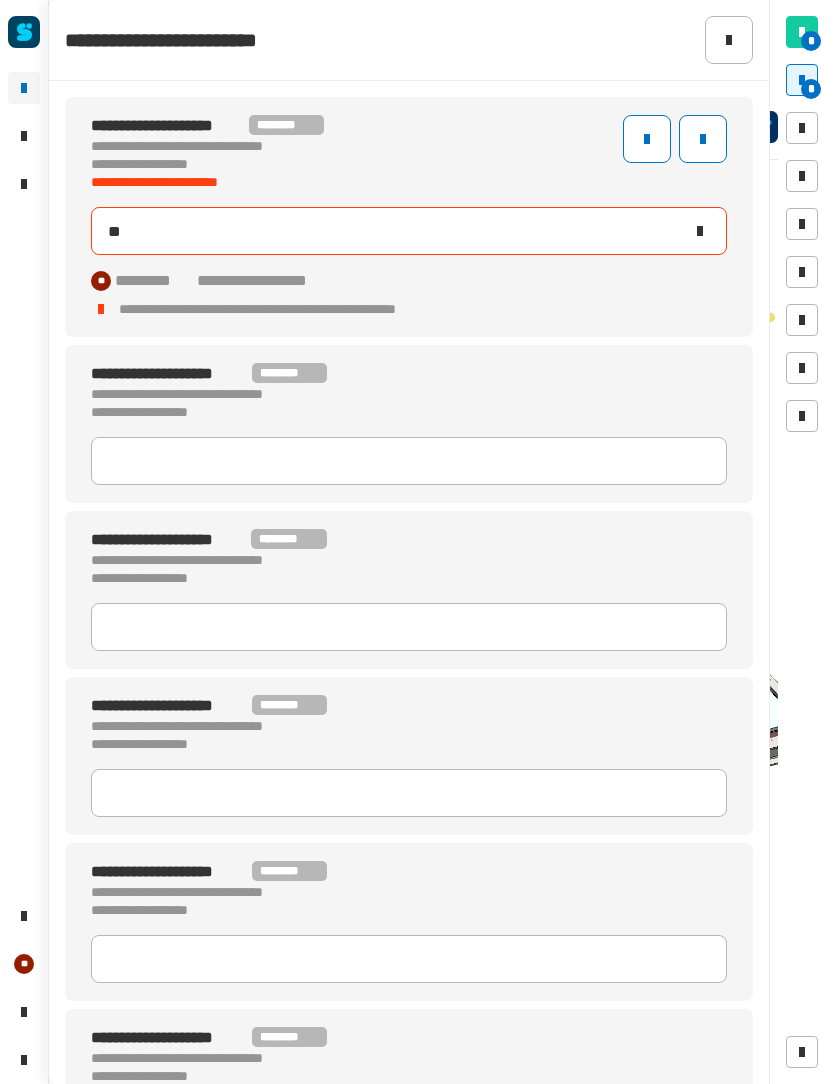 type on "***" 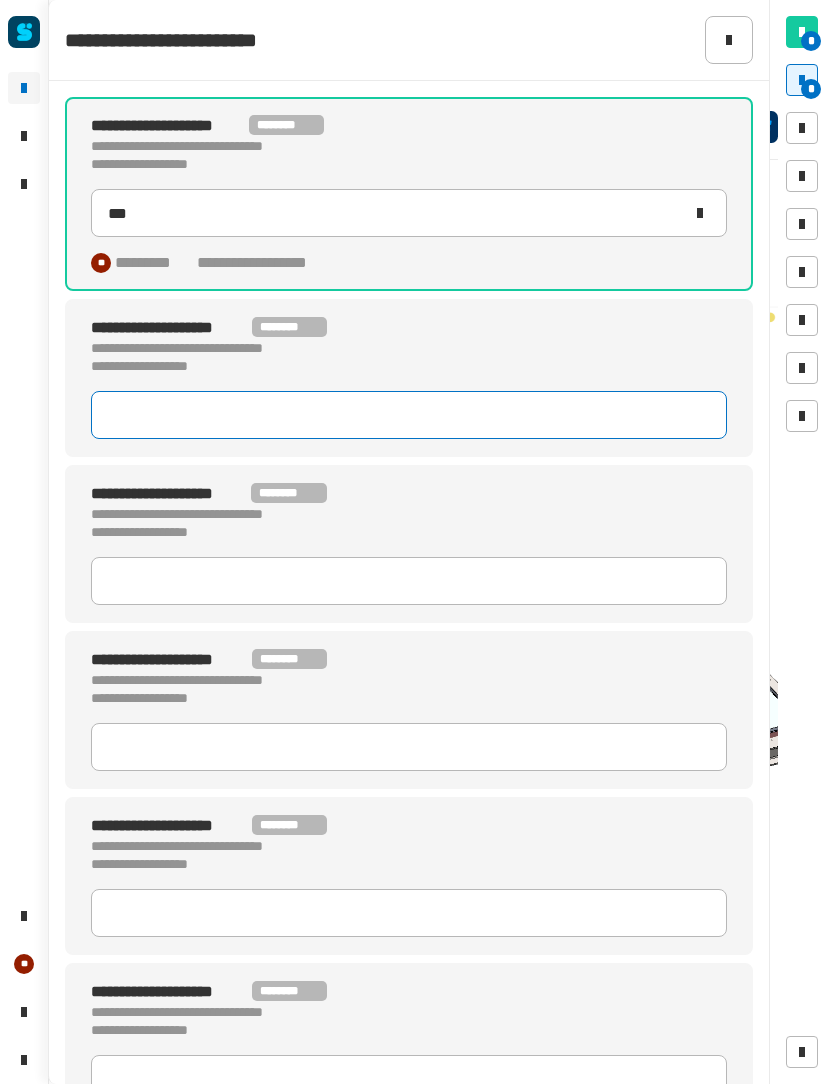 click 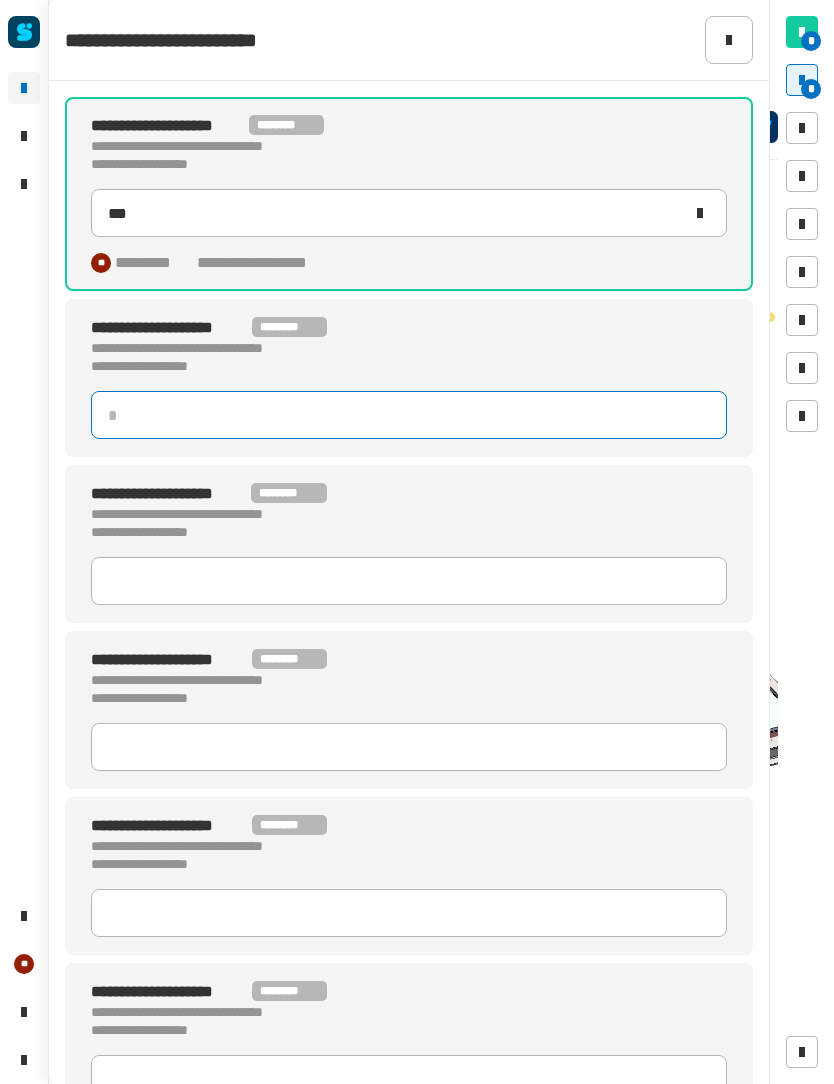 type 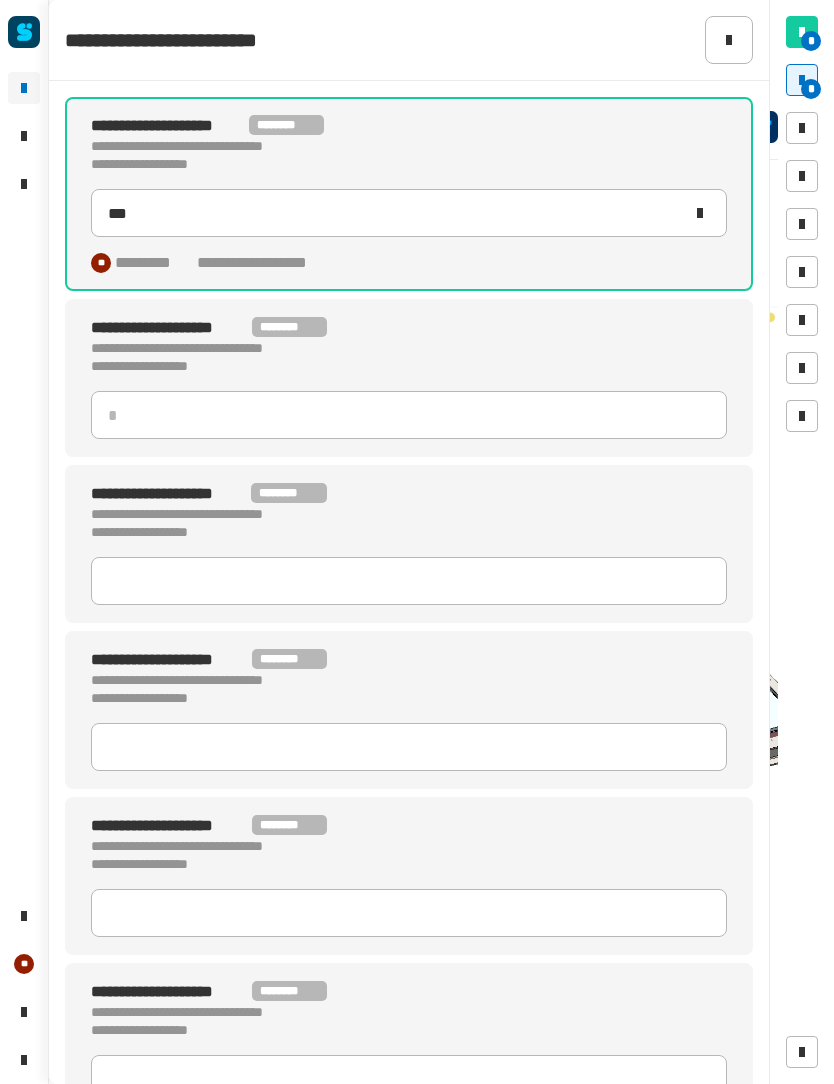 click 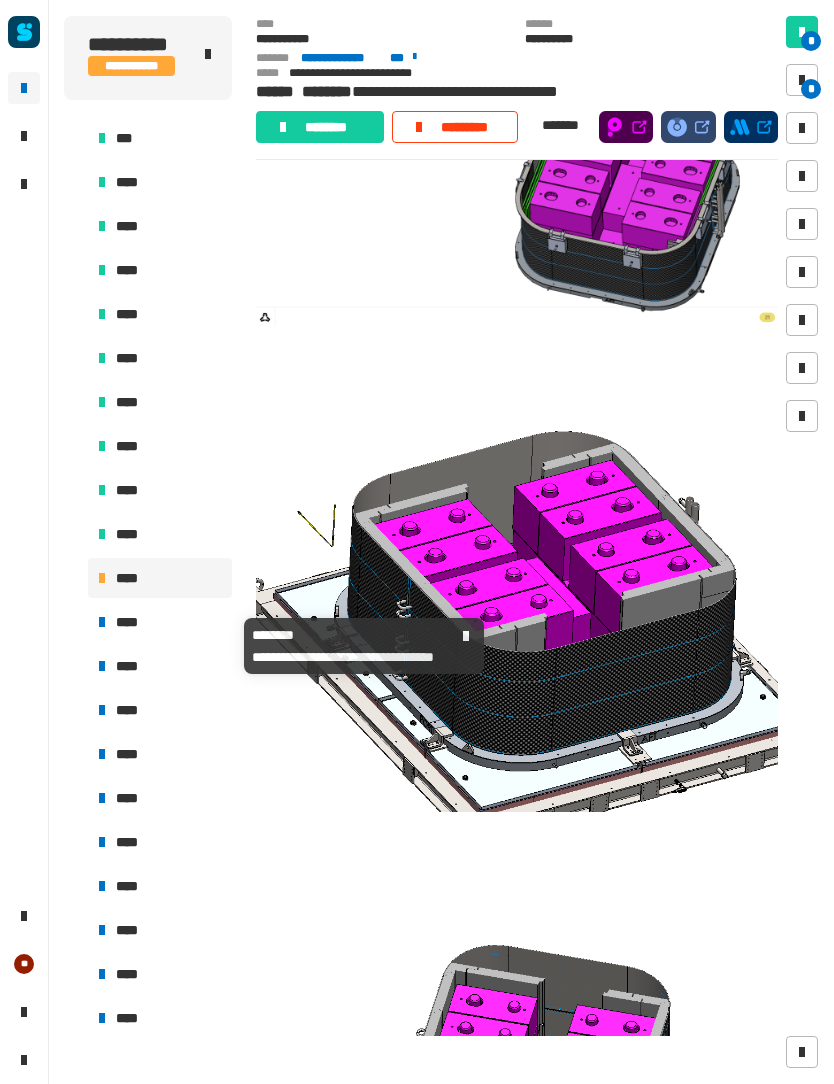 click on "****" at bounding box center (160, 622) 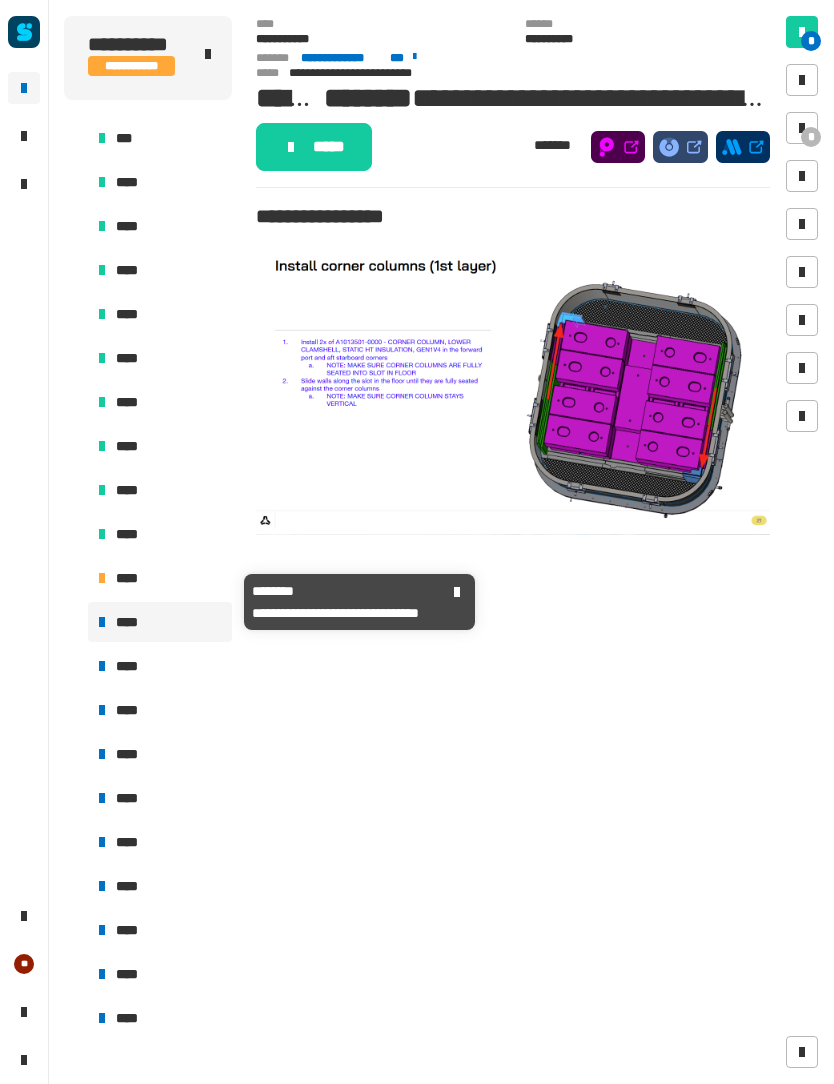 click on "****" at bounding box center (160, 578) 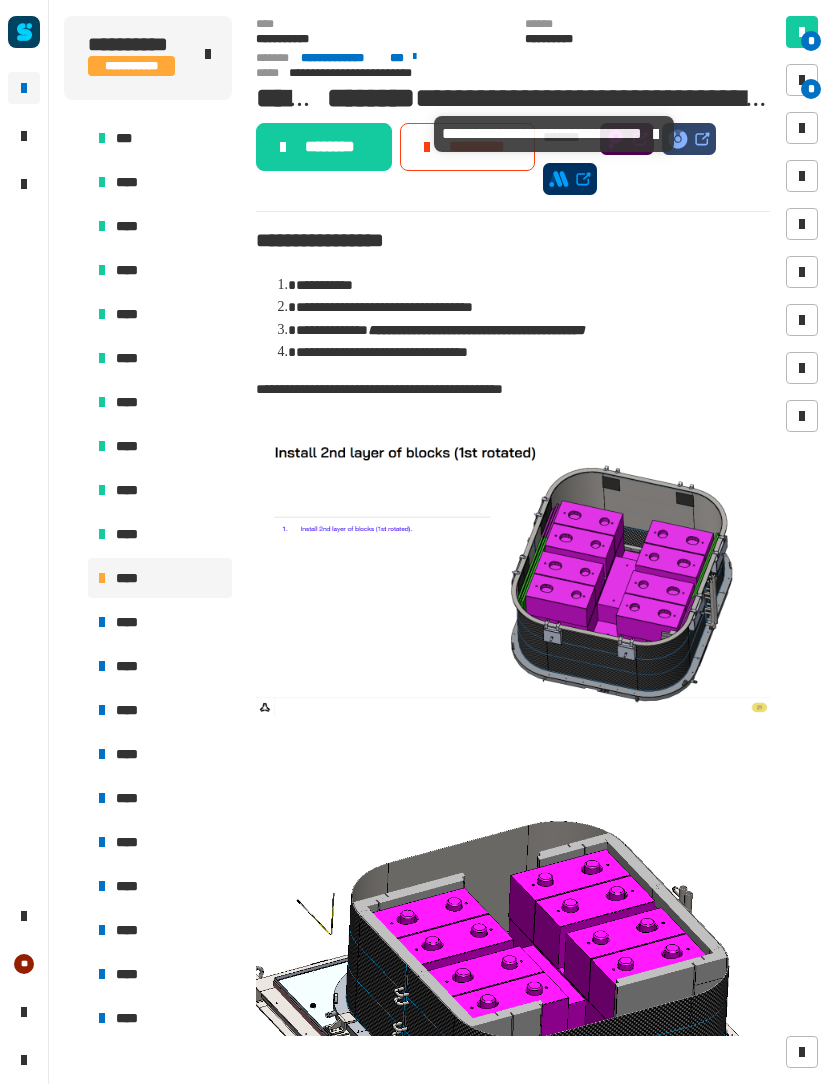 click at bounding box center (802, 80) 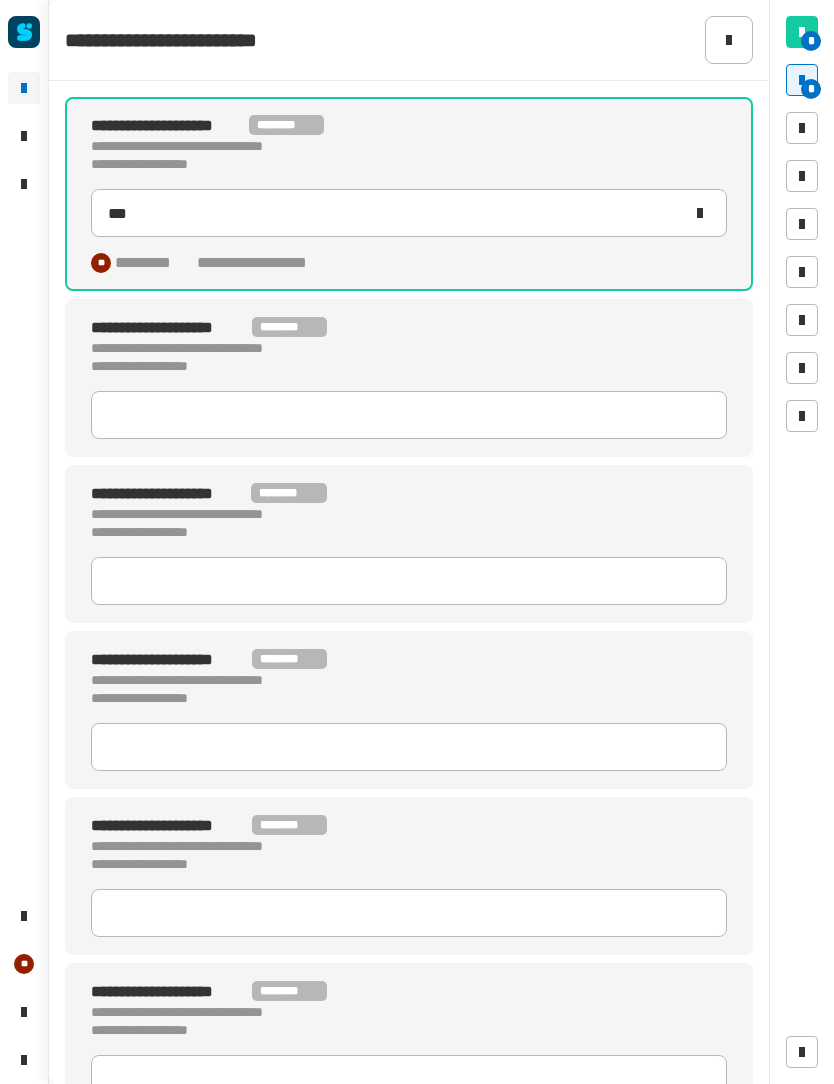 click on "**********" 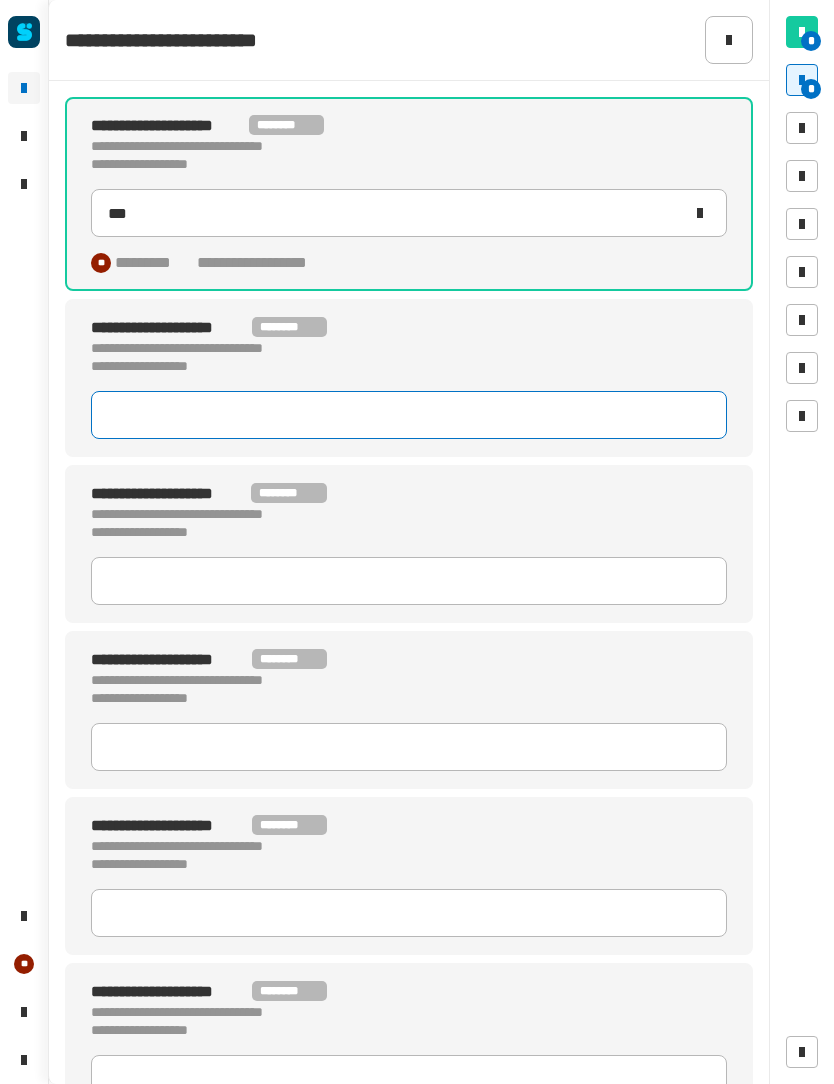 click 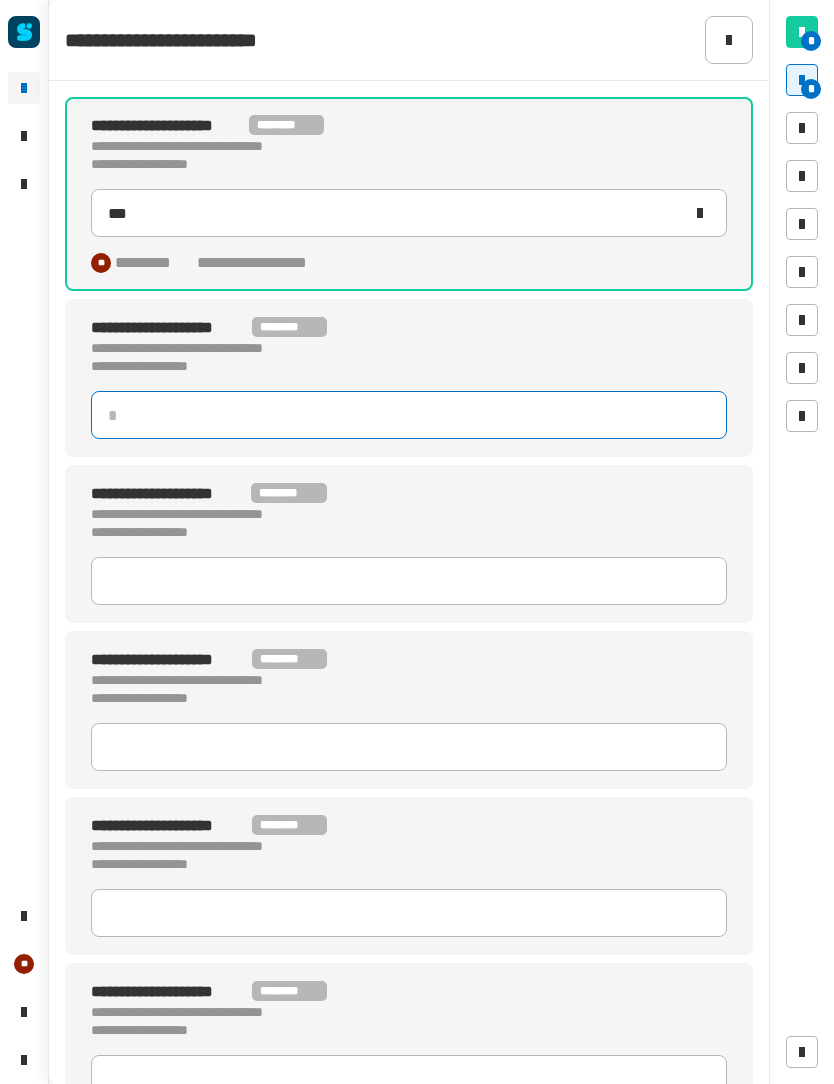 click 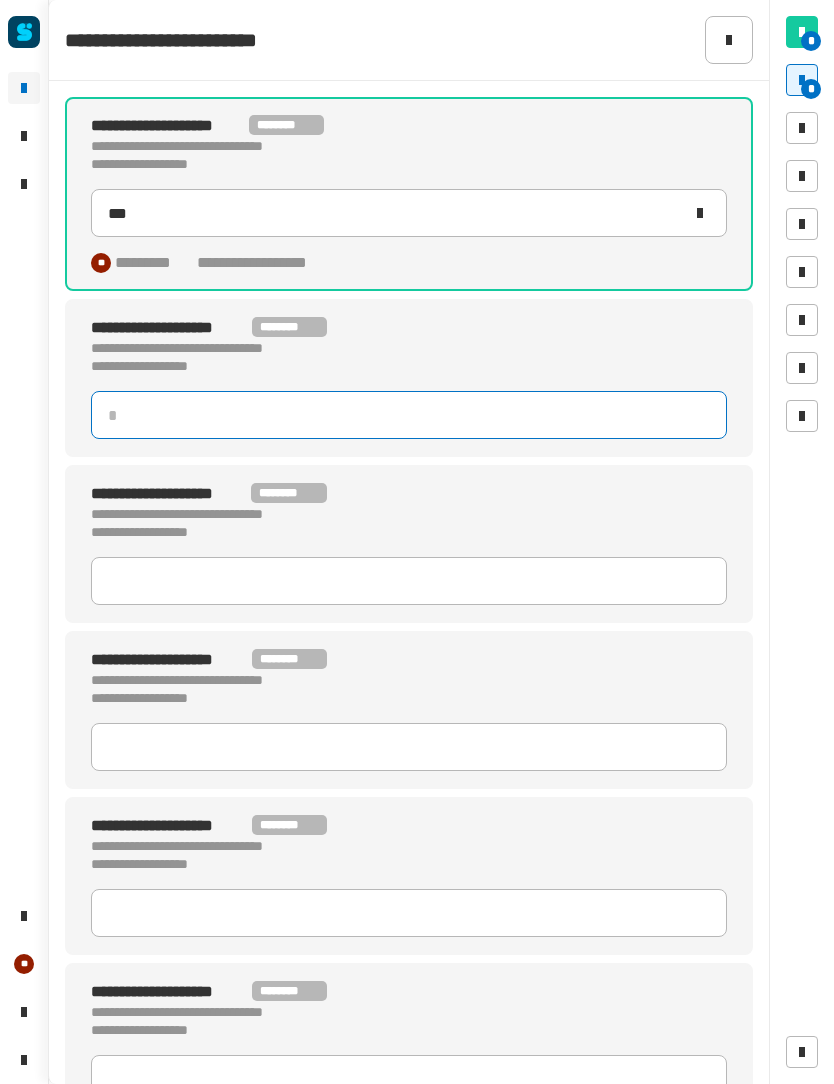 click 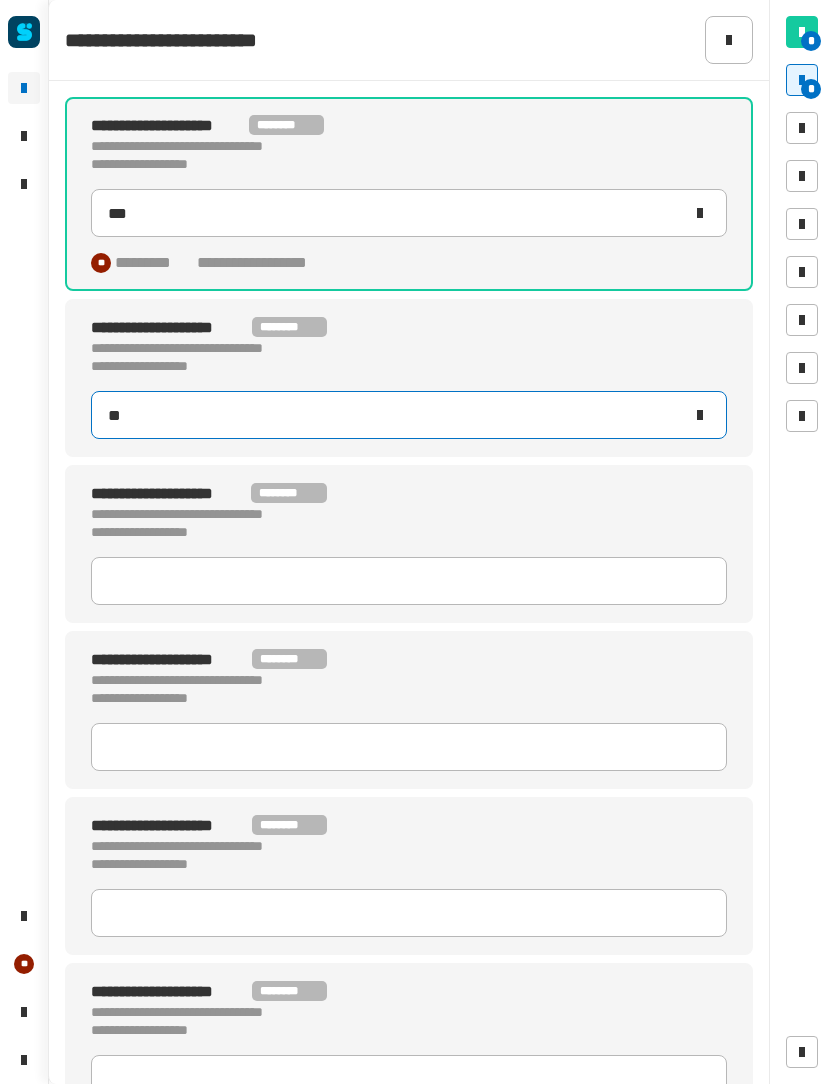 type on "***" 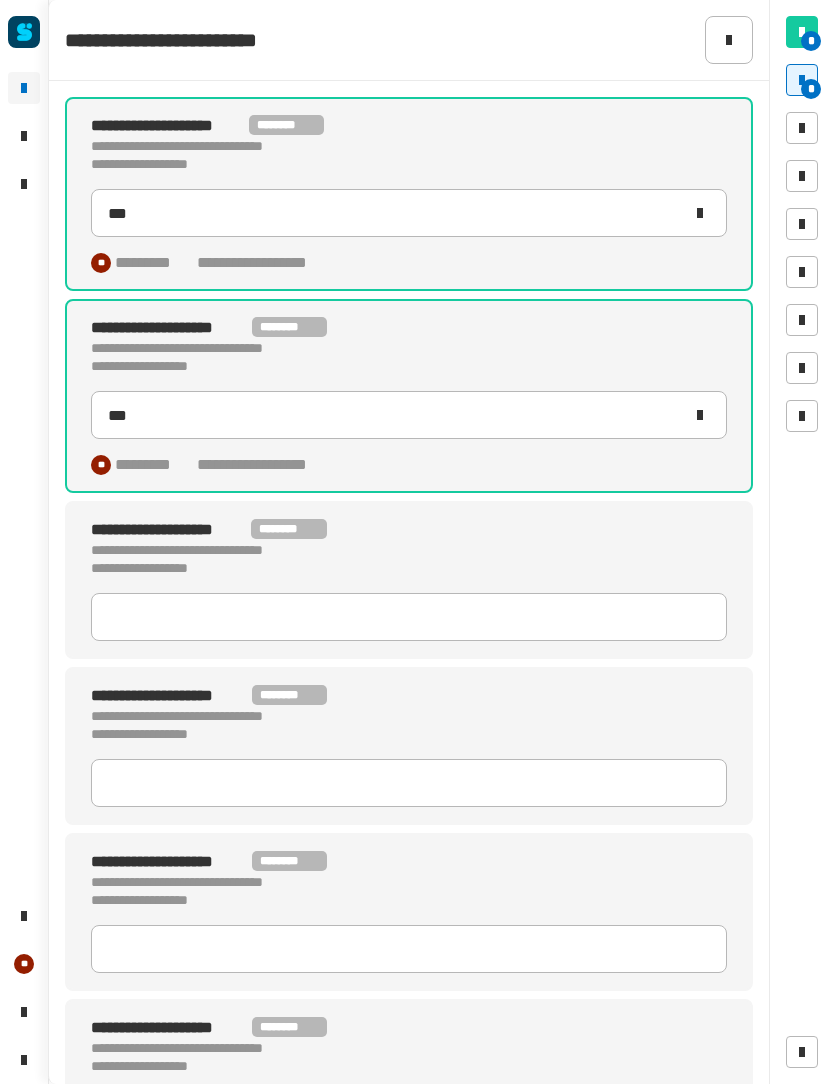 click on "**********" 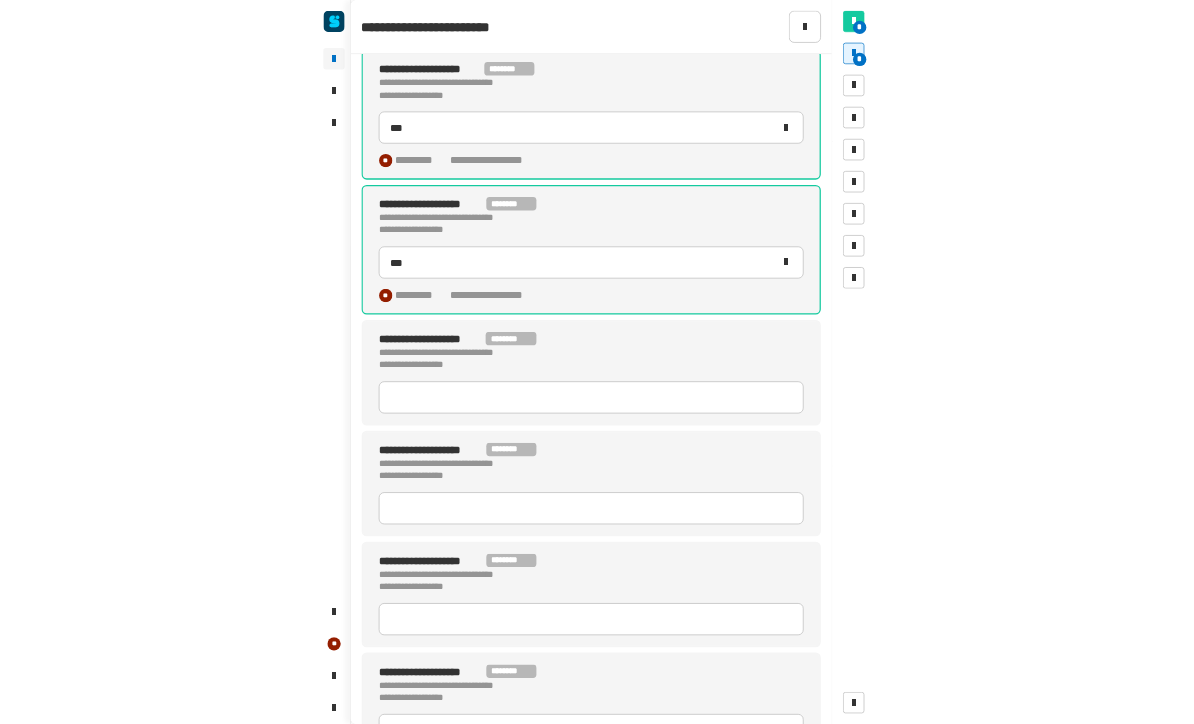 scroll, scrollTop: 26, scrollLeft: 0, axis: vertical 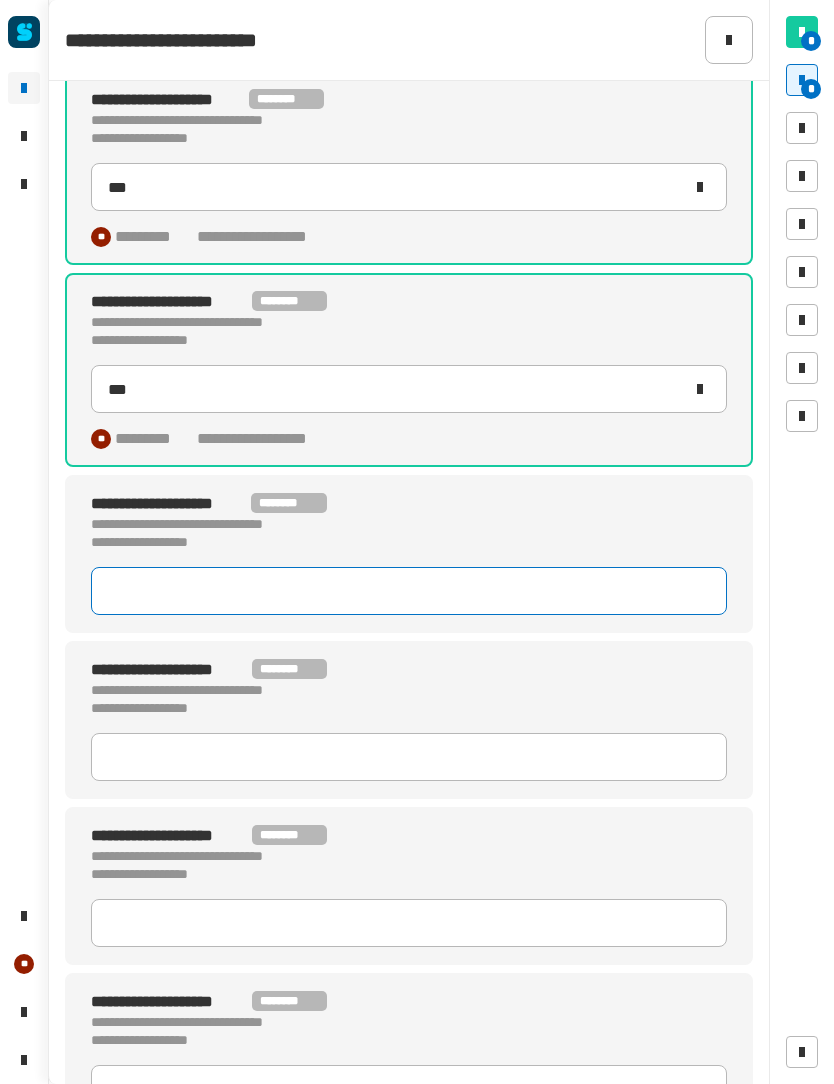 click 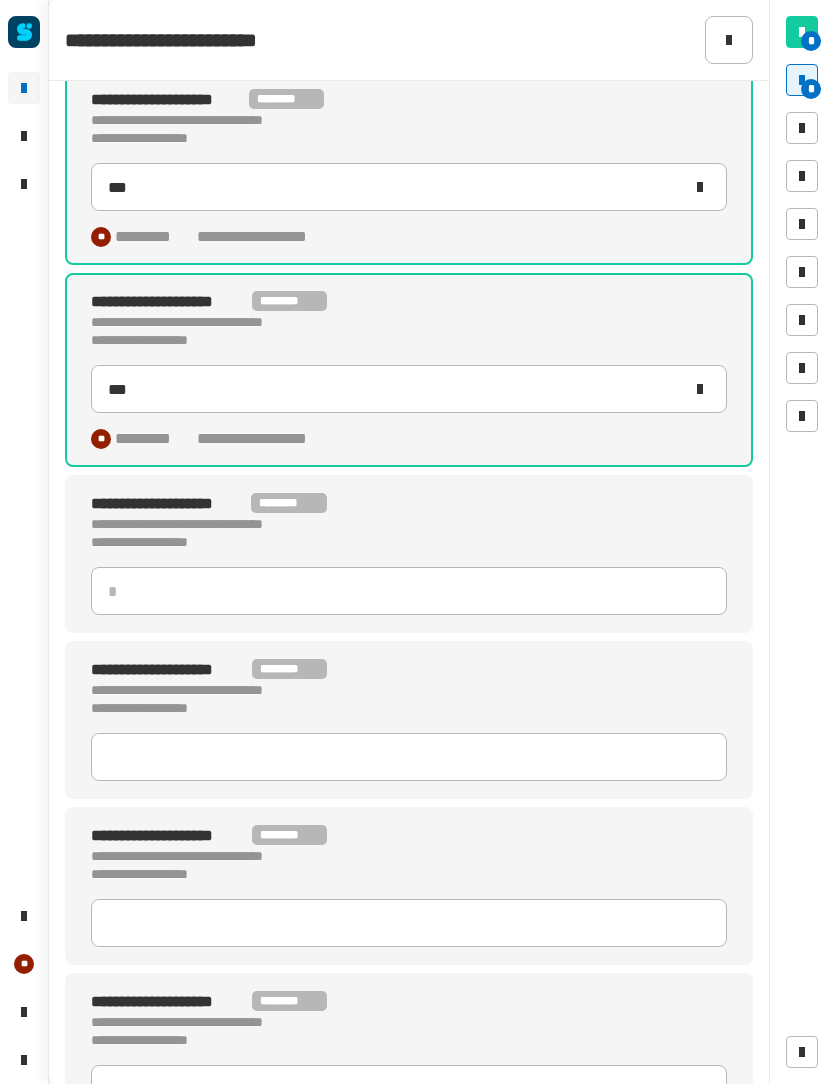 click on "**********" 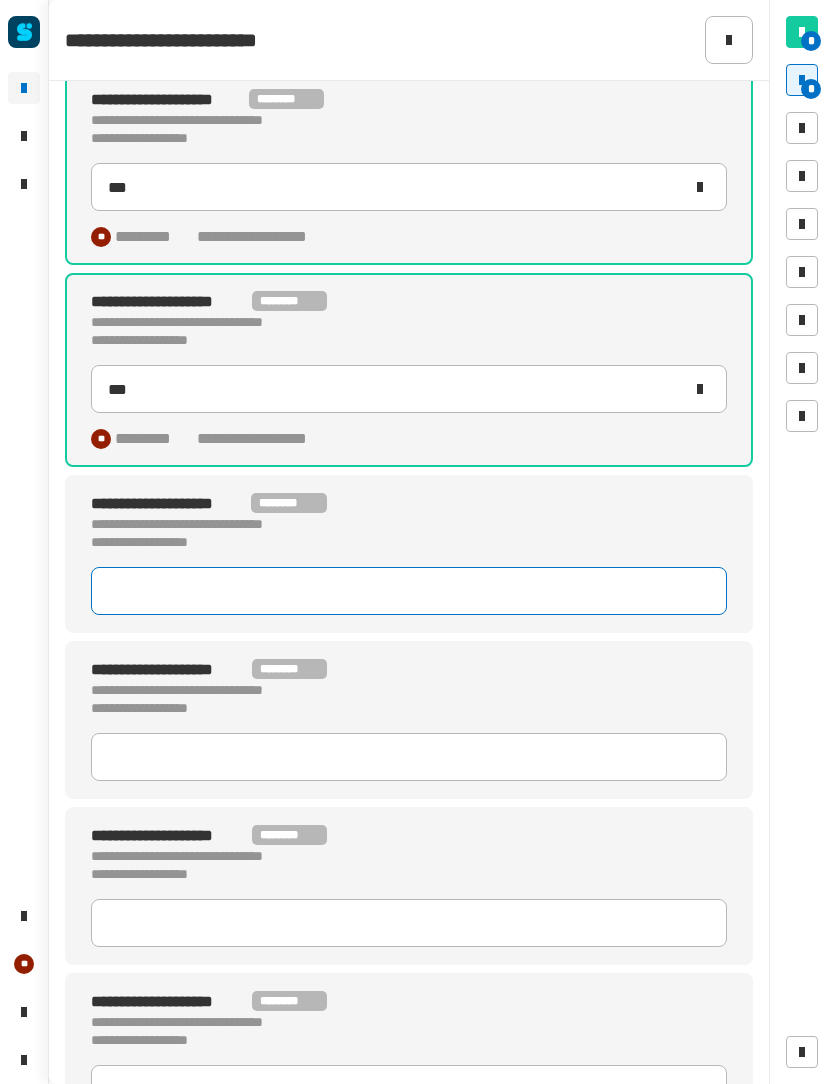 click 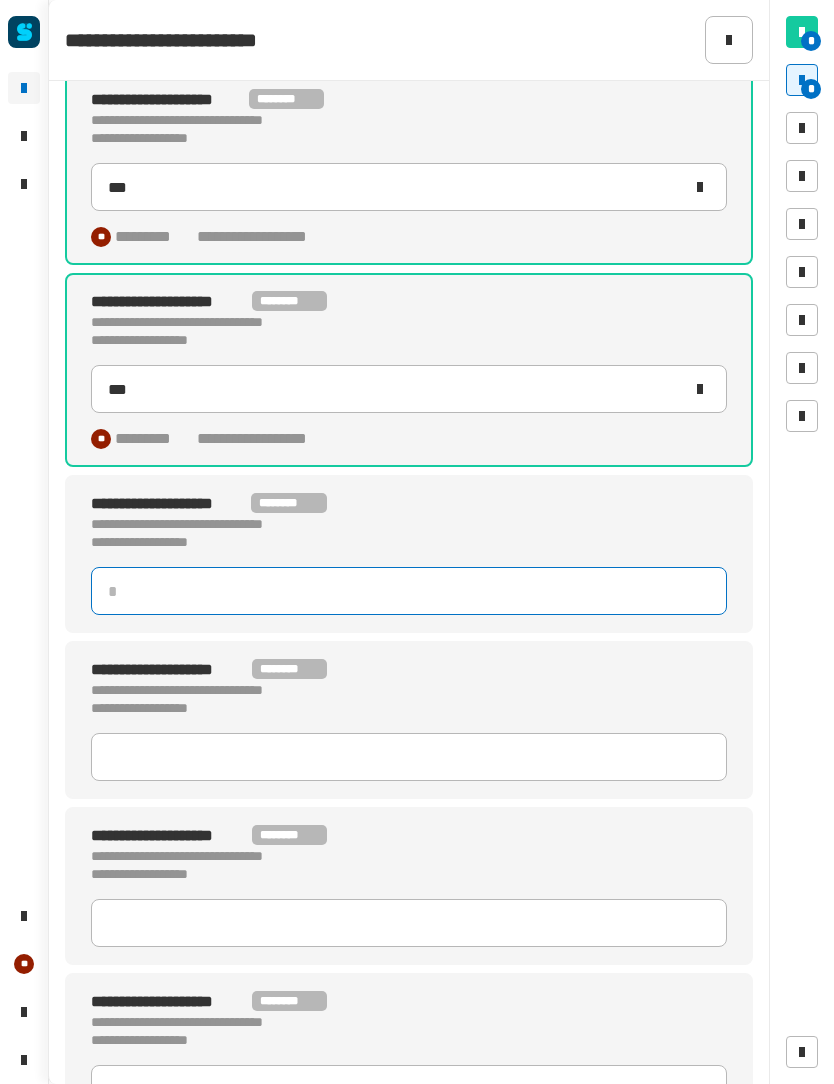 click 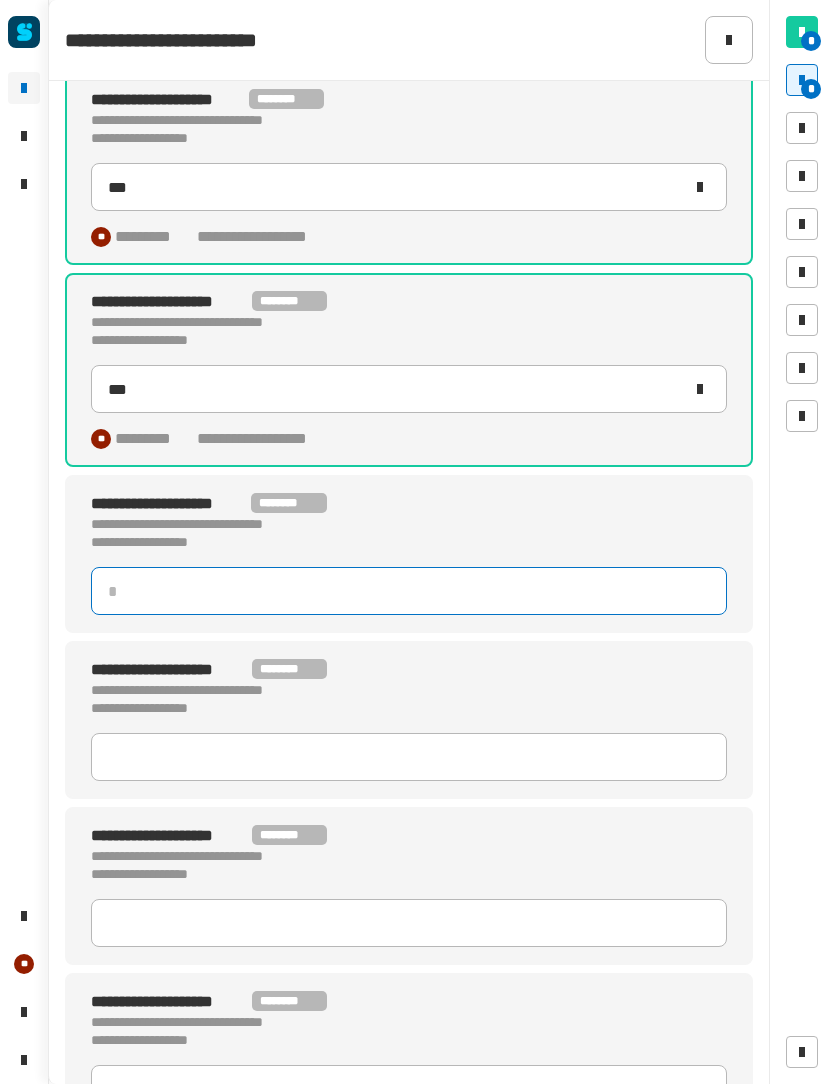 type on "*" 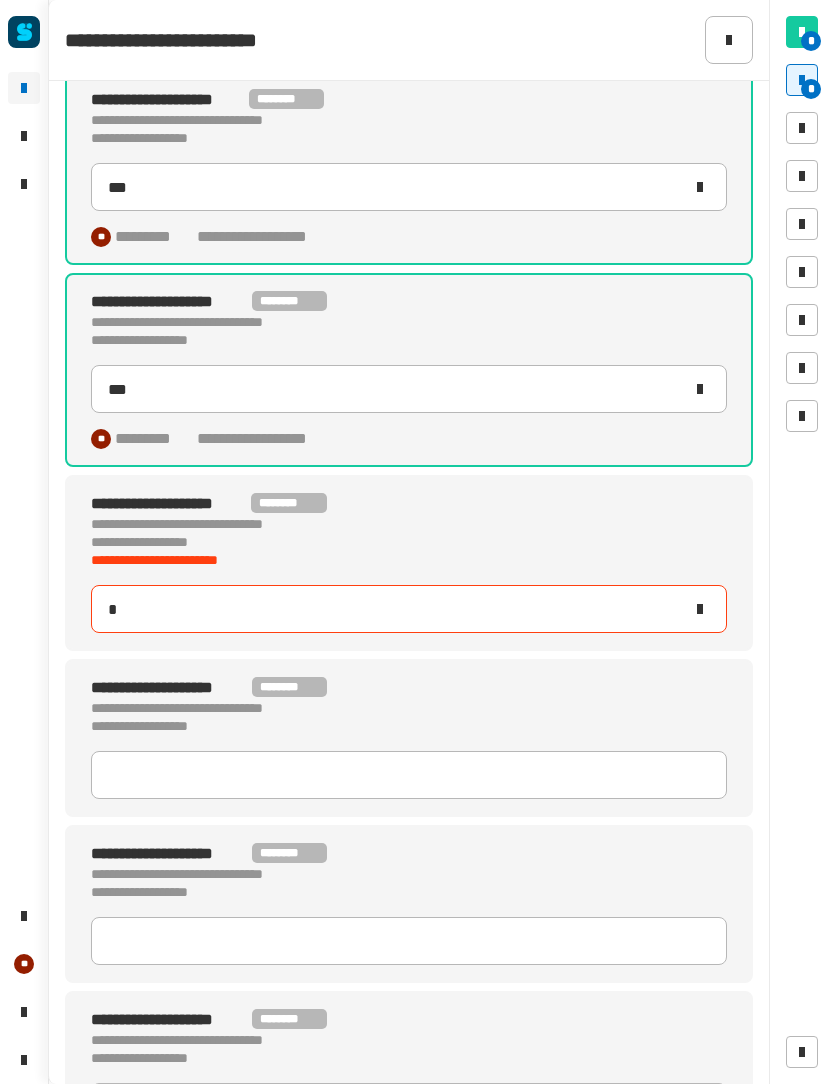 type on "***" 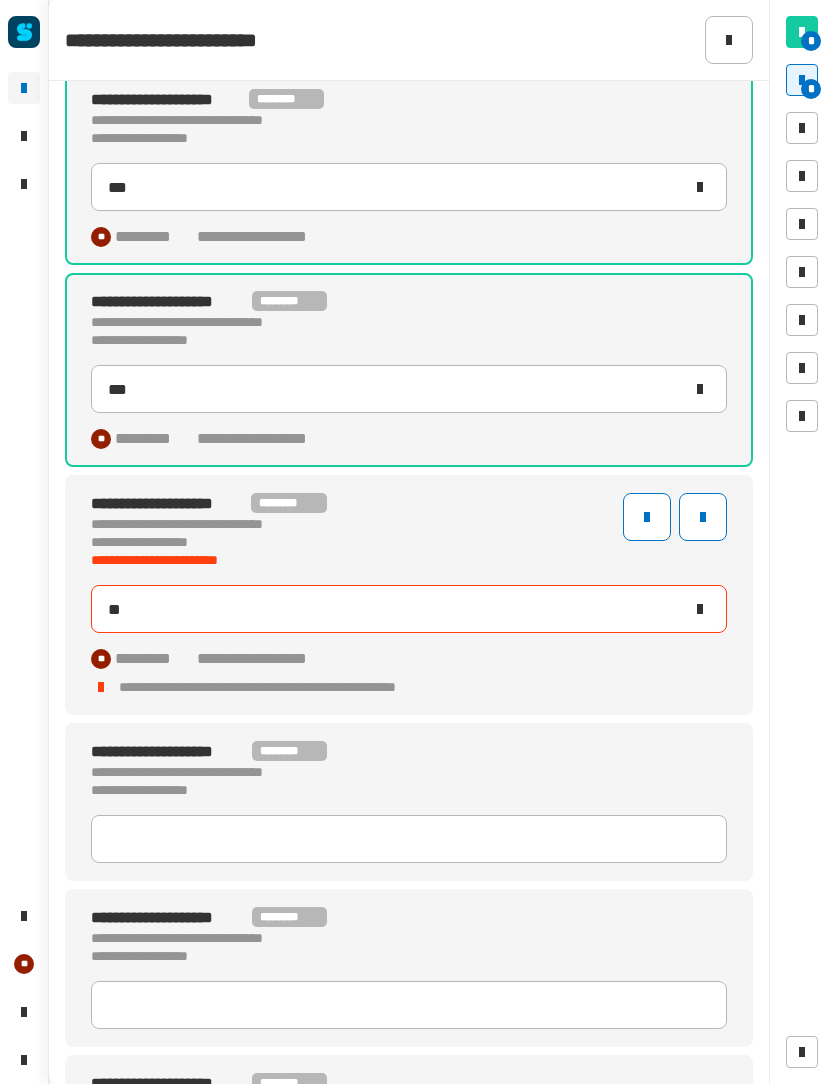 type on "***" 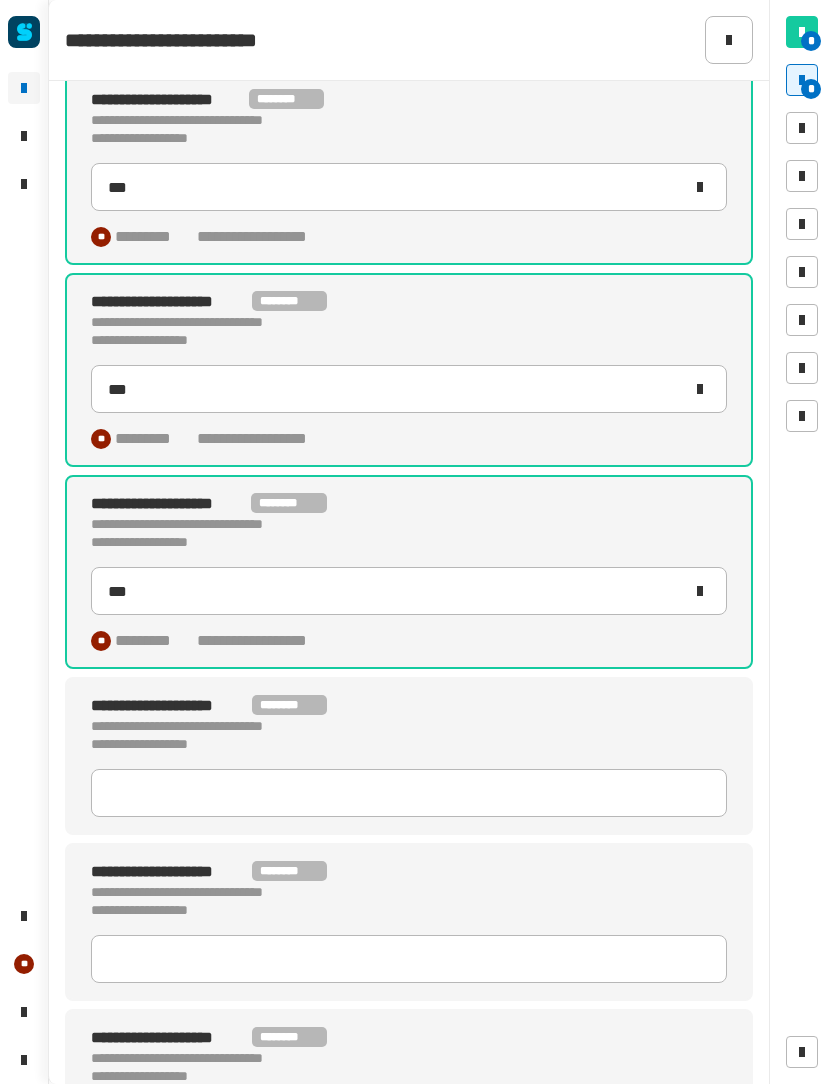 click at bounding box center [513, 571] 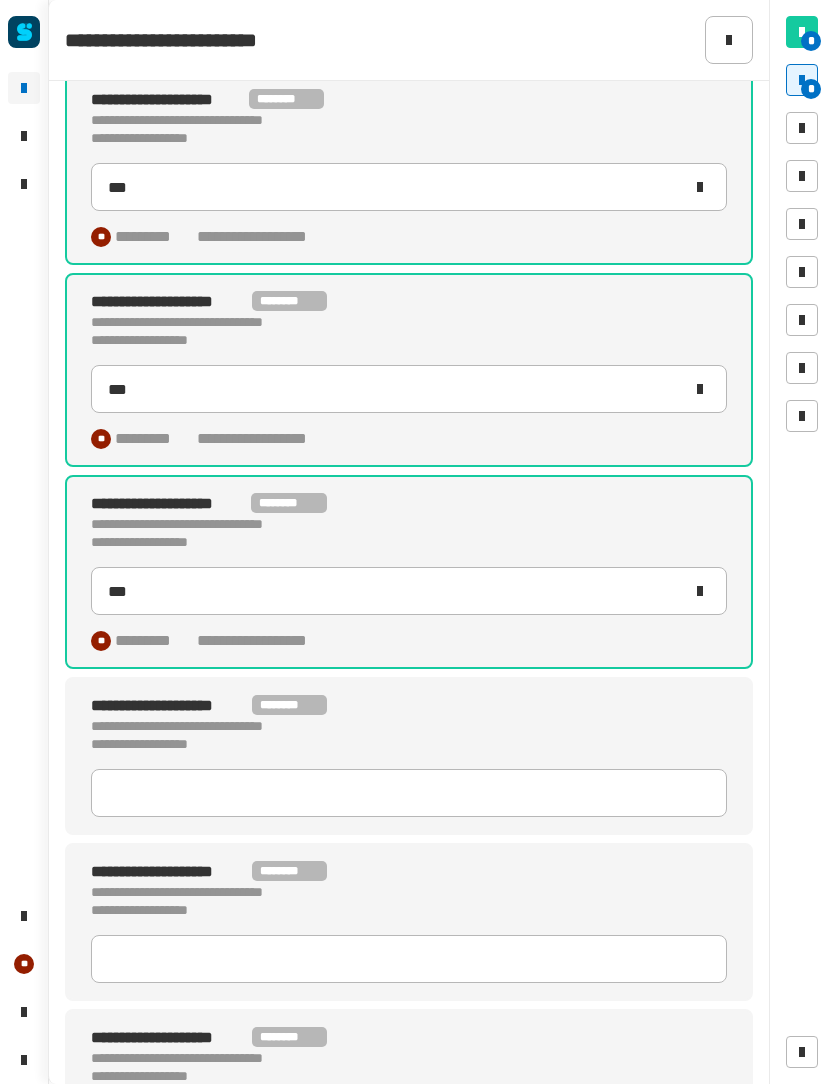 click on "**********" 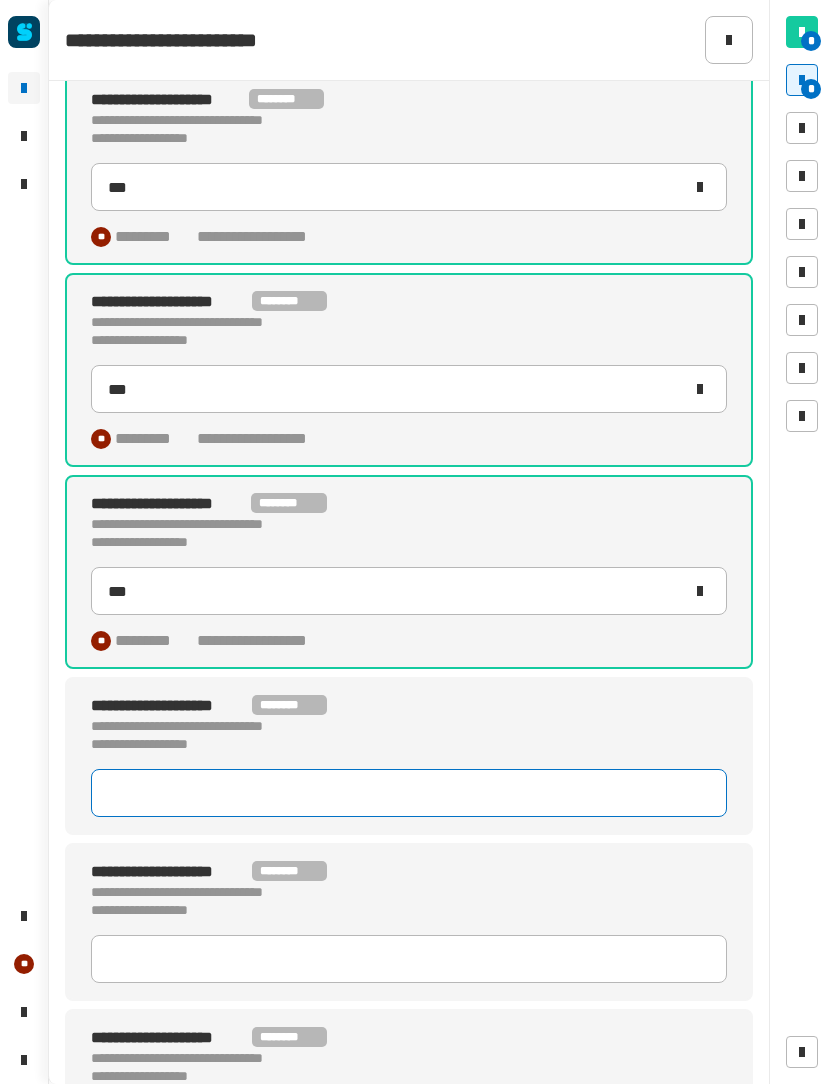 click 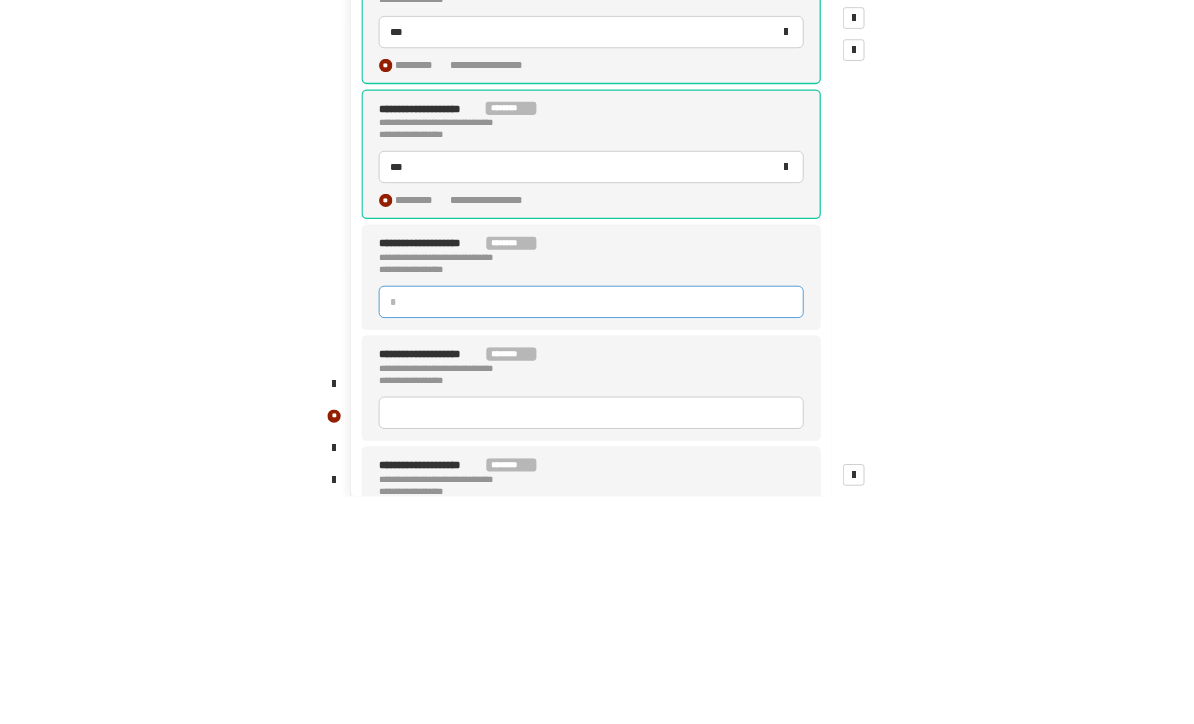 scroll, scrollTop: 417, scrollLeft: 0, axis: vertical 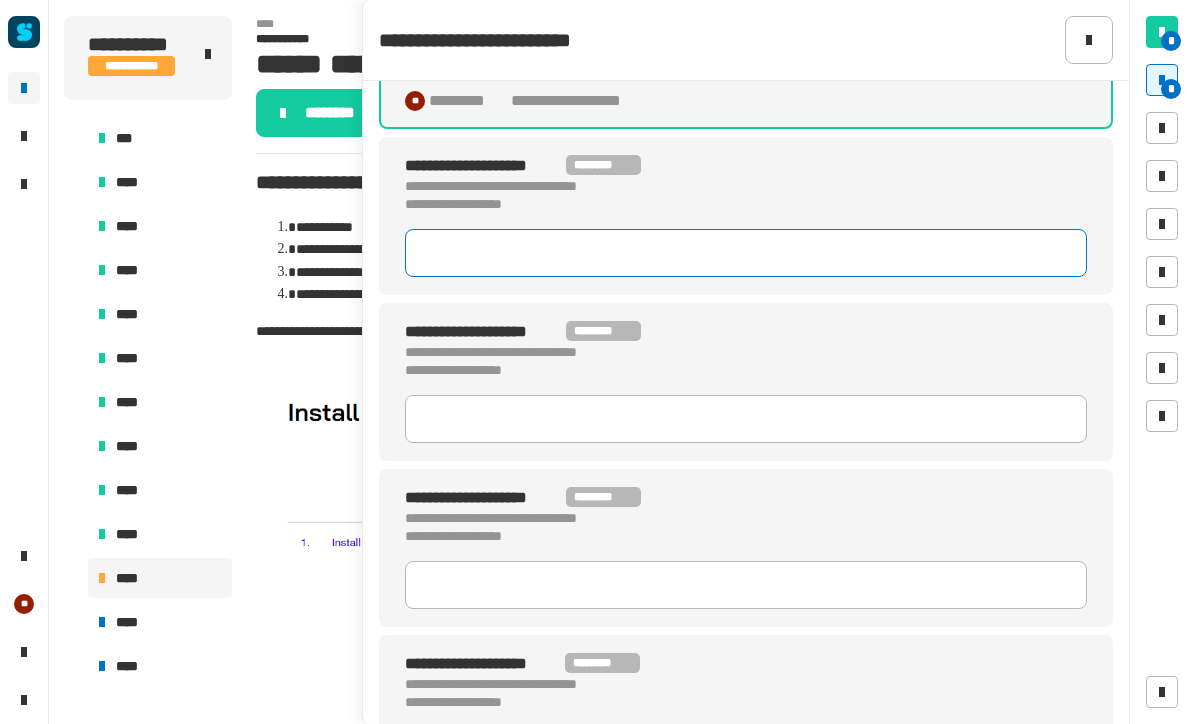 click 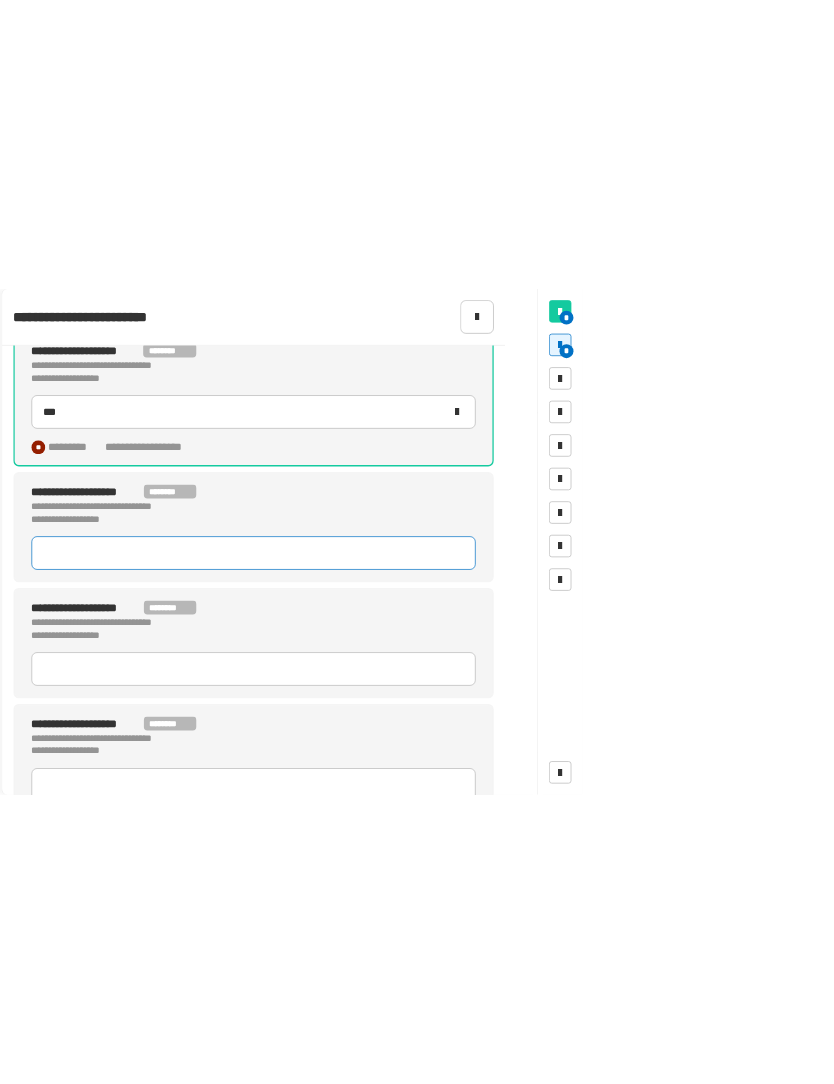 scroll, scrollTop: 441, scrollLeft: 0, axis: vertical 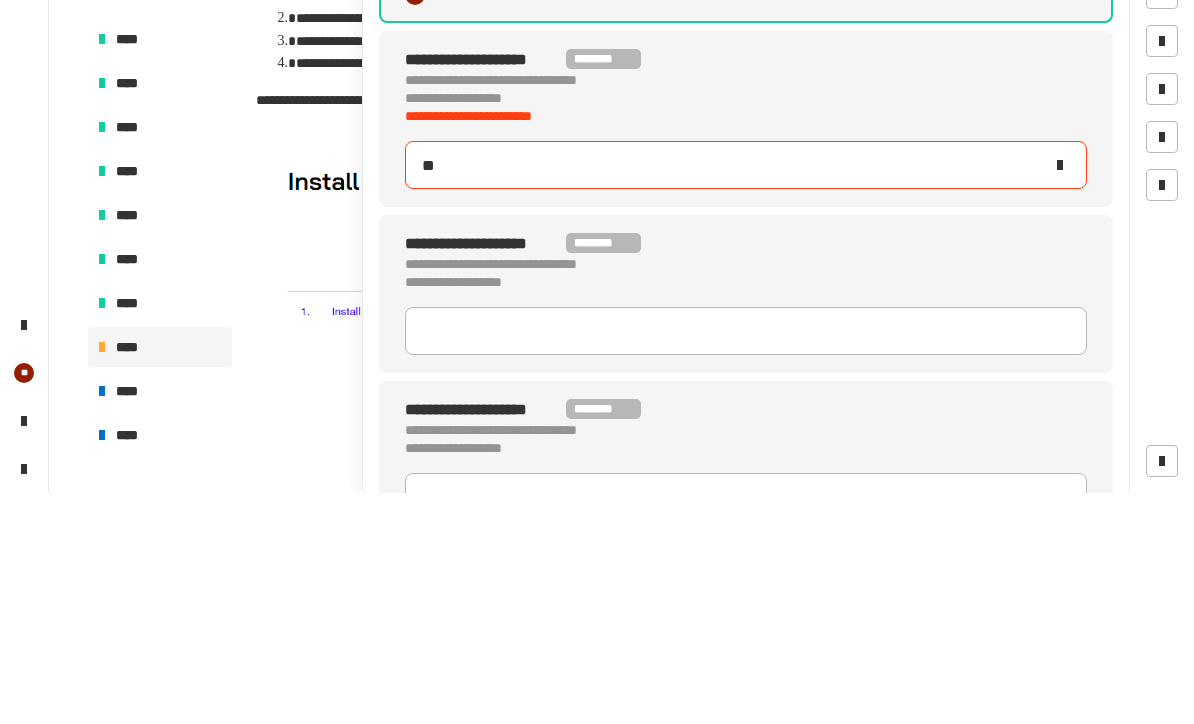 type on "***" 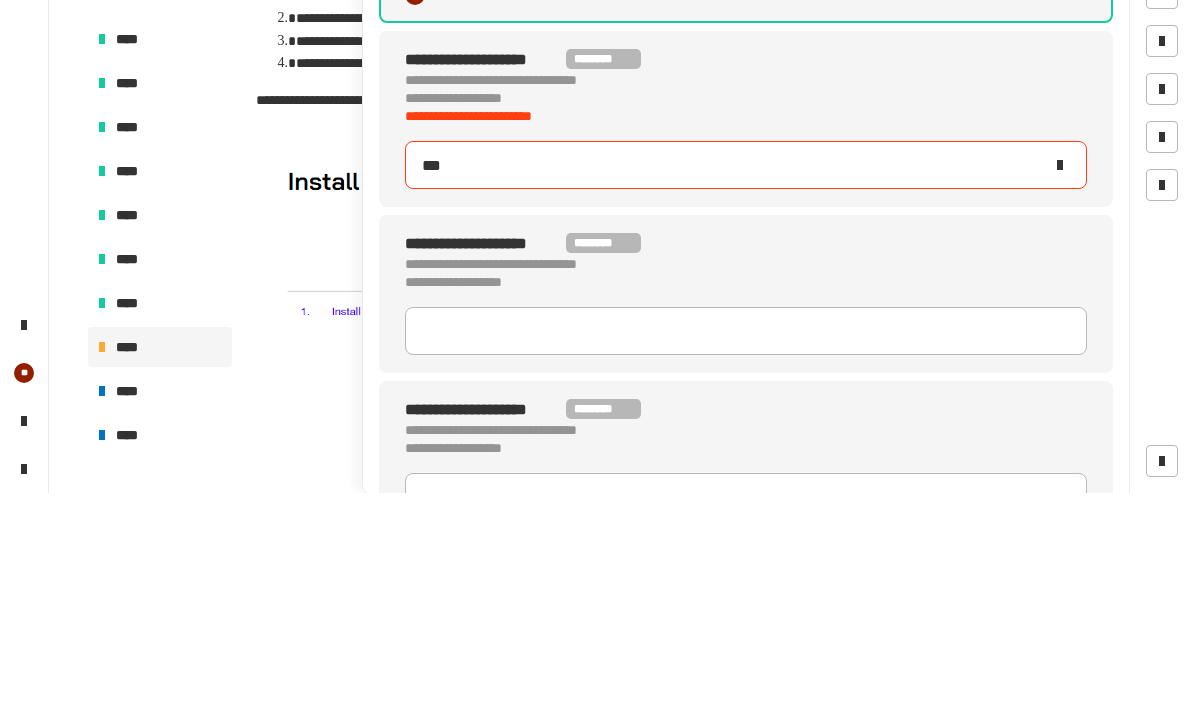 type on "***" 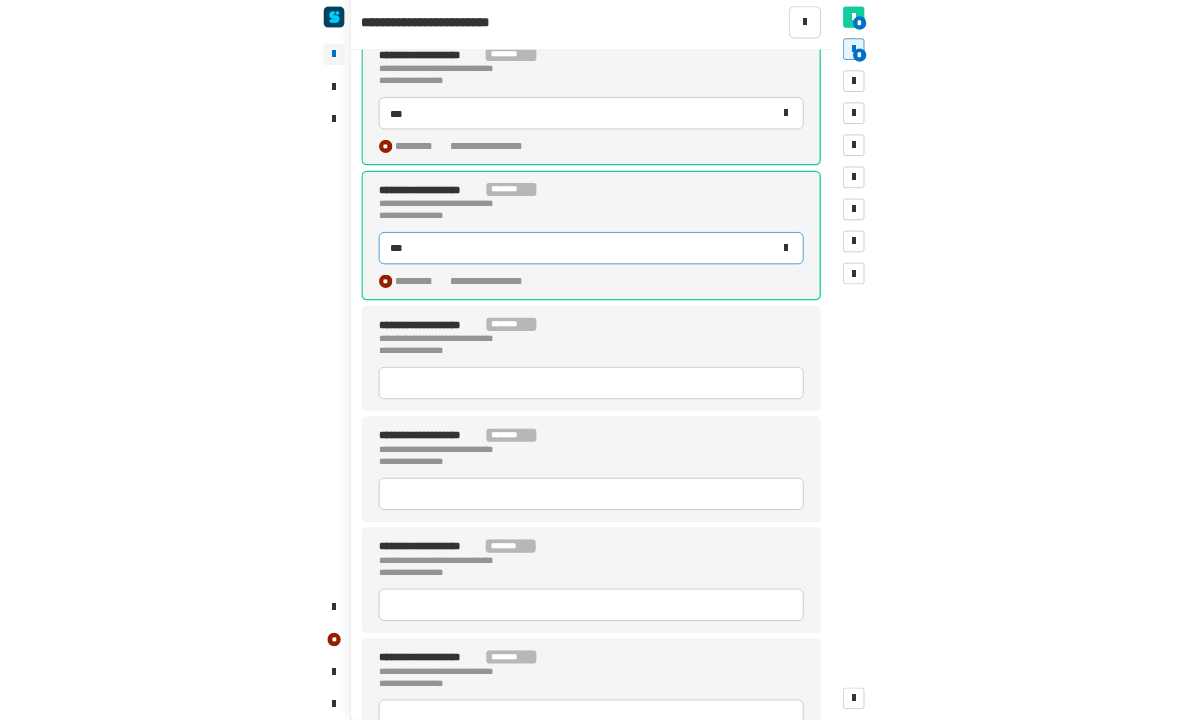 scroll, scrollTop: 442, scrollLeft: 0, axis: vertical 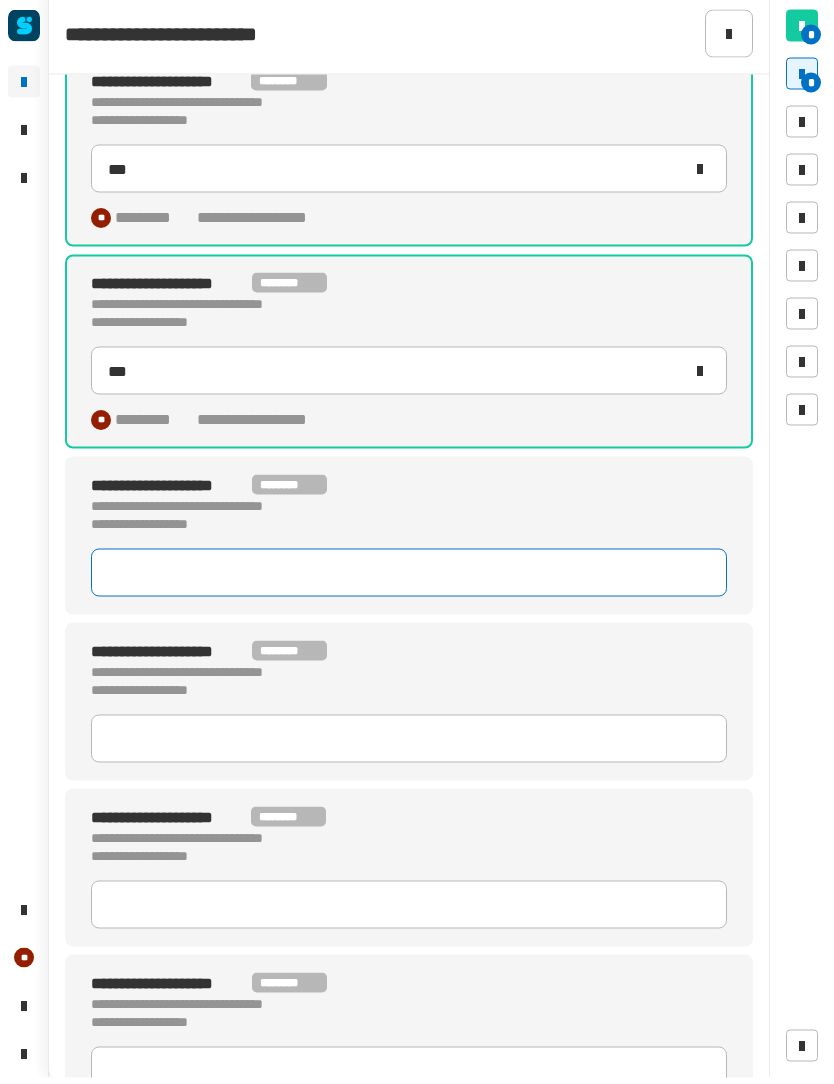 click 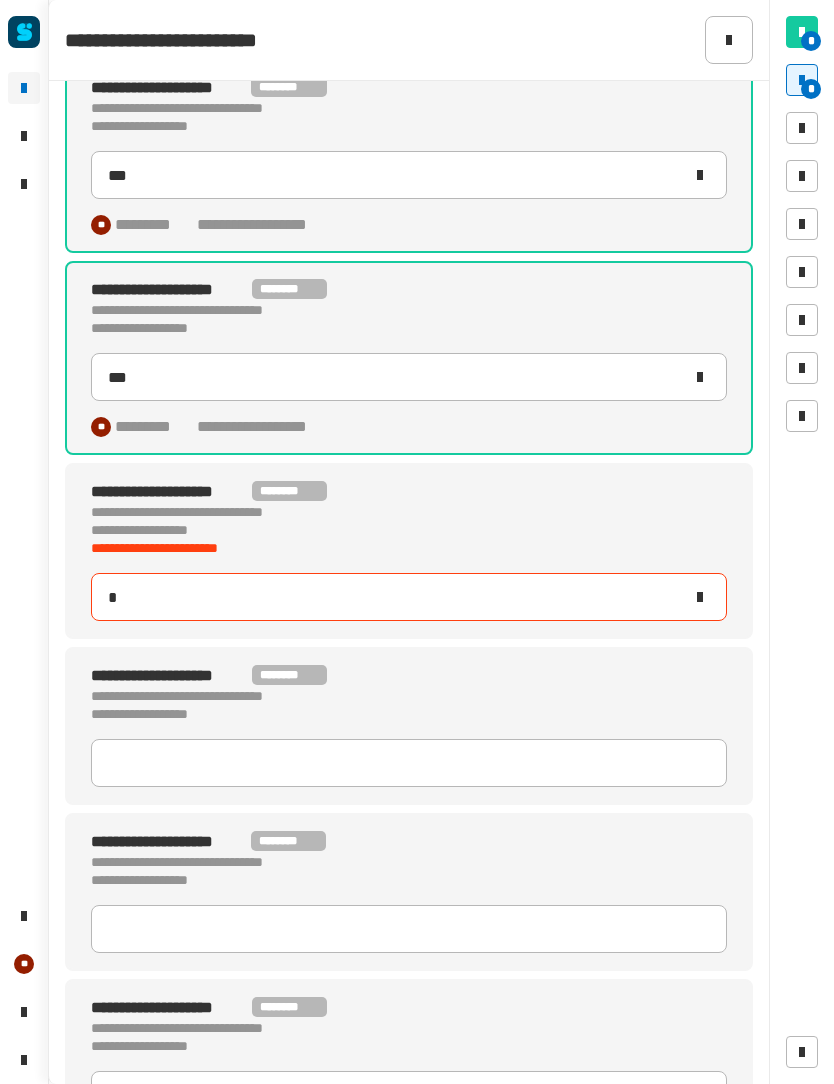 type on "**" 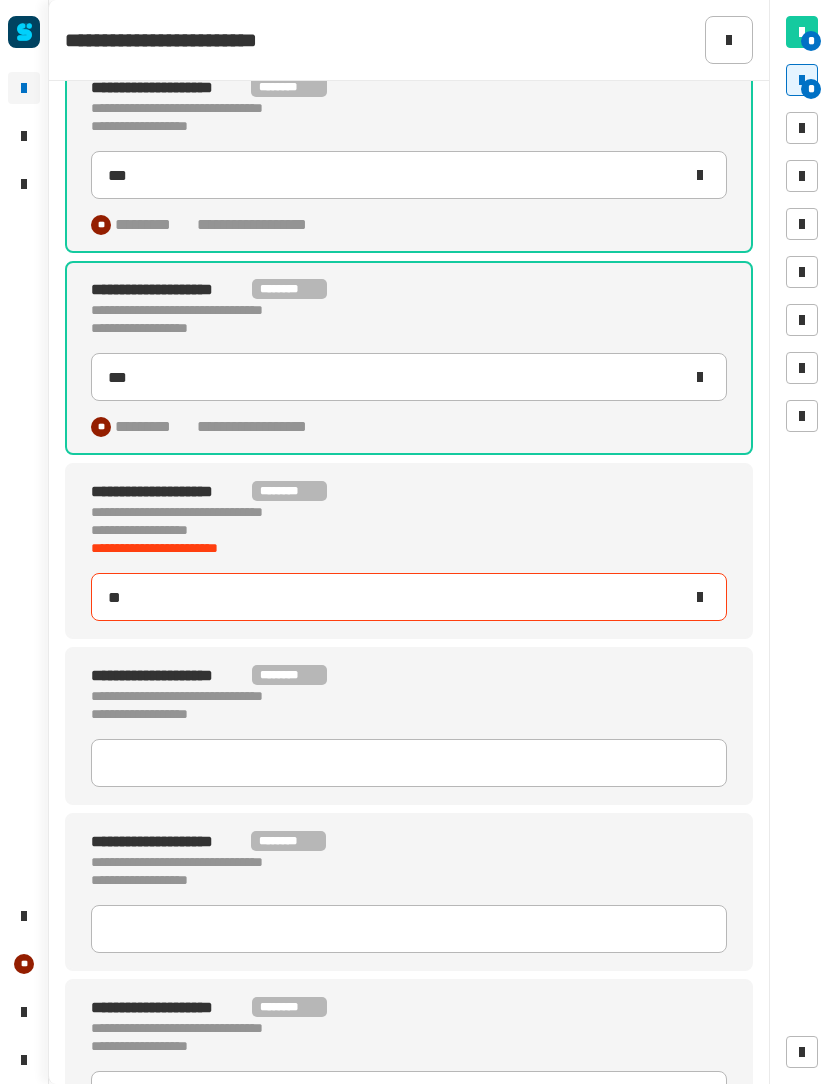 type 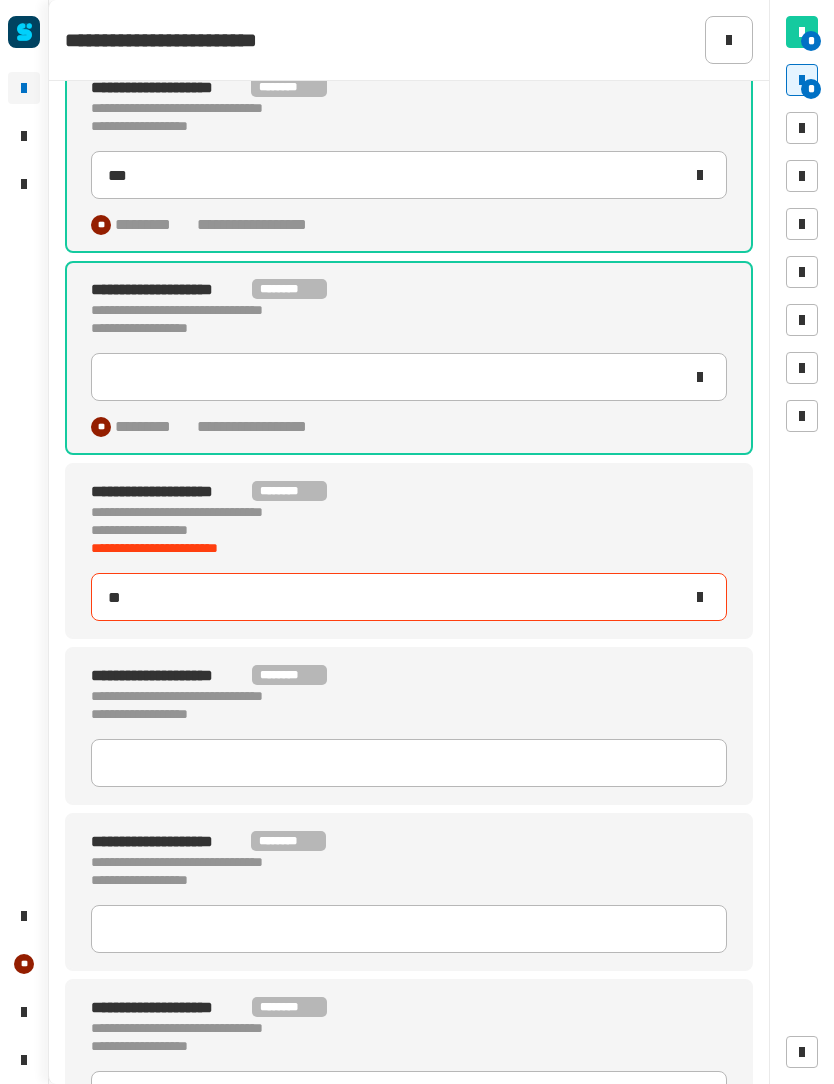 type on "***" 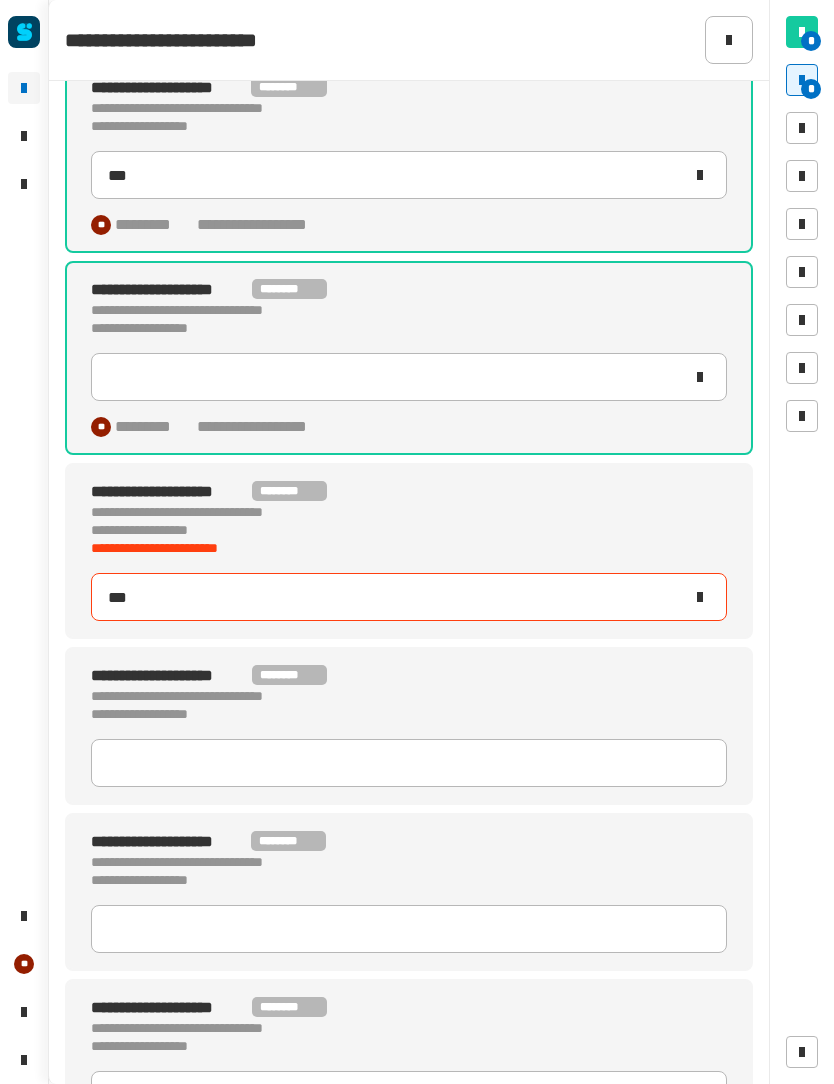 type on "***" 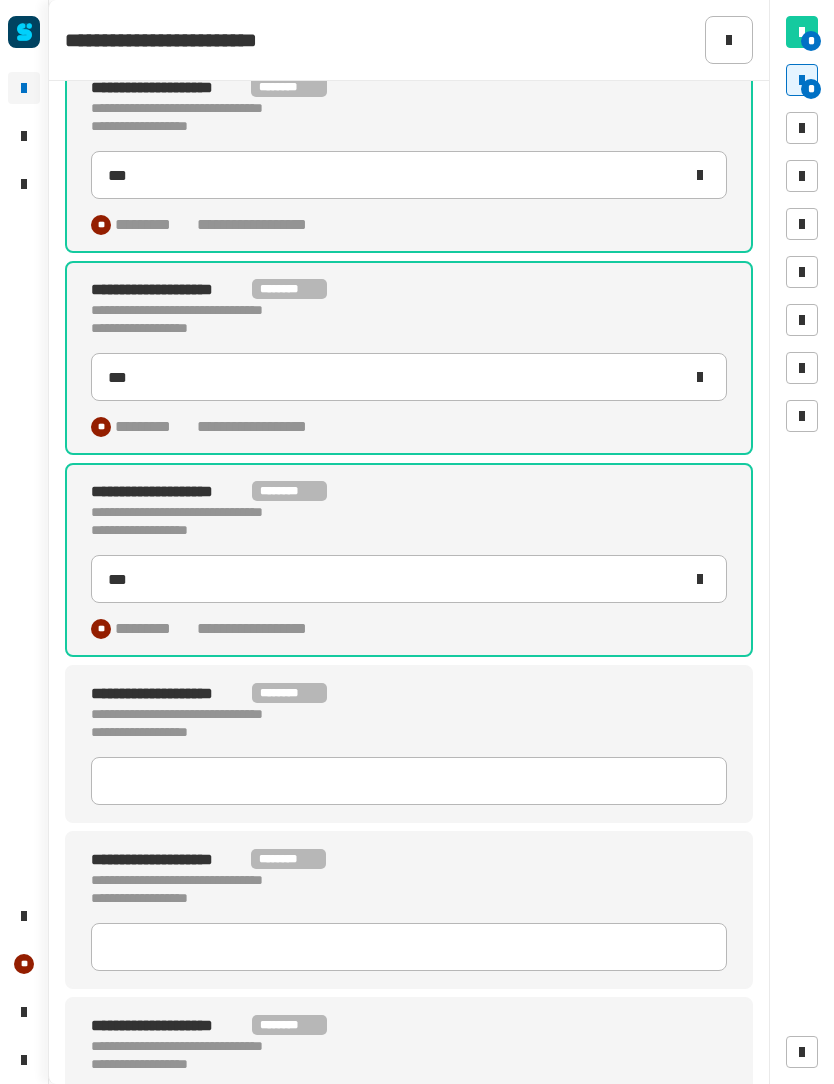 click 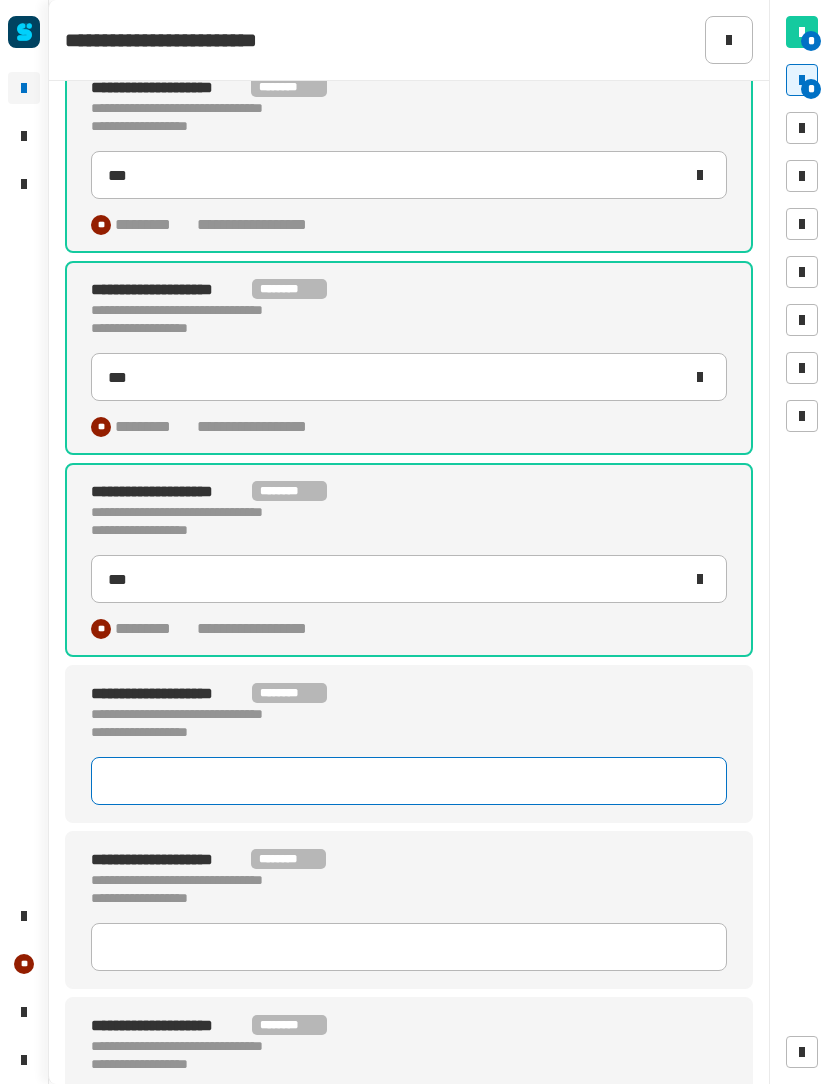 click 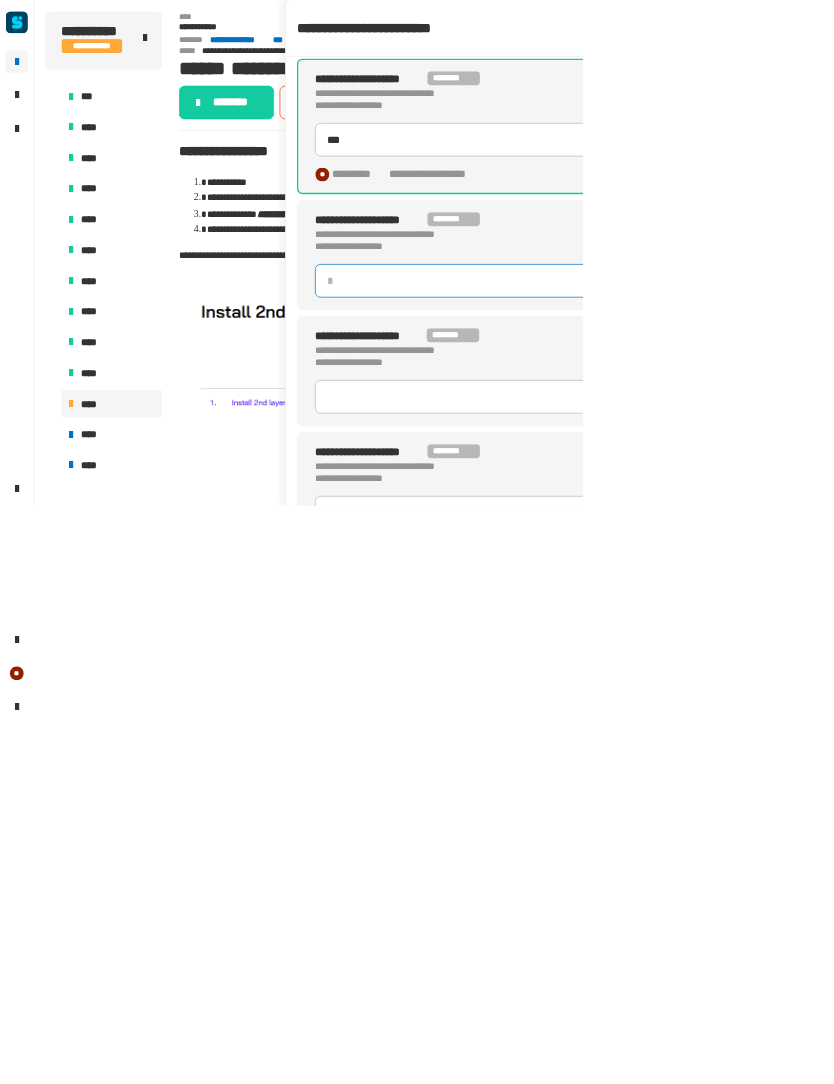 scroll, scrollTop: 513, scrollLeft: 0, axis: vertical 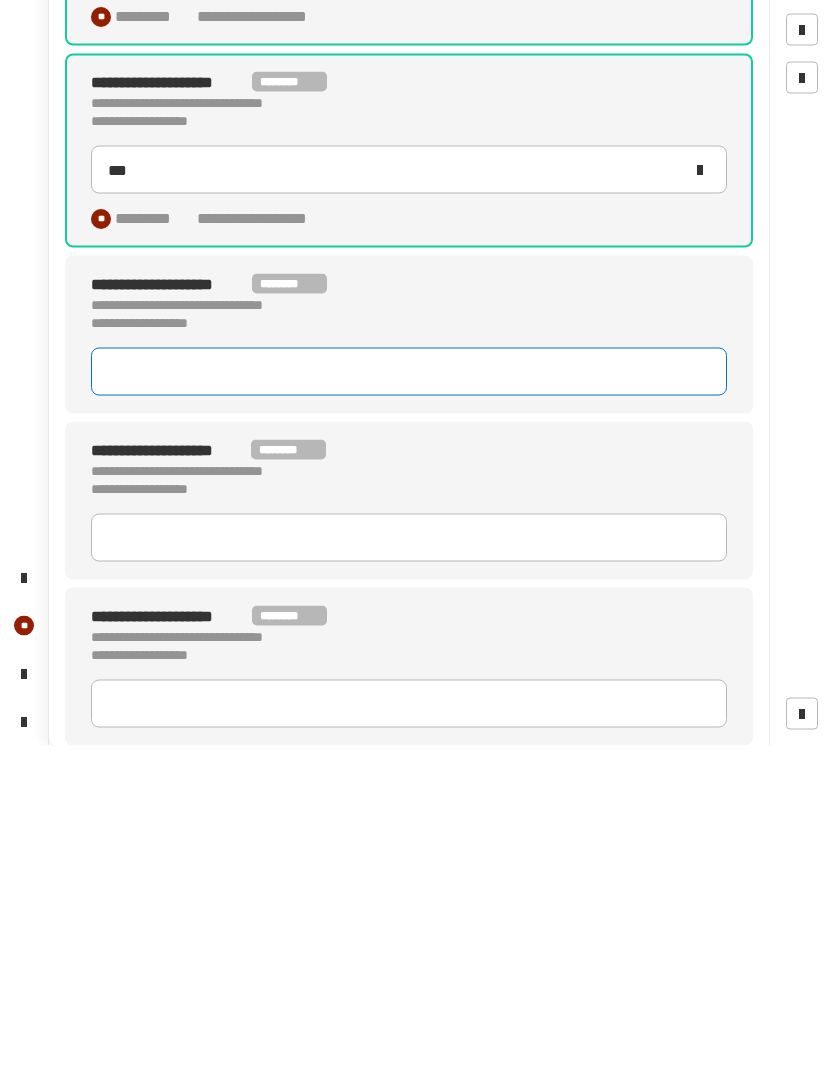 click 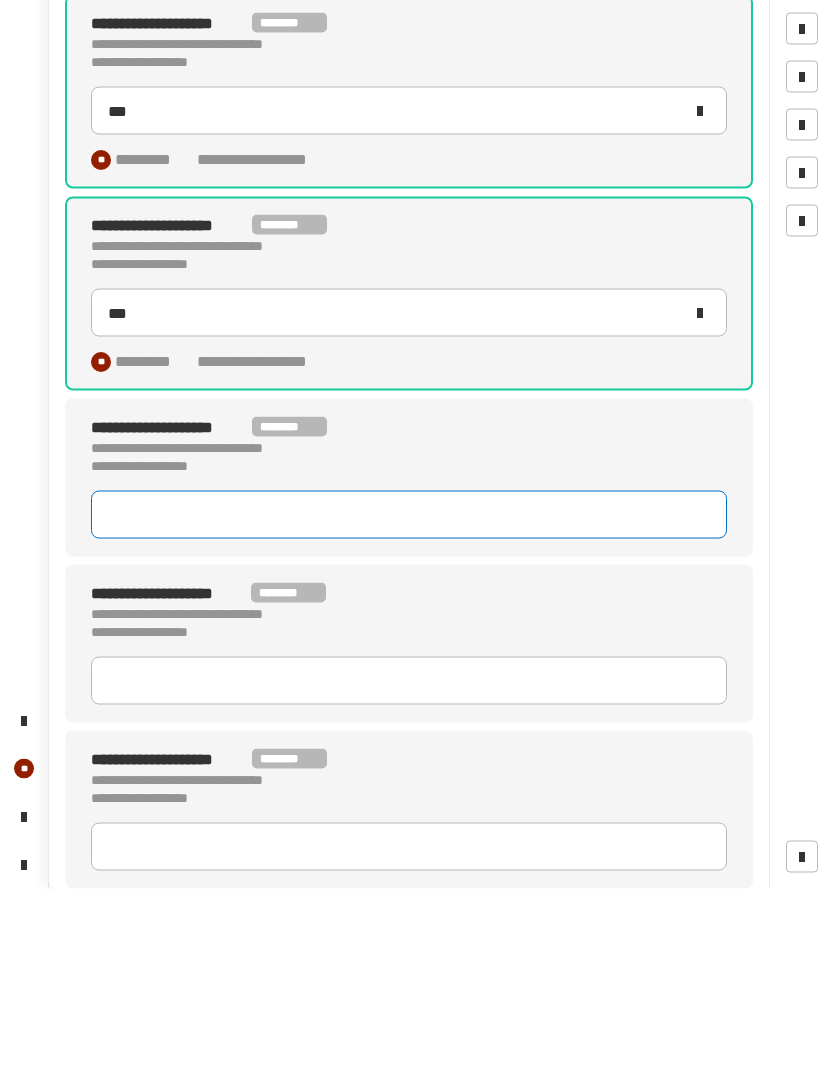 scroll, scrollTop: 513, scrollLeft: 0, axis: vertical 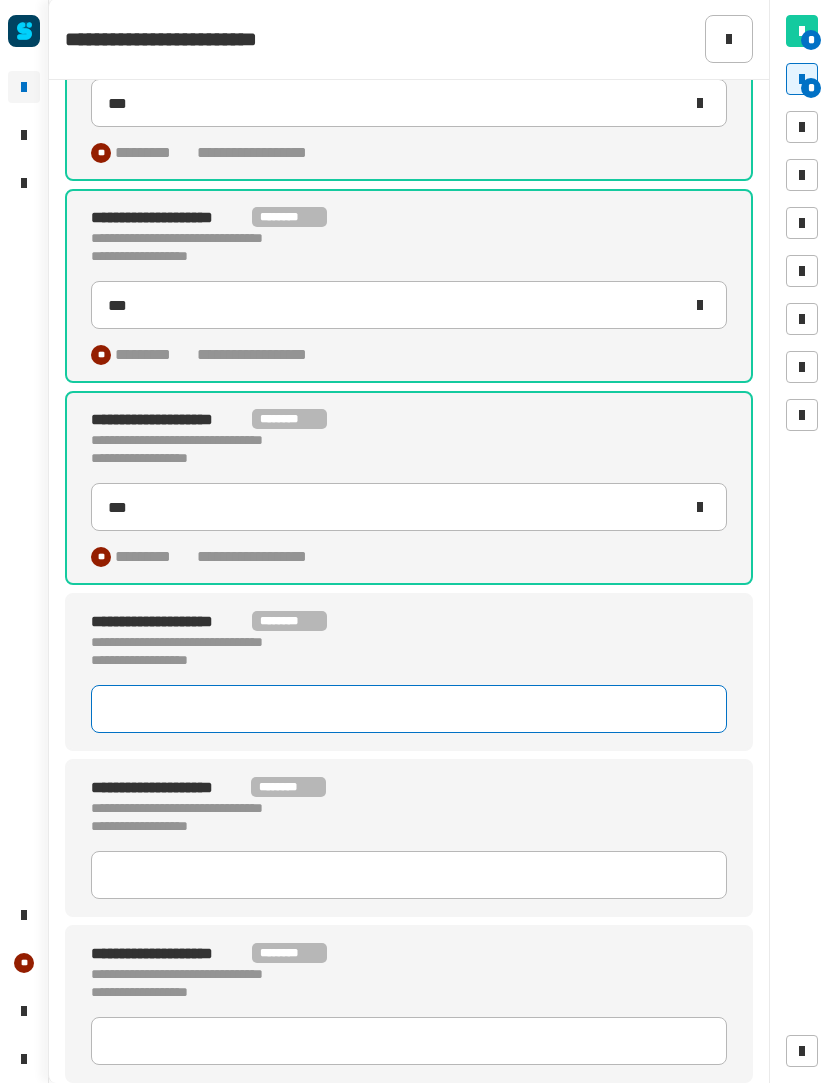 click 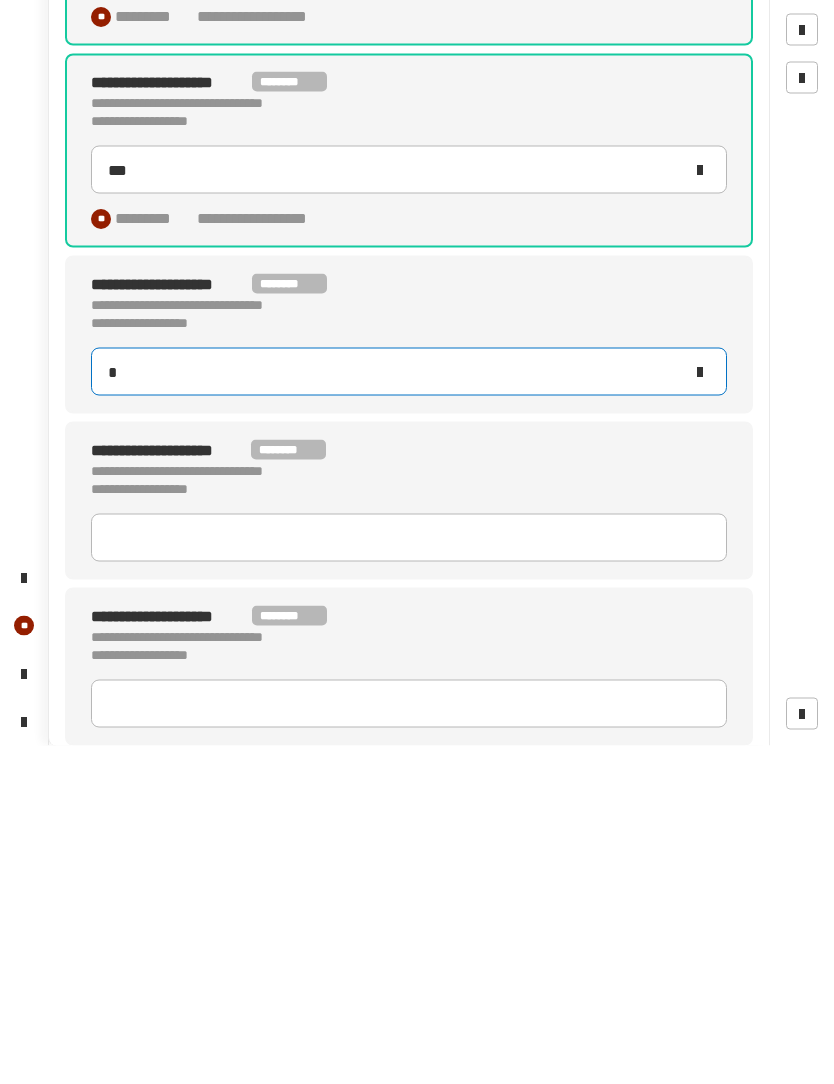 type on "**" 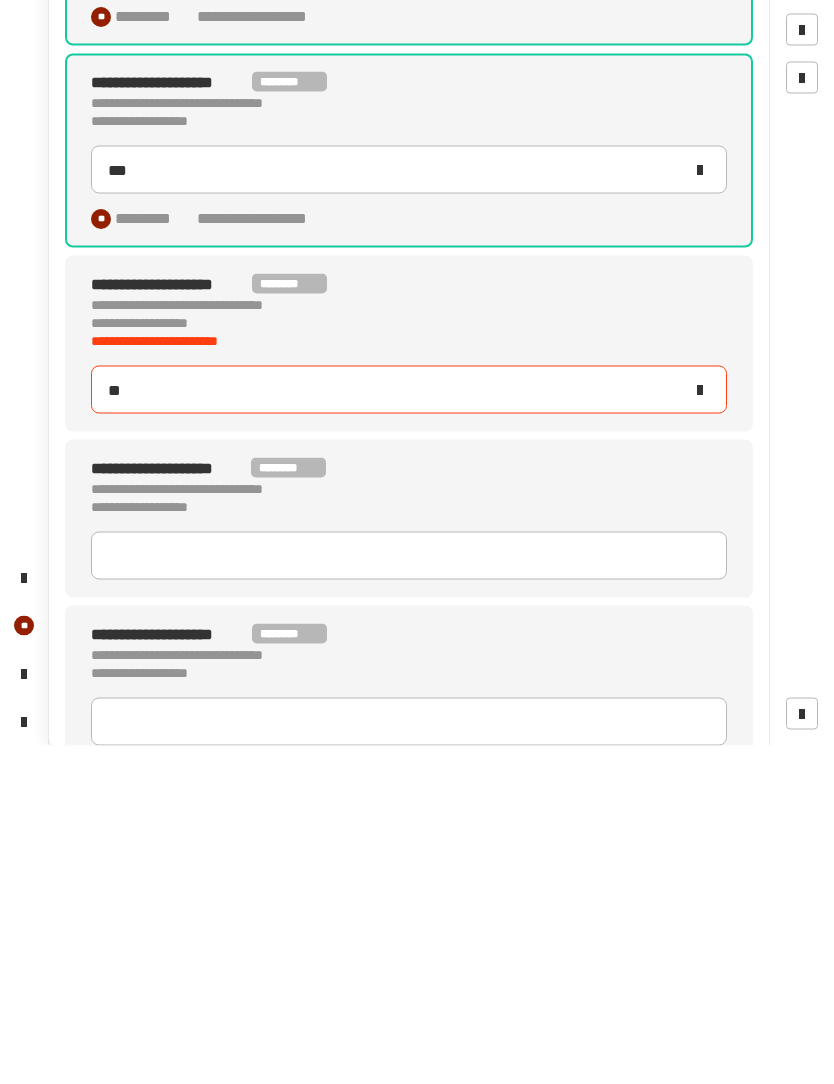 type on "***" 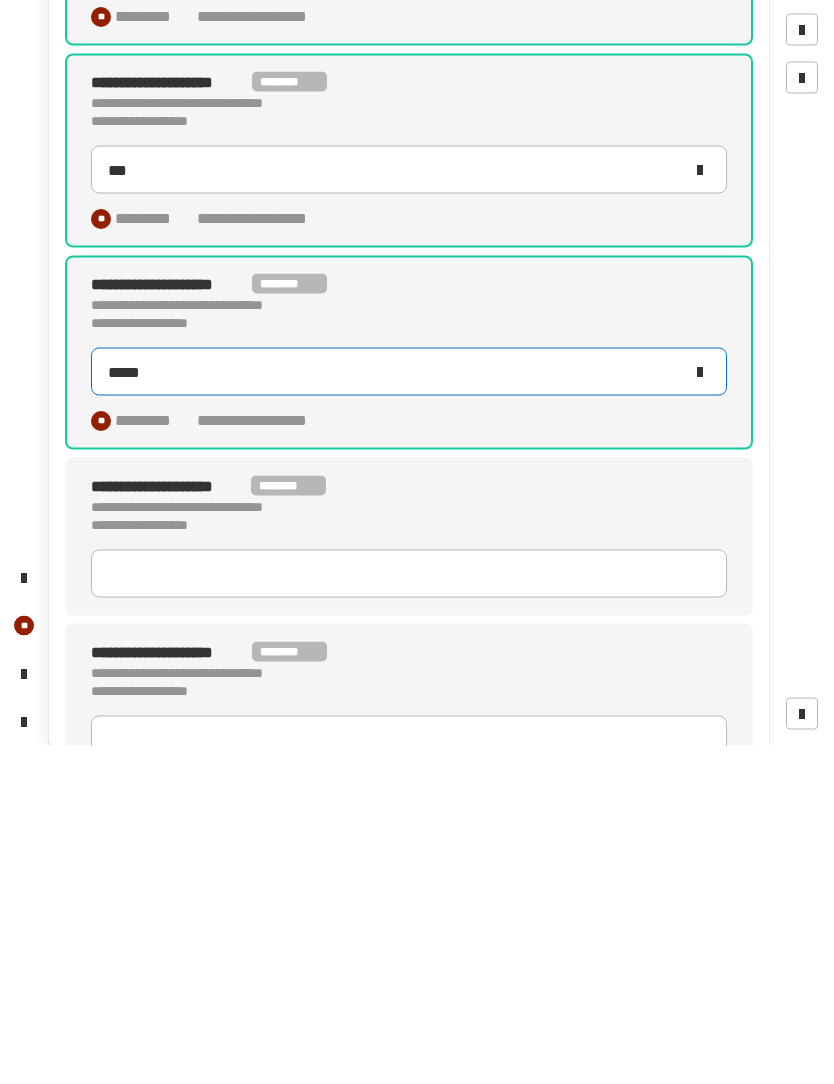 type on "*****" 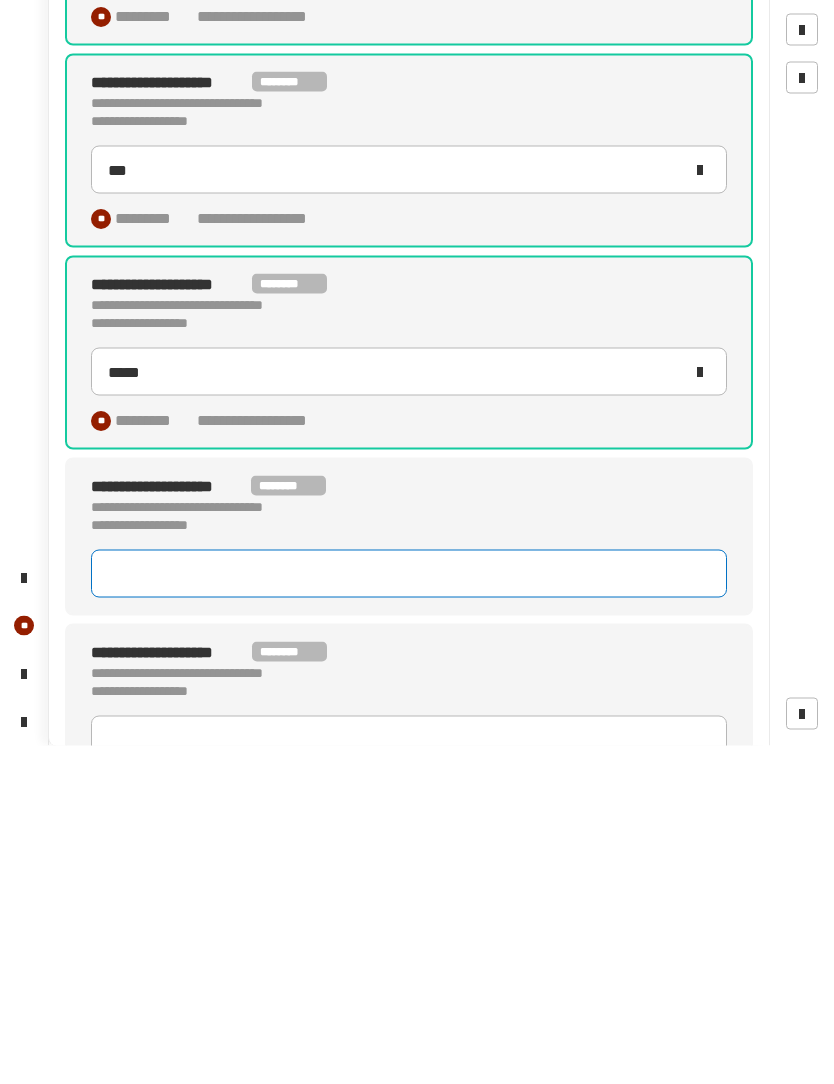 click 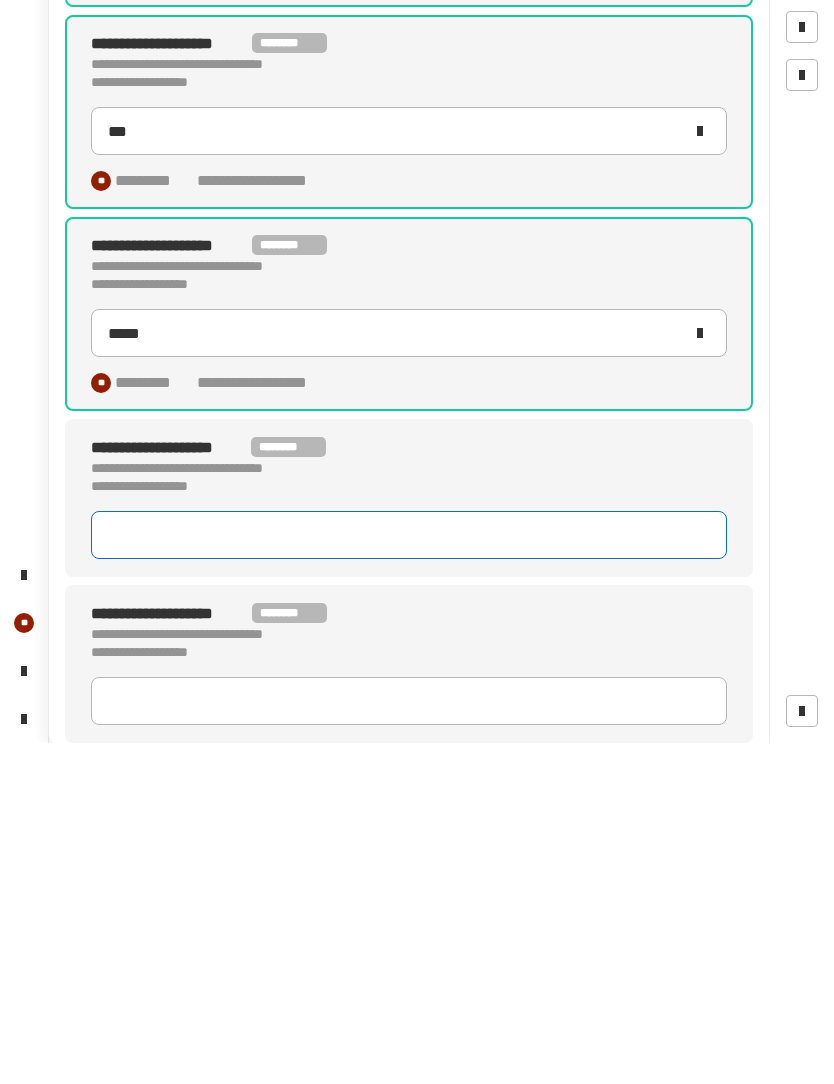 scroll, scrollTop: 549, scrollLeft: 0, axis: vertical 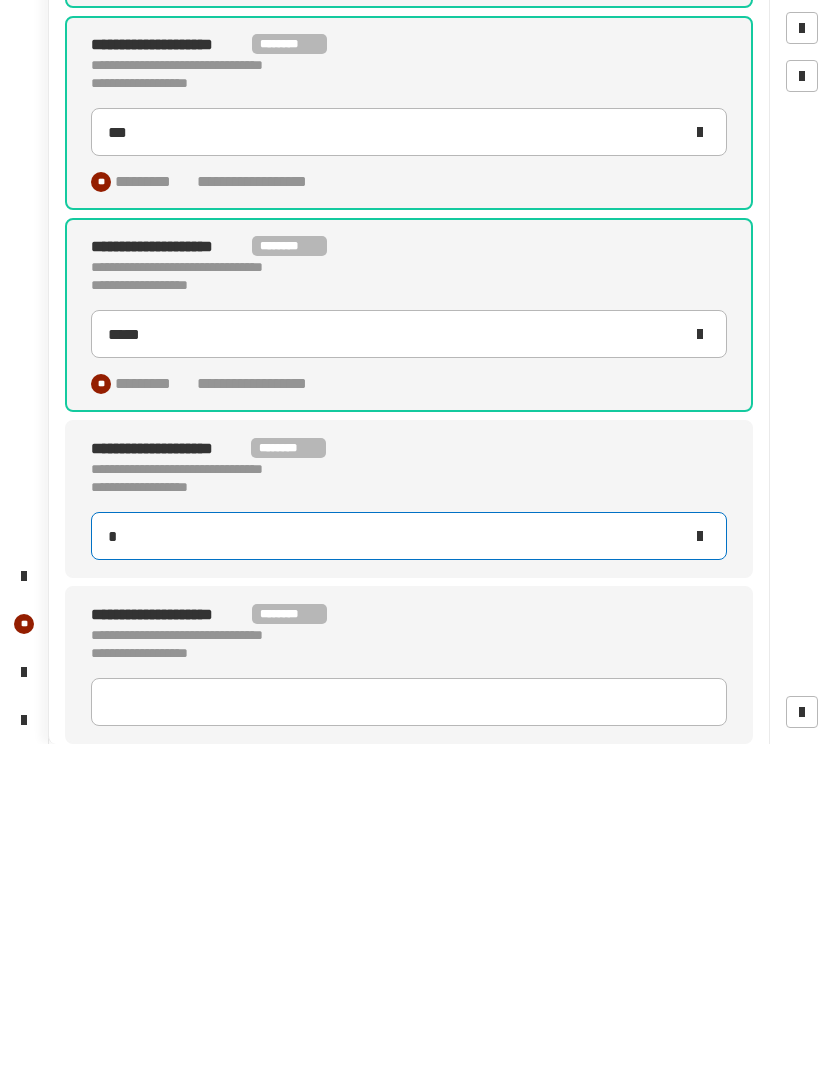 type on "**" 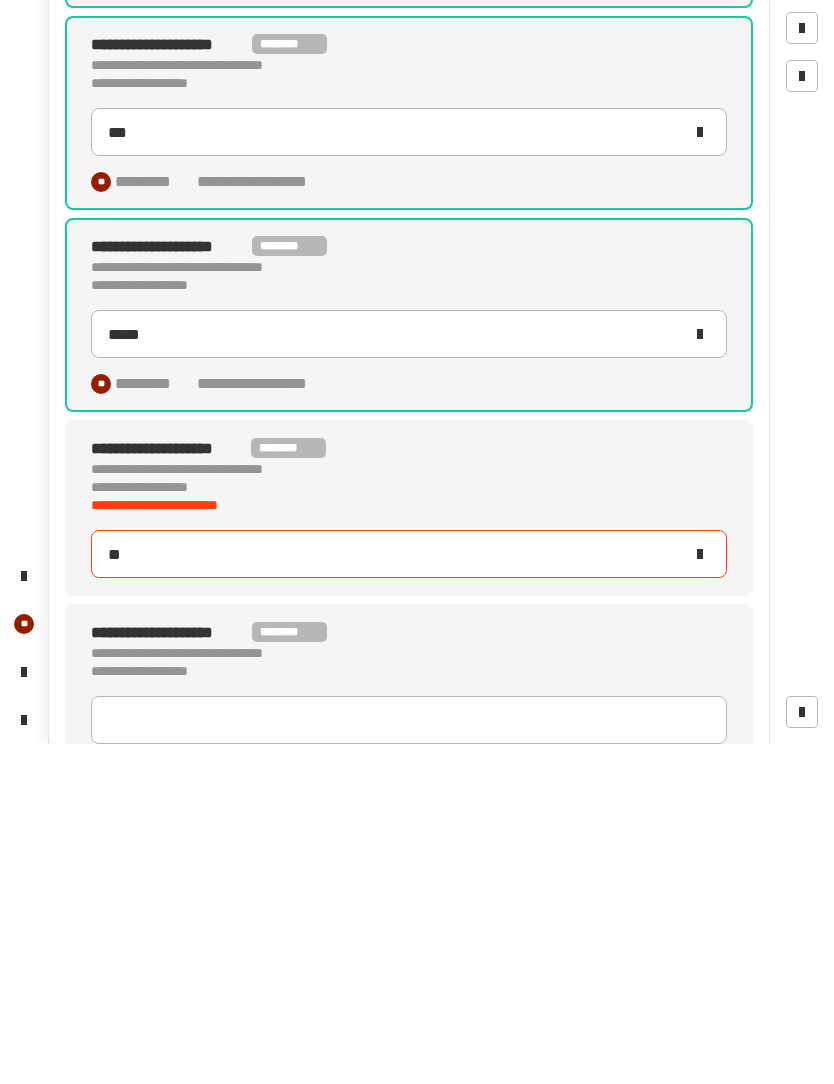 type on "*****" 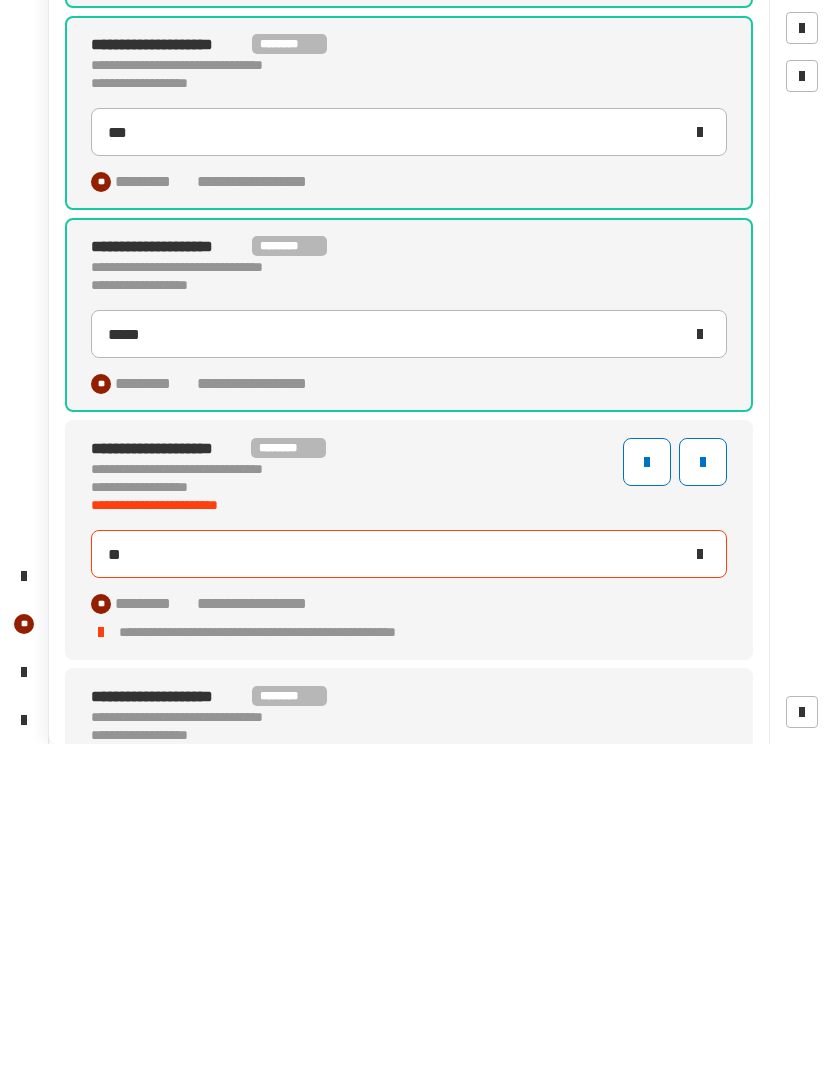 type on "***" 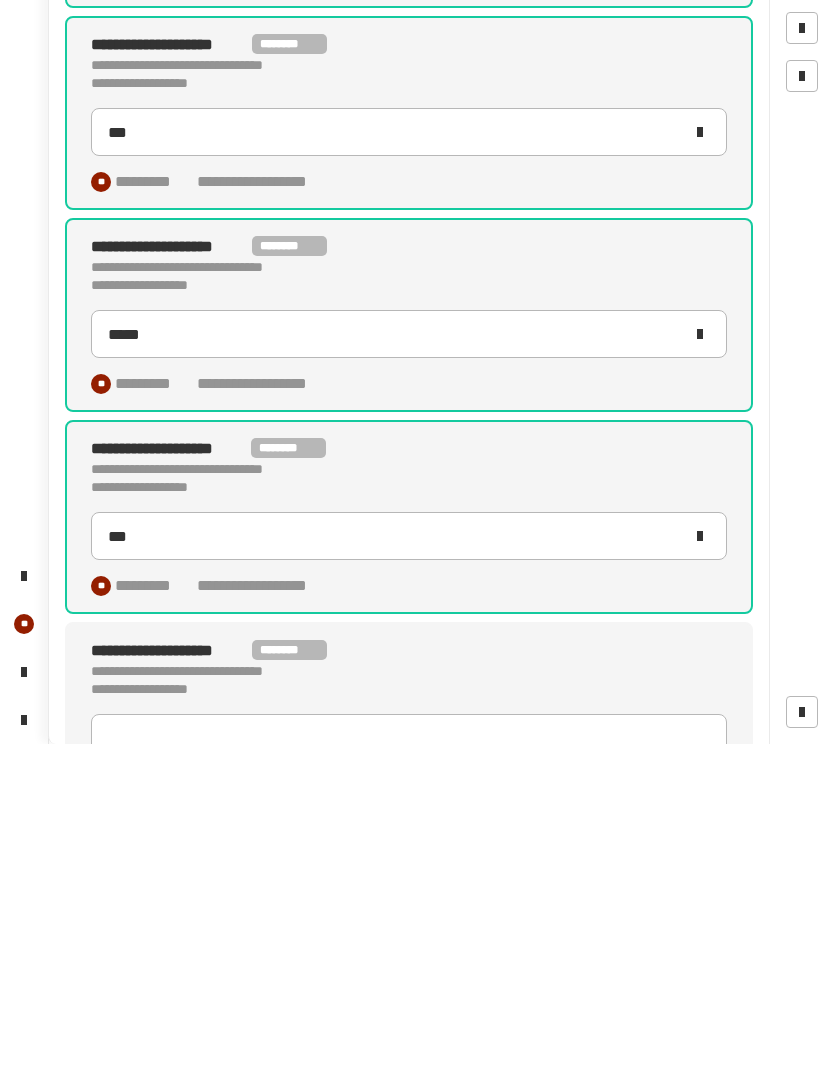 click at bounding box center (513, 972) 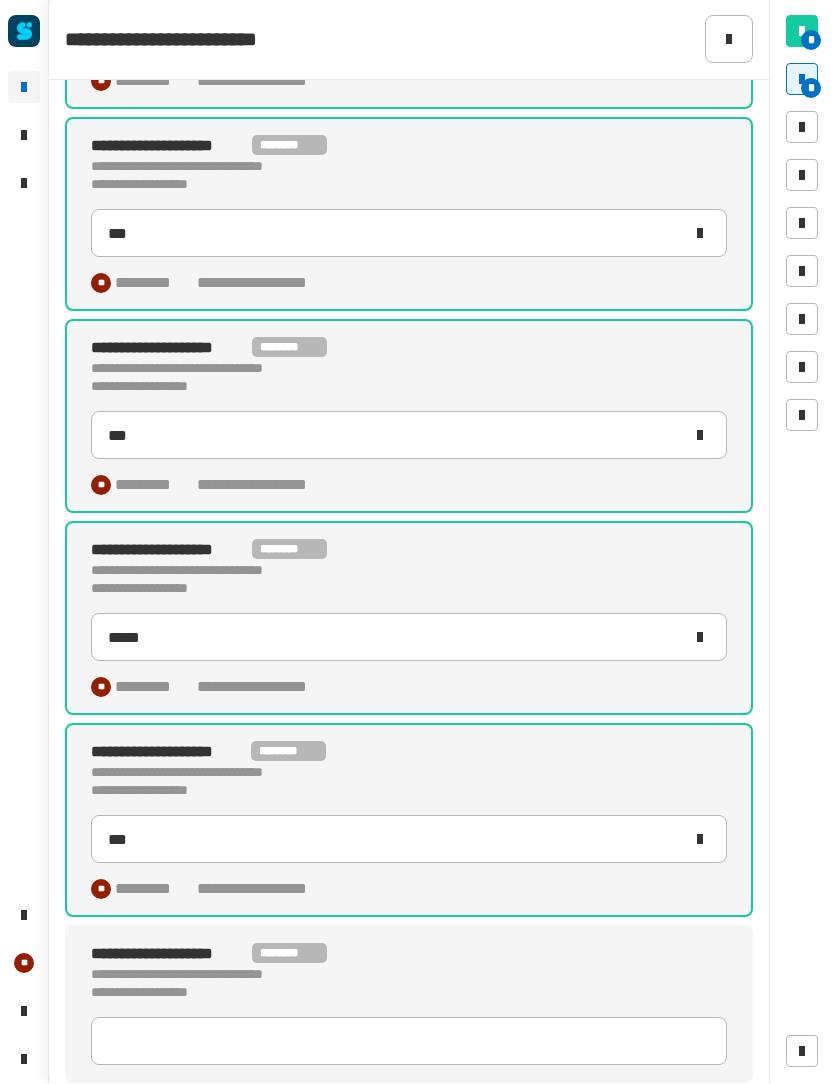 scroll, scrollTop: 585, scrollLeft: 0, axis: vertical 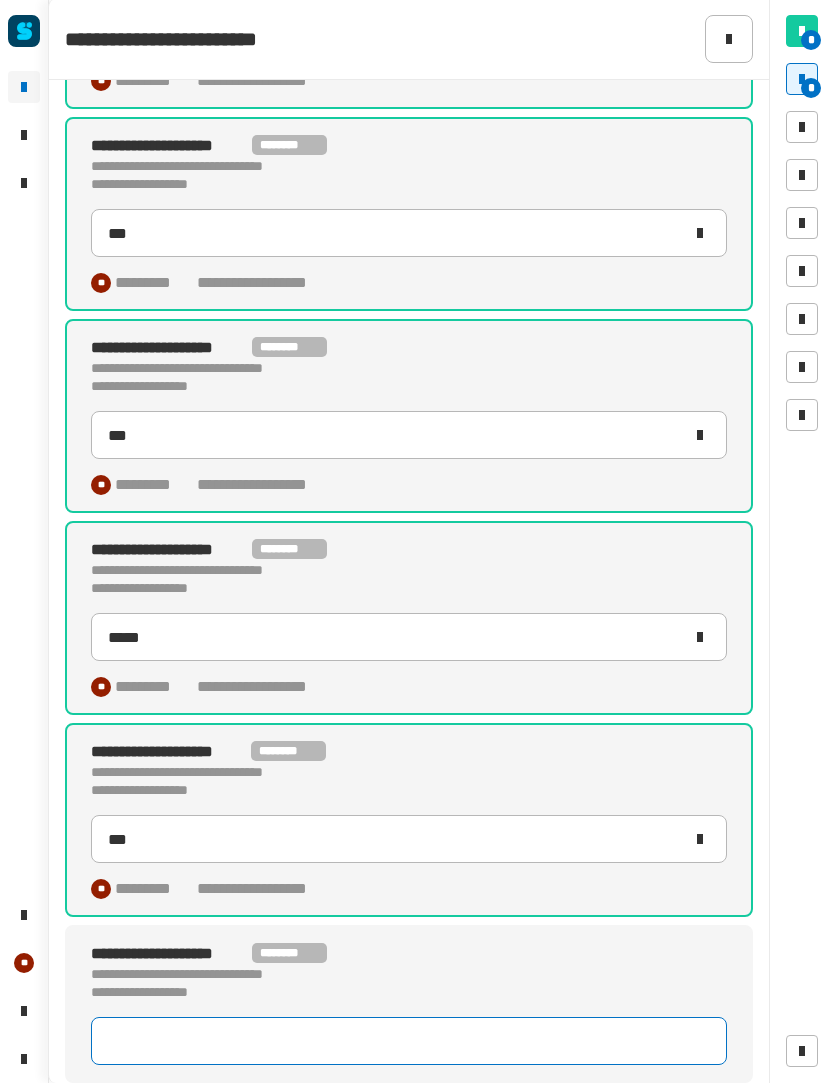 click 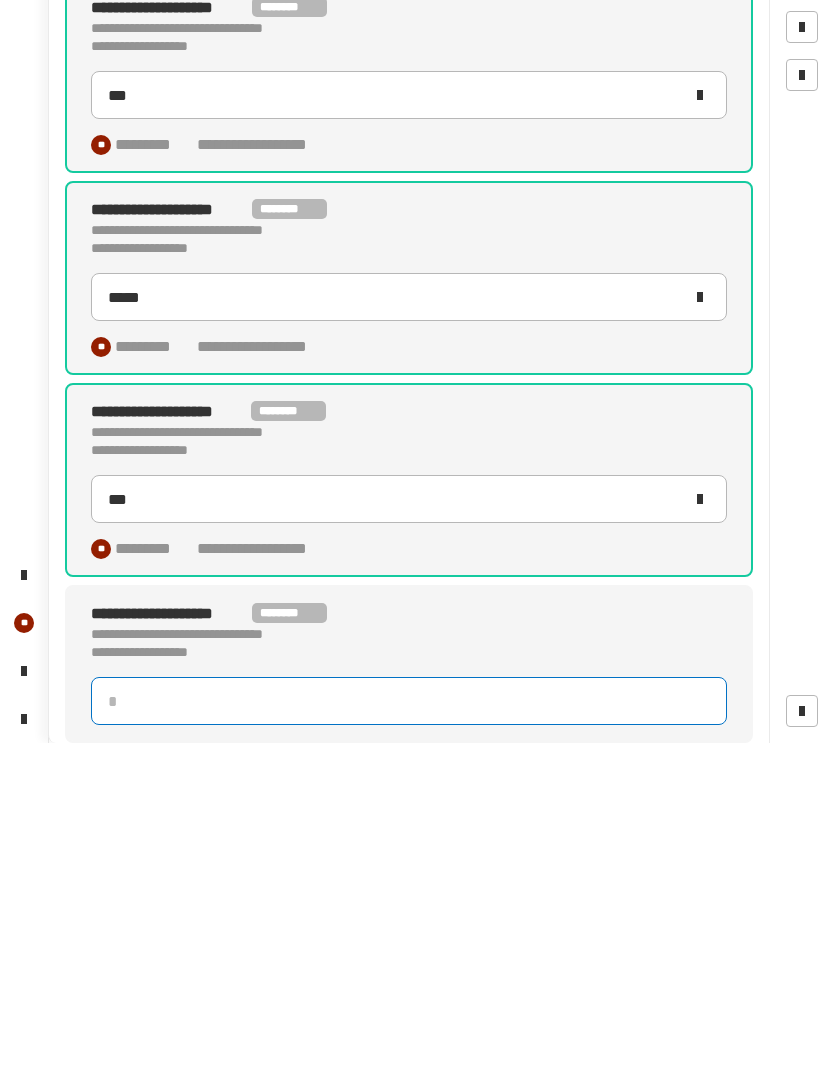 type on "*" 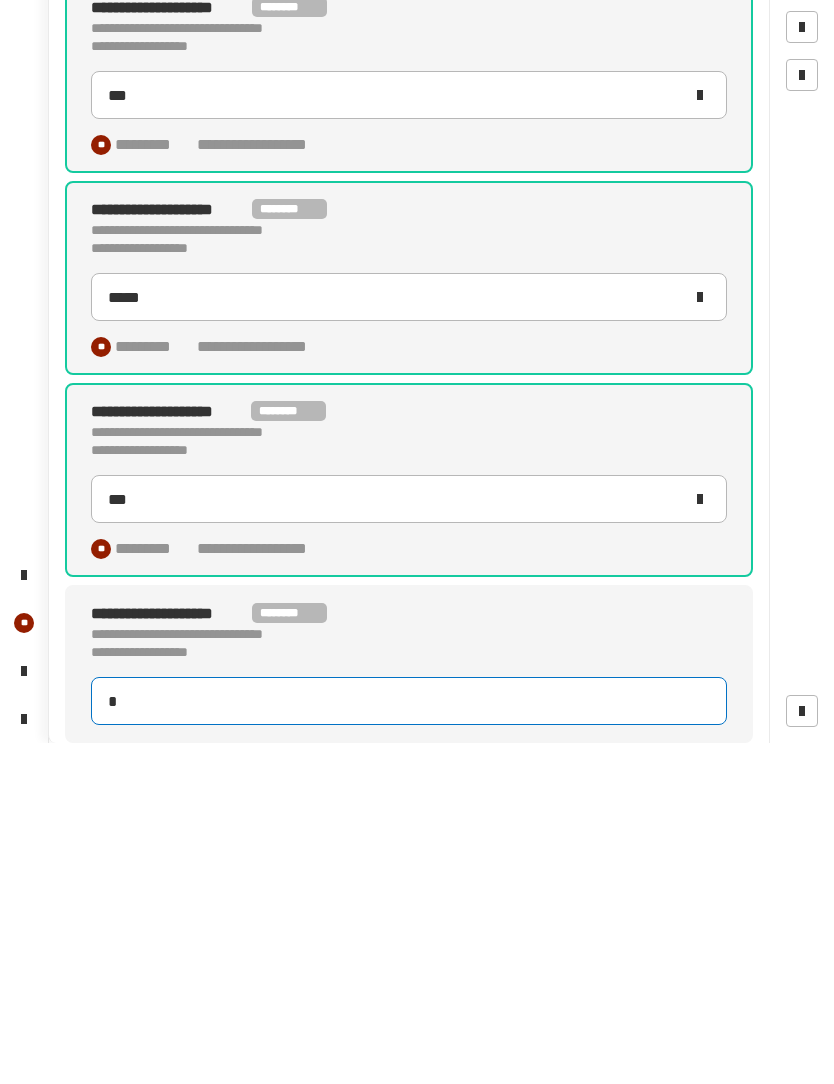scroll, scrollTop: 1, scrollLeft: 0, axis: vertical 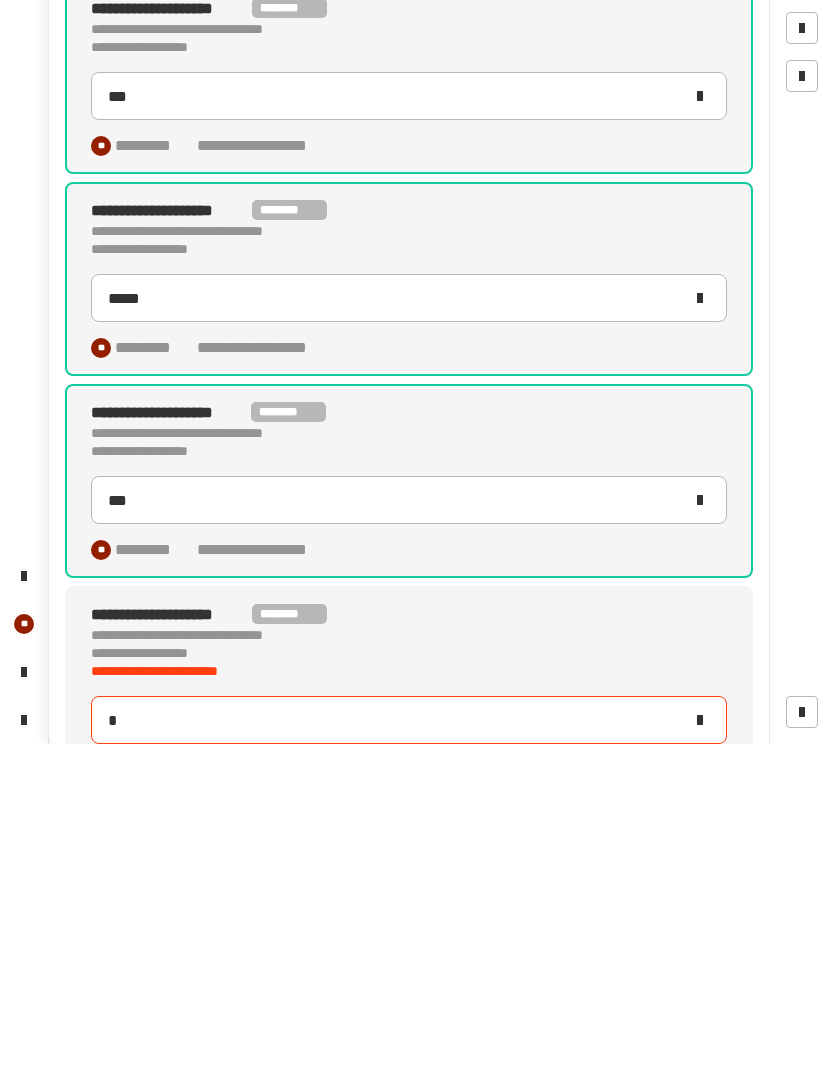 type on "***" 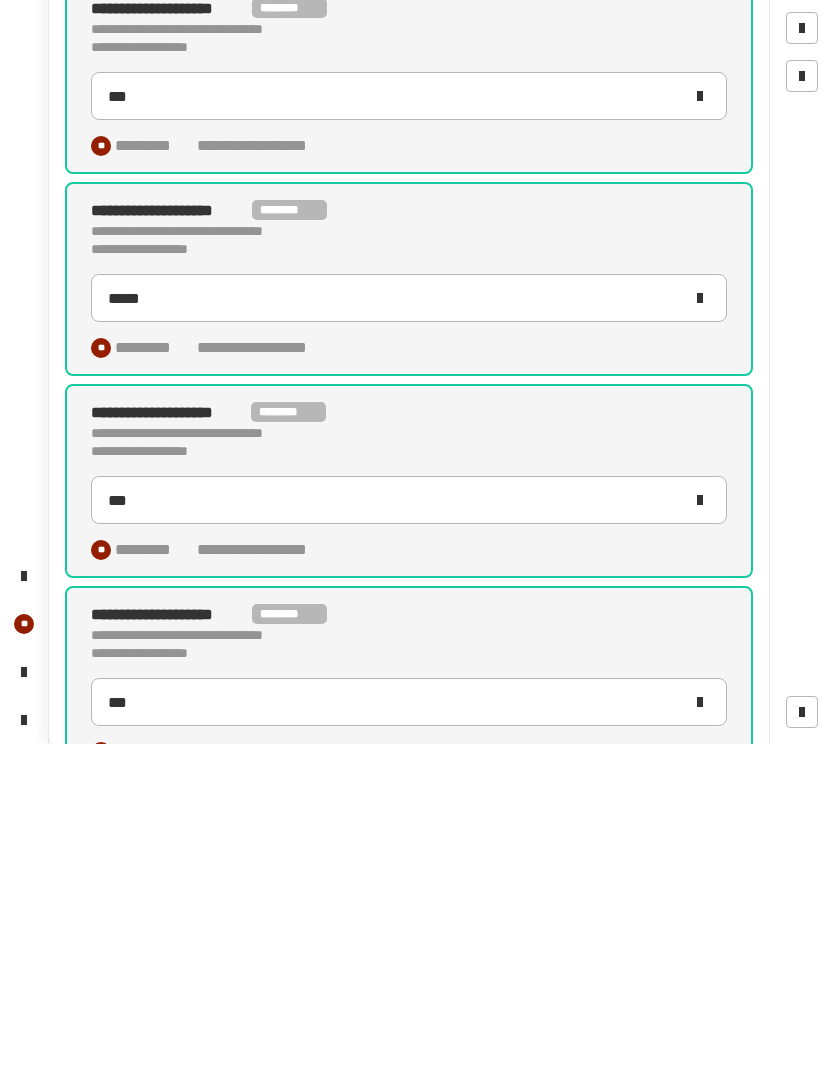 click on "* *" 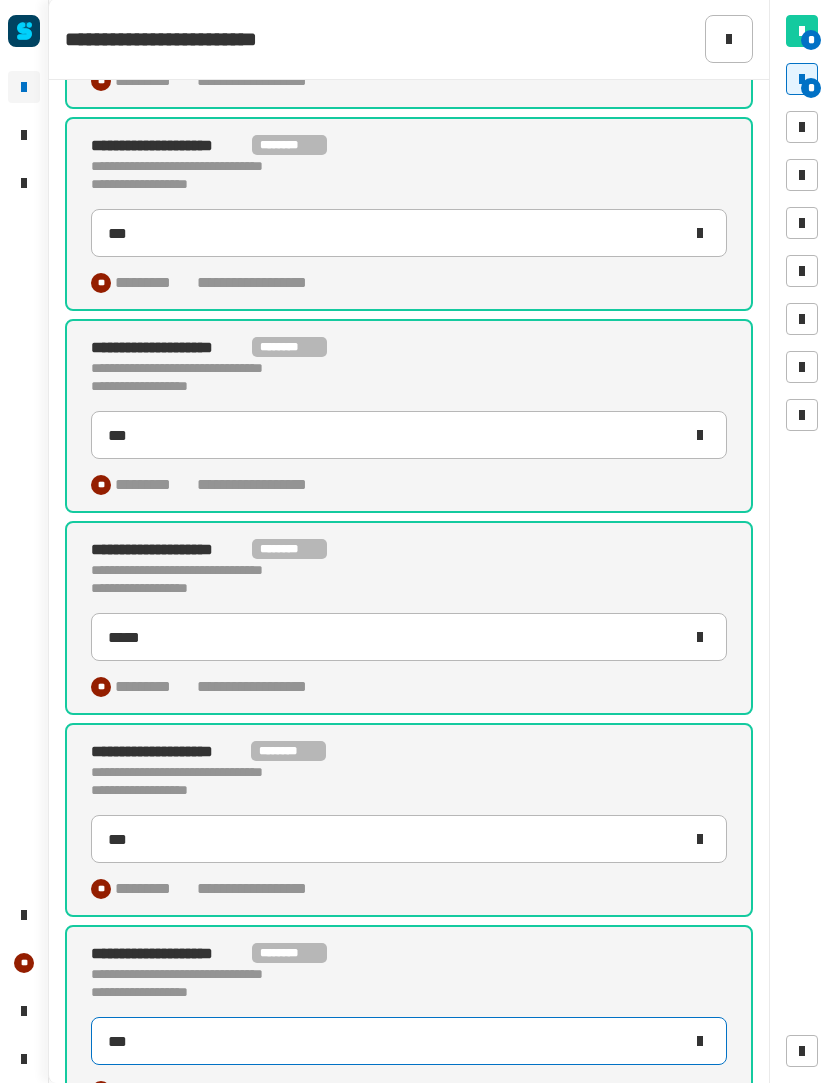 click on "***" 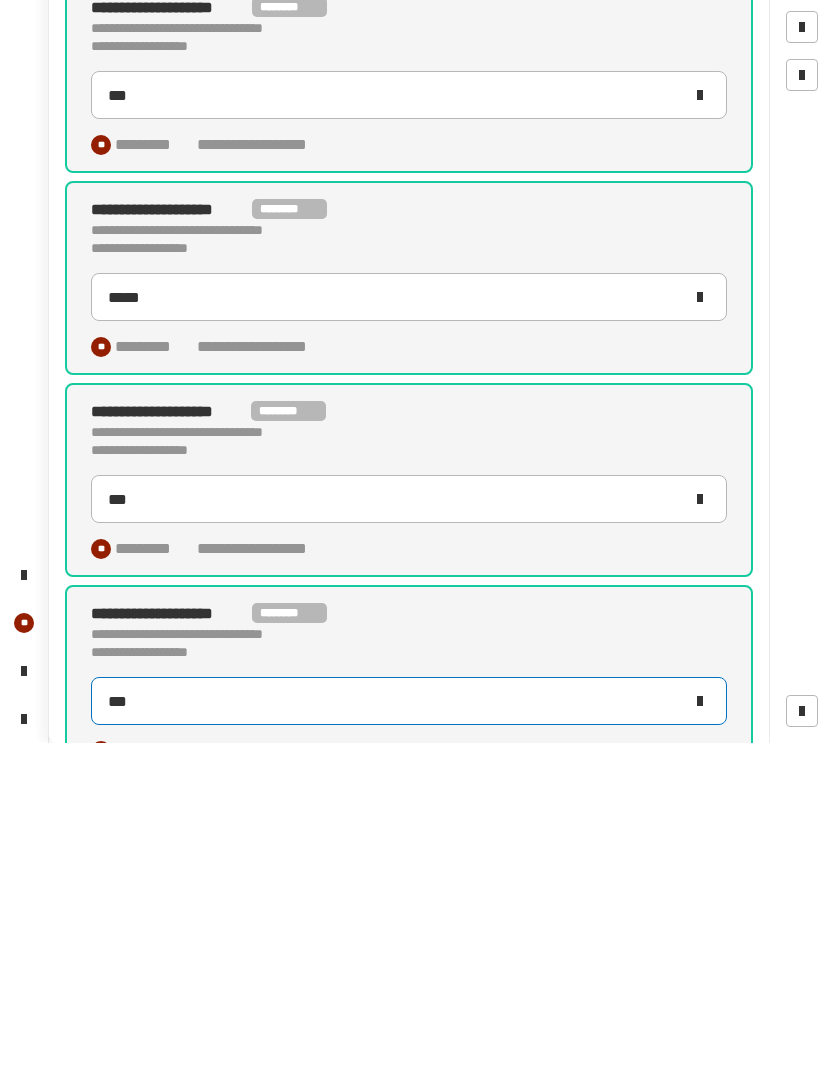 click on "***" 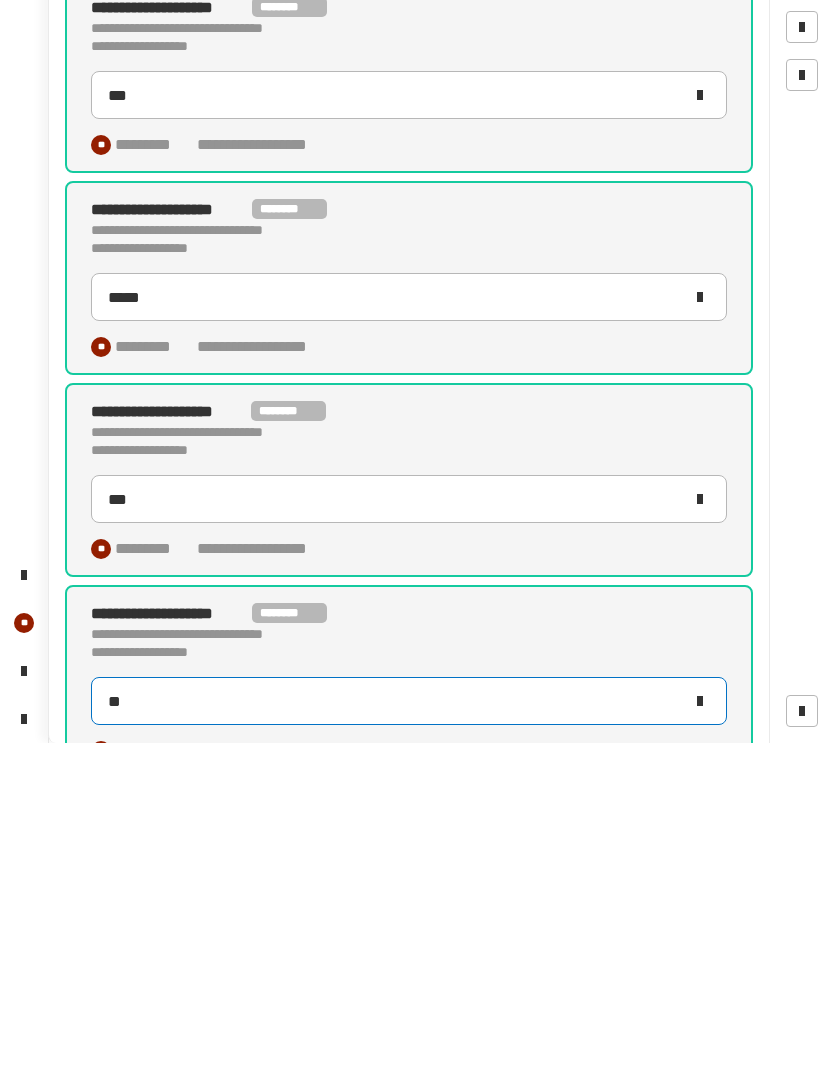 scroll, scrollTop: 1, scrollLeft: 0, axis: vertical 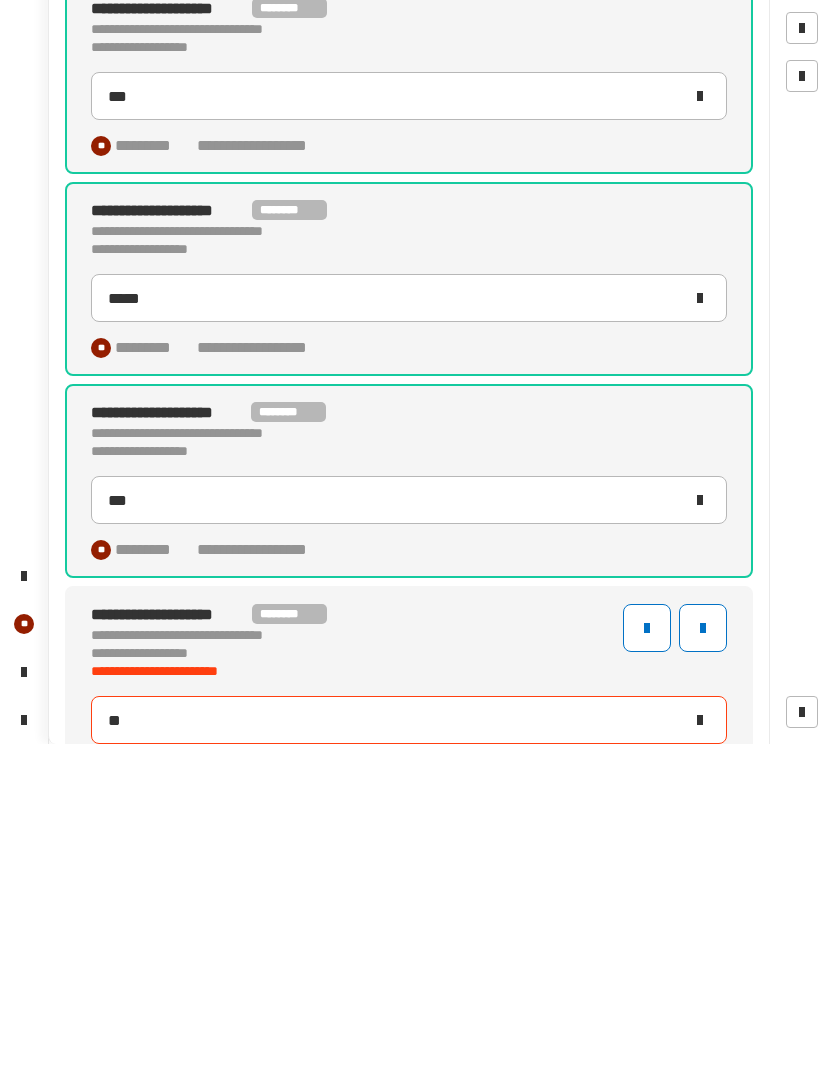 type on "***" 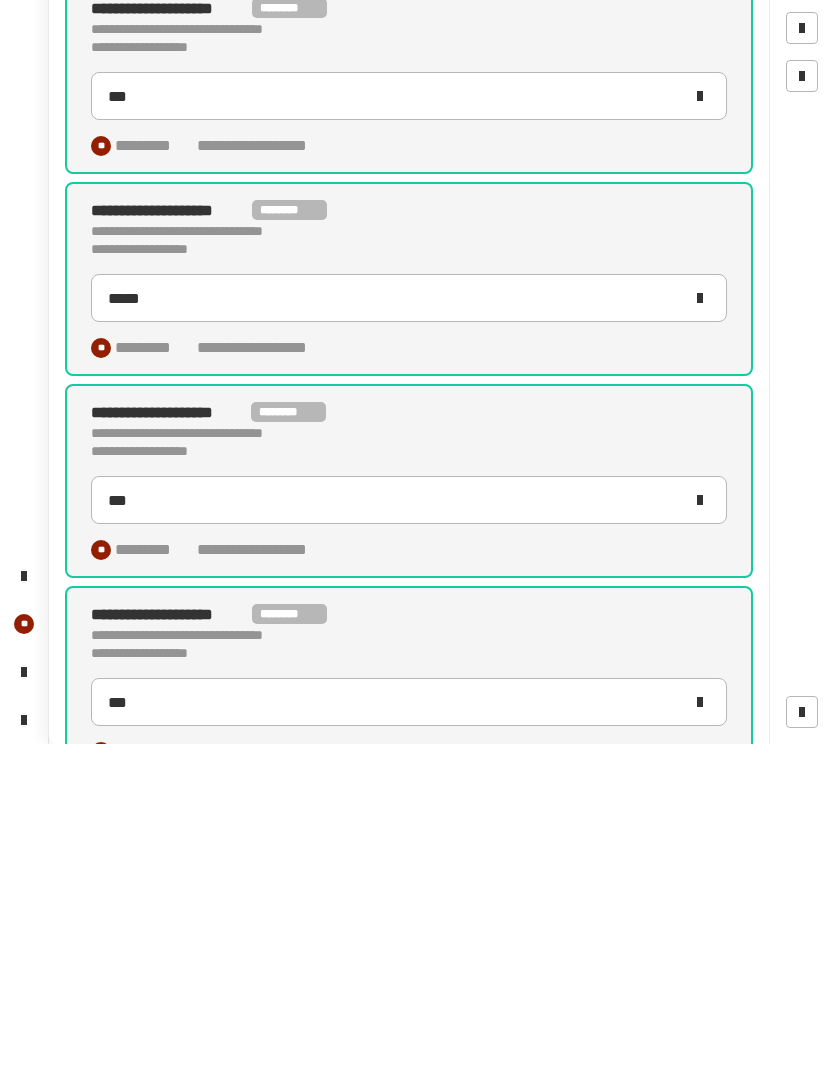 click at bounding box center (513, 972) 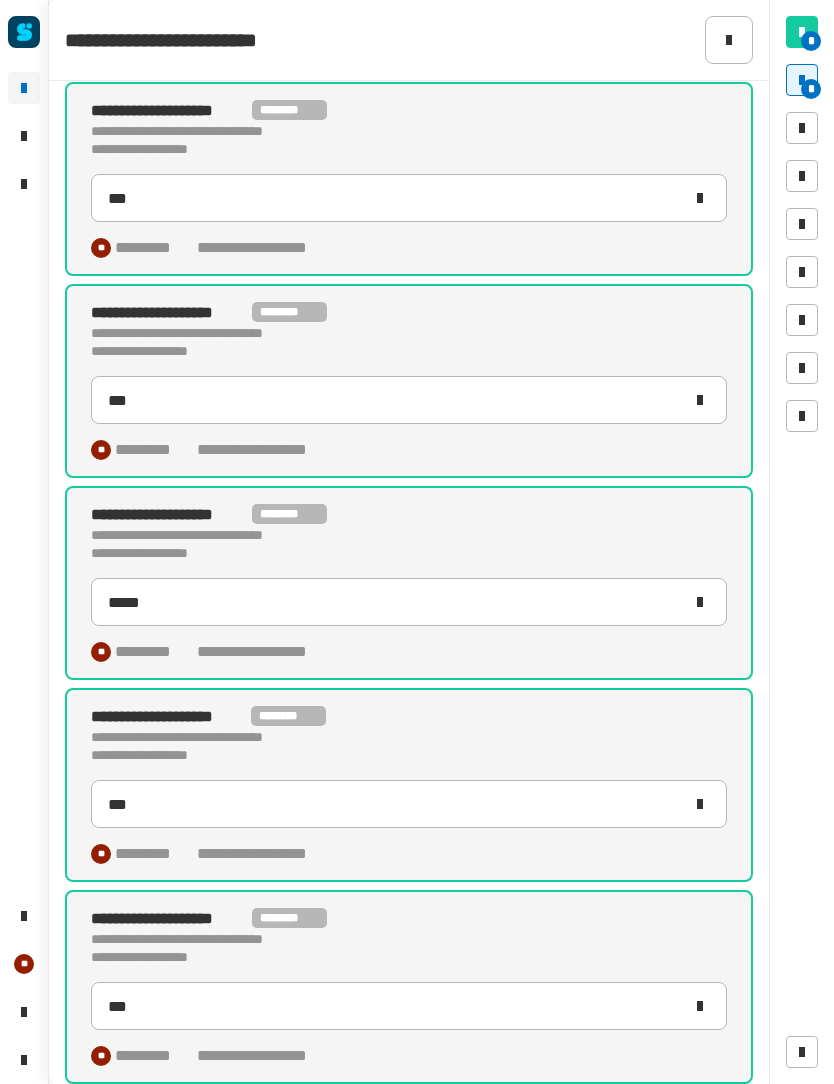 scroll, scrollTop: 621, scrollLeft: 0, axis: vertical 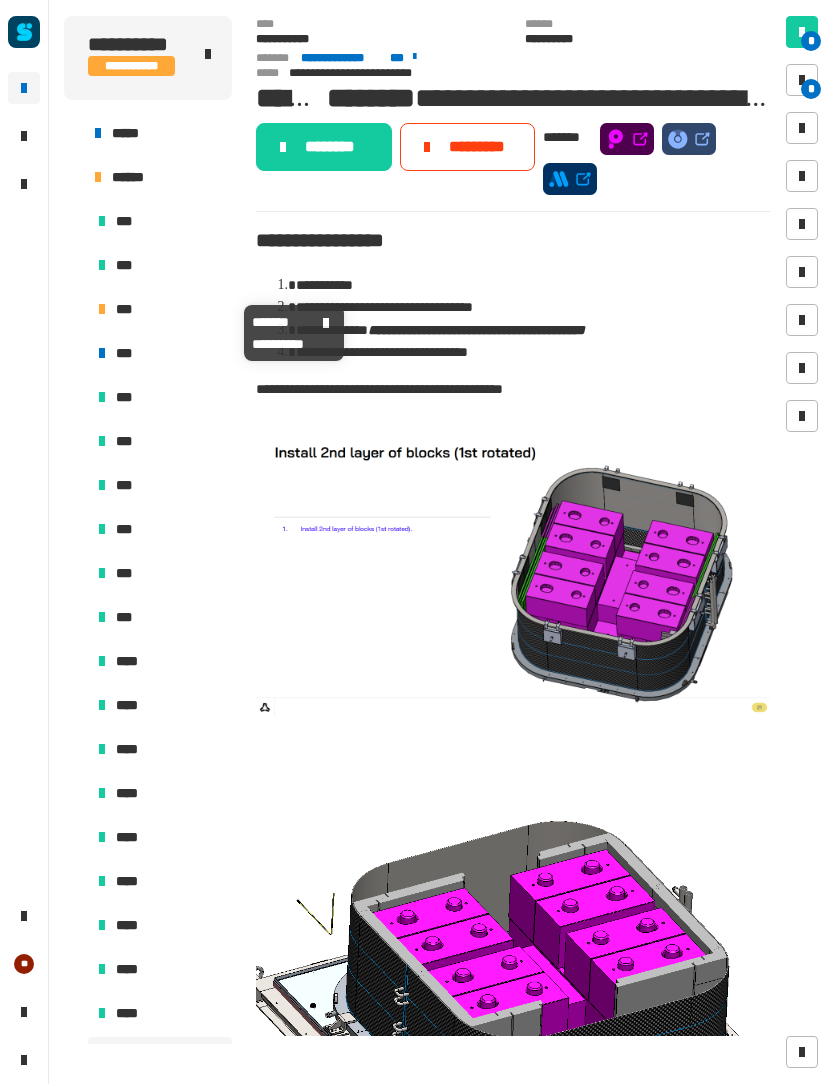 click on "***" at bounding box center (160, 309) 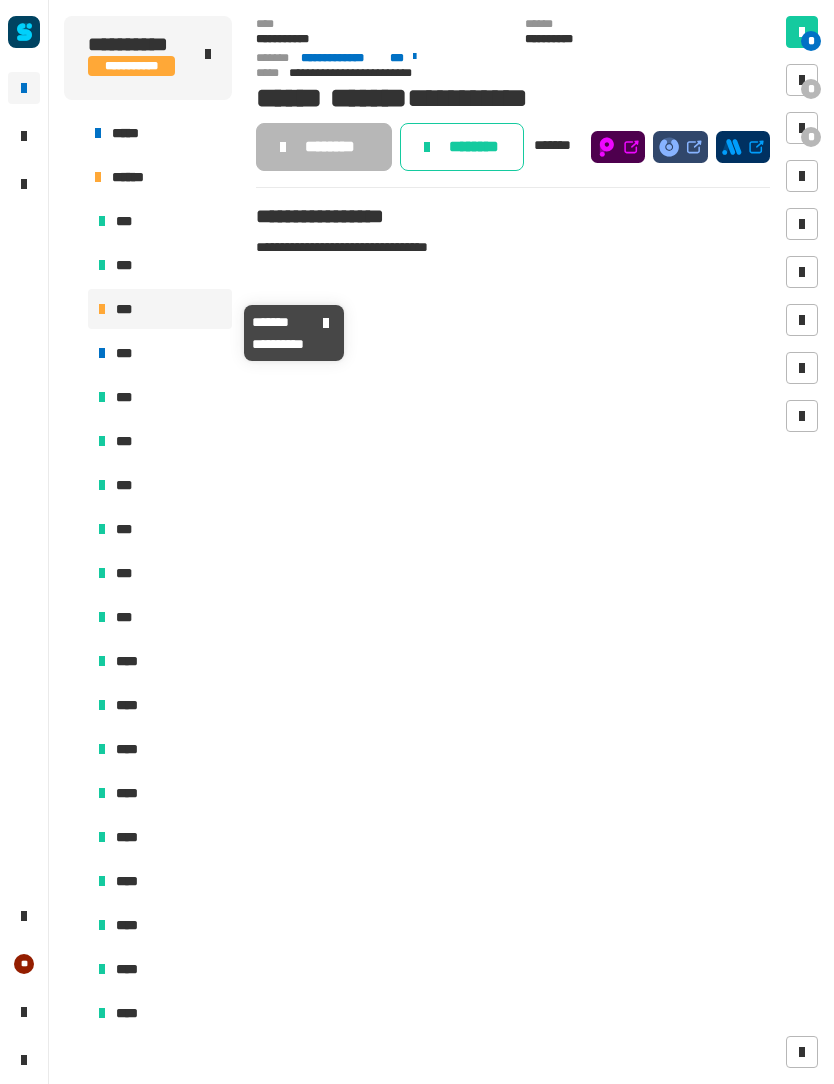 click at bounding box center (802, 128) 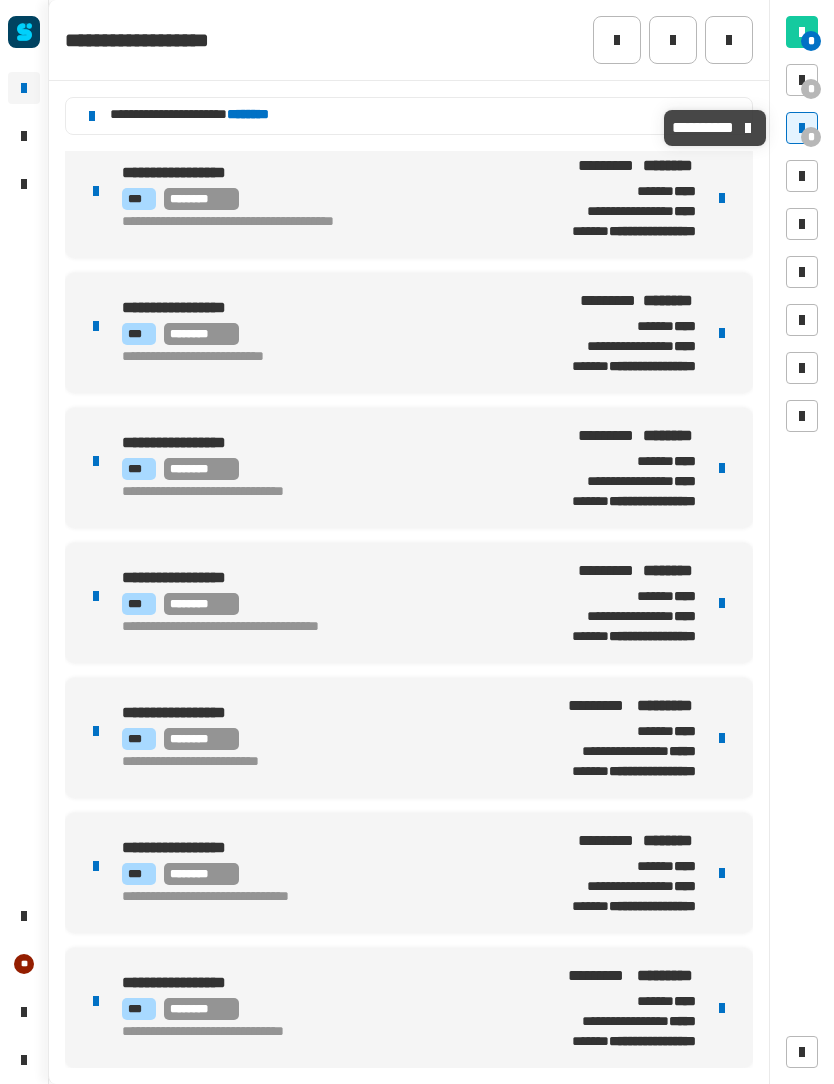 scroll, scrollTop: 13, scrollLeft: 0, axis: vertical 